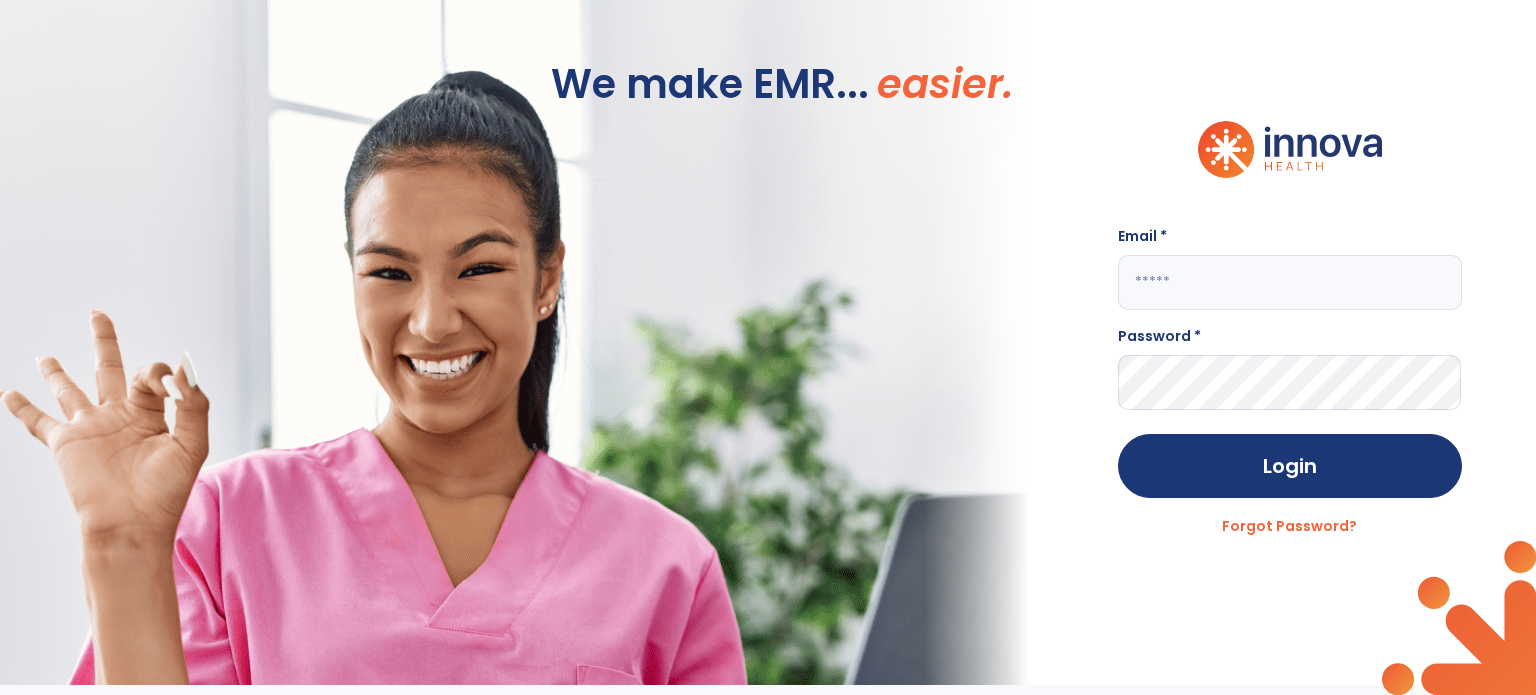 scroll, scrollTop: 0, scrollLeft: 0, axis: both 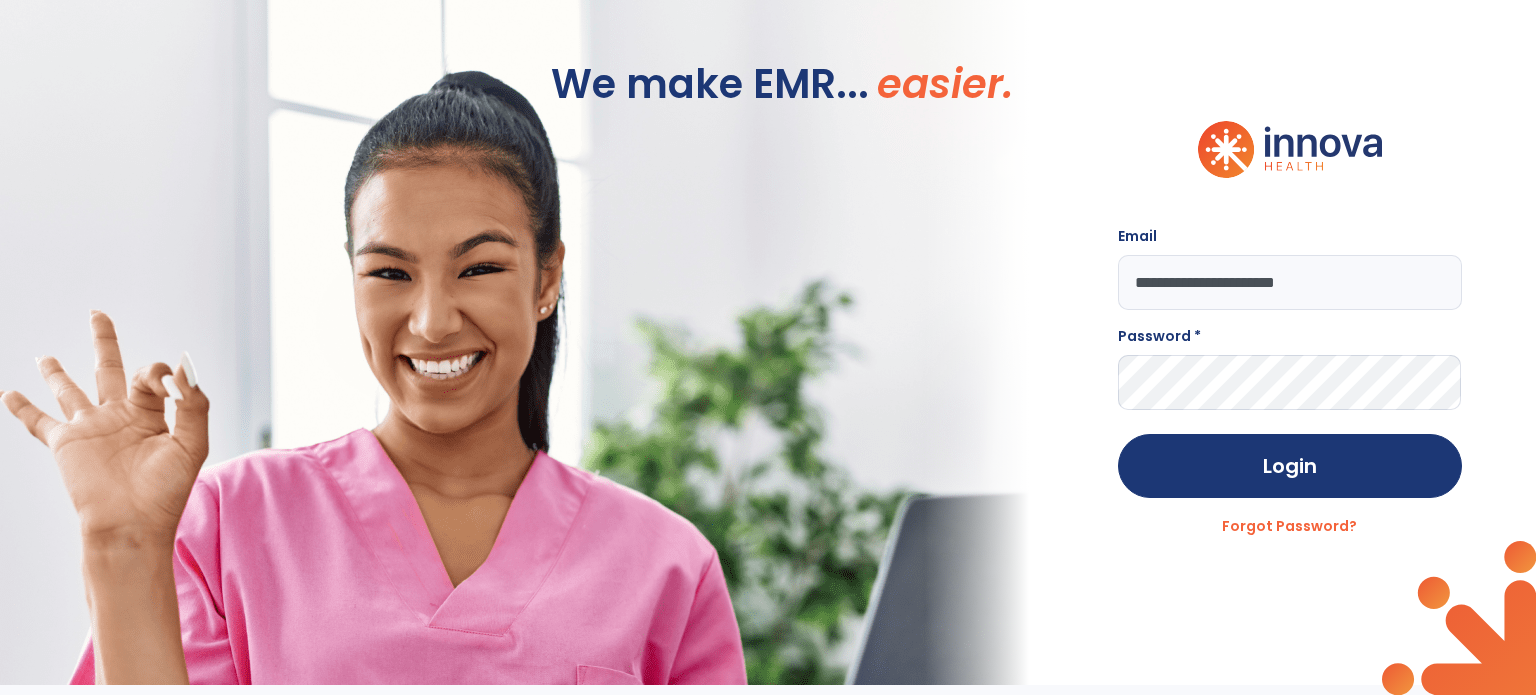 type on "**********" 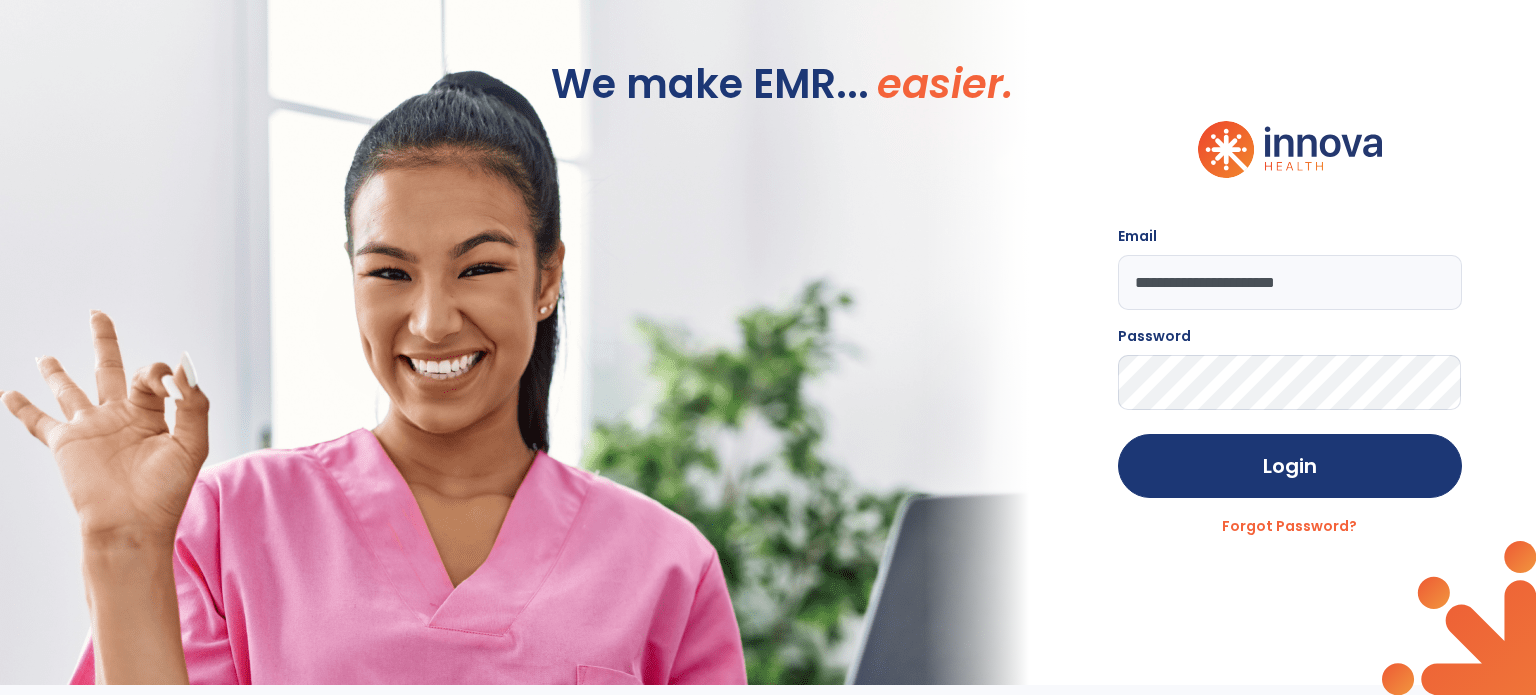 click on "Login" 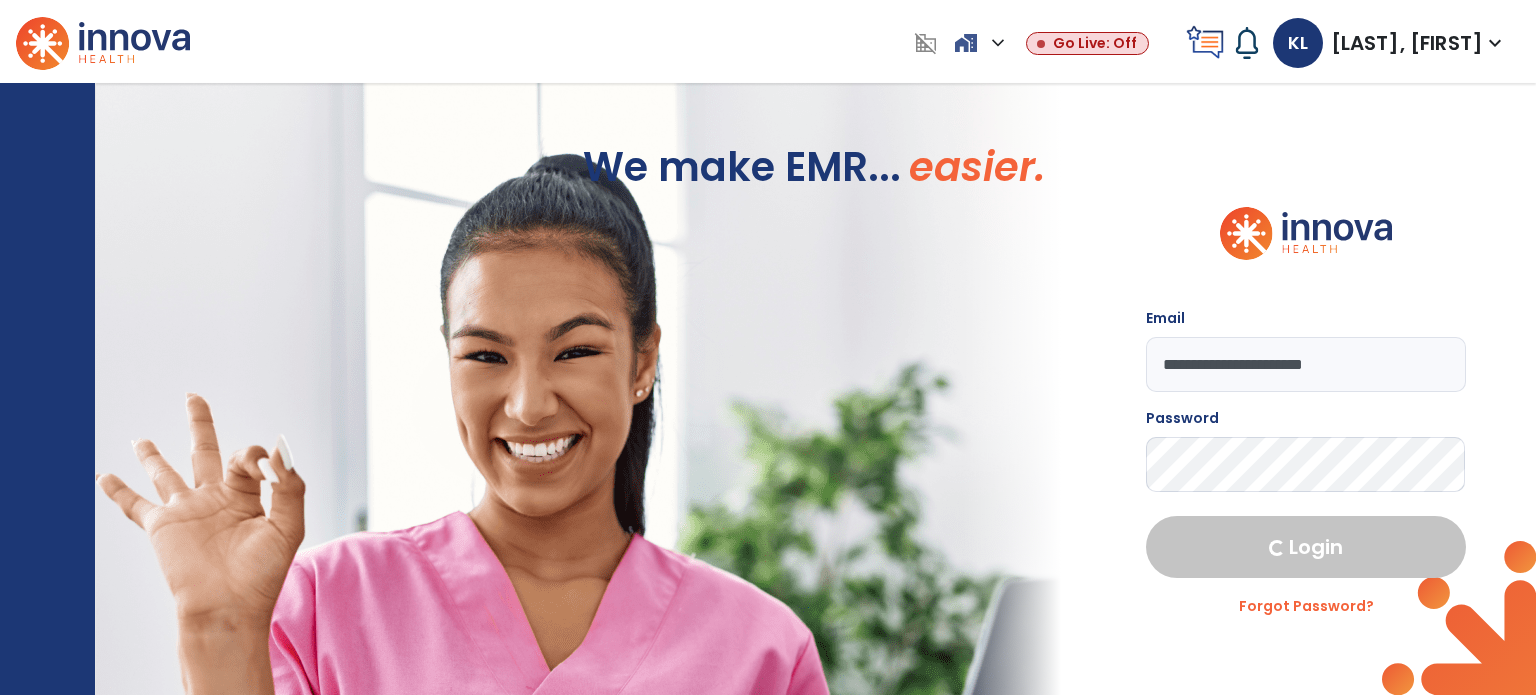 select on "****" 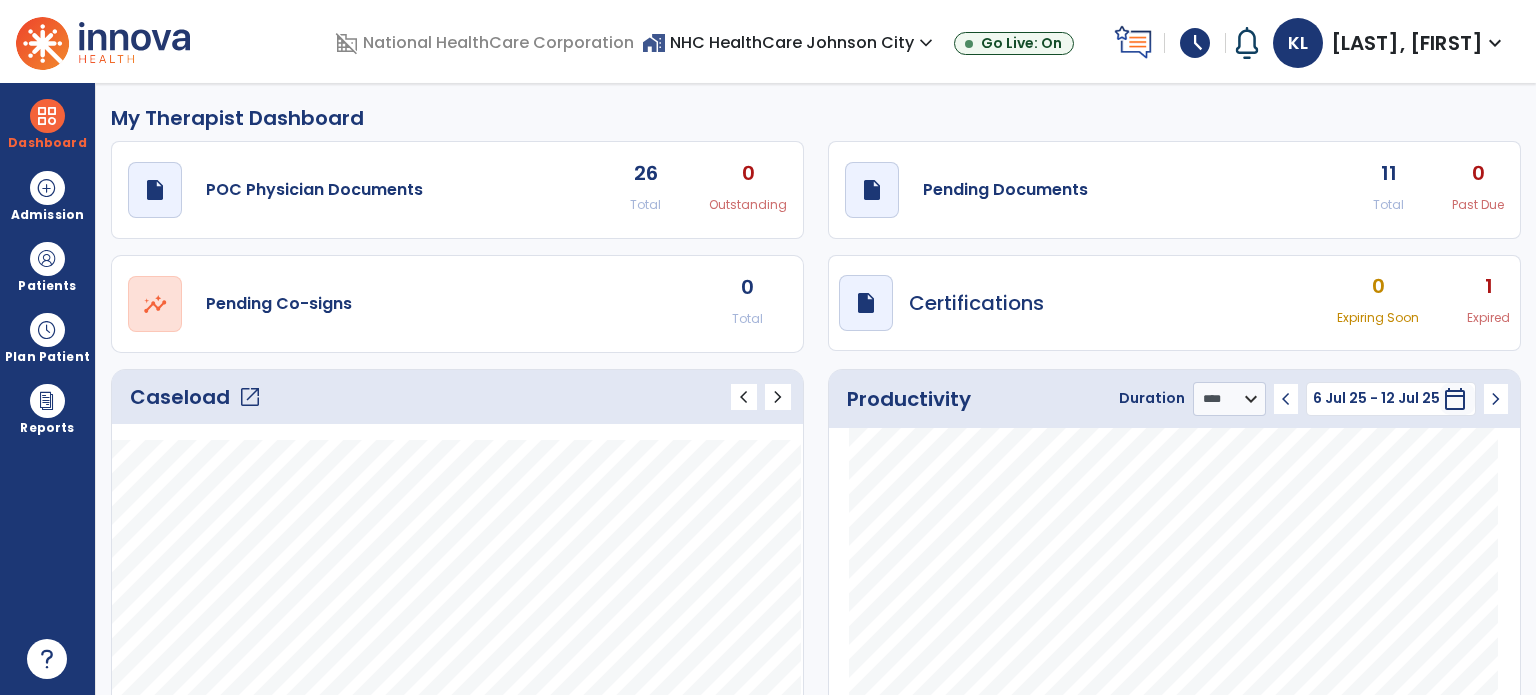 click on "11 Total" 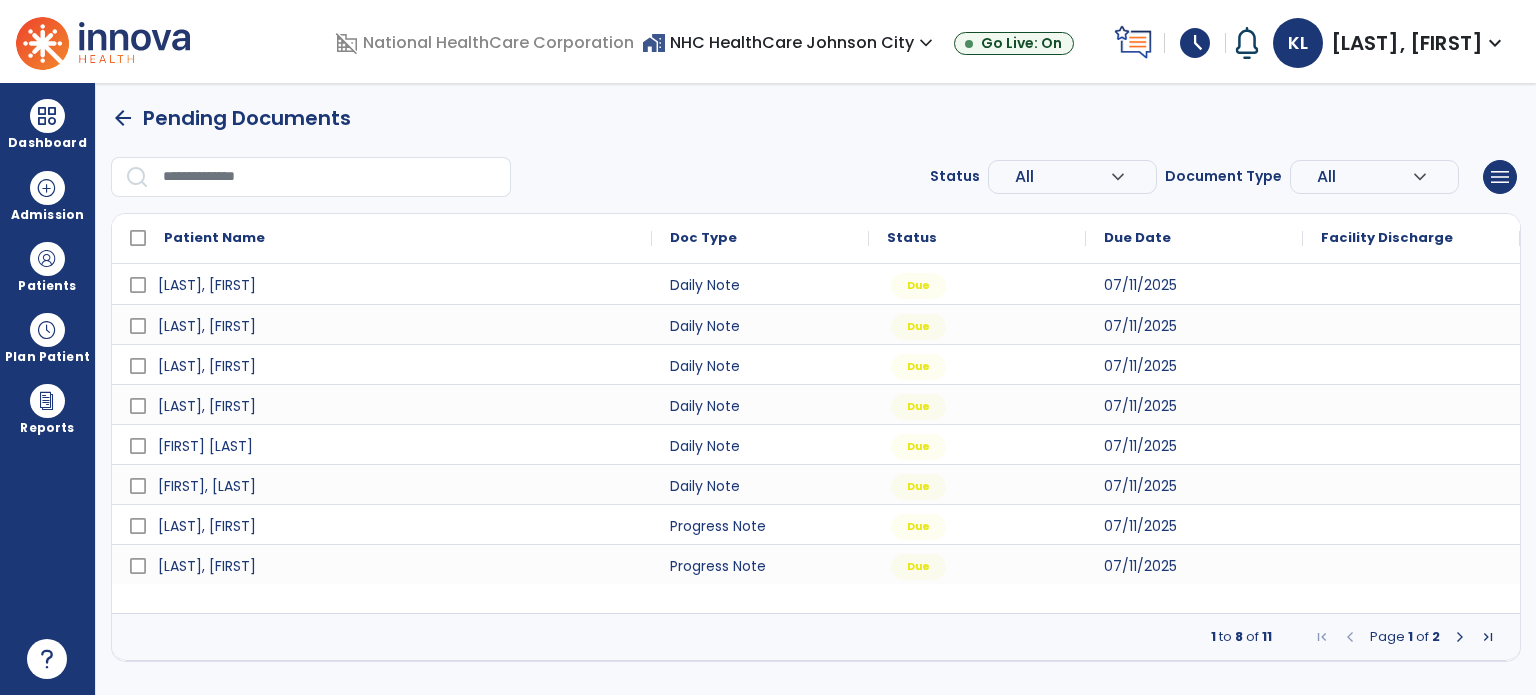 click at bounding box center [1460, 637] 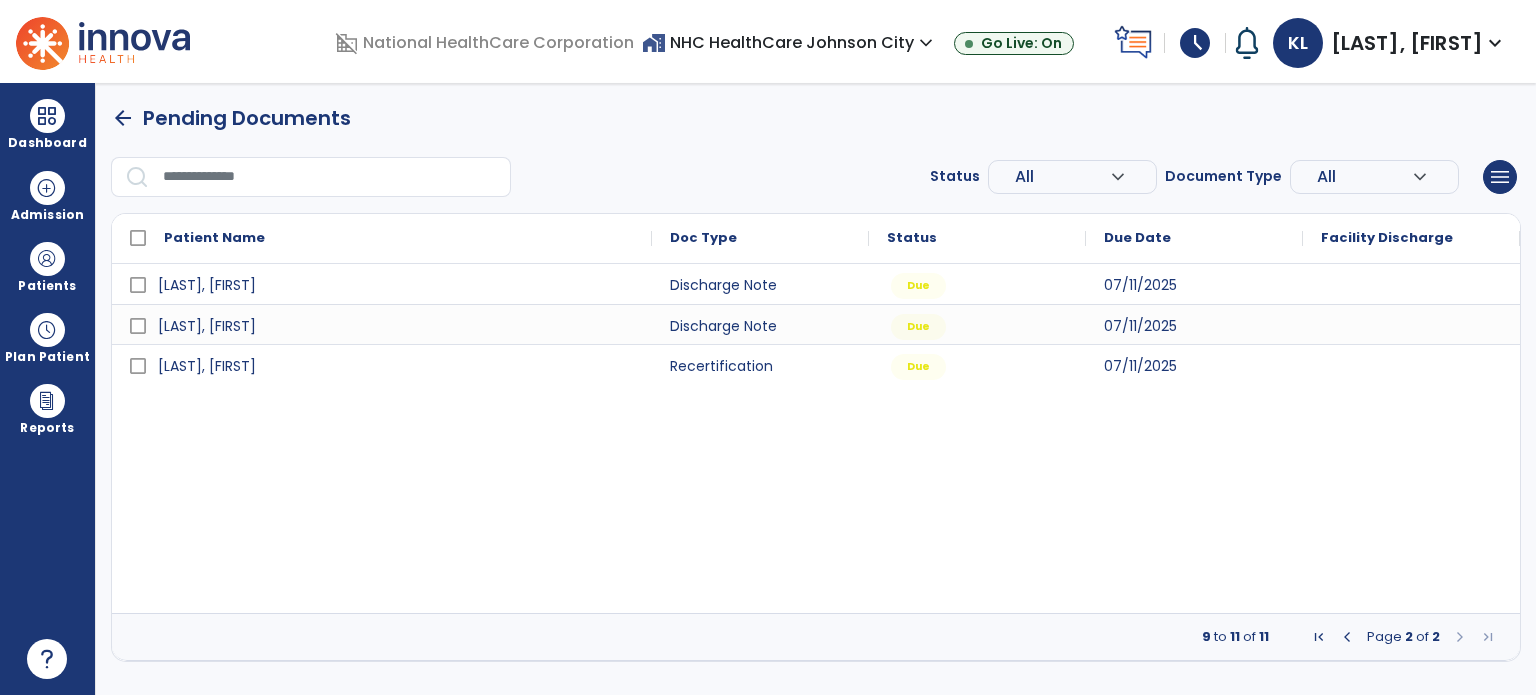 click at bounding box center (1347, 637) 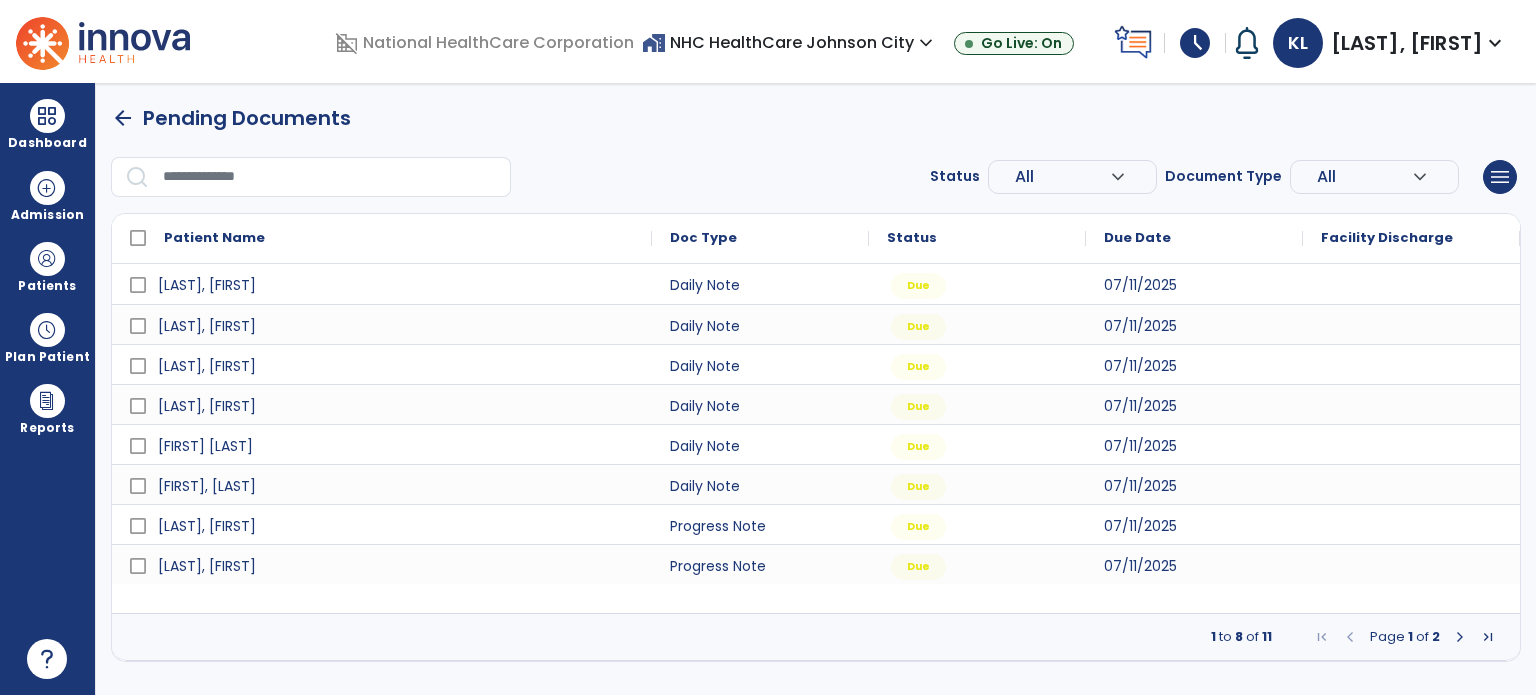 click on "schedule" at bounding box center [1195, 43] 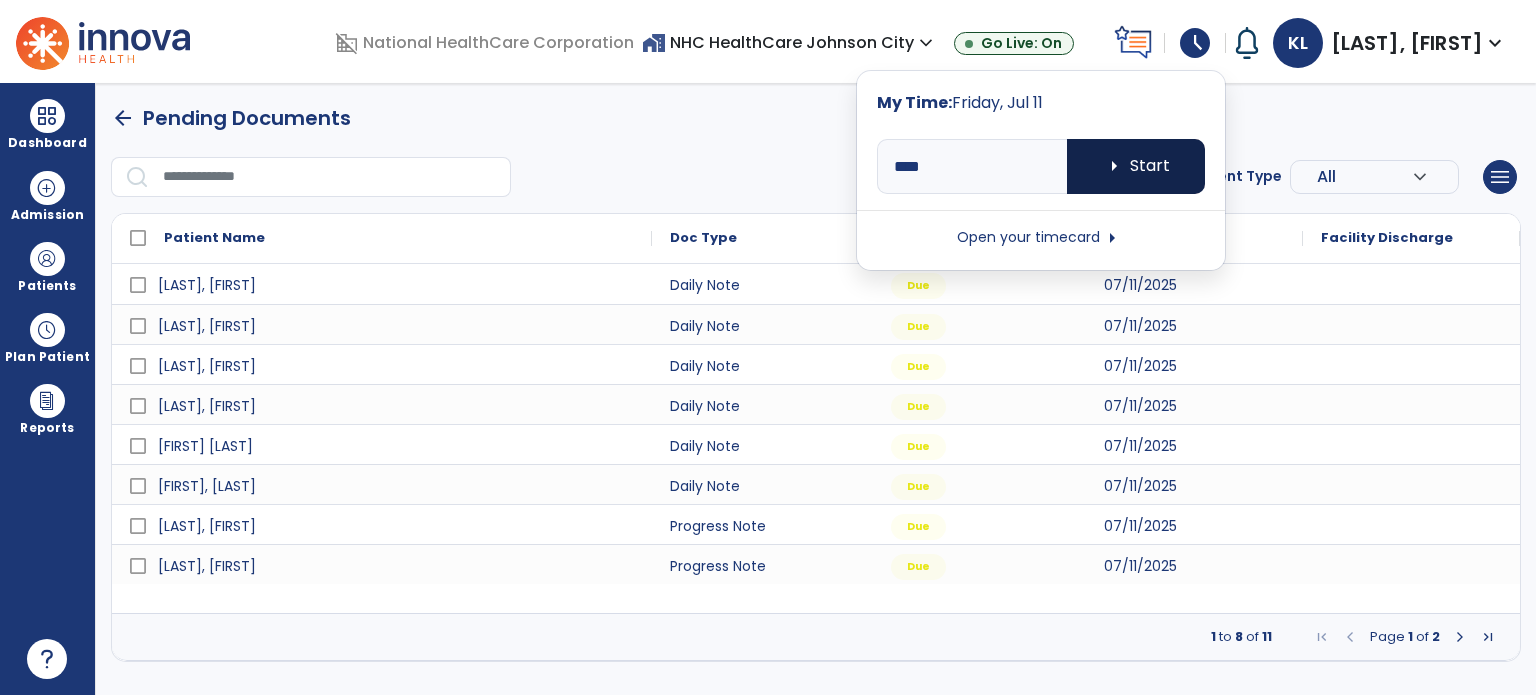 click on "arrow_right  Start" at bounding box center (1136, 166) 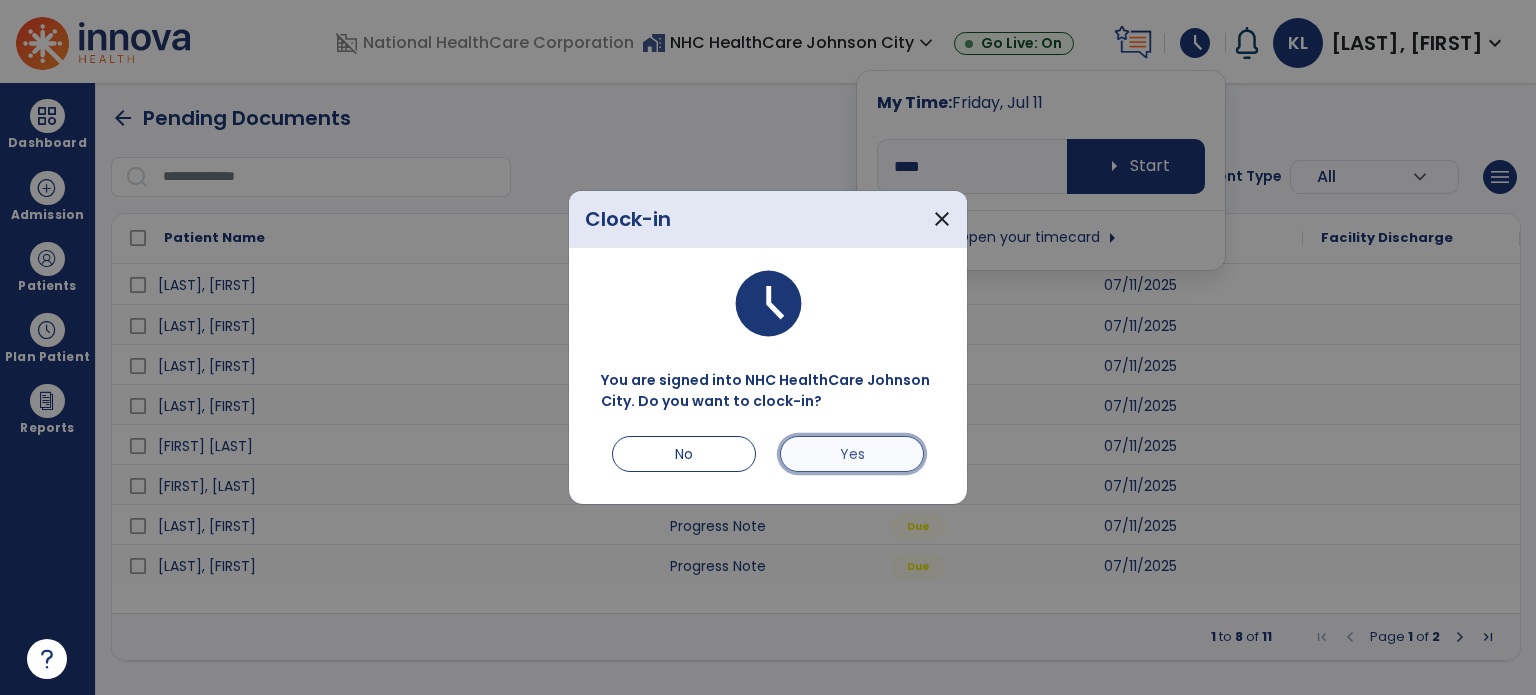 click on "Yes" at bounding box center (852, 454) 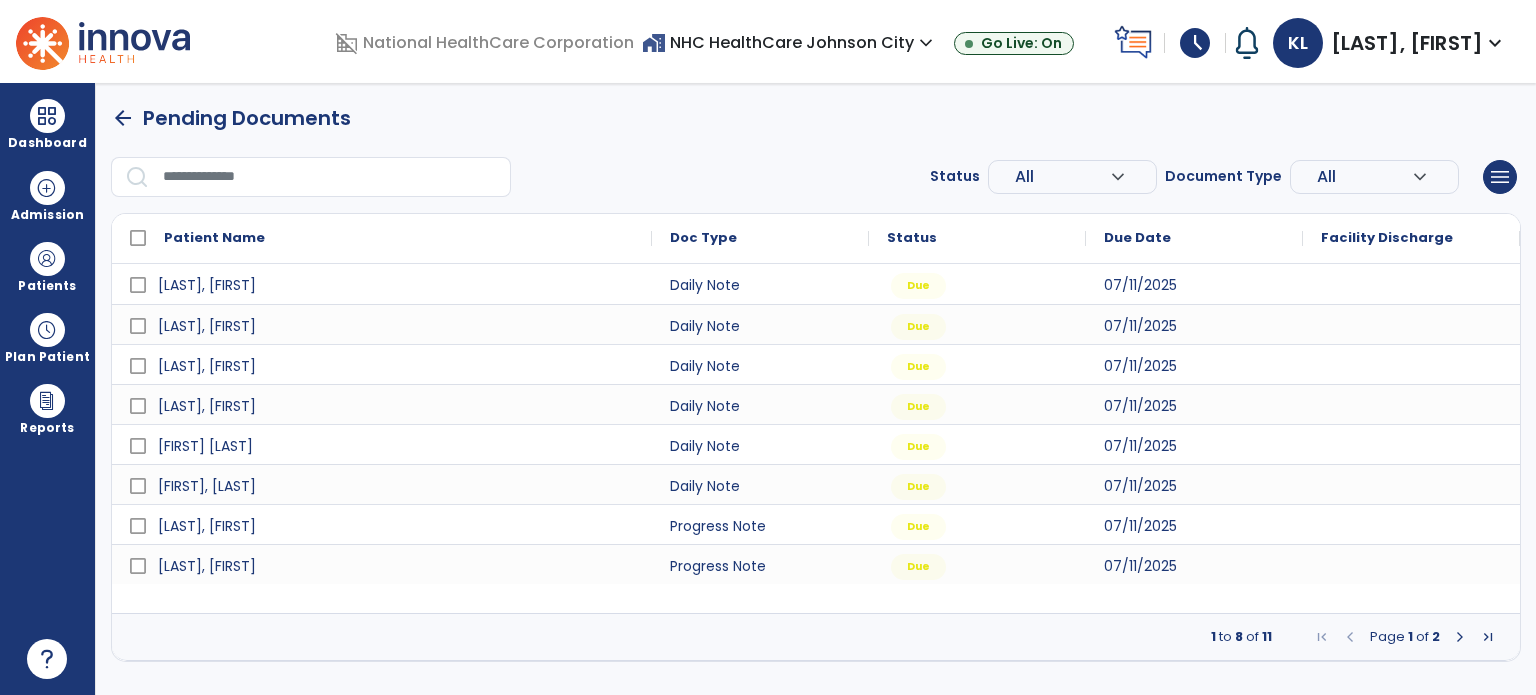 click at bounding box center [1460, 637] 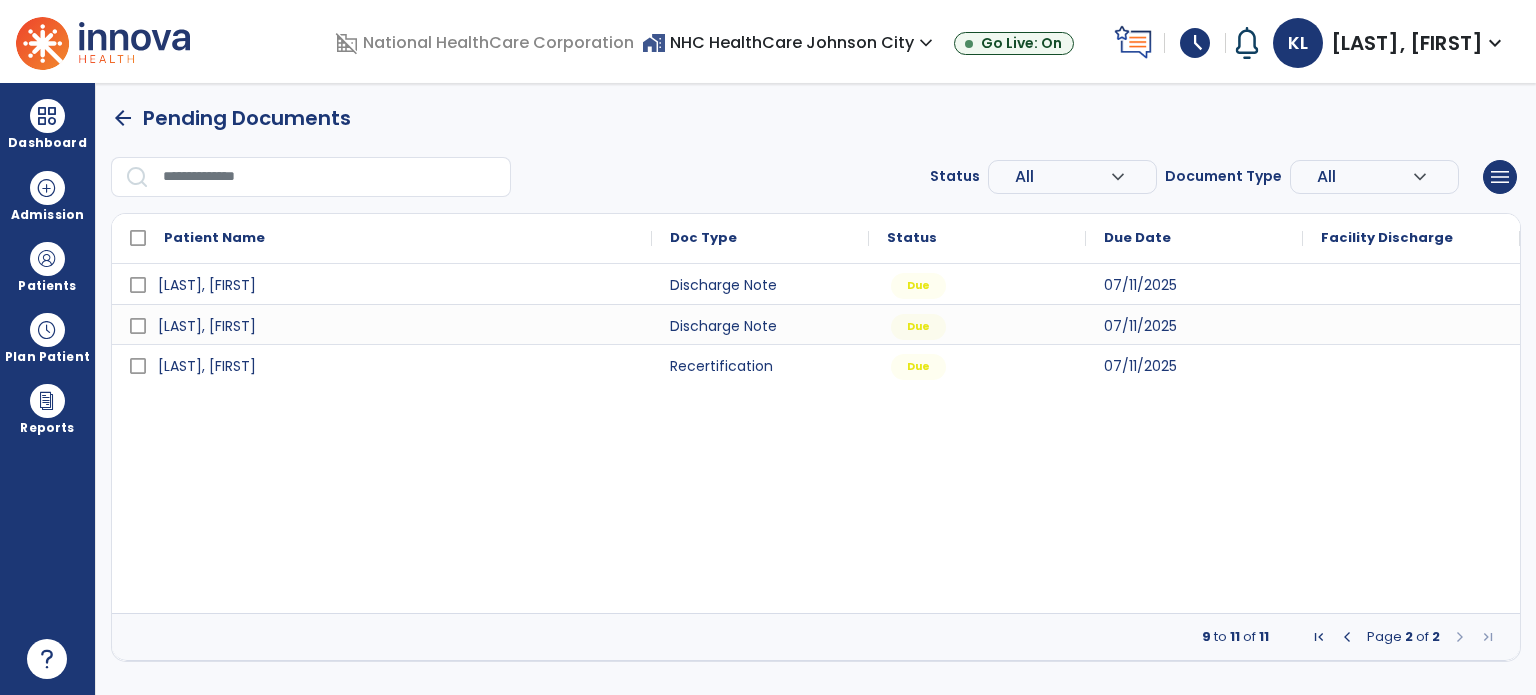 click on "Dashboard  dashboard  Therapist Dashboard Admission Patients  format_list_bulleted  Patient List  space_dashboard  Patient Board  insert_chart  PDPM Board Plan Patient  event_note  Planner  content_paste_go  Scheduler  content_paste_go  Whiteboard Reports  export_notes  Billing Exports  note_alt  EOM Report  event_note  Minutes By Payor  inbox_customize  Service Log  playlist_add_check  Triple Check Report" at bounding box center [48, 389] 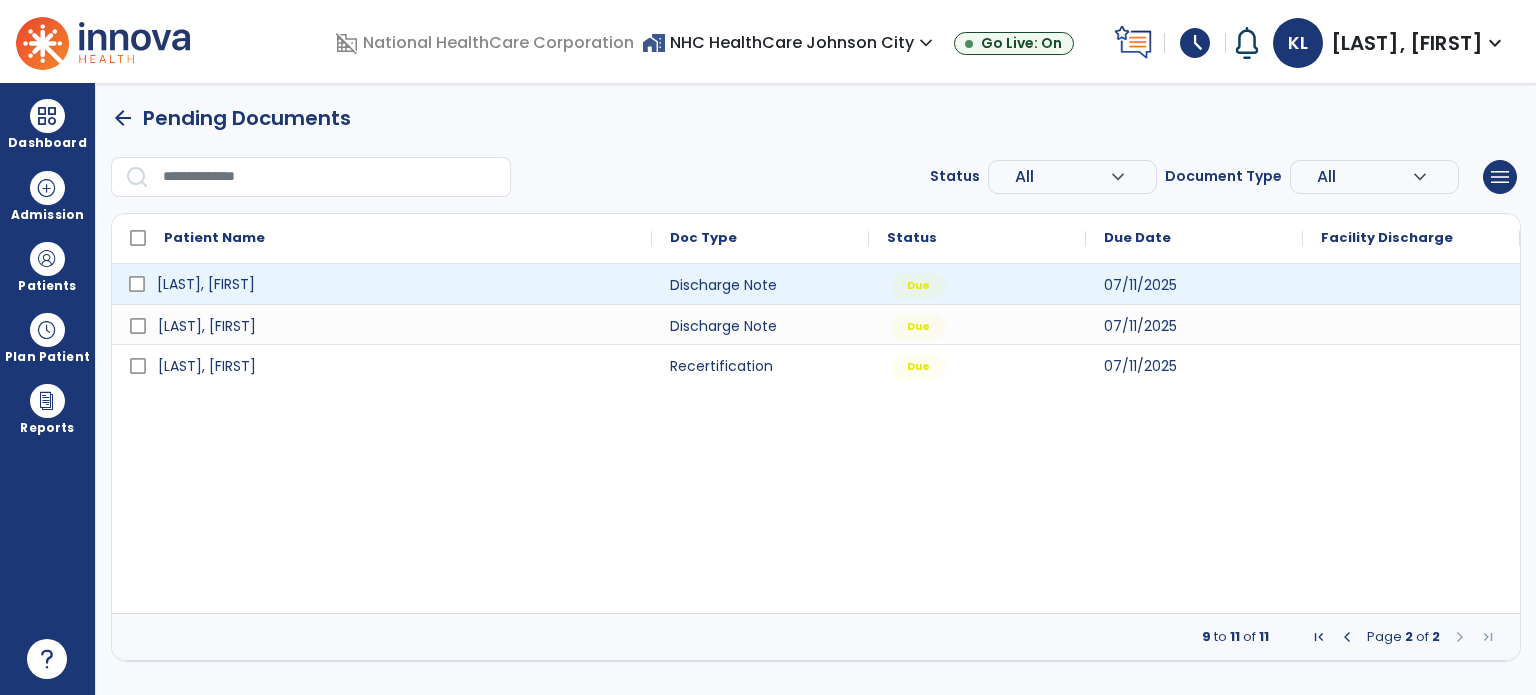 click on "Bailey, Vernon" at bounding box center [206, 284] 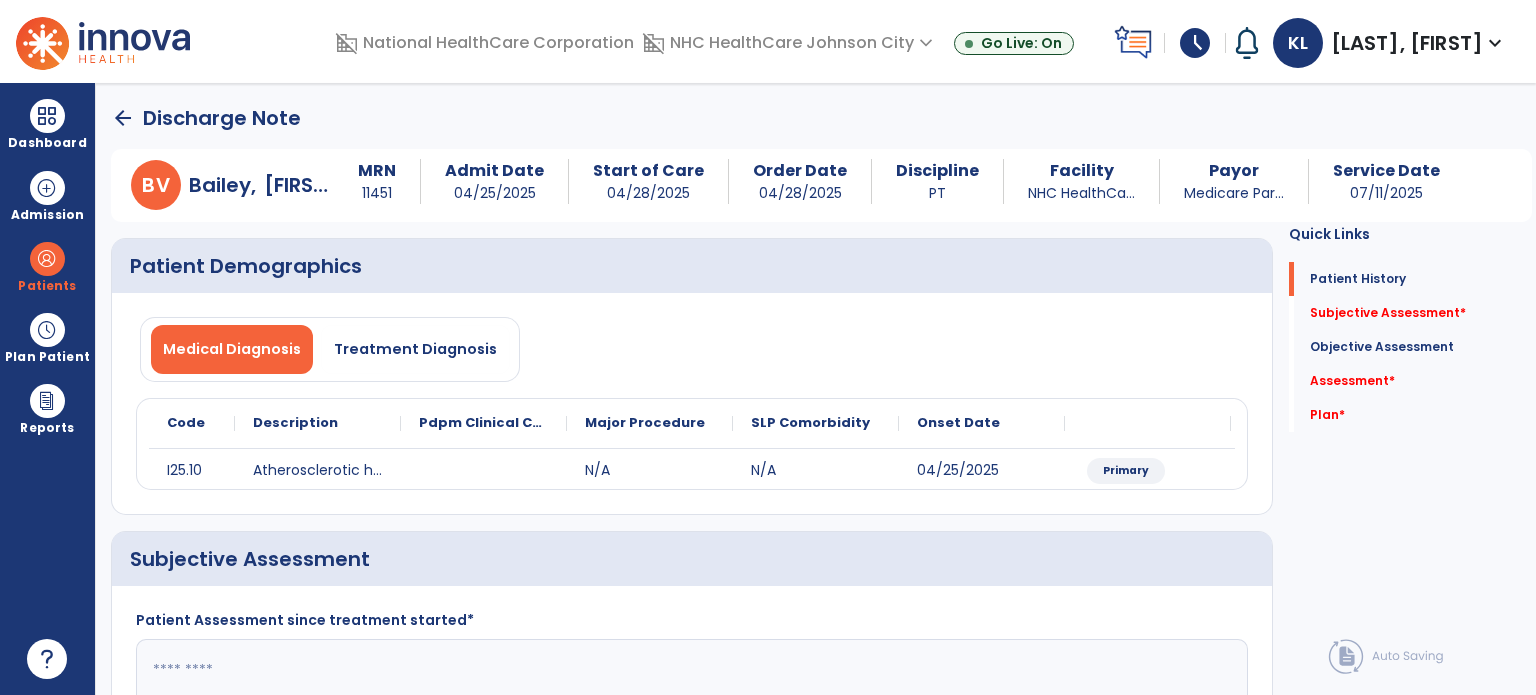 click on "arrow_back   Discharge Note   B  V  Bailey,   Vernon  MRN 11451 Admit Date 04/25/2025 Start of Care 04/28/2025 Order Date 04/28/2025 Discipline PT Facility NHC HealthCa... Payor Medicare Par... Service Date 07/11/2025 Patient Demographics  Medical Diagnosis   Treatment Diagnosis
Code
Description
I25.10" at bounding box center (816, 389) 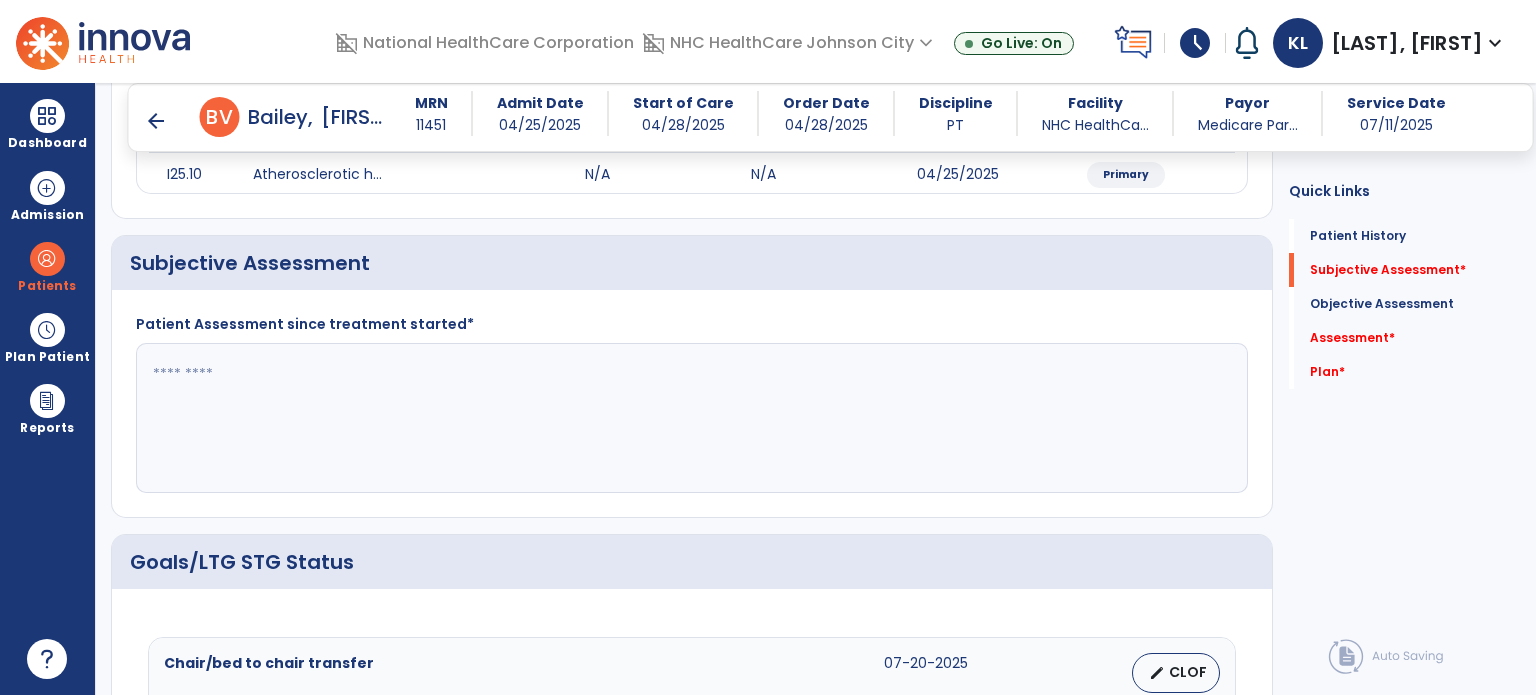 scroll, scrollTop: 280, scrollLeft: 0, axis: vertical 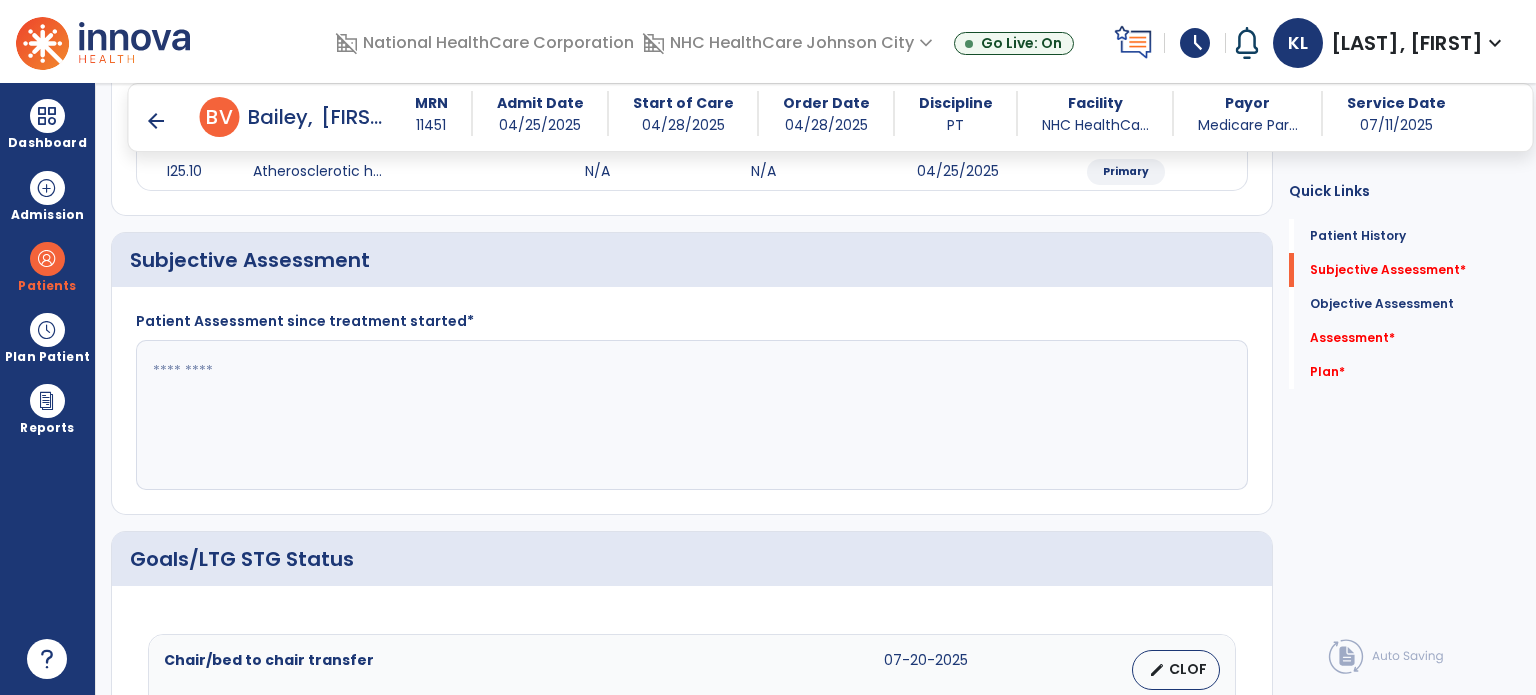 click 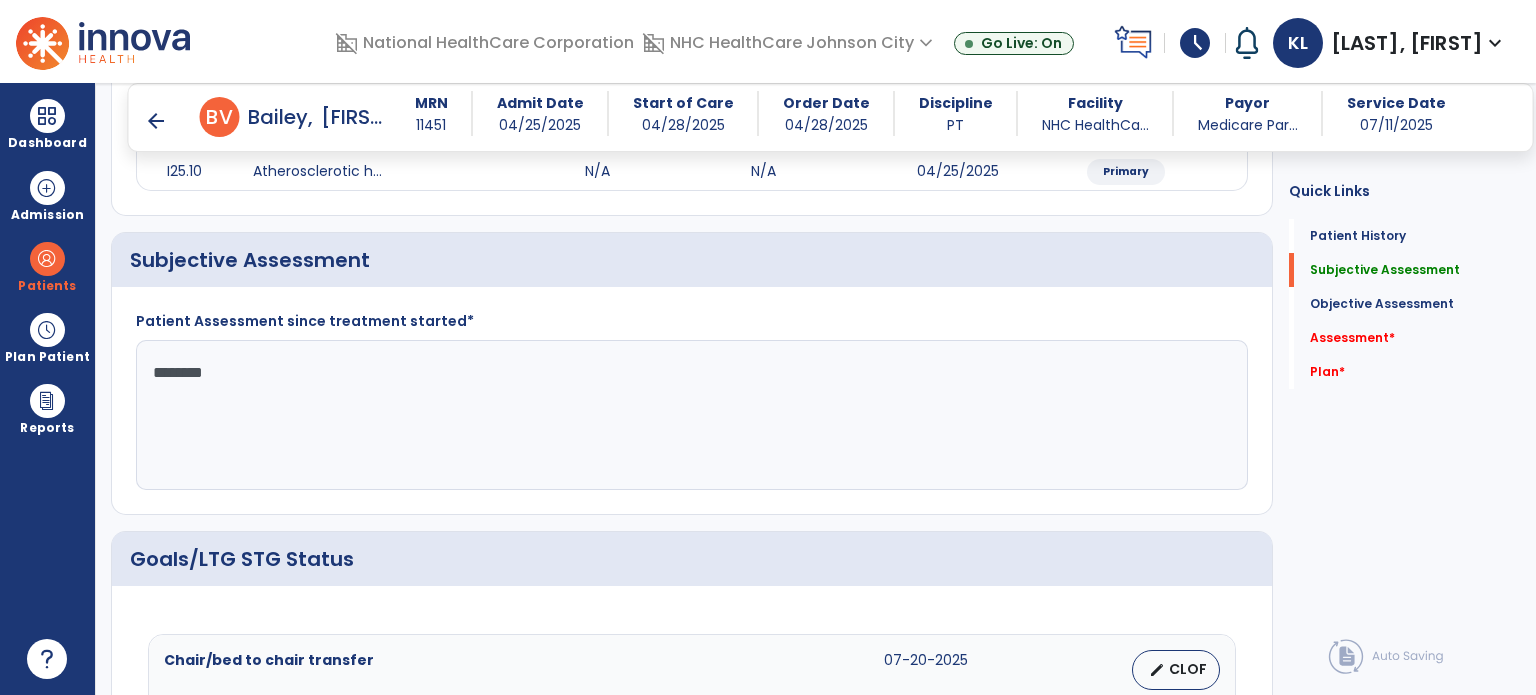 click on "*******" 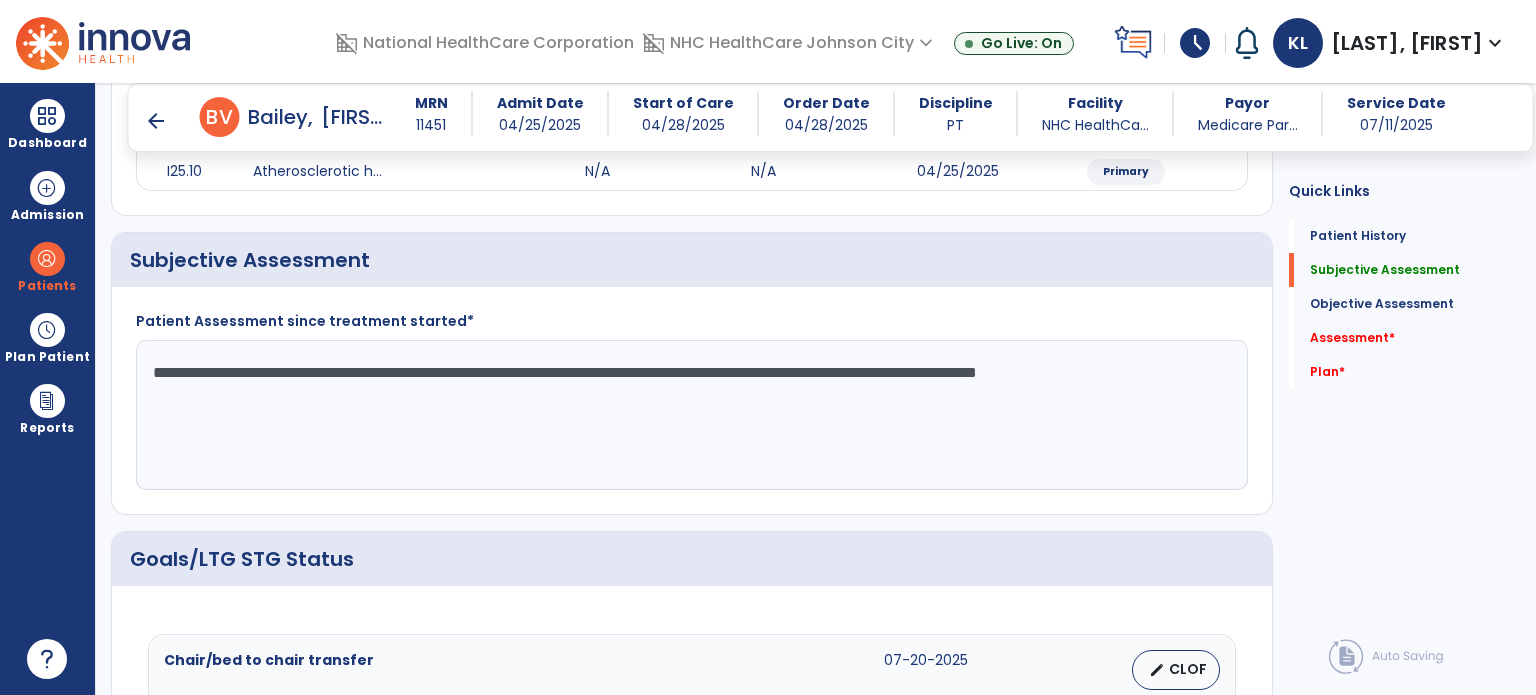 type on "**********" 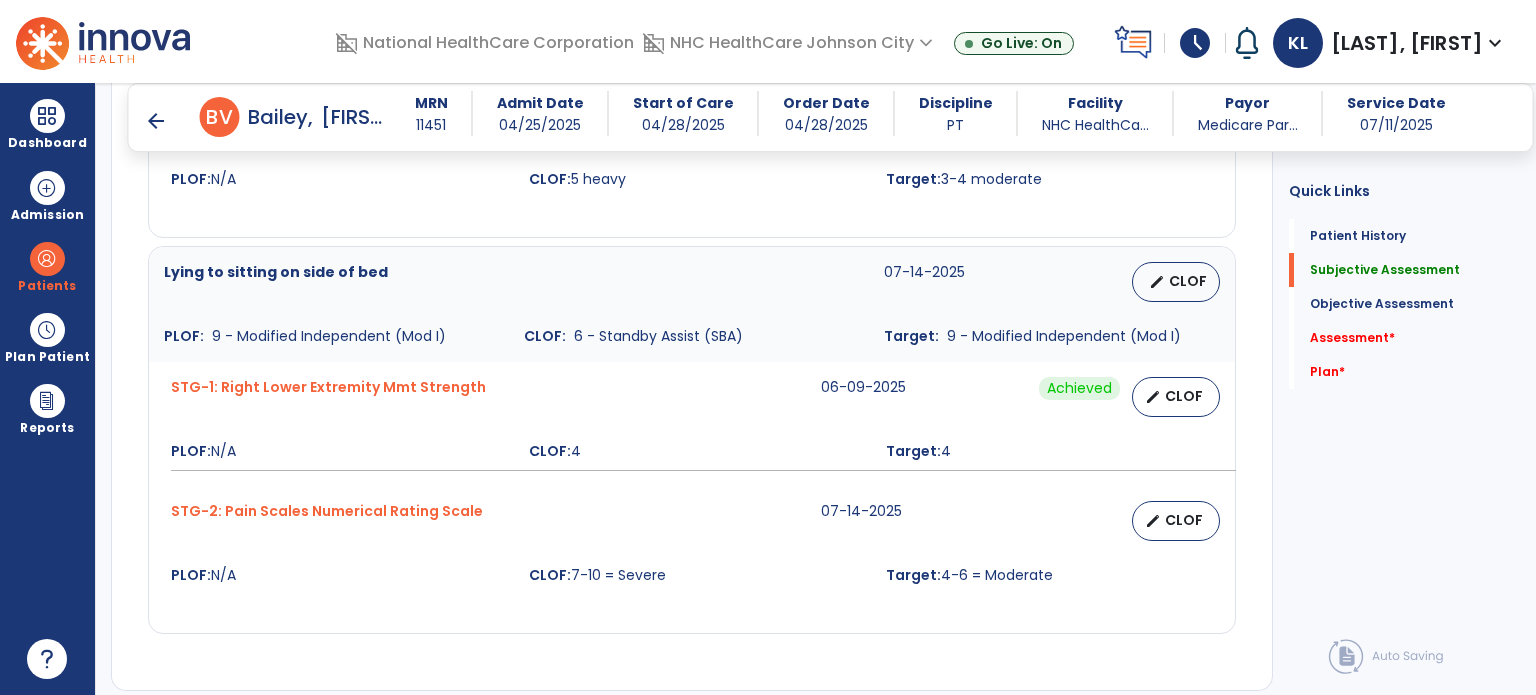 scroll, scrollTop: 1480, scrollLeft: 0, axis: vertical 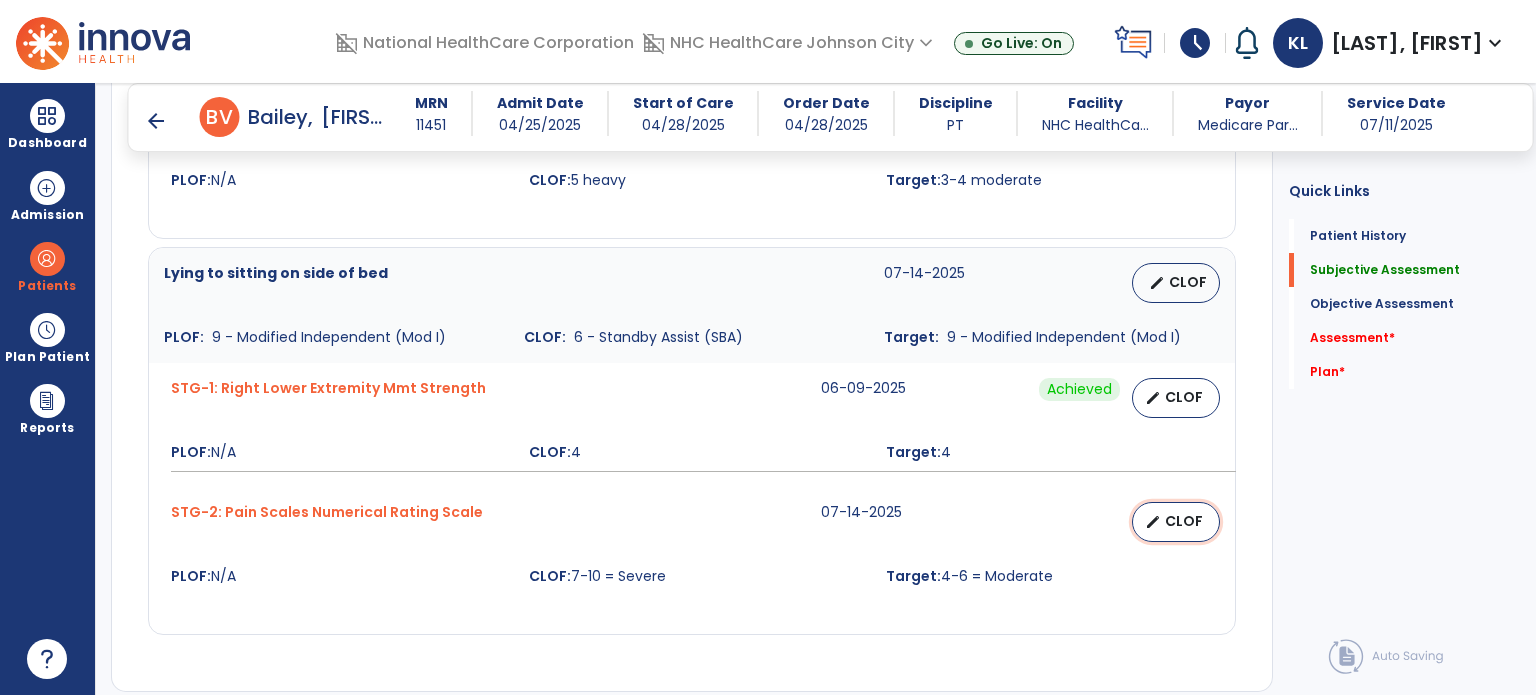 click on "CLOF" at bounding box center (1184, 521) 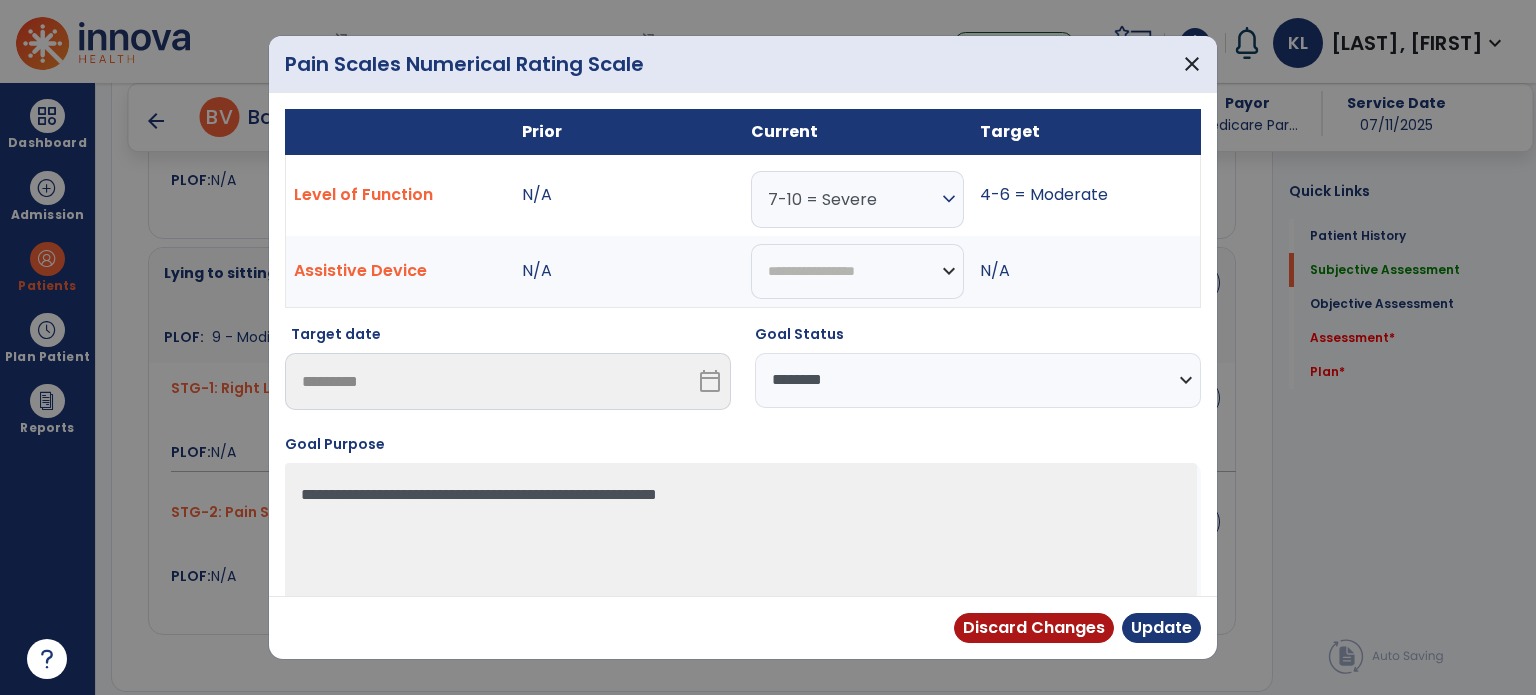 drag, startPoint x: 909, startPoint y: 194, endPoint x: 737, endPoint y: 197, distance: 172.02615 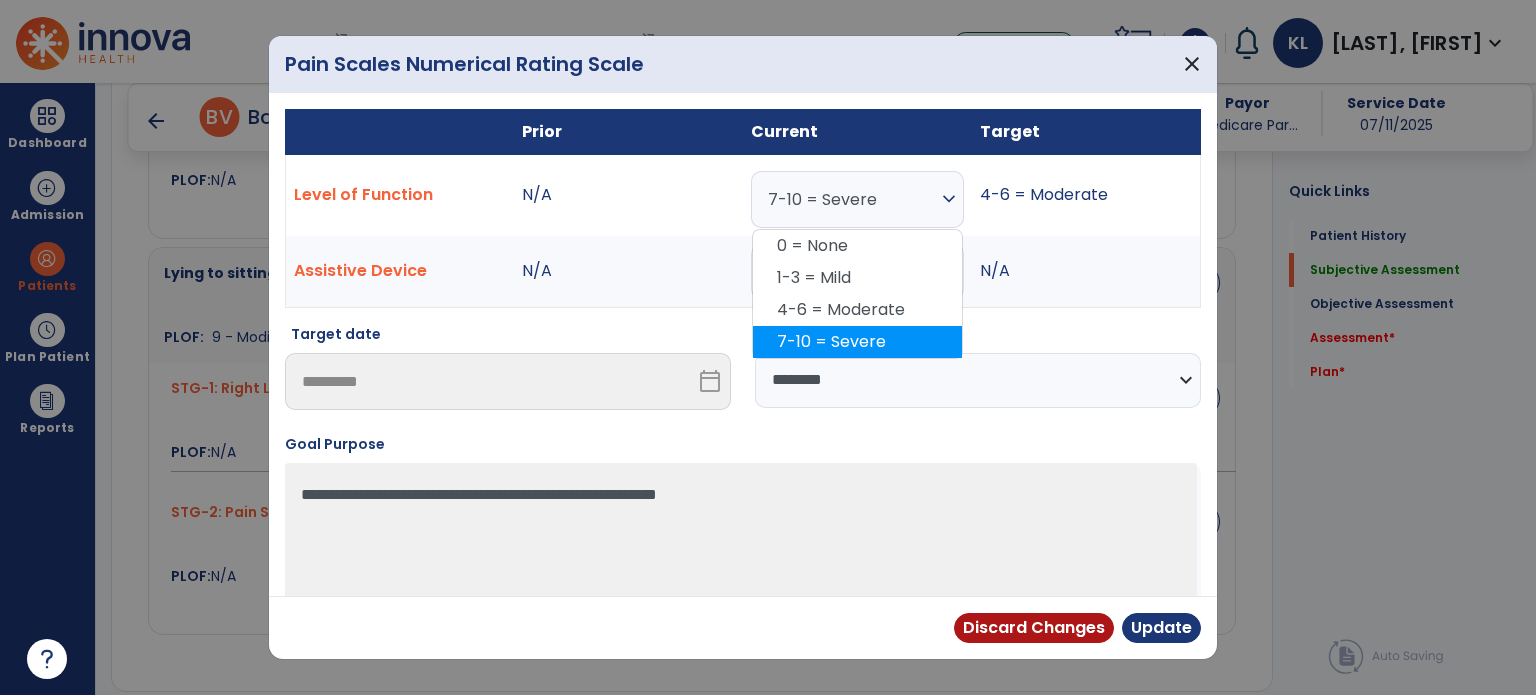click on "7-10 = Severe" at bounding box center [857, 342] 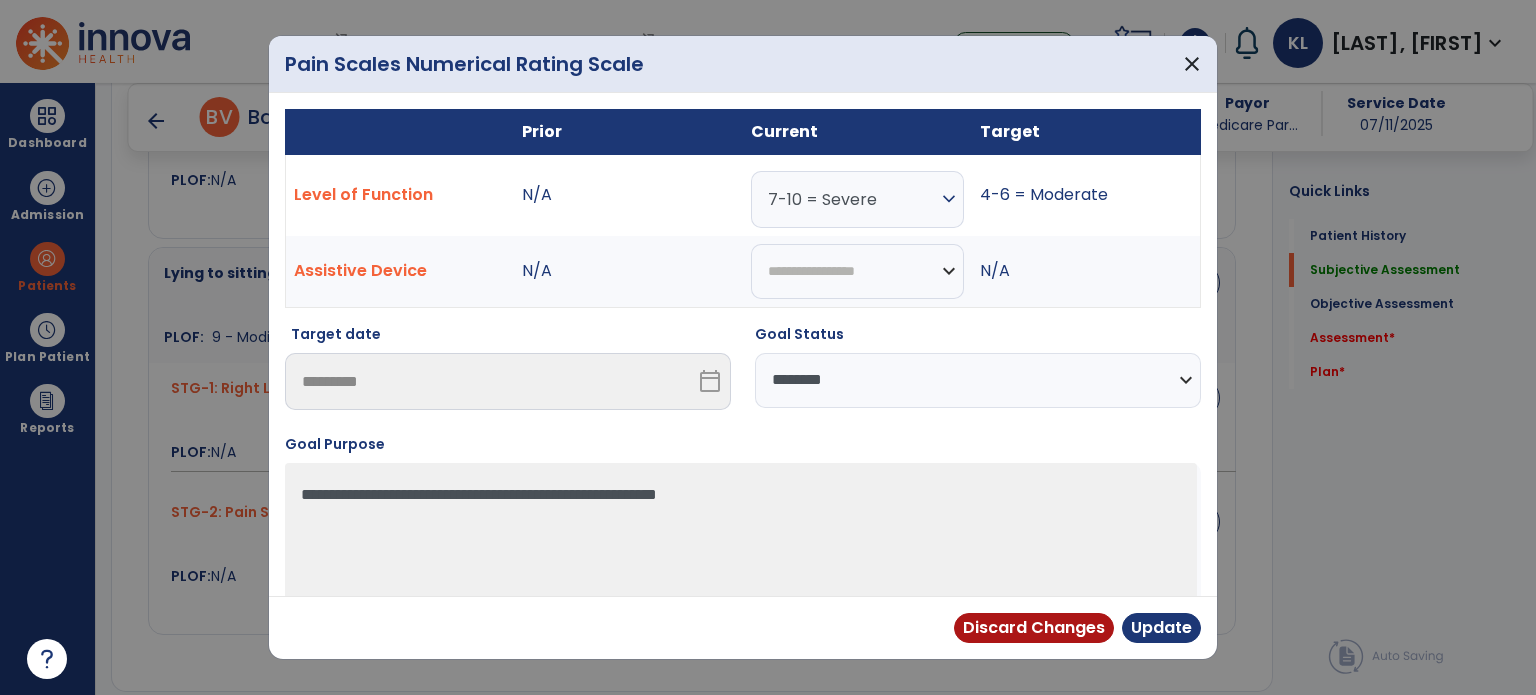 click on "**********" at bounding box center (978, 380) 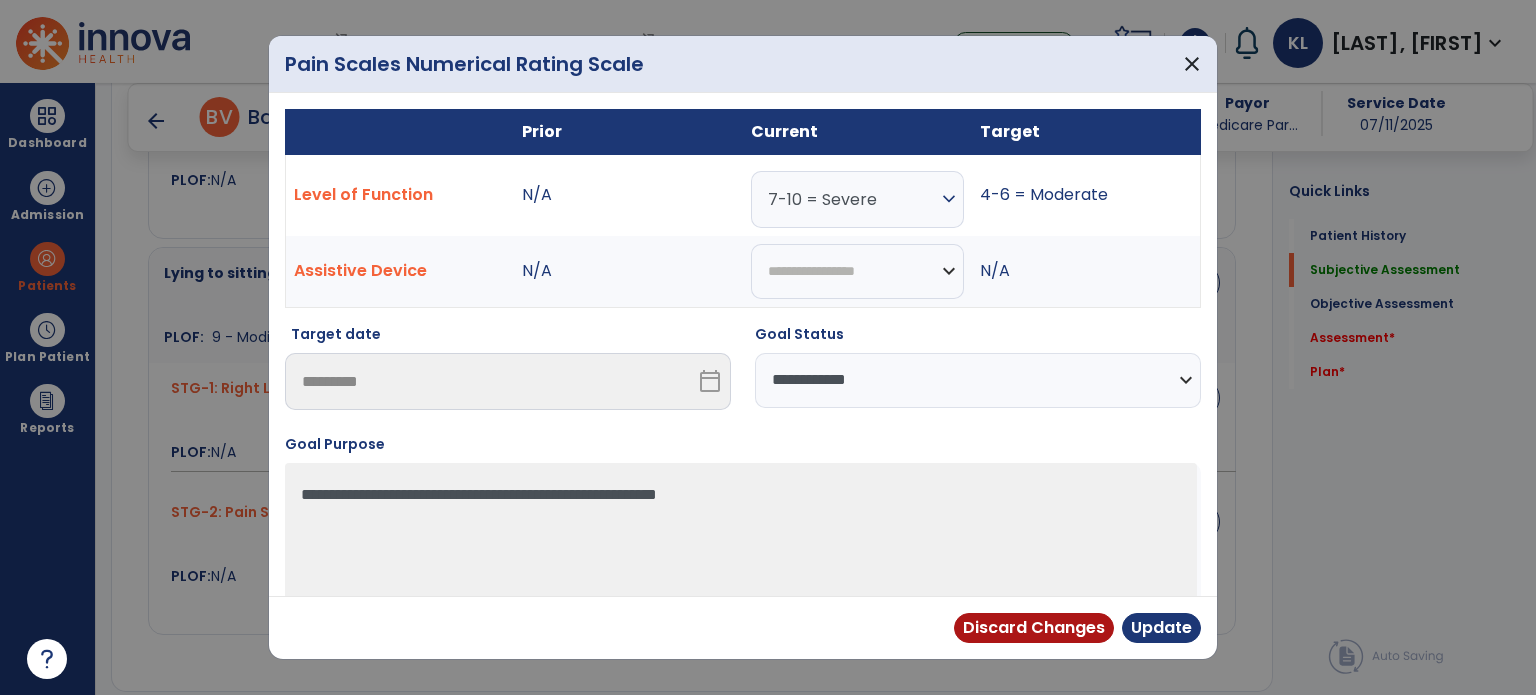click on "**********" at bounding box center [978, 380] 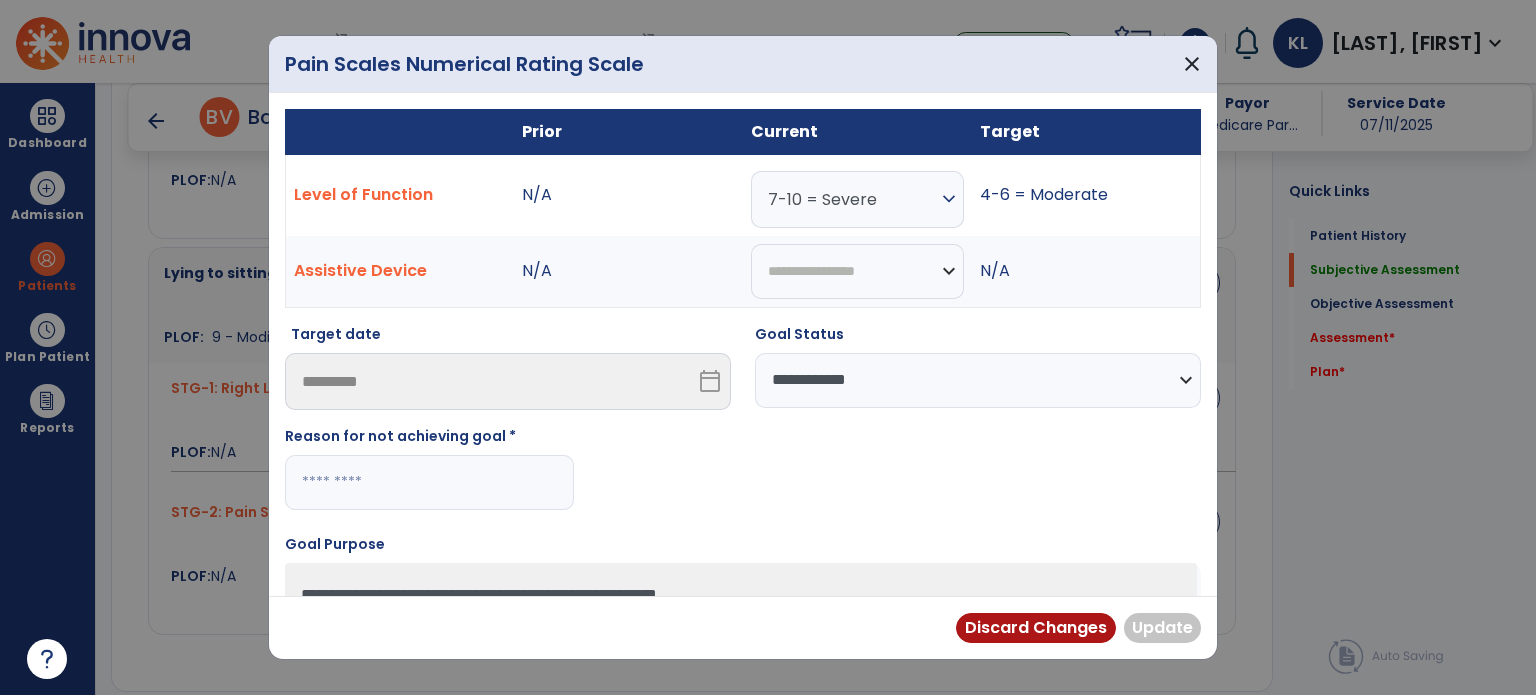 click on "**********" at bounding box center (743, 425) 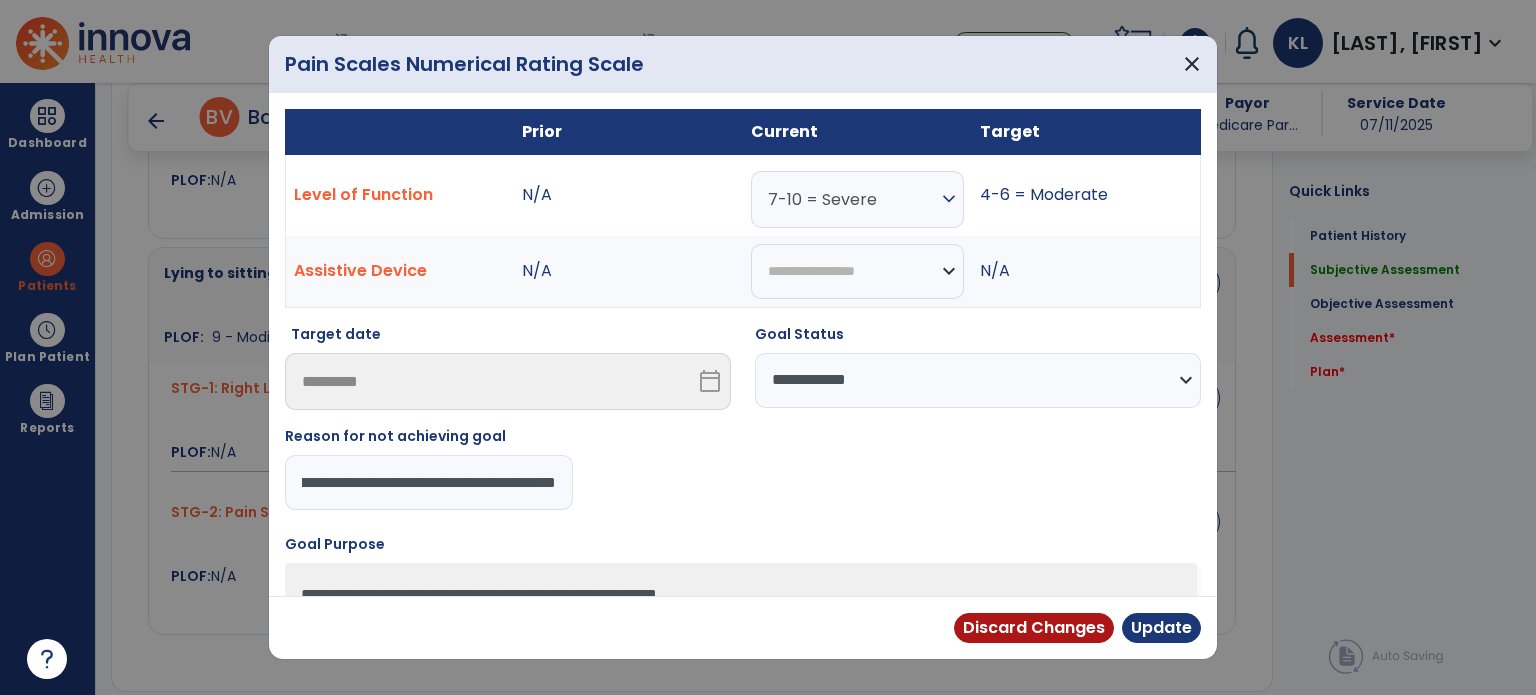 scroll, scrollTop: 0, scrollLeft: 92, axis: horizontal 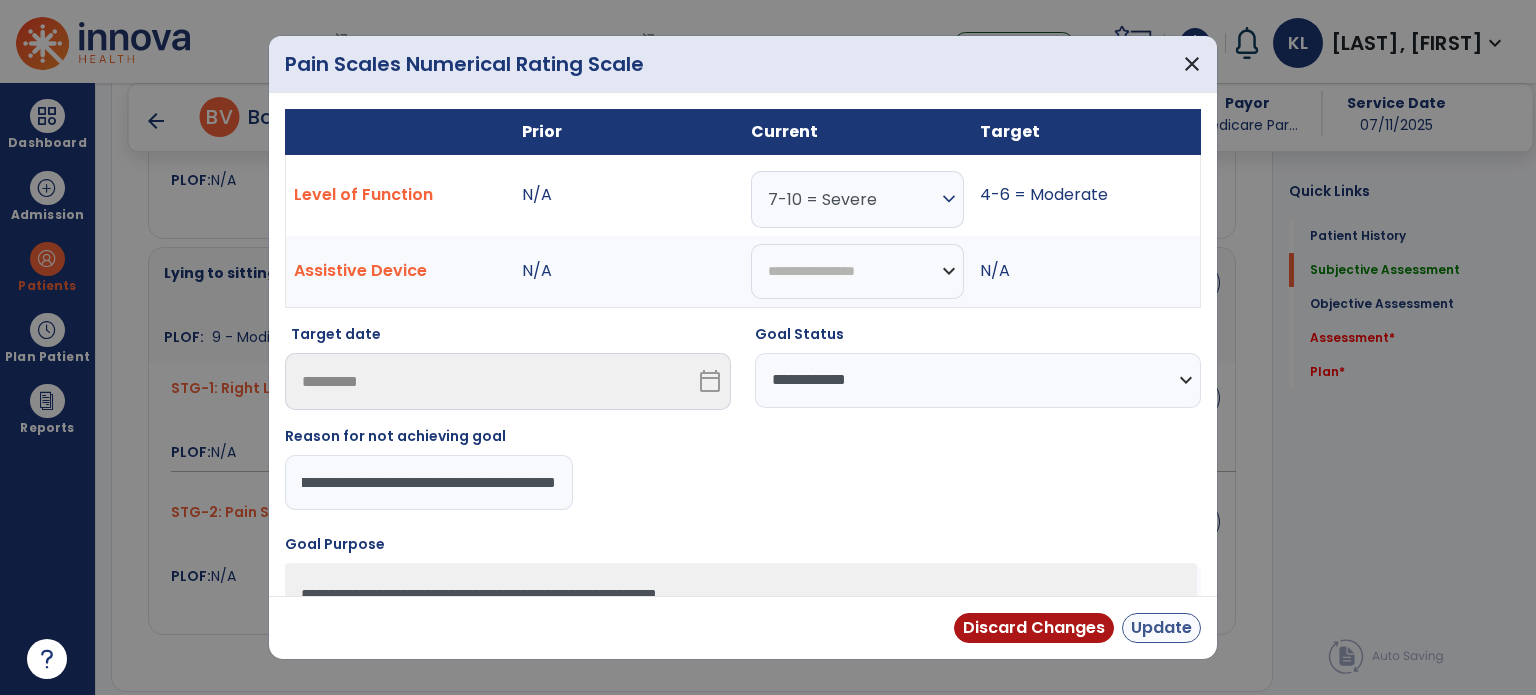 type on "**********" 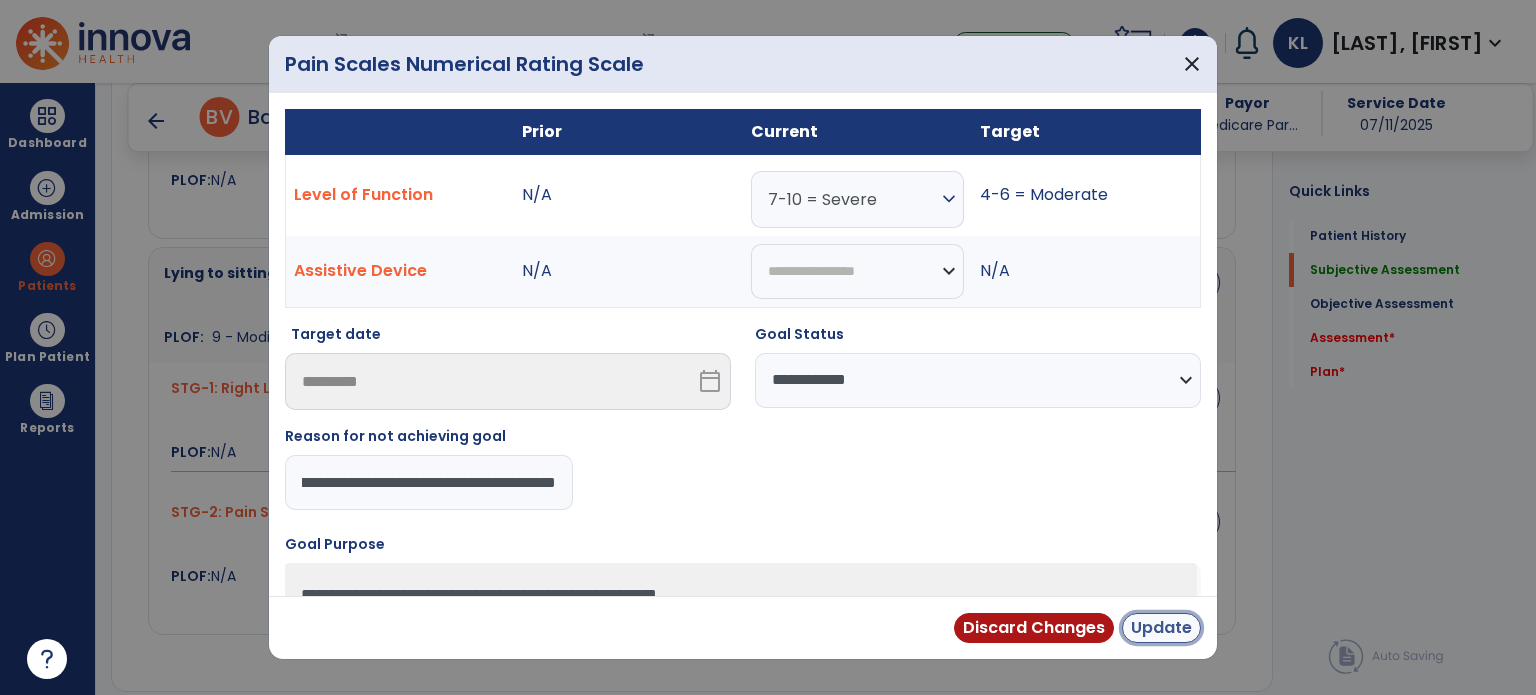 click on "Update" at bounding box center (1161, 628) 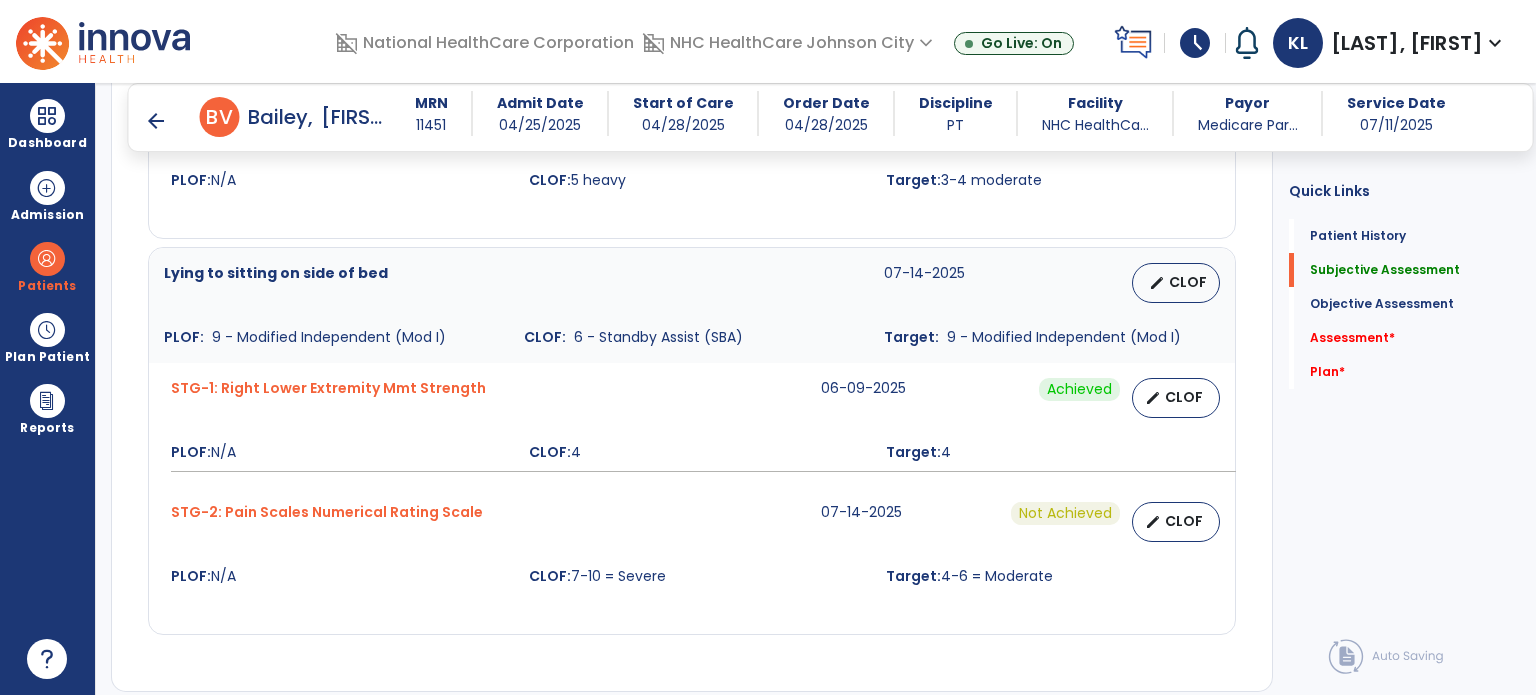 click on "Quick Links  Patient History   Patient History   Subjective Assessment   Subjective Assessment   Objective Assessment   Objective Assessment   Assessment   *  Assessment   *  Plan   *  Plan   *" 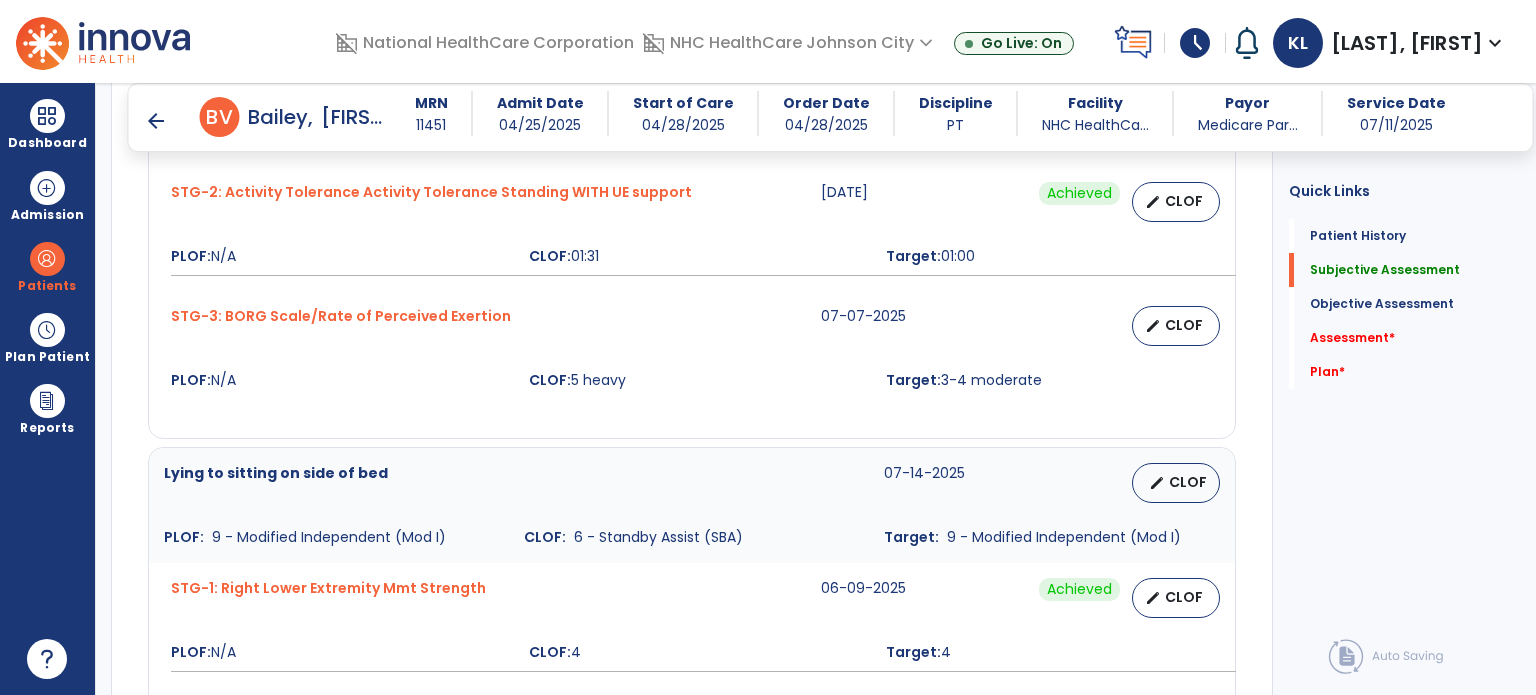 scroll, scrollTop: 1240, scrollLeft: 0, axis: vertical 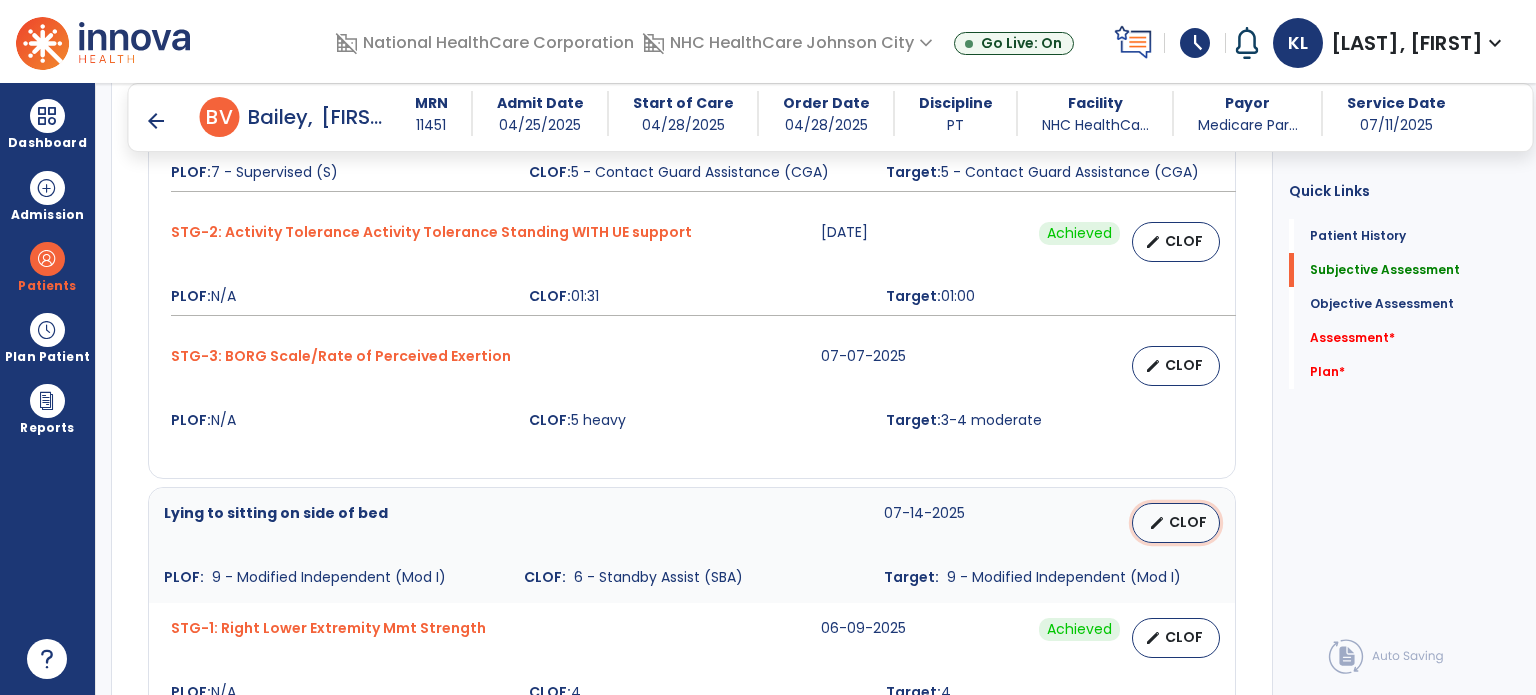click on "edit   CLOF" at bounding box center (1176, 523) 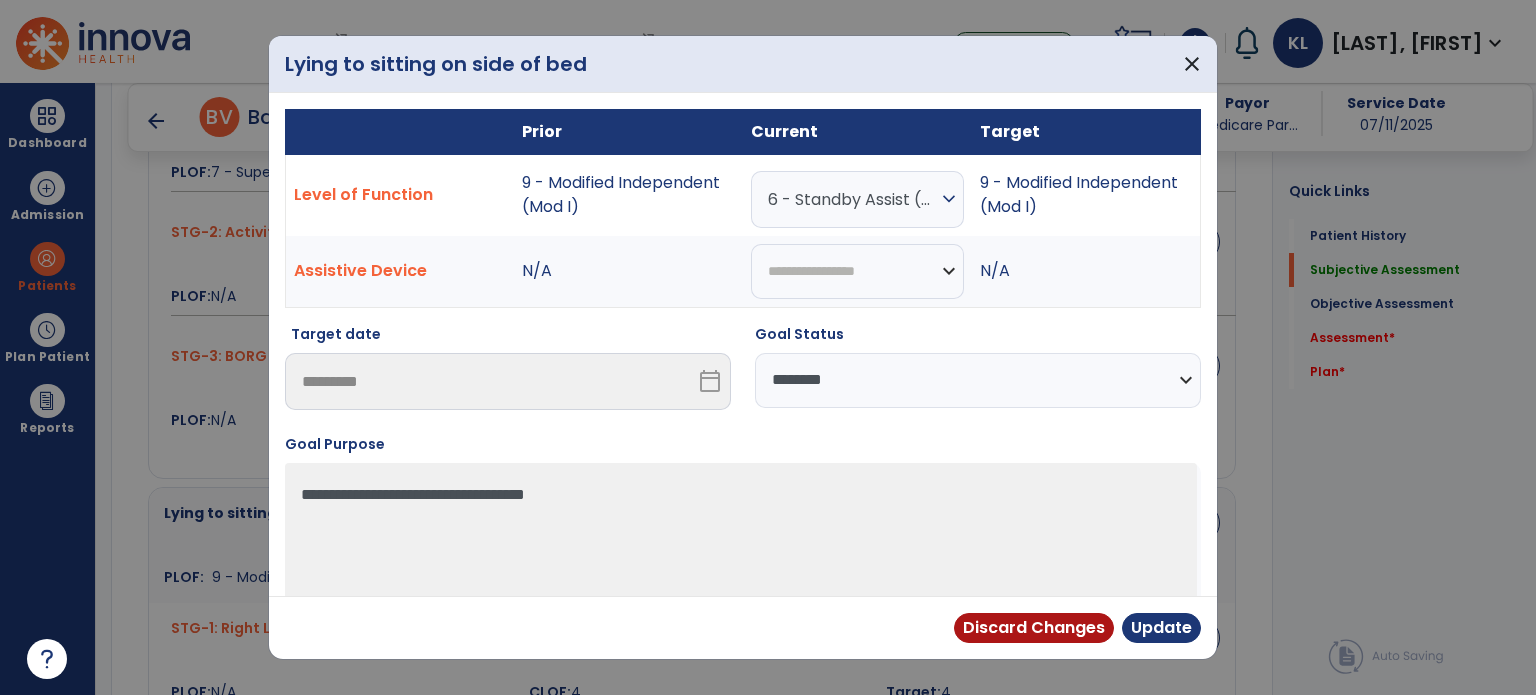 click on "6 - Standby Assist (SBA)" at bounding box center [852, 199] 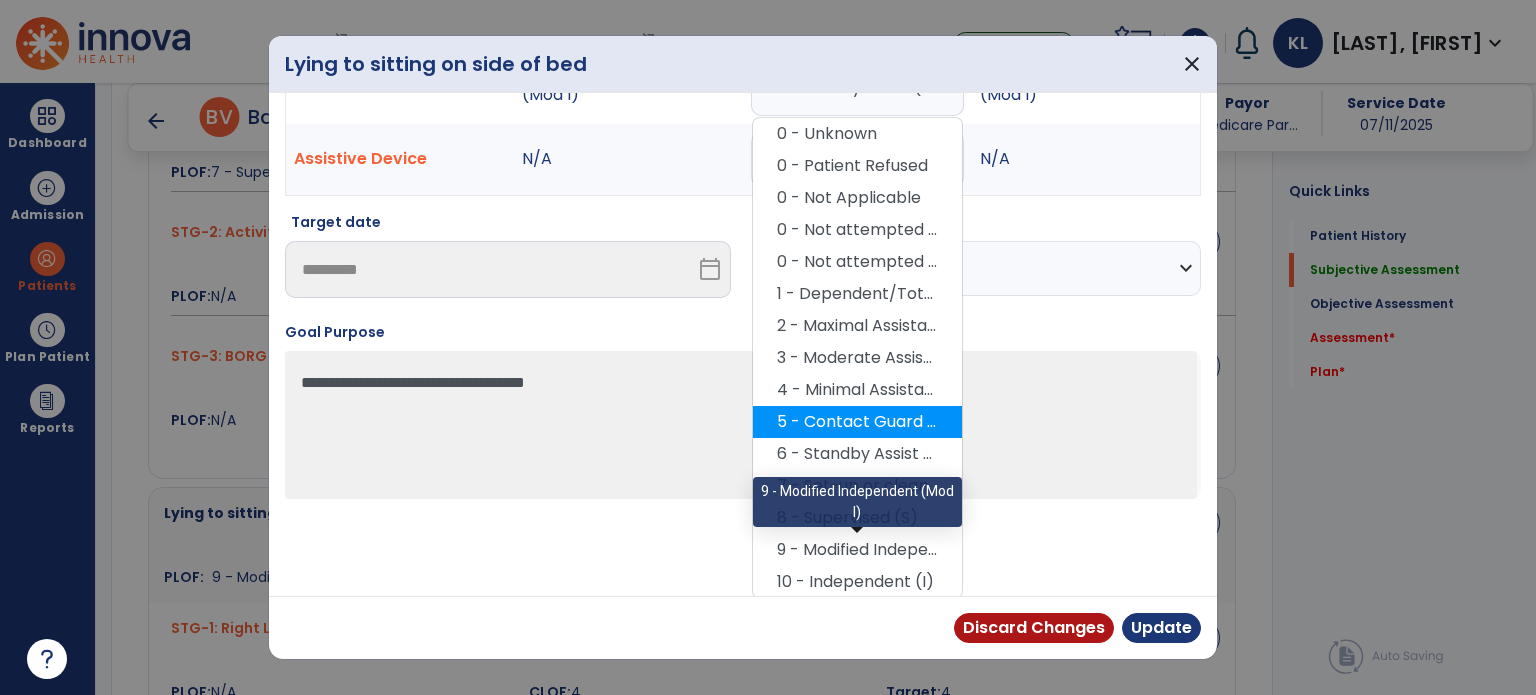click on "9 - Modified Independent (Mod I)" at bounding box center (857, 550) 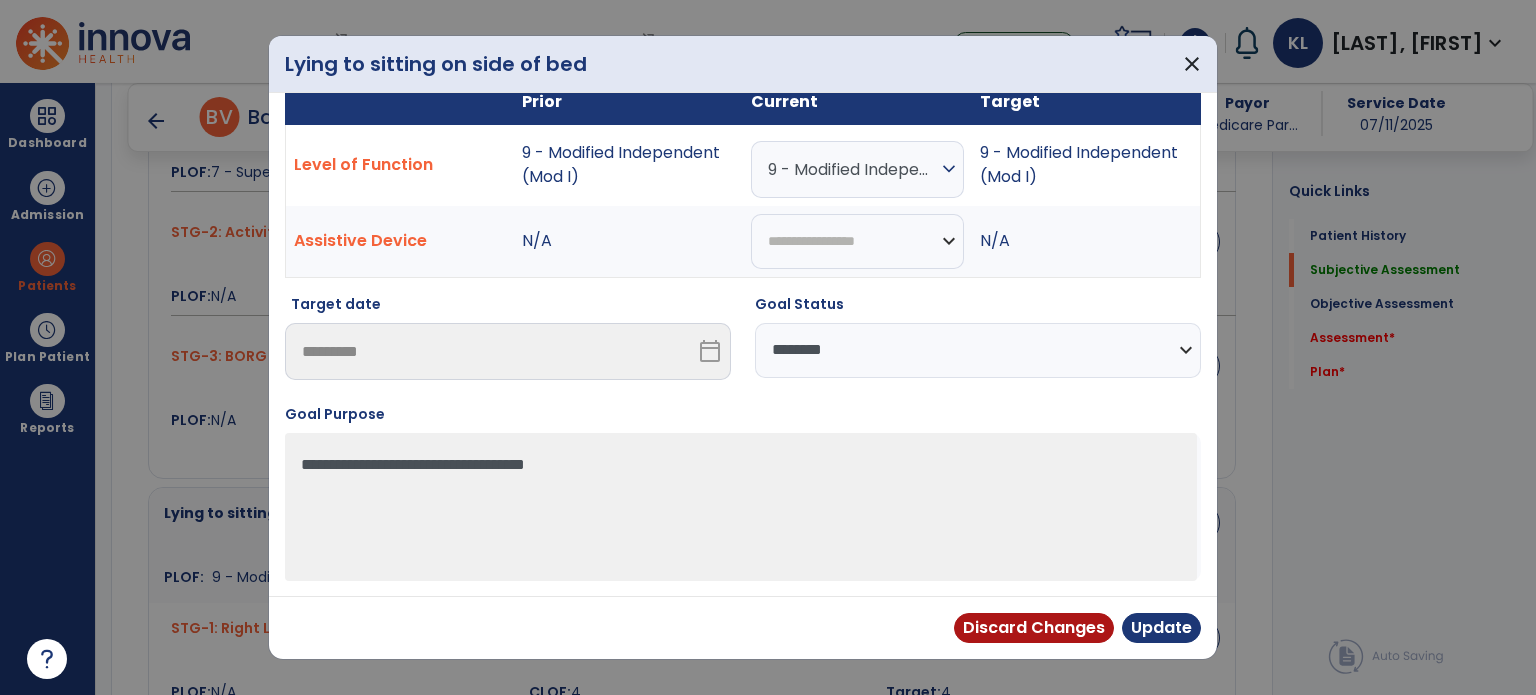 scroll, scrollTop: 28, scrollLeft: 0, axis: vertical 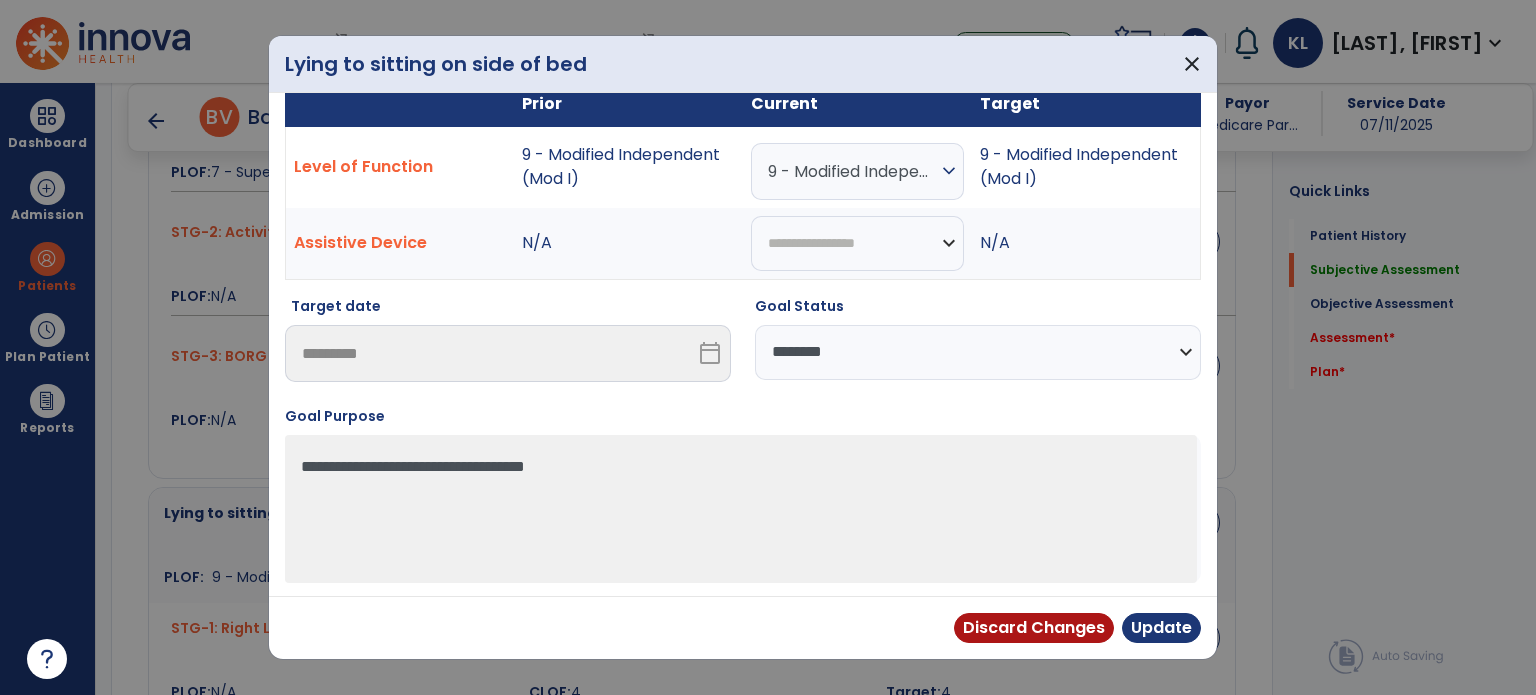 click on "**********" at bounding box center (978, 352) 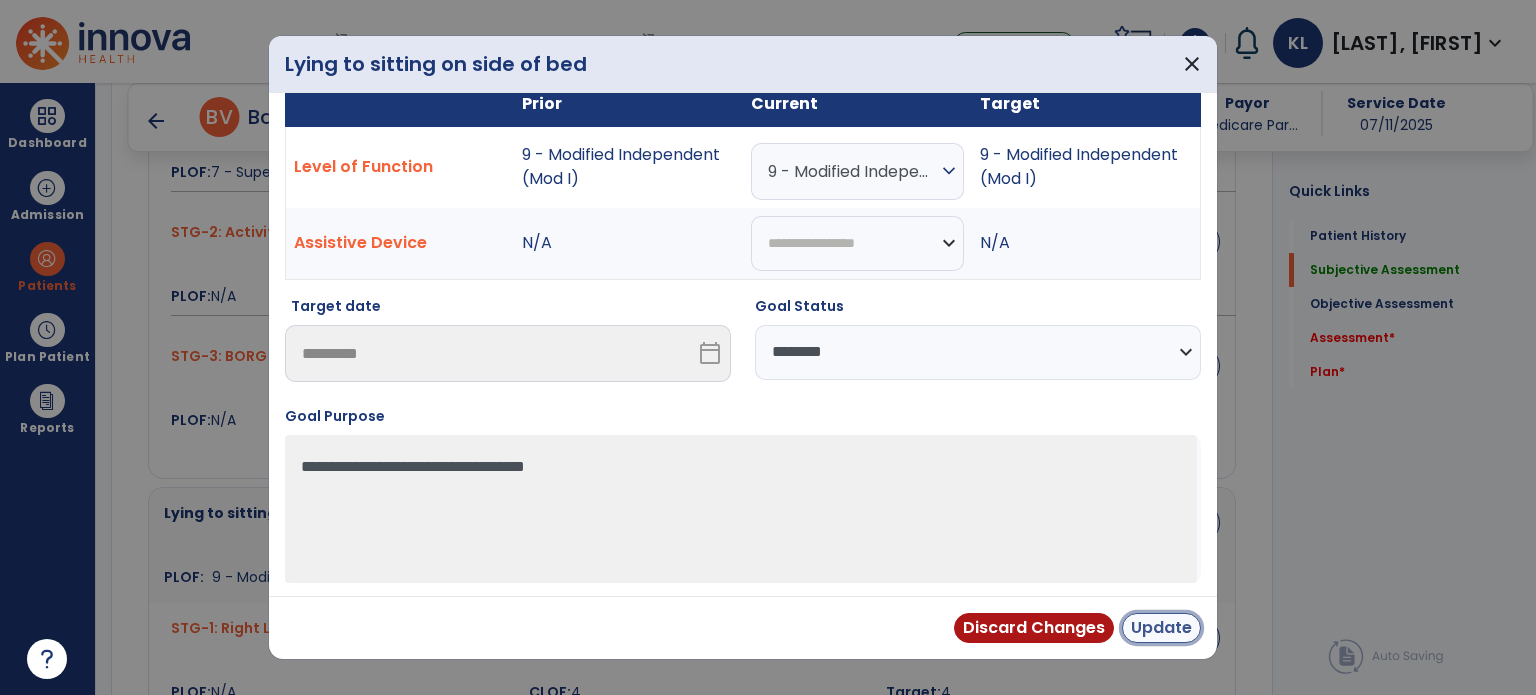 click on "Update" at bounding box center [1161, 628] 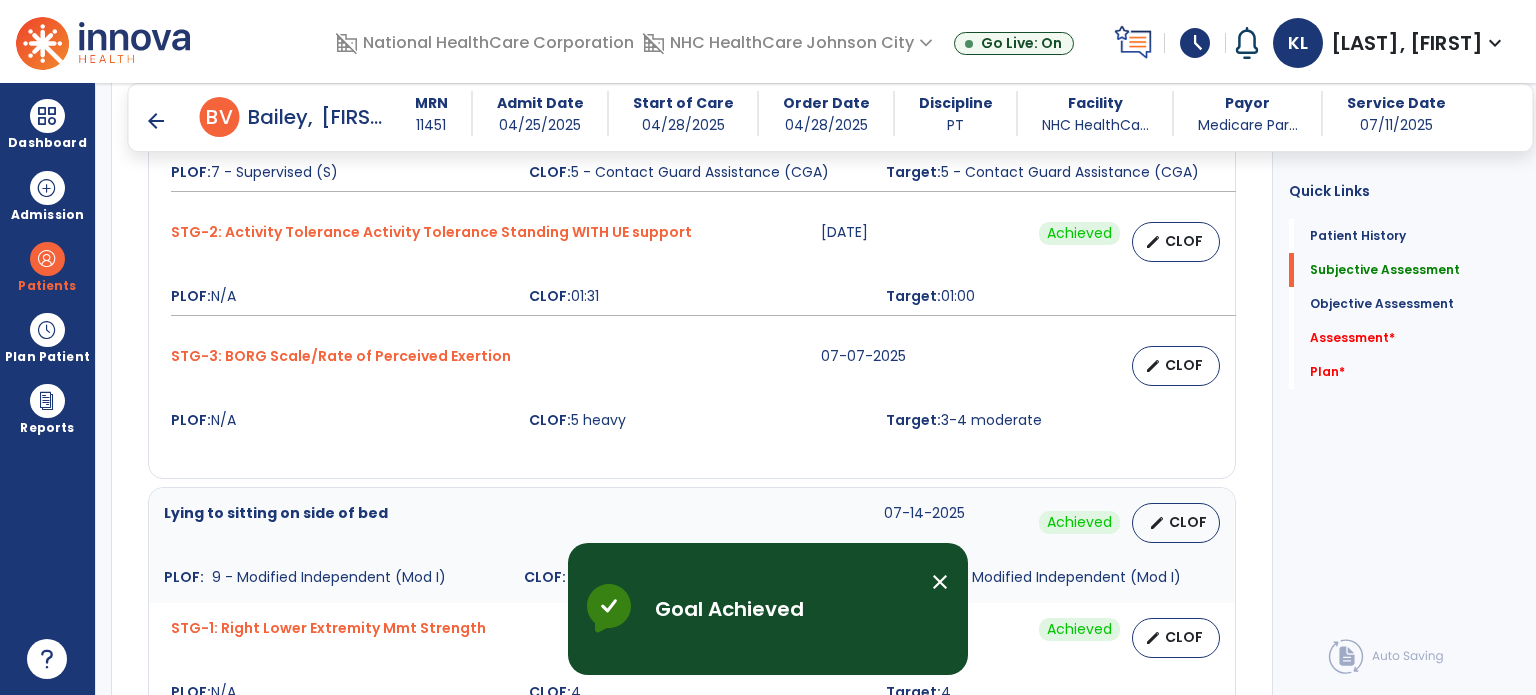 click on "Quick Links  Patient History   Patient History   Subjective Assessment   Subjective Assessment   Objective Assessment   Objective Assessment   Assessment   *  Assessment   *  Plan   *  Plan   *" 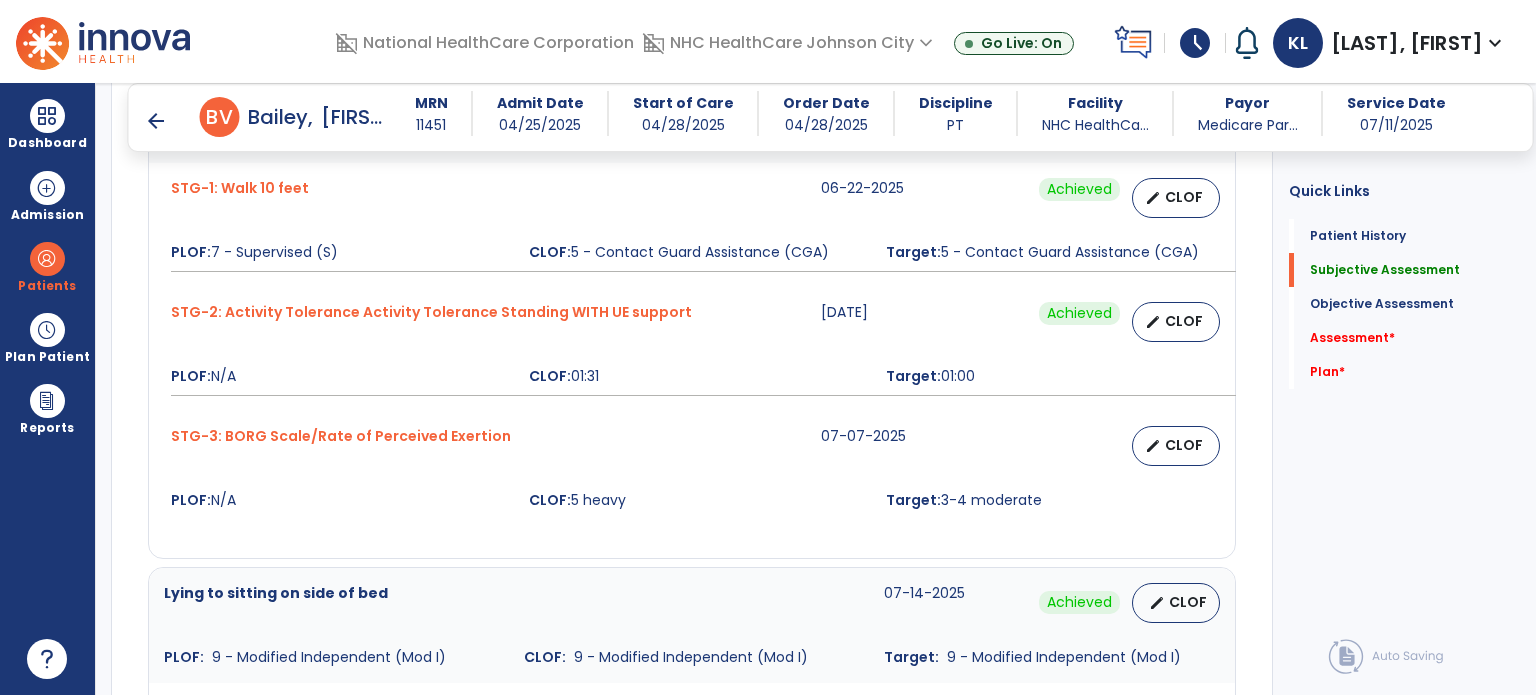 scroll, scrollTop: 1120, scrollLeft: 0, axis: vertical 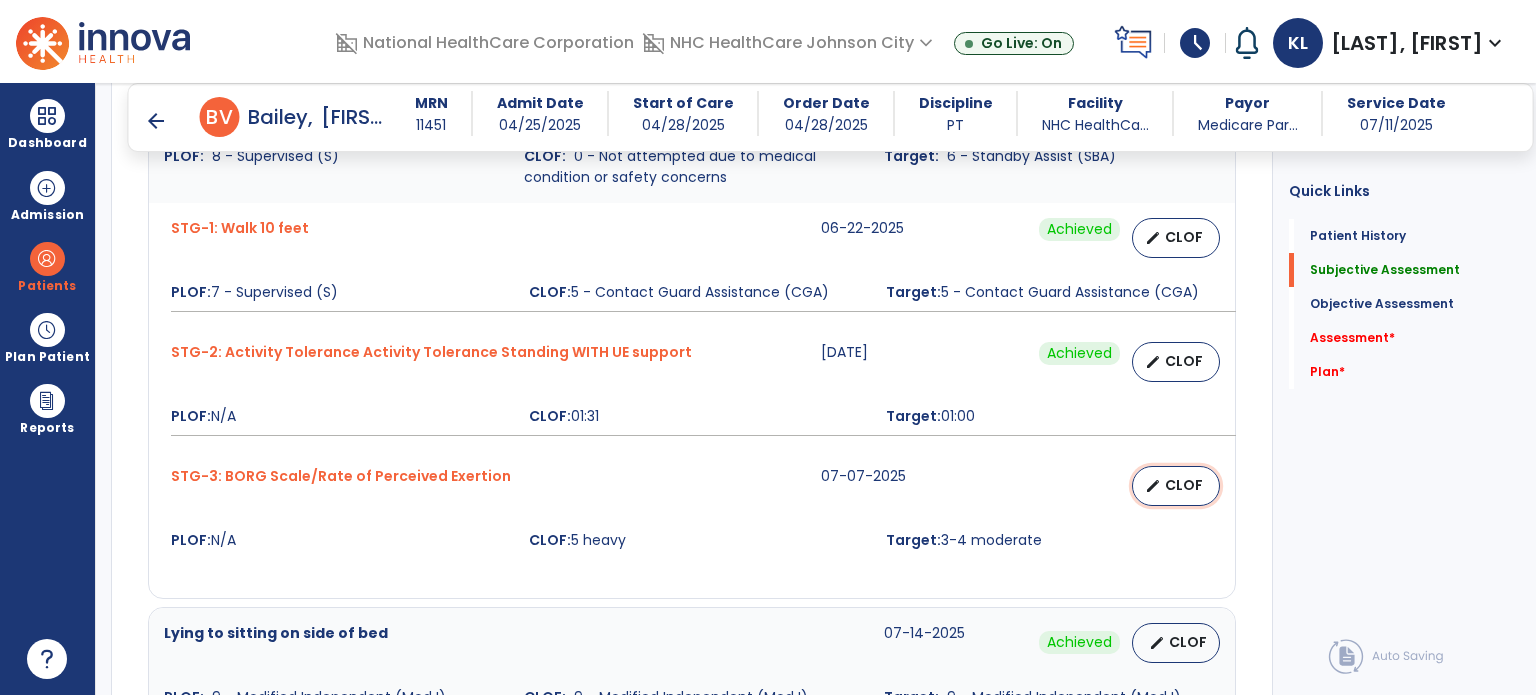 click on "edit   CLOF" at bounding box center (1176, 486) 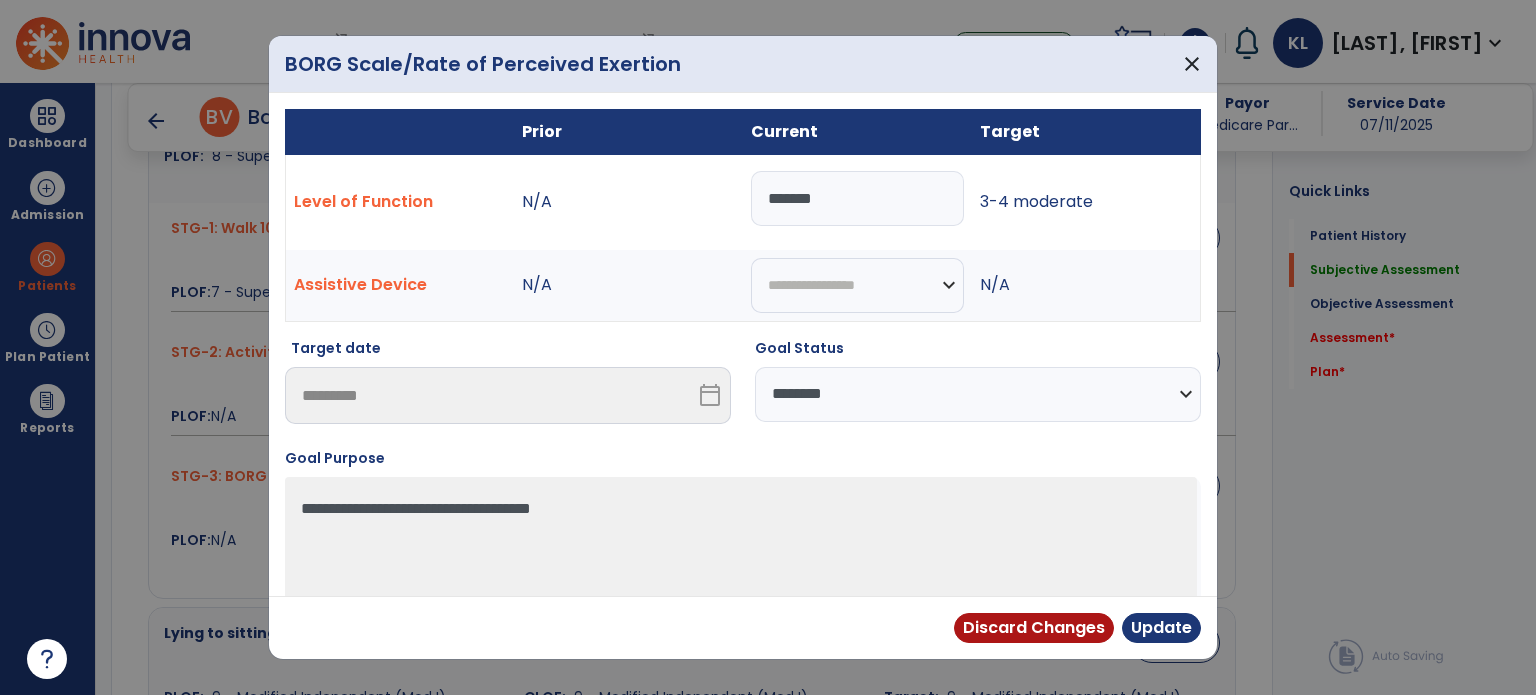 click on "*******" at bounding box center (857, 198) 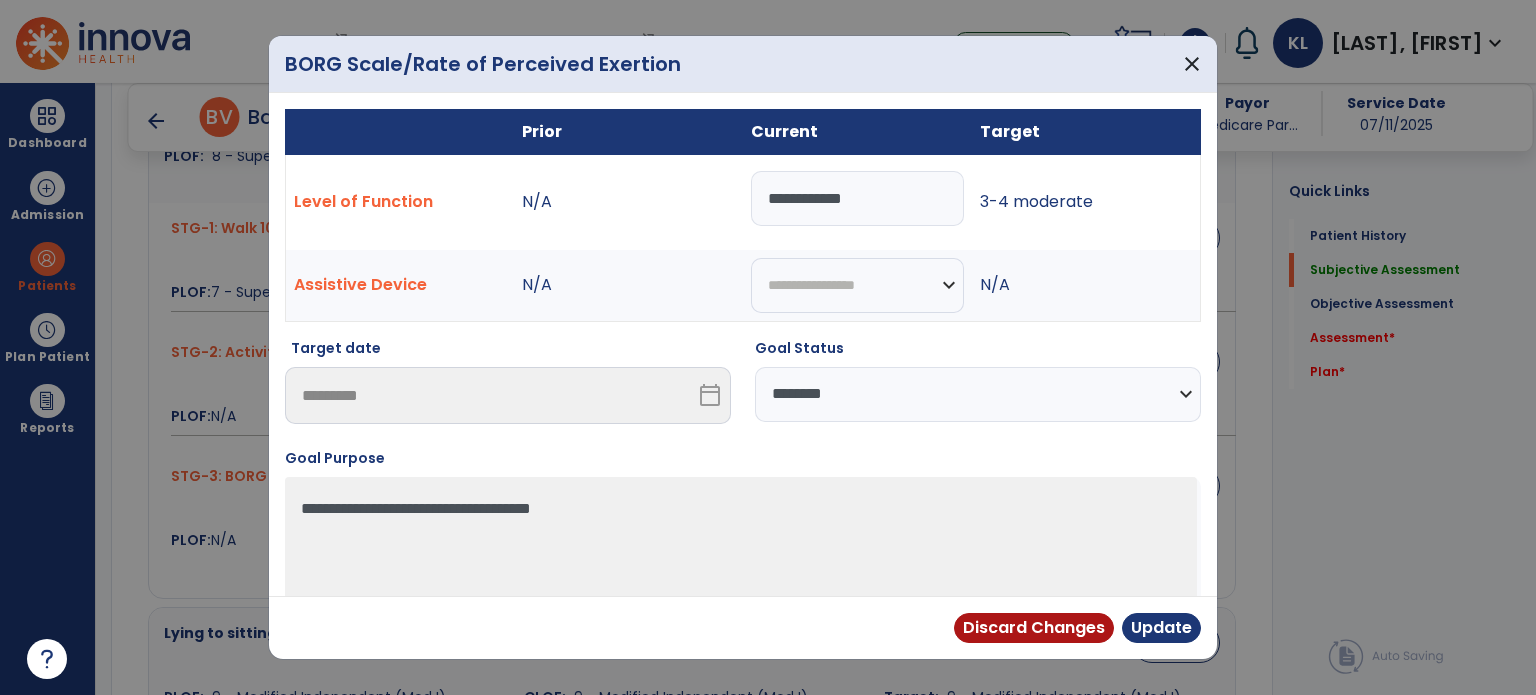 type on "**********" 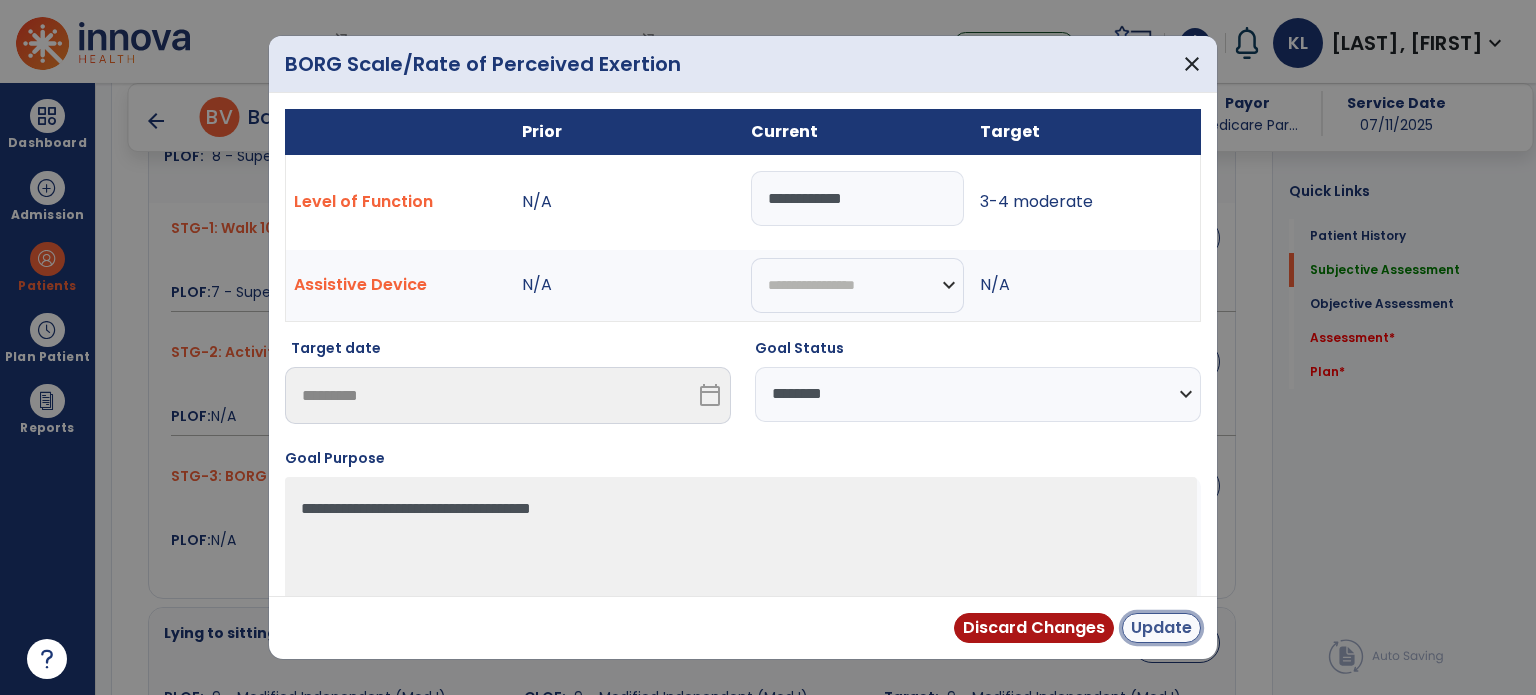 click on "Update" at bounding box center [1161, 628] 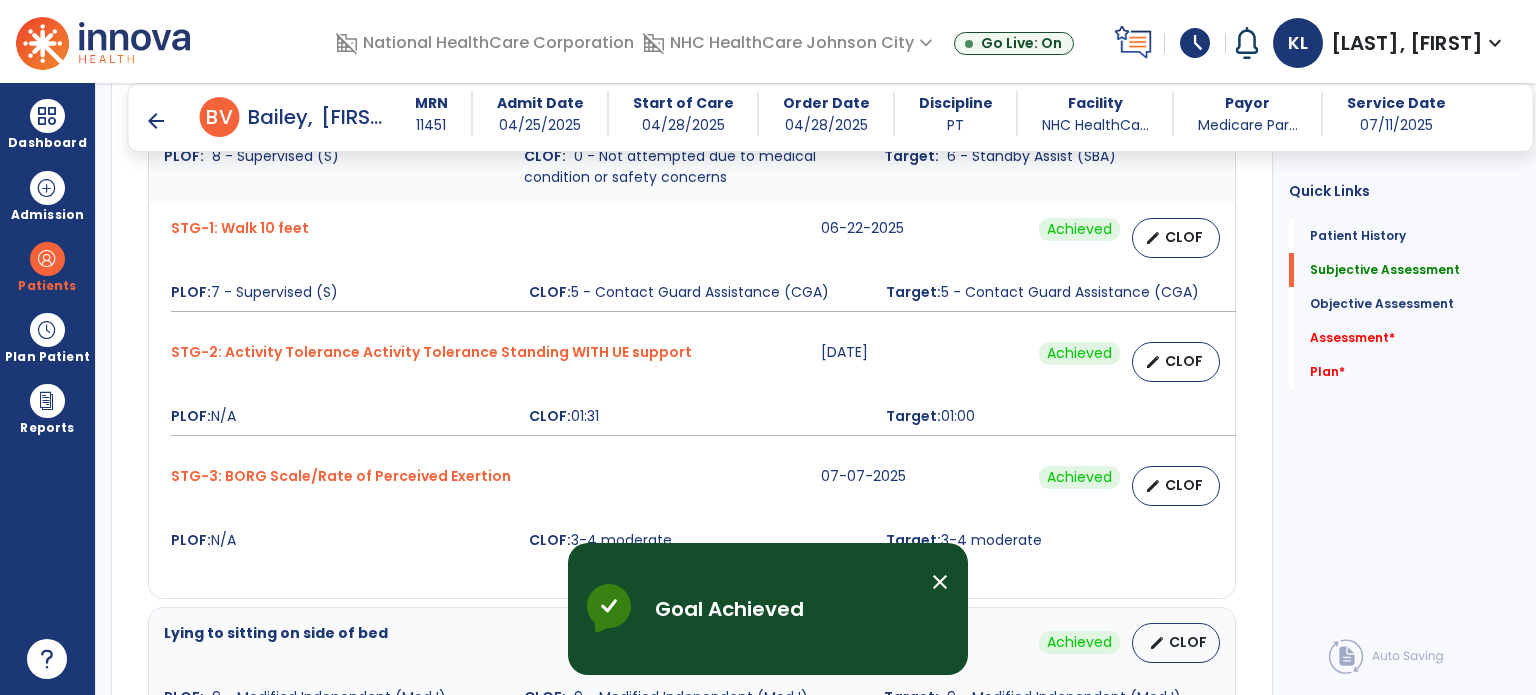 click on "Quick Links  Patient History   Patient History   Subjective Assessment   Subjective Assessment   Objective Assessment   Objective Assessment   Assessment   *  Assessment   *  Plan   *  Plan   *" 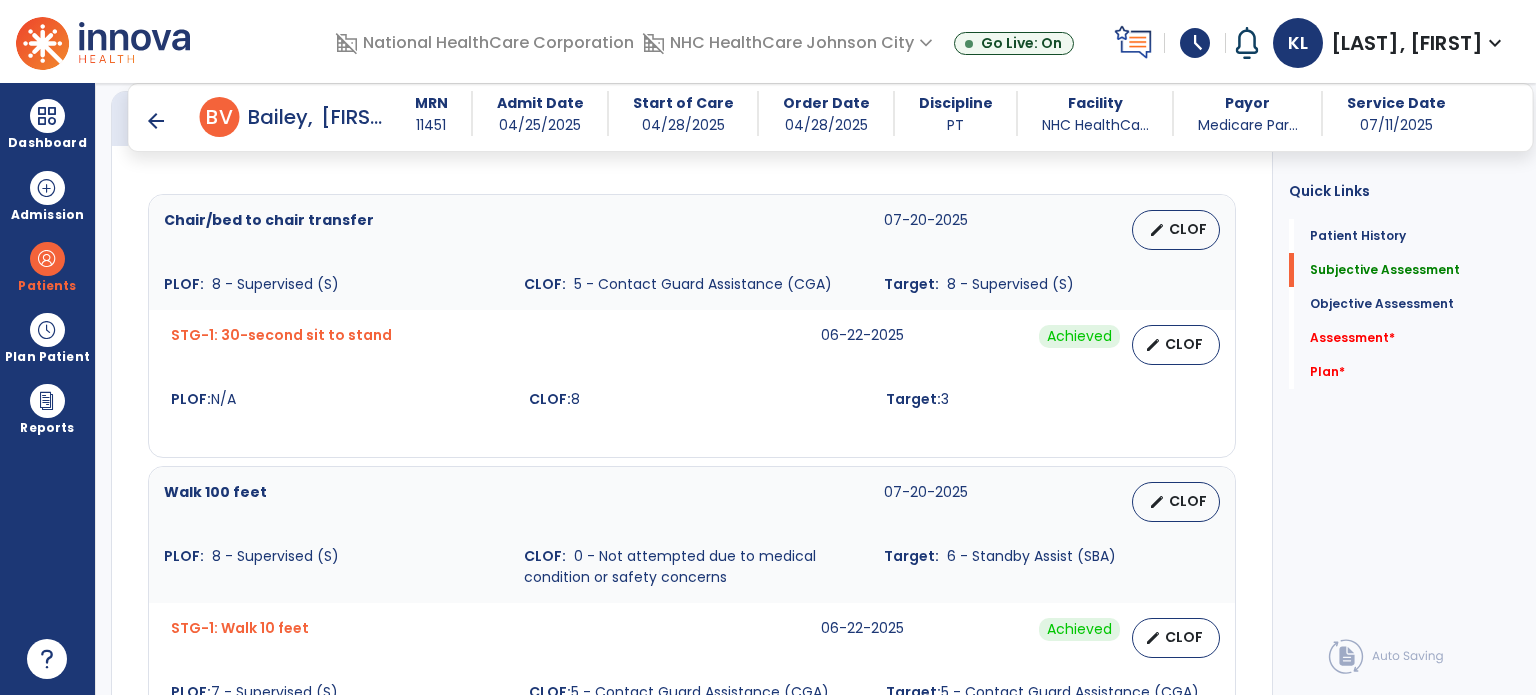 scroll, scrollTop: 680, scrollLeft: 0, axis: vertical 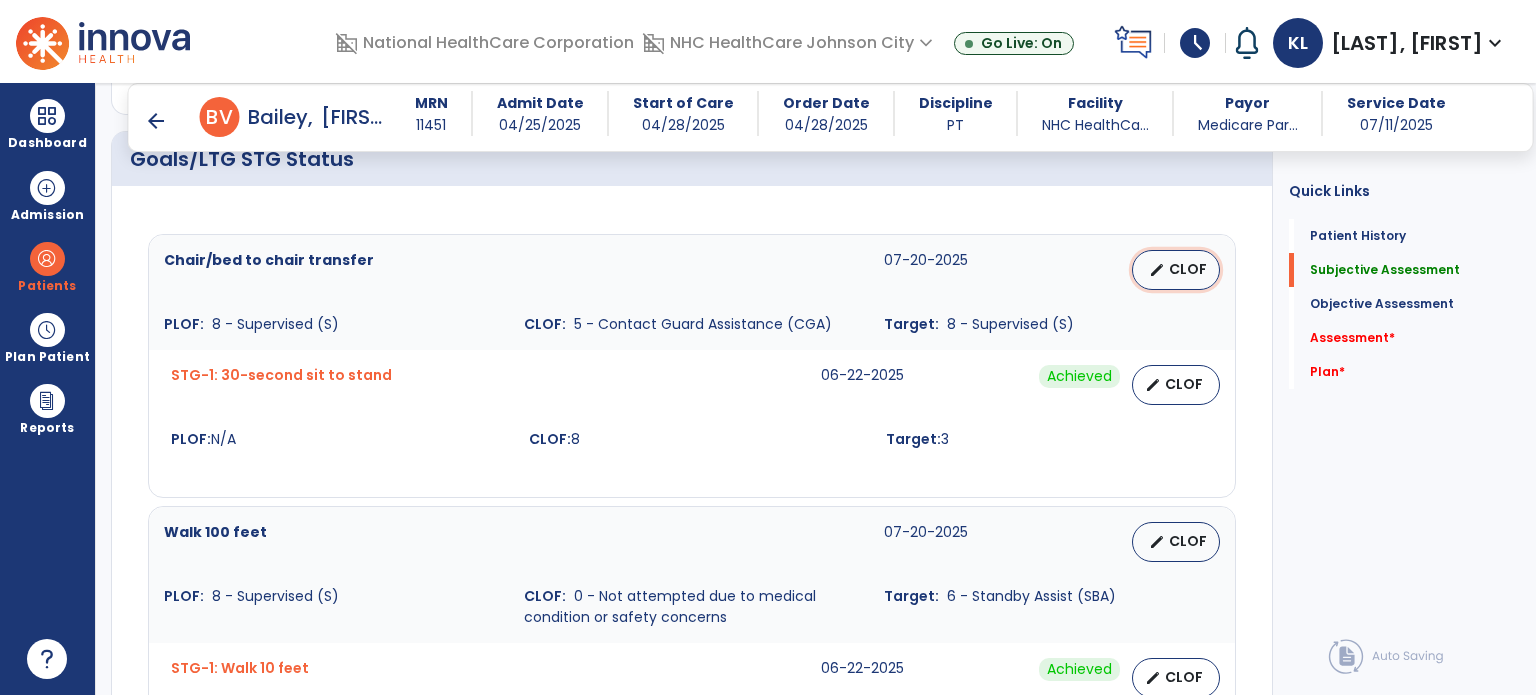 click on "edit   CLOF" at bounding box center [1176, 270] 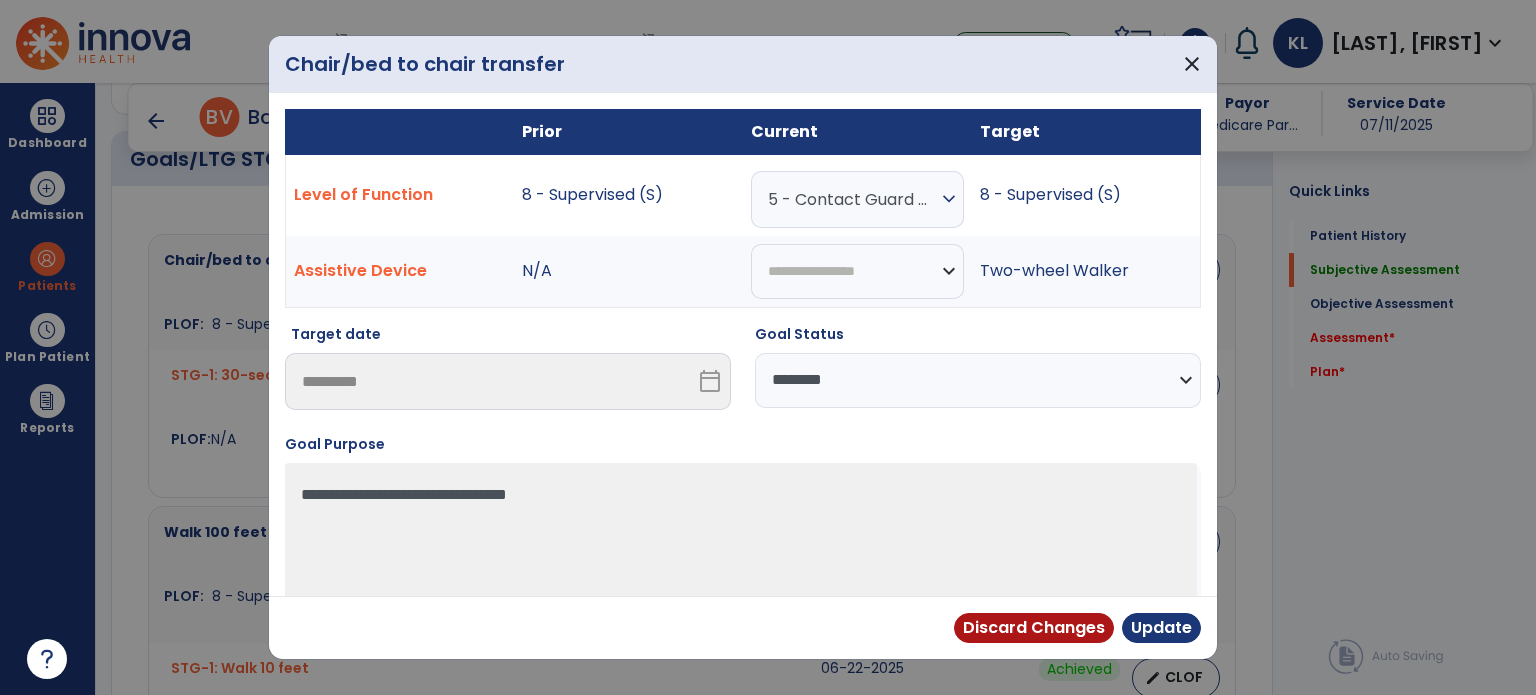 click on "5 - Contact Guard Assistance (CGA)" at bounding box center [852, 199] 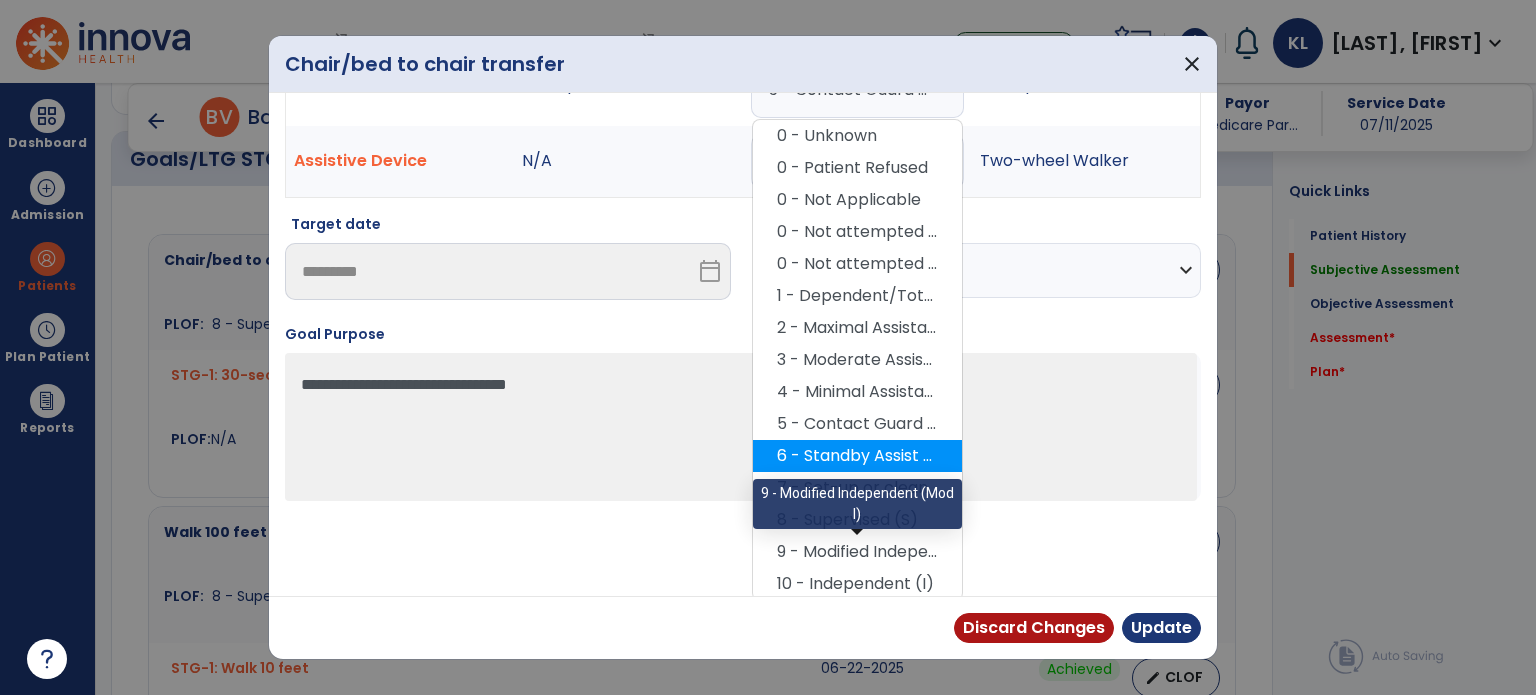 scroll, scrollTop: 112, scrollLeft: 0, axis: vertical 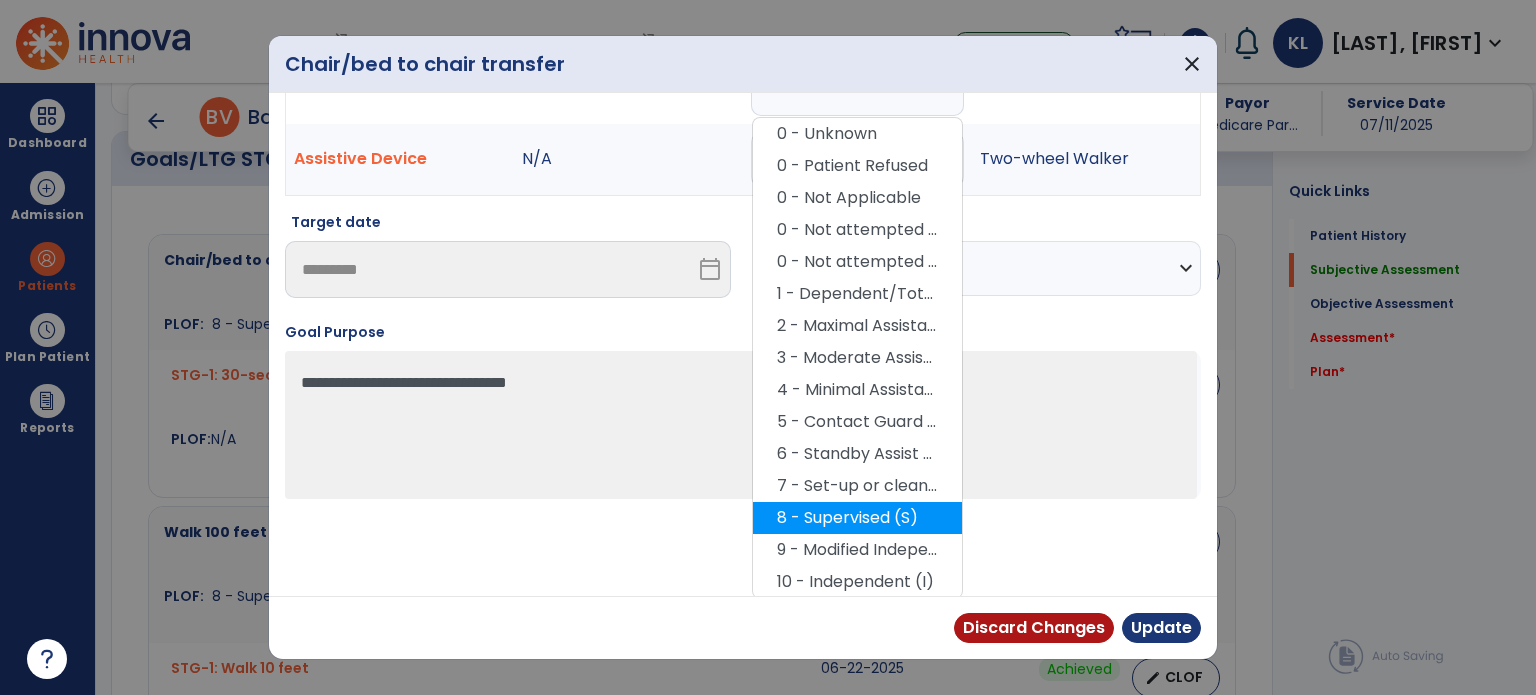 click on "8 - Supervised (S)" at bounding box center (857, 518) 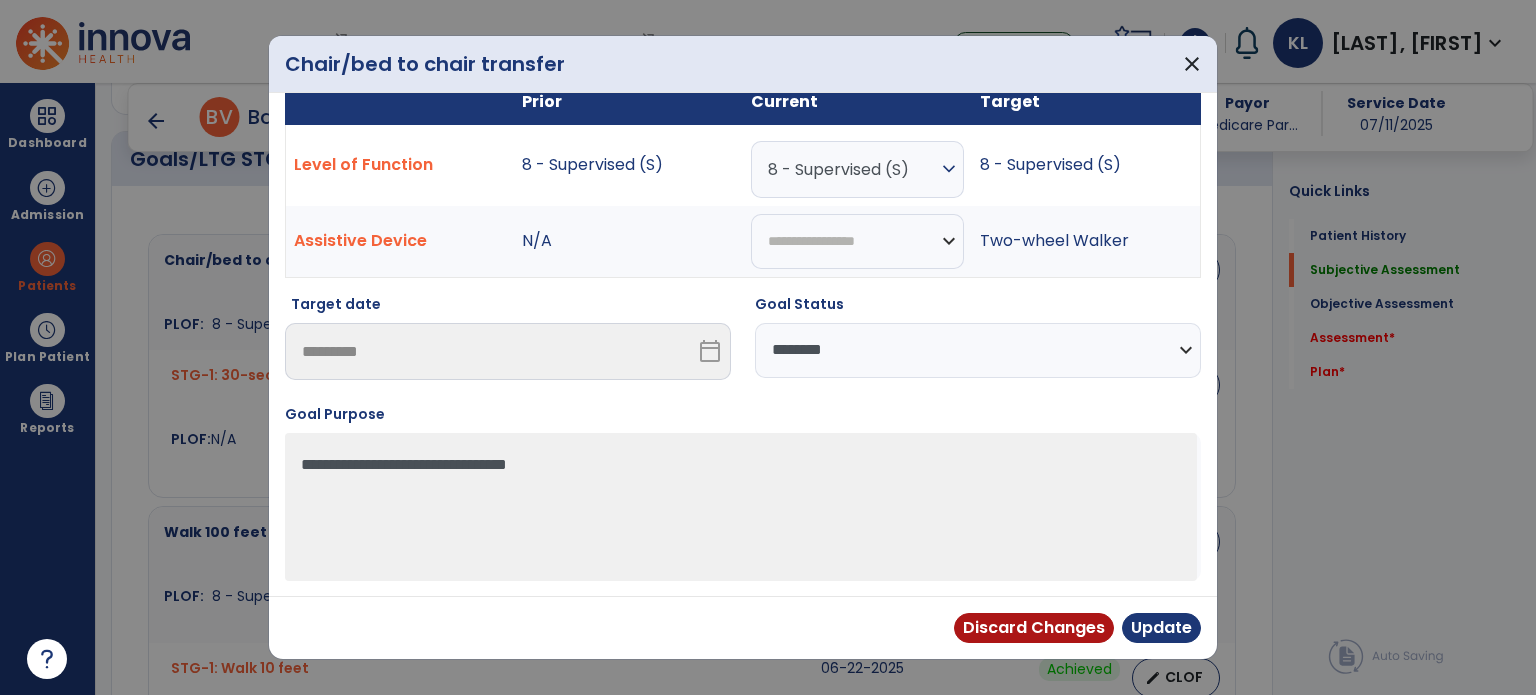 scroll, scrollTop: 28, scrollLeft: 0, axis: vertical 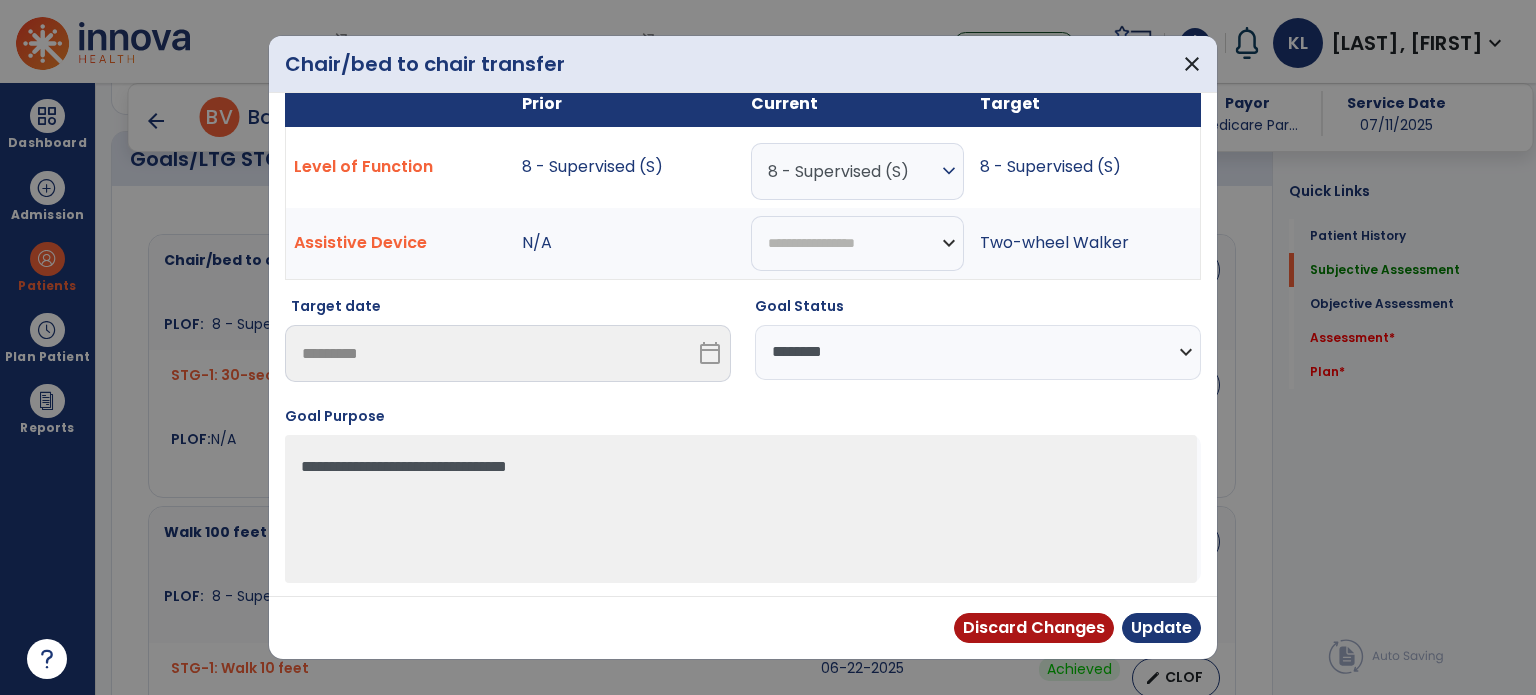 click on "**********" at bounding box center (978, 352) 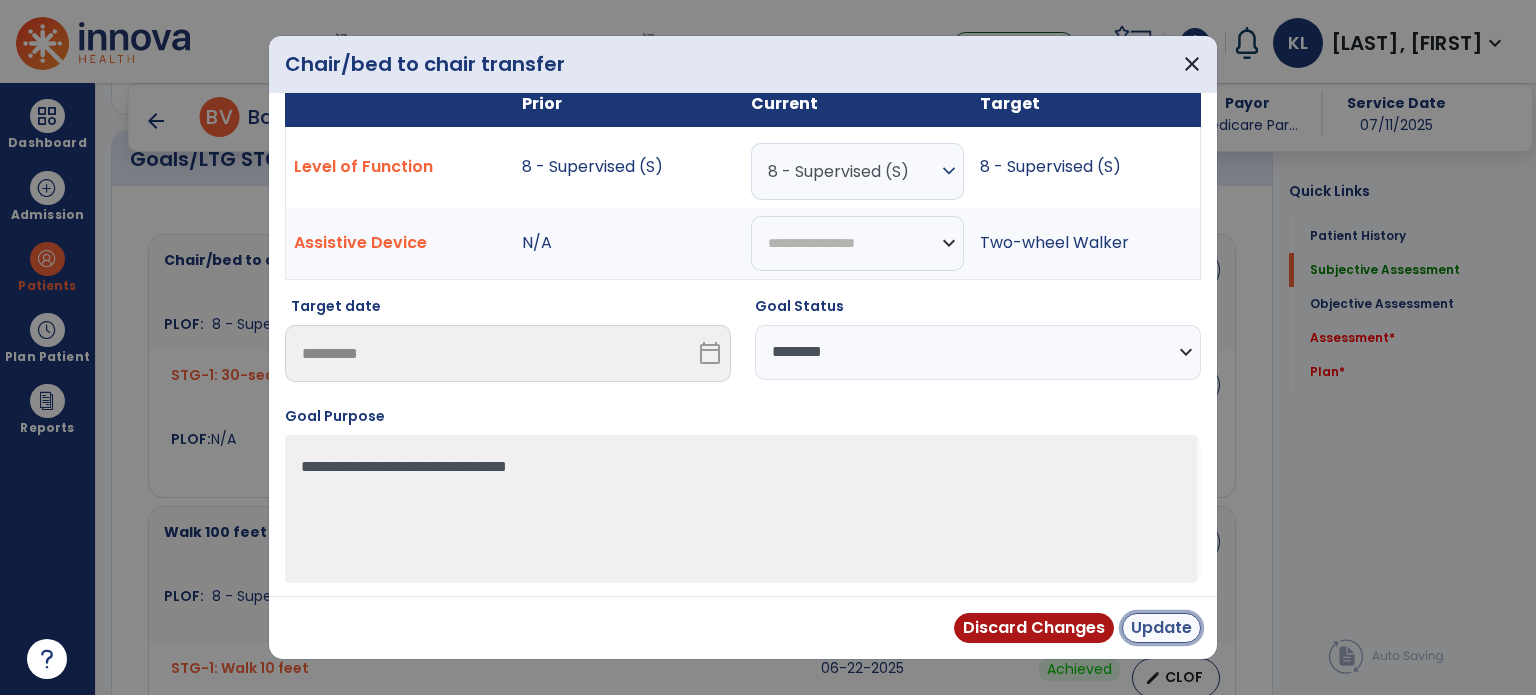 click on "Update" at bounding box center [1161, 628] 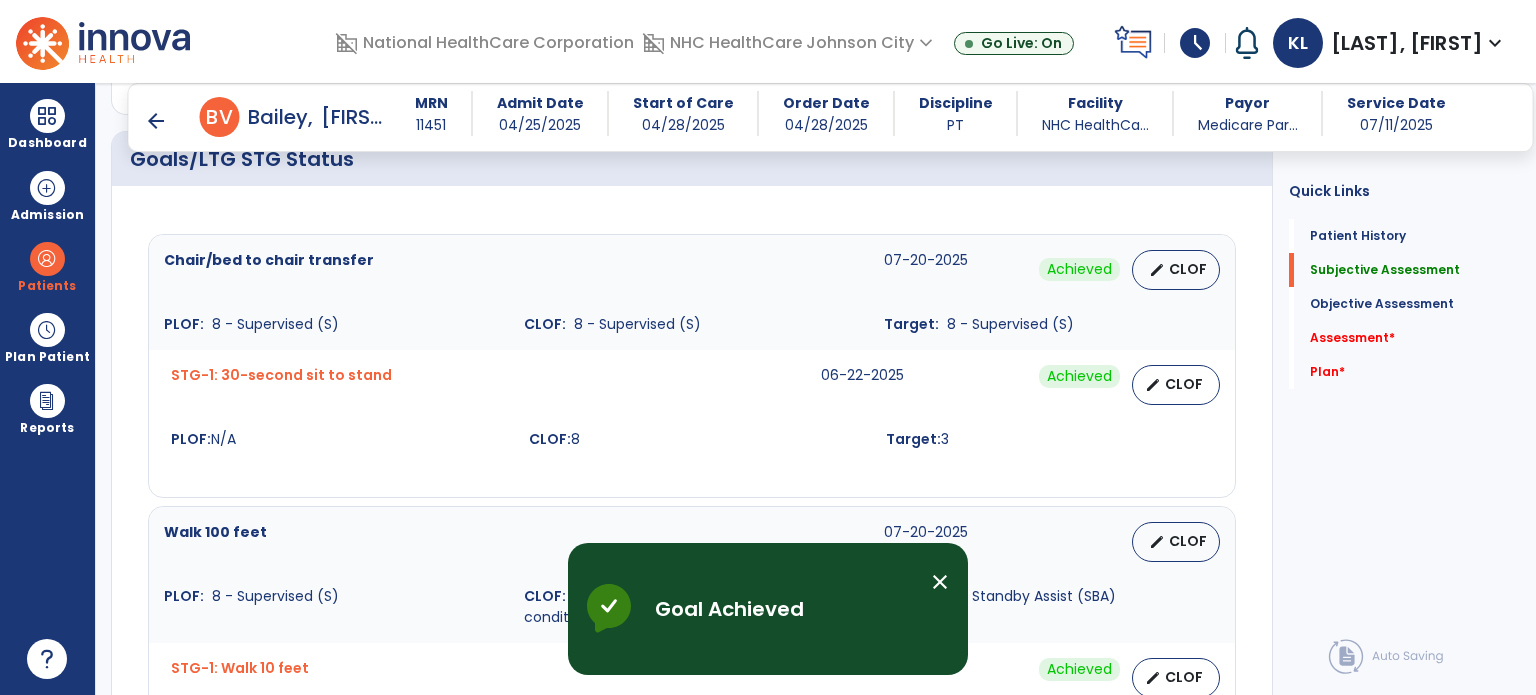 click on "Quick Links  Patient History   Patient History   Subjective Assessment   Subjective Assessment   Objective Assessment   Objective Assessment   Assessment   *  Assessment   *  Plan   *  Plan   *" 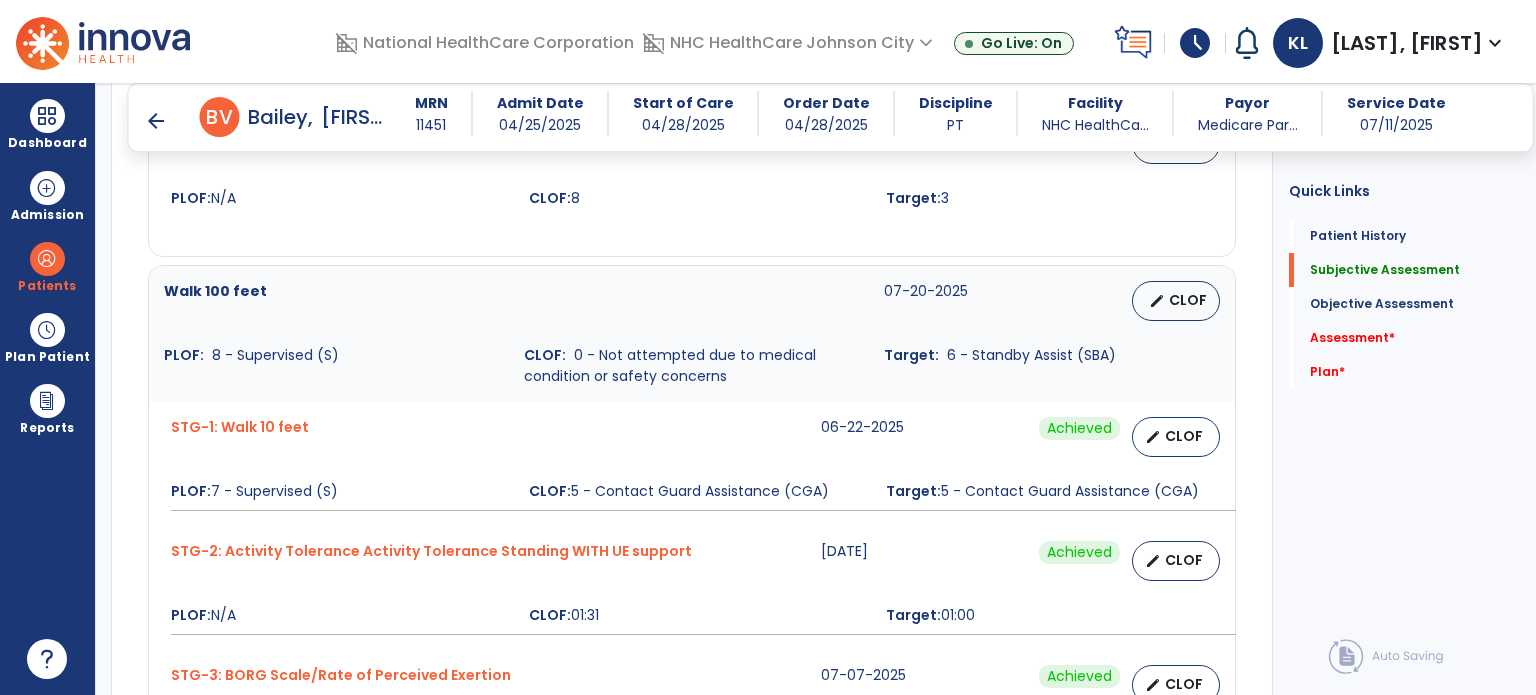 scroll, scrollTop: 901, scrollLeft: 0, axis: vertical 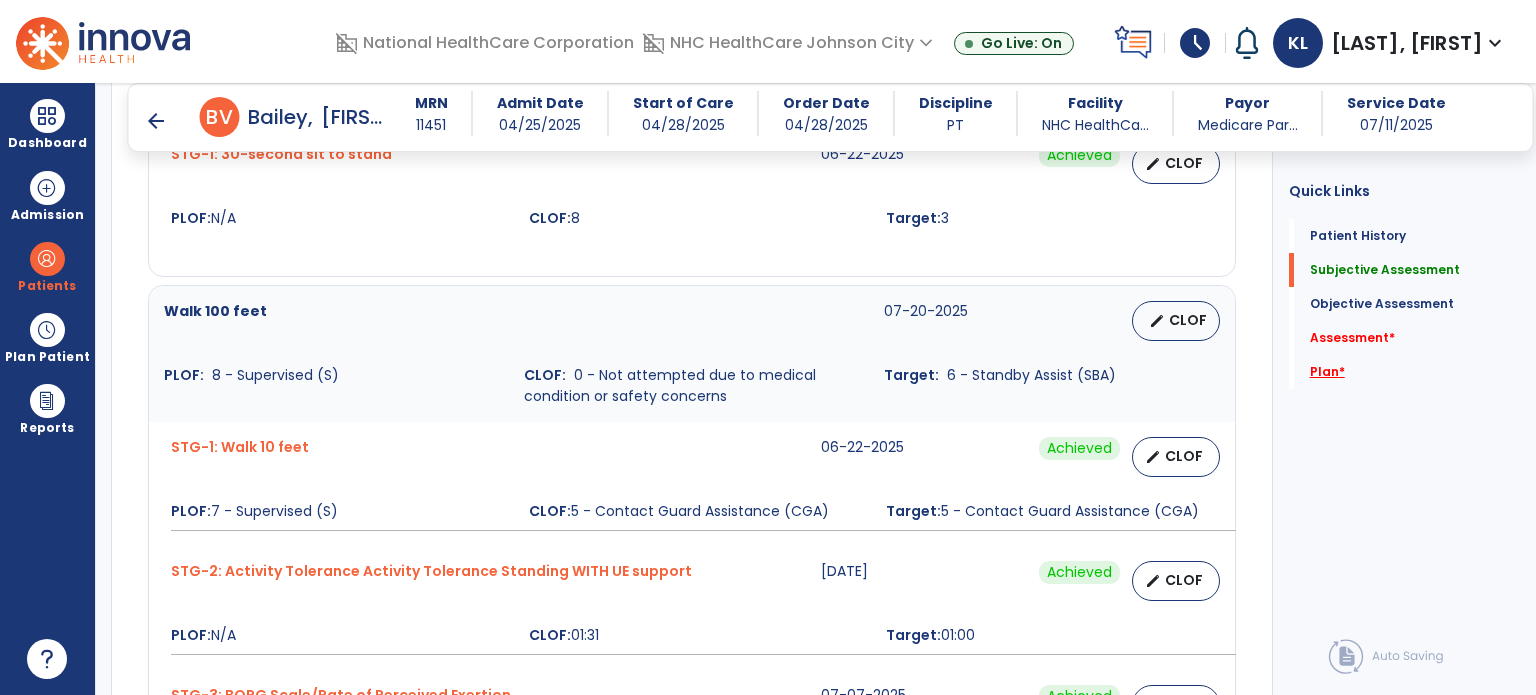 click on "Plan   *" 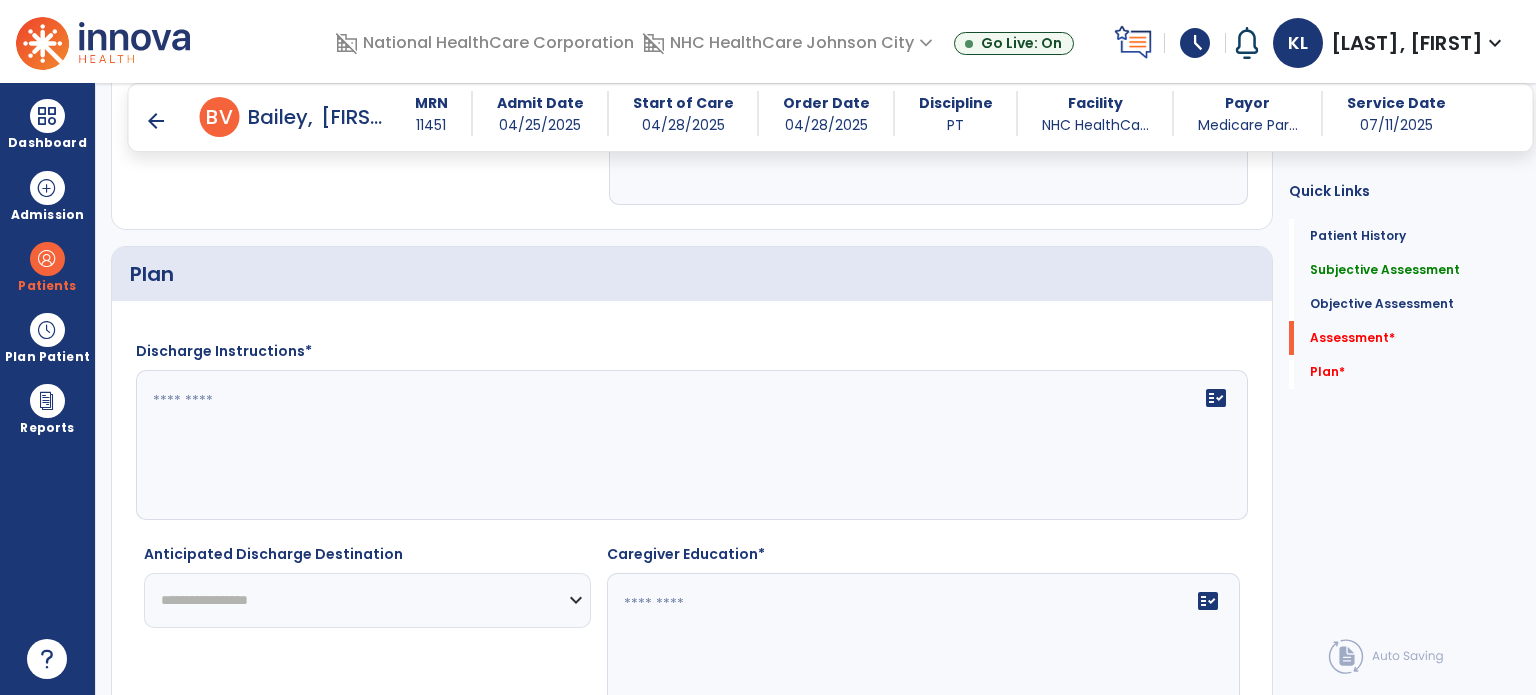 scroll, scrollTop: 3116, scrollLeft: 0, axis: vertical 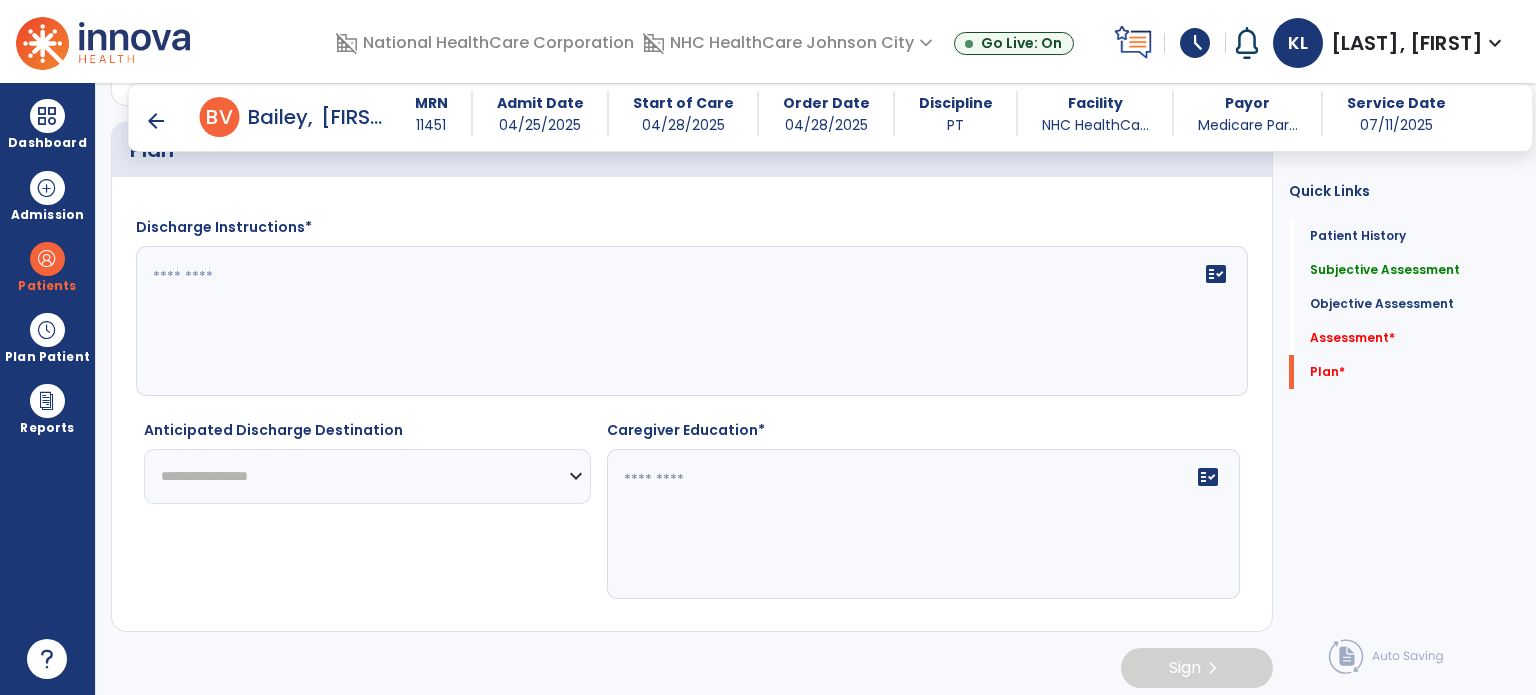 click on "**********" 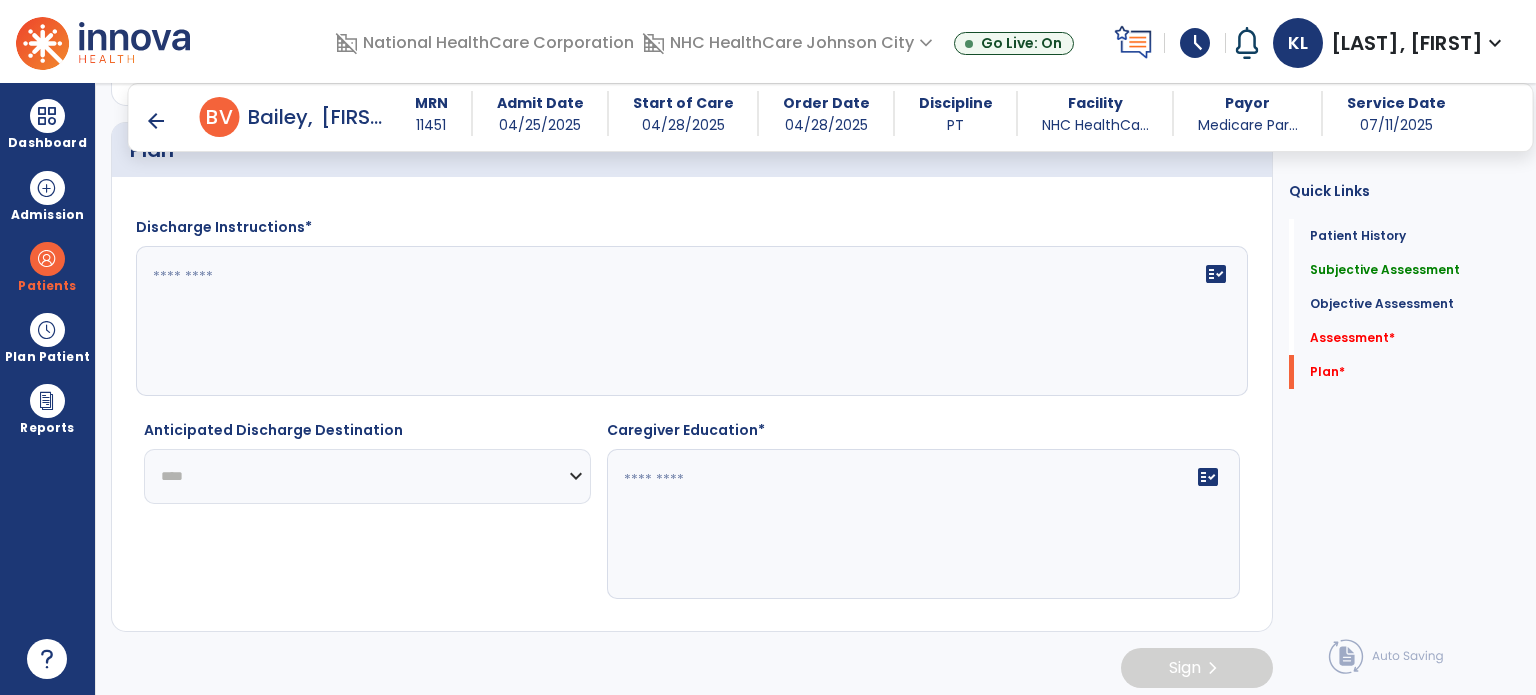 click on "**********" 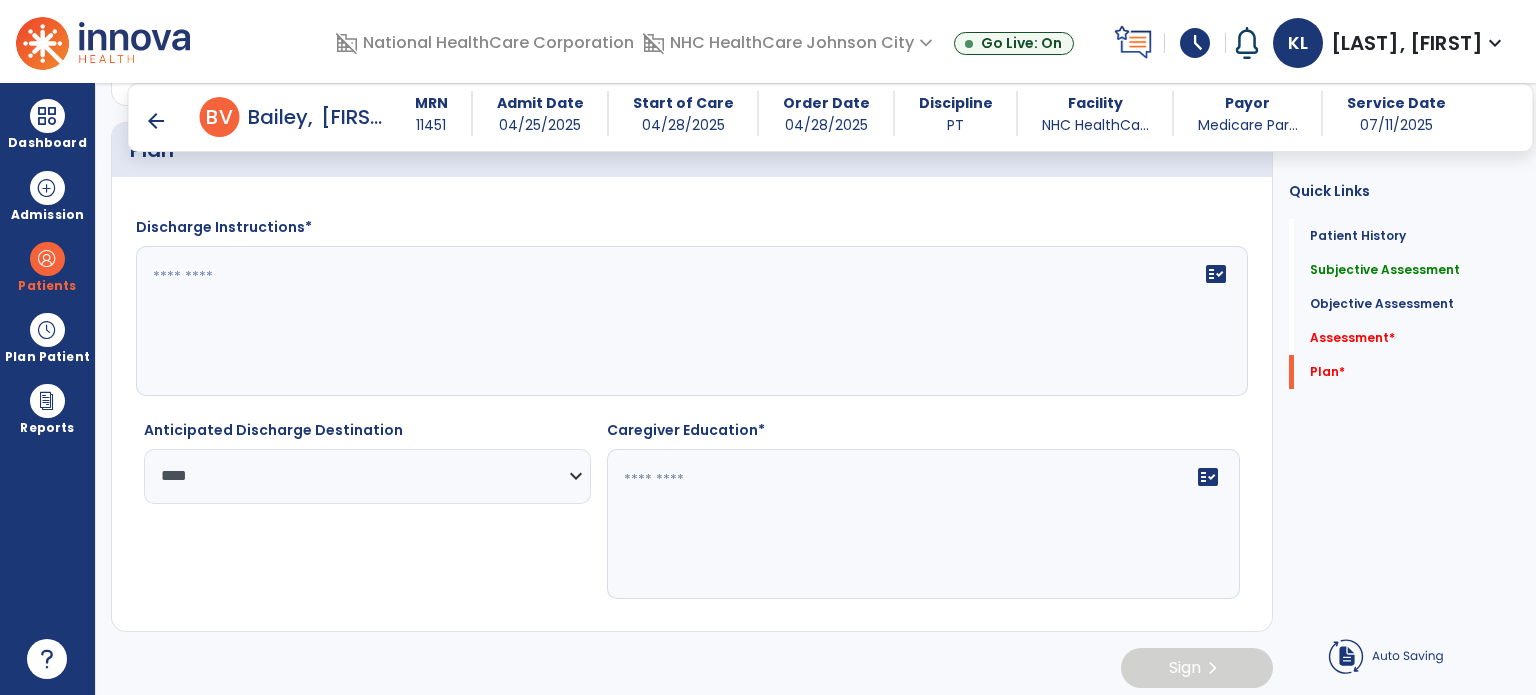 click on "fact_check" 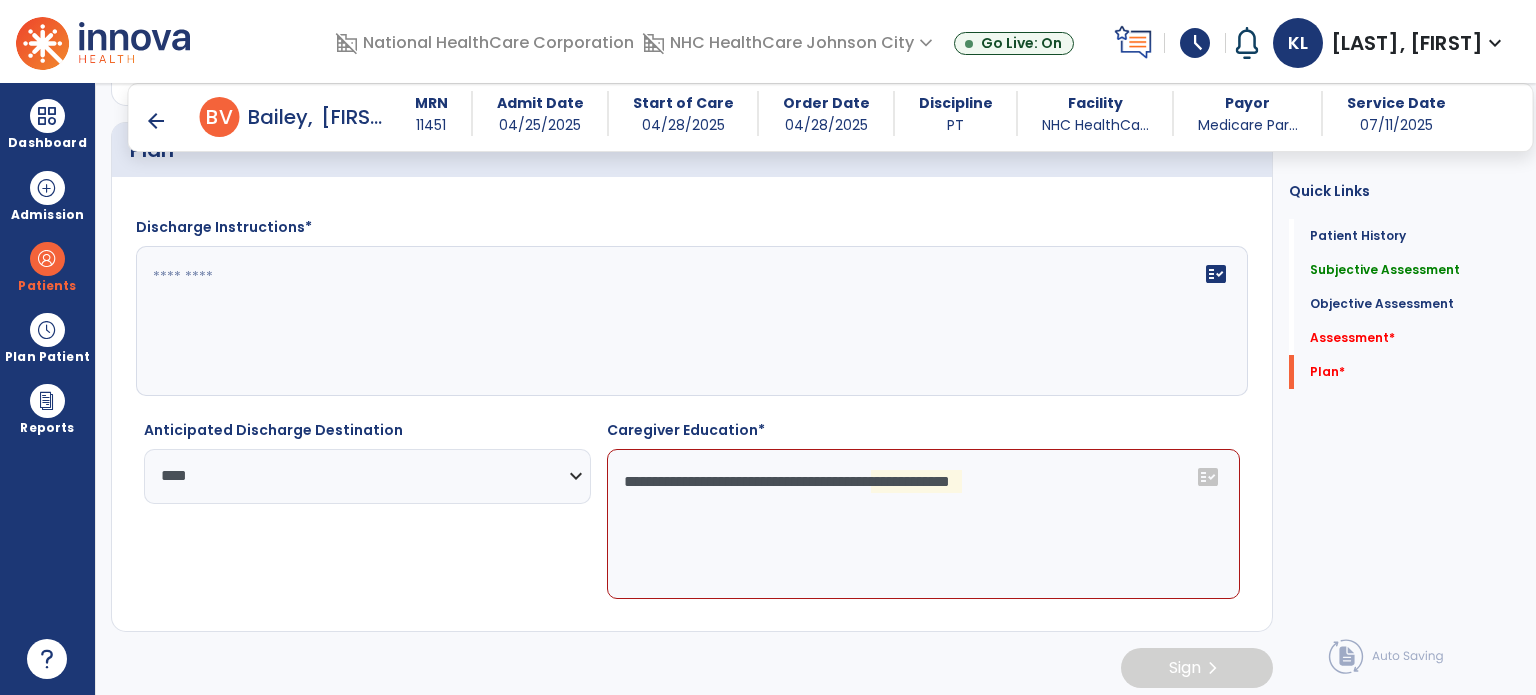 drag, startPoint x: 709, startPoint y: 475, endPoint x: 544, endPoint y: 452, distance: 166.59532 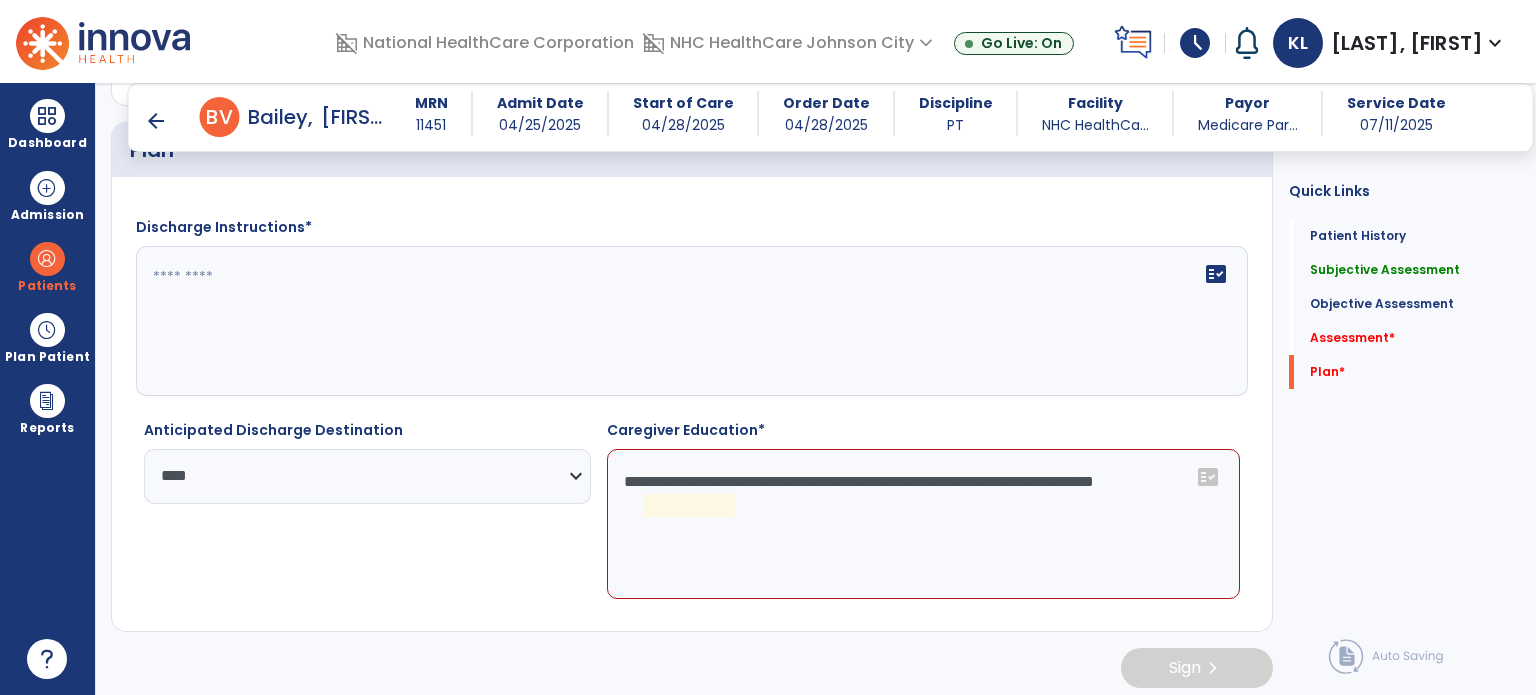 click on "**********" 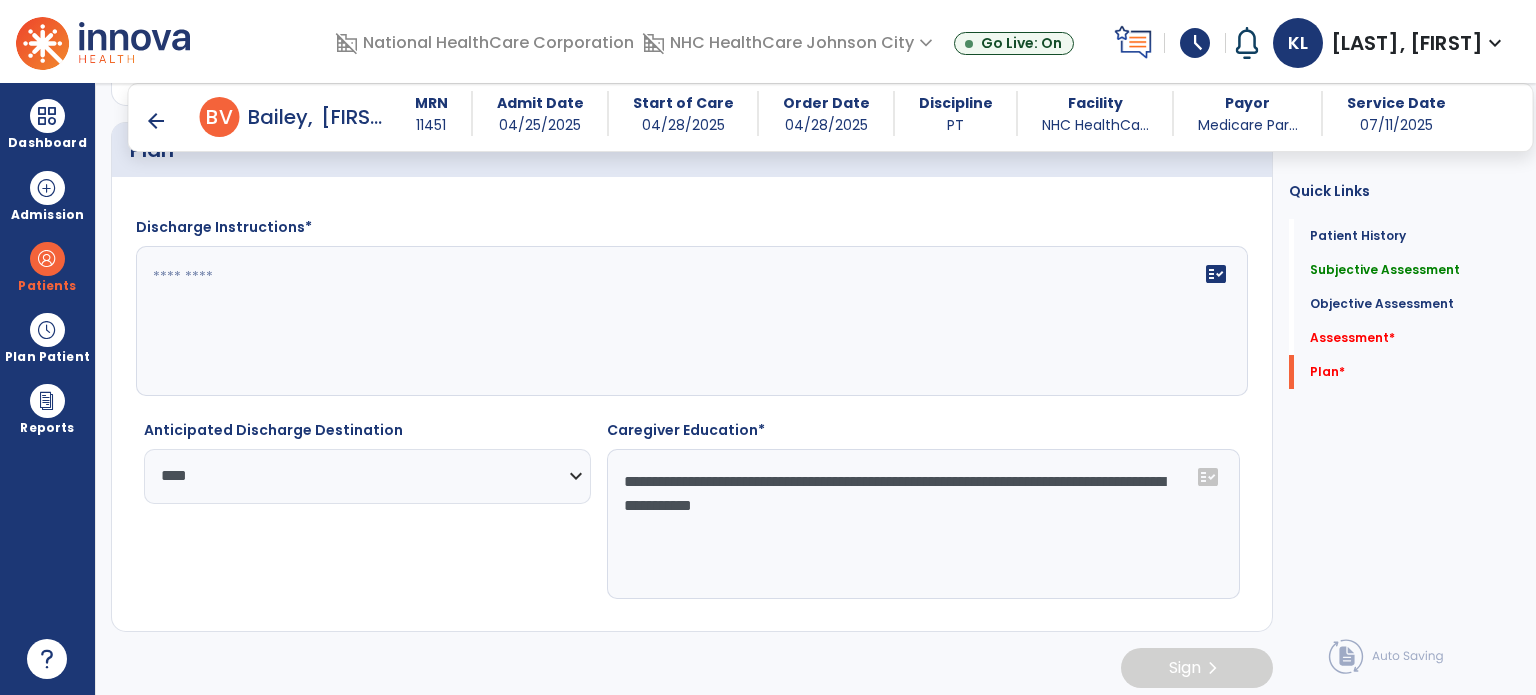 click on "**********" 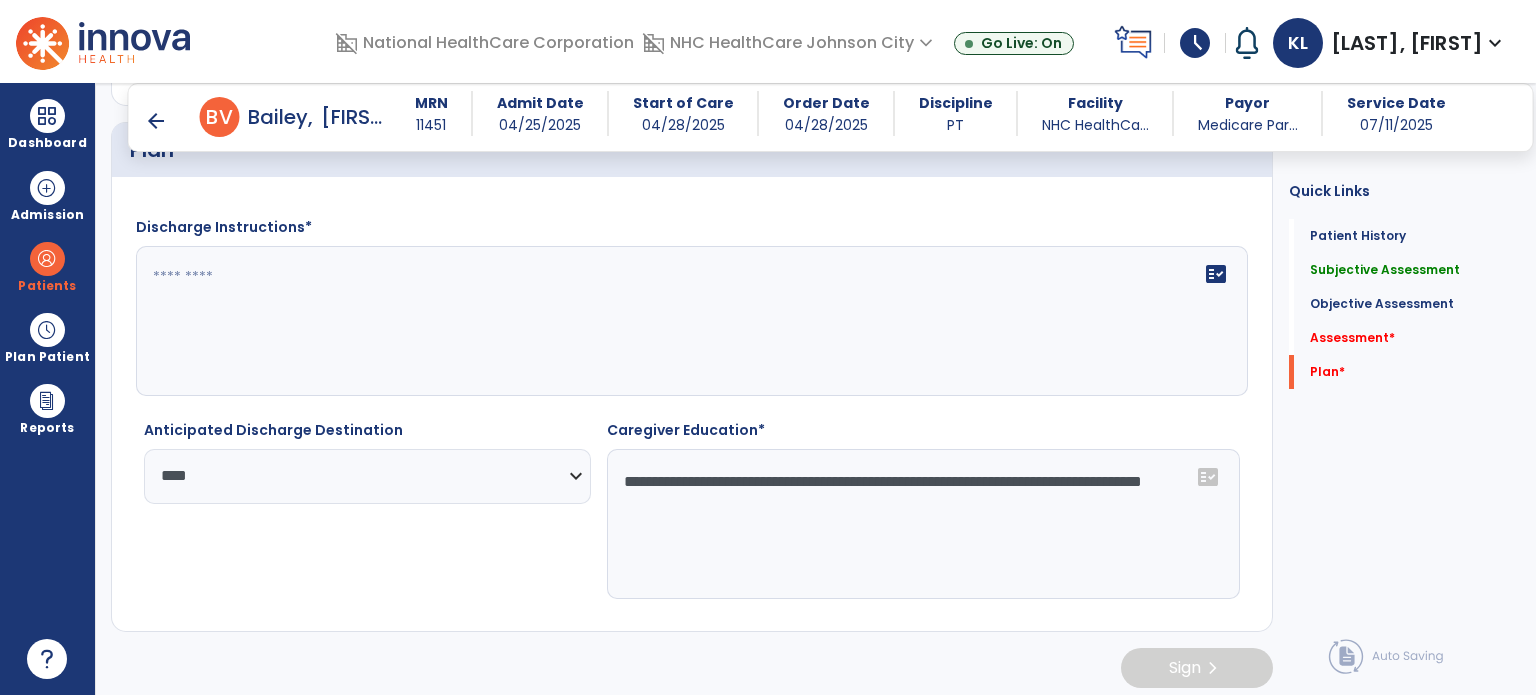 type on "**********" 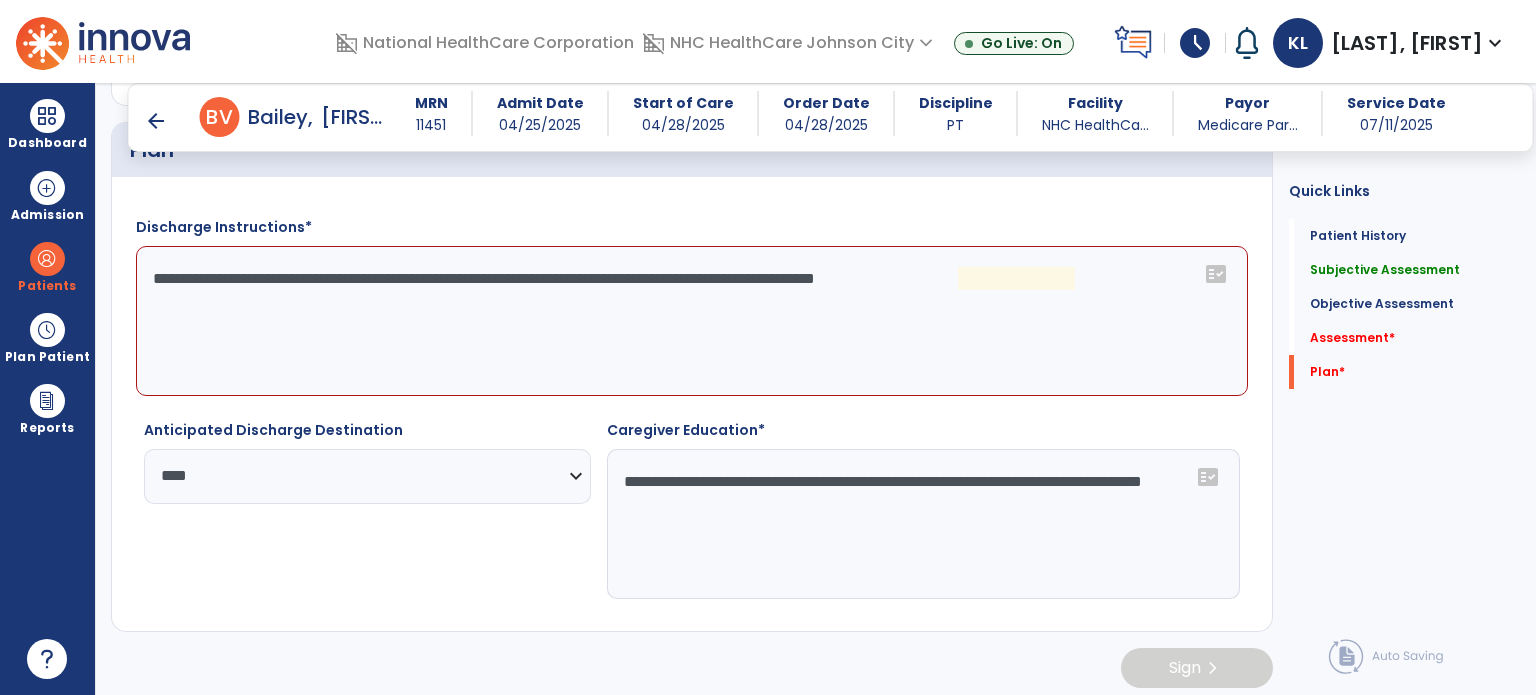 click on "**********" 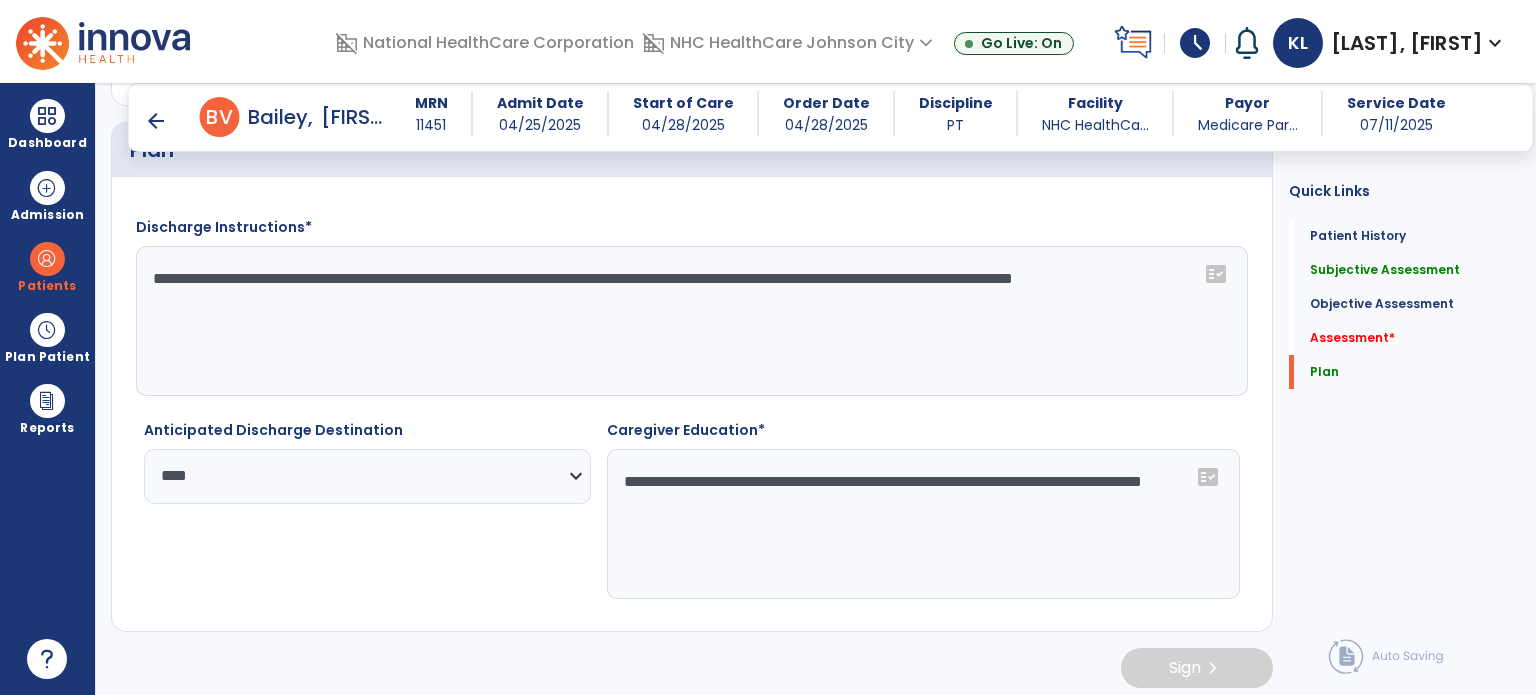 type on "**********" 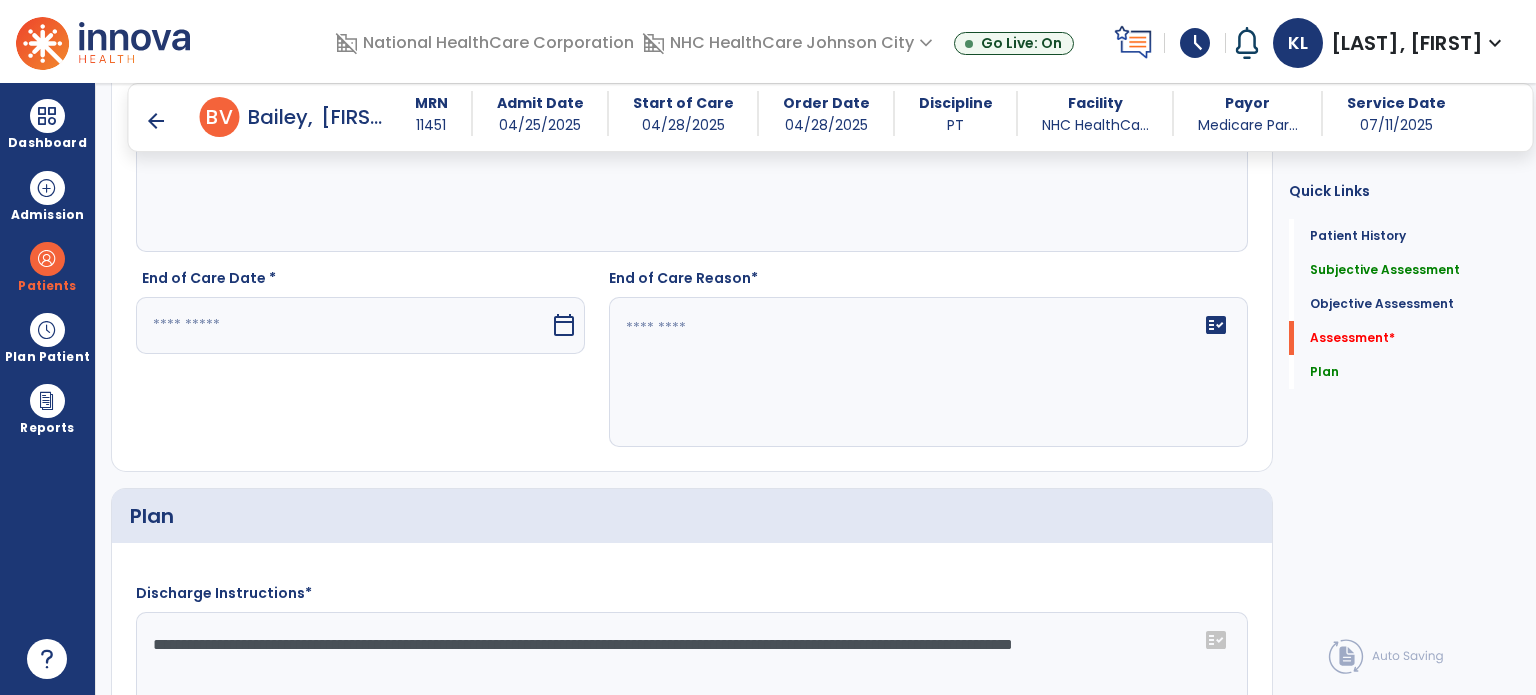 scroll, scrollTop: 2726, scrollLeft: 0, axis: vertical 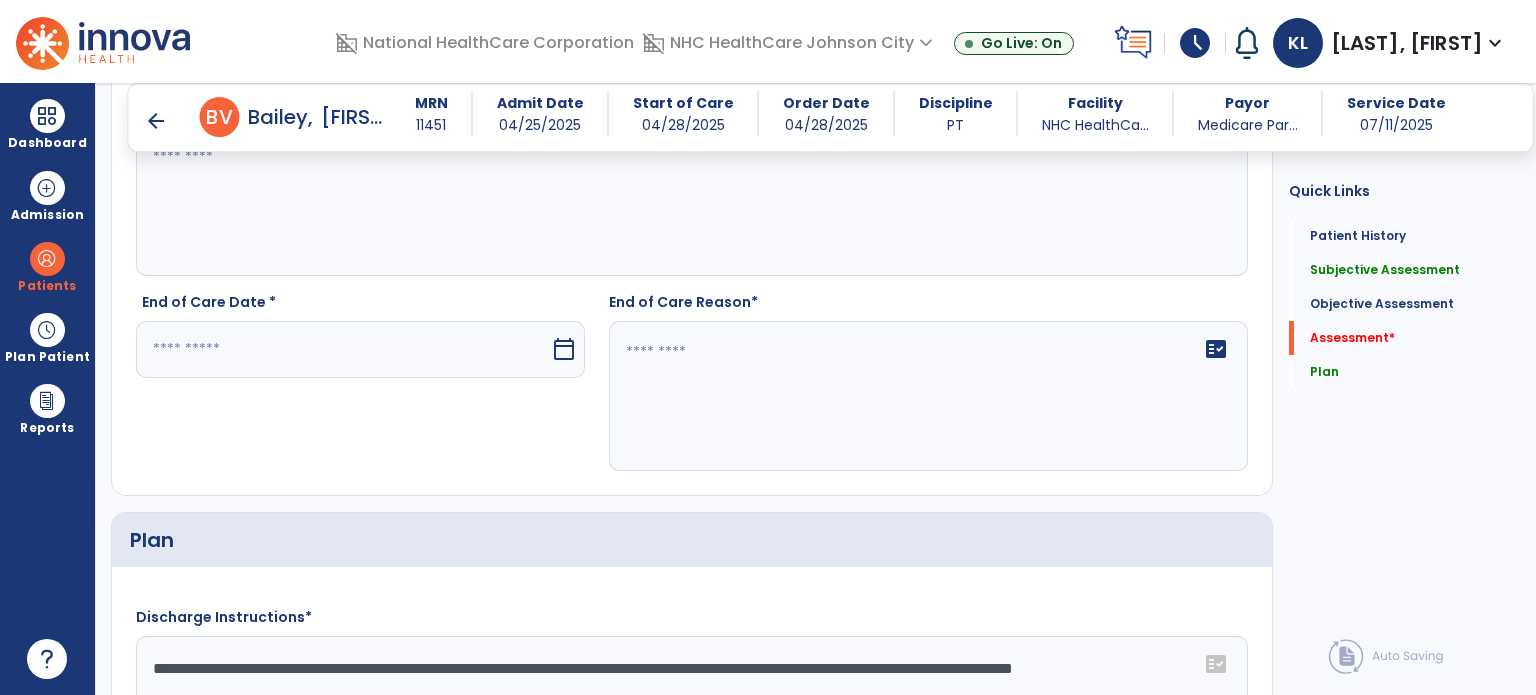 click at bounding box center [343, 349] 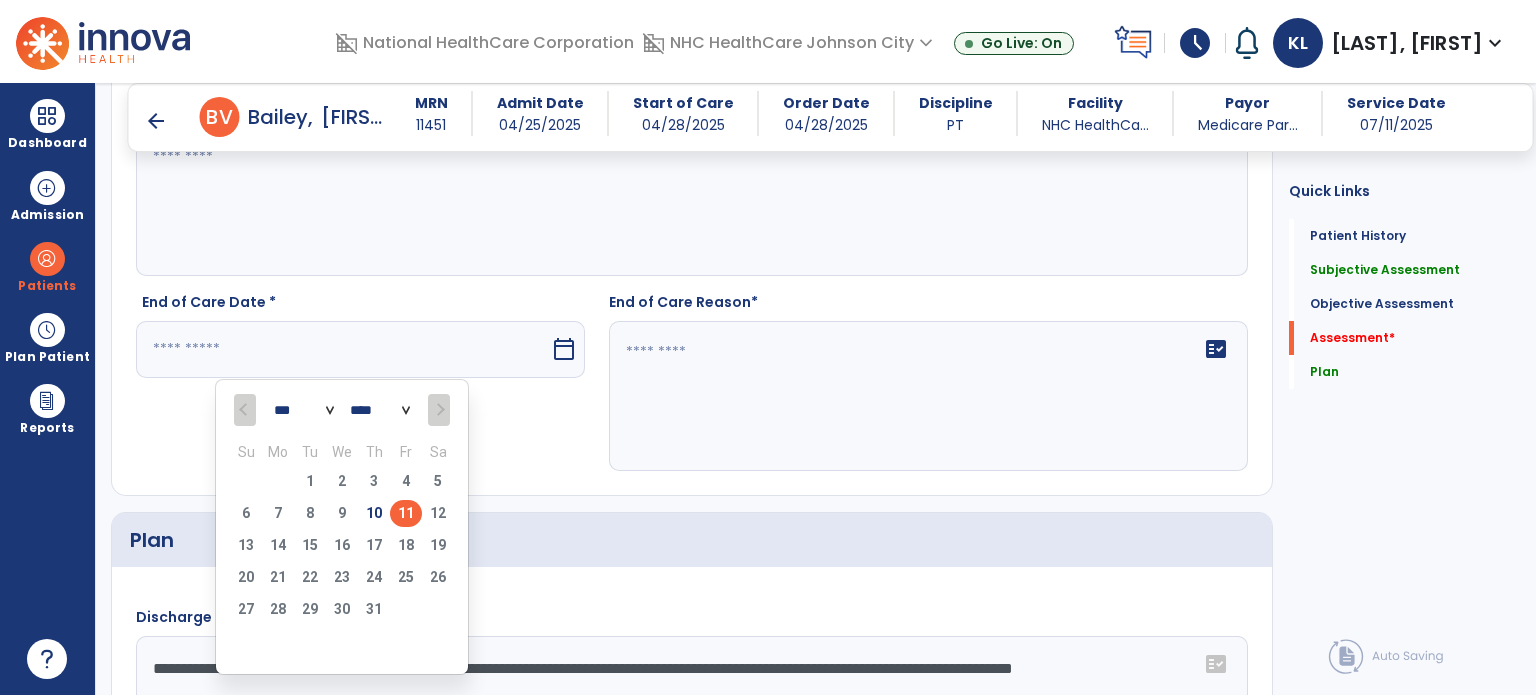 click on "11" at bounding box center (406, 513) 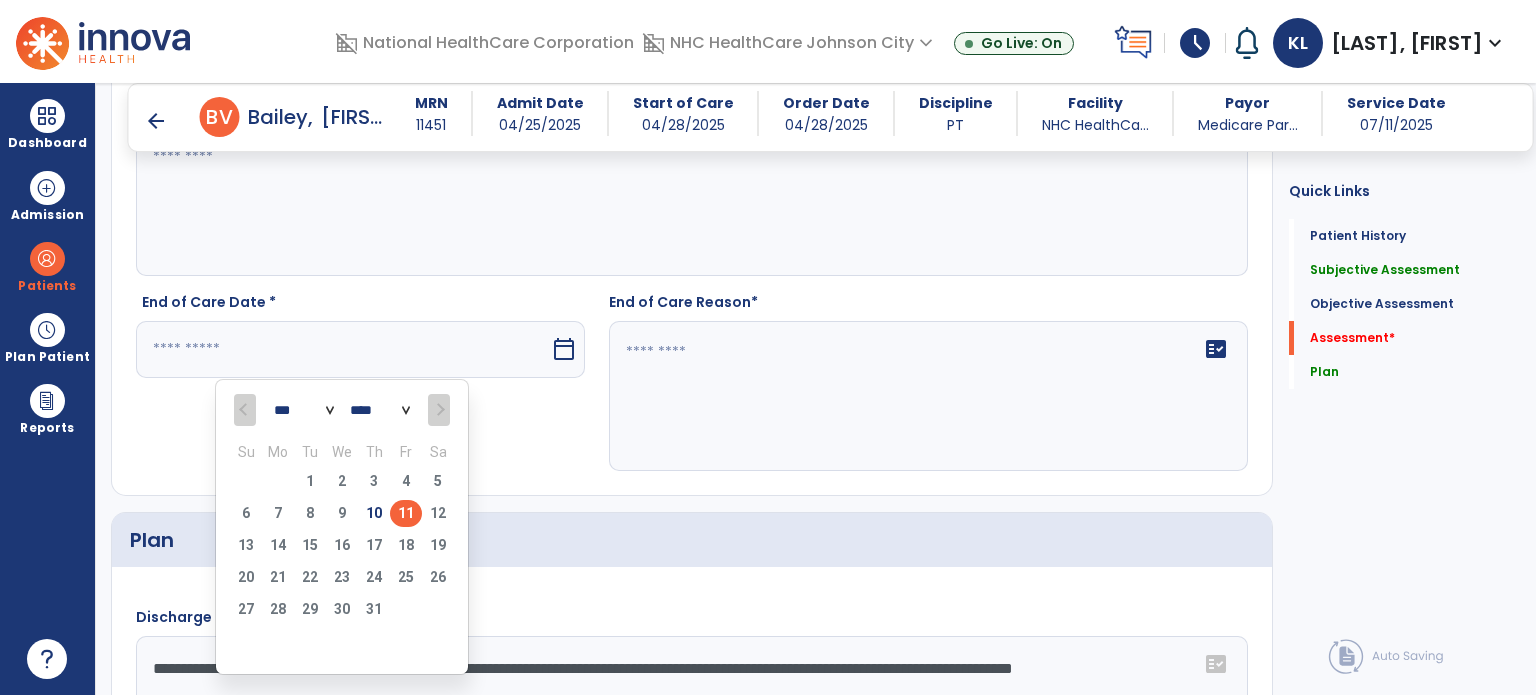 type on "*********" 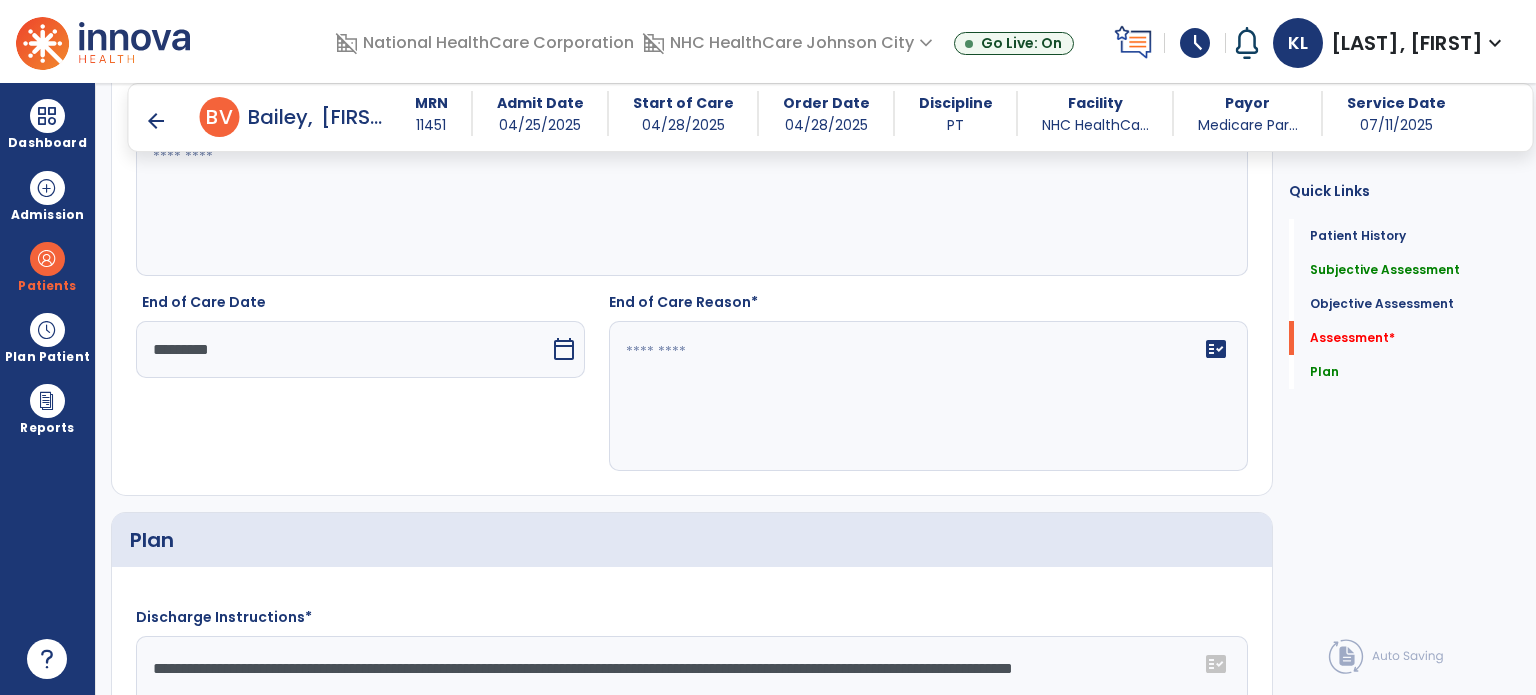 click on "fact_check" 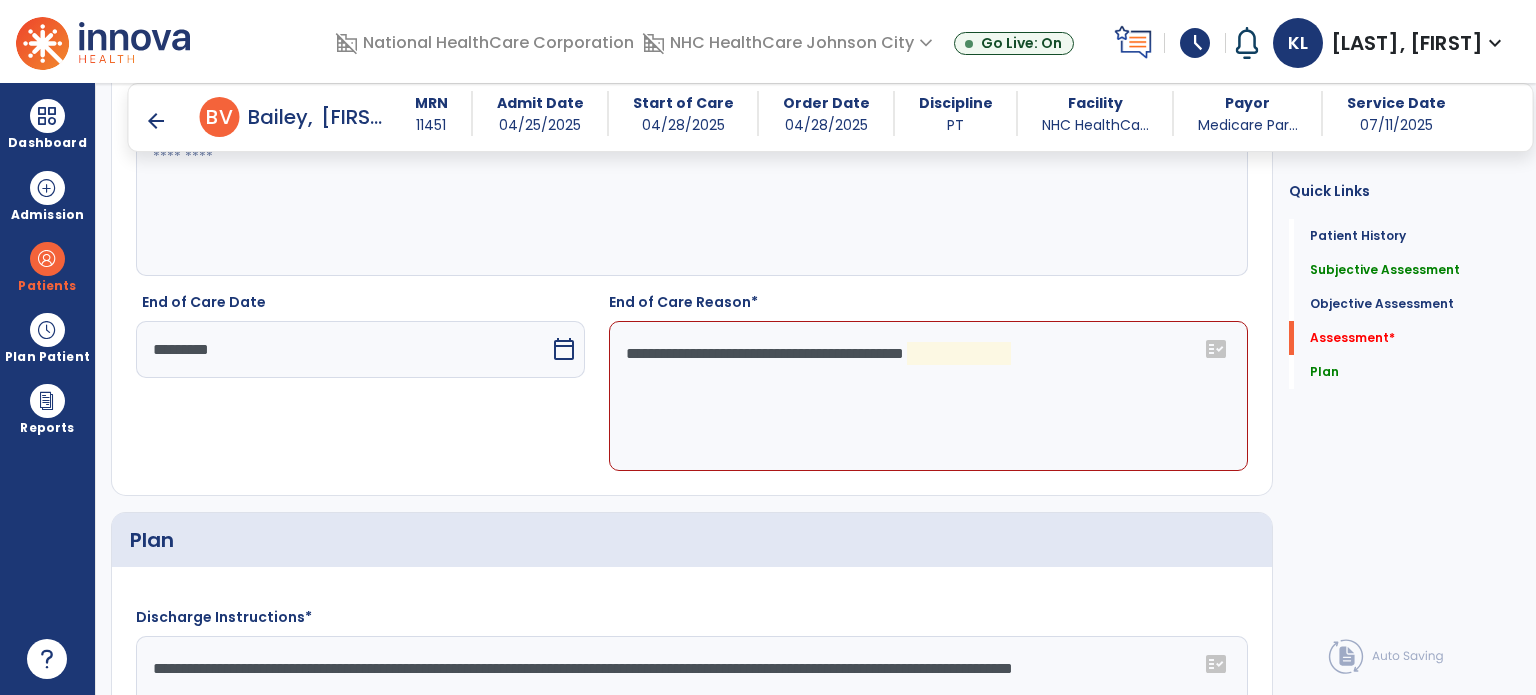 click on "**********" 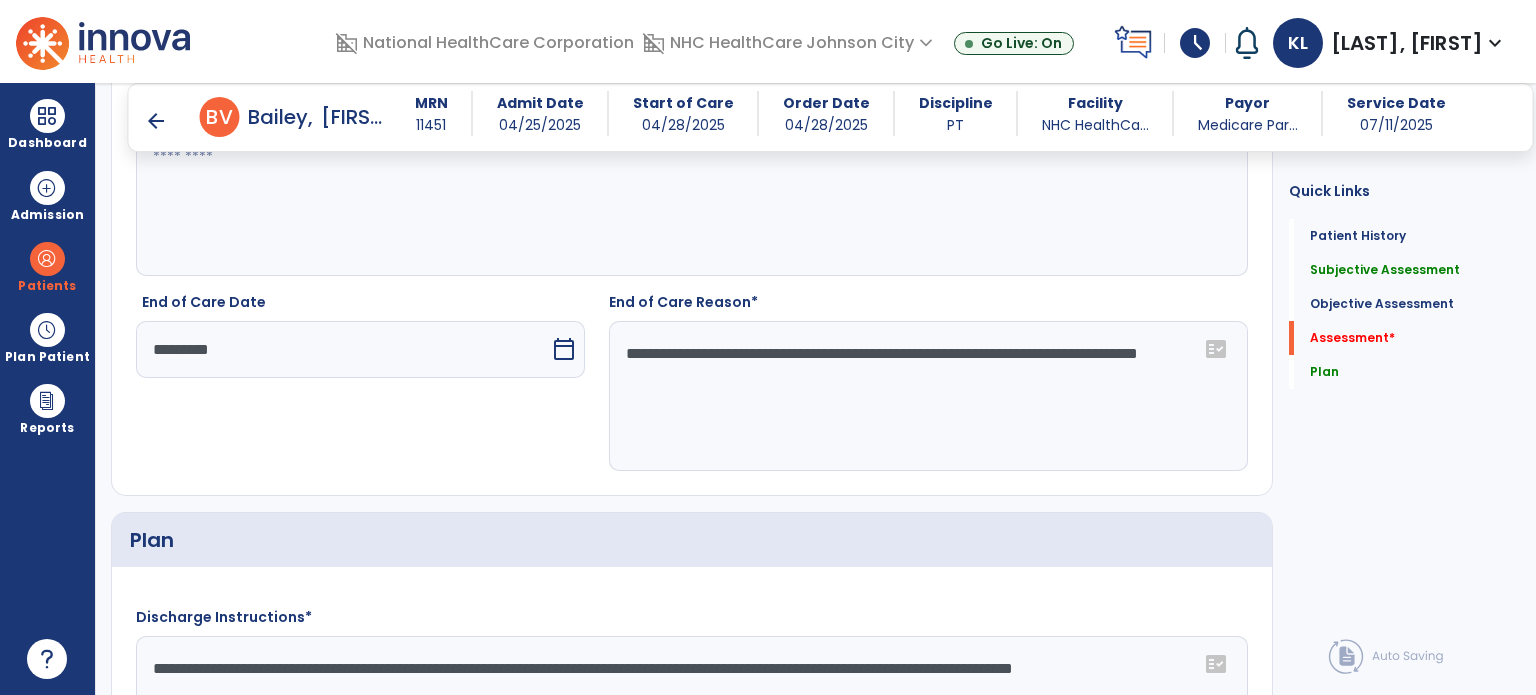 click on "**********" 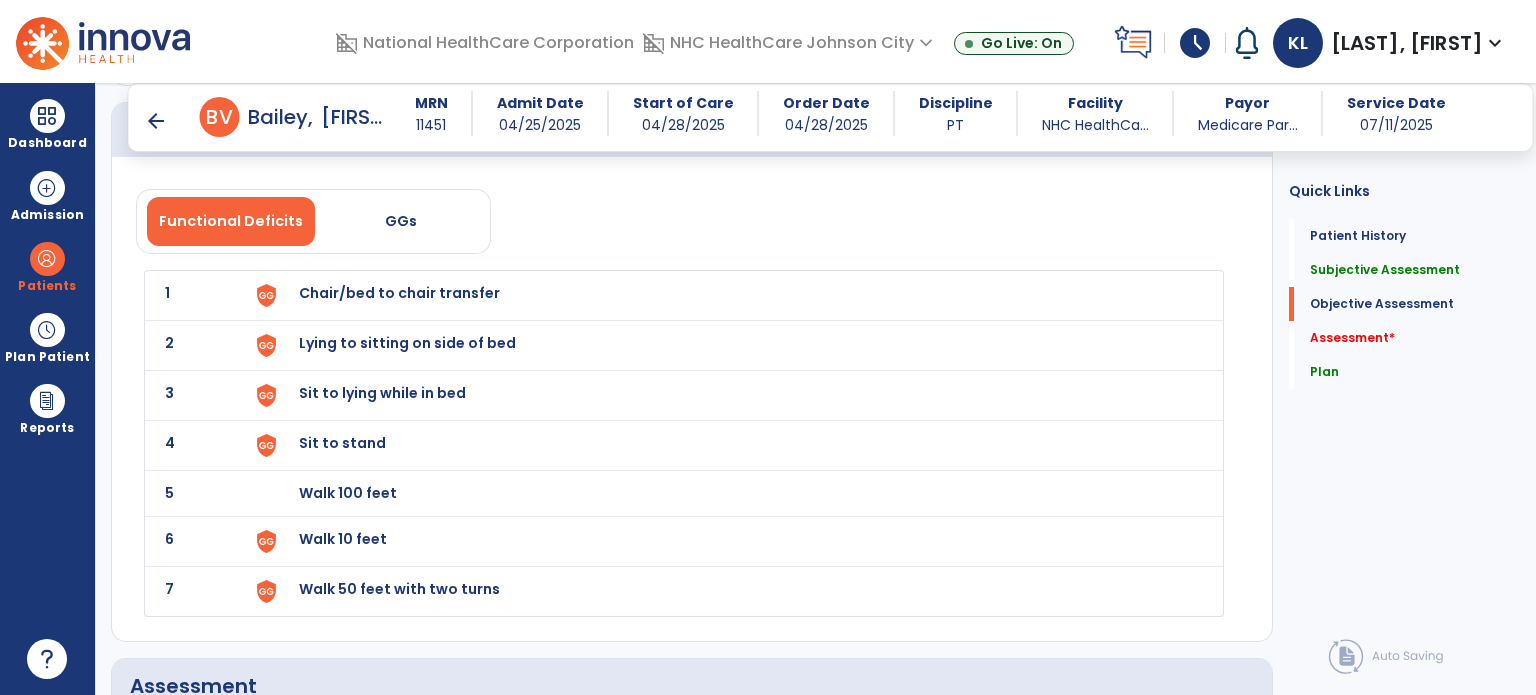 scroll, scrollTop: 2046, scrollLeft: 0, axis: vertical 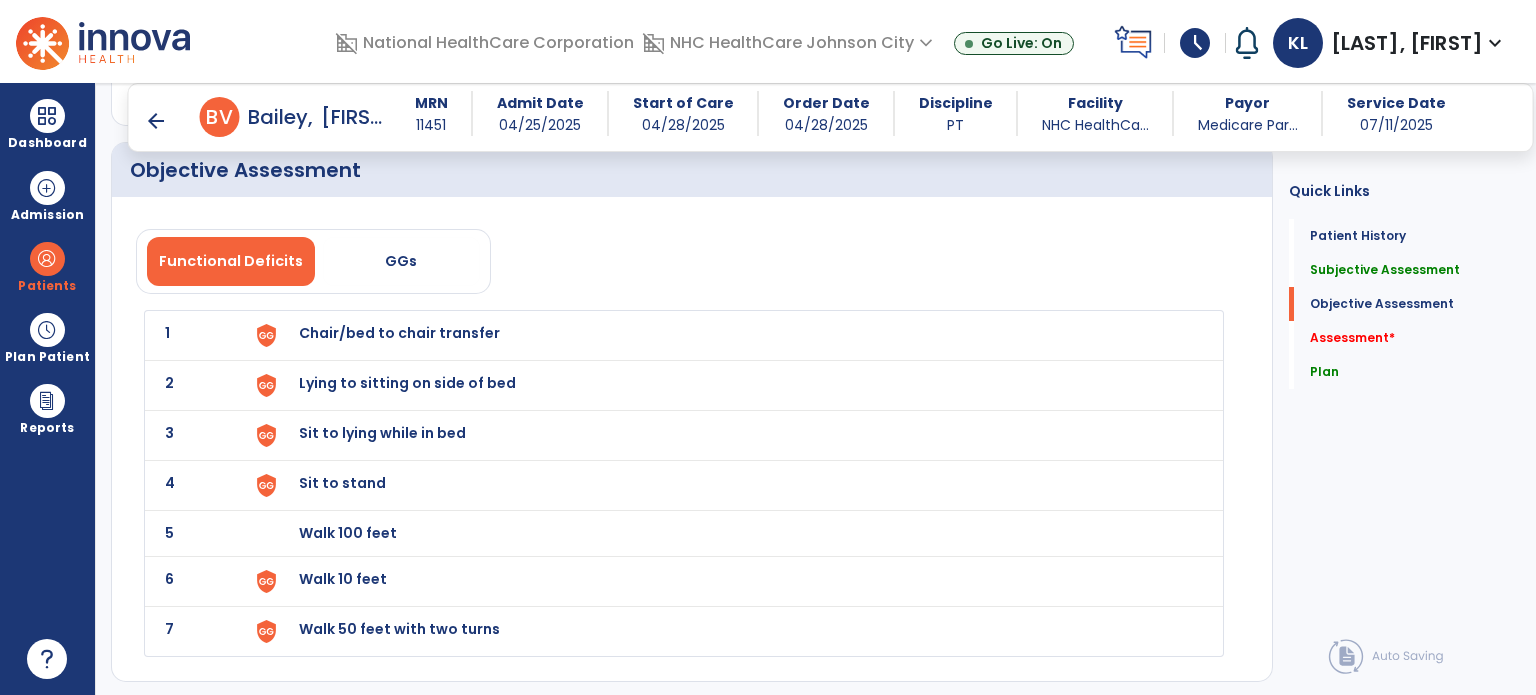 click on "Chair/bed to chair transfer" at bounding box center [399, 333] 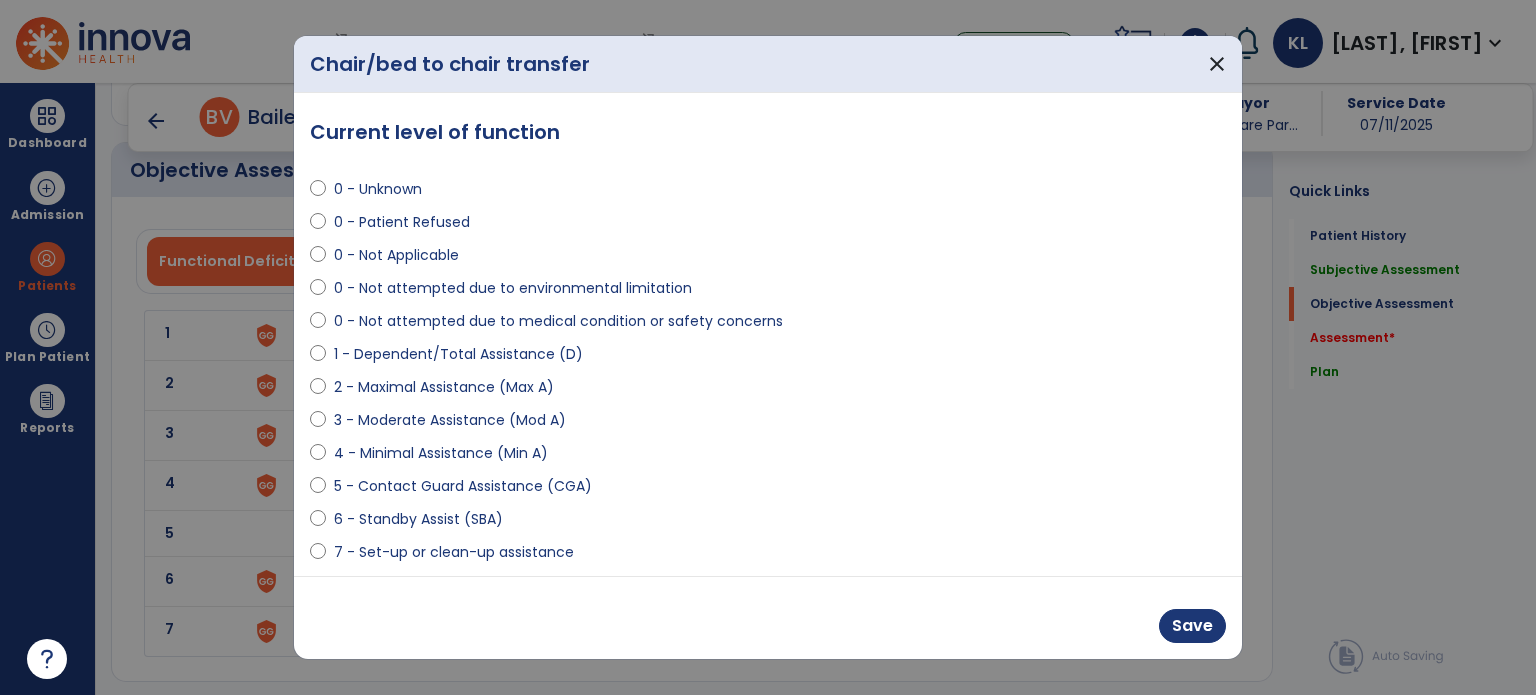 click on "7 - Set-up or clean-up assistance" at bounding box center [768, 556] 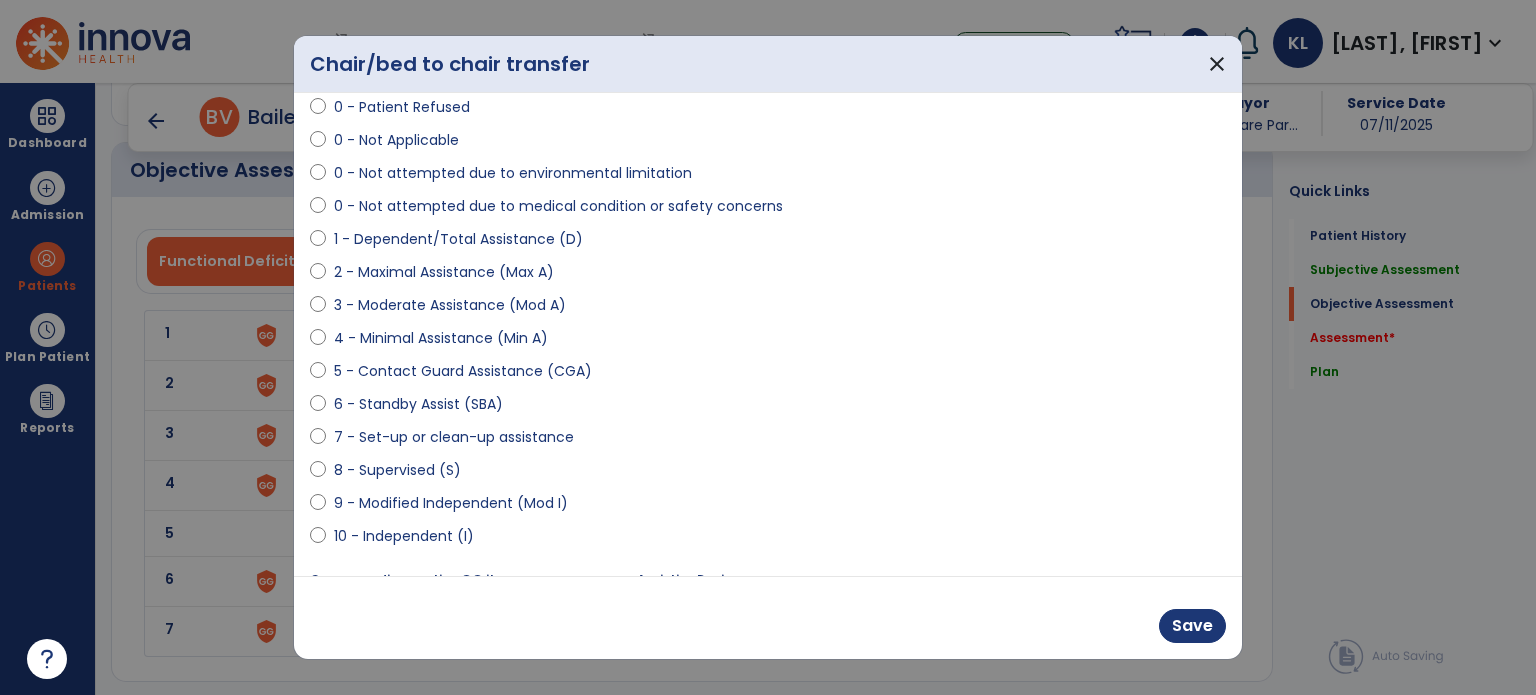 scroll, scrollTop: 120, scrollLeft: 0, axis: vertical 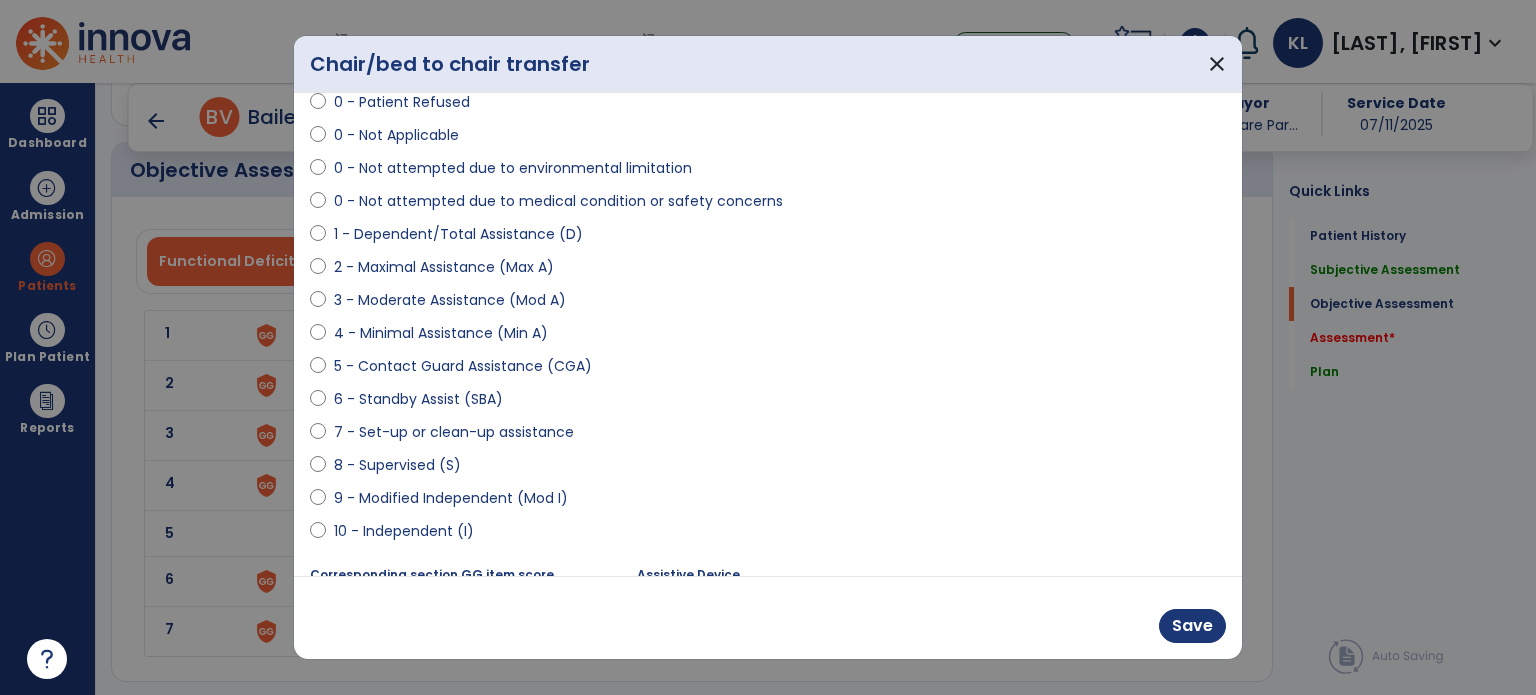 select on "**********" 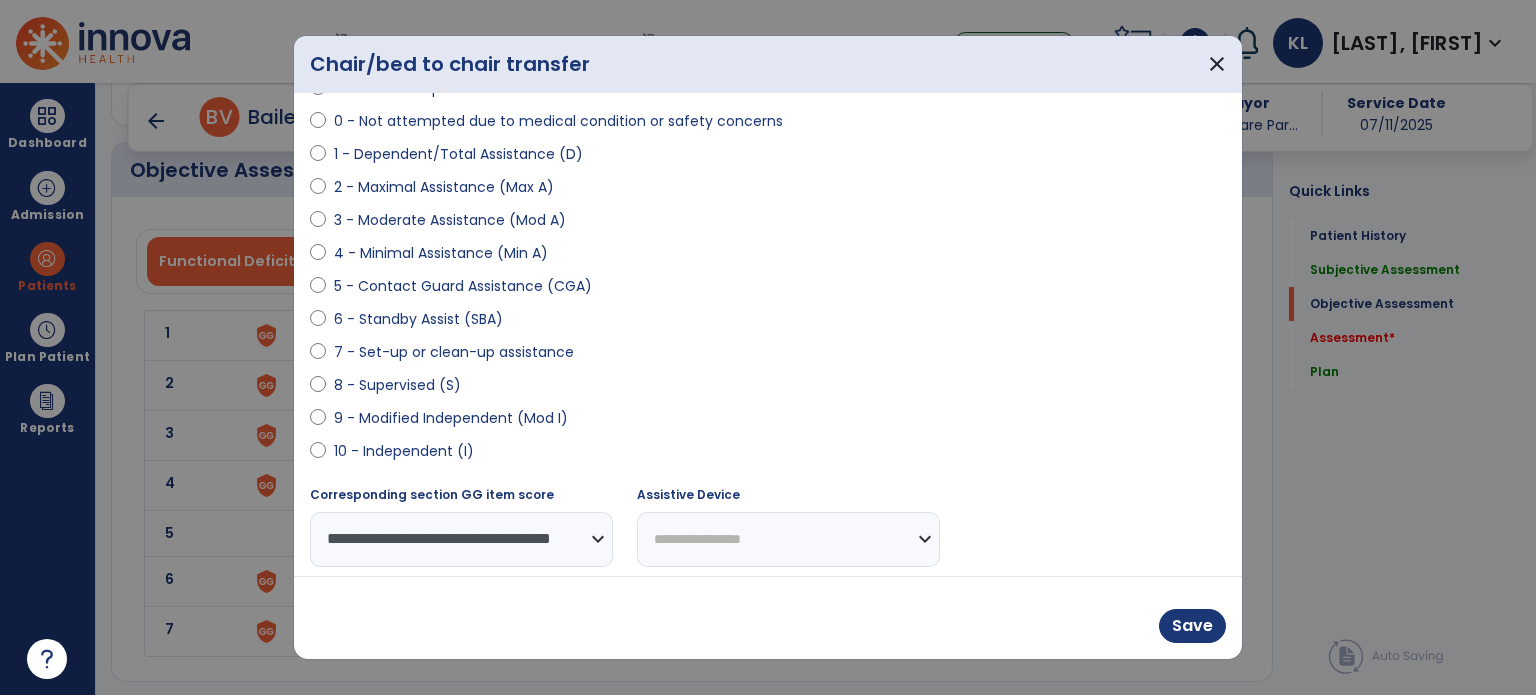 scroll, scrollTop: 205, scrollLeft: 0, axis: vertical 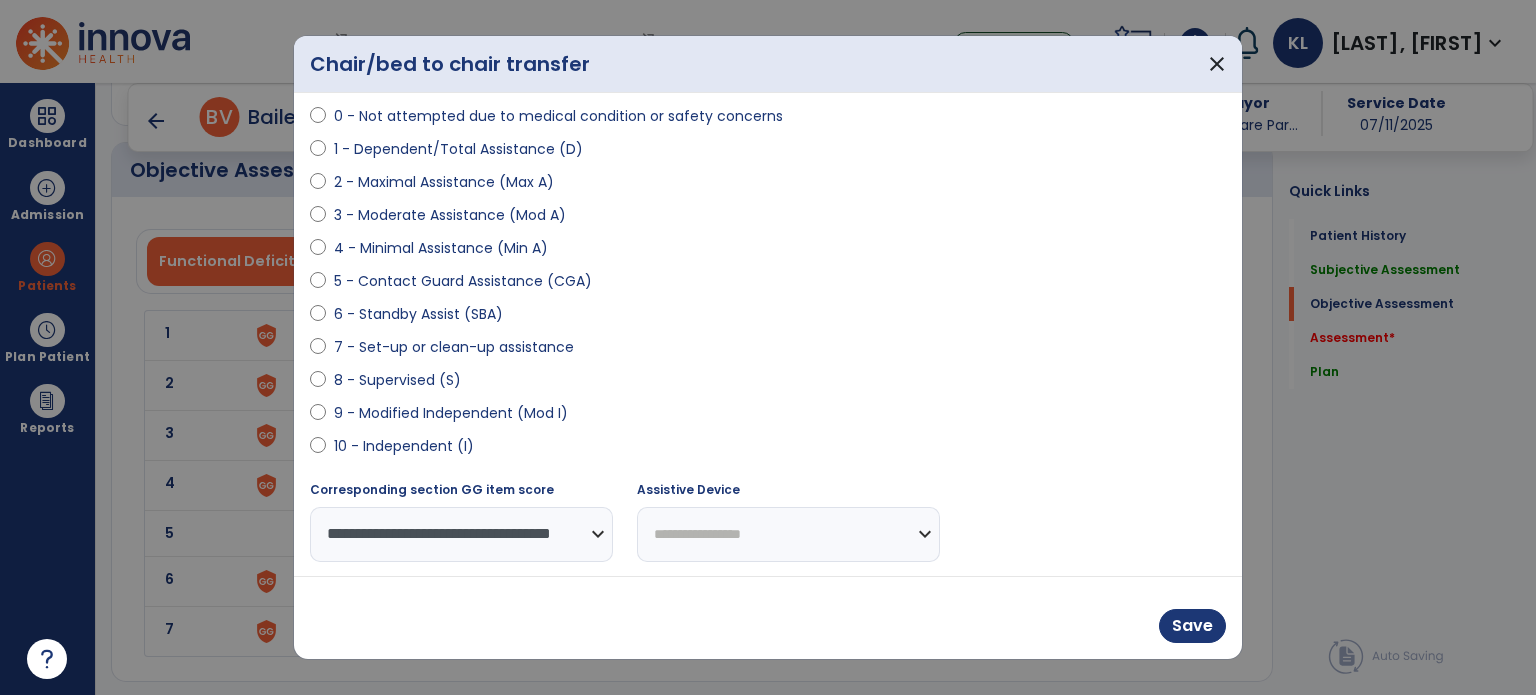 click on "**********" at bounding box center [788, 534] 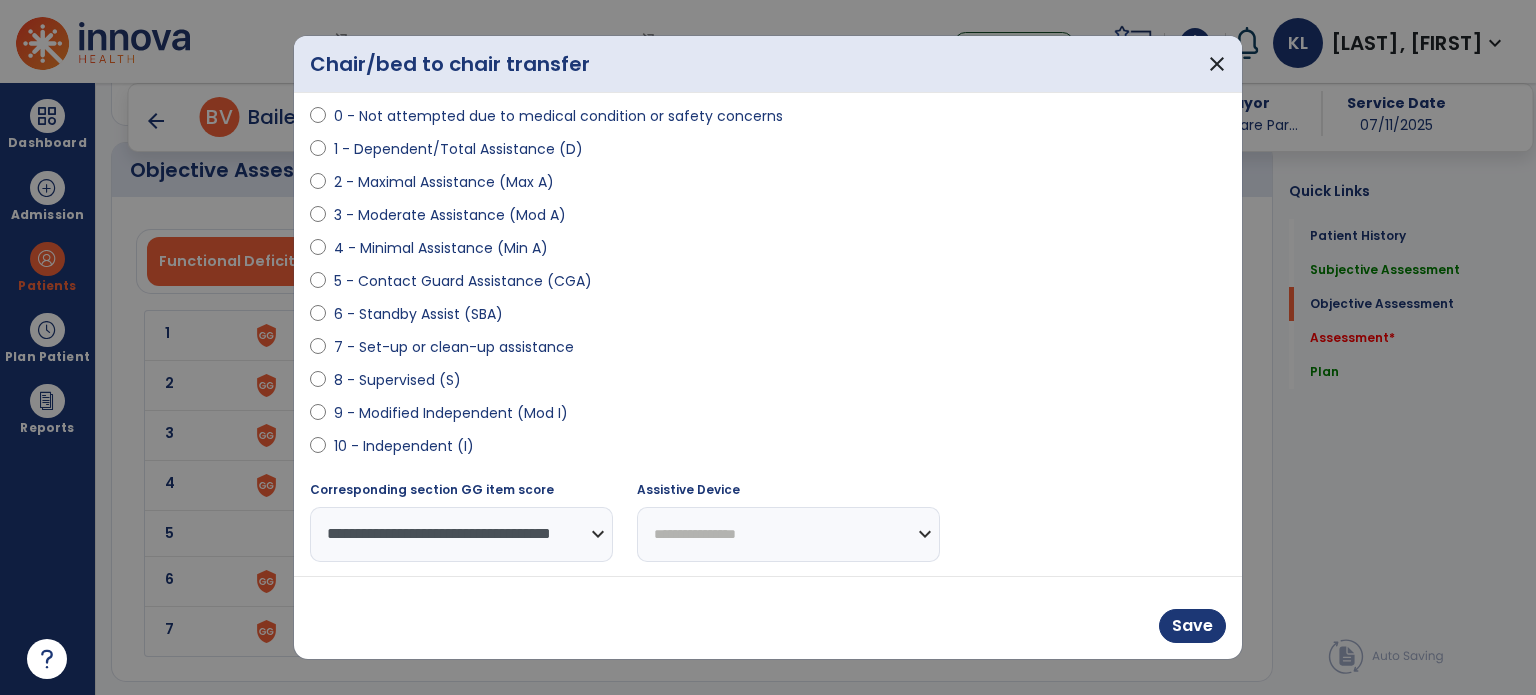 click on "**********" at bounding box center [788, 534] 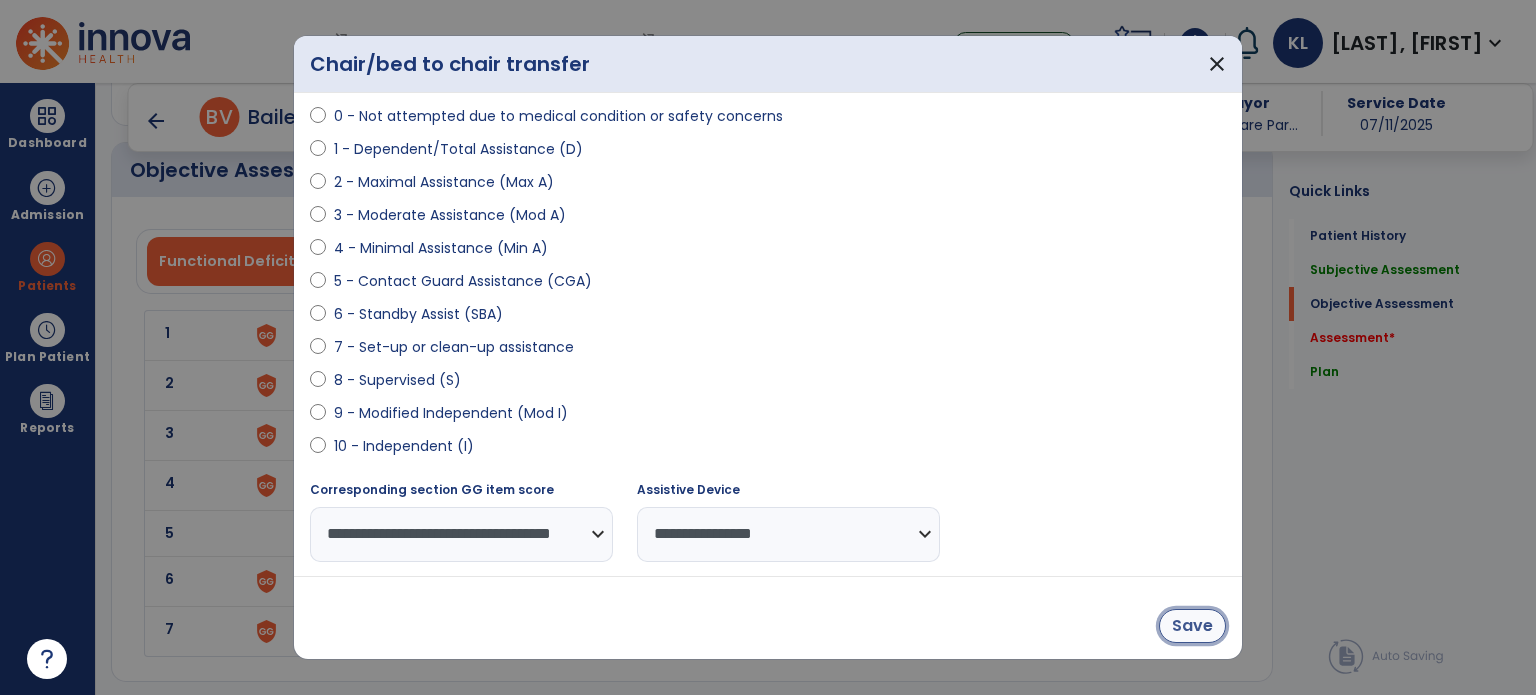 click on "Save" at bounding box center [1192, 626] 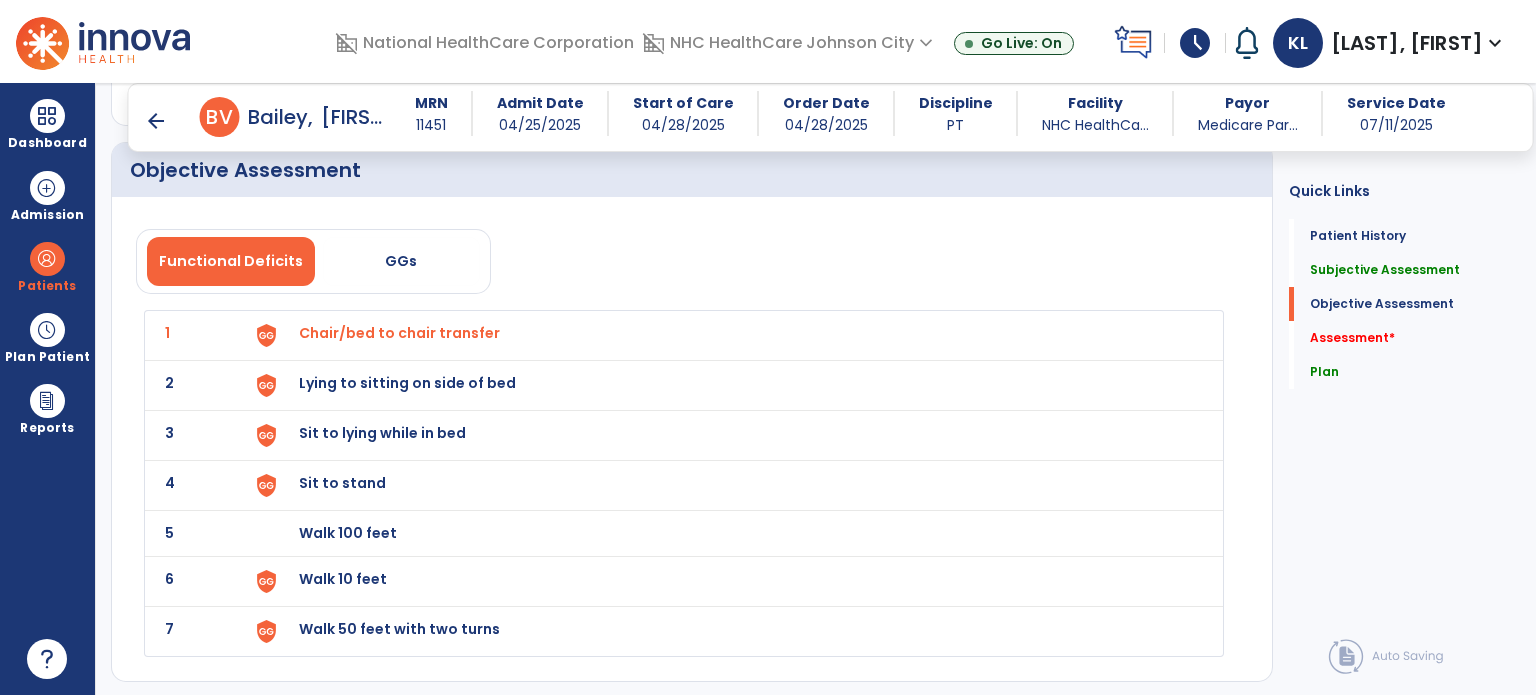 click on "Lying to sitting on side of bed" at bounding box center (399, 333) 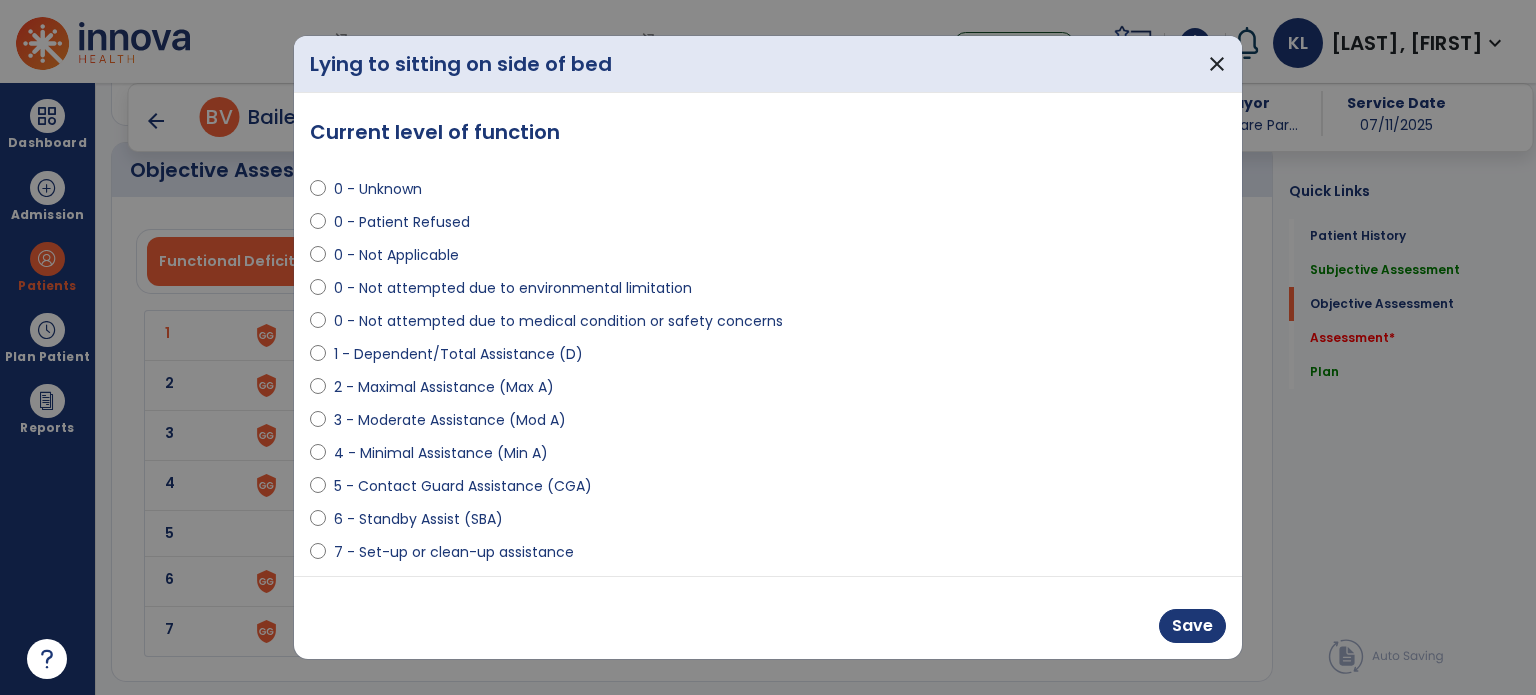 click on "4 - Minimal Assistance (Min A)" at bounding box center [768, 457] 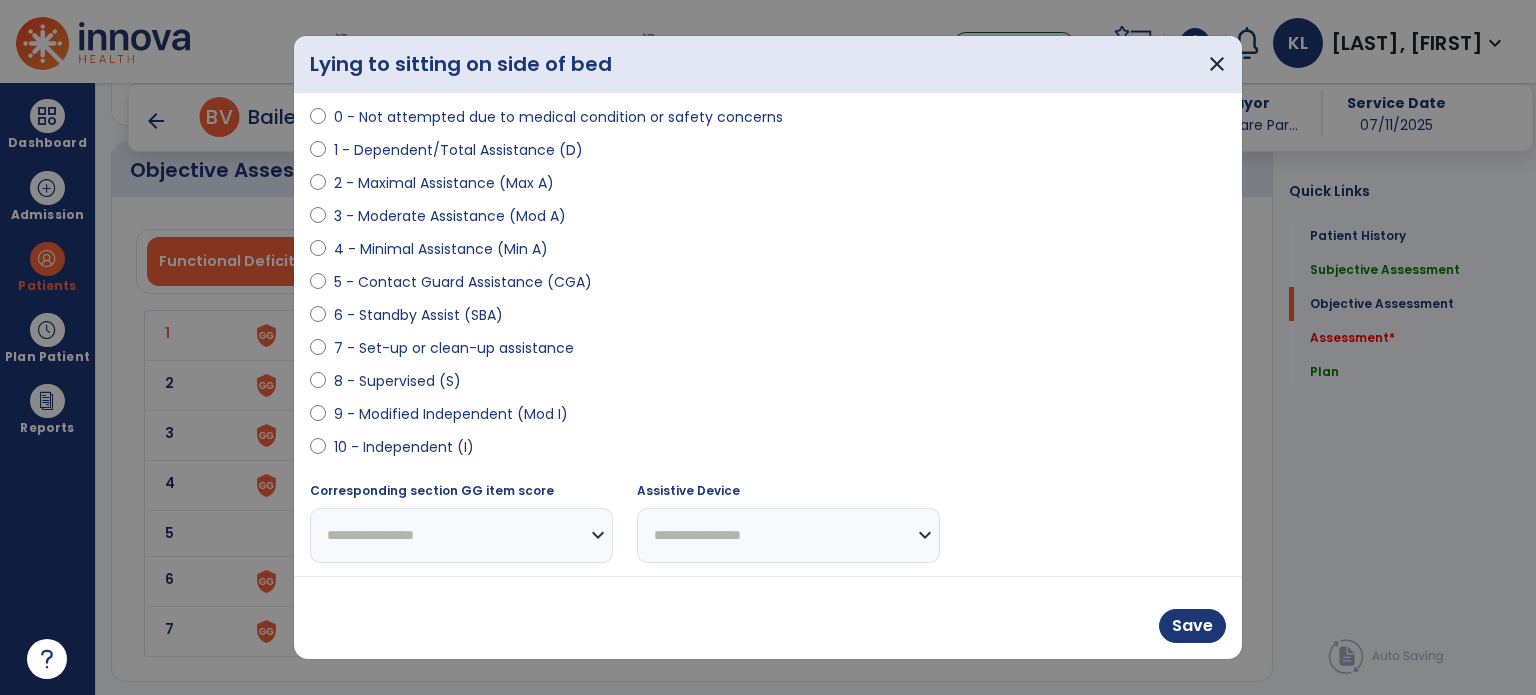 scroll, scrollTop: 205, scrollLeft: 0, axis: vertical 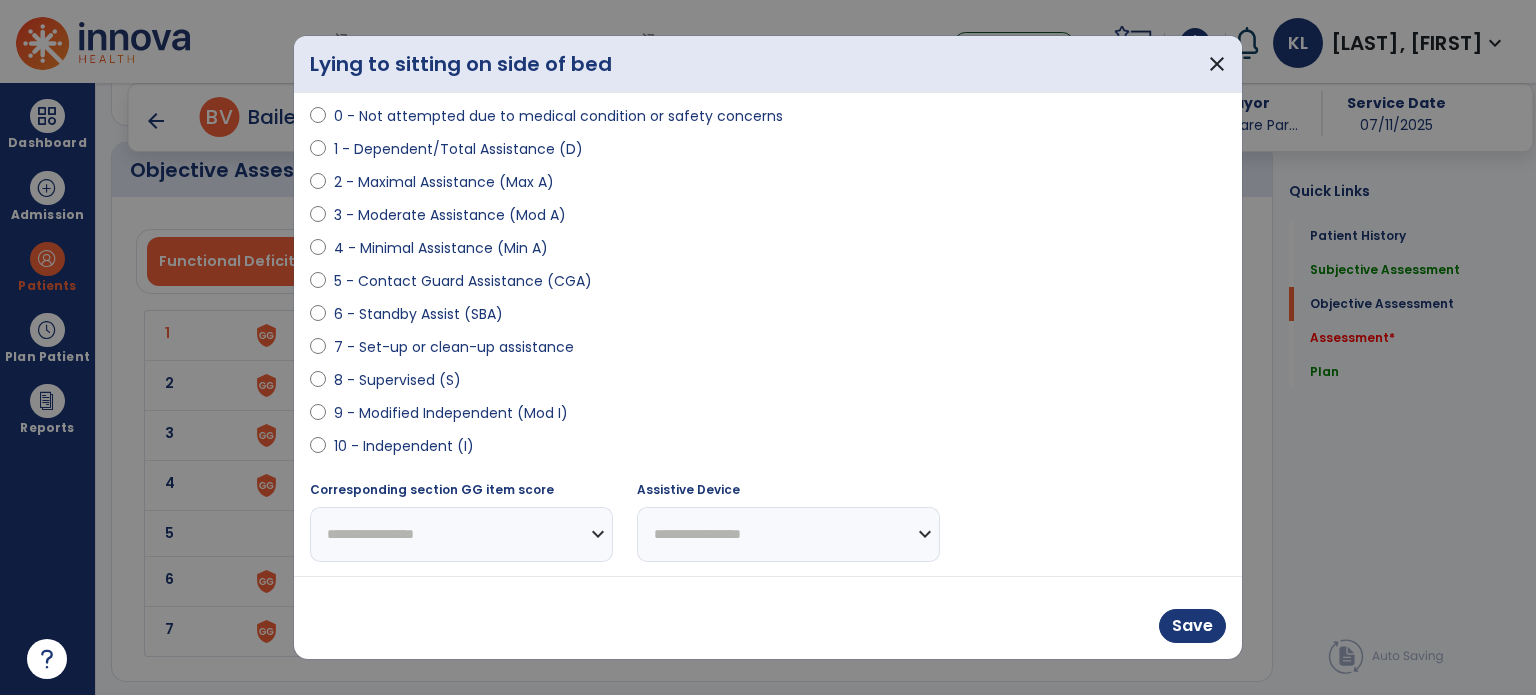click on "9 - Modified Independent (Mod I)" at bounding box center (451, 413) 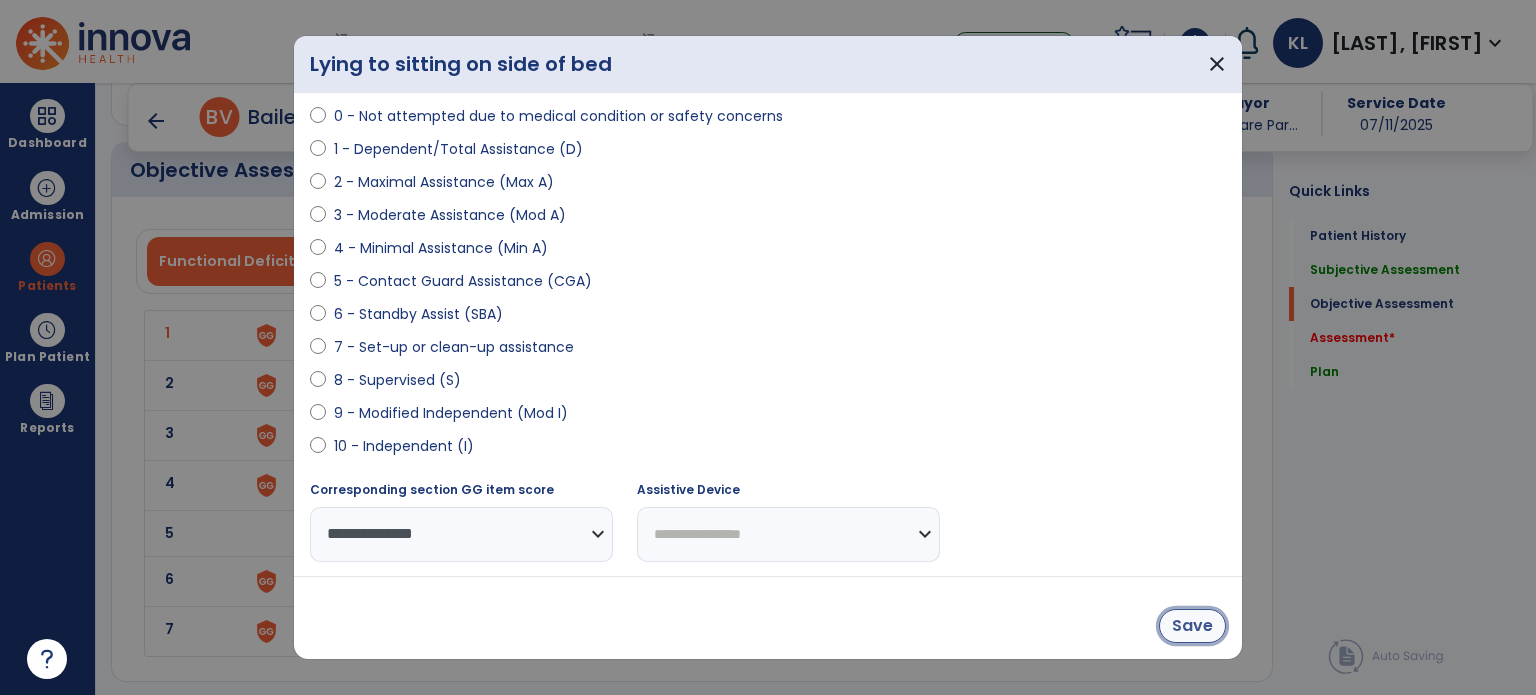 click on "Save" at bounding box center (1192, 626) 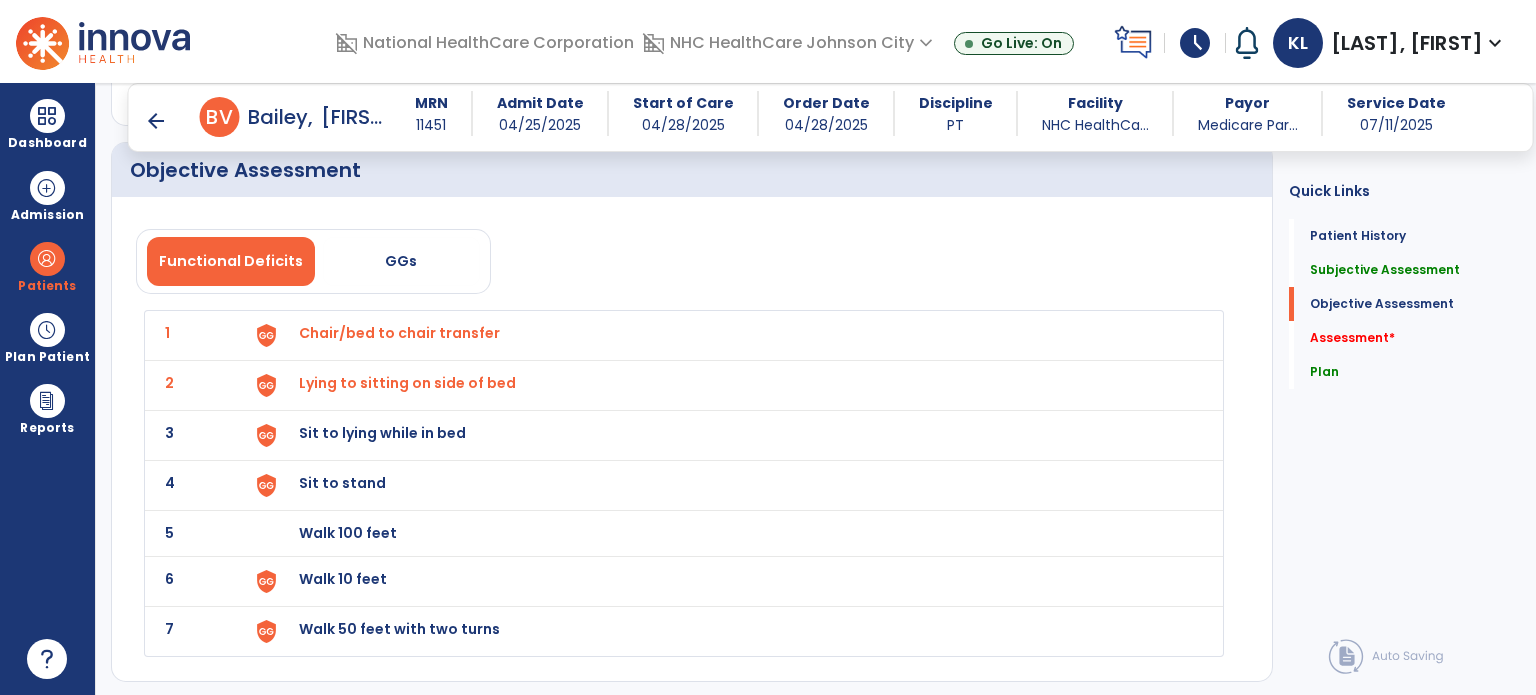 click on "3 Sit to lying while in bed" 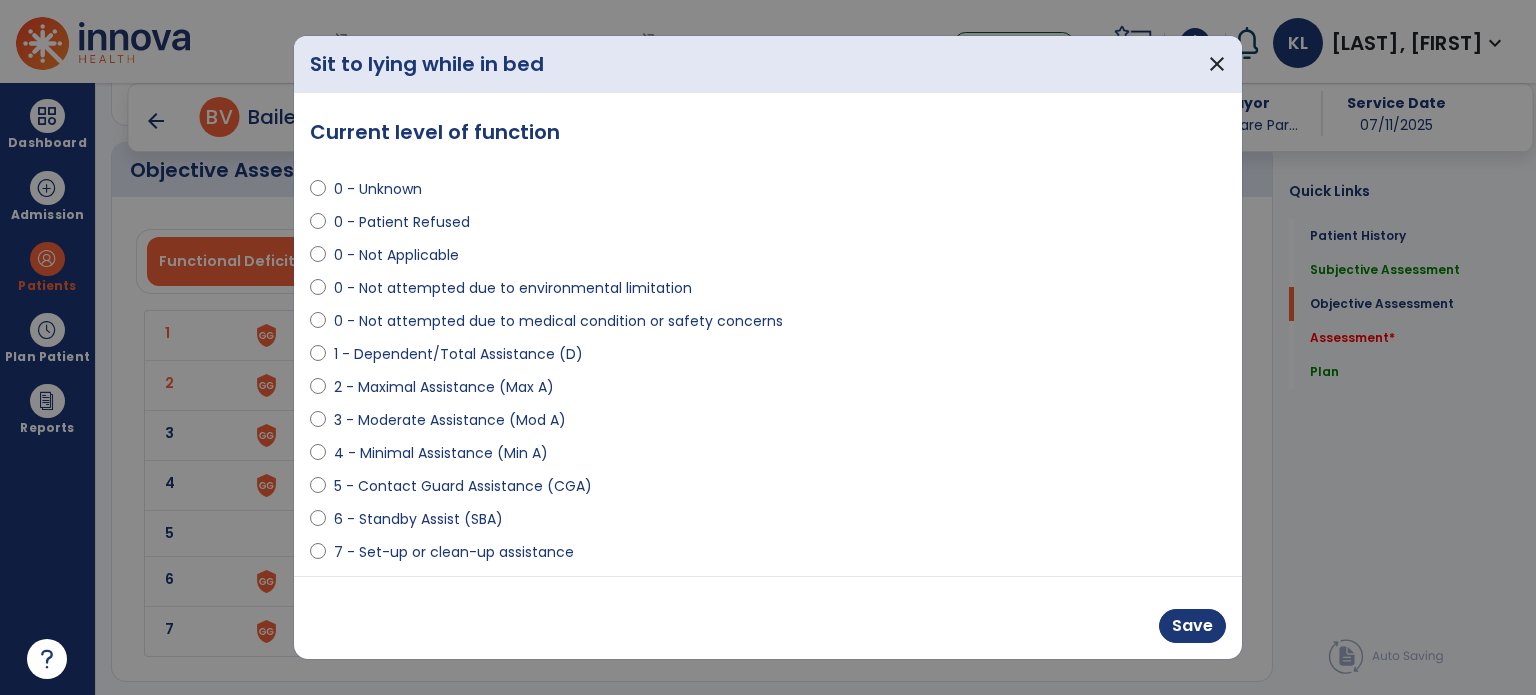 click on "6 - Standby Assist (SBA)" at bounding box center (768, 523) 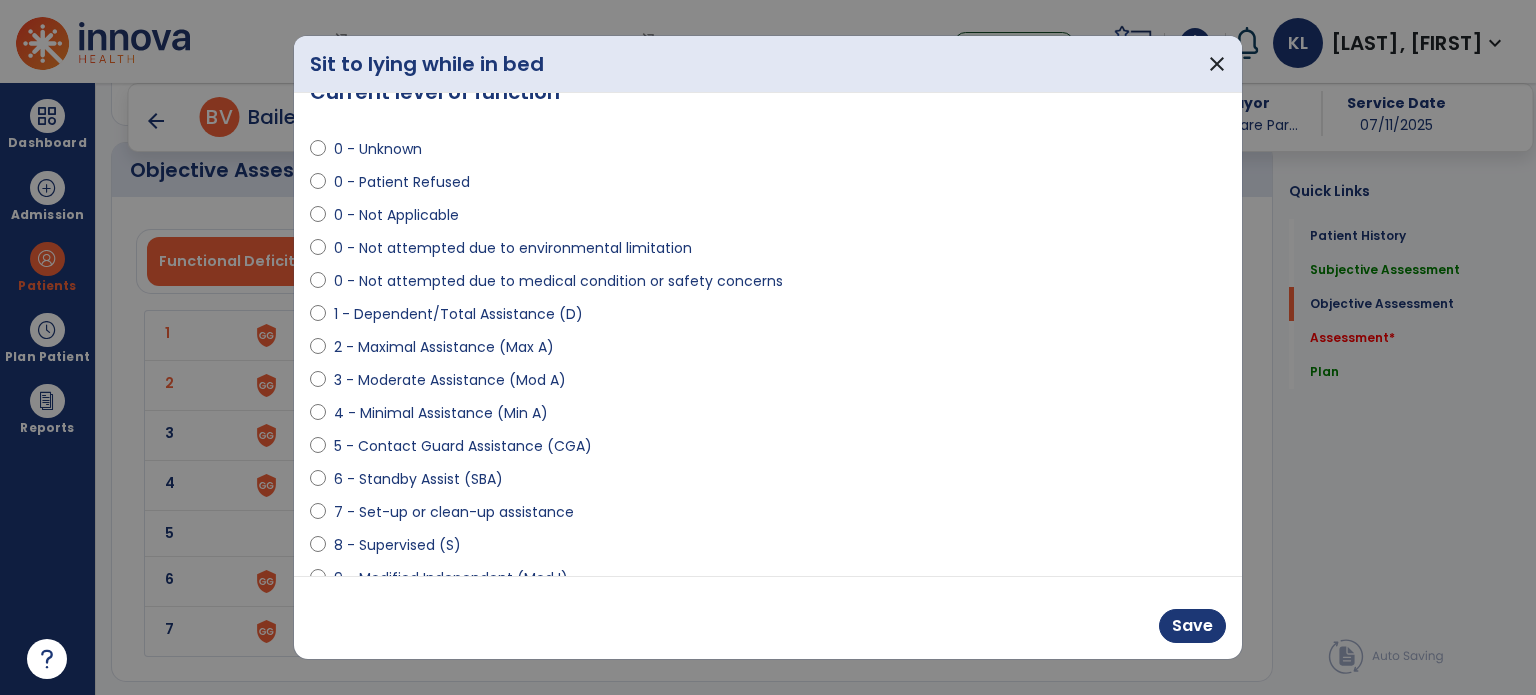 scroll, scrollTop: 205, scrollLeft: 0, axis: vertical 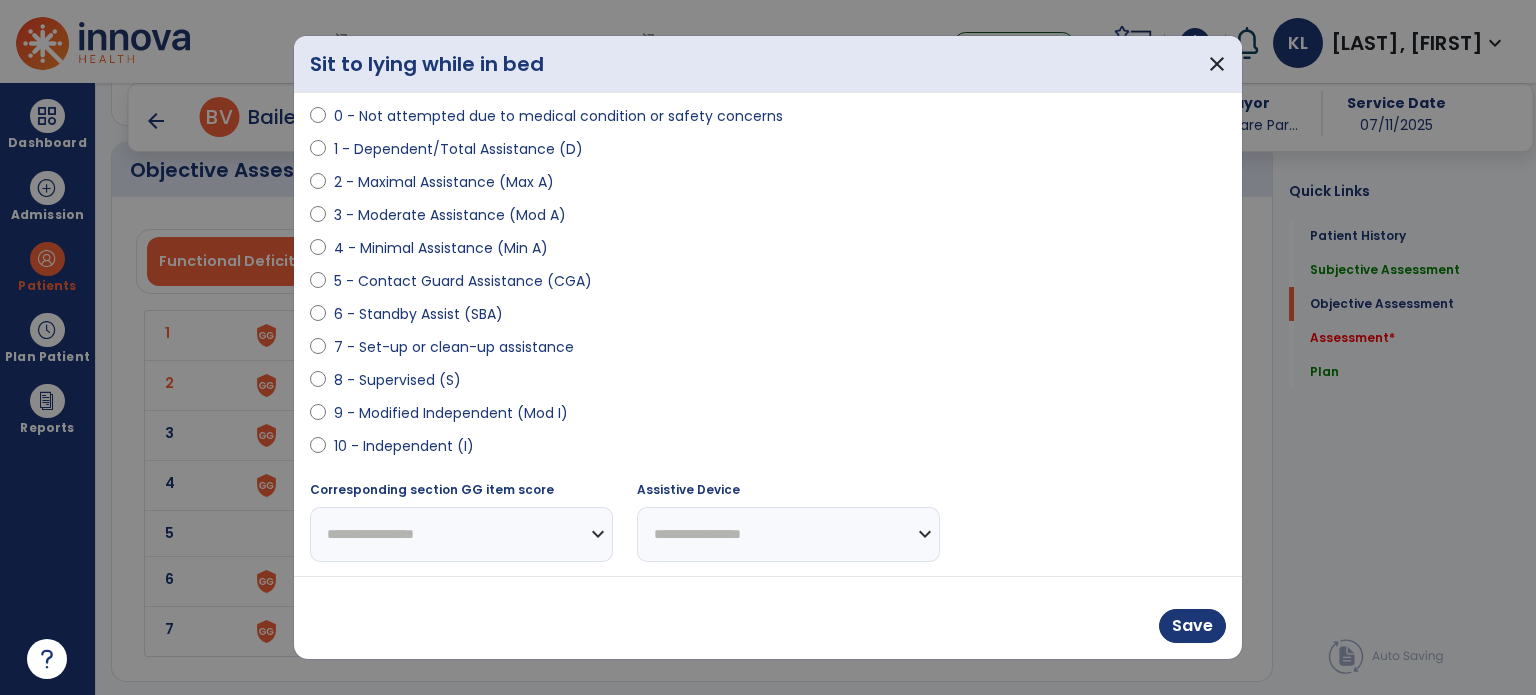 click on "9 - Modified Independent (Mod I)" at bounding box center (451, 413) 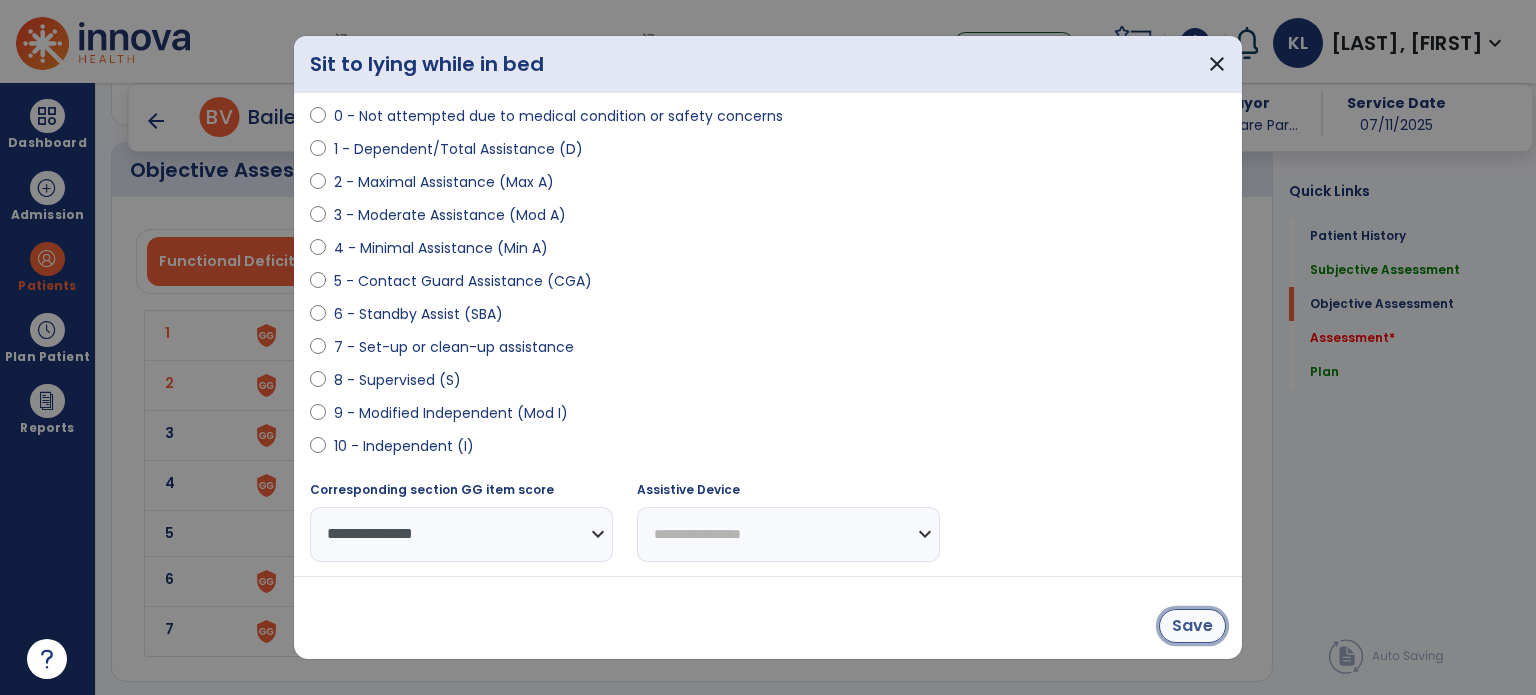click on "Save" at bounding box center (1192, 626) 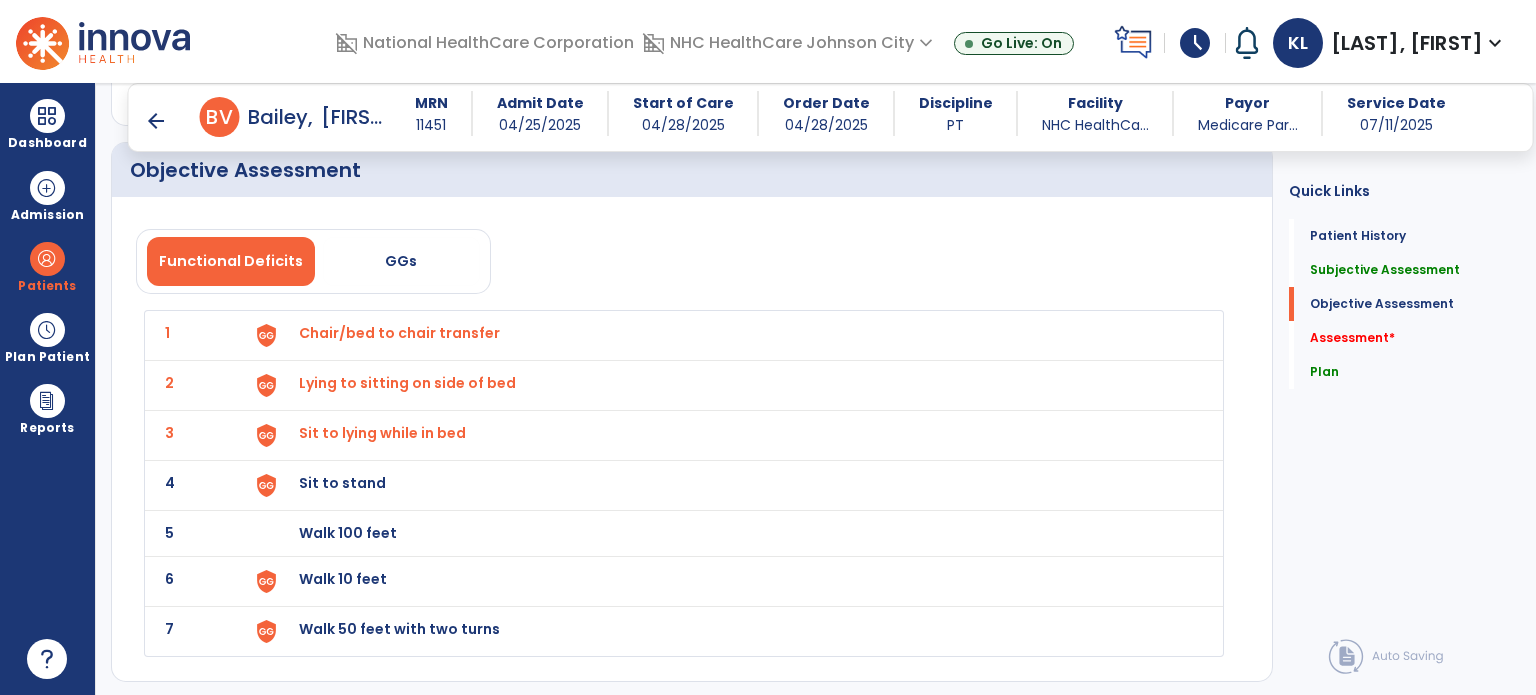 click on "Sit to stand" at bounding box center (399, 333) 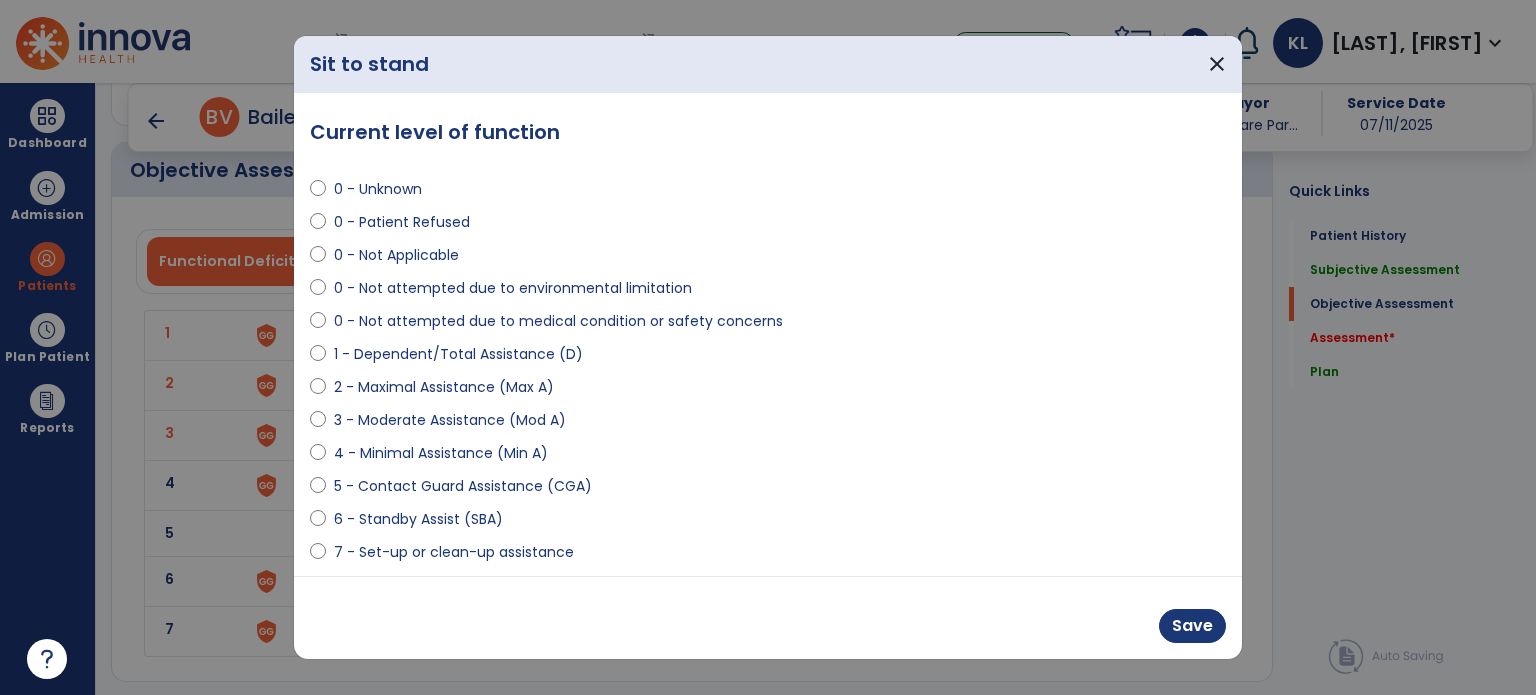 click on "6 - Standby Assist (SBA)" at bounding box center [768, 523] 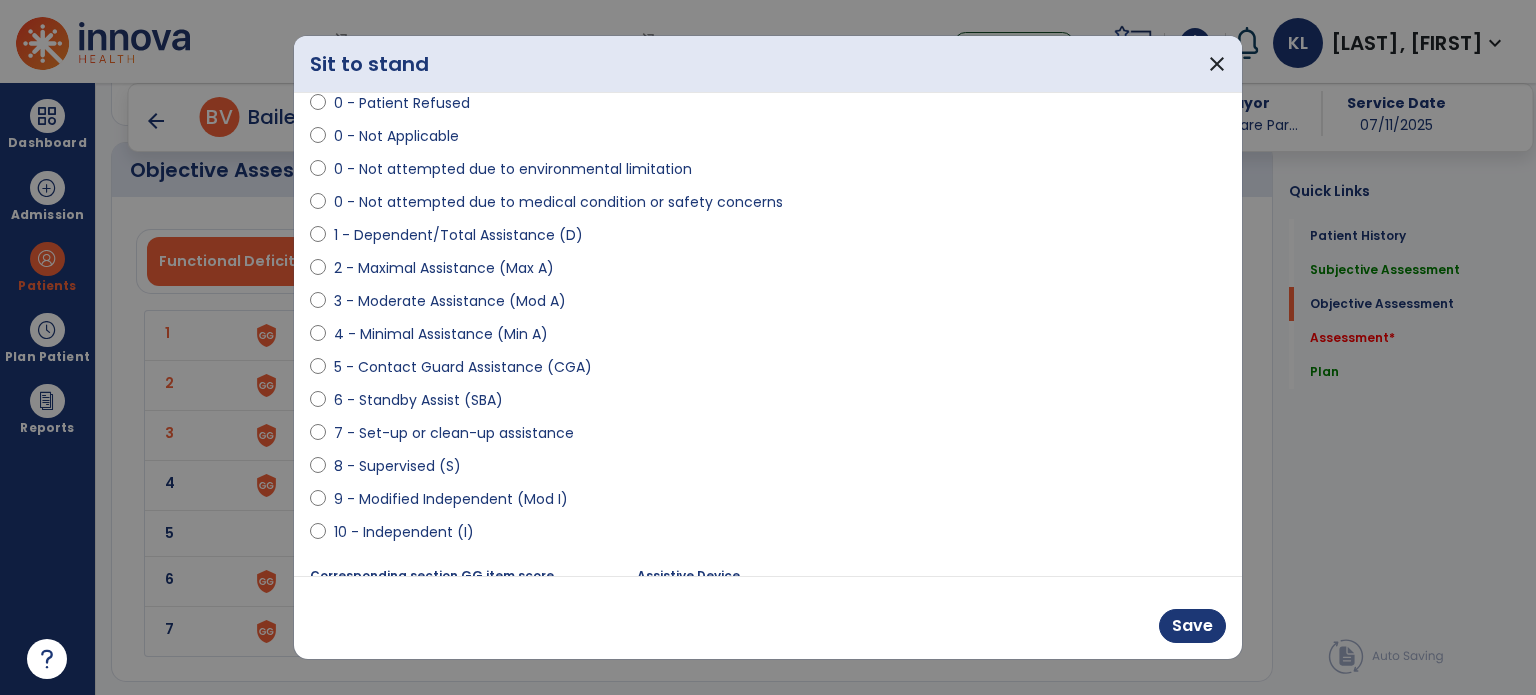 scroll, scrollTop: 120, scrollLeft: 0, axis: vertical 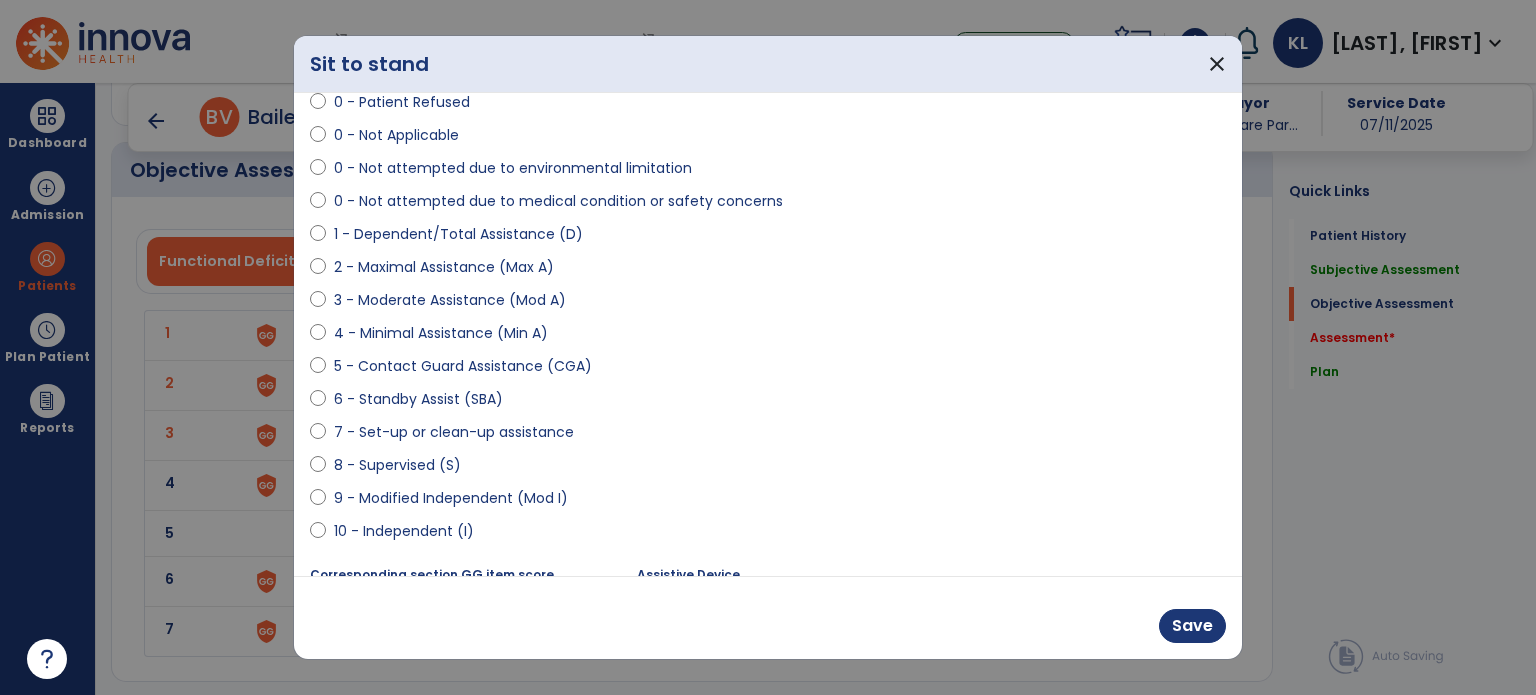 click on "8 - Supervised (S)" at bounding box center [397, 465] 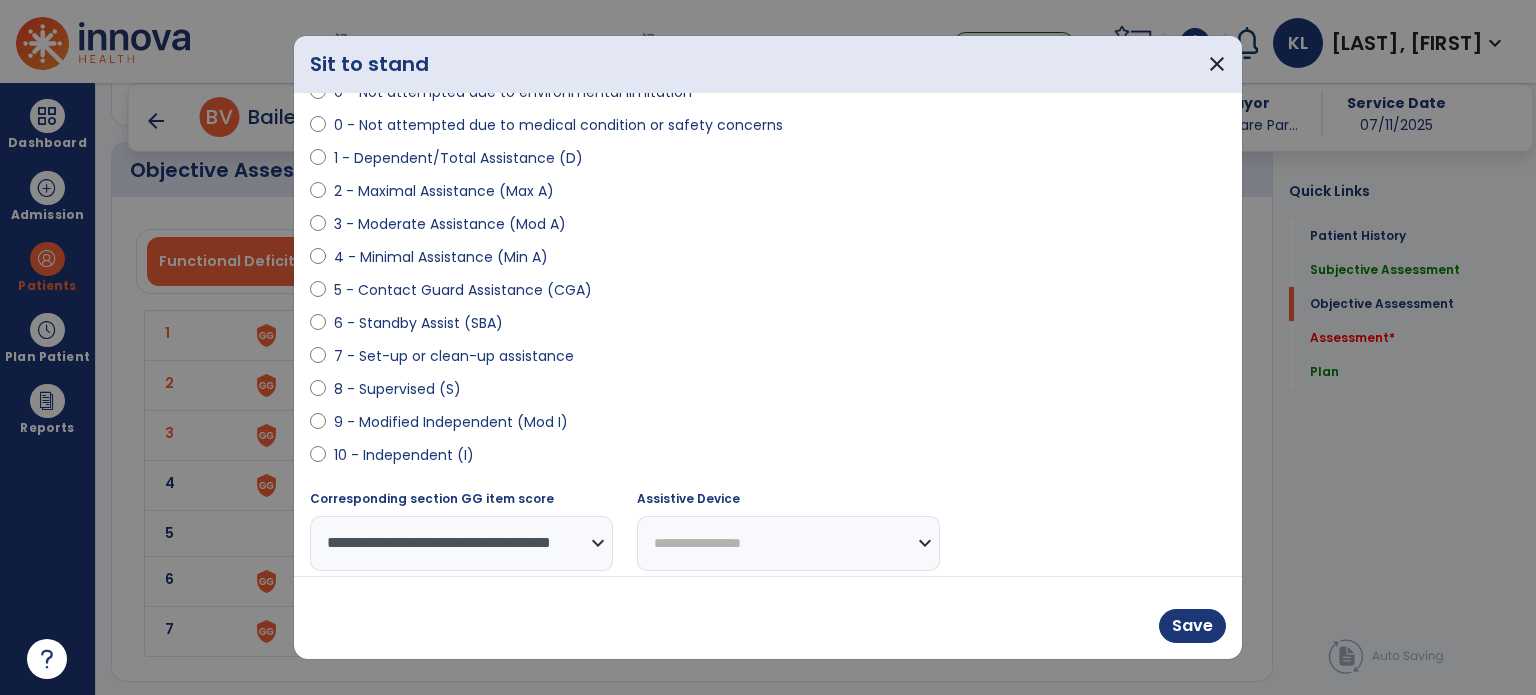 scroll, scrollTop: 205, scrollLeft: 0, axis: vertical 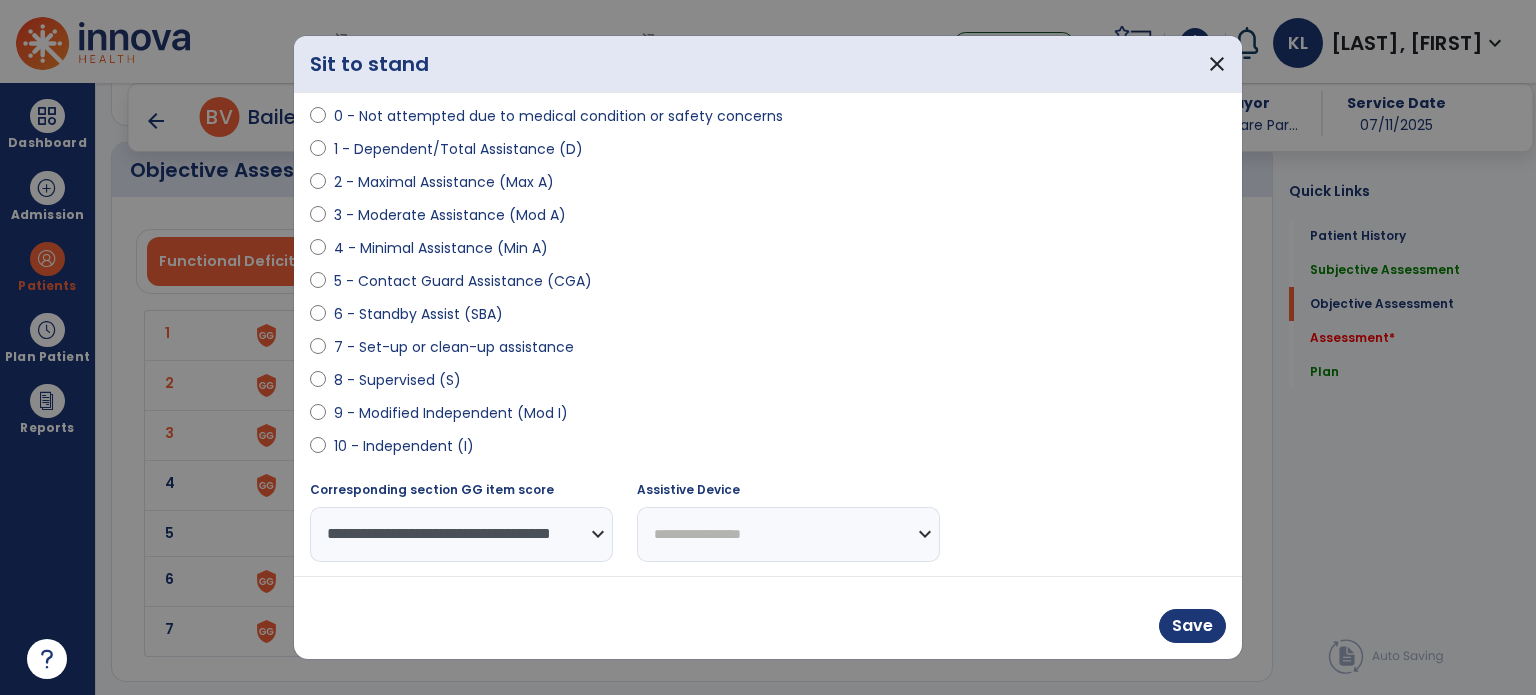 click on "**********" at bounding box center [788, 534] 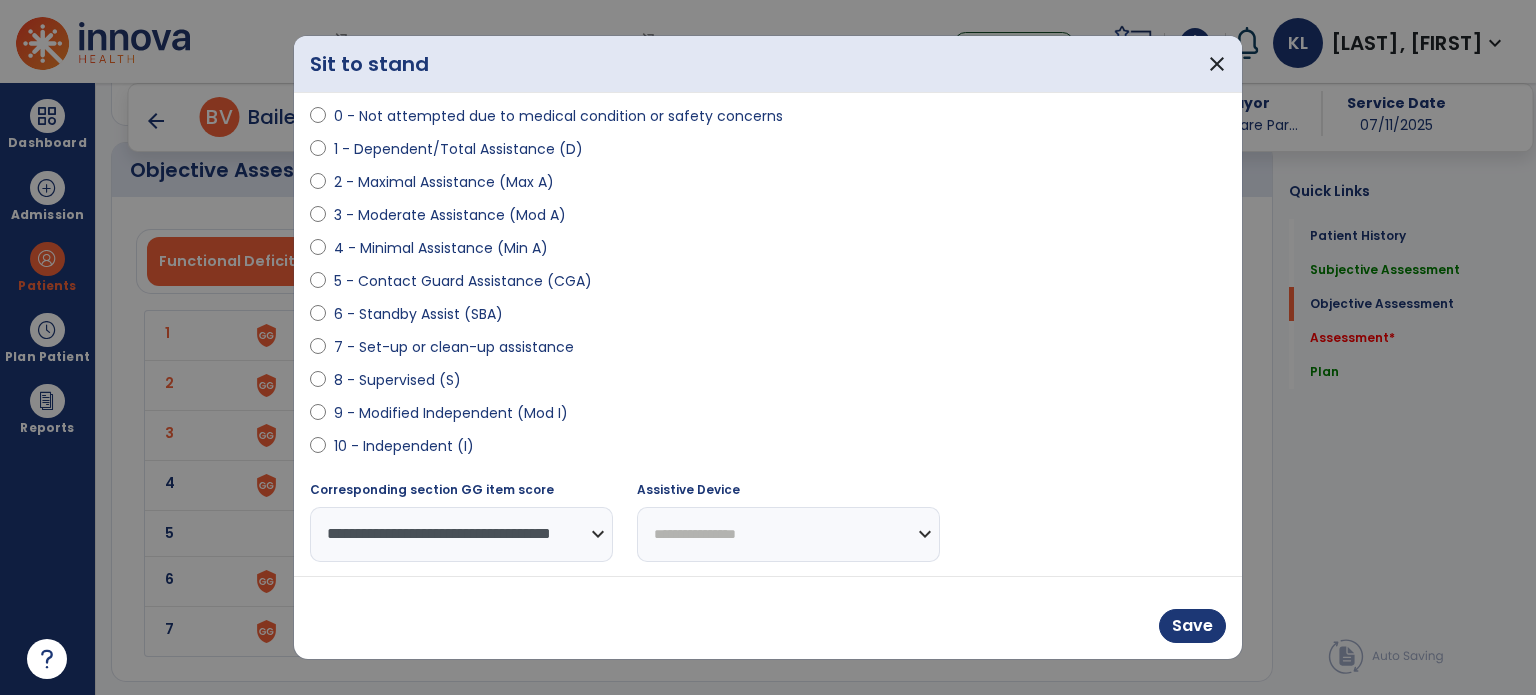 click on "**********" at bounding box center [788, 534] 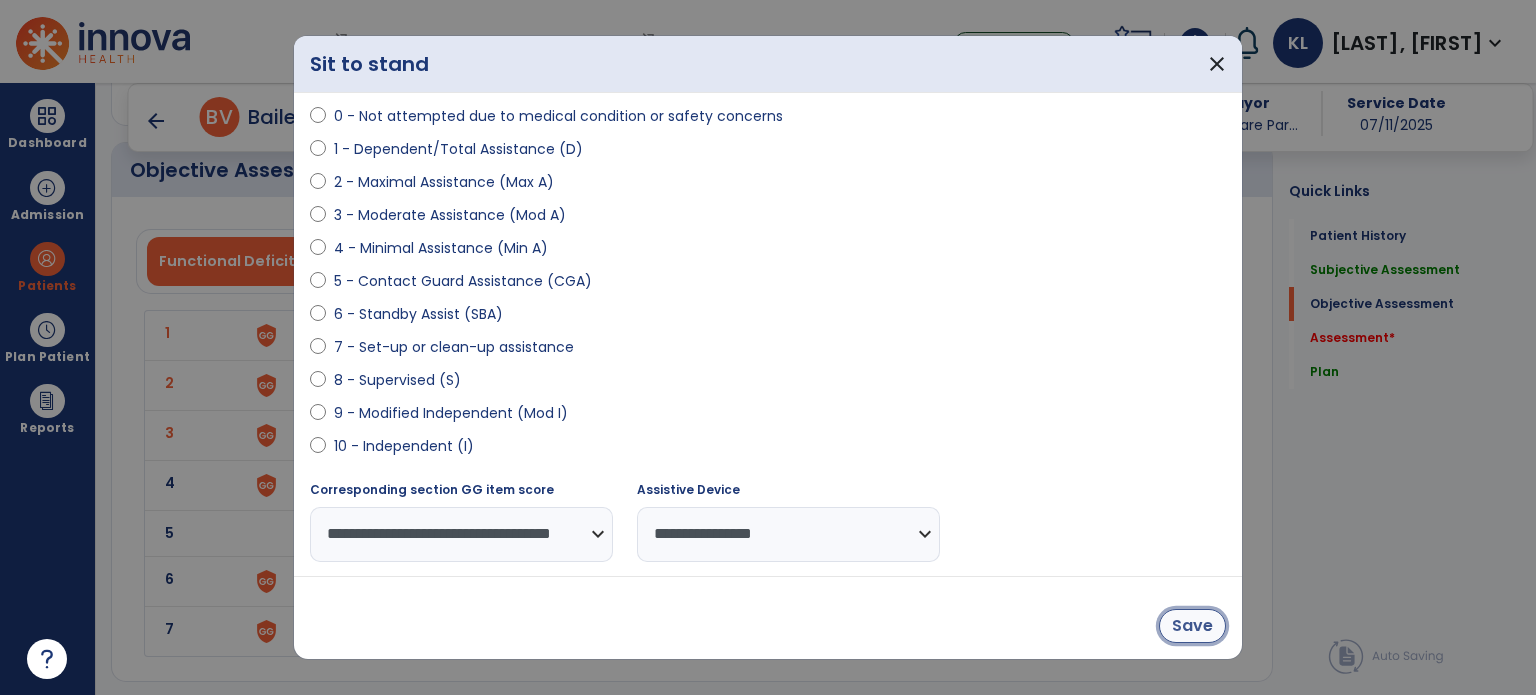 click on "Save" at bounding box center [1192, 626] 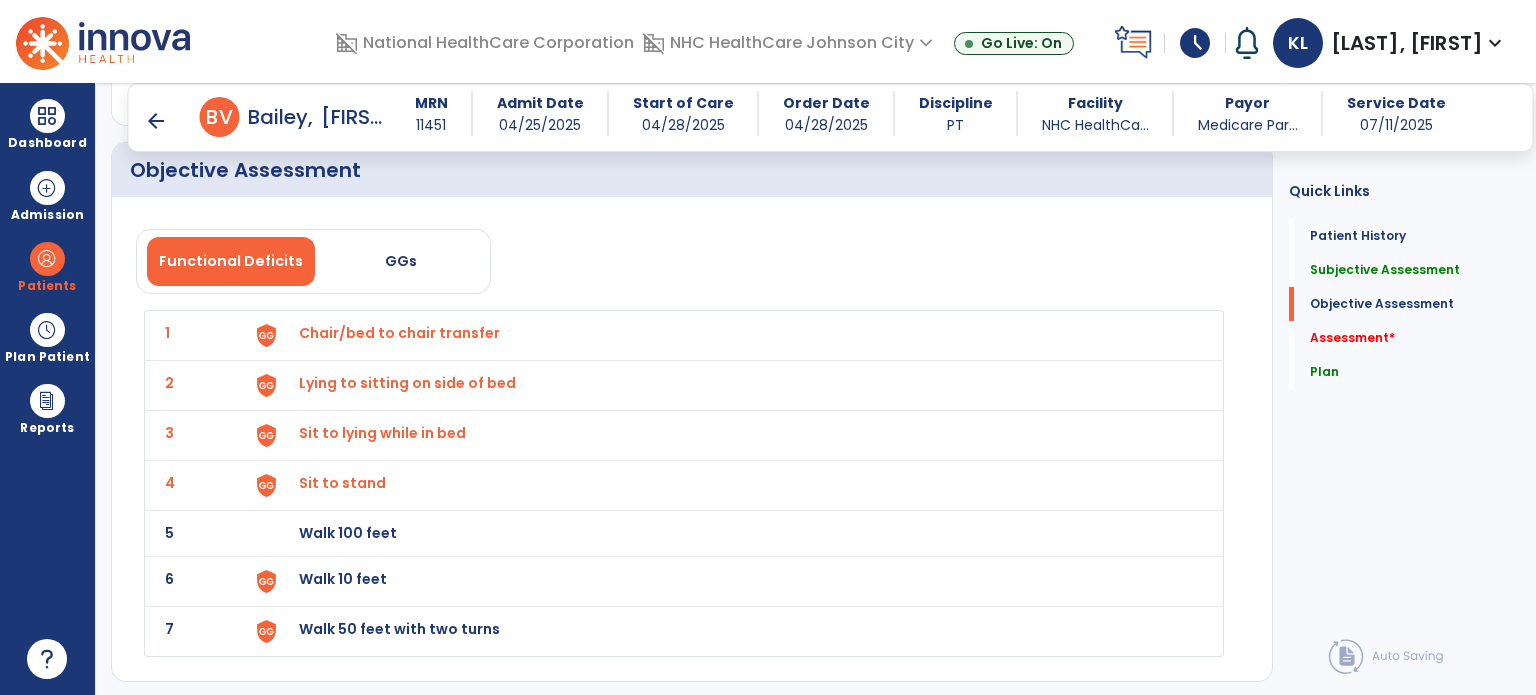 click on "Walk 10 feet" at bounding box center [399, 333] 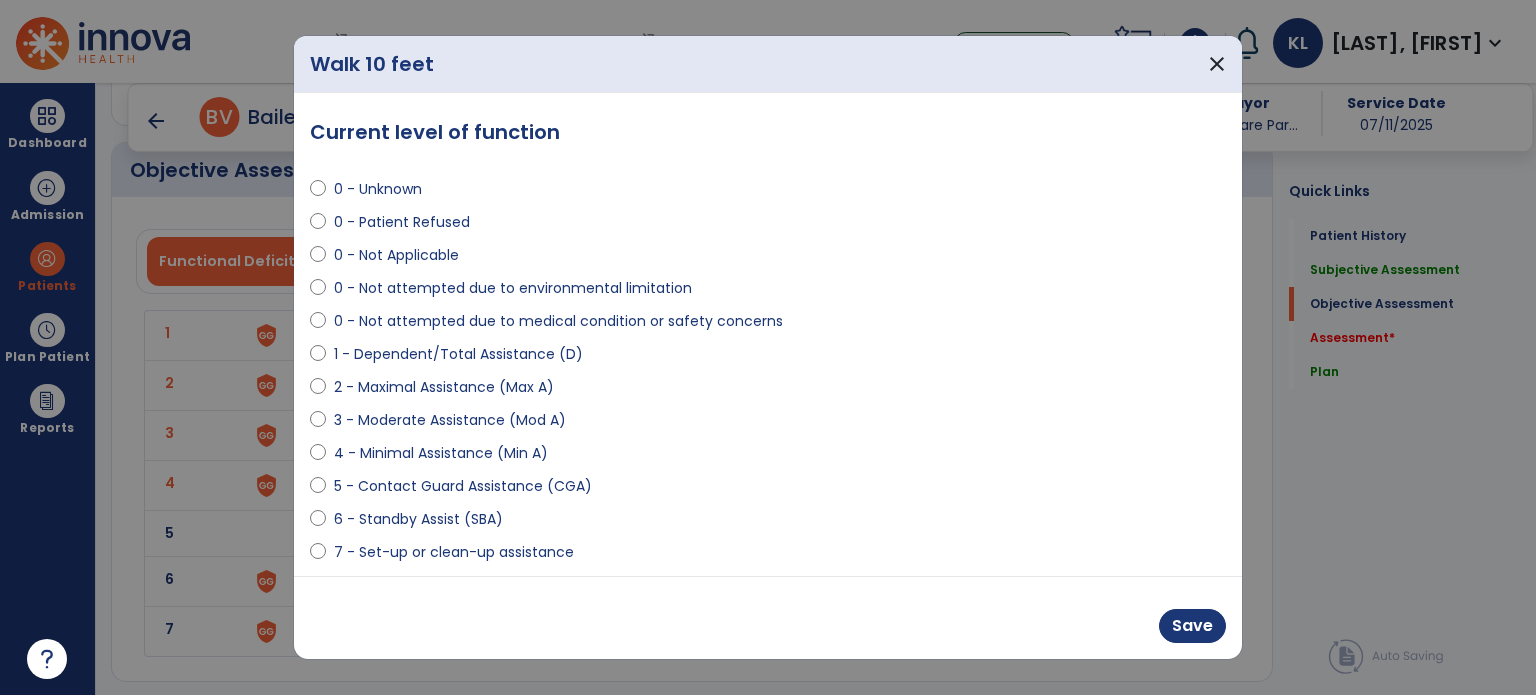 select on "**********" 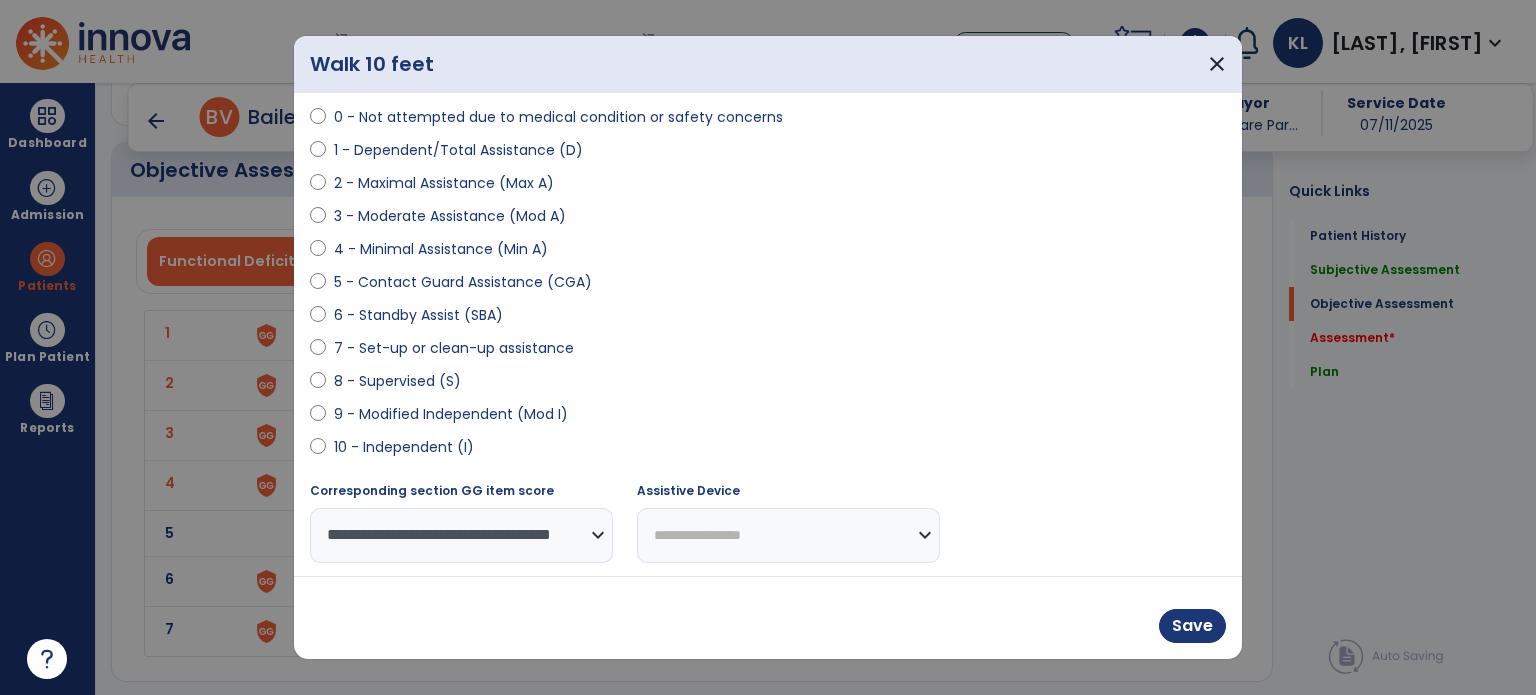 click on "**********" at bounding box center [788, 535] 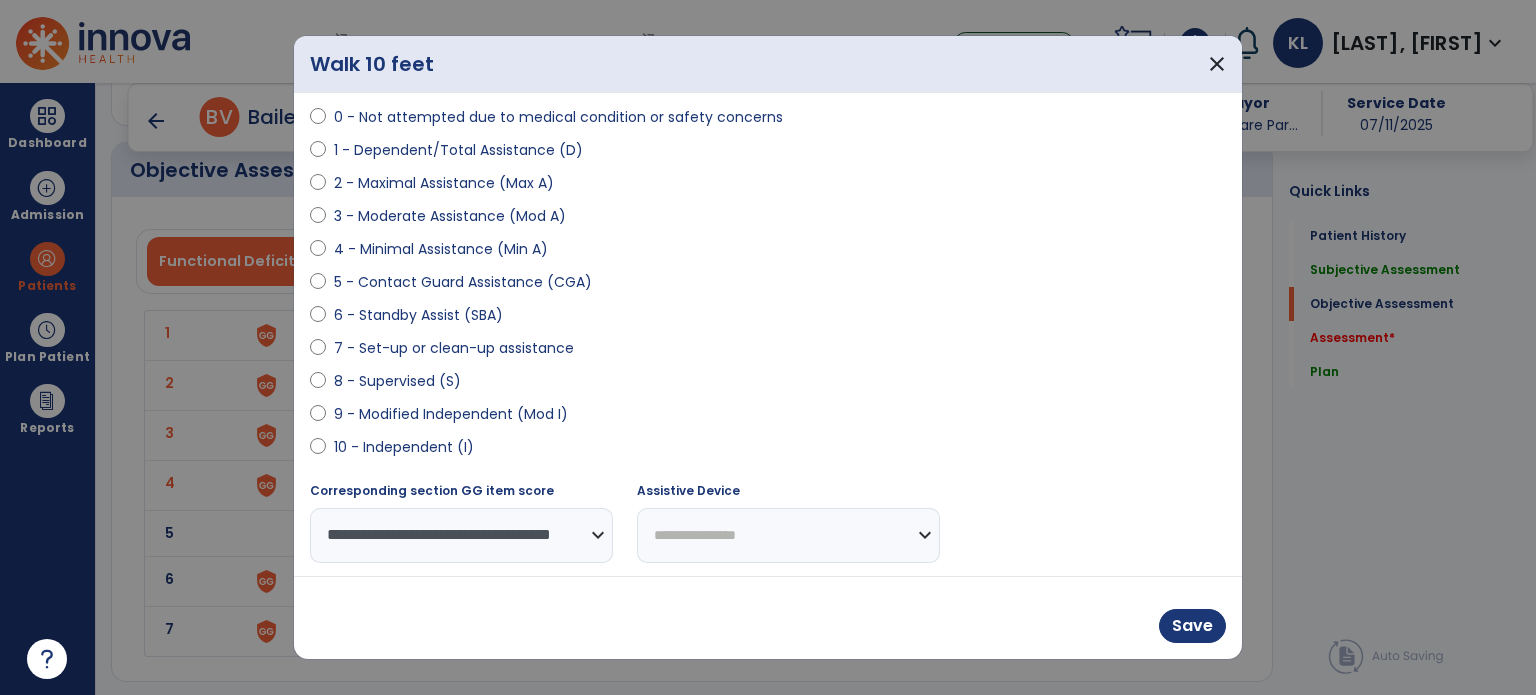click on "**********" at bounding box center (788, 535) 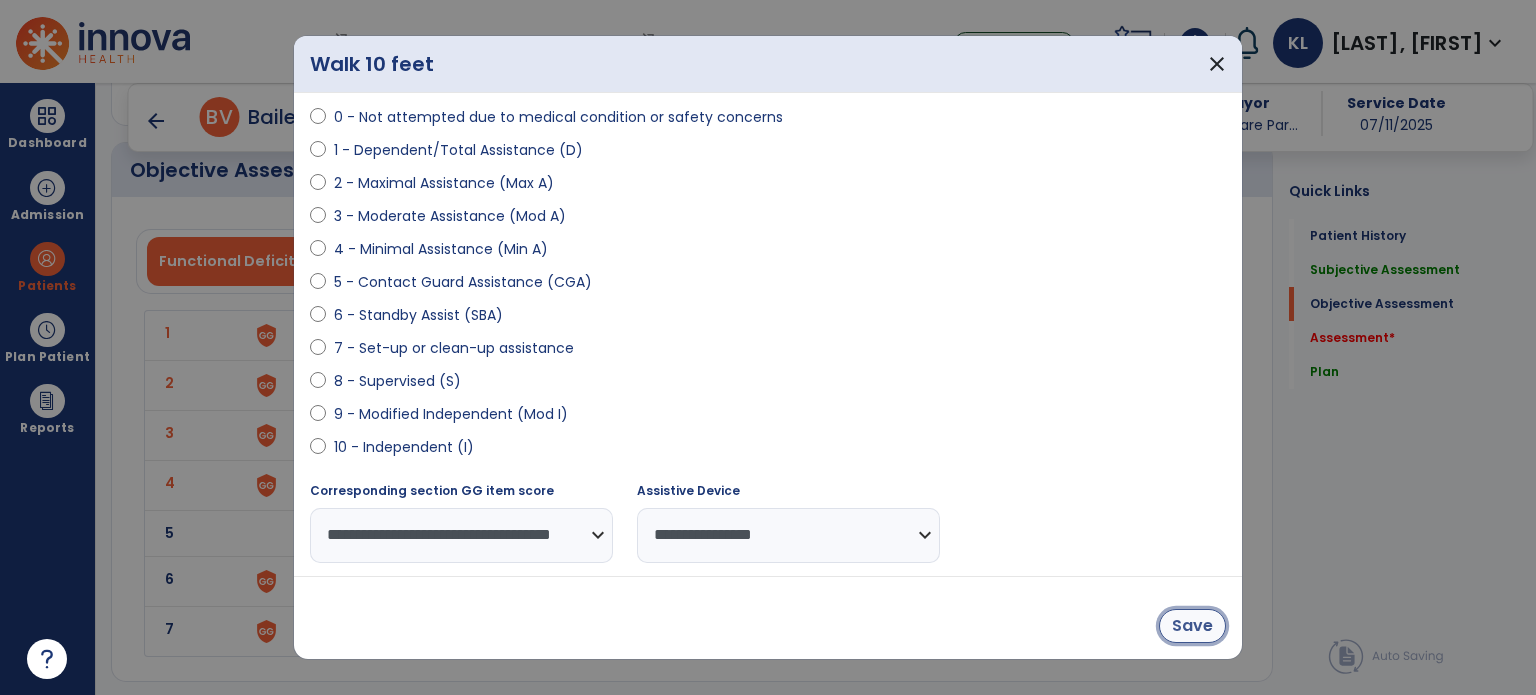 click on "Save" at bounding box center (1192, 626) 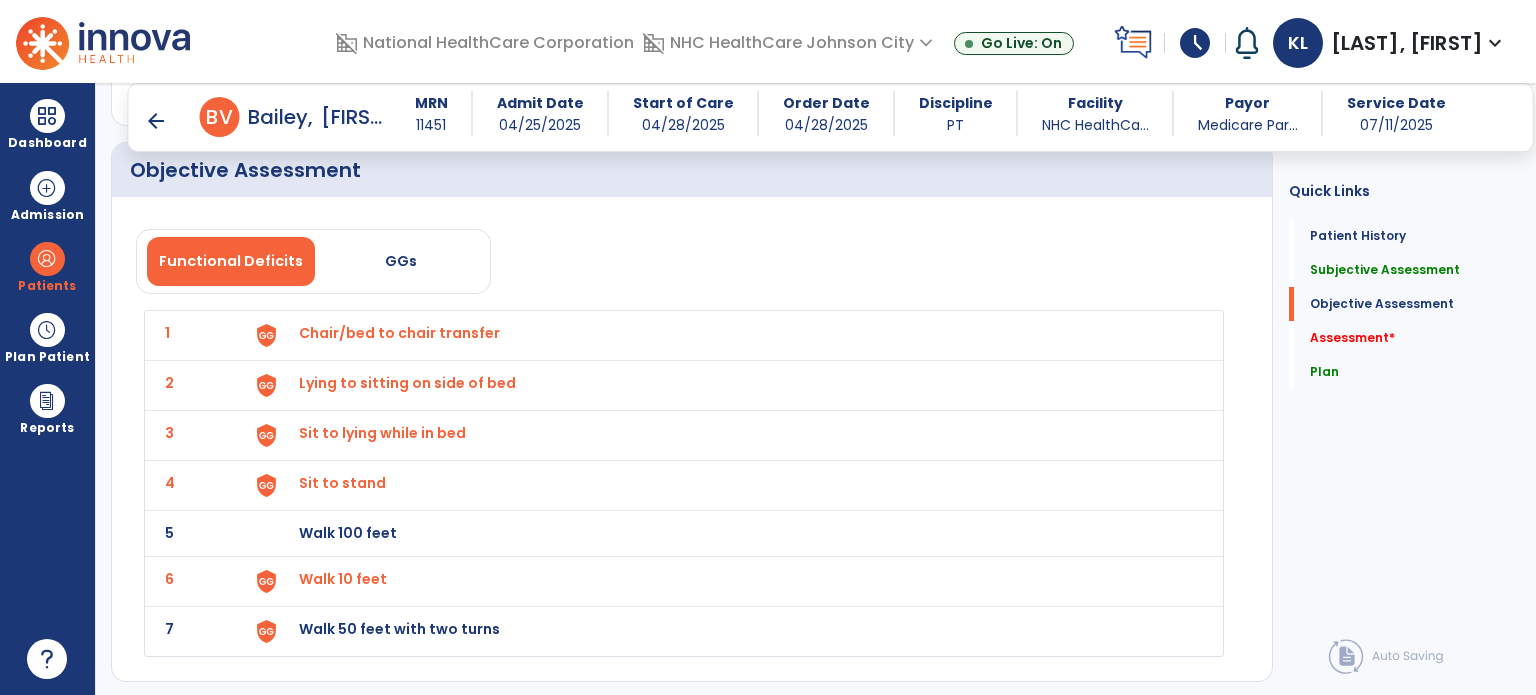 click on "7 Walk 50 feet with two turns" 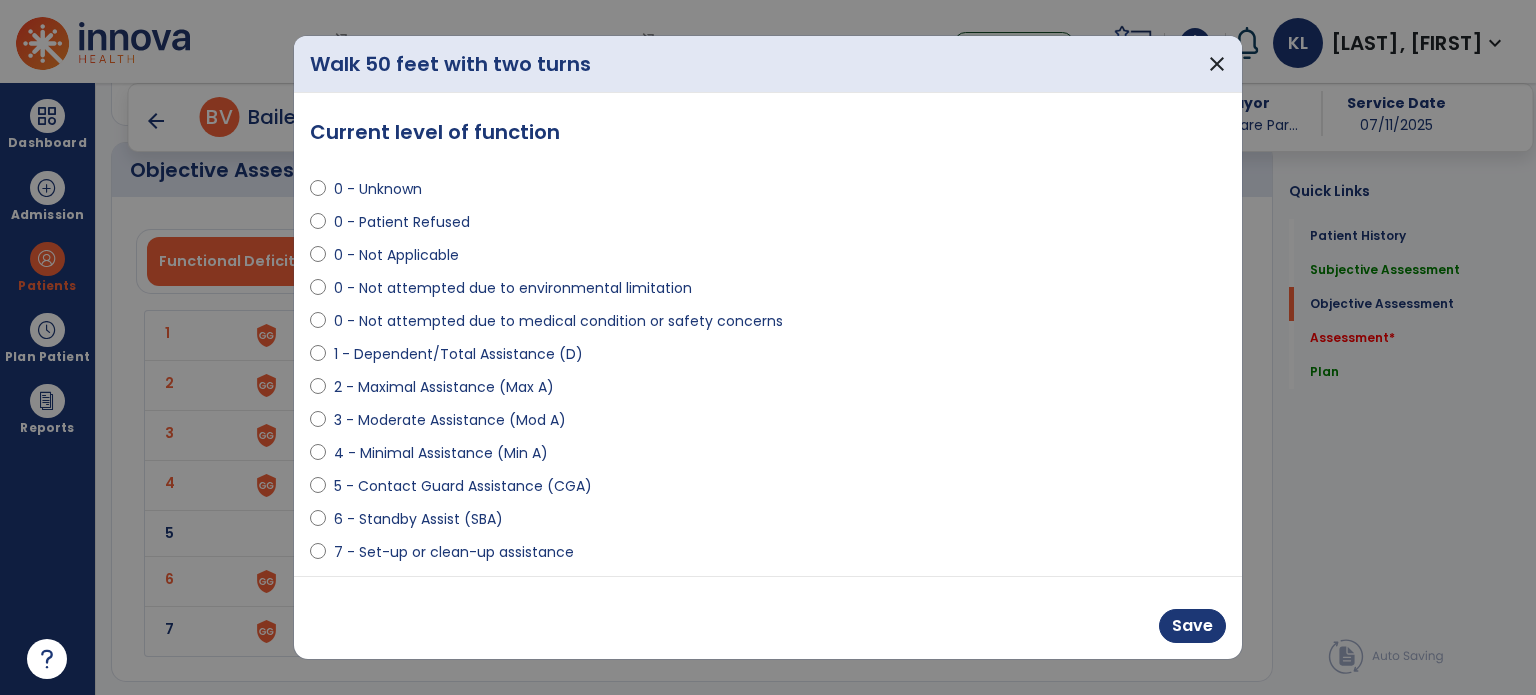 click on "5 - Contact Guard Assistance (CGA)" at bounding box center (463, 486) 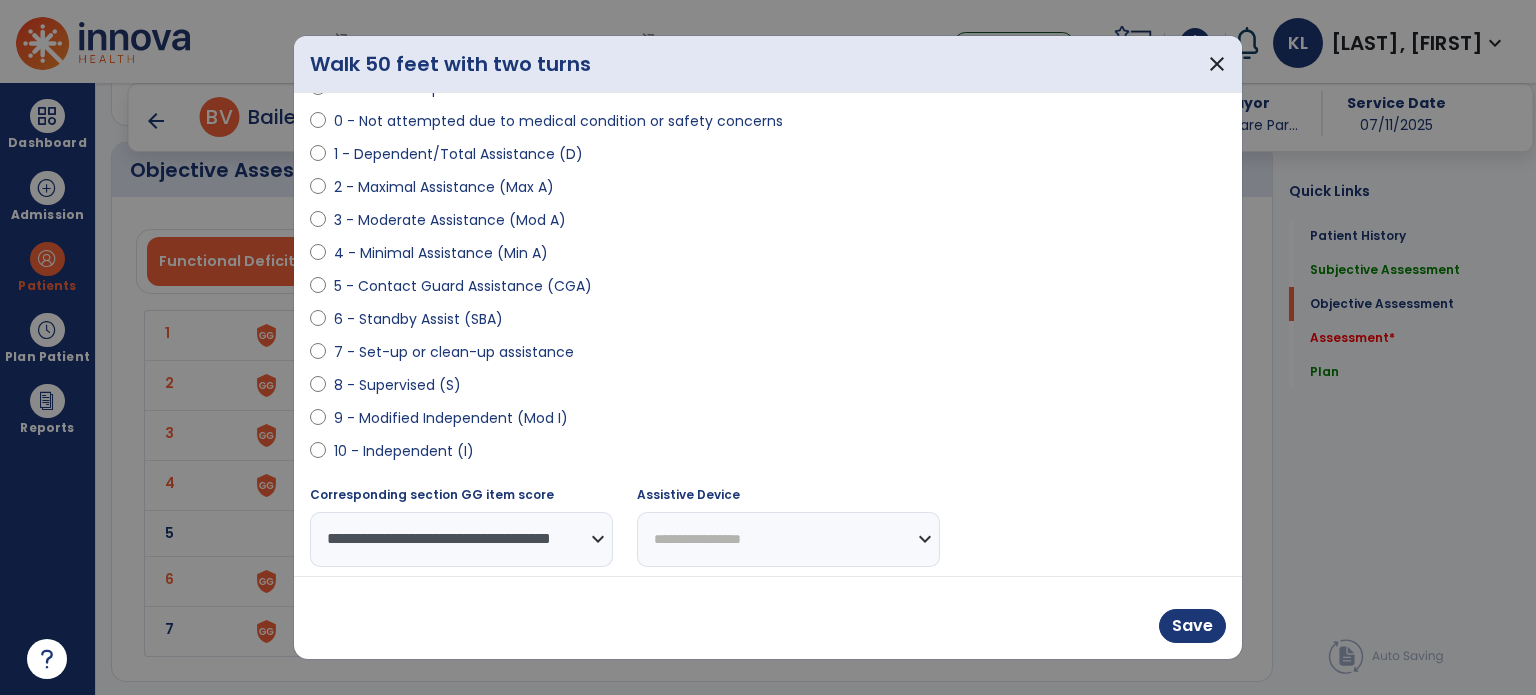 scroll, scrollTop: 205, scrollLeft: 0, axis: vertical 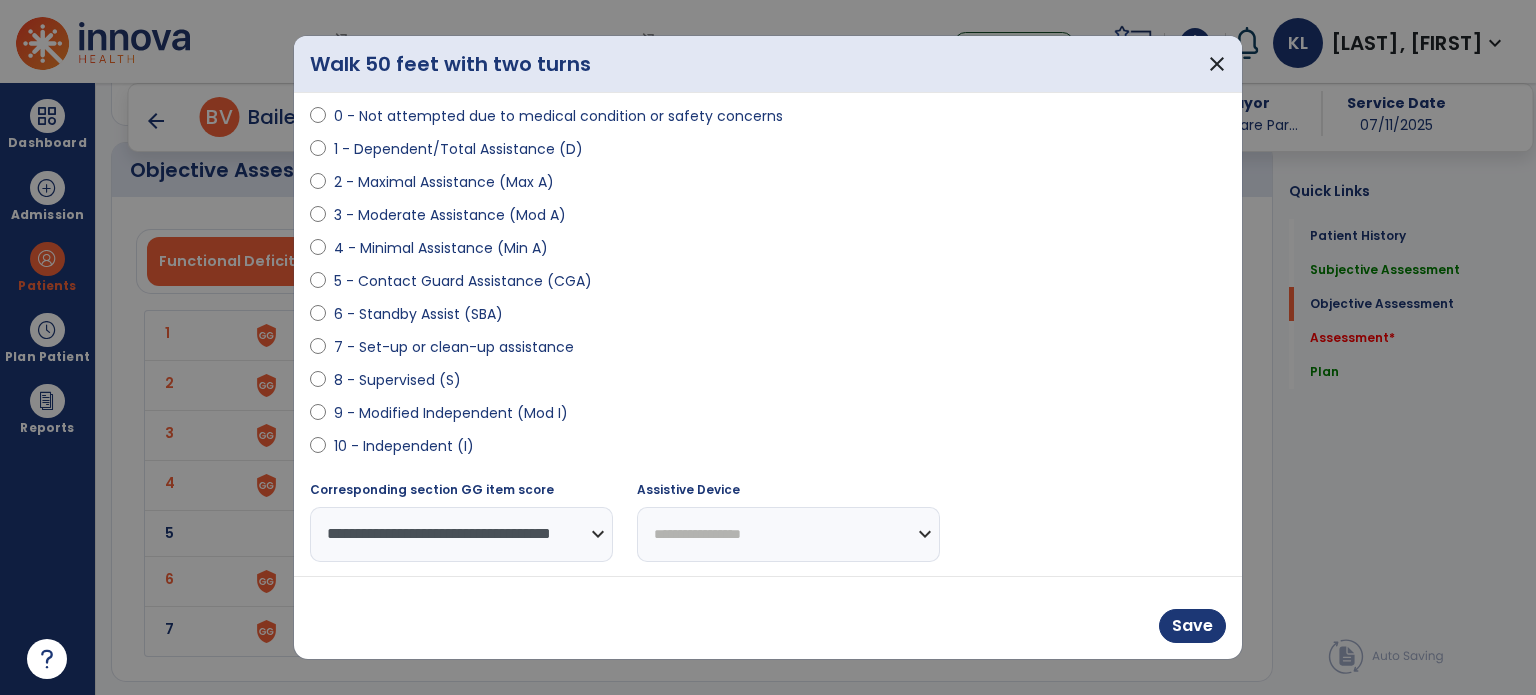 click on "**********" at bounding box center (788, 534) 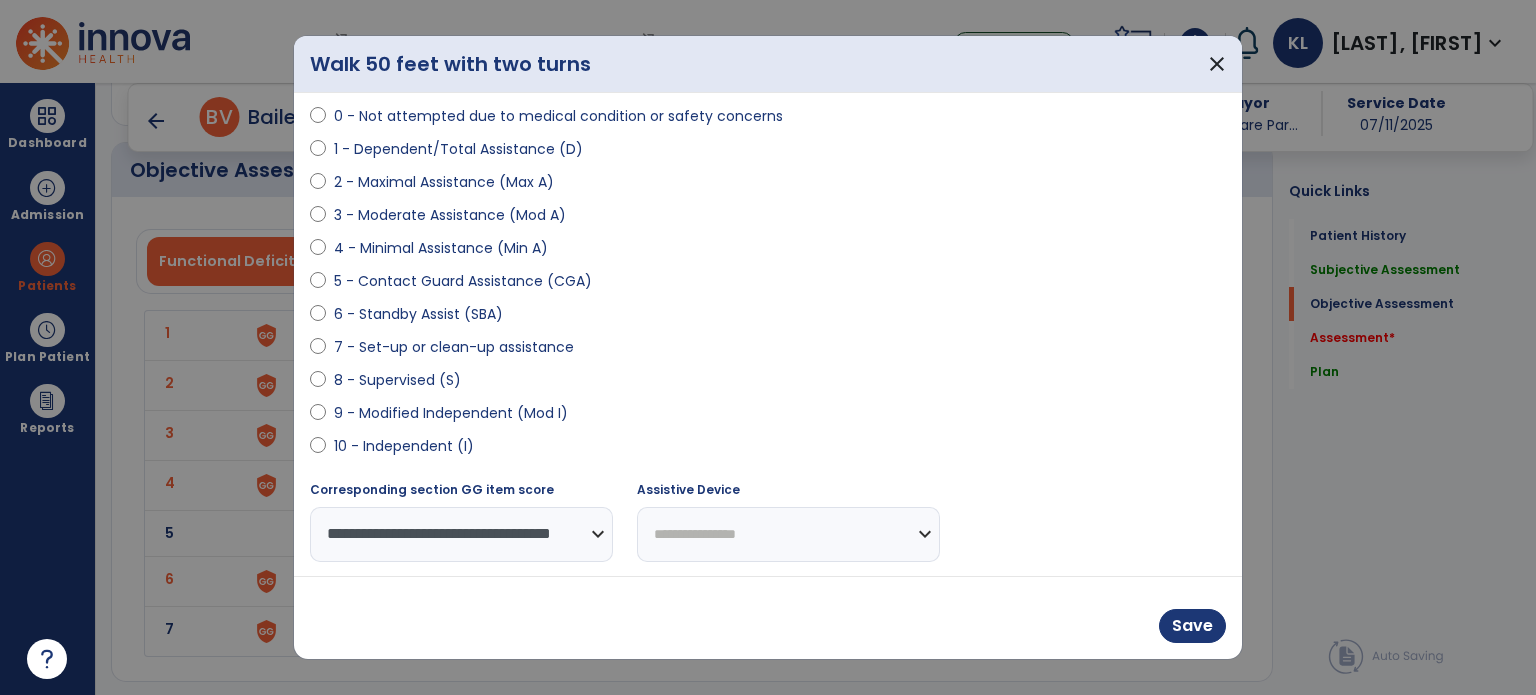 click on "**********" at bounding box center (788, 534) 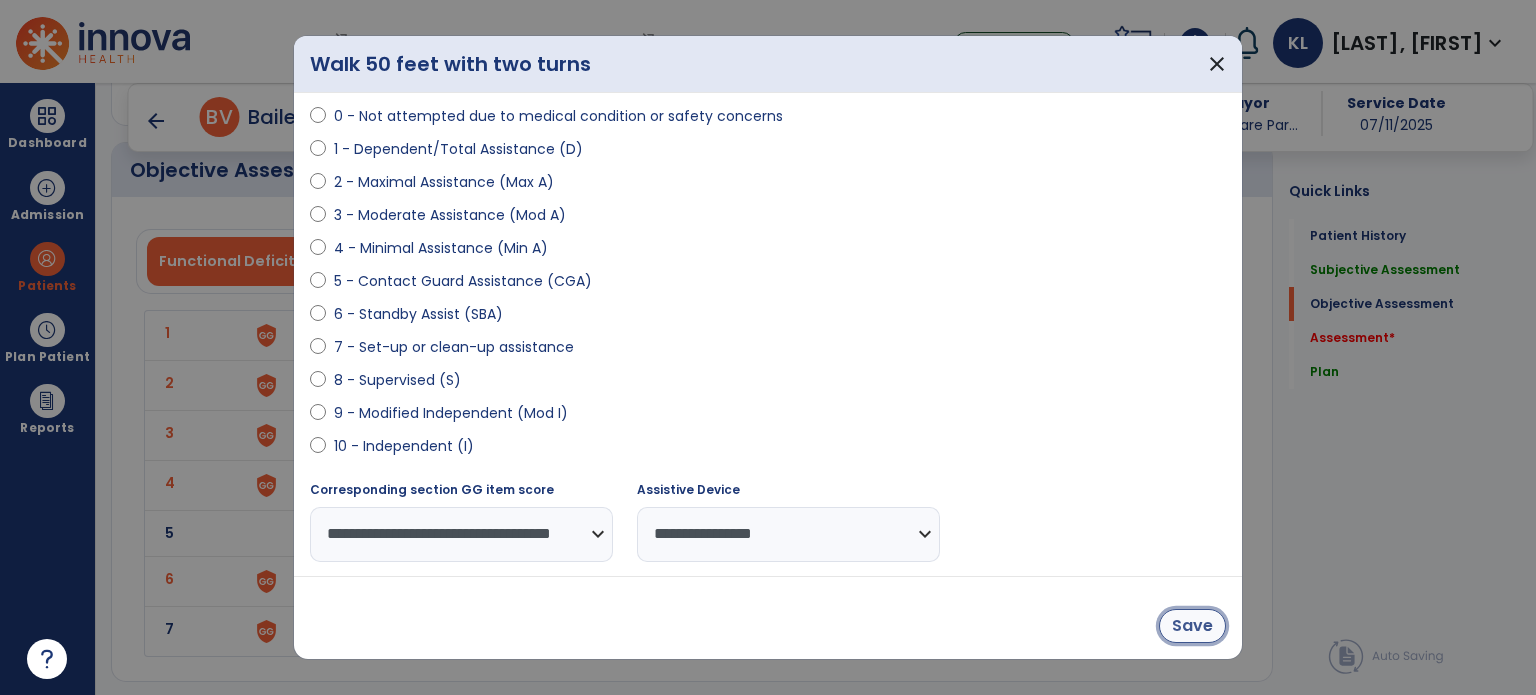 click on "Save" at bounding box center [1192, 626] 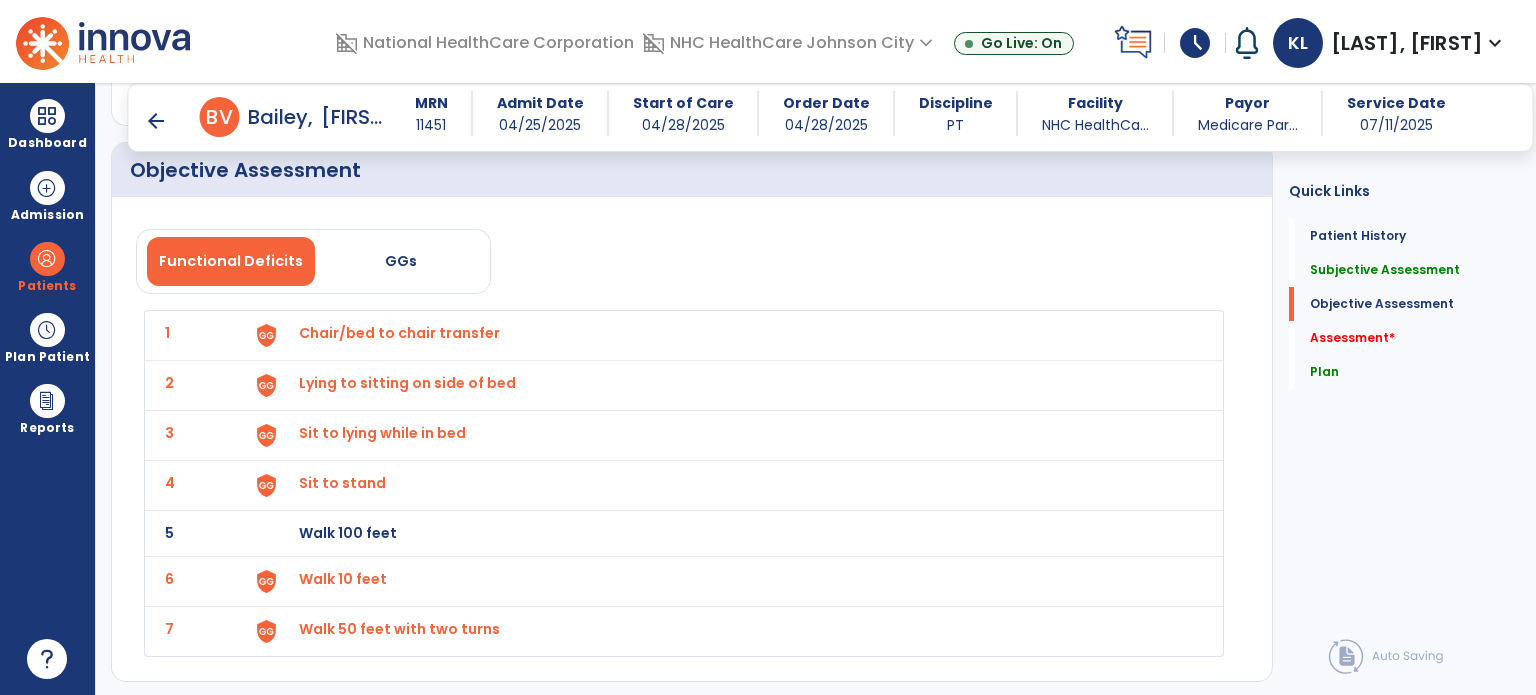 drag, startPoint x: 1528, startPoint y: 461, endPoint x: 1534, endPoint y: 502, distance: 41.4367 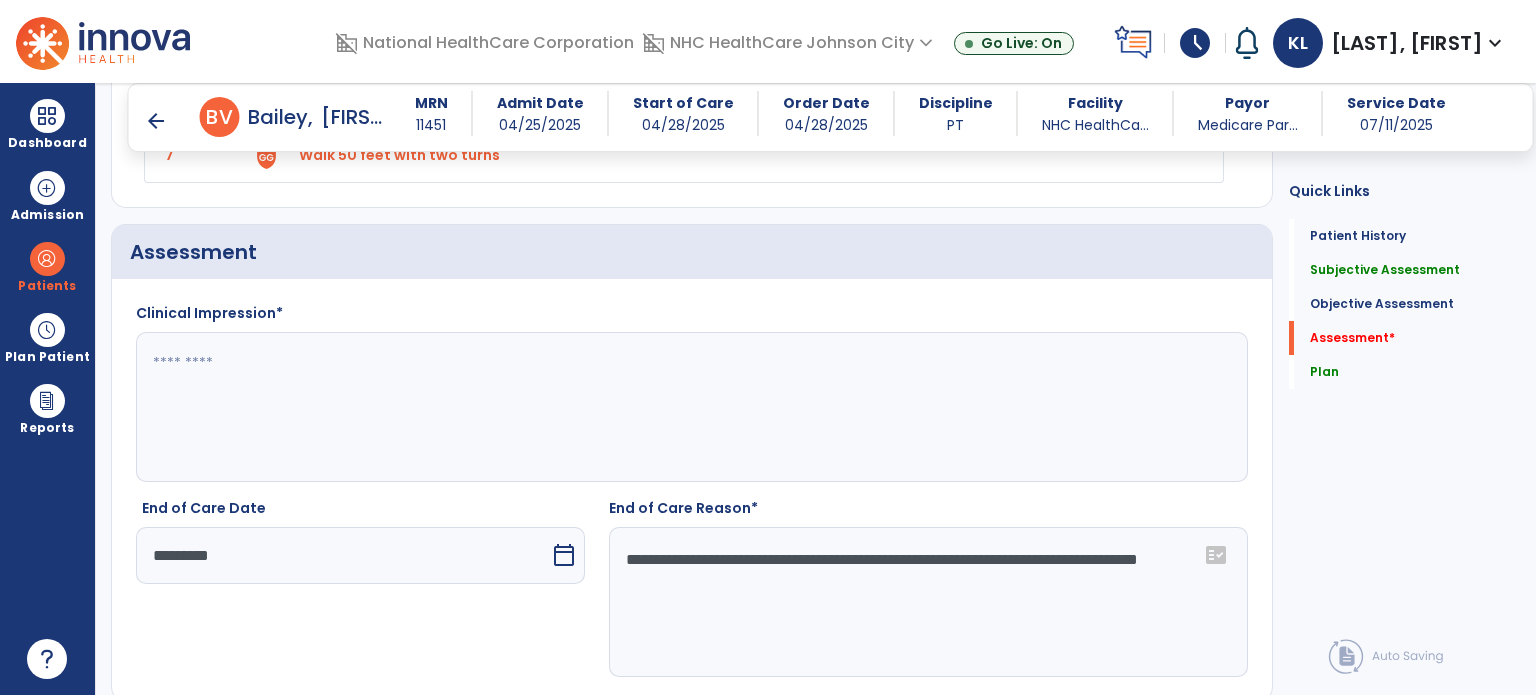 scroll, scrollTop: 2536, scrollLeft: 0, axis: vertical 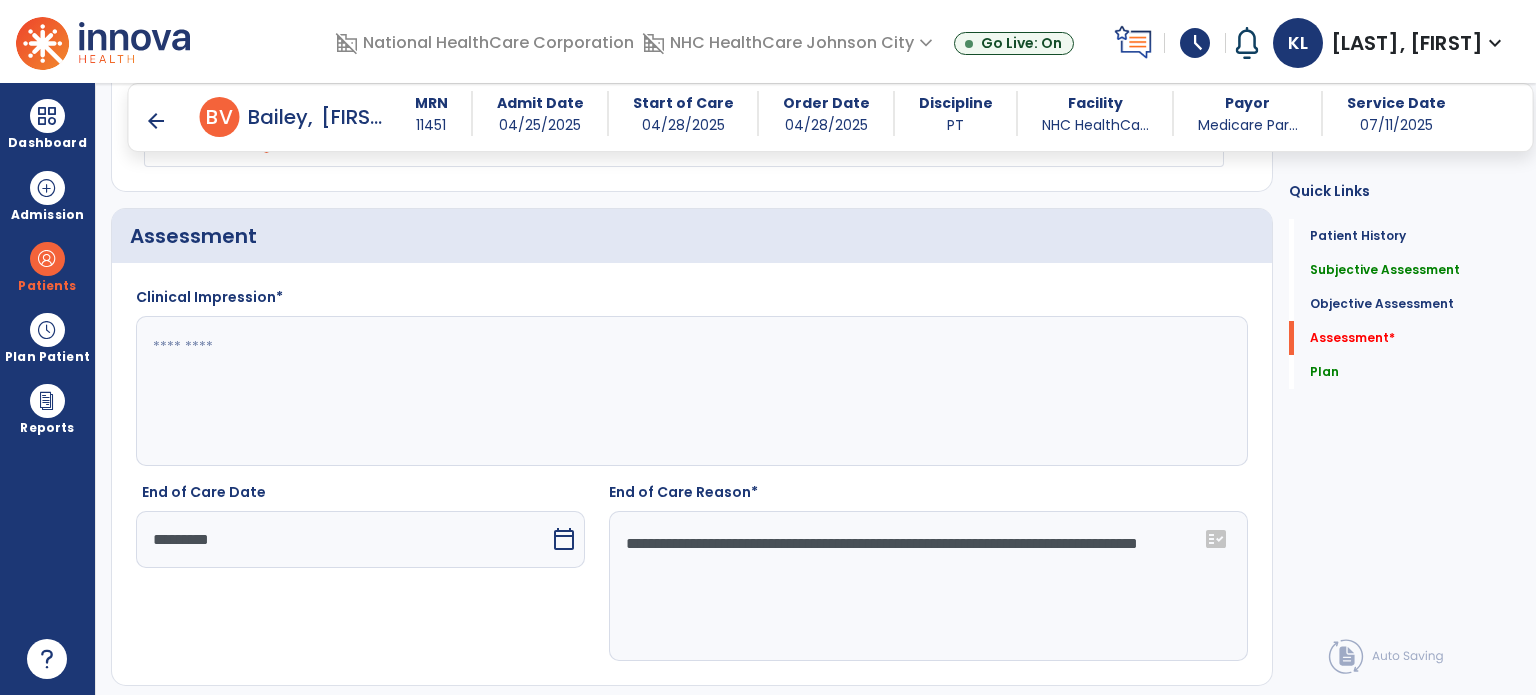 click 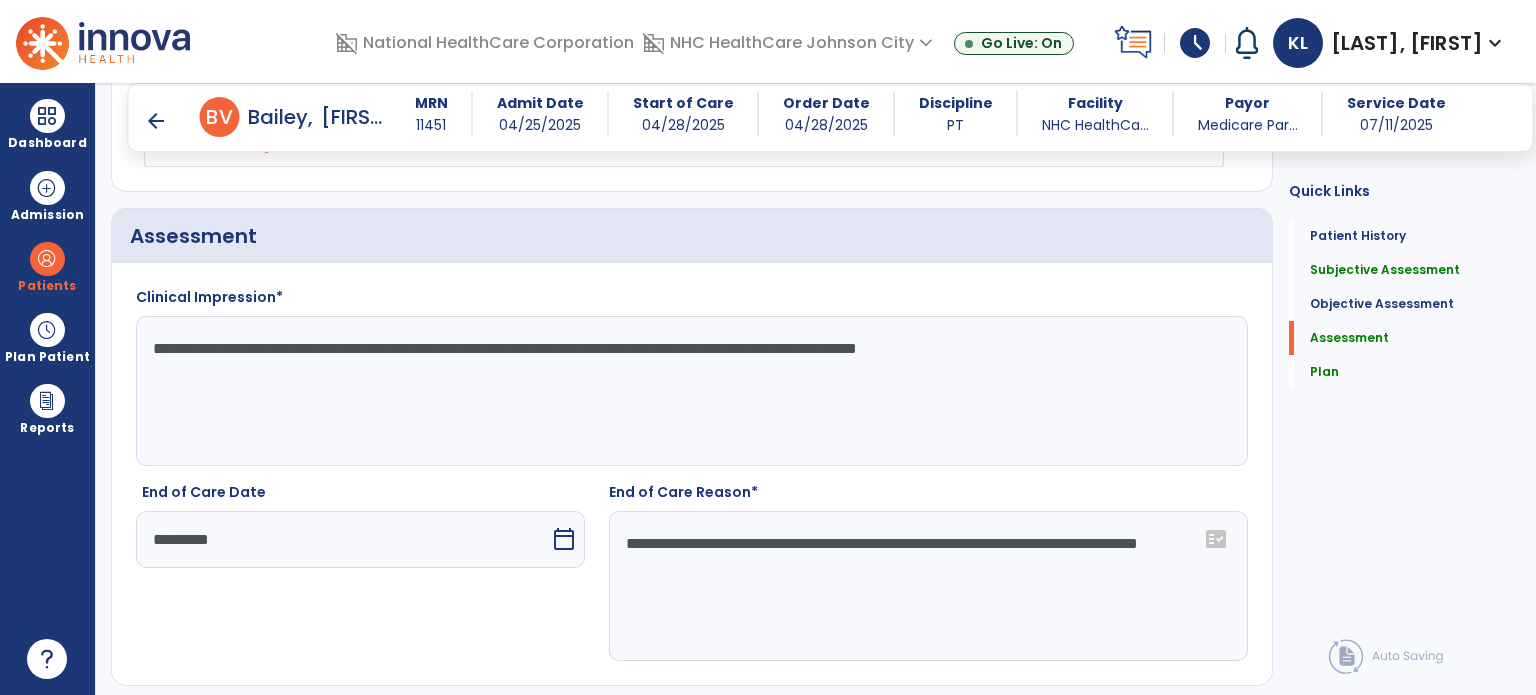click on "Quick Links  Patient History   Patient History   Subjective Assessment   Subjective Assessment   Objective Assessment   Objective Assessment   Assessment   Assessment   Plan   Plan" 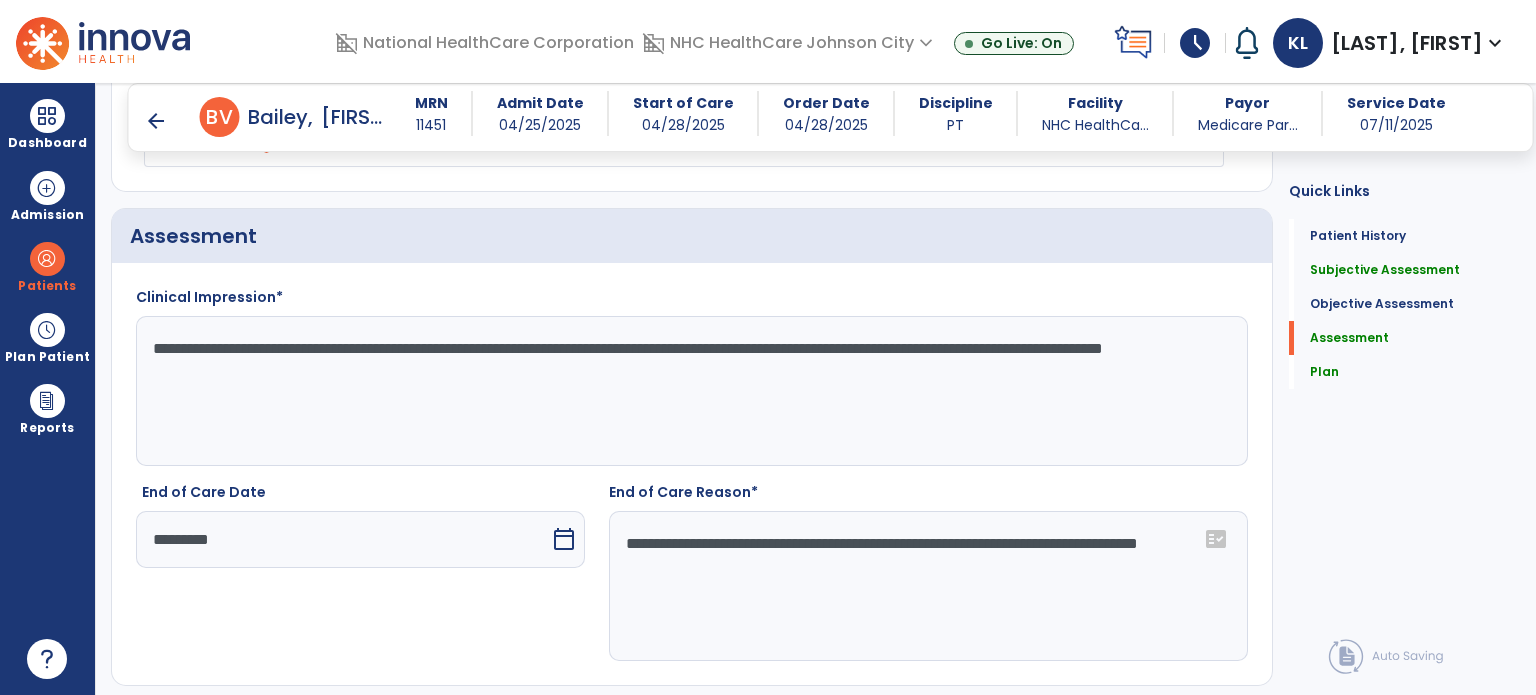 type on "**********" 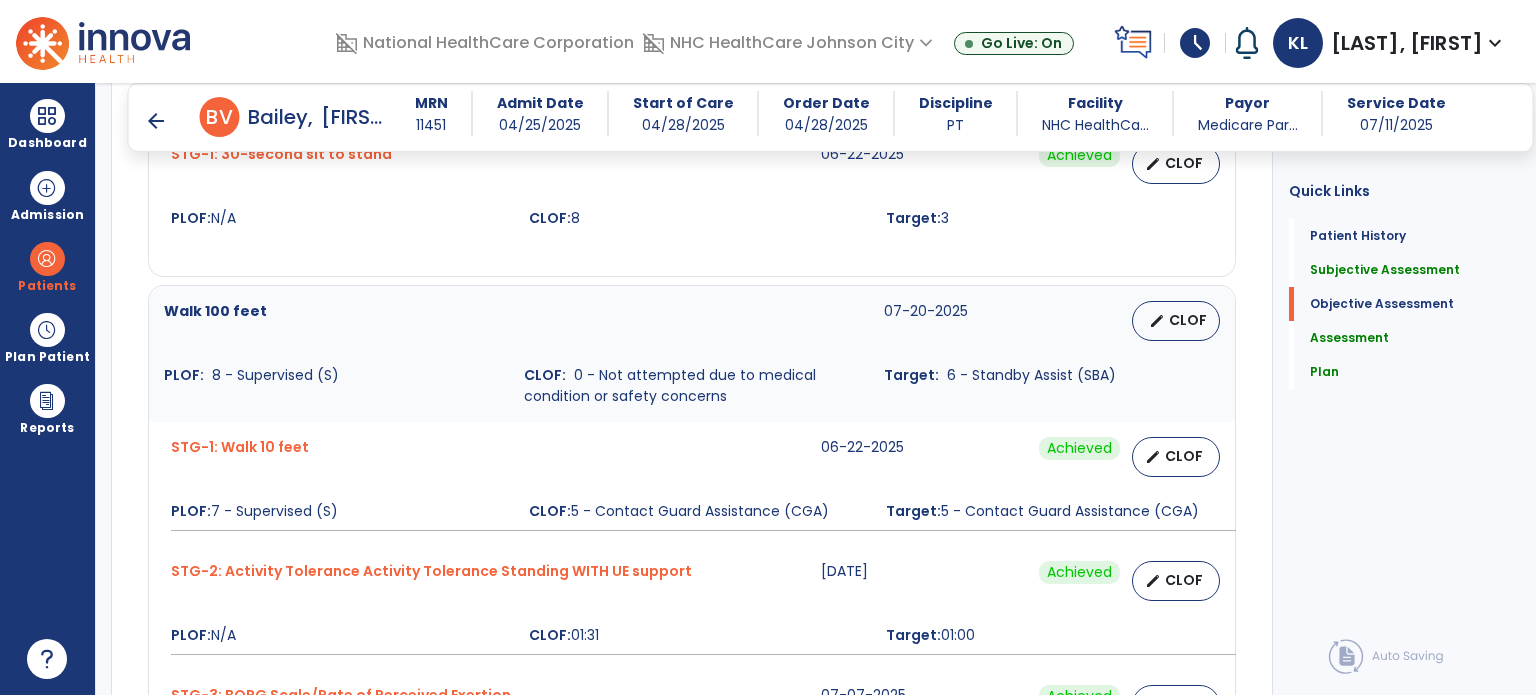 scroll, scrollTop: 896, scrollLeft: 0, axis: vertical 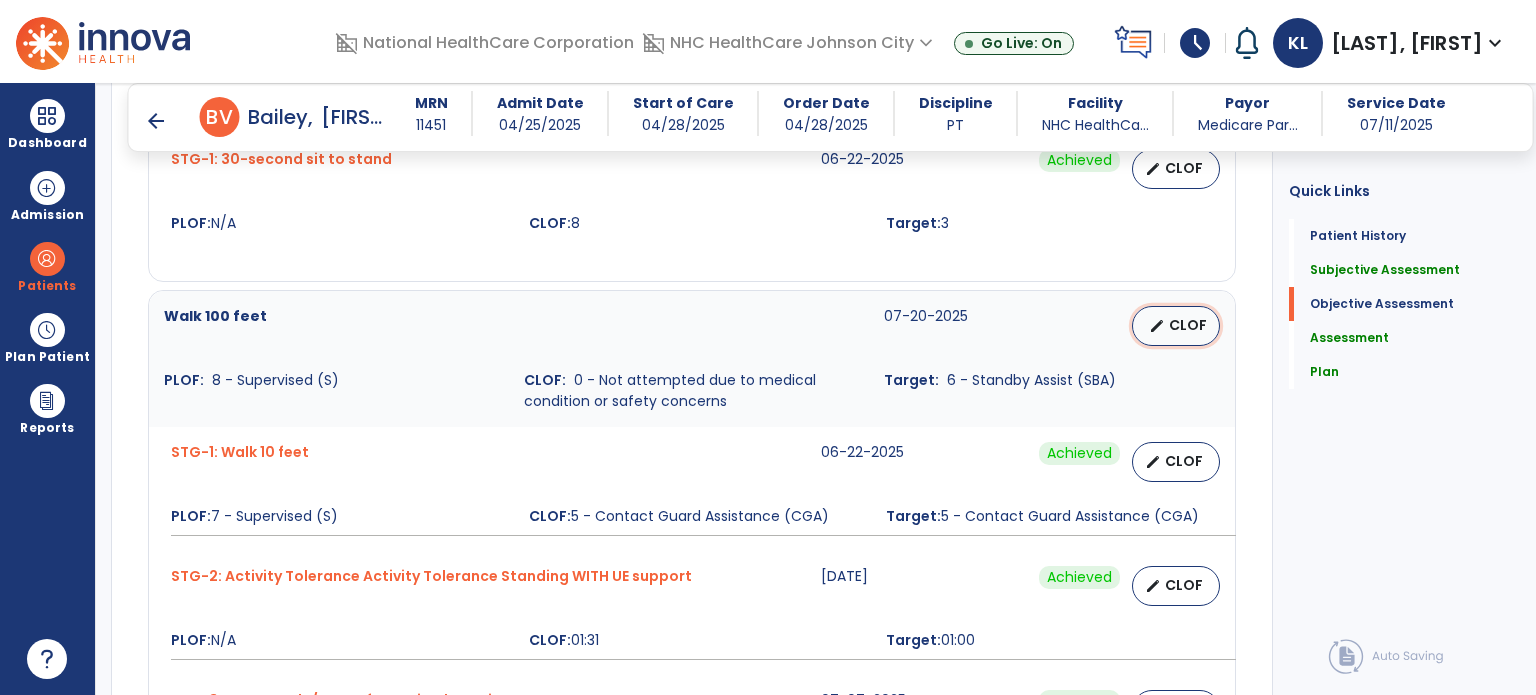 click on "CLOF" at bounding box center [1188, 325] 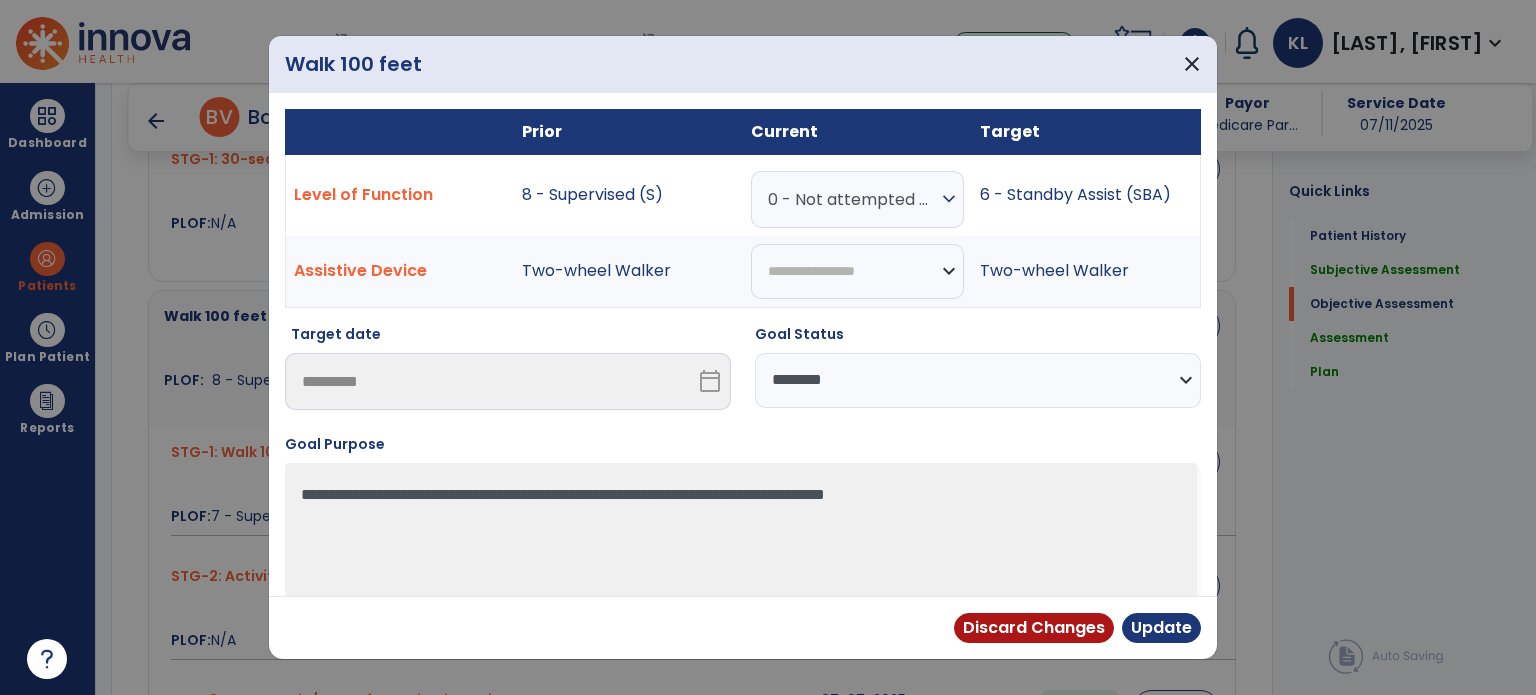 click on "0 - Not attempted due to medical condition or safety concerns" at bounding box center [852, 199] 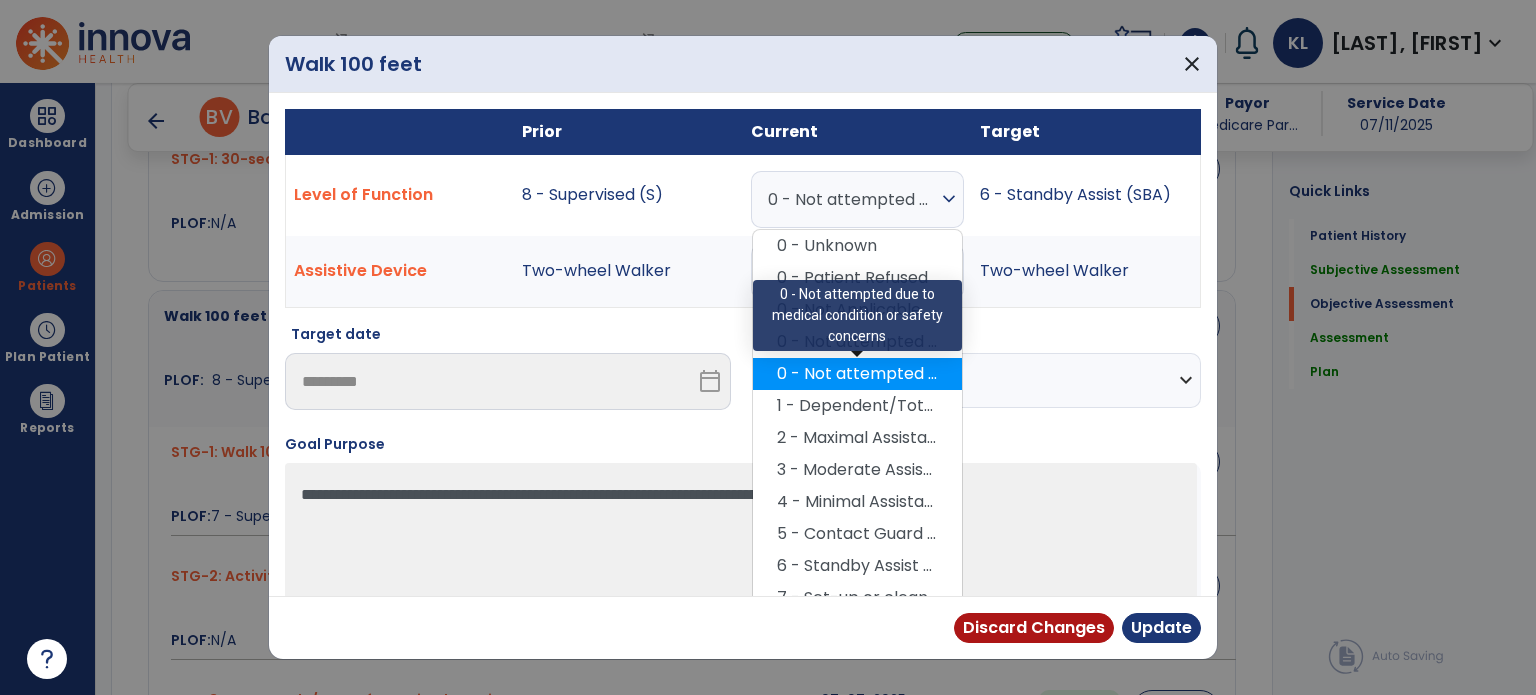 click on "0 - Not attempted due to medical condition or safety concerns" at bounding box center (857, 374) 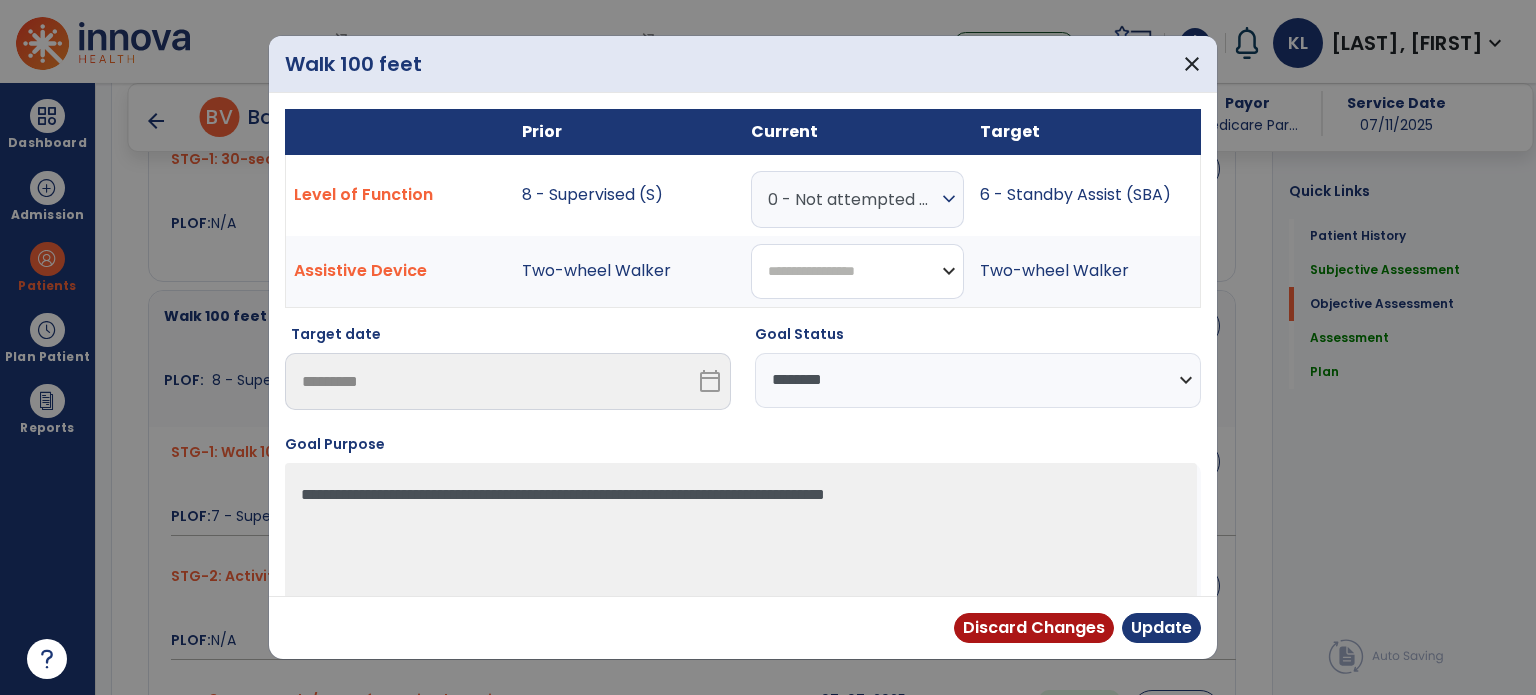 click on "**********" at bounding box center [857, 271] 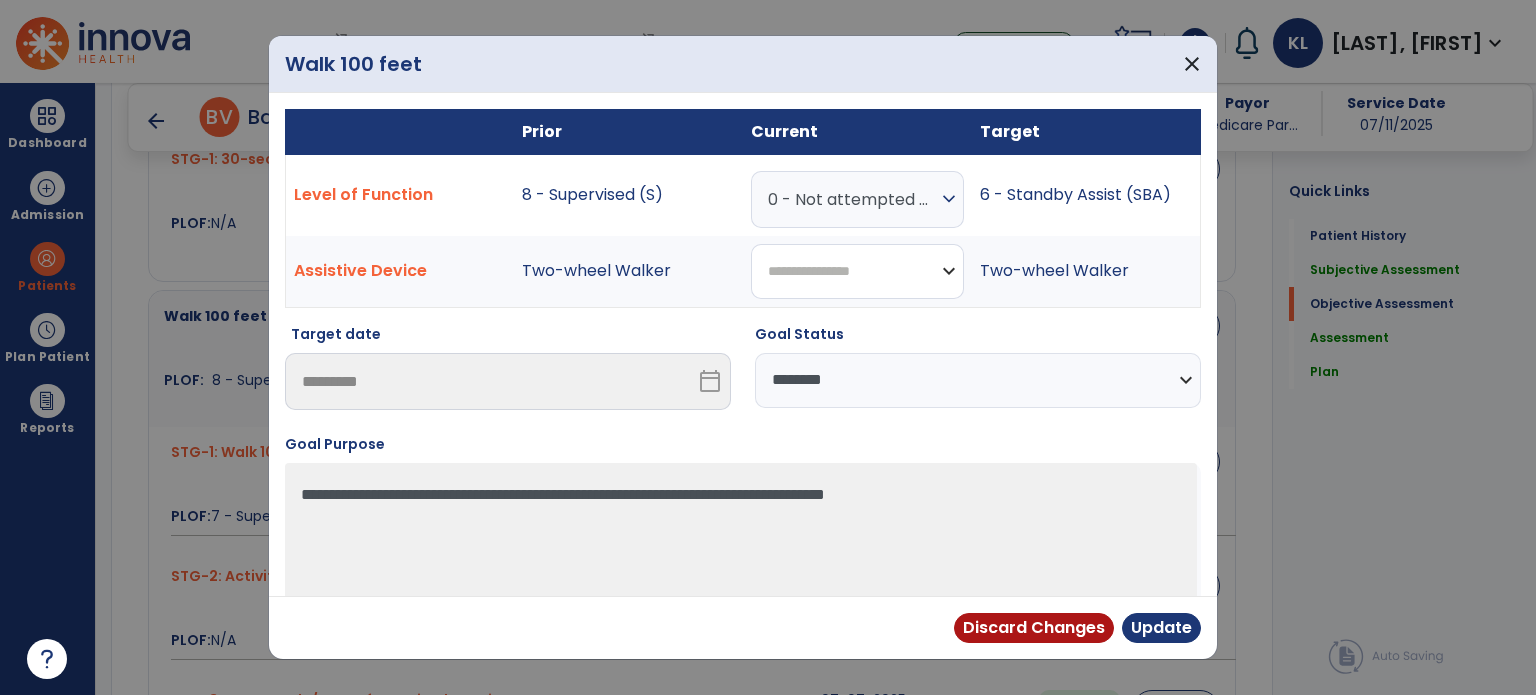 click on "**********" at bounding box center [857, 271] 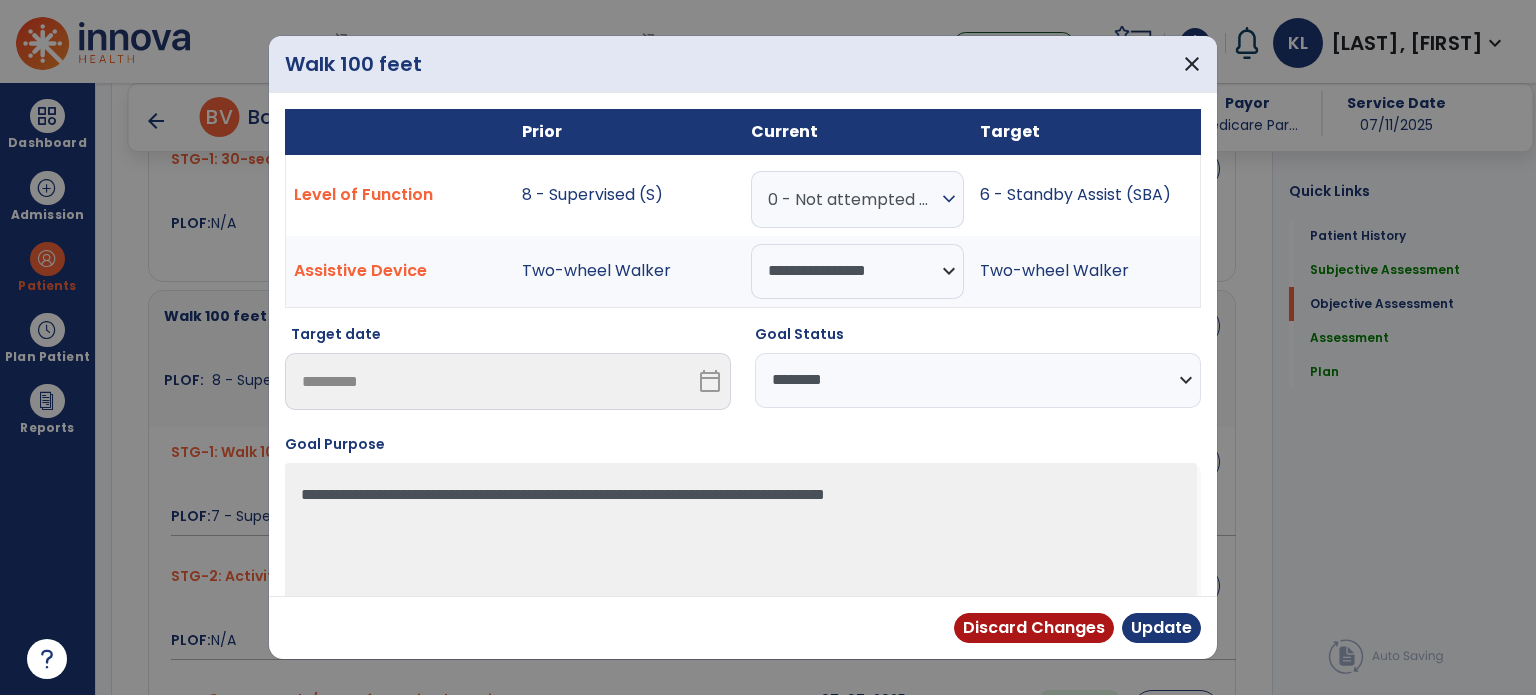 click on "**********" at bounding box center (978, 380) 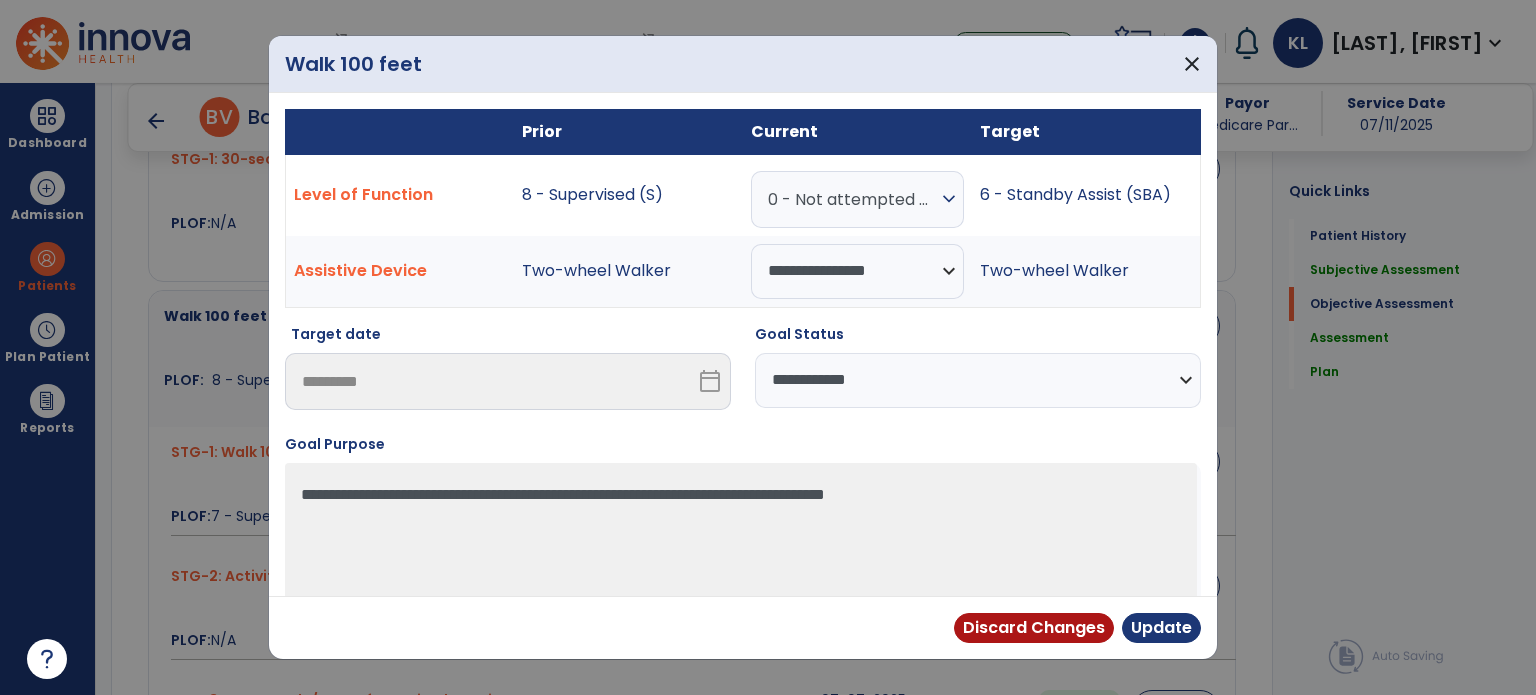 click on "**********" at bounding box center (978, 380) 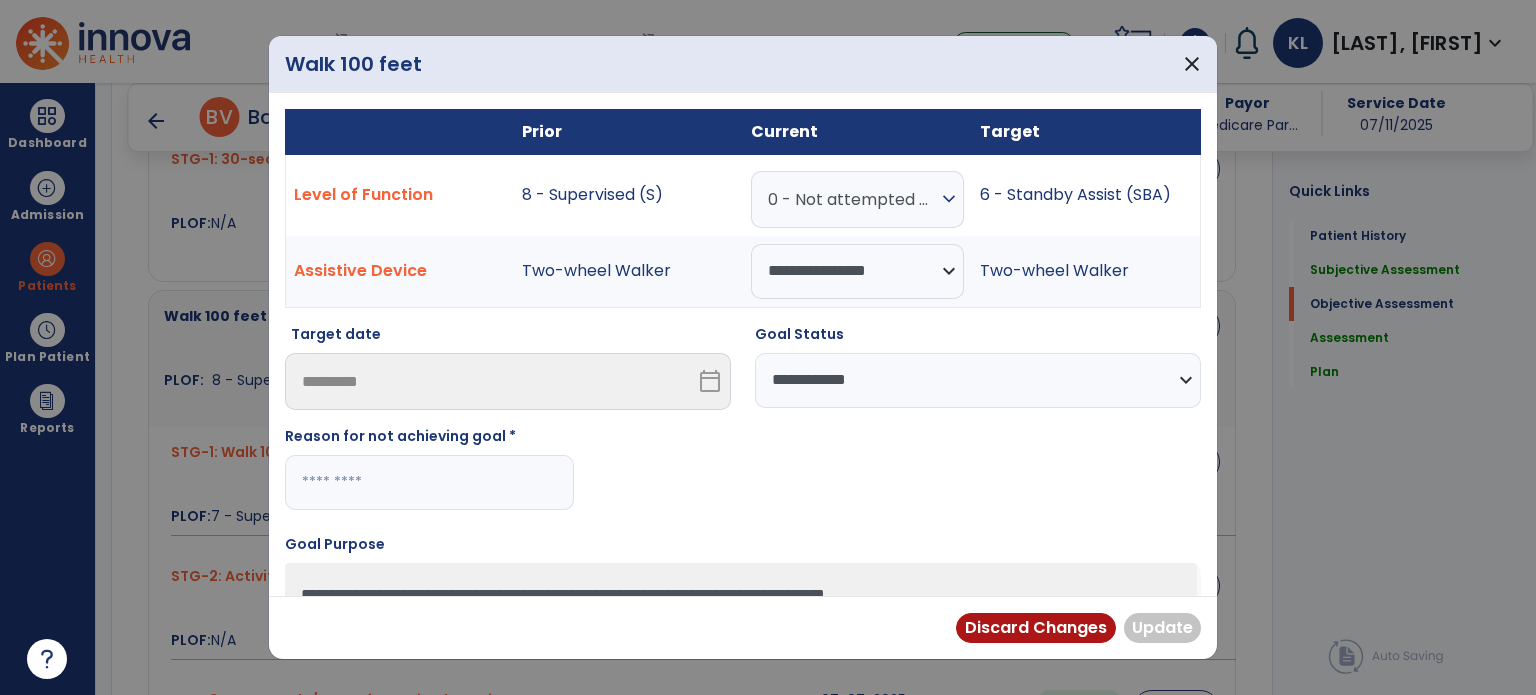 click at bounding box center (429, 482) 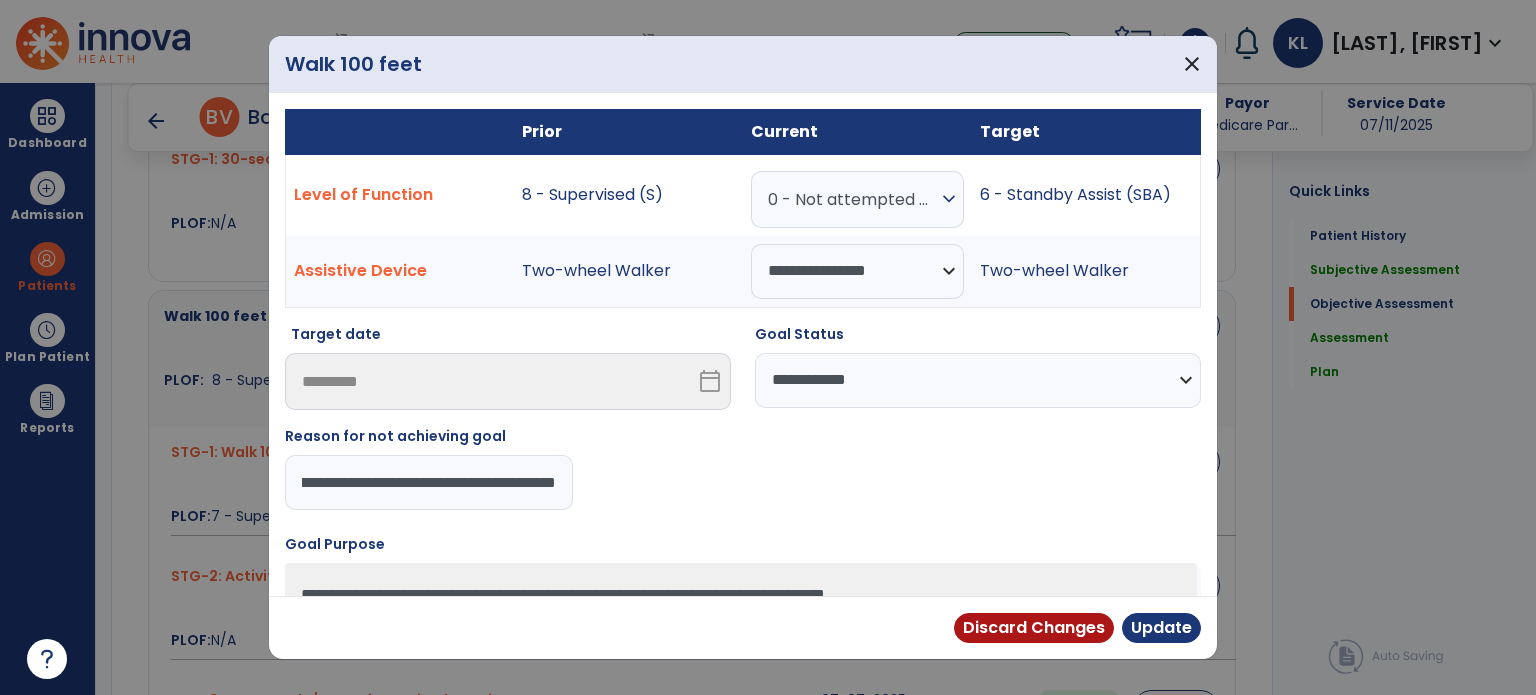 scroll, scrollTop: 0, scrollLeft: 92, axis: horizontal 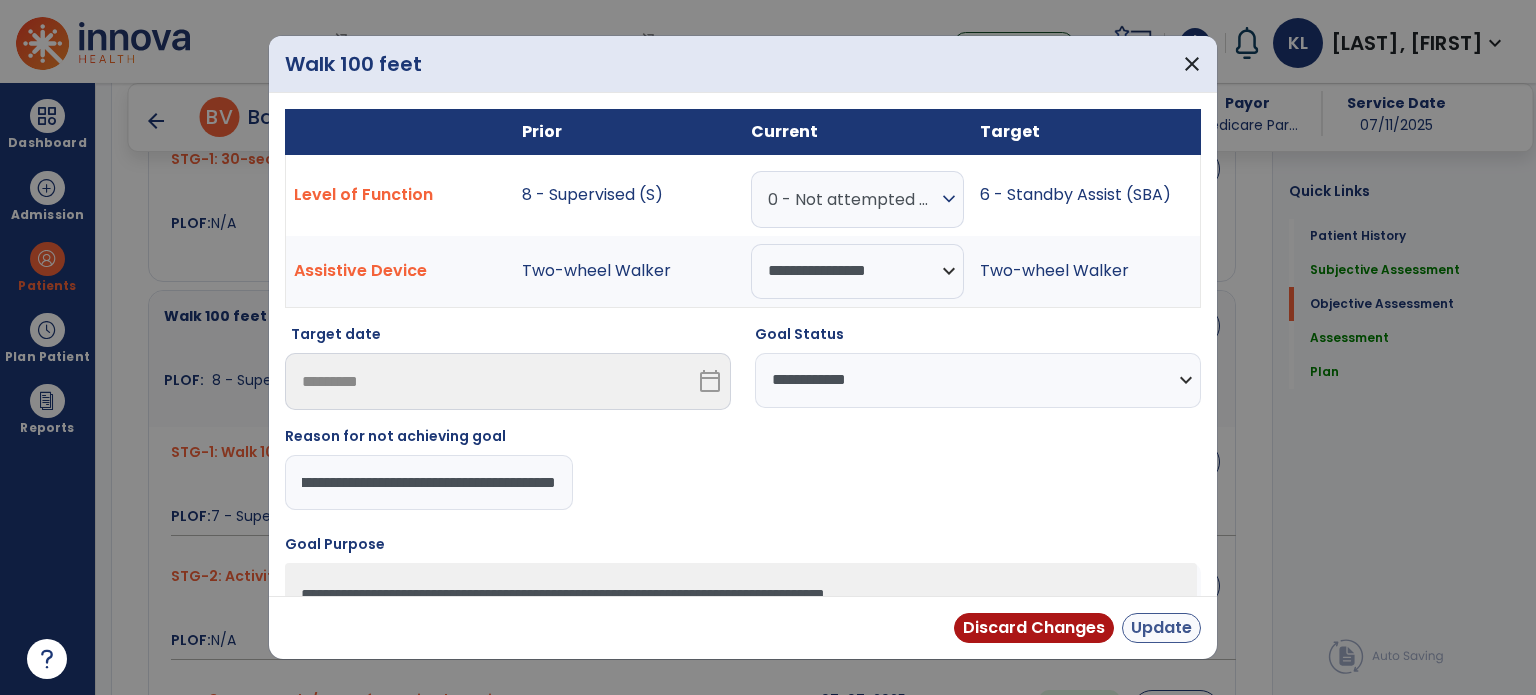 type on "**********" 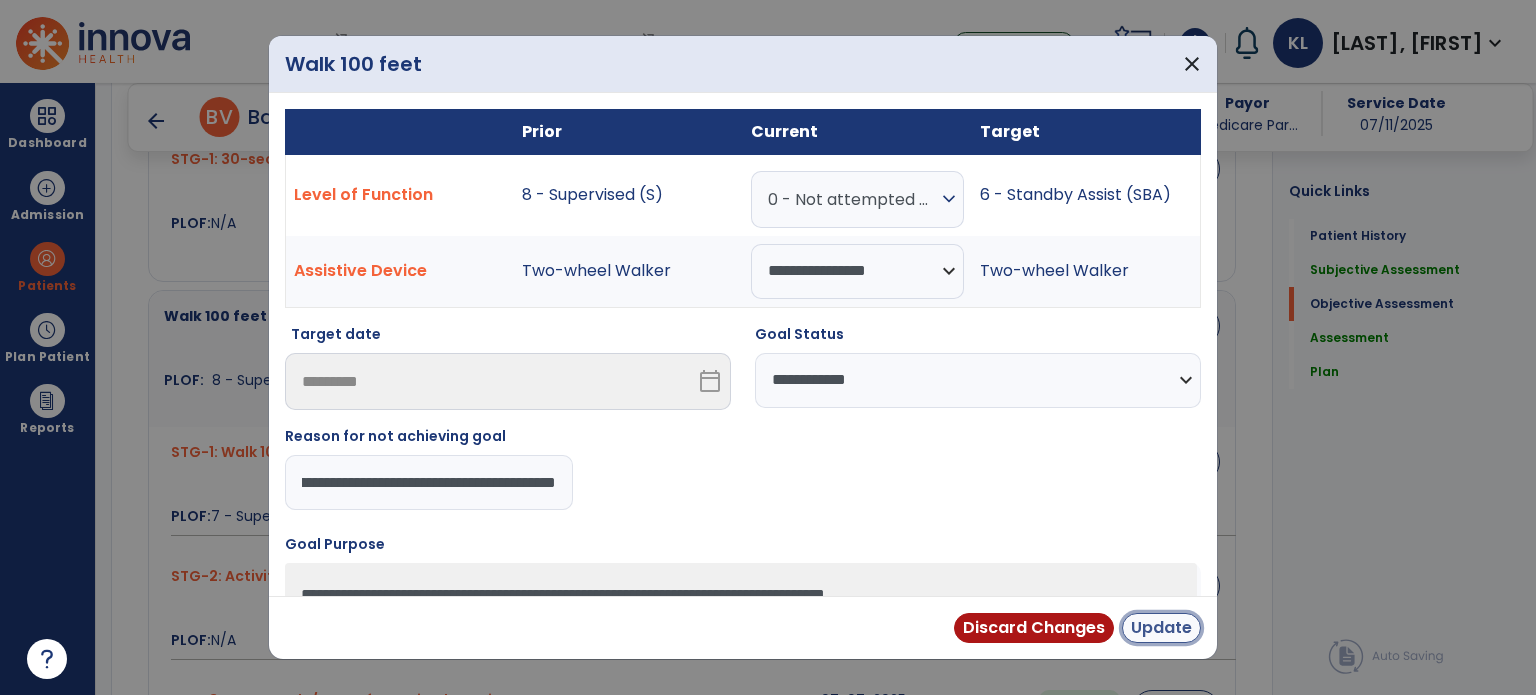 click on "Update" at bounding box center (1161, 628) 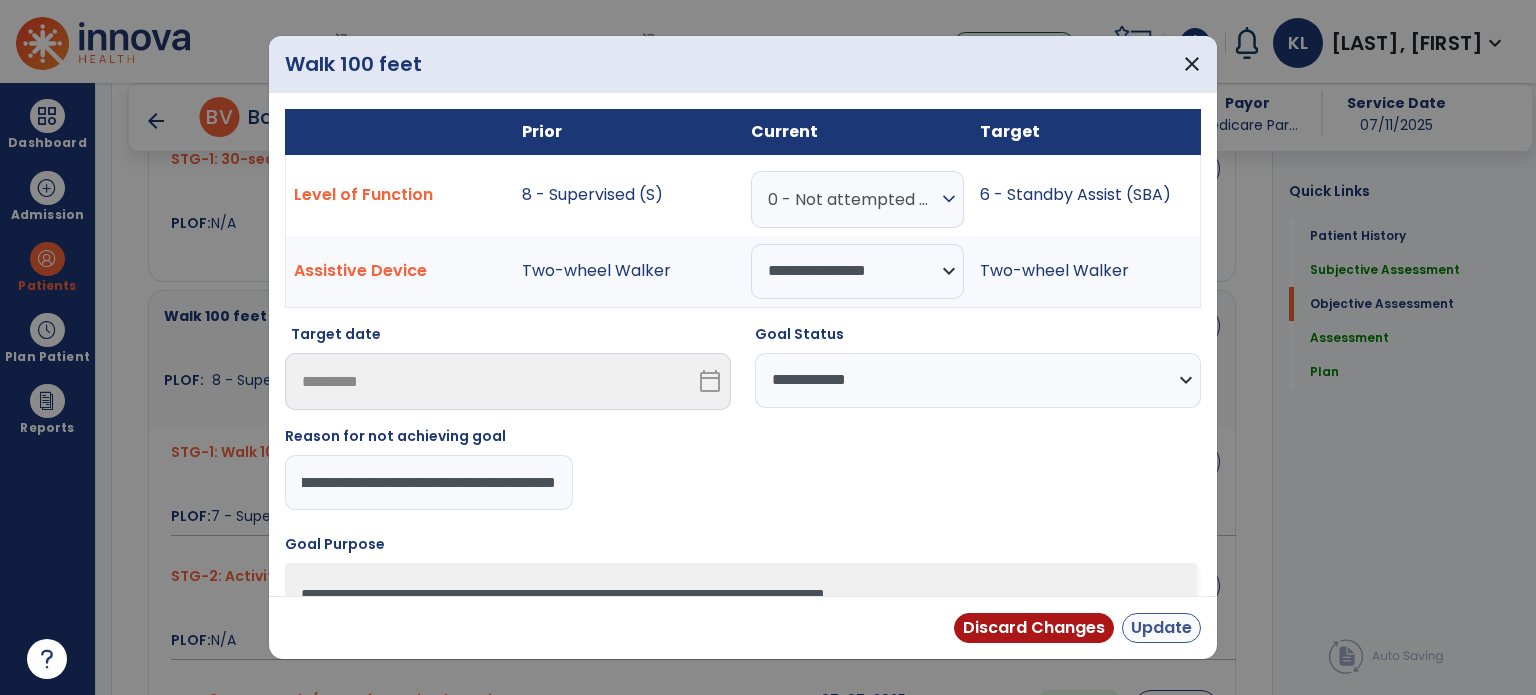 scroll, scrollTop: 0, scrollLeft: 0, axis: both 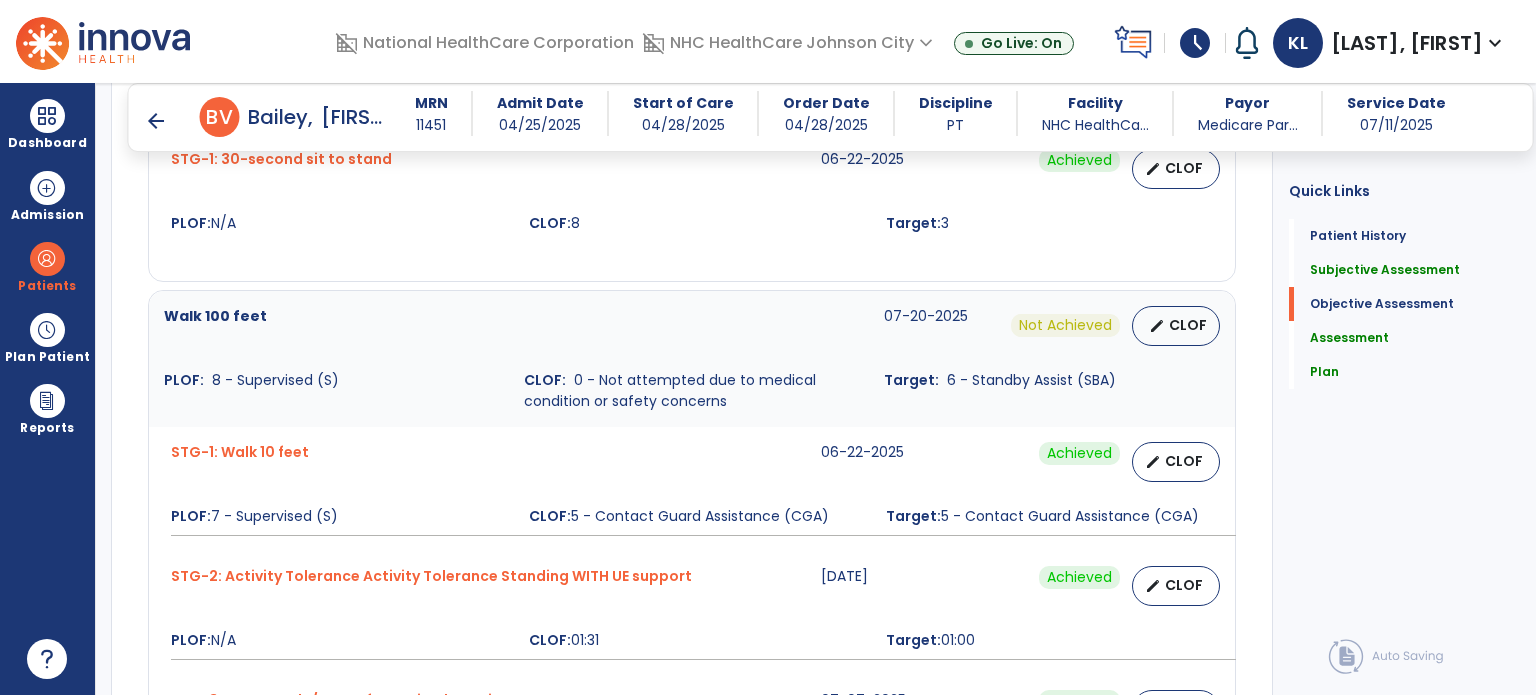 click on "Quick Links  Patient History   Patient History   Subjective Assessment   Subjective Assessment   Objective Assessment   Objective Assessment   Assessment   Assessment   Plan   Plan" 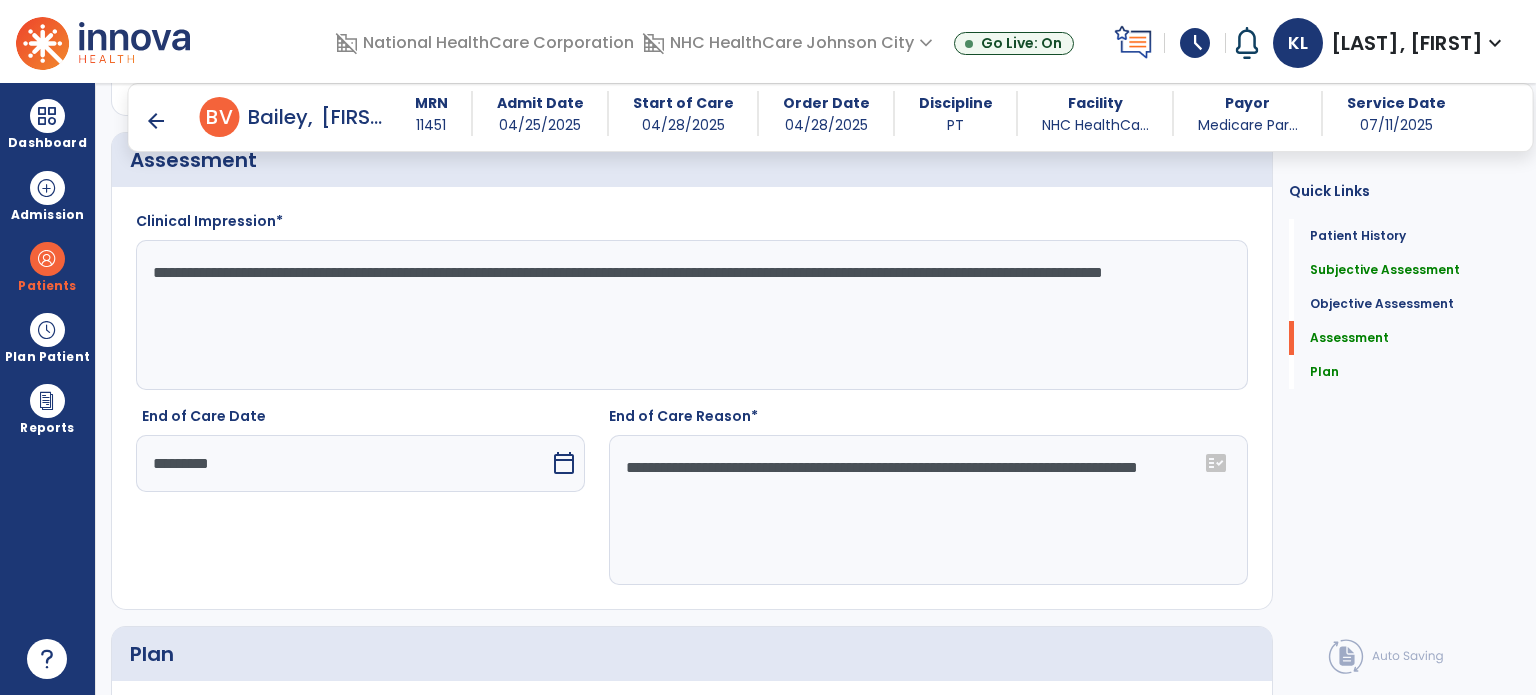 scroll, scrollTop: 2616, scrollLeft: 0, axis: vertical 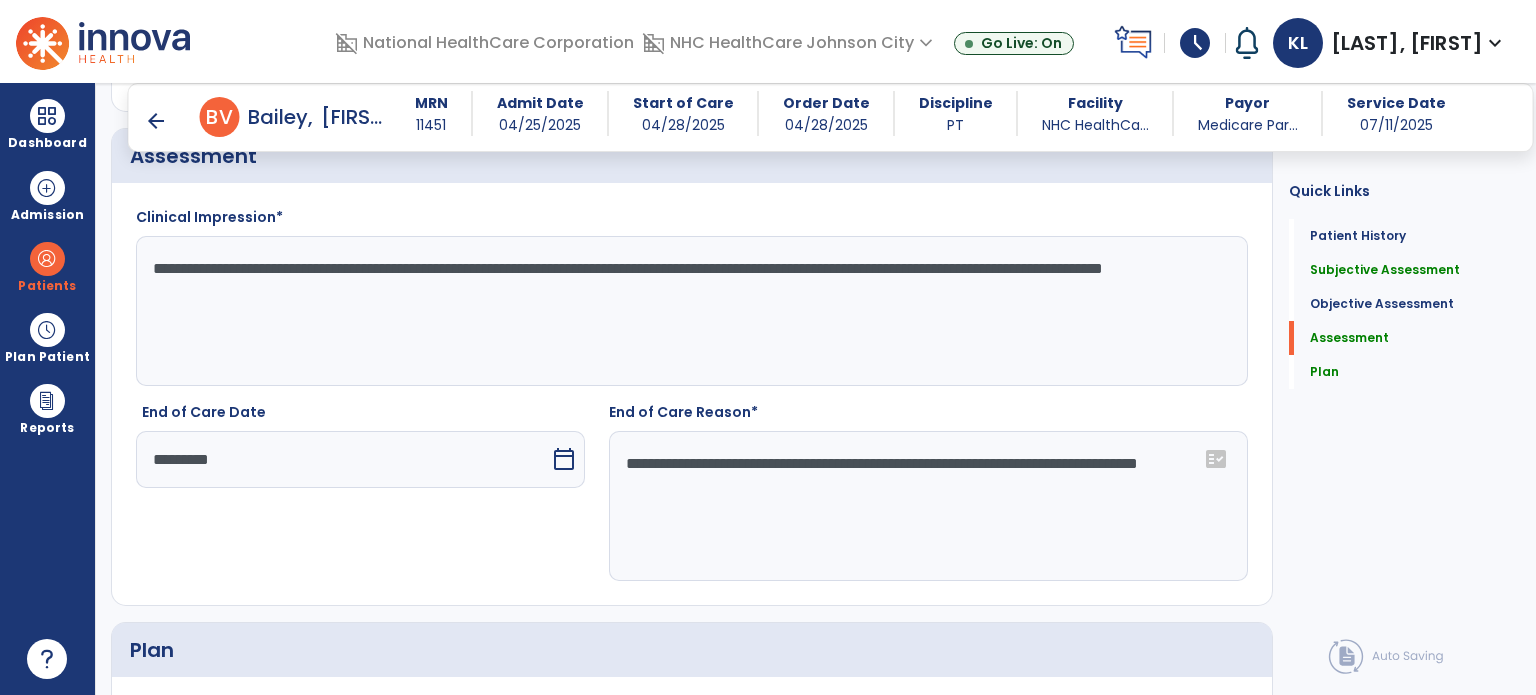 click on "**********" 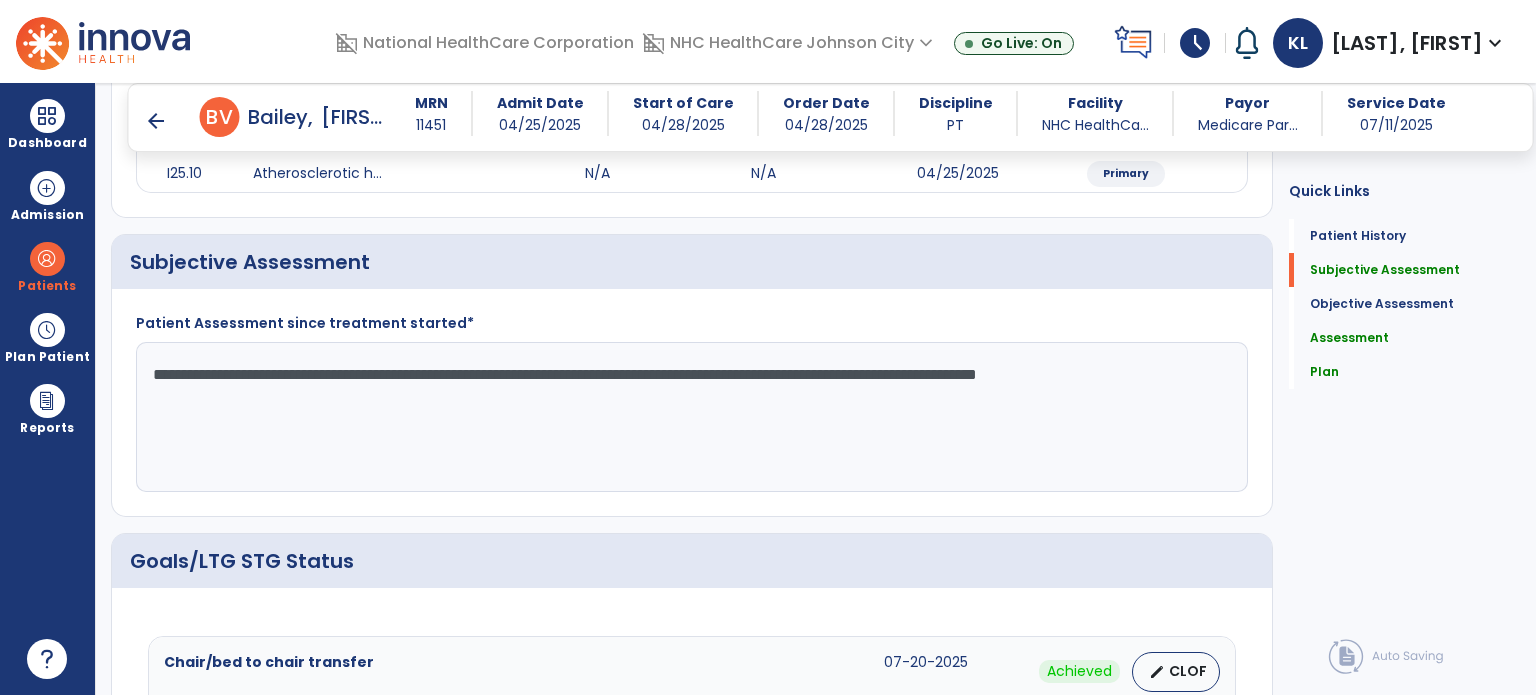 scroll, scrollTop: 0, scrollLeft: 0, axis: both 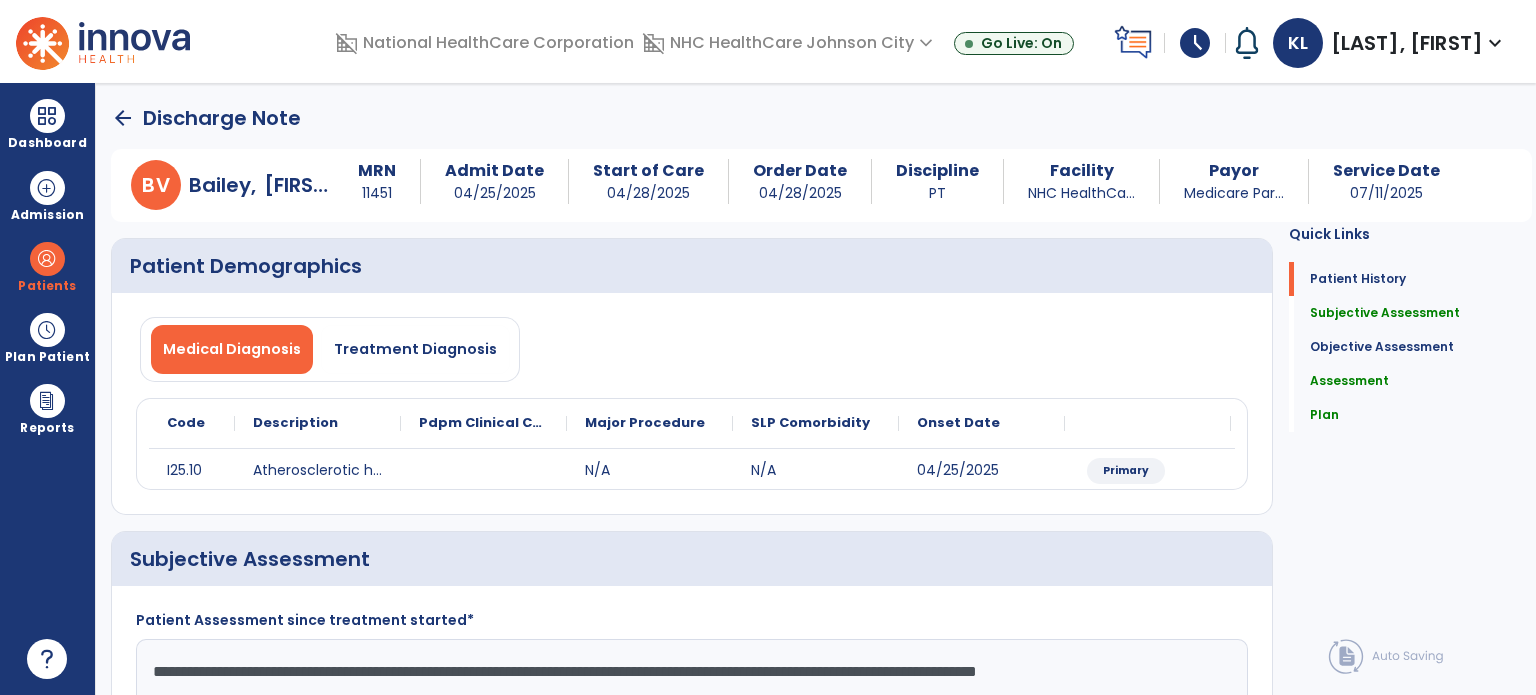type on "**********" 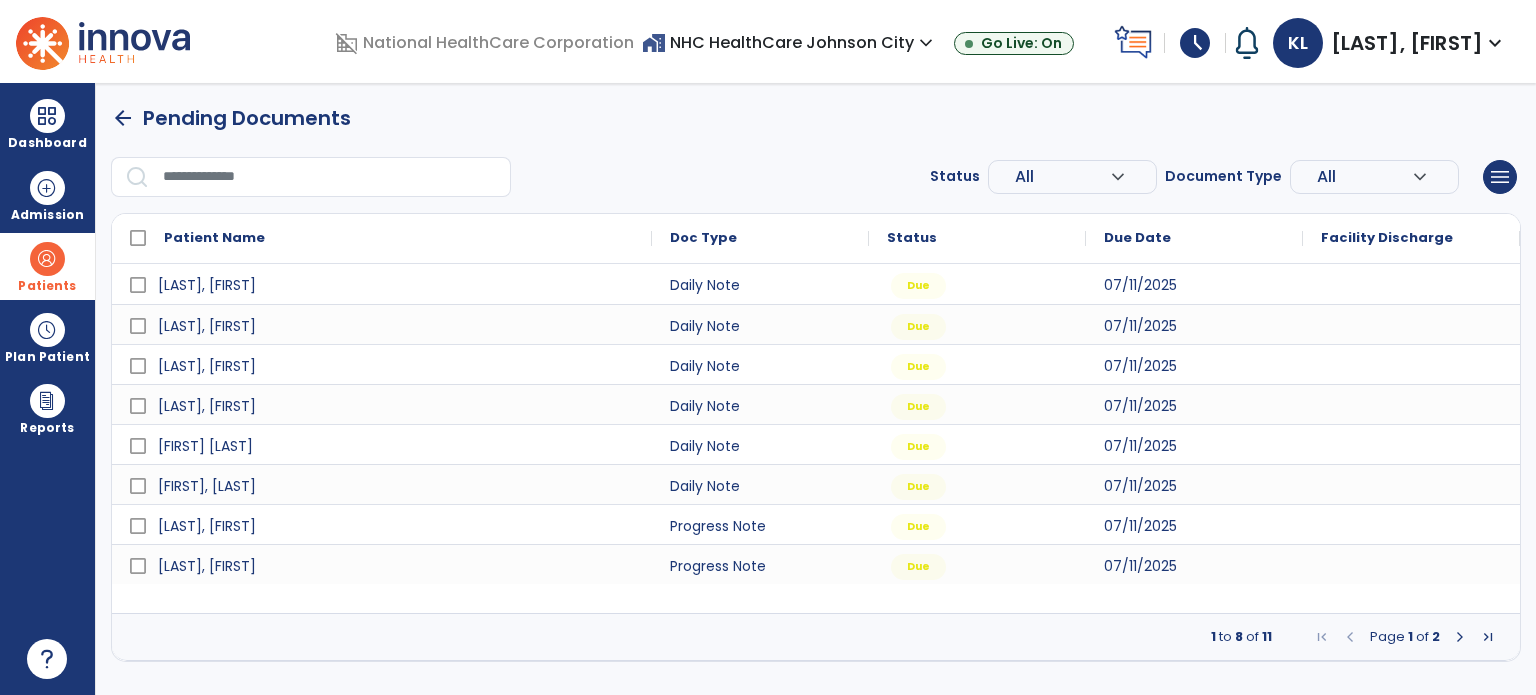 click at bounding box center (47, 259) 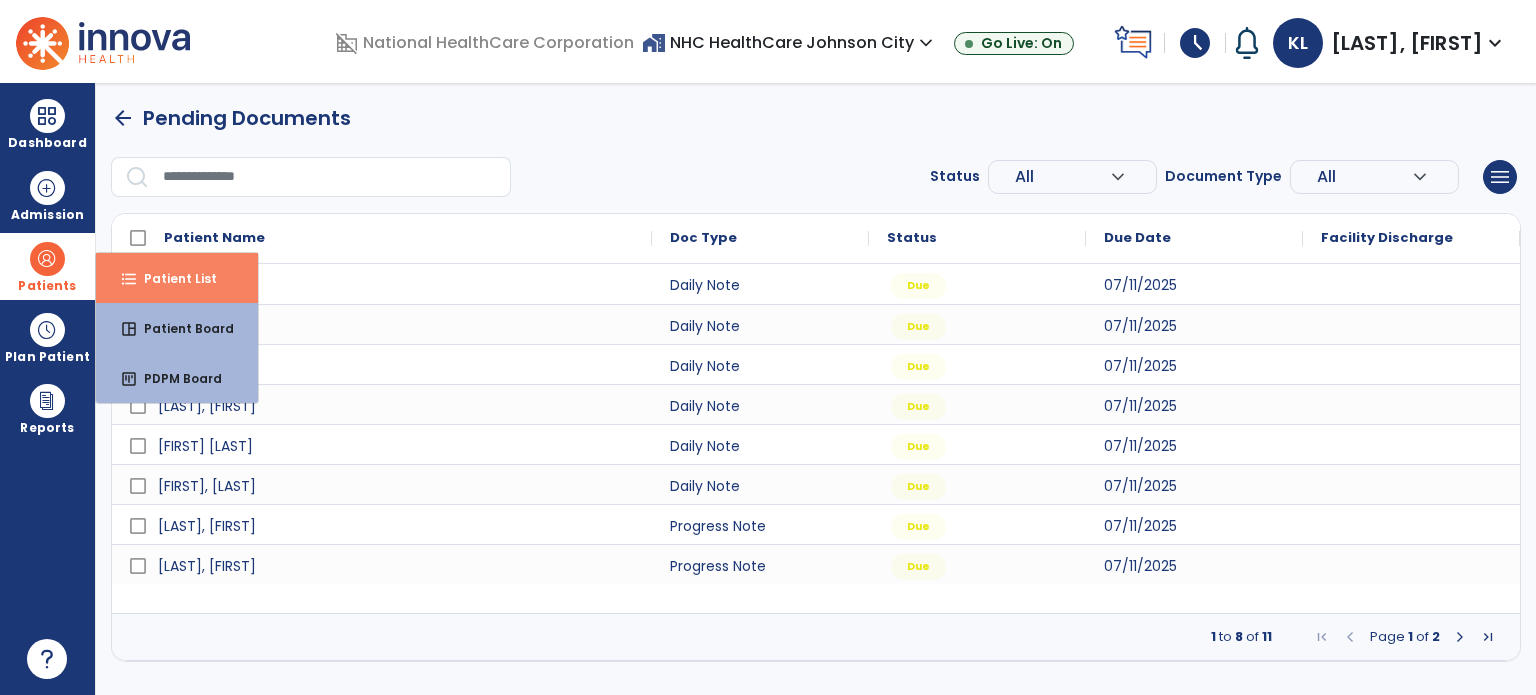 click on "format_list_bulleted  Patient List" at bounding box center (177, 278) 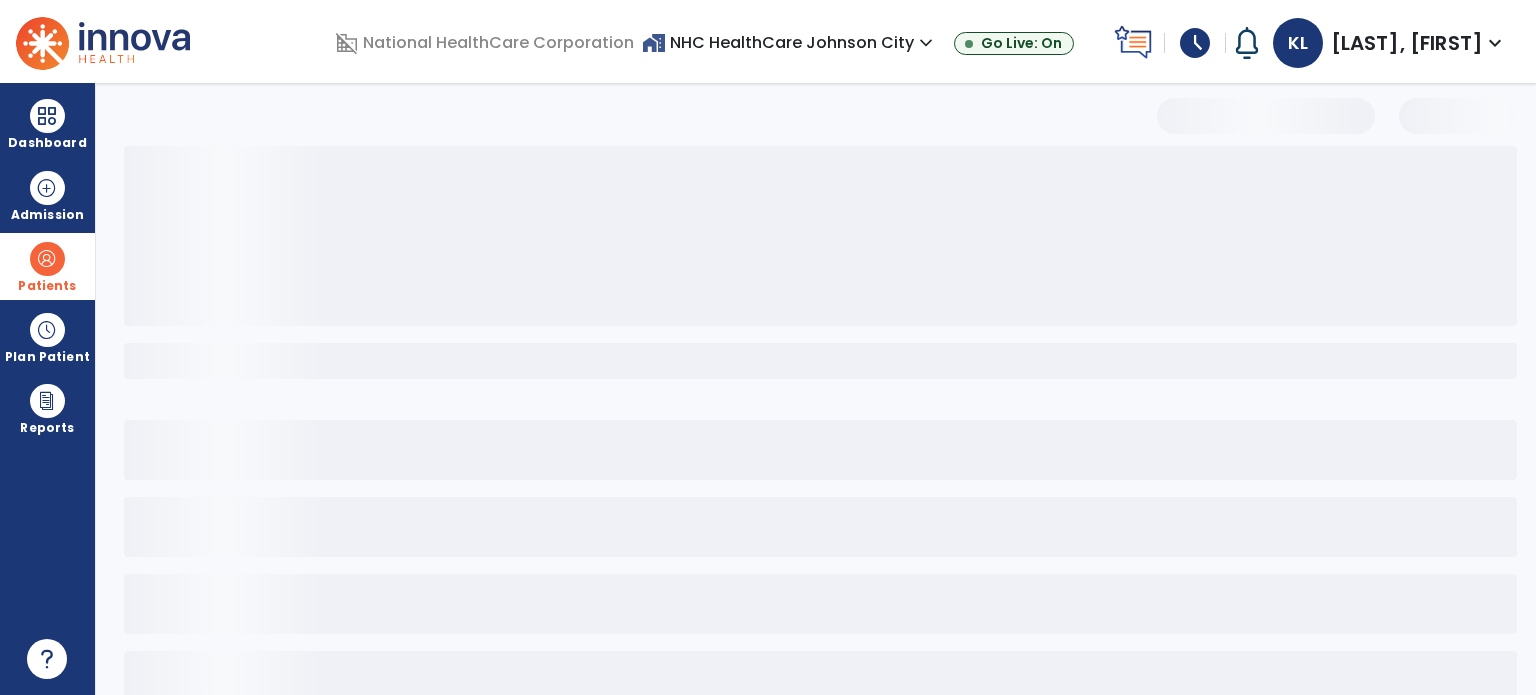 select on "***" 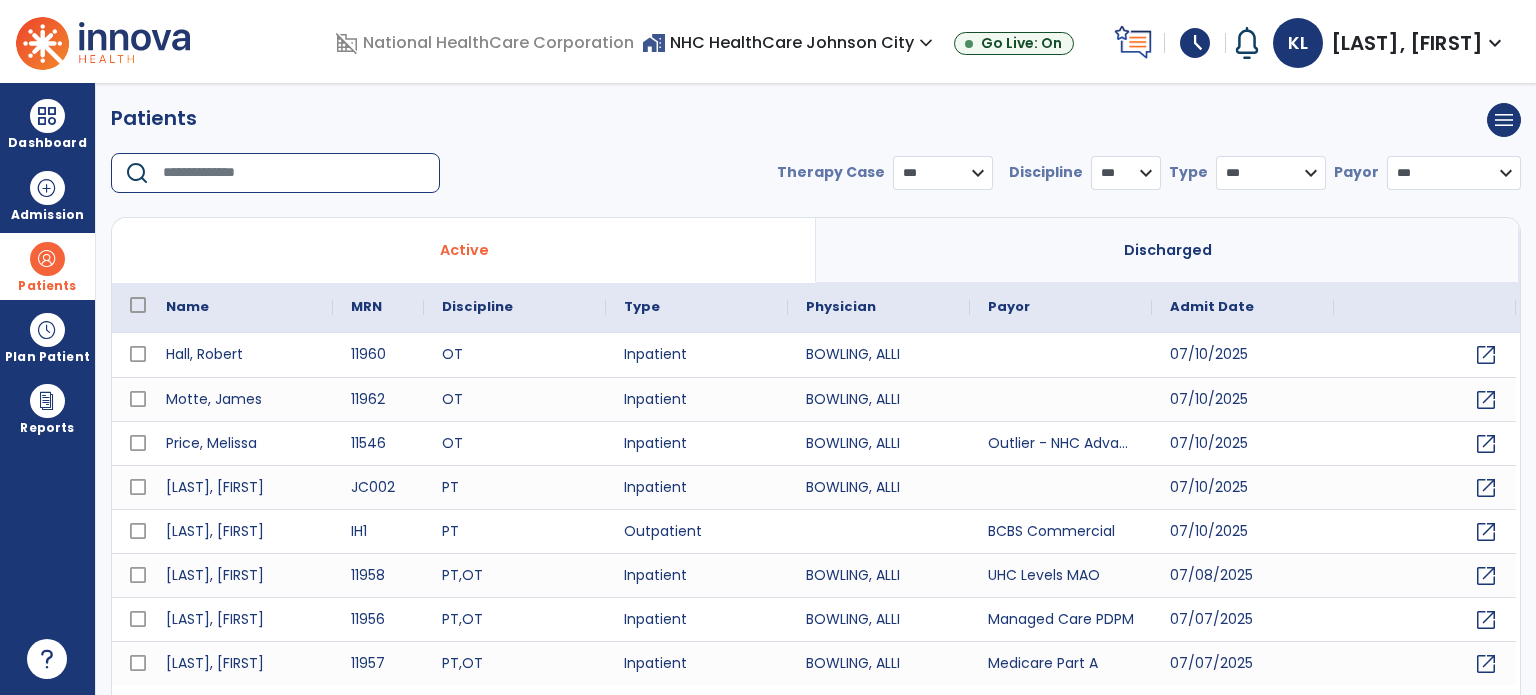 click at bounding box center (294, 173) 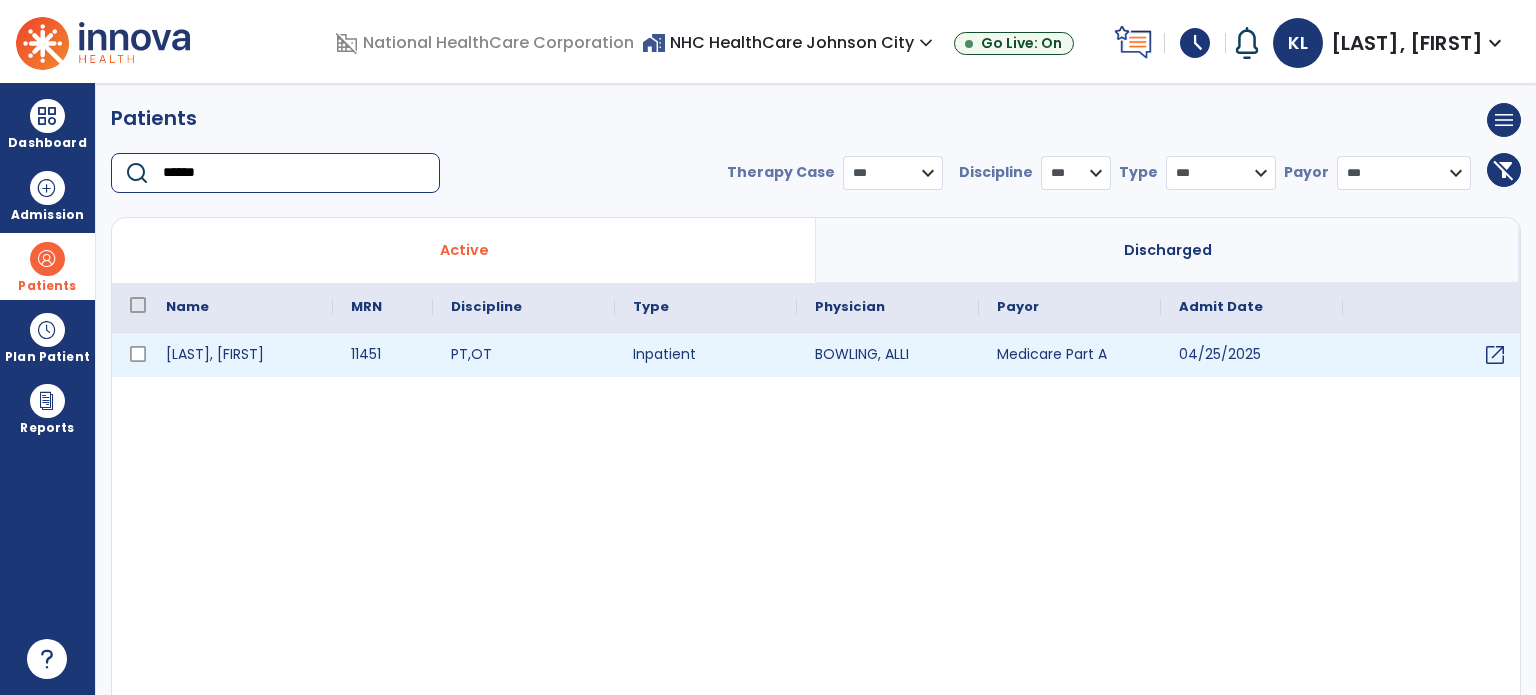 type on "******" 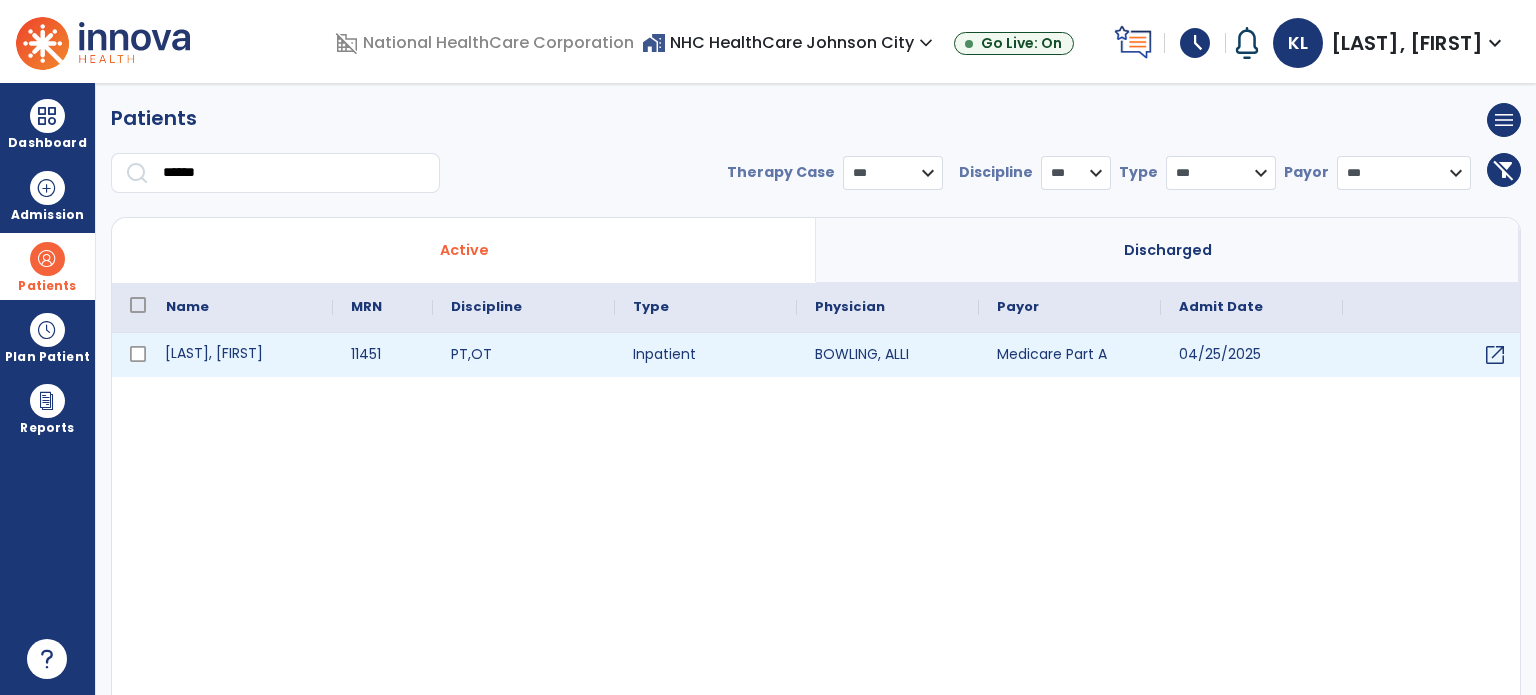 click on "Bailey, Vernon" at bounding box center [240, 355] 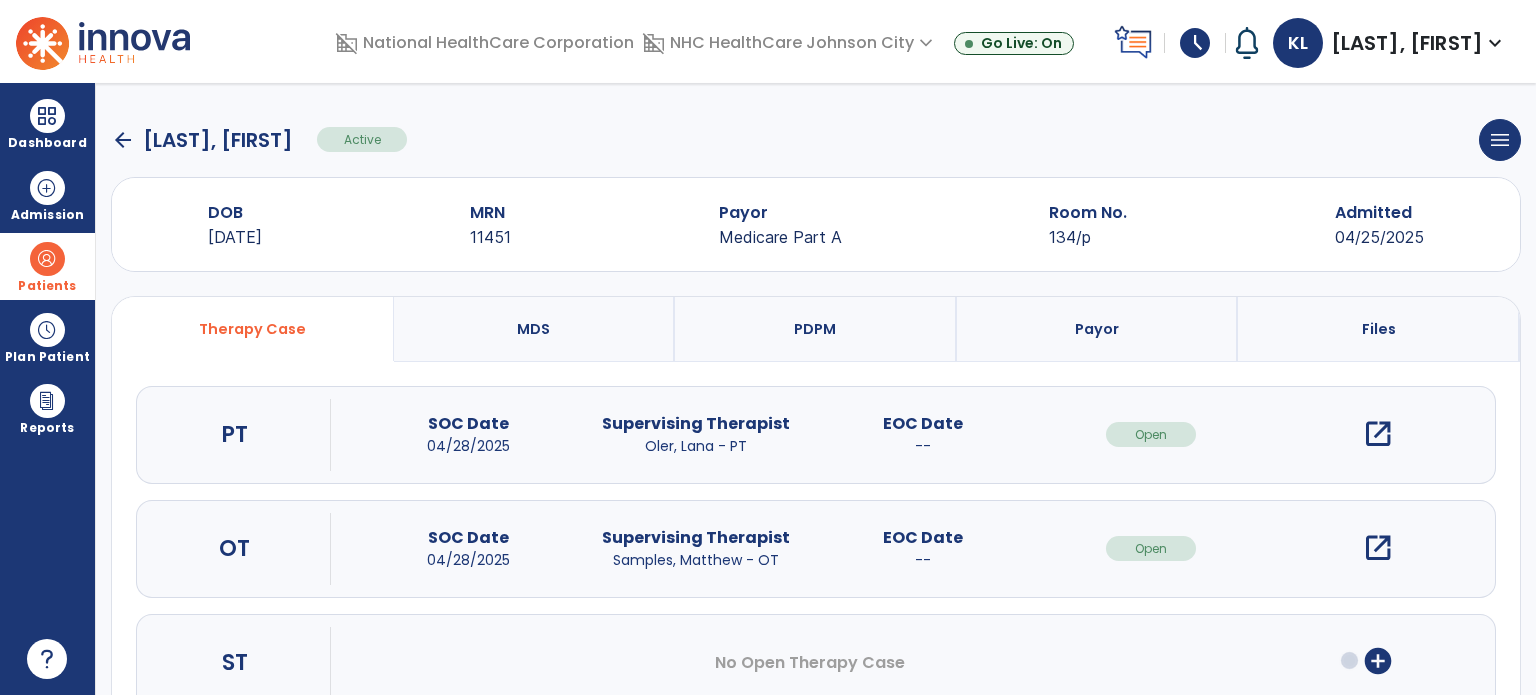 click on "open_in_new" at bounding box center [1378, 434] 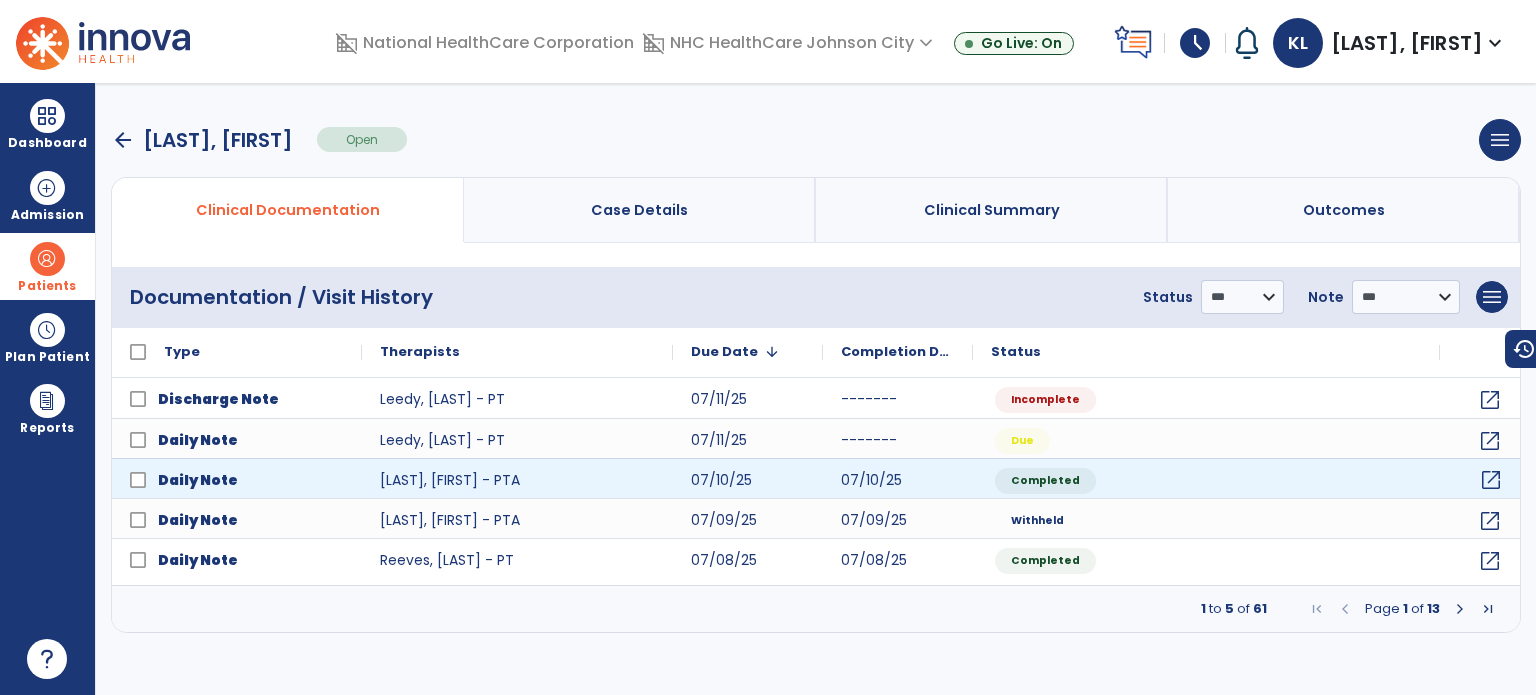 click on "open_in_new" 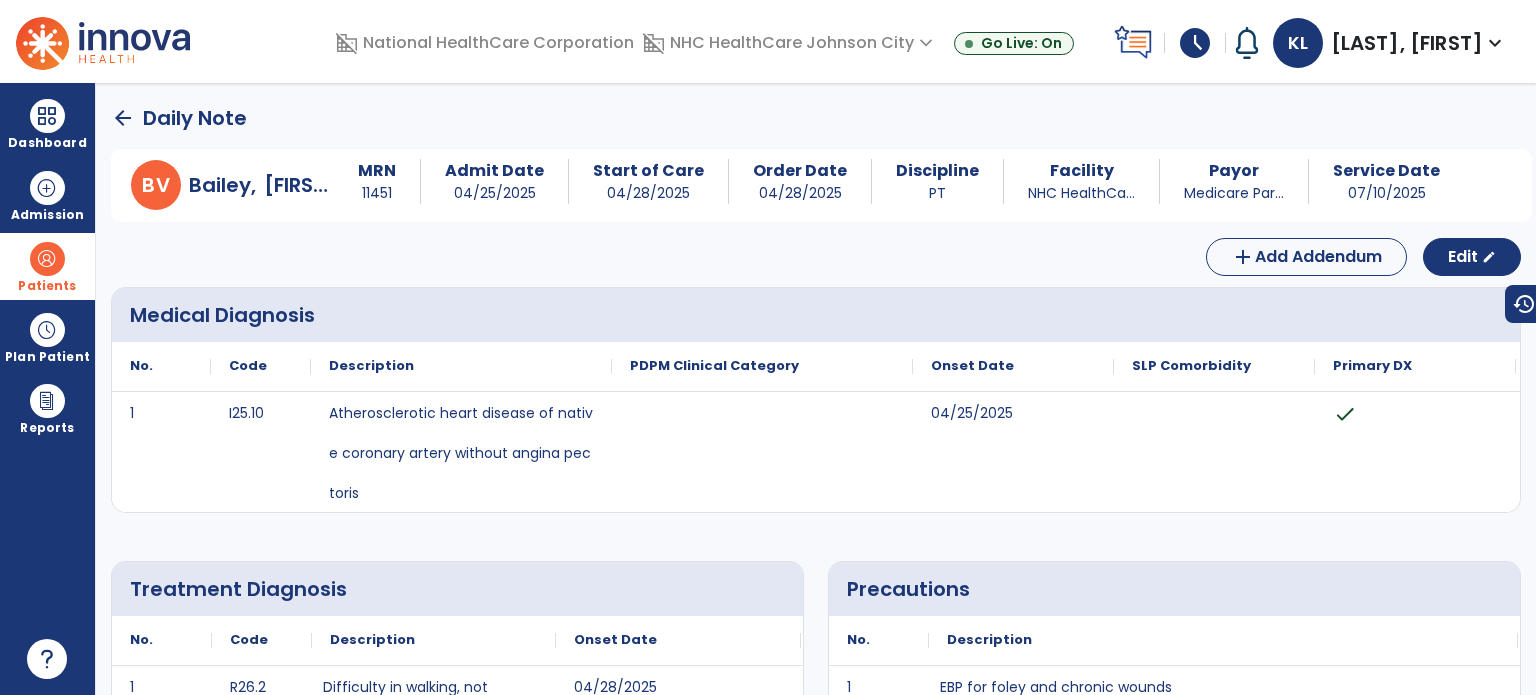 click on "Treatment Diagnosis
No.
Code
Description
1 R26.2" 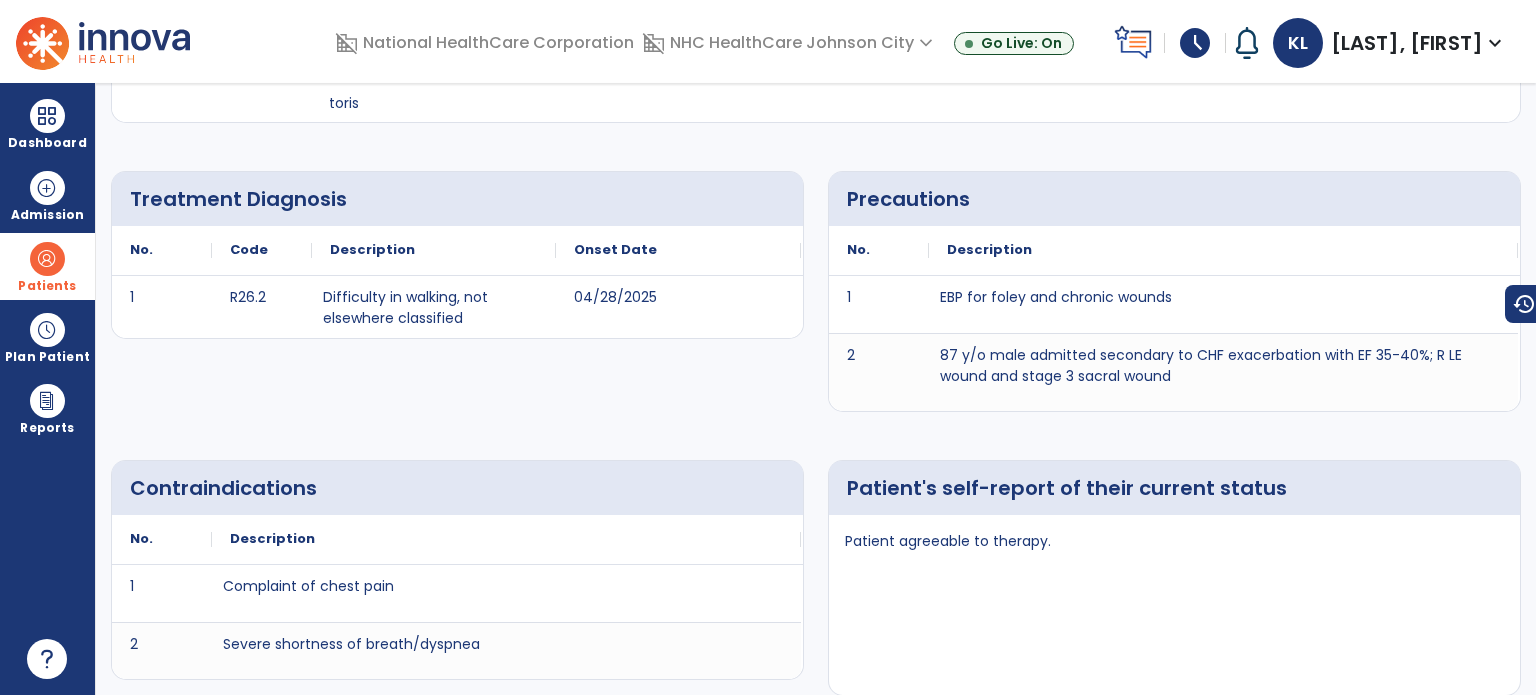 scroll, scrollTop: 0, scrollLeft: 0, axis: both 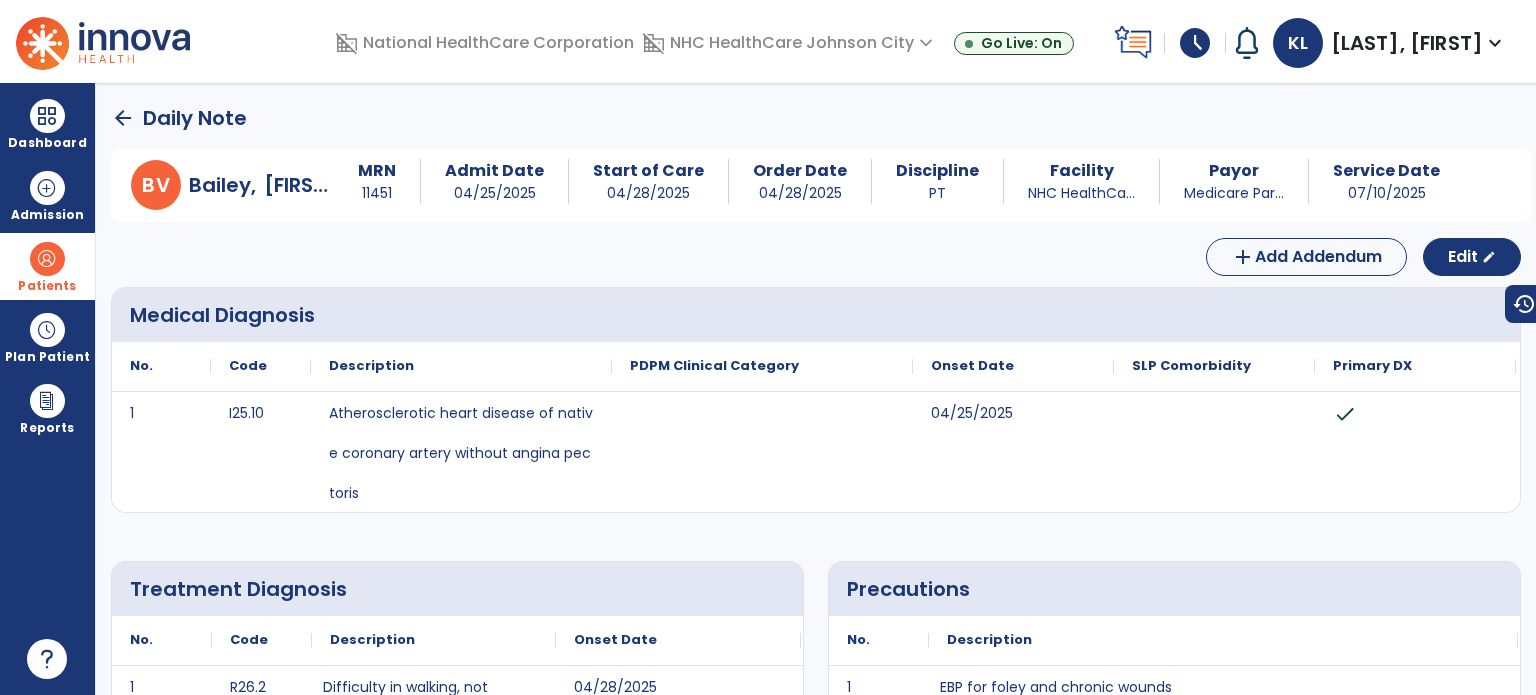 click on "arrow_back" 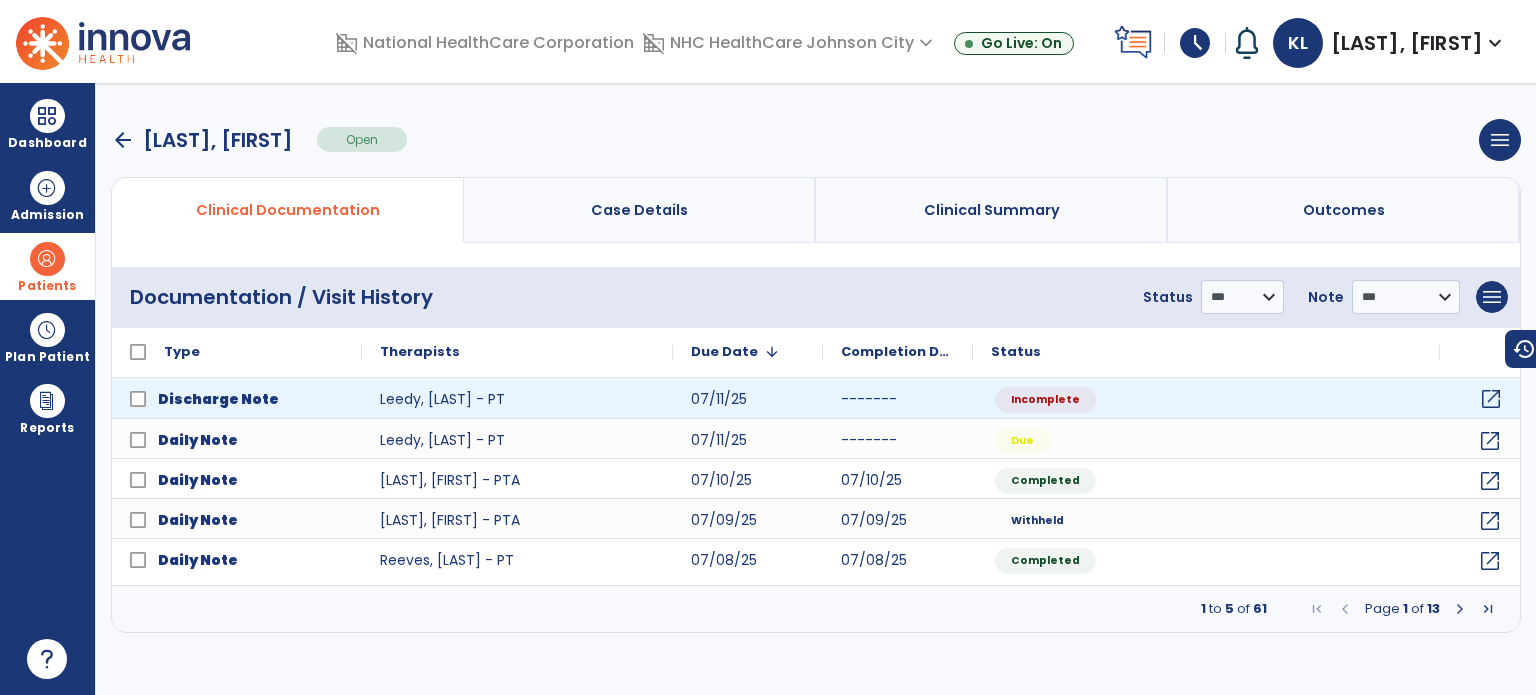 click on "open_in_new" 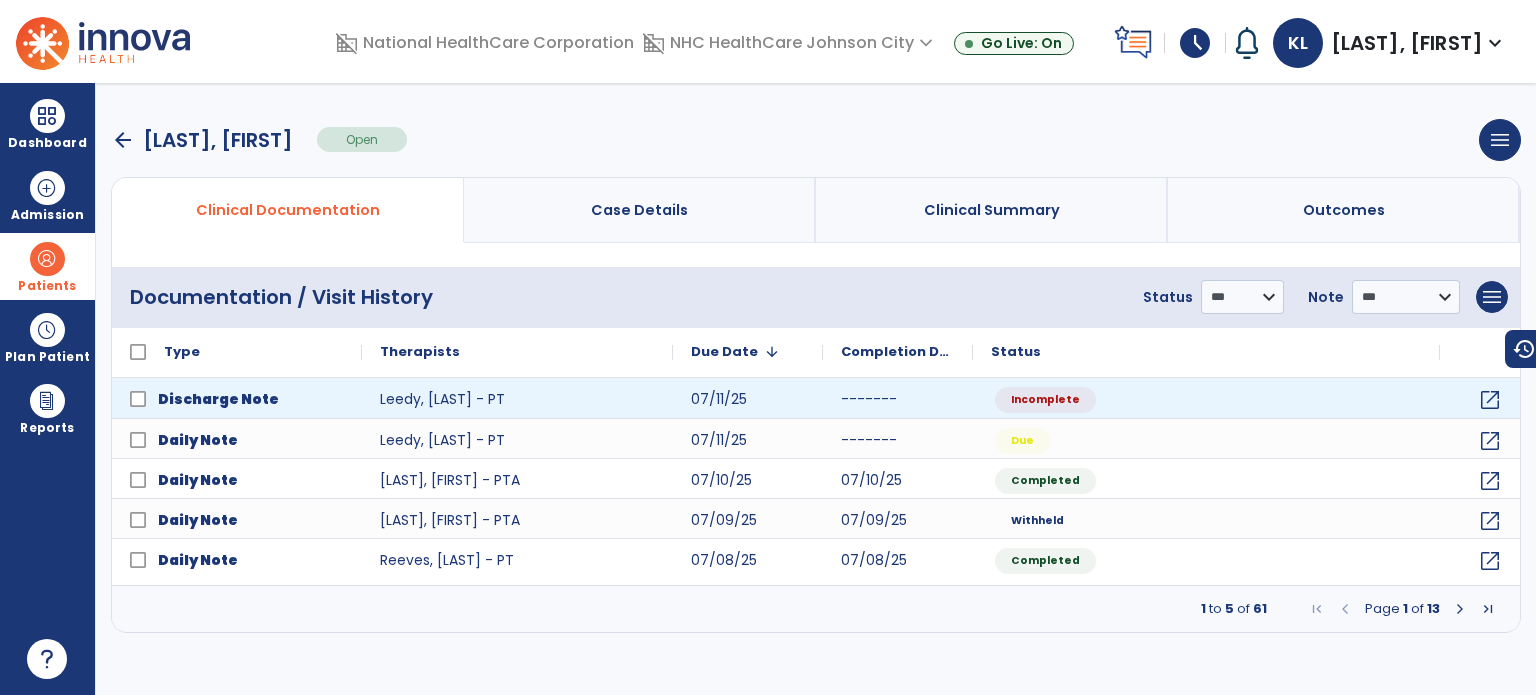 select on "****" 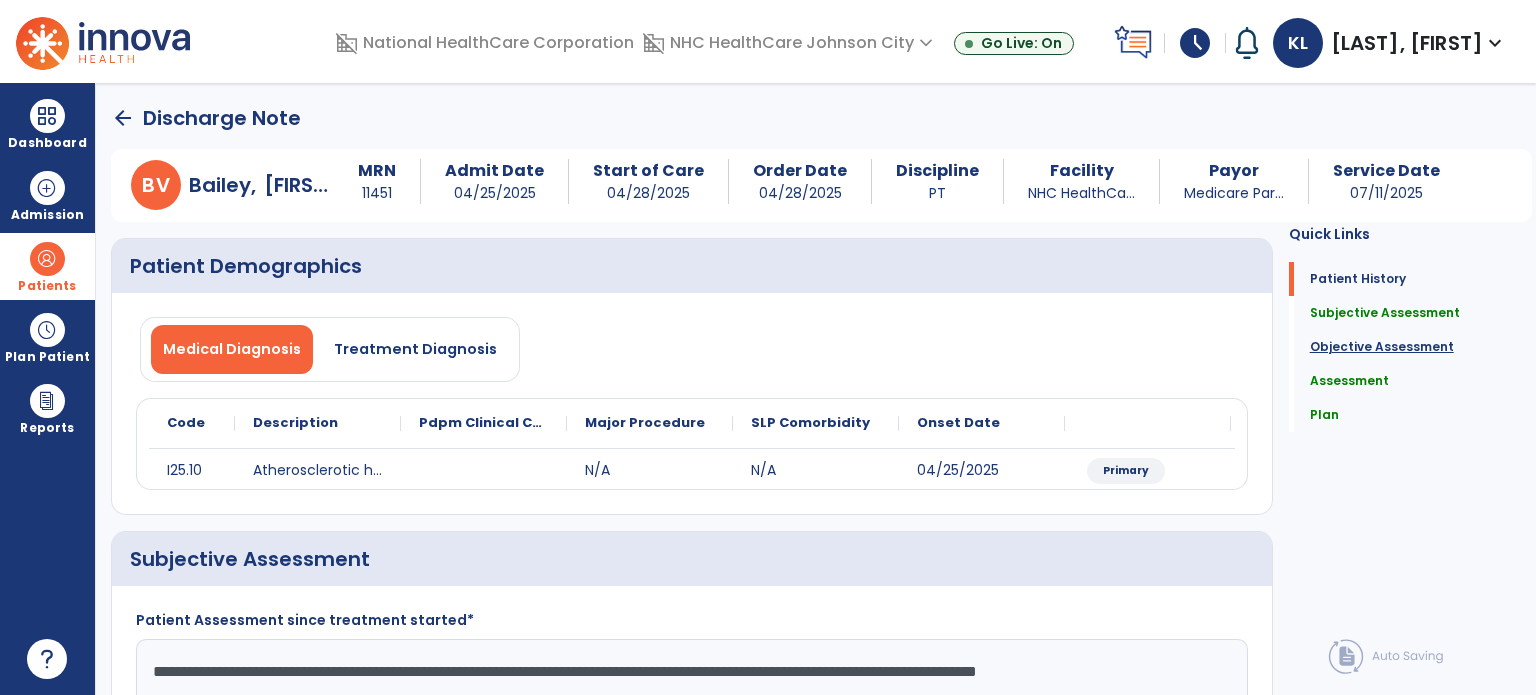 click on "Objective Assessment" 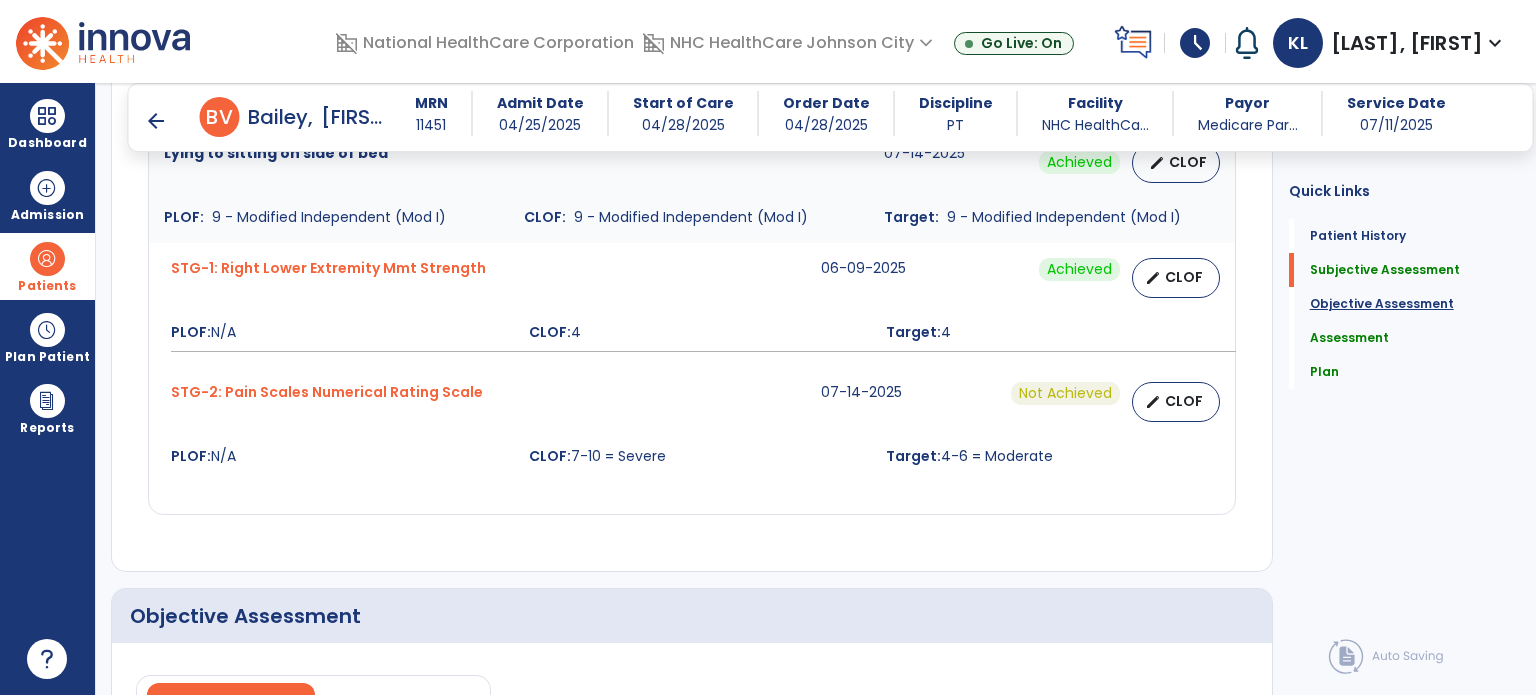 scroll, scrollTop: 2083, scrollLeft: 0, axis: vertical 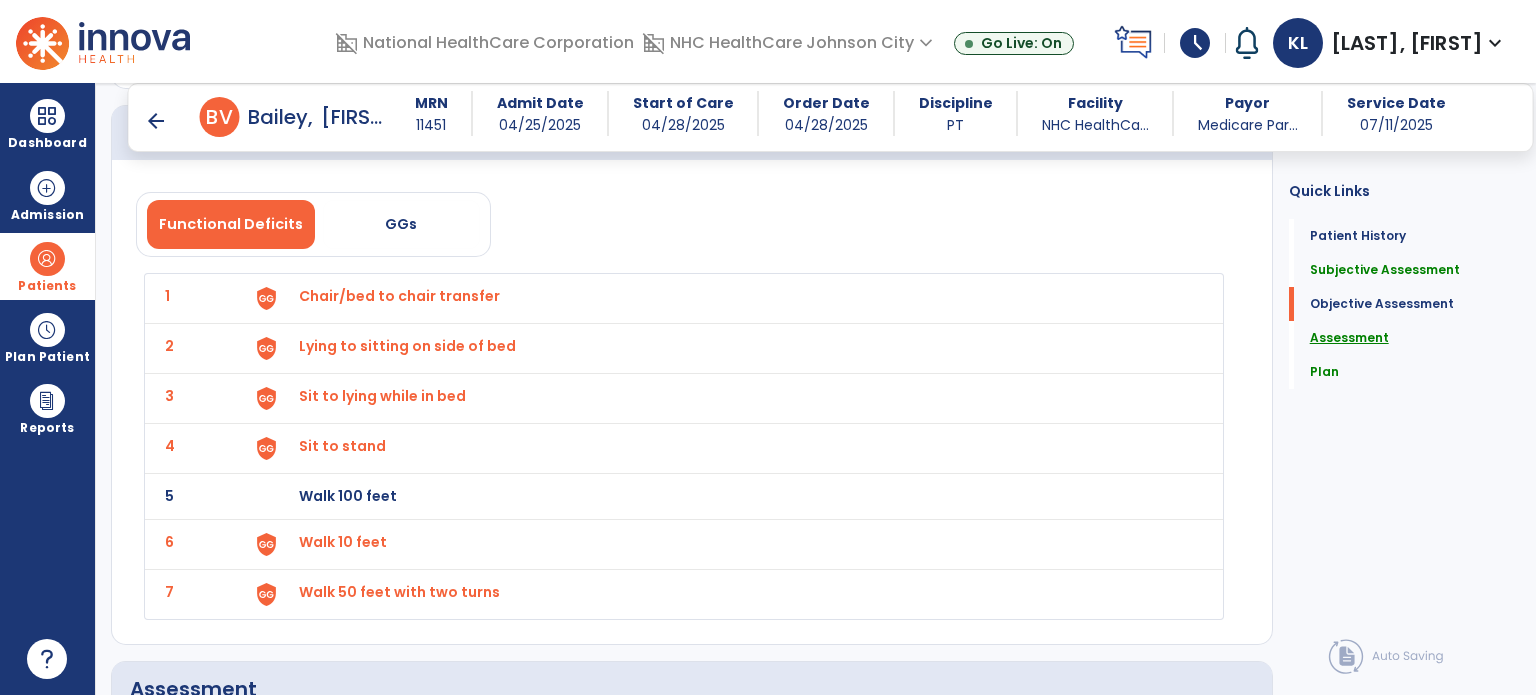 click on "Assessment" 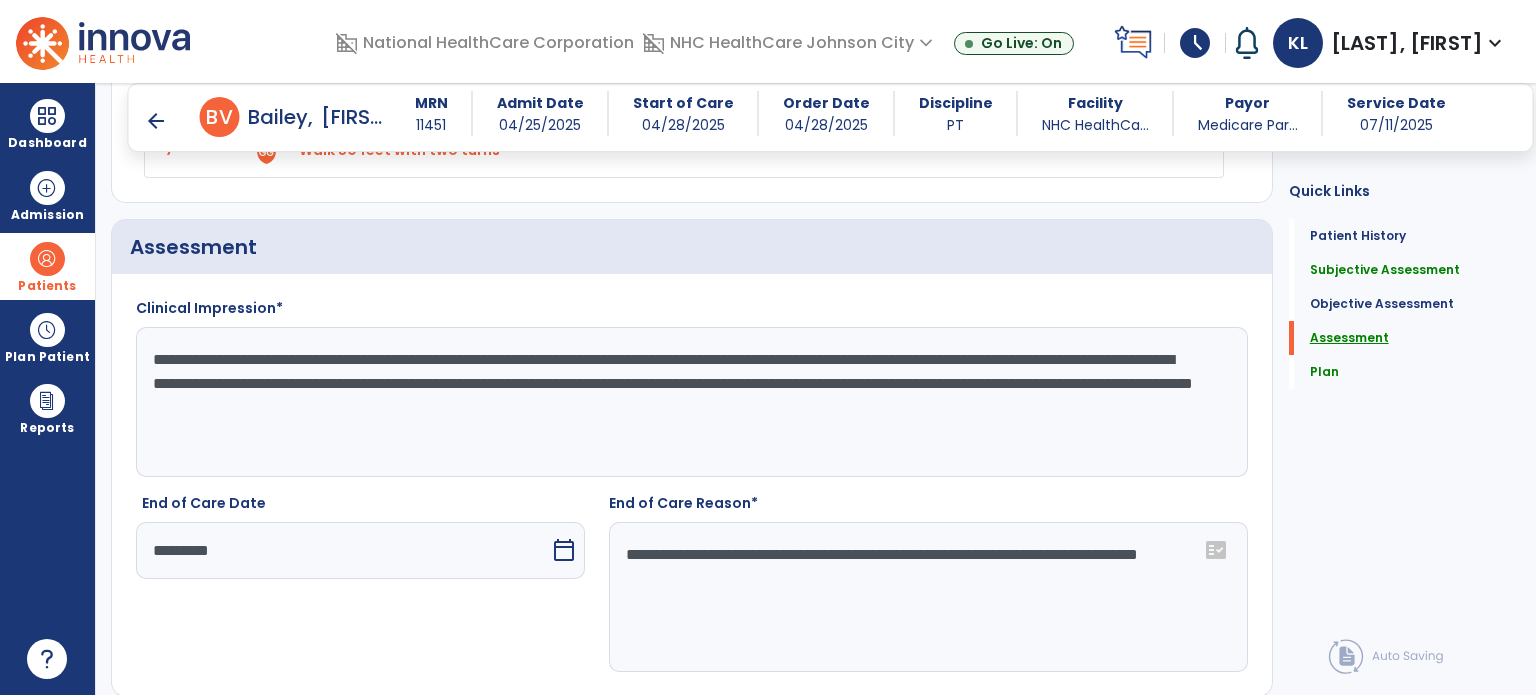 scroll, scrollTop: 2587, scrollLeft: 0, axis: vertical 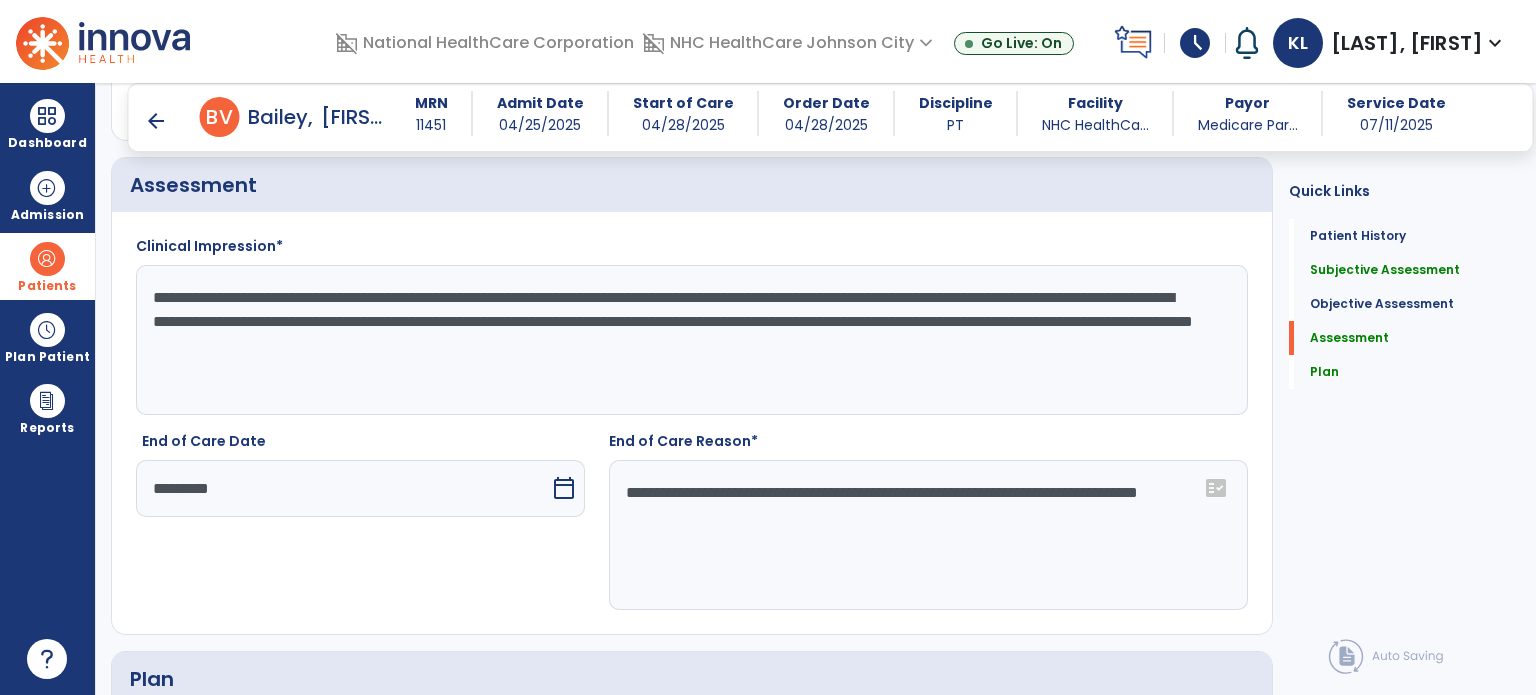 click on "**********" 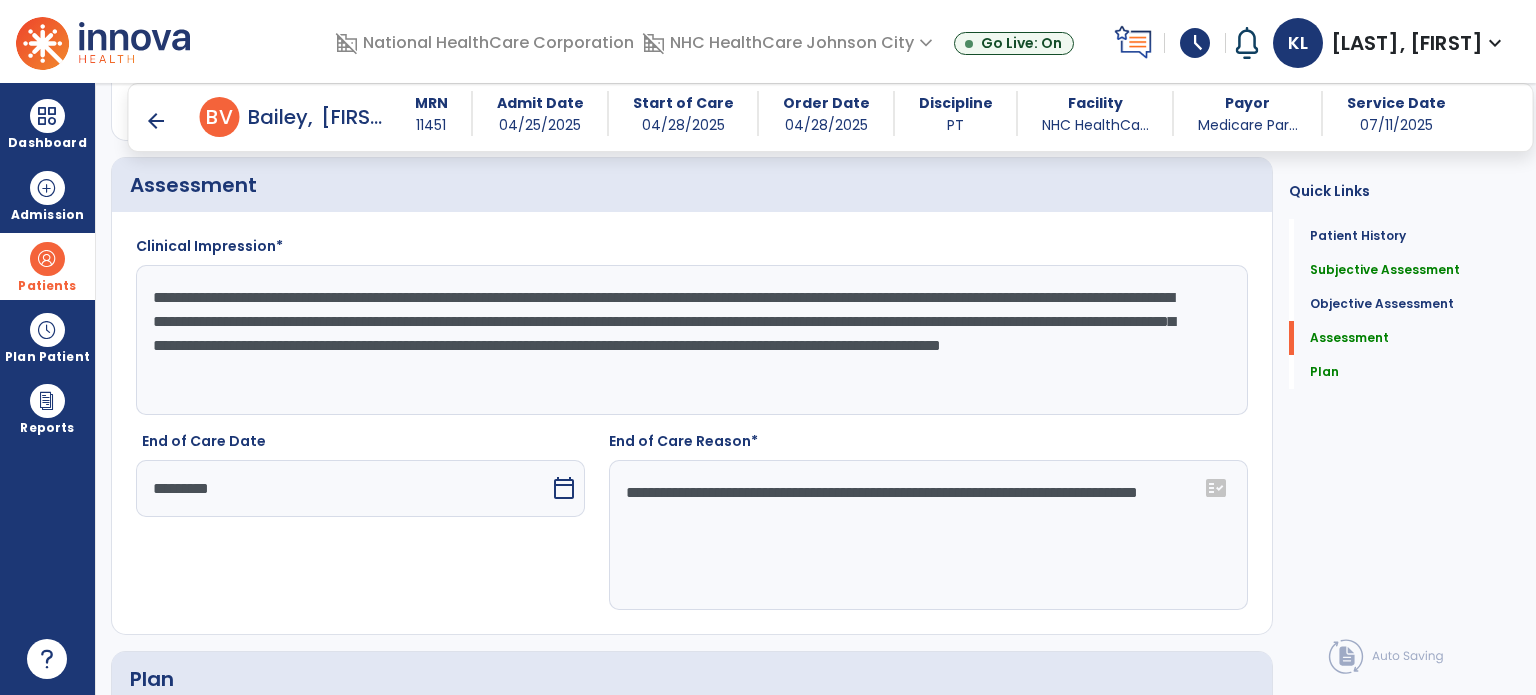 type on "**********" 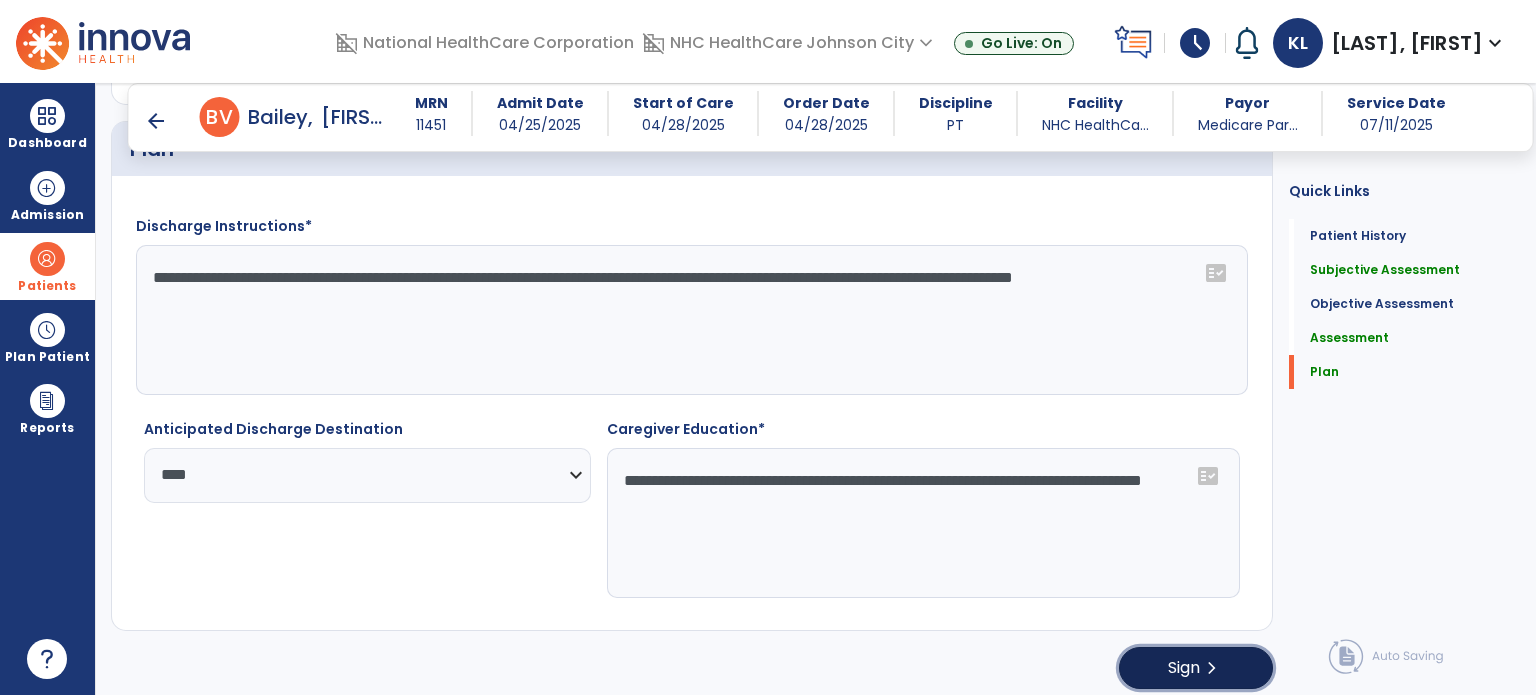 click on "chevron_right" 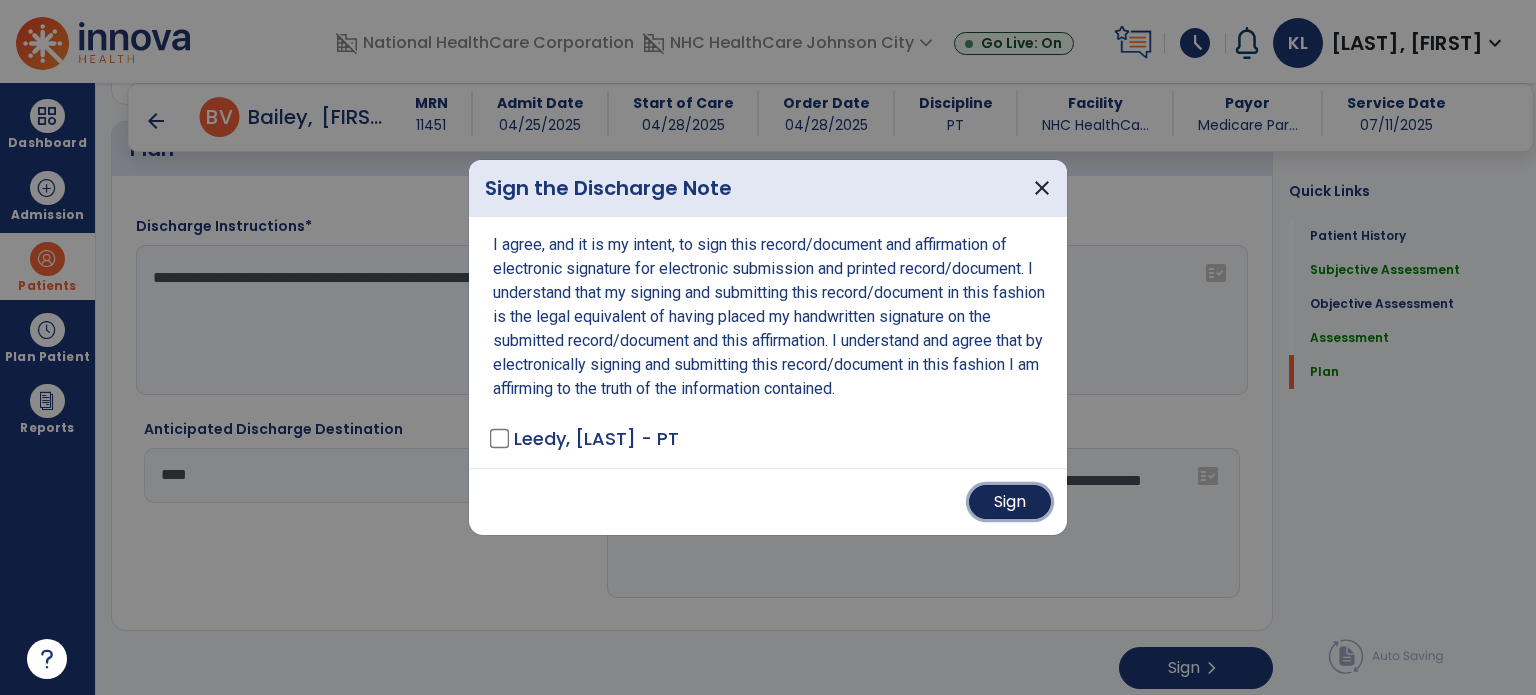 click on "Sign" at bounding box center (1010, 502) 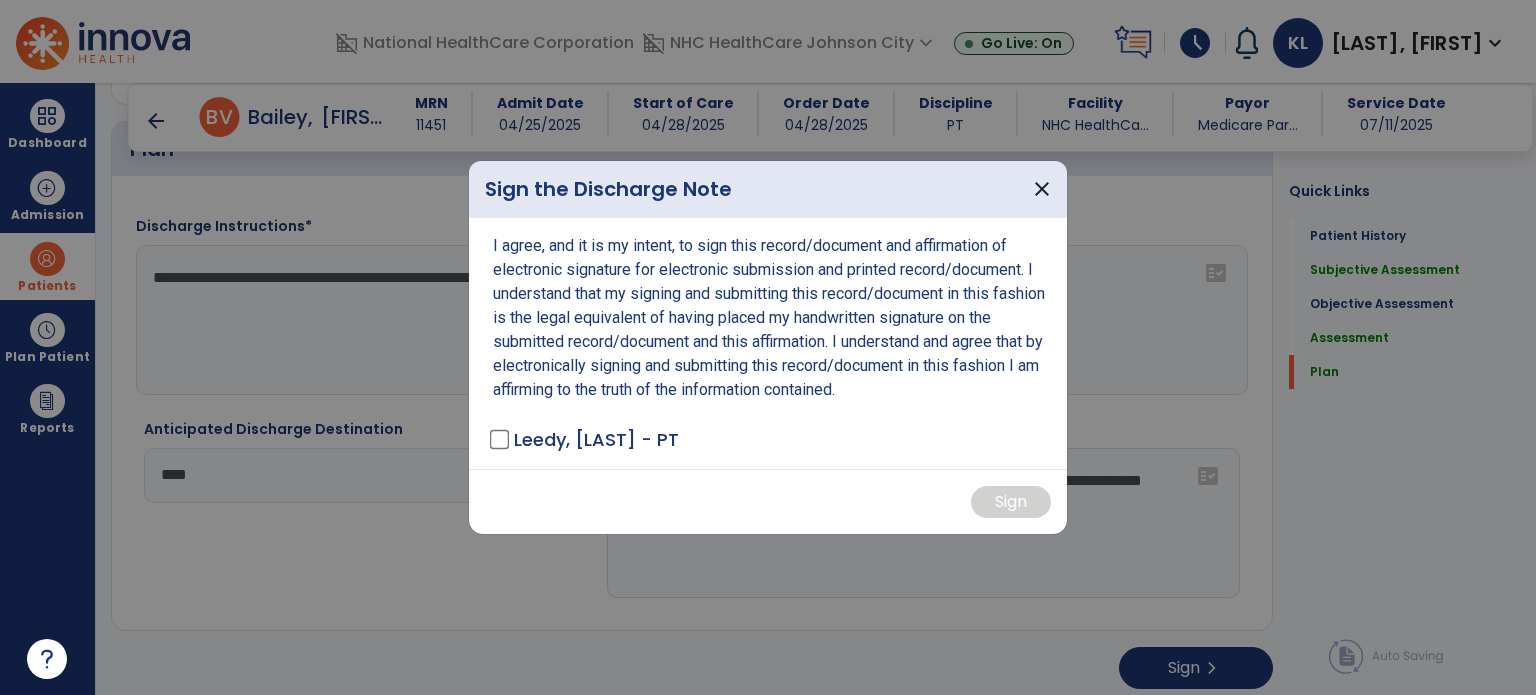 scroll, scrollTop: 0, scrollLeft: 0, axis: both 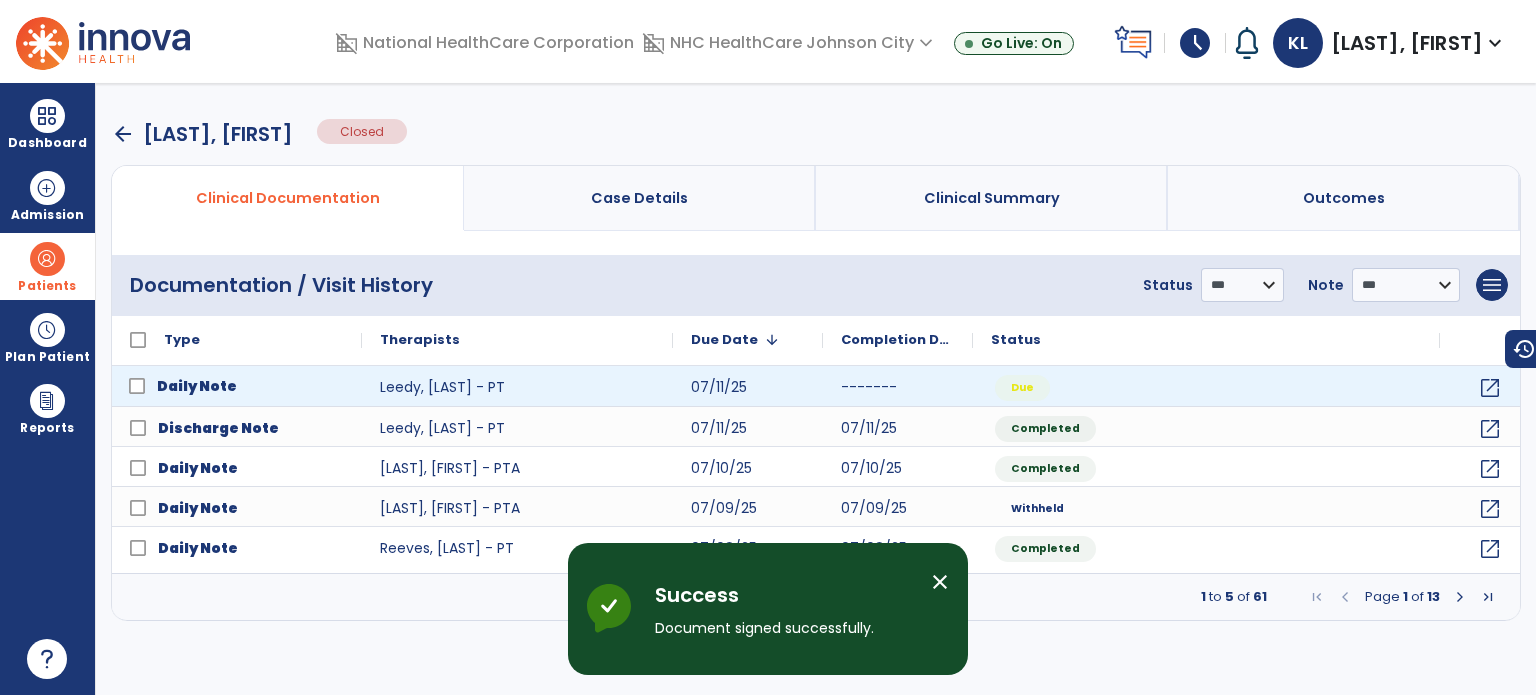 click on "Daily Note" at bounding box center (197, 386) 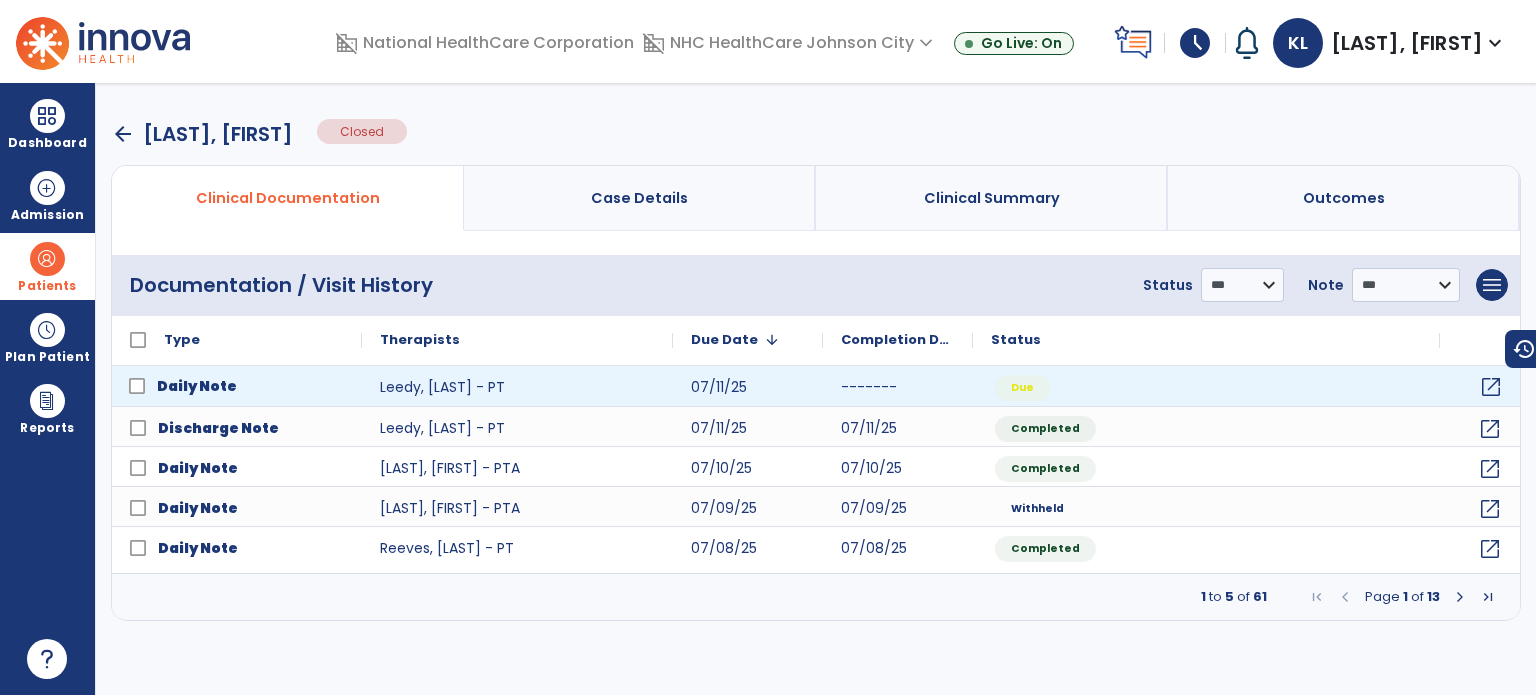click on "open_in_new" 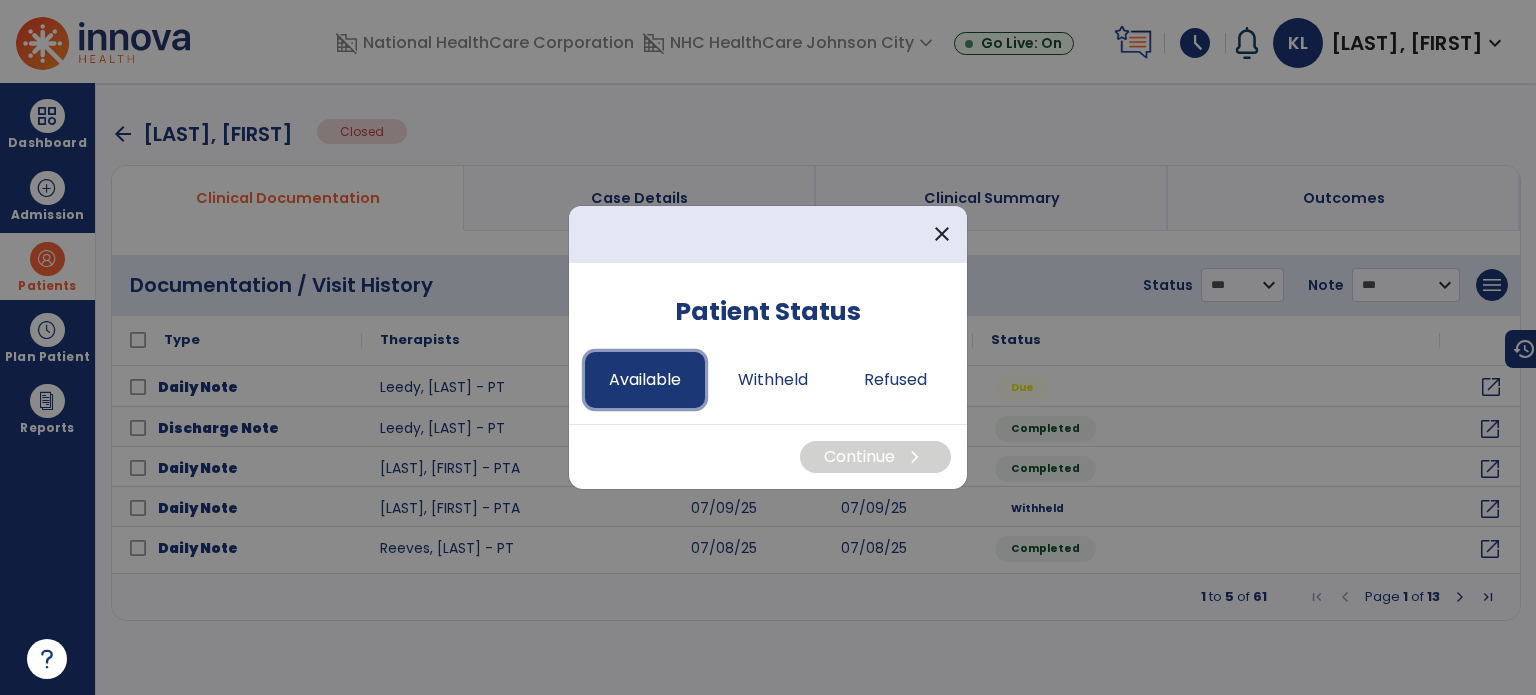 click on "Available" at bounding box center (645, 380) 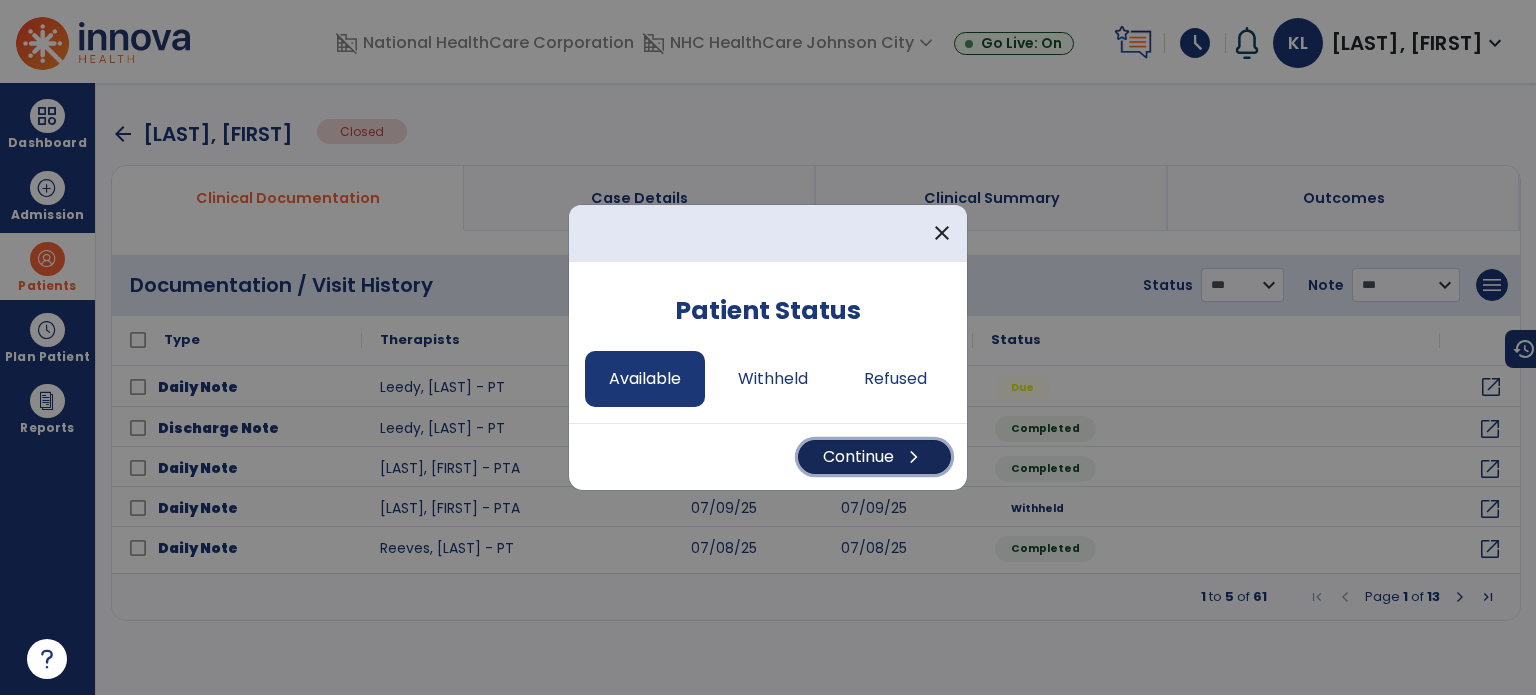 click on "Continue   chevron_right" at bounding box center [874, 457] 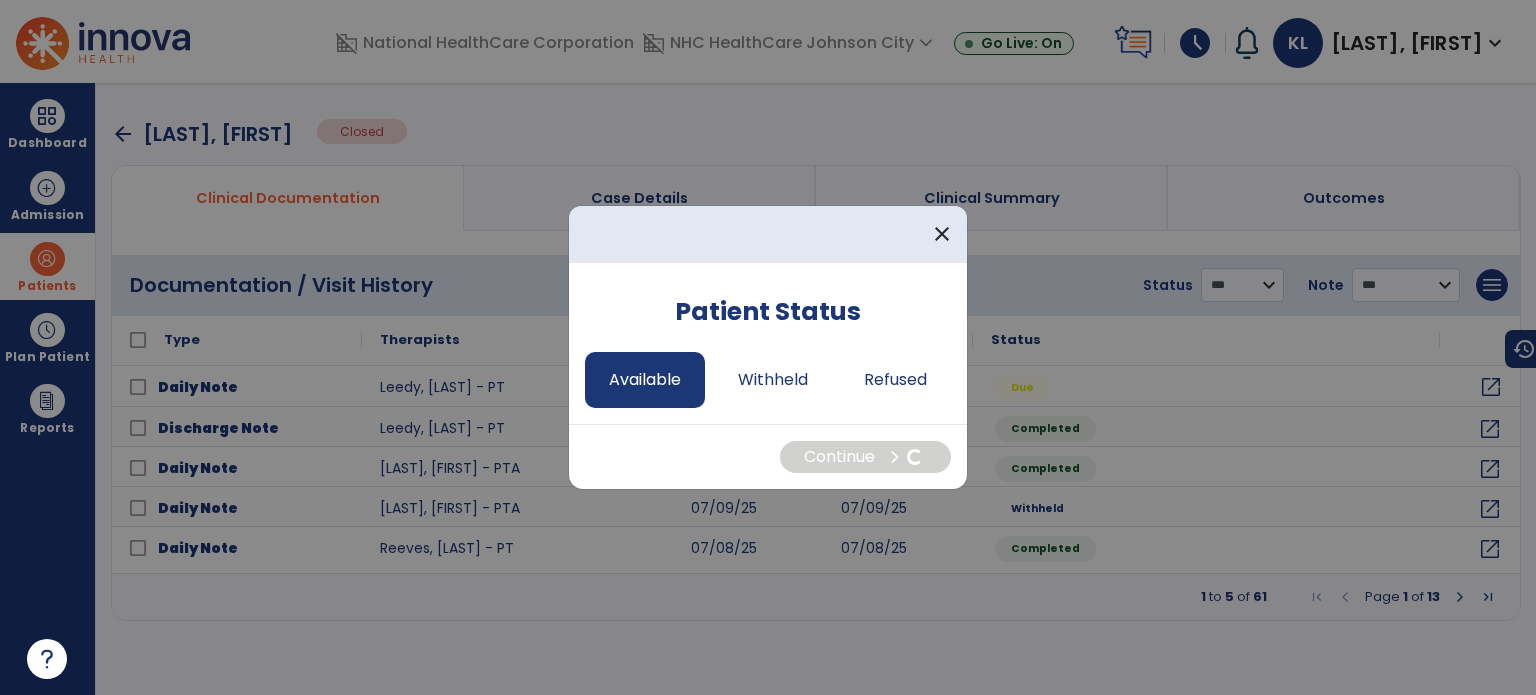 select on "*" 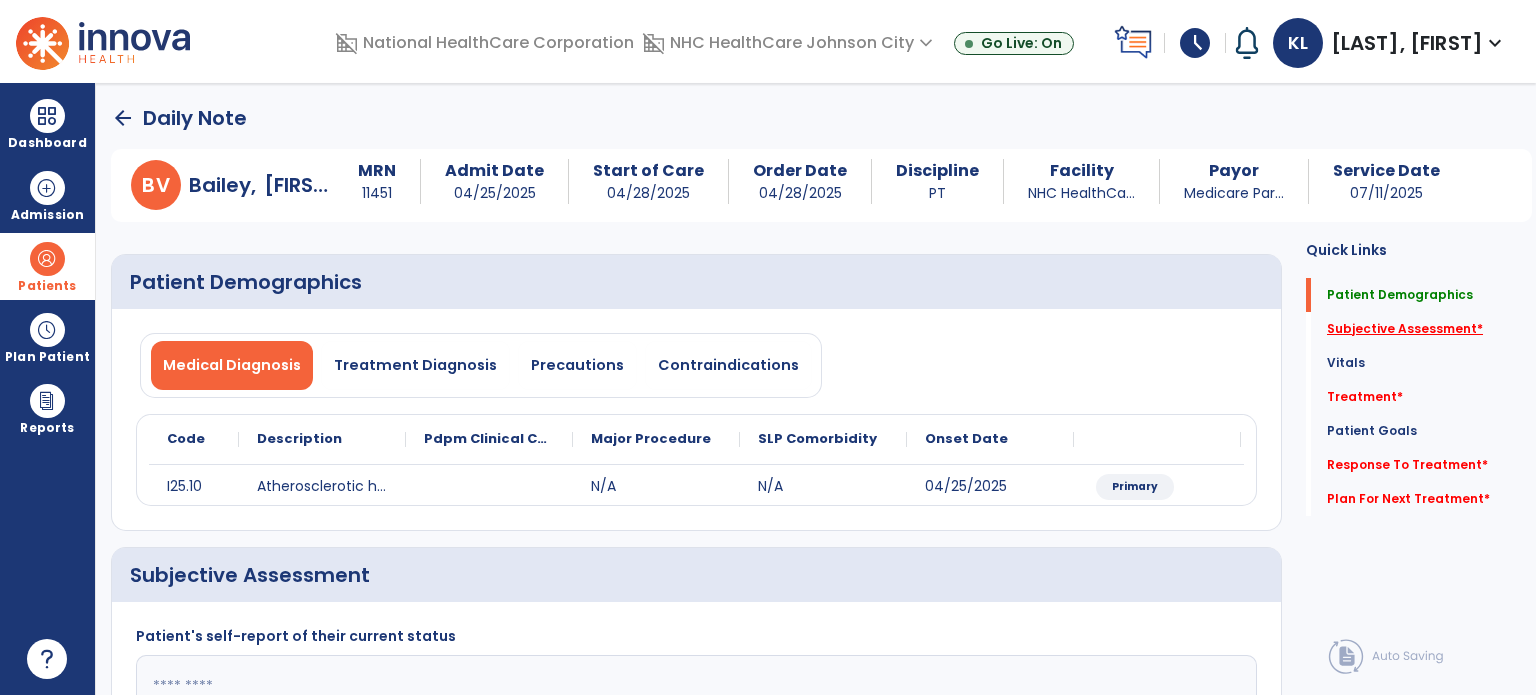 click on "Subjective Assessment   *" 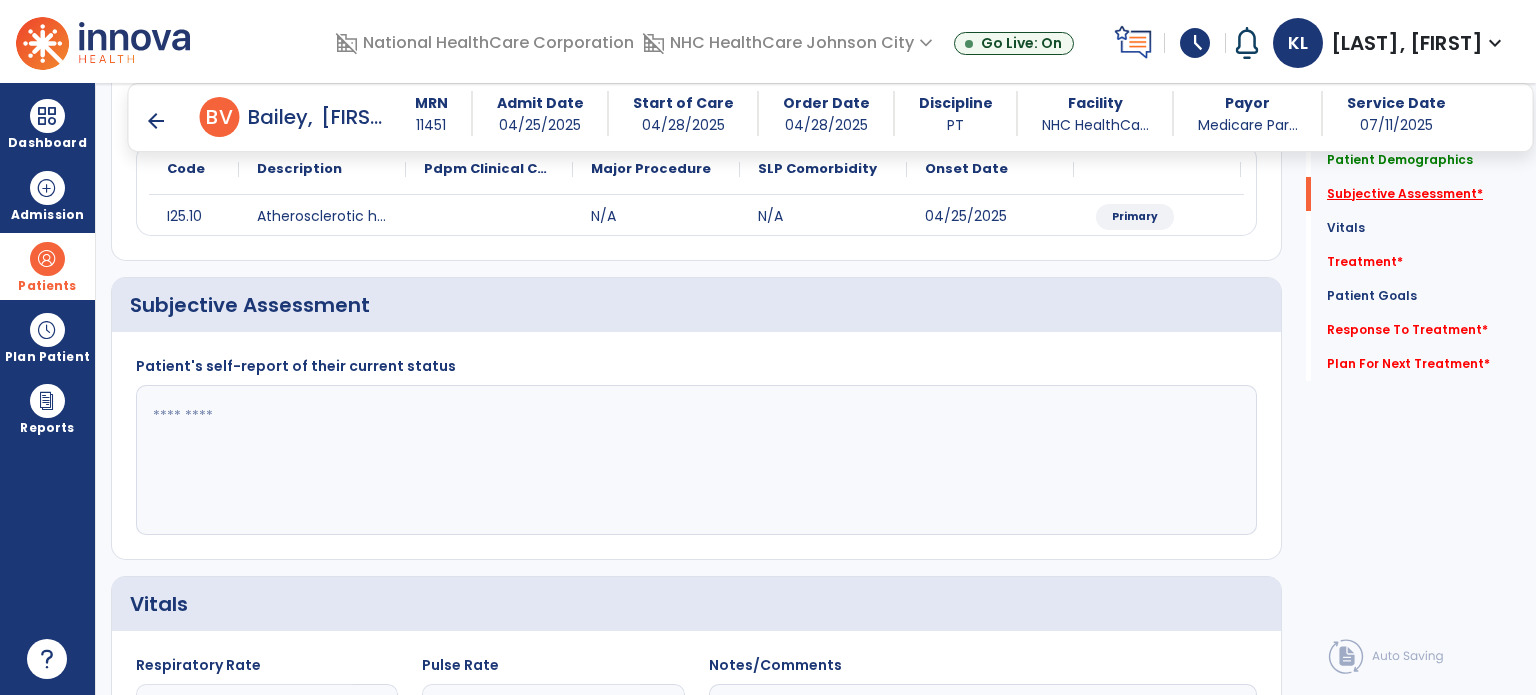 scroll, scrollTop: 298, scrollLeft: 0, axis: vertical 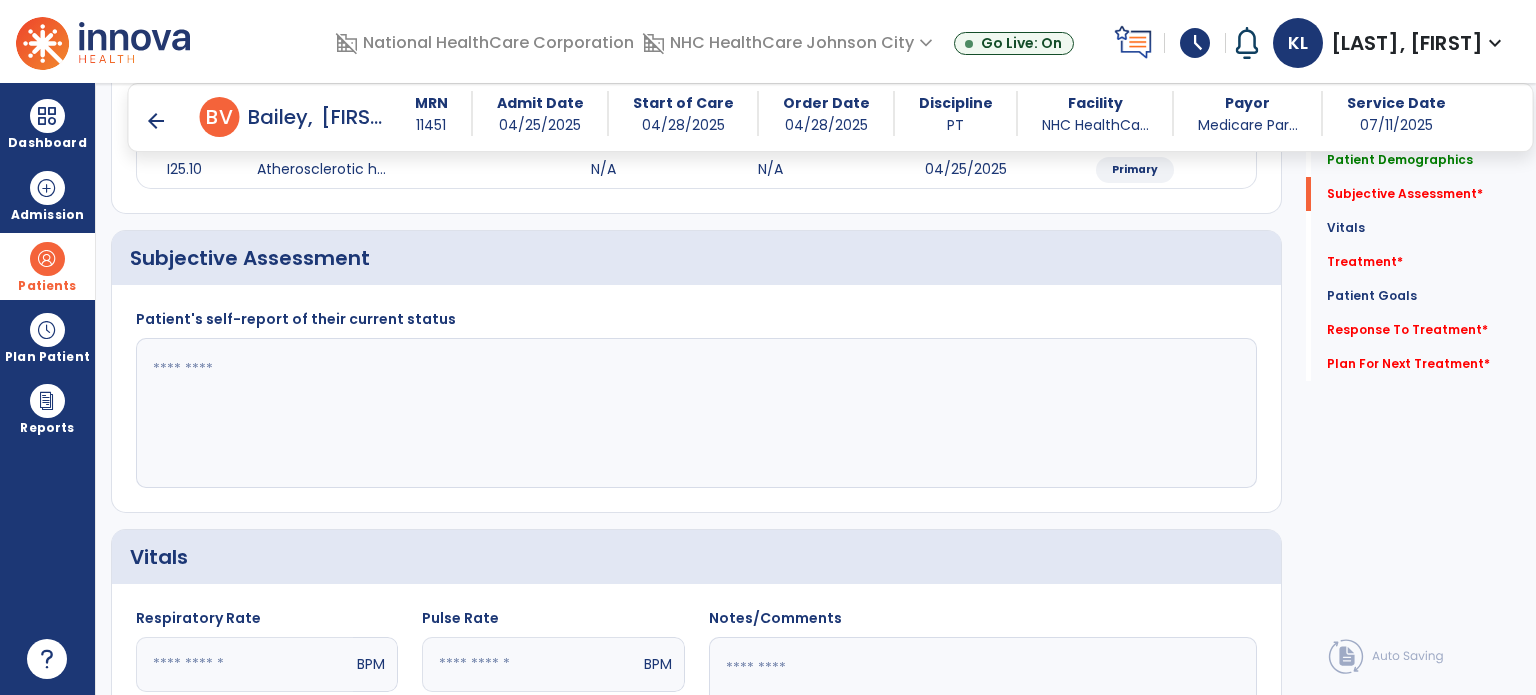 click 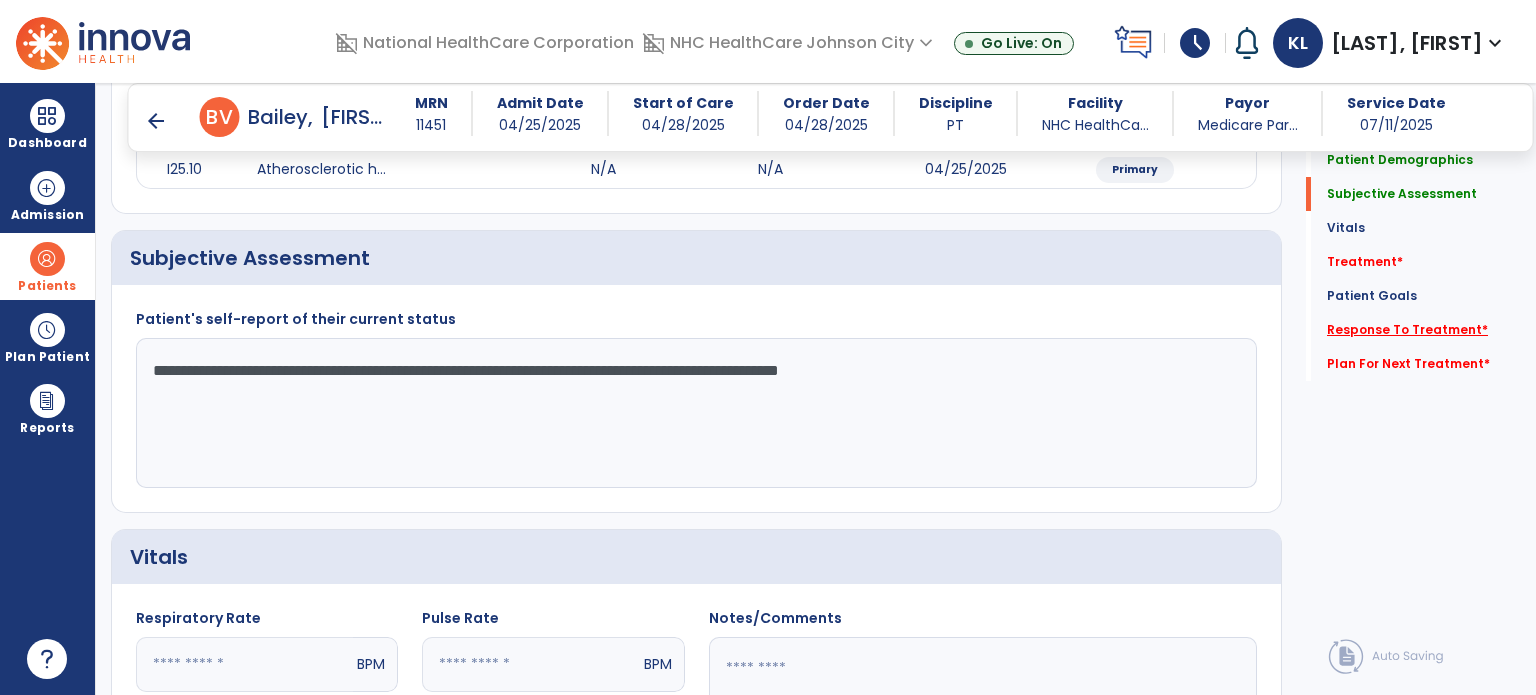 type on "**********" 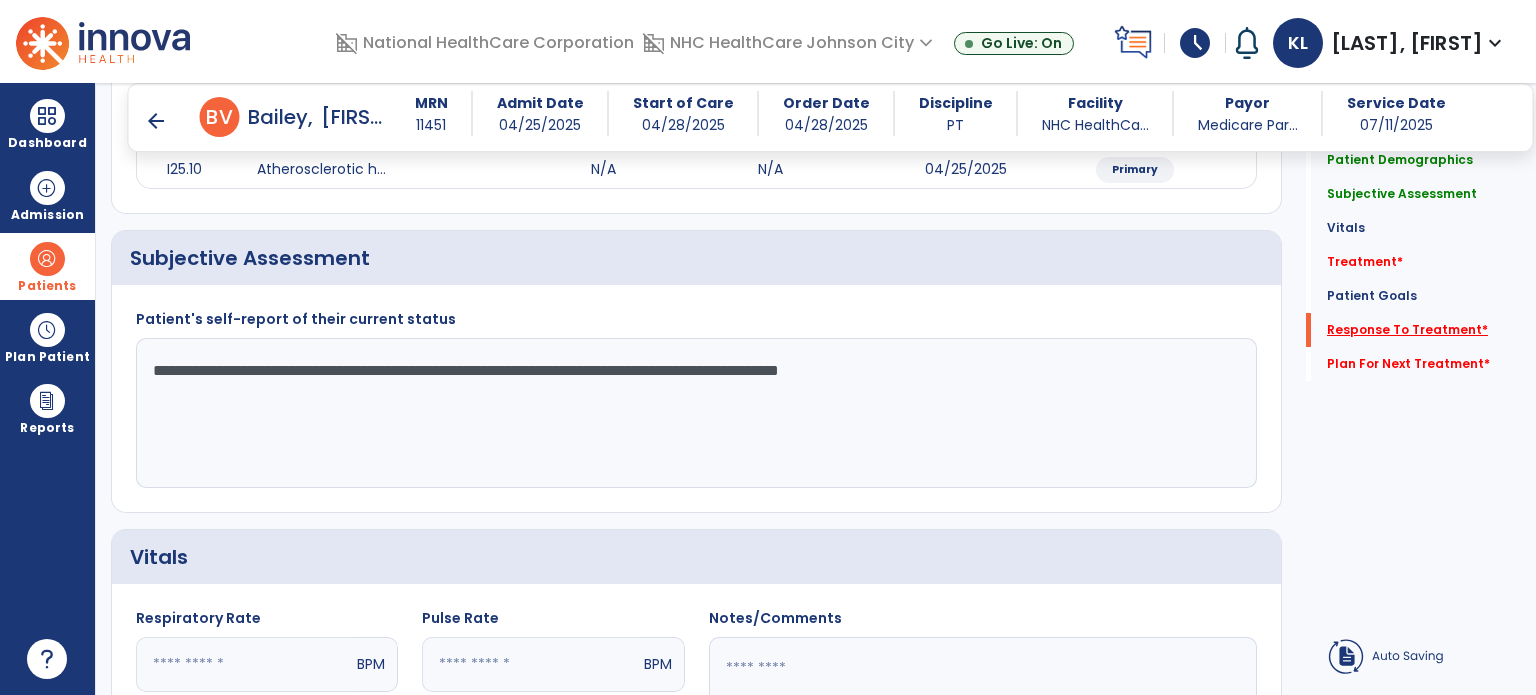 click on "Response To Treatment   *" 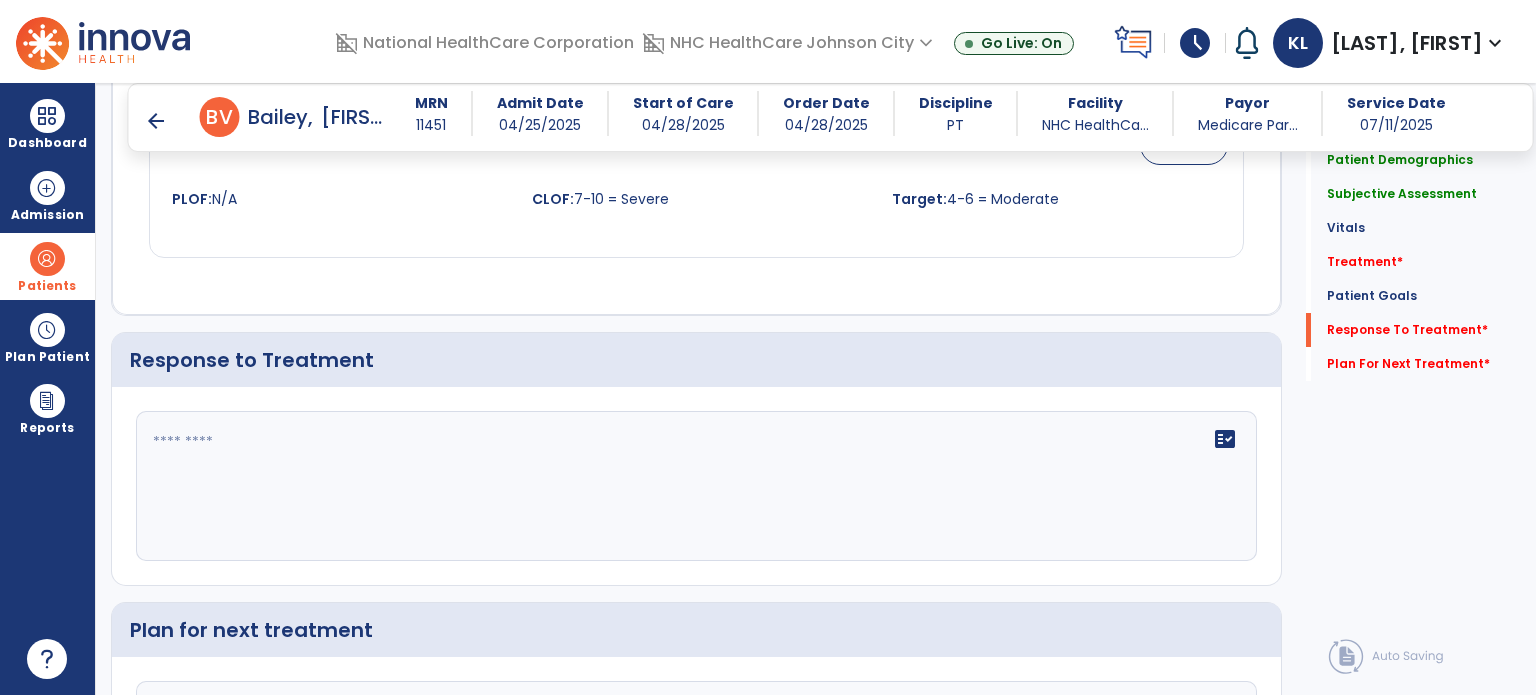 scroll, scrollTop: 2633, scrollLeft: 0, axis: vertical 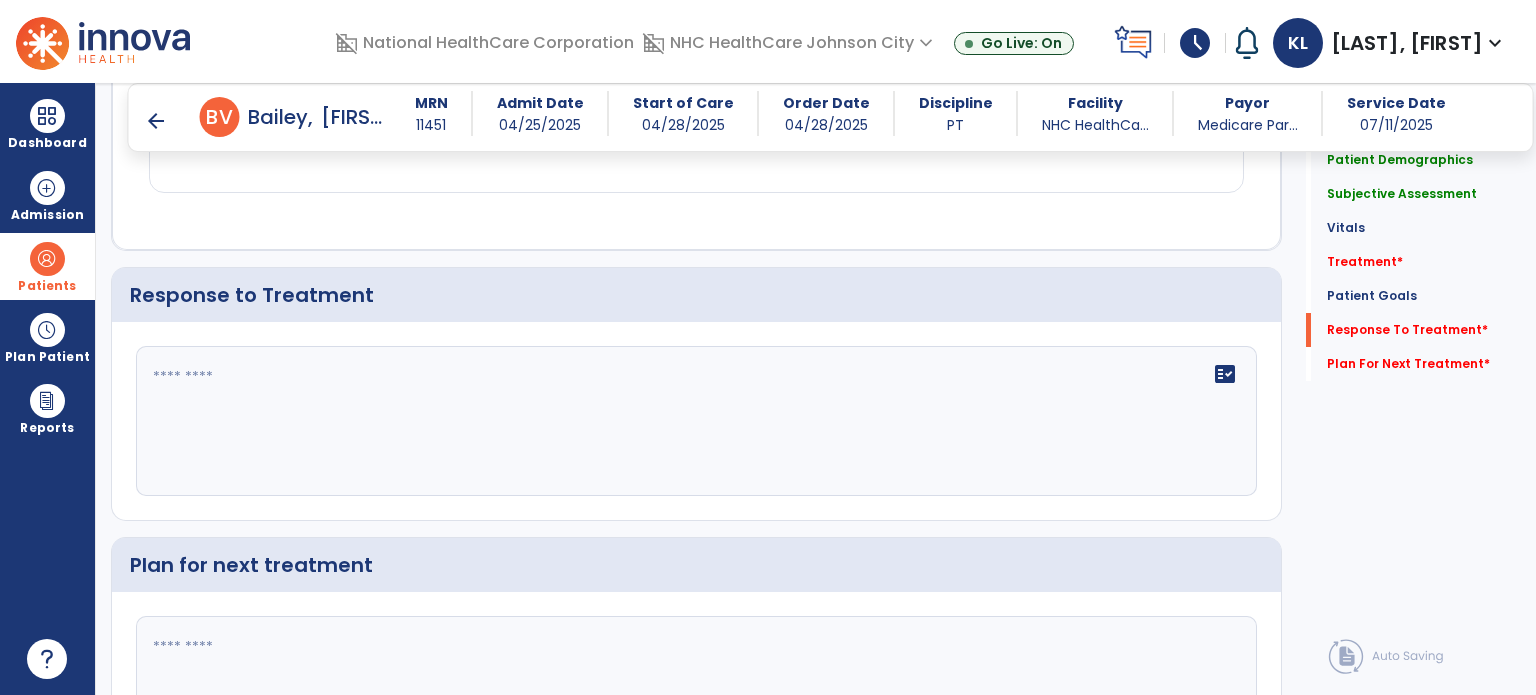 click on "fact_check" 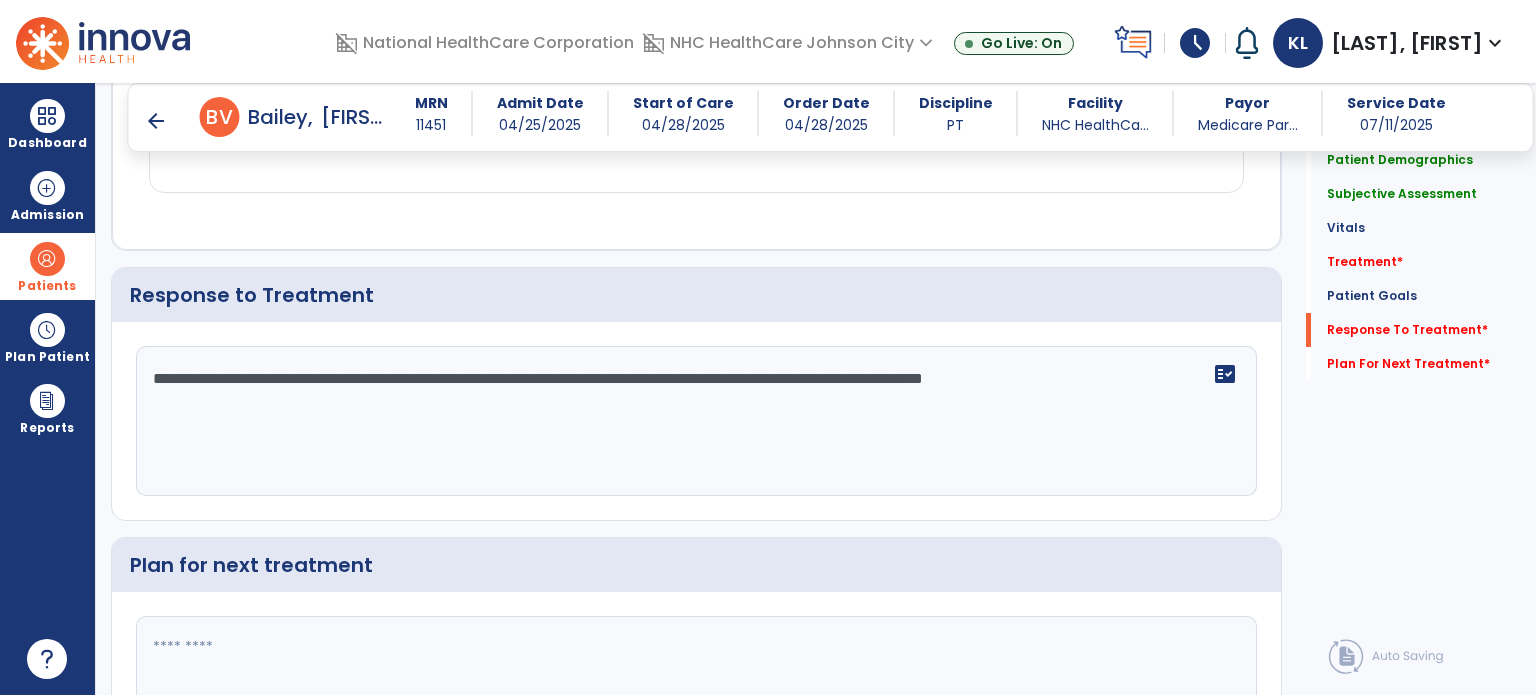 type on "**********" 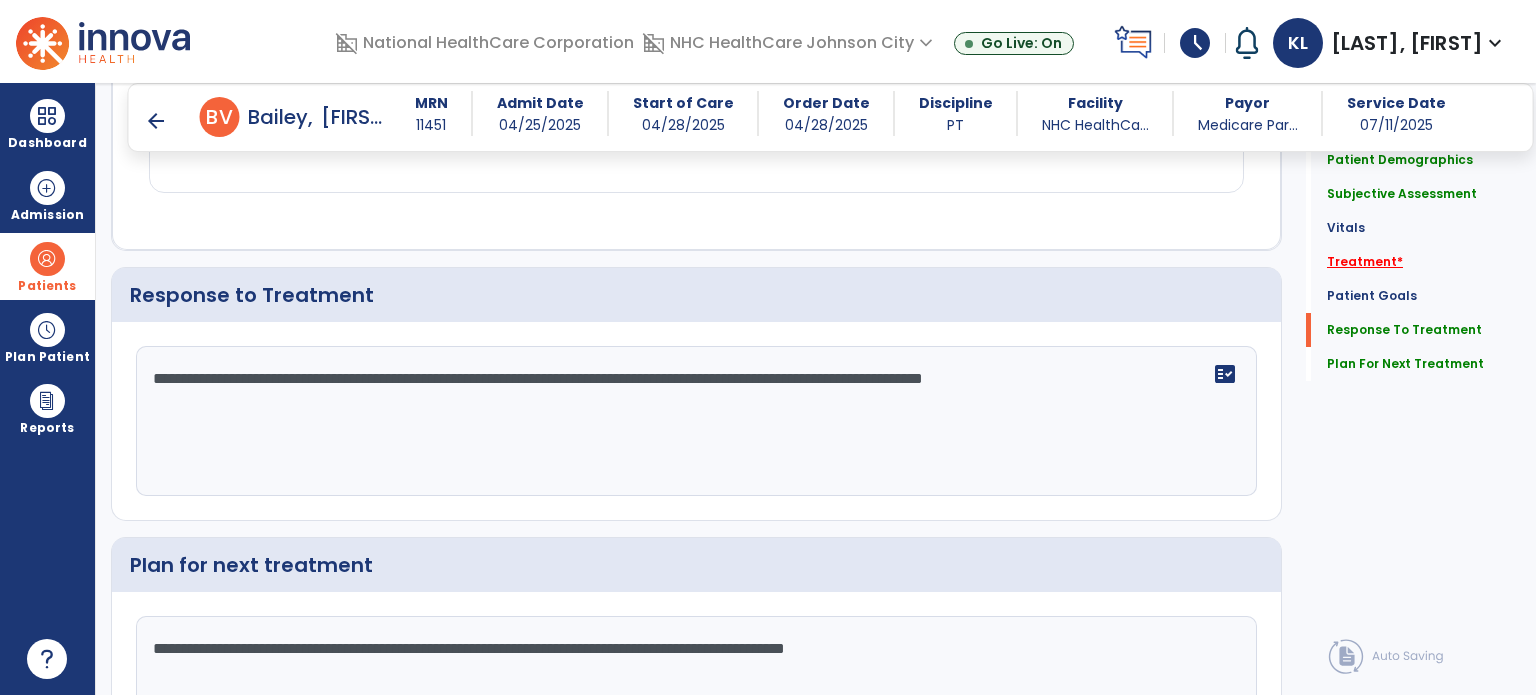 type on "**********" 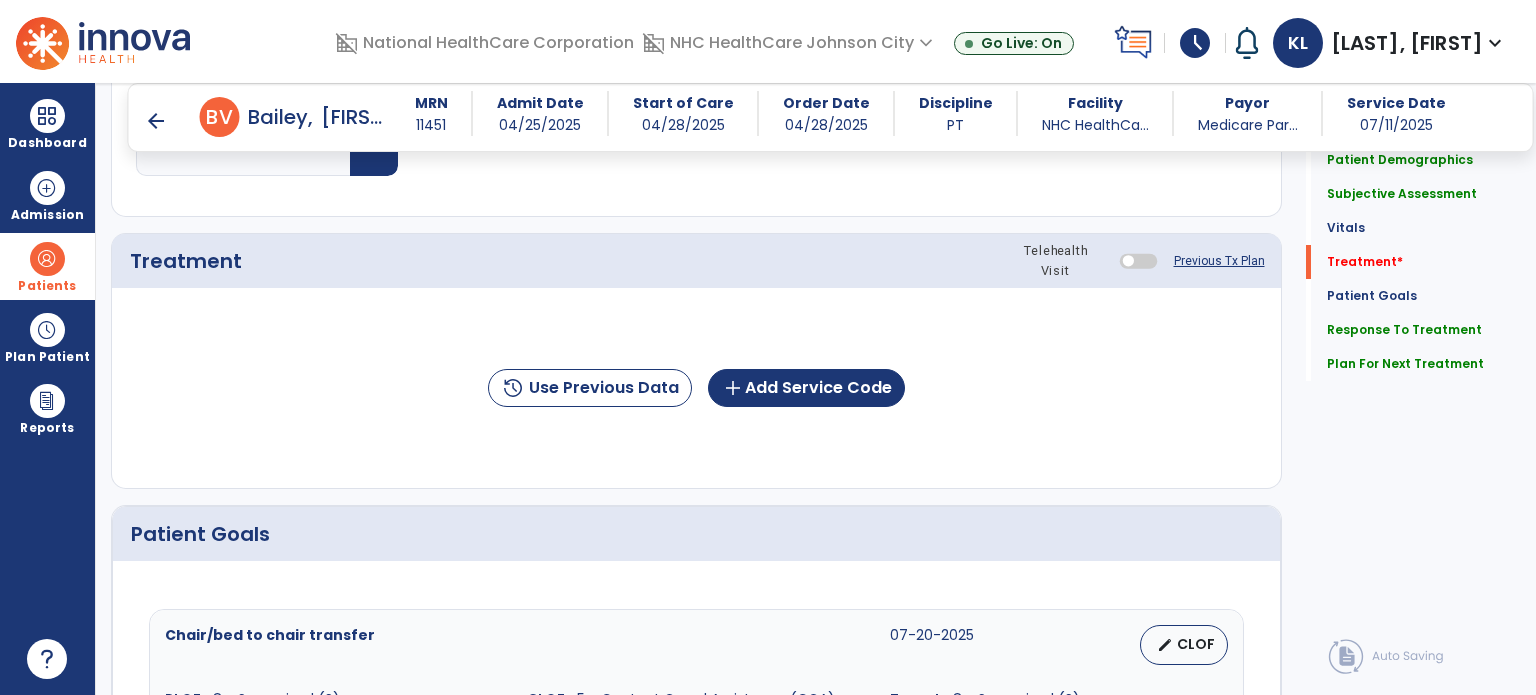scroll, scrollTop: 987, scrollLeft: 0, axis: vertical 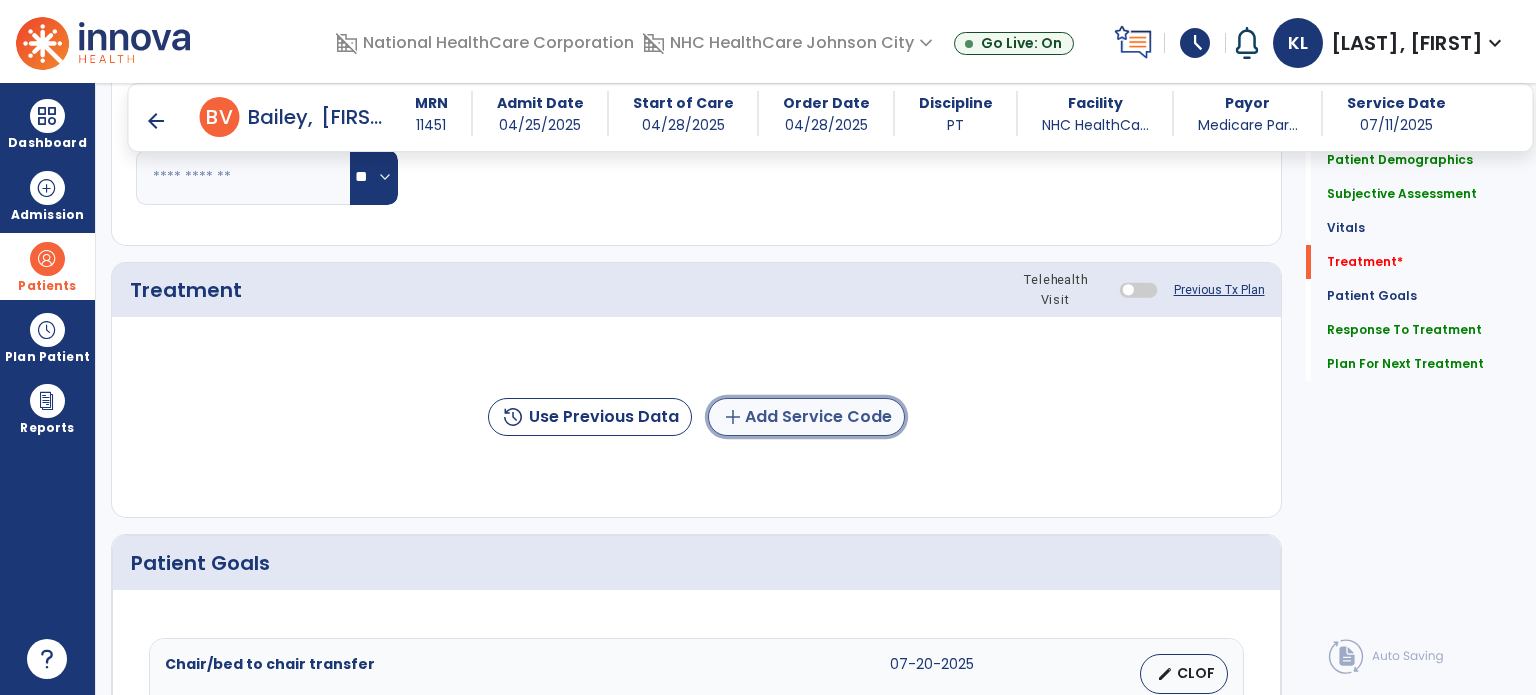 click on "add  Add Service Code" 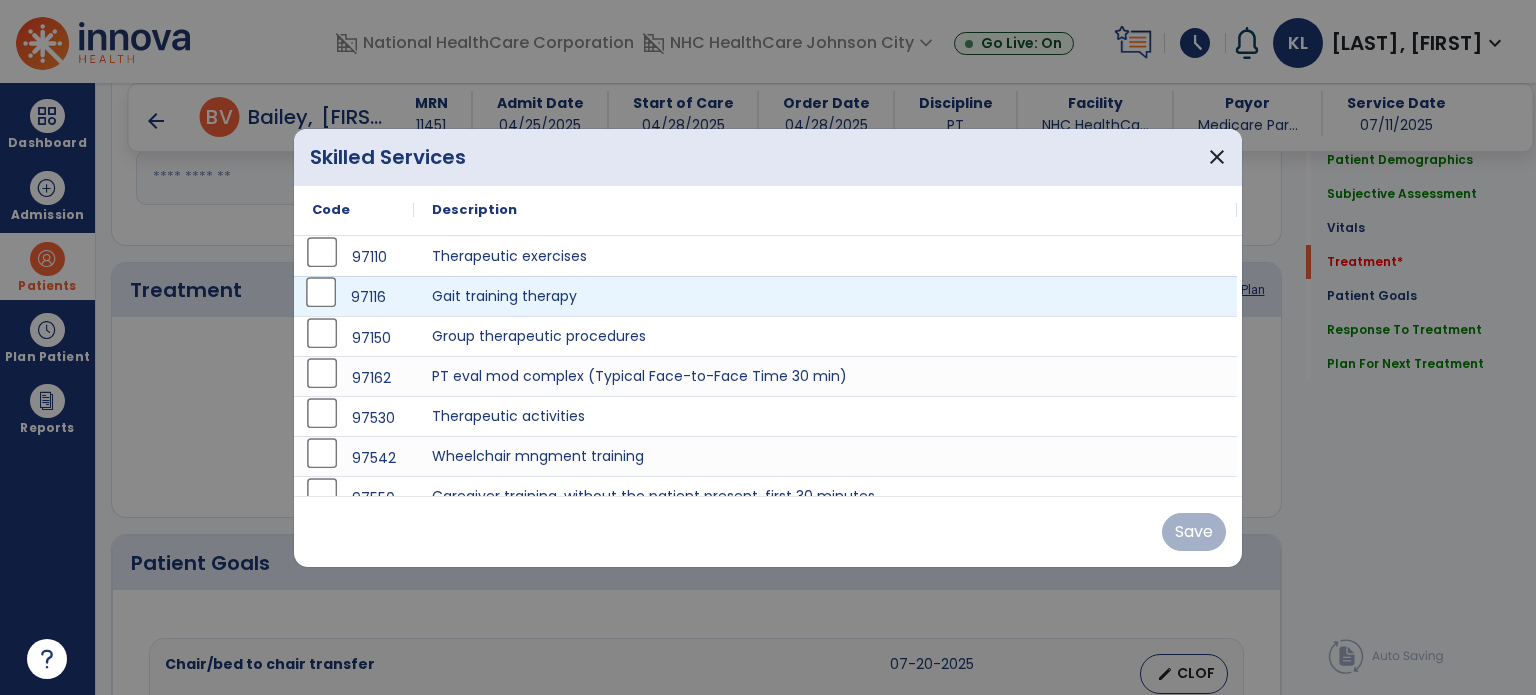 click on "97116" at bounding box center [354, 296] 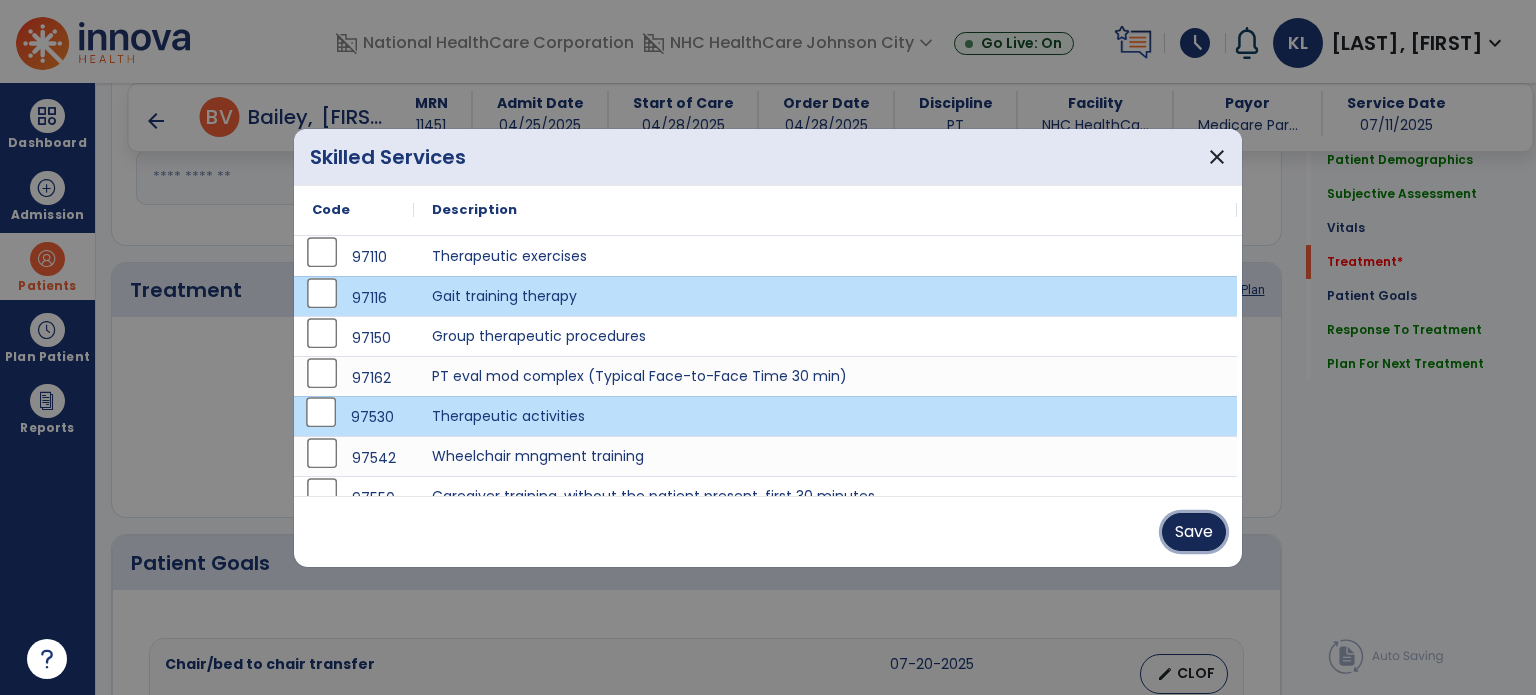 click on "Save" at bounding box center (1194, 532) 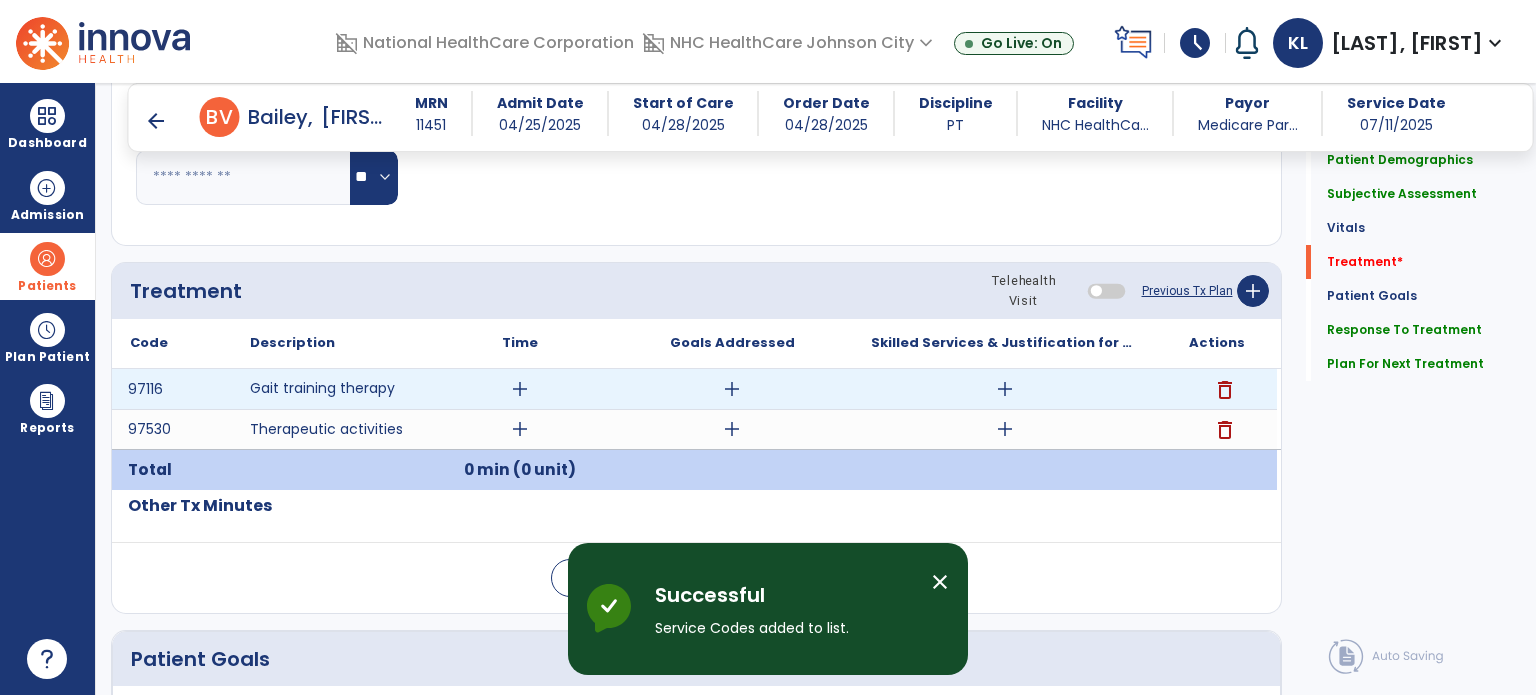 click on "add" at bounding box center (520, 389) 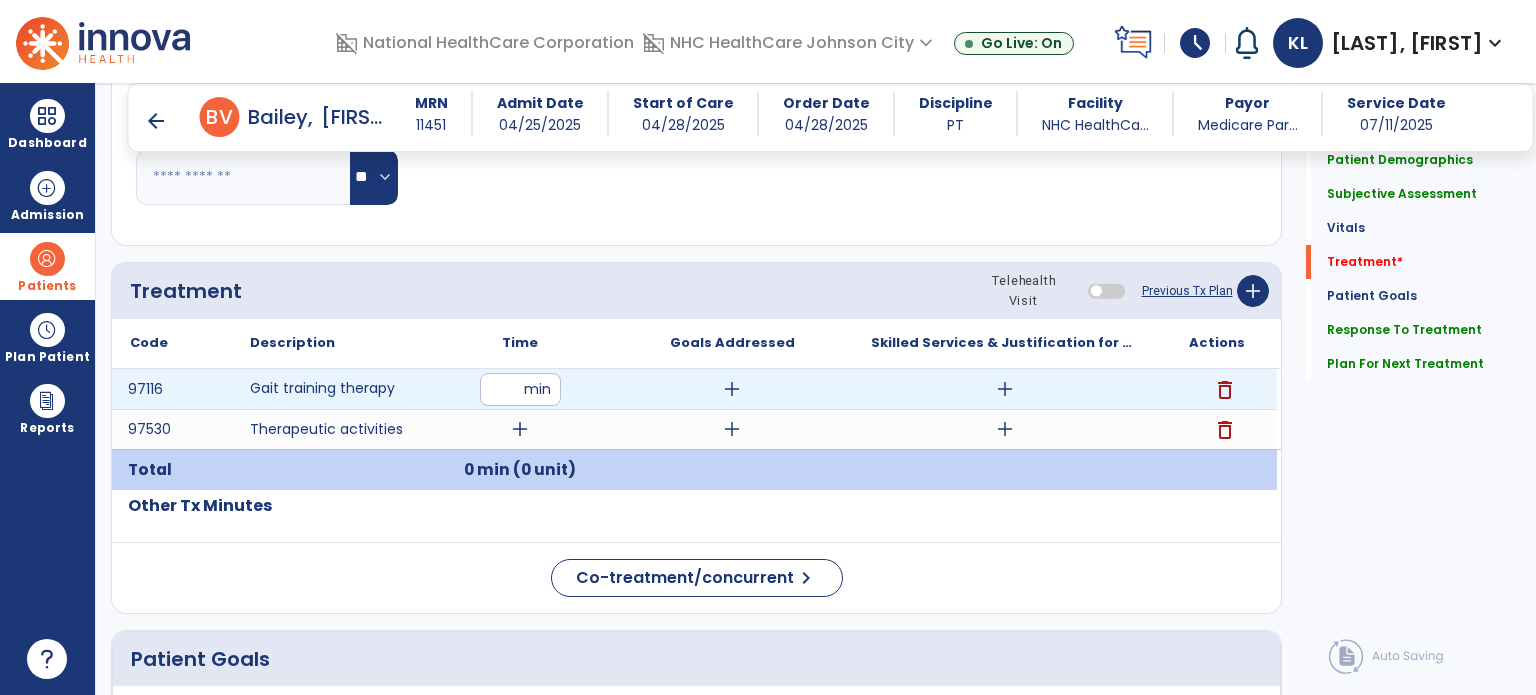 type on "*" 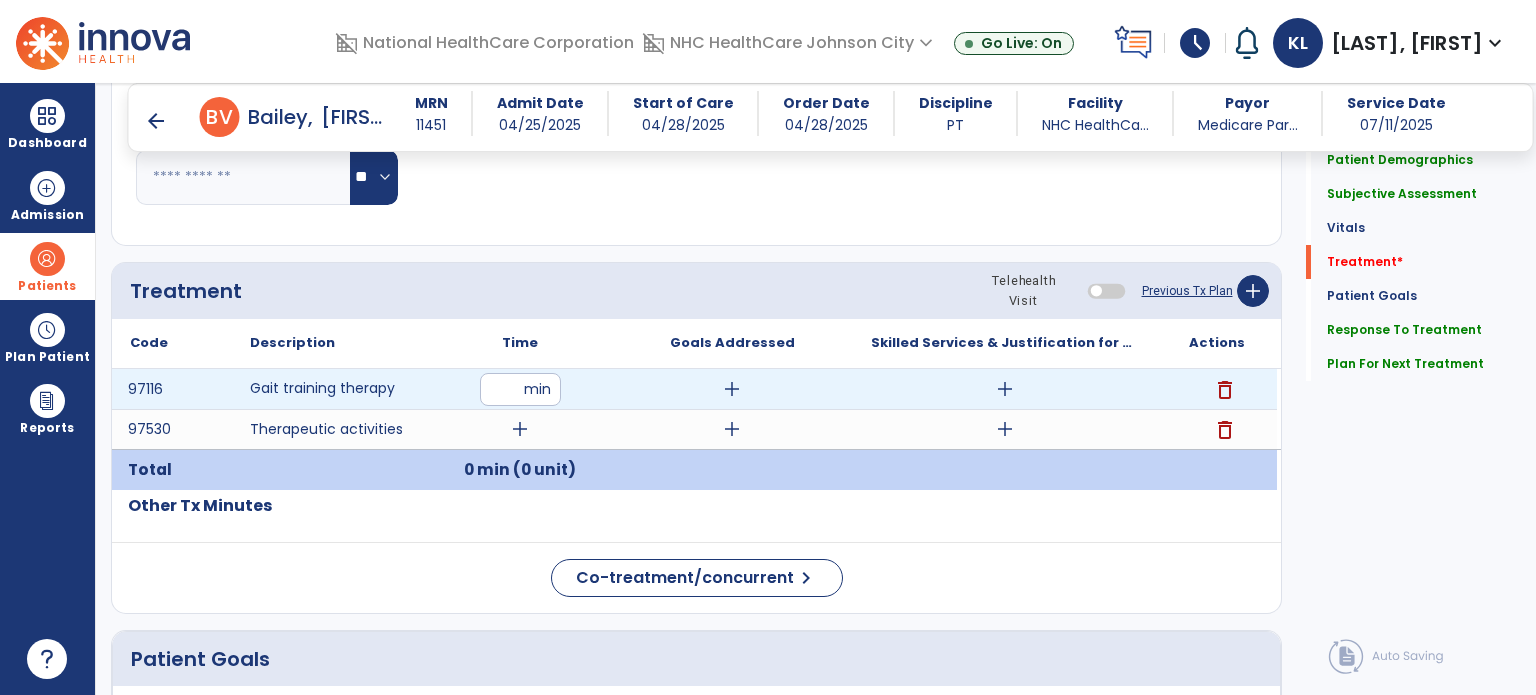 type on "**" 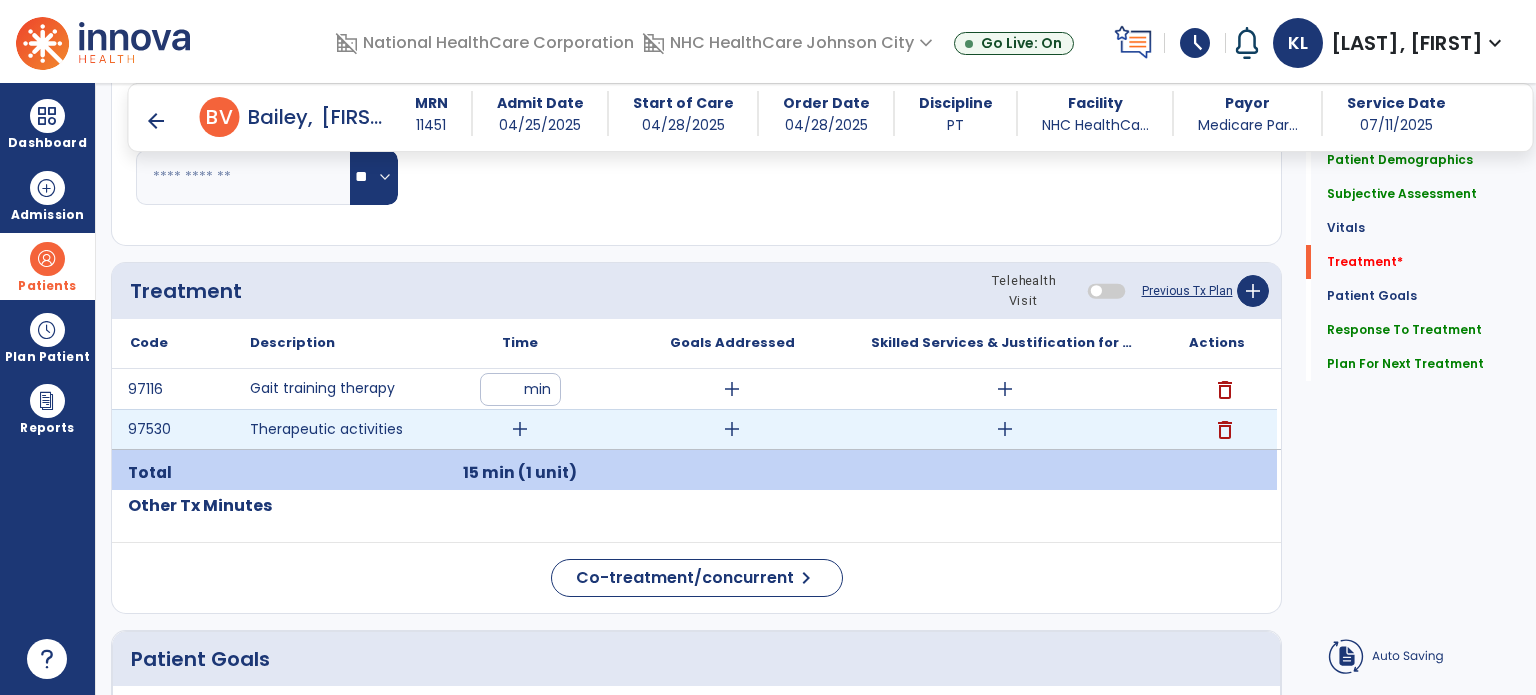 click on "add" at bounding box center [520, 429] 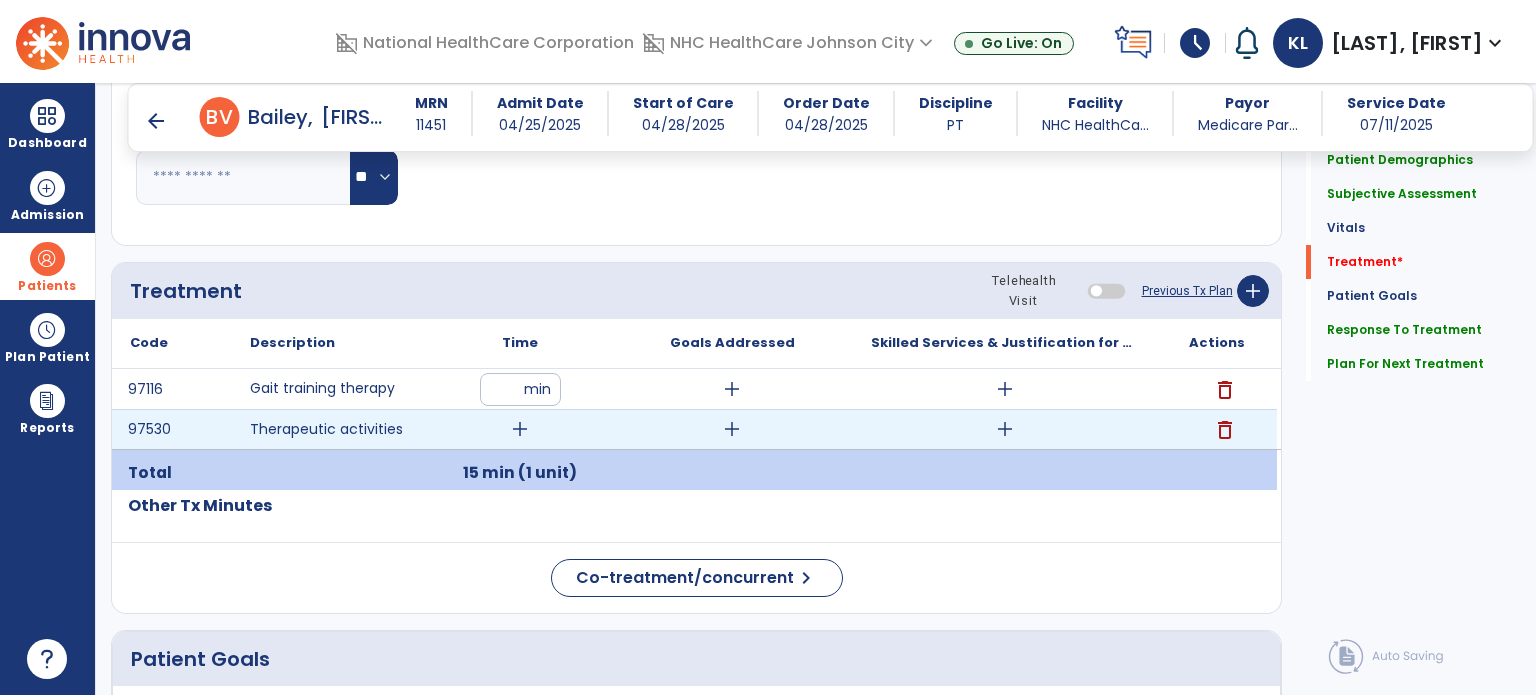 click on "add" at bounding box center (520, 429) 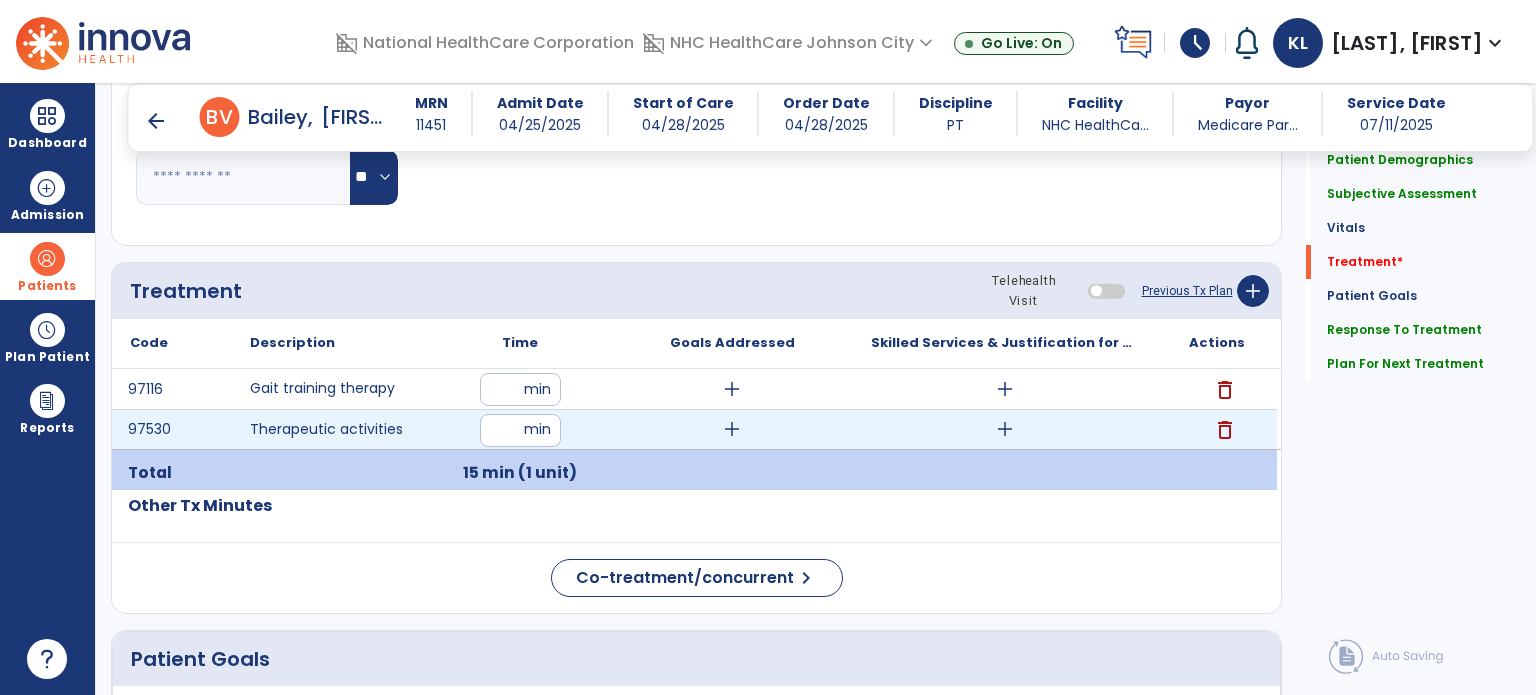 type on "**" 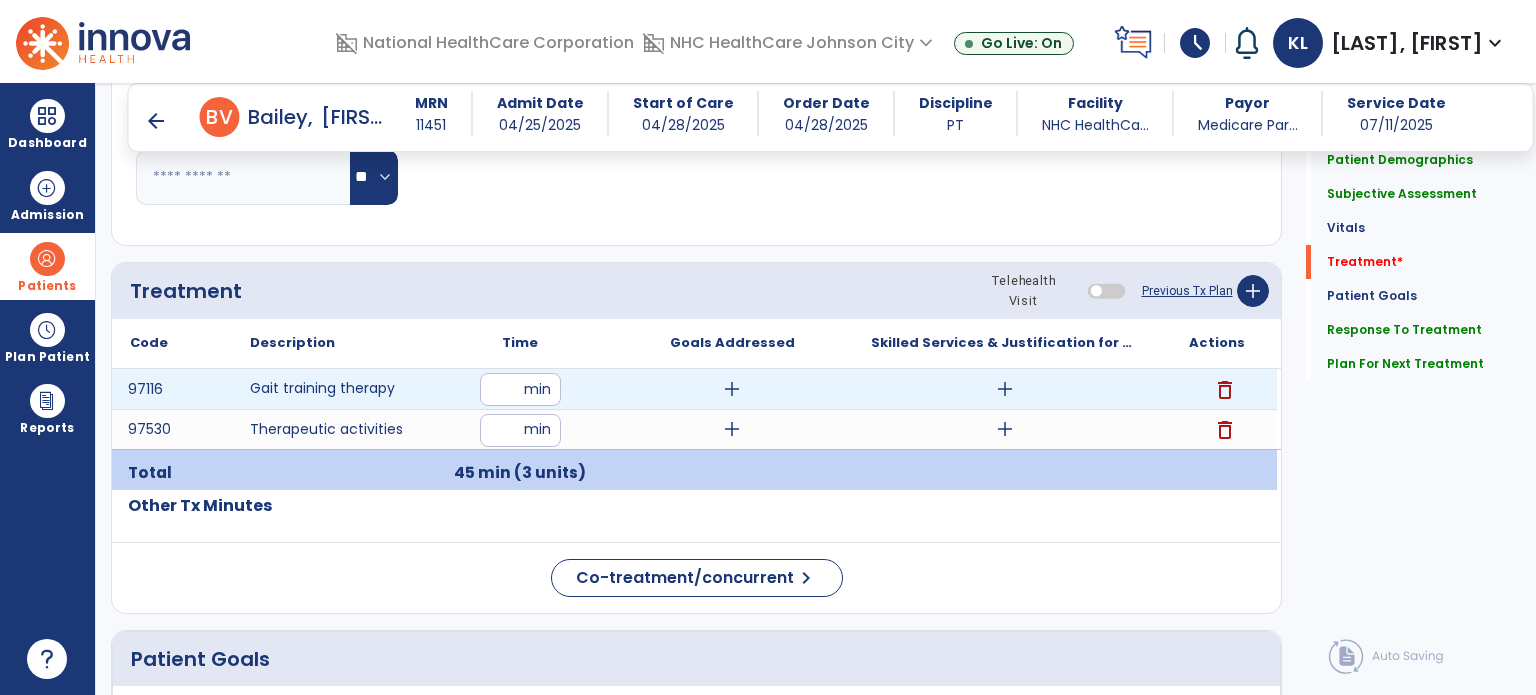click on "add" at bounding box center (732, 389) 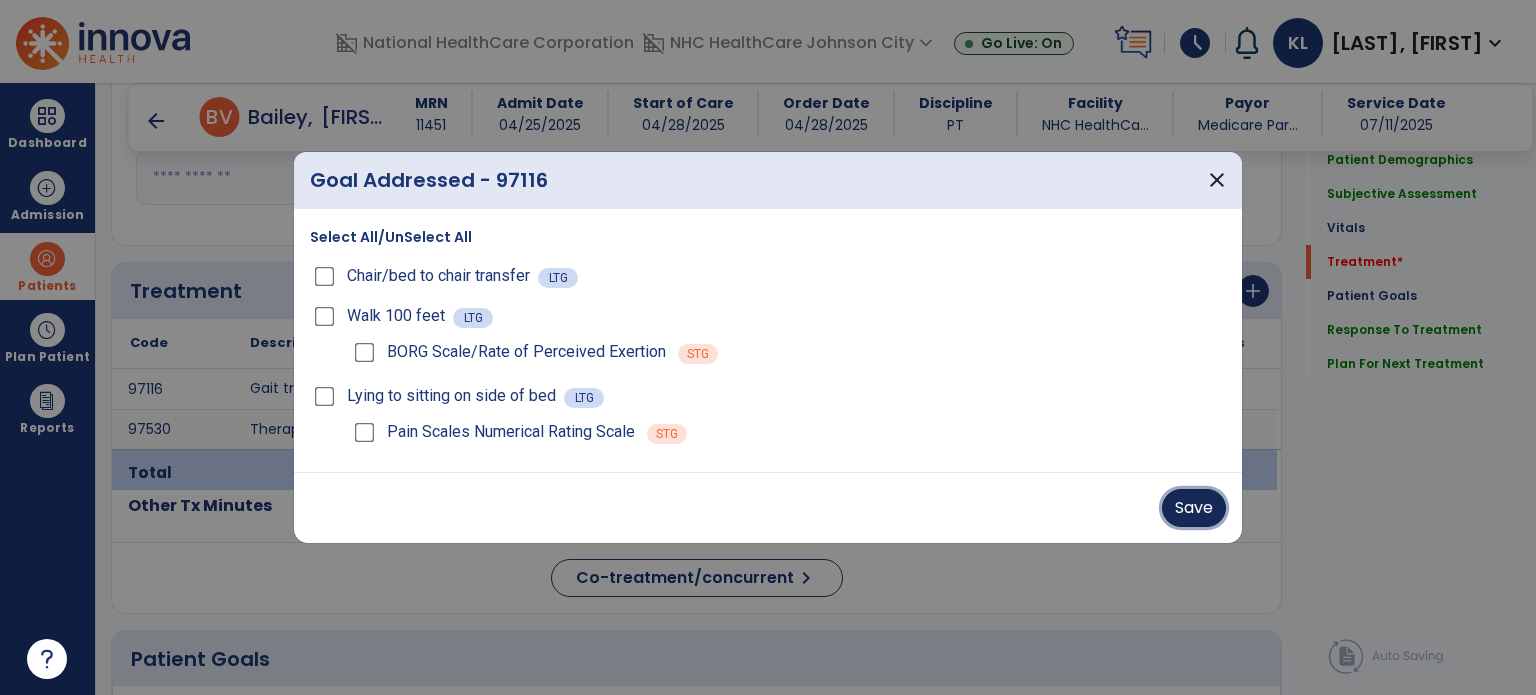 click on "Save" at bounding box center [1194, 508] 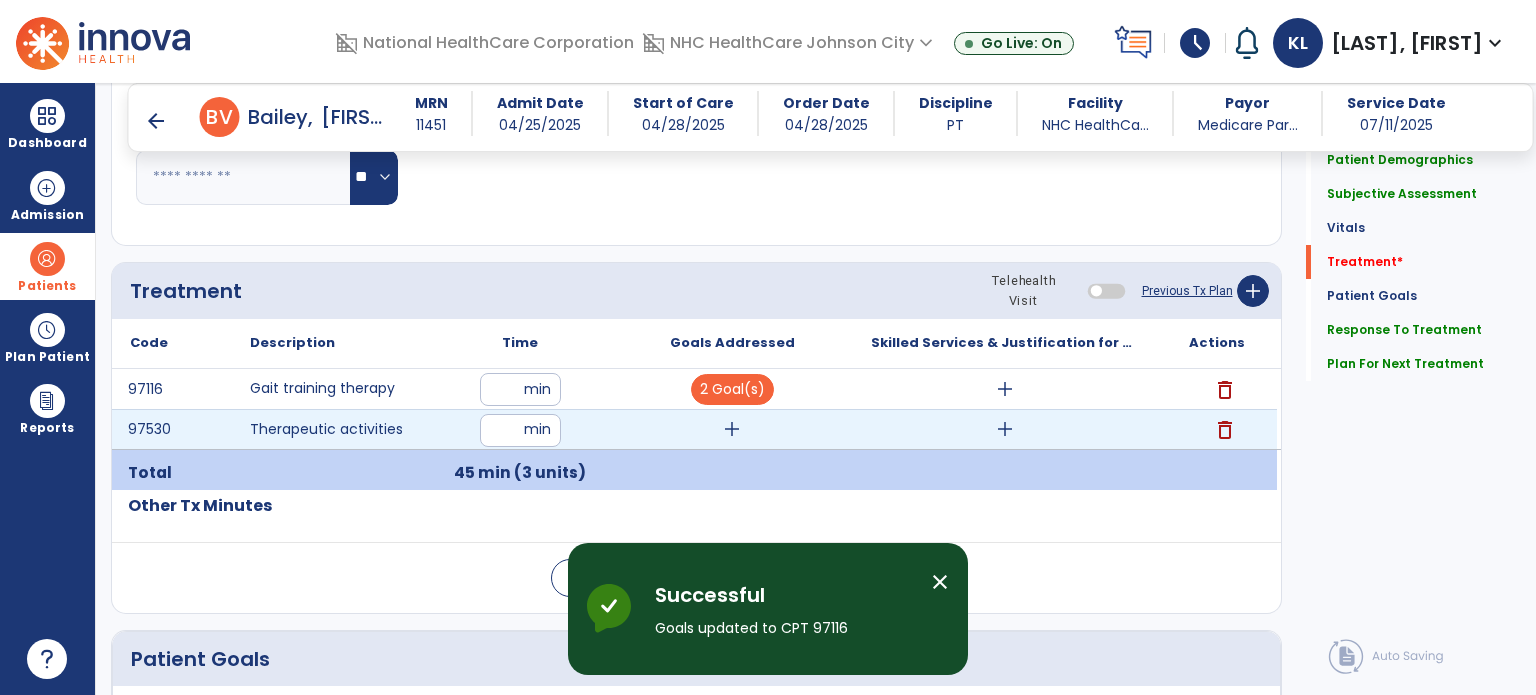click on "add" at bounding box center (732, 429) 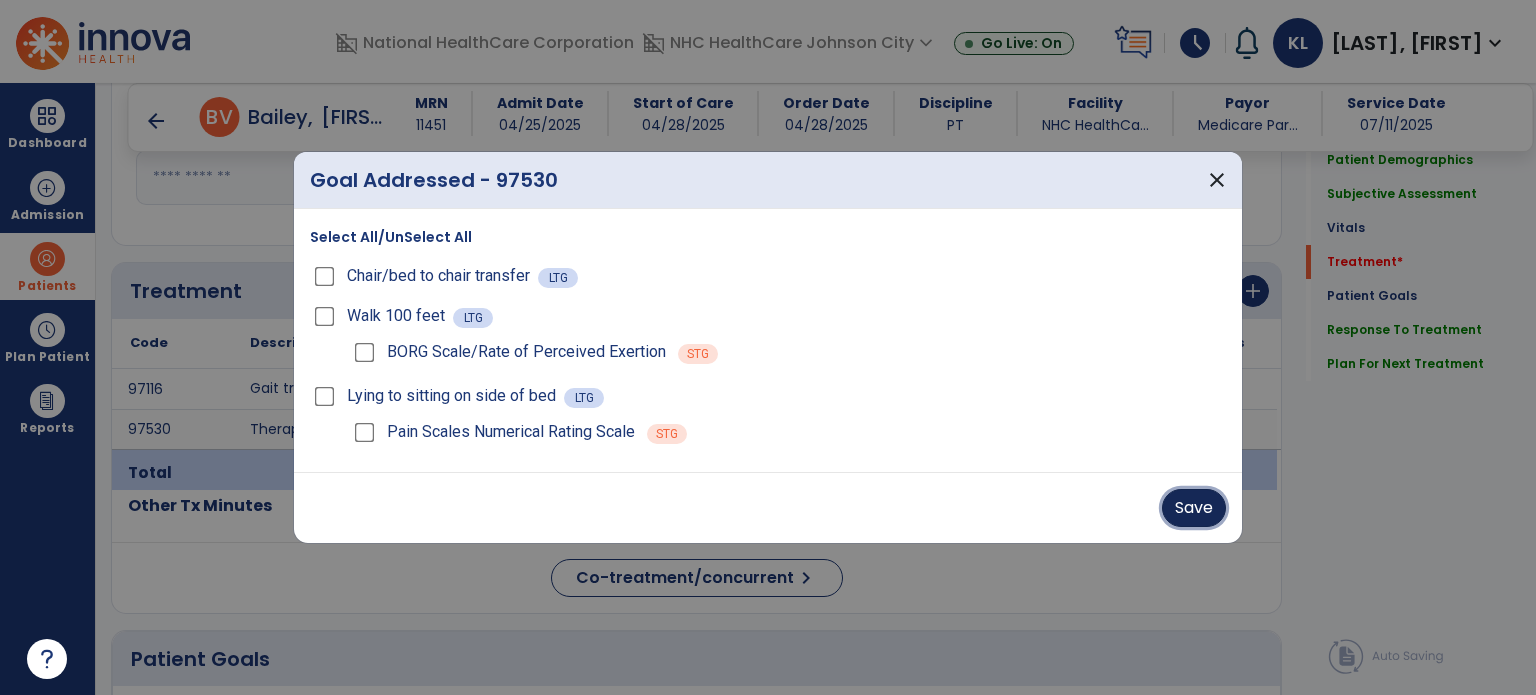 click on "Save" at bounding box center [1194, 508] 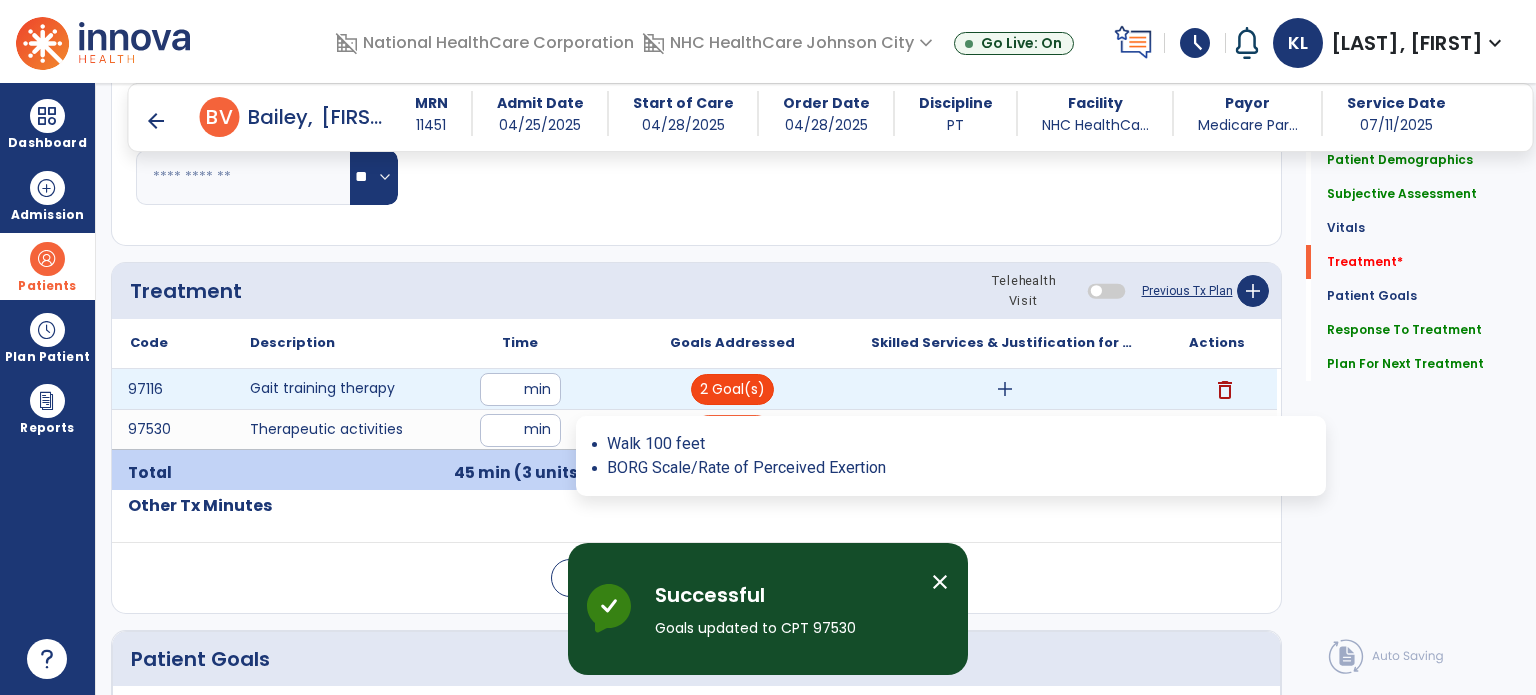 click on "2 Goal(s)" at bounding box center [732, 389] 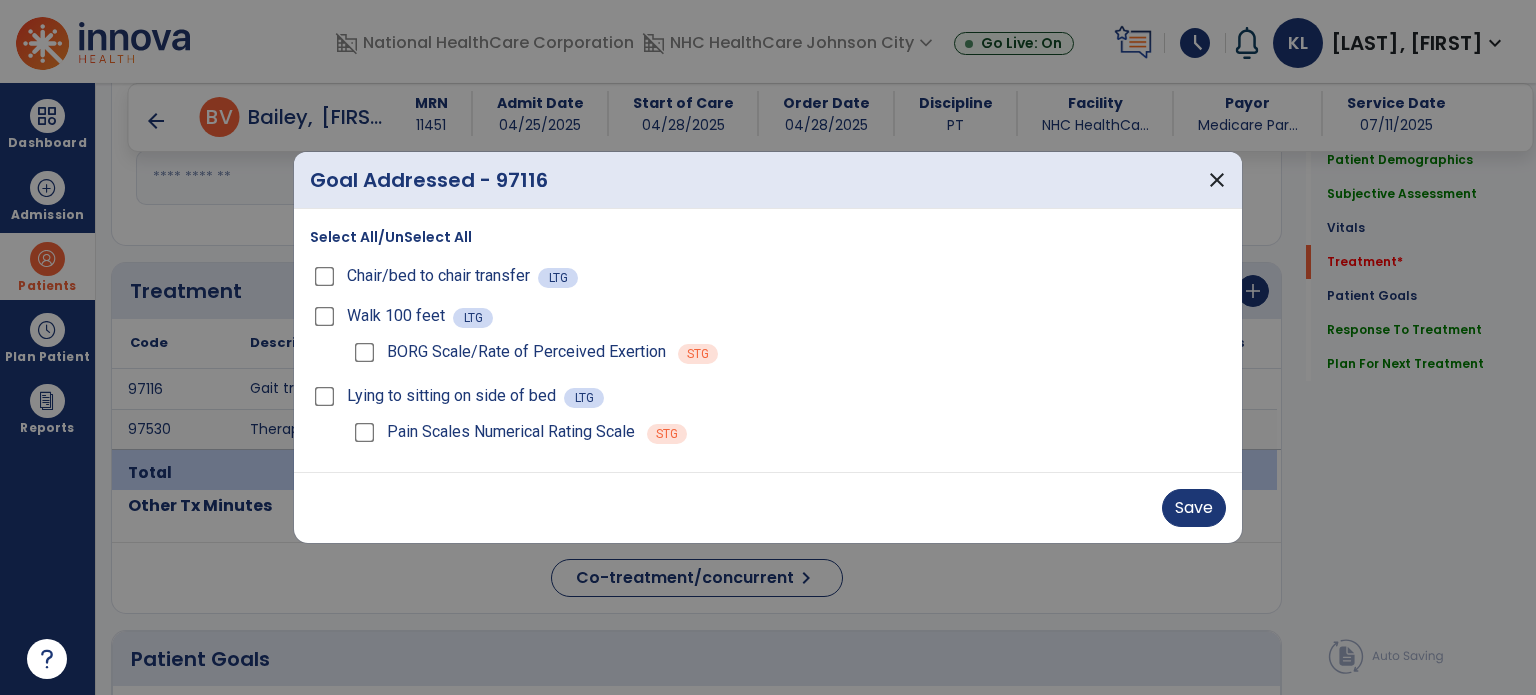 click on "Save" at bounding box center [768, 507] 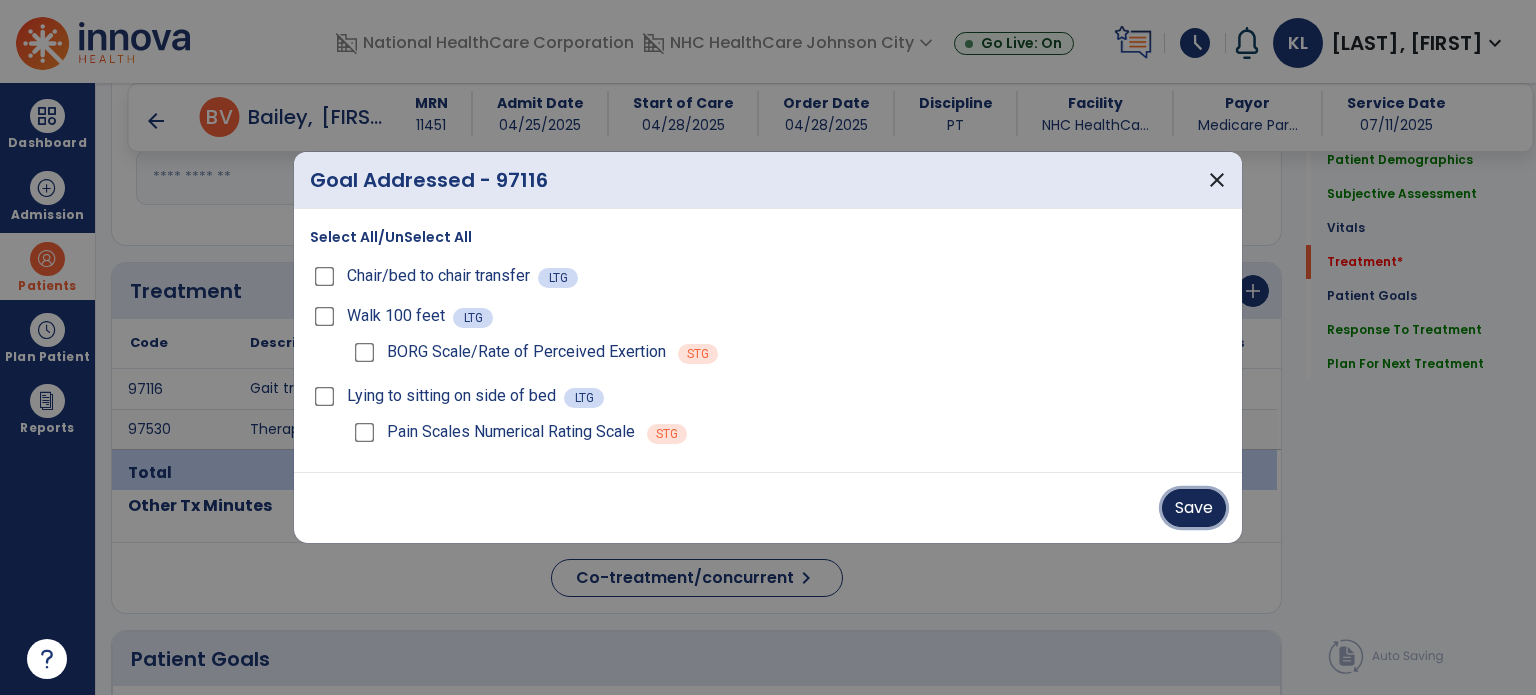 click on "Save" at bounding box center [1194, 508] 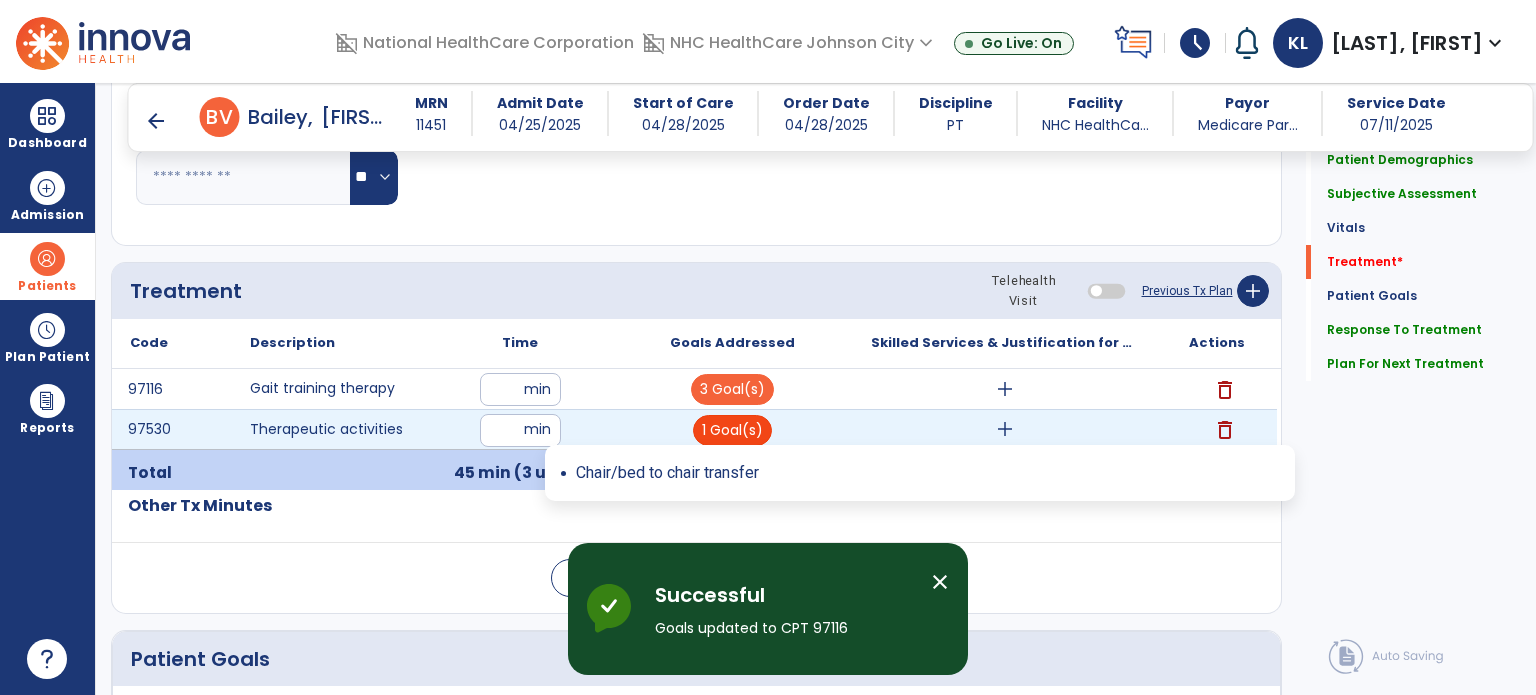 click on "1 Goal(s)" at bounding box center [732, 430] 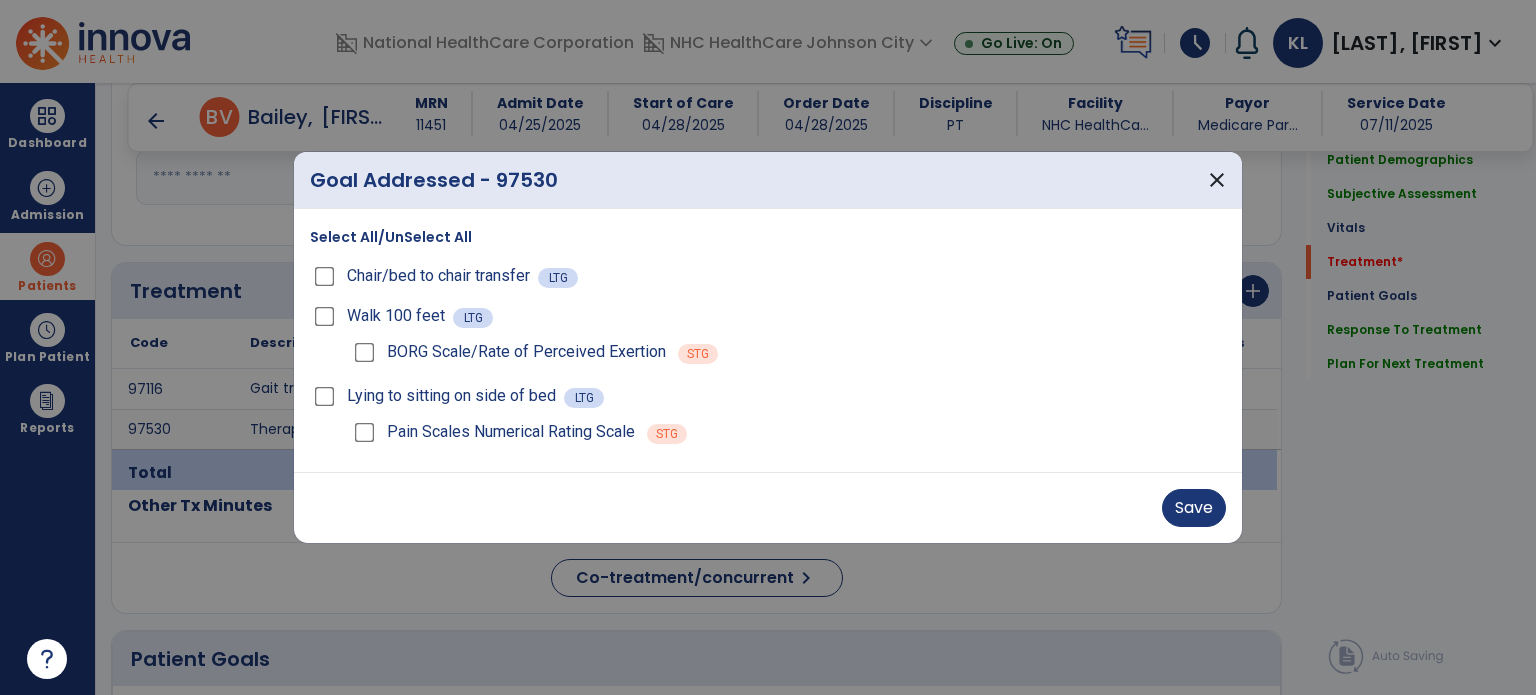 click on "BORG Scale/Rate of Perceived Exertion" at bounding box center (526, 352) 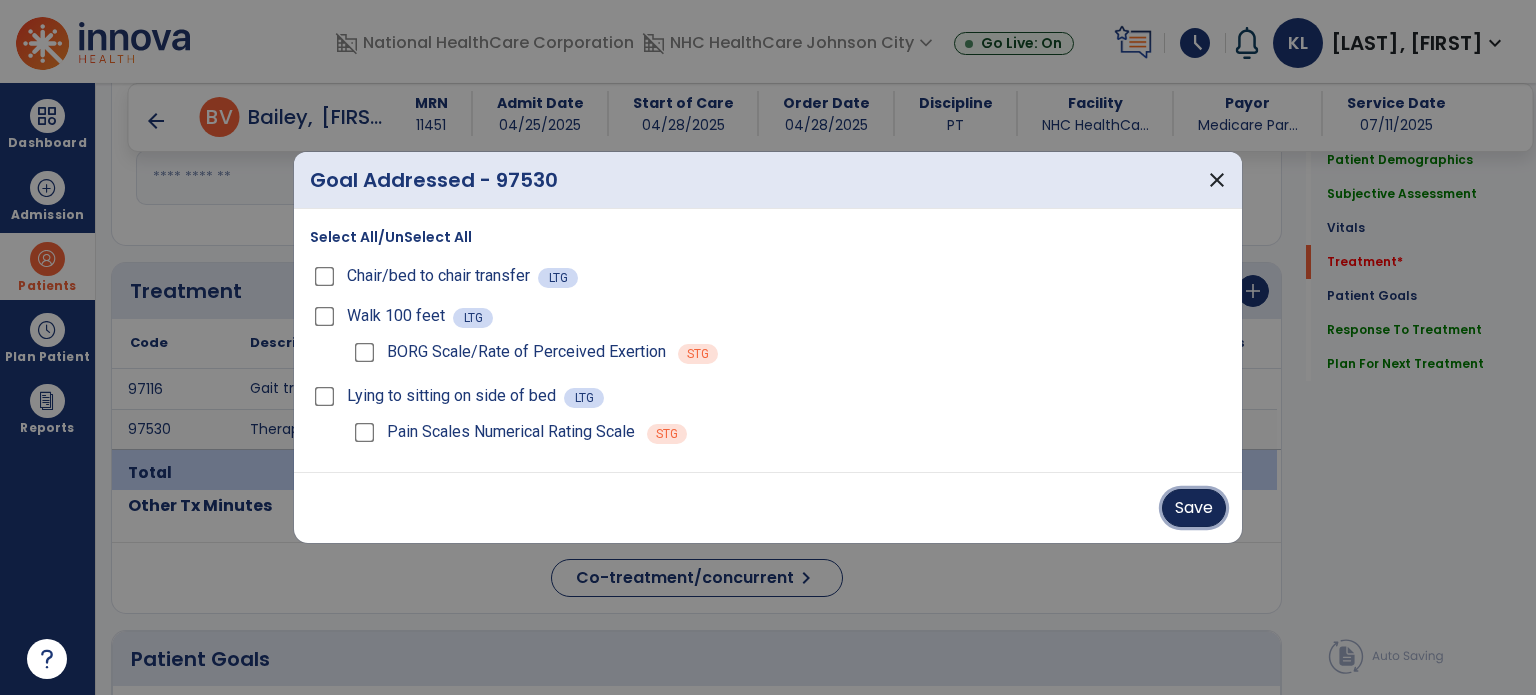 click on "Save" at bounding box center (1194, 508) 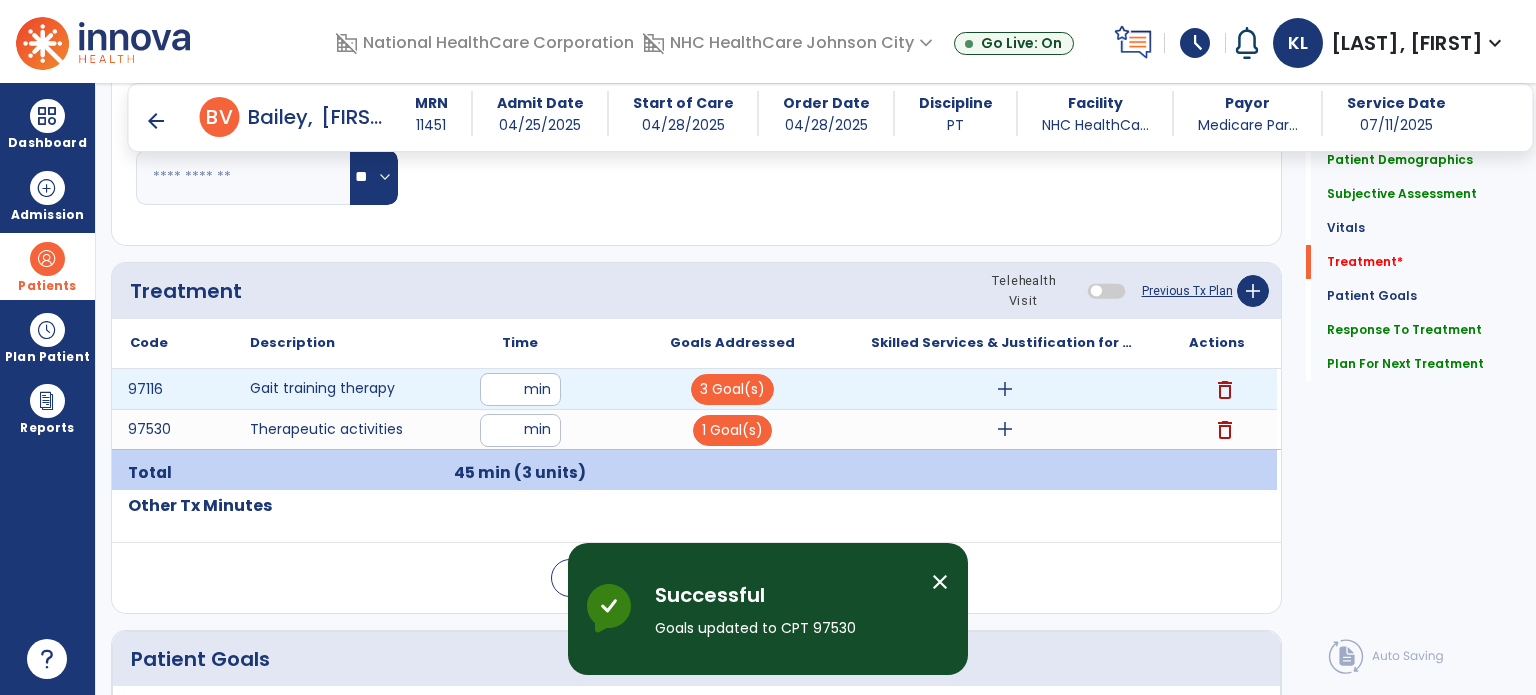 click on "add" at bounding box center (1005, 389) 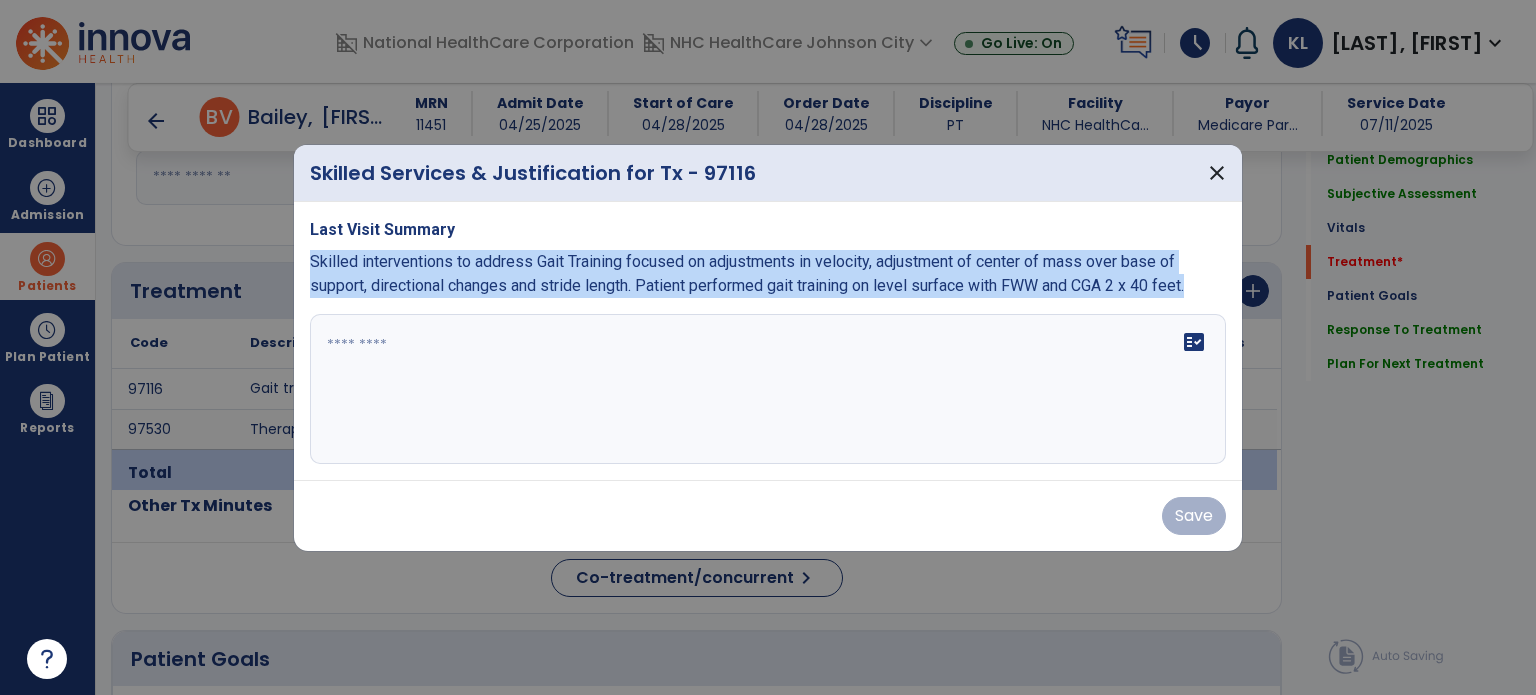 drag, startPoint x: 312, startPoint y: 263, endPoint x: 1211, endPoint y: 289, distance: 899.3759 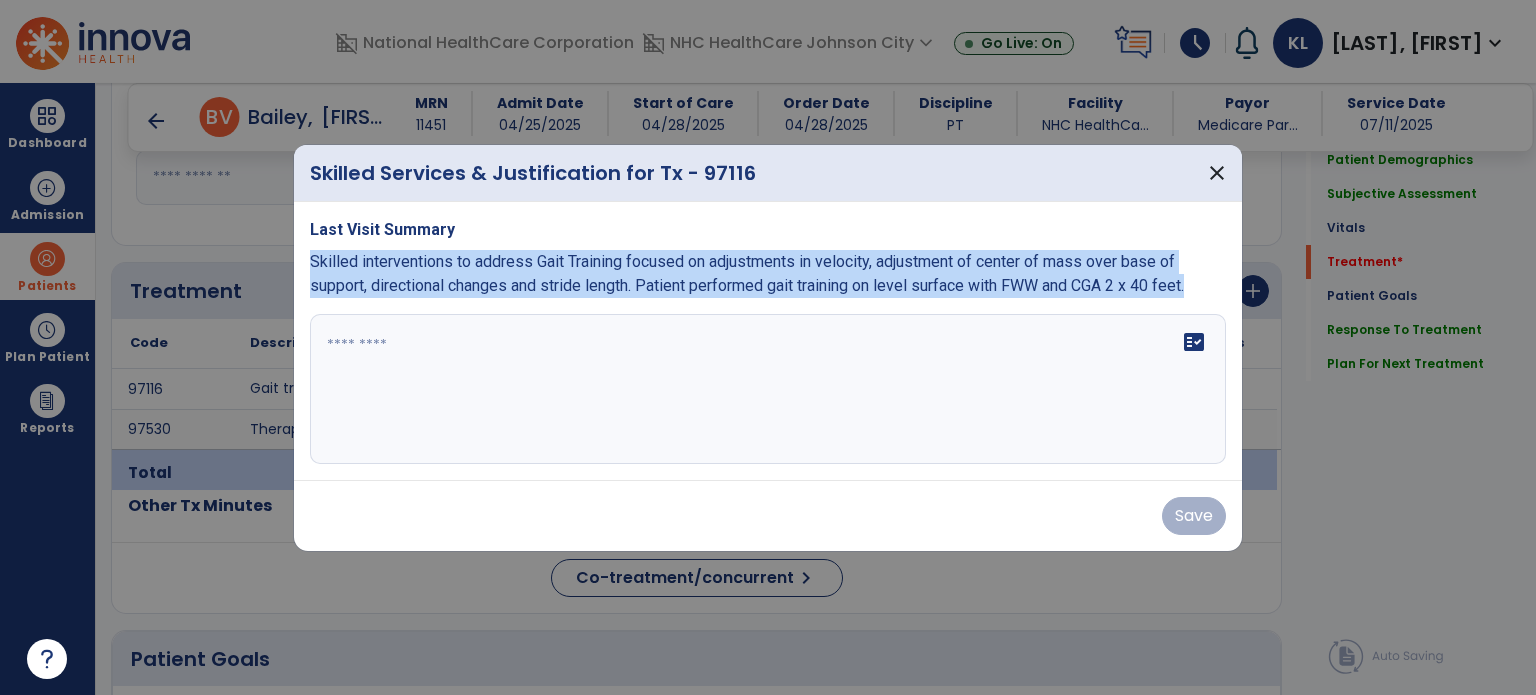 click on "Skilled interventions to address Gait Training focused on adjustments in velocity, adjustment of center of mass over base of support, directional changes and stride length. Patient performed gait training on level surface with FWW and CGA 2 x 40 feet." at bounding box center [768, 274] 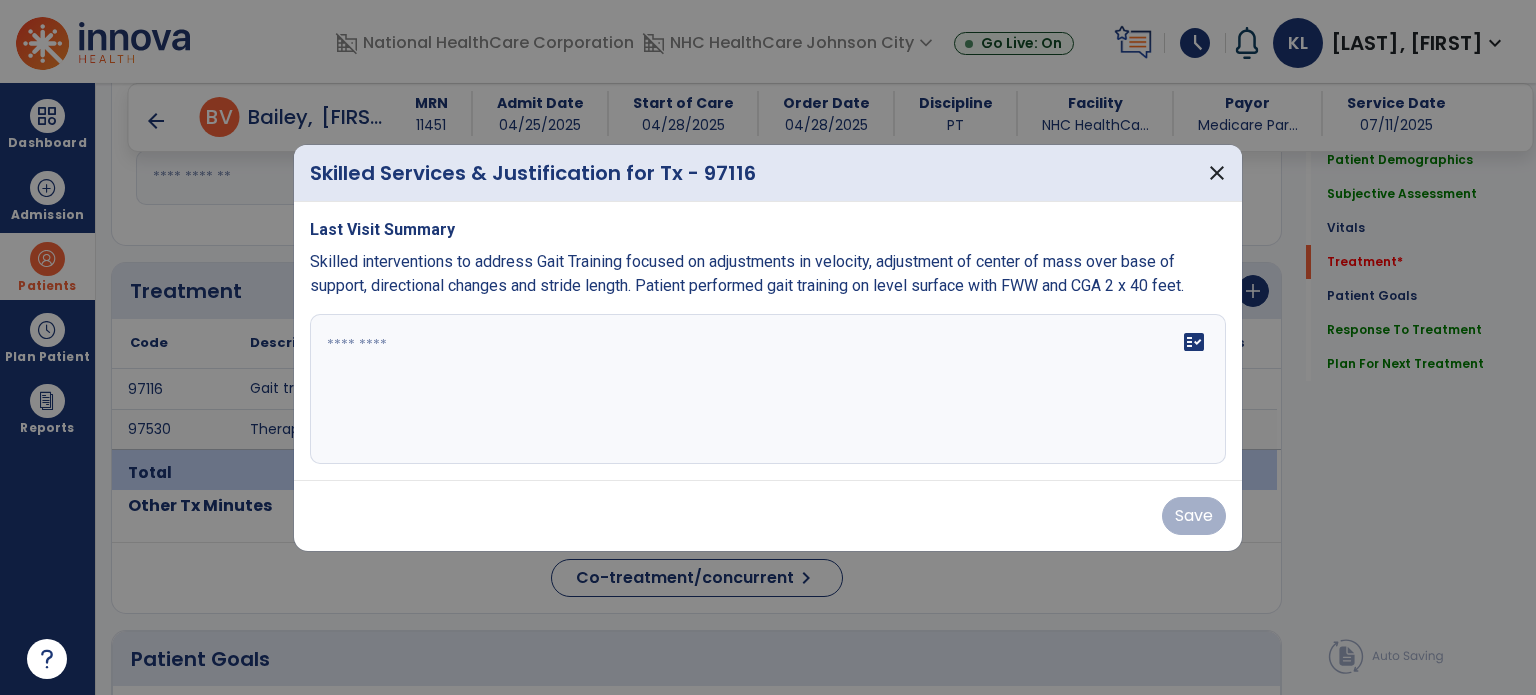 click on "fact_check" at bounding box center [768, 389] 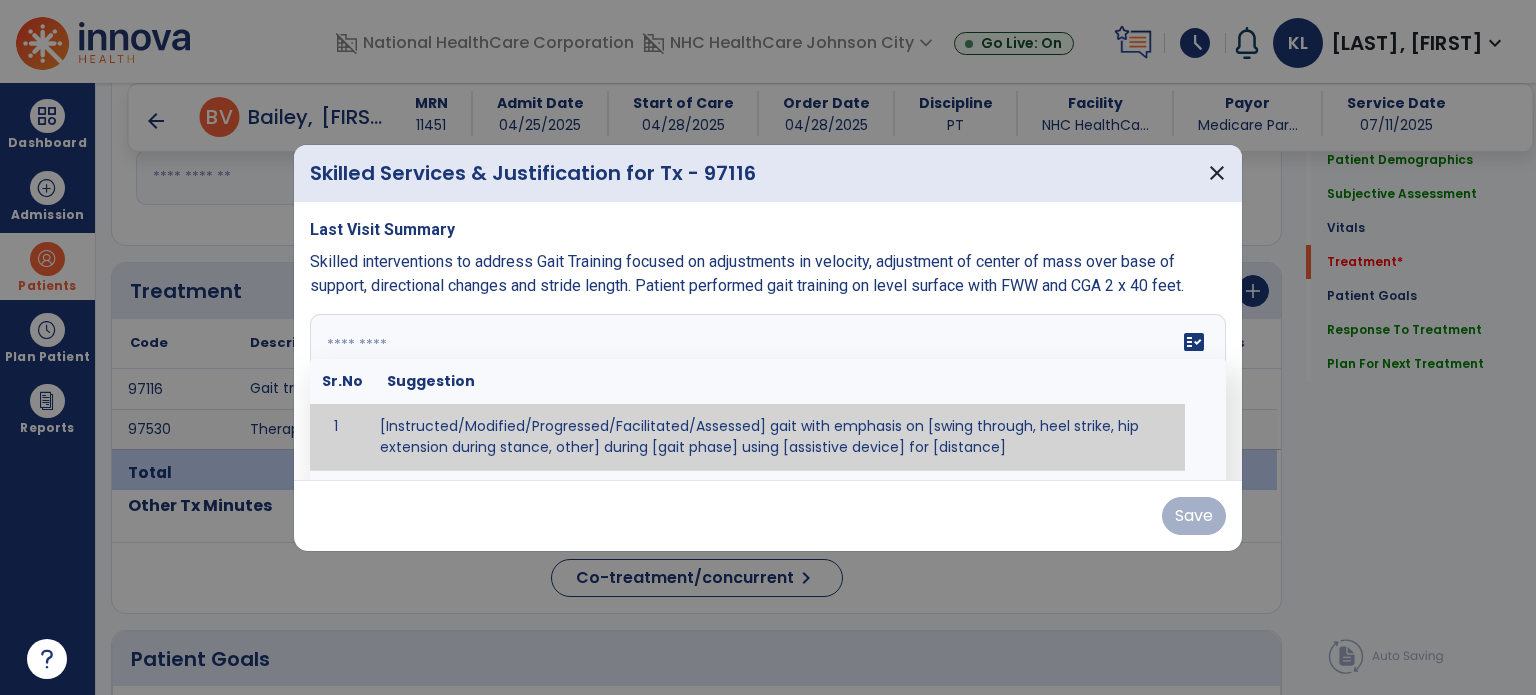 paste on "**********" 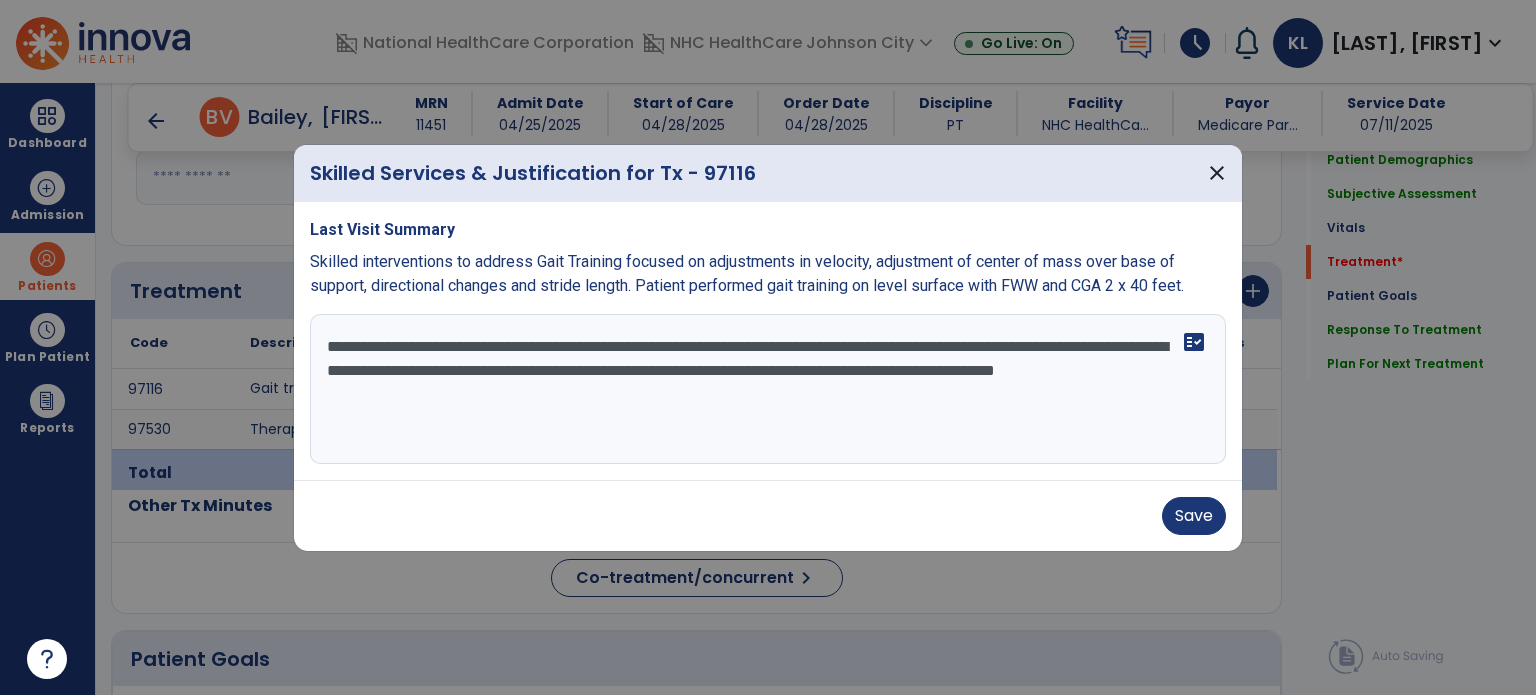 click on "**********" at bounding box center (768, 389) 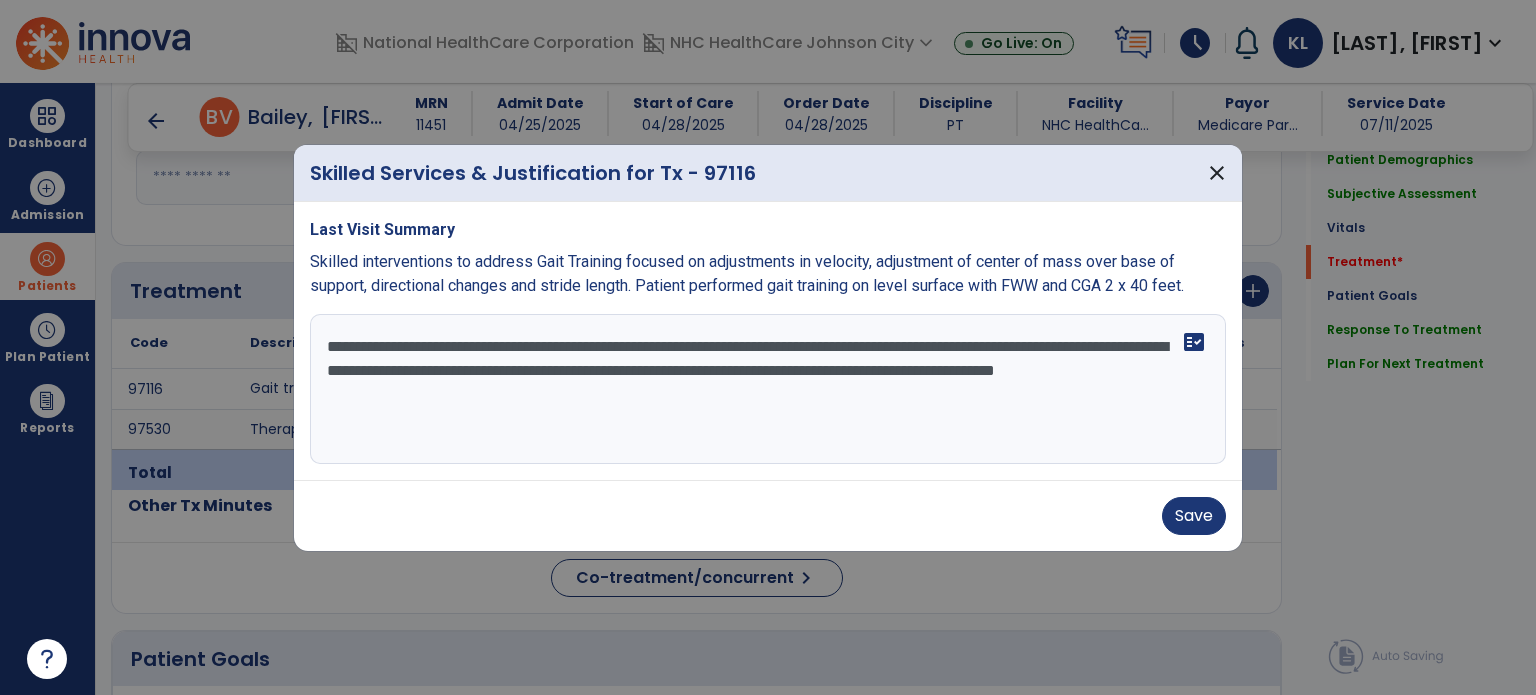 click on "**********" at bounding box center (768, 389) 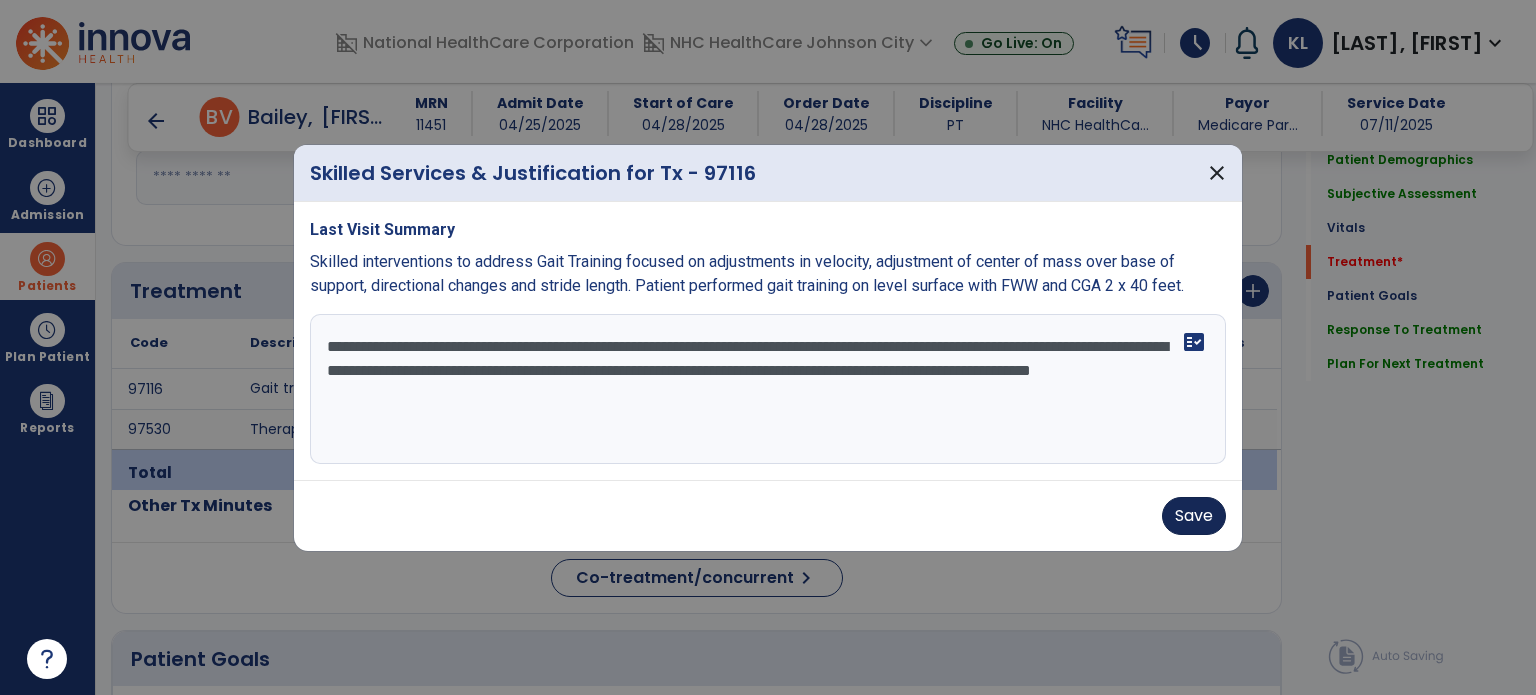type on "**********" 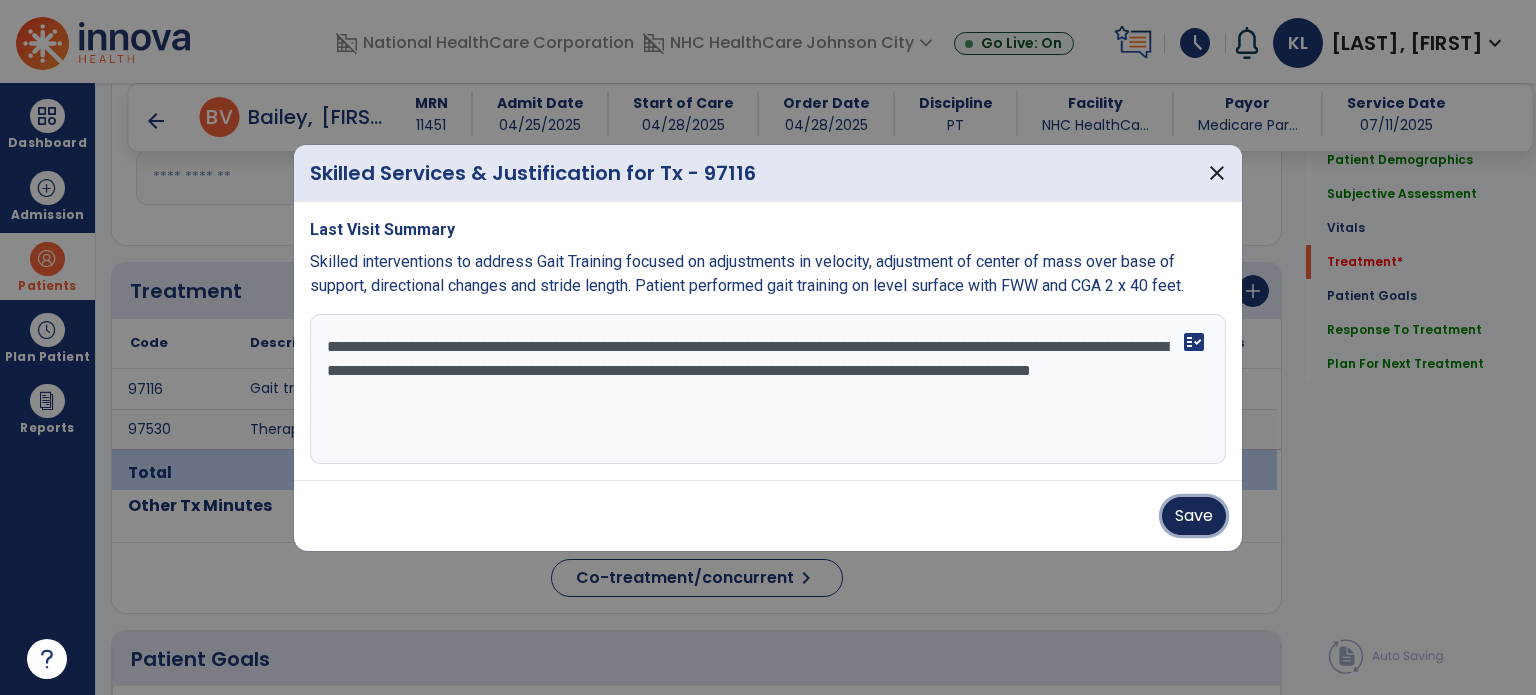 click on "Save" at bounding box center [1194, 516] 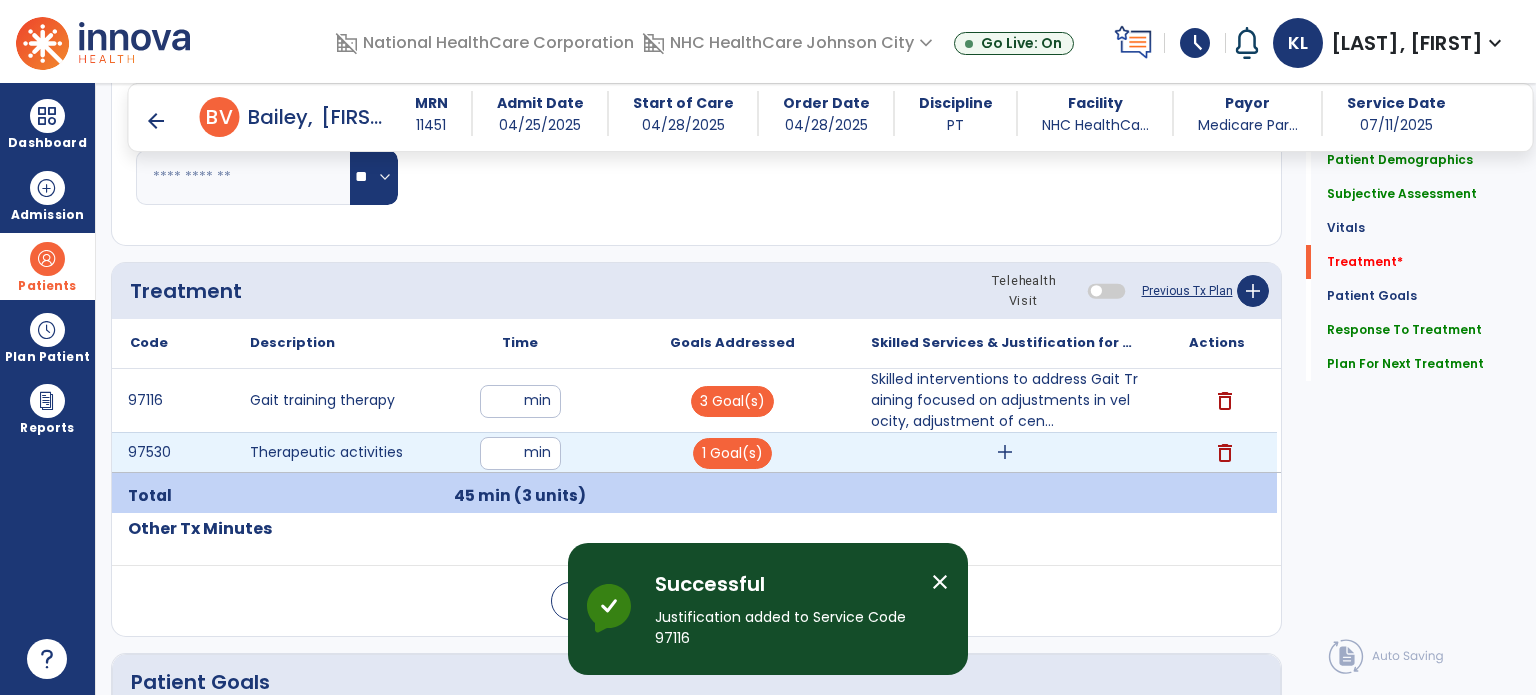 click on "add" at bounding box center (1004, 452) 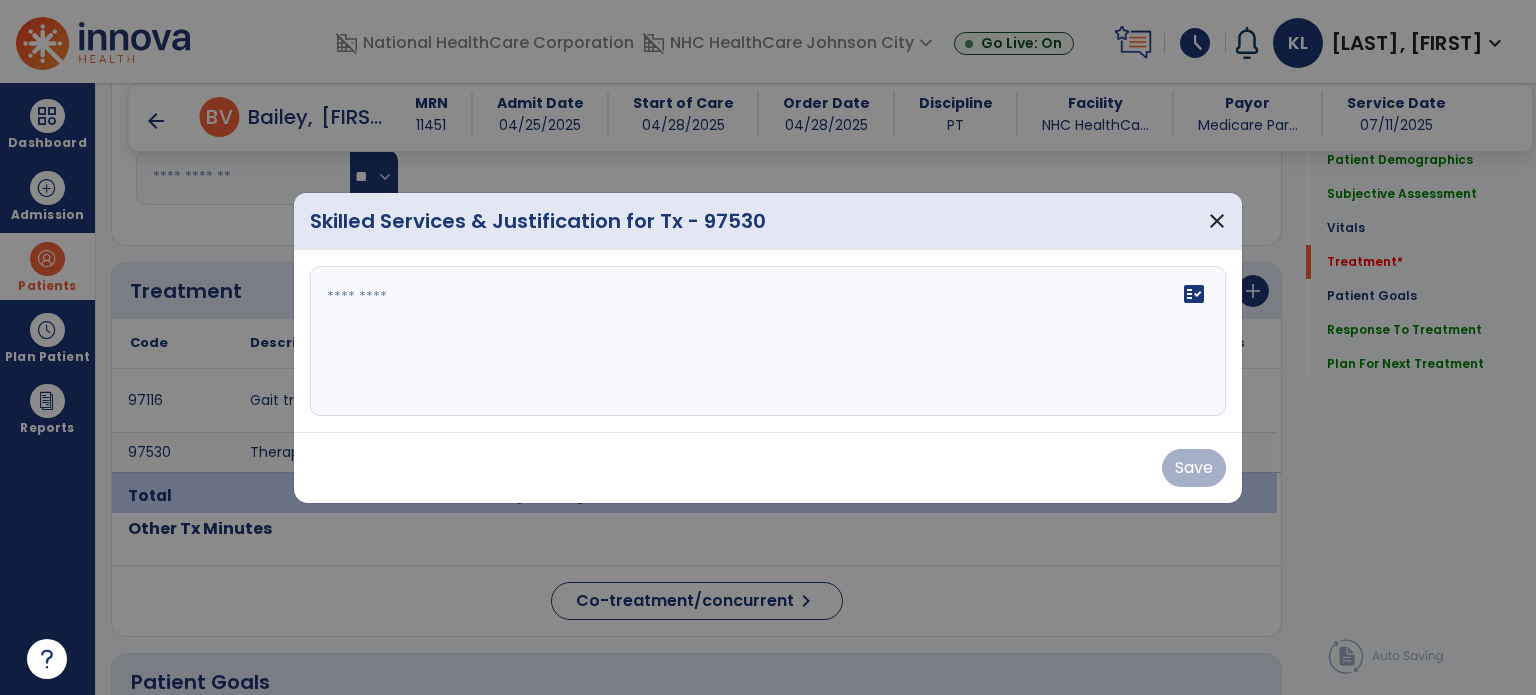 click on "fact_check" at bounding box center (768, 341) 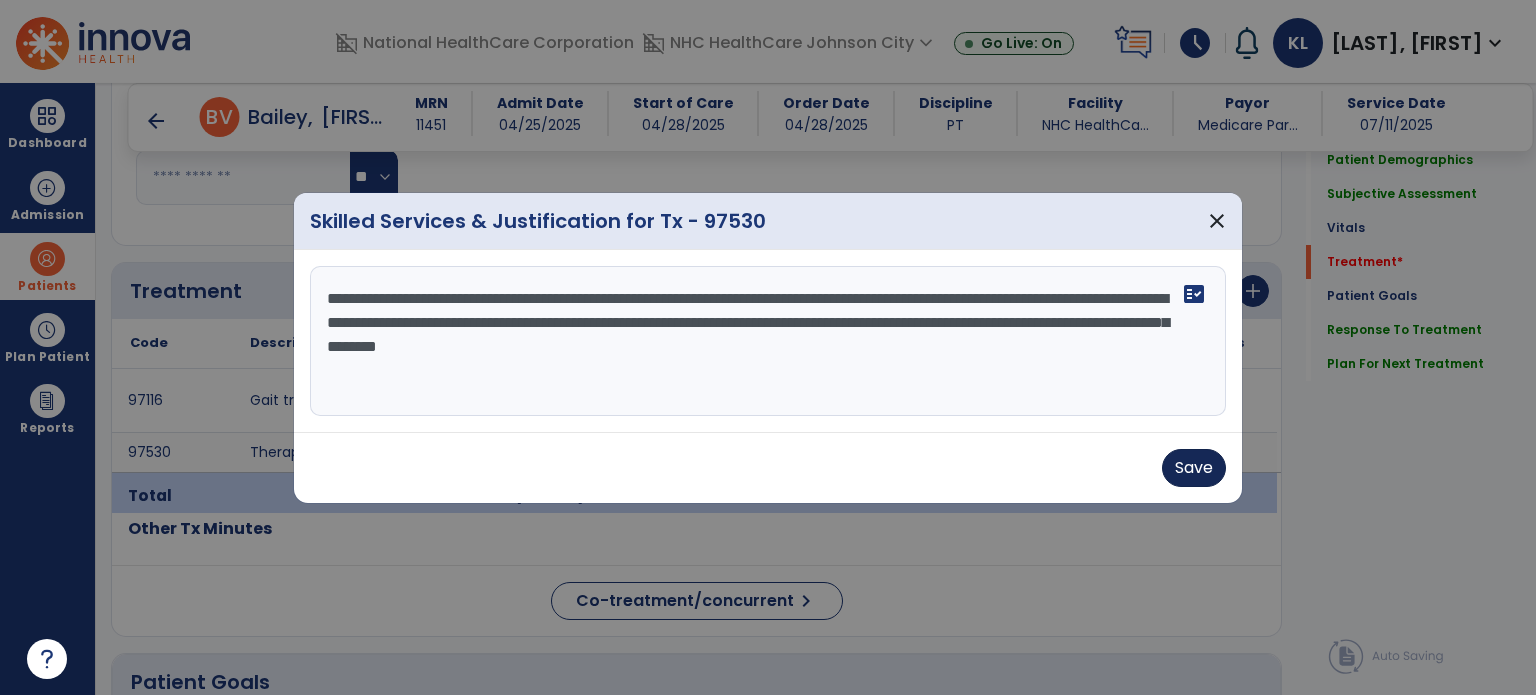 type on "**********" 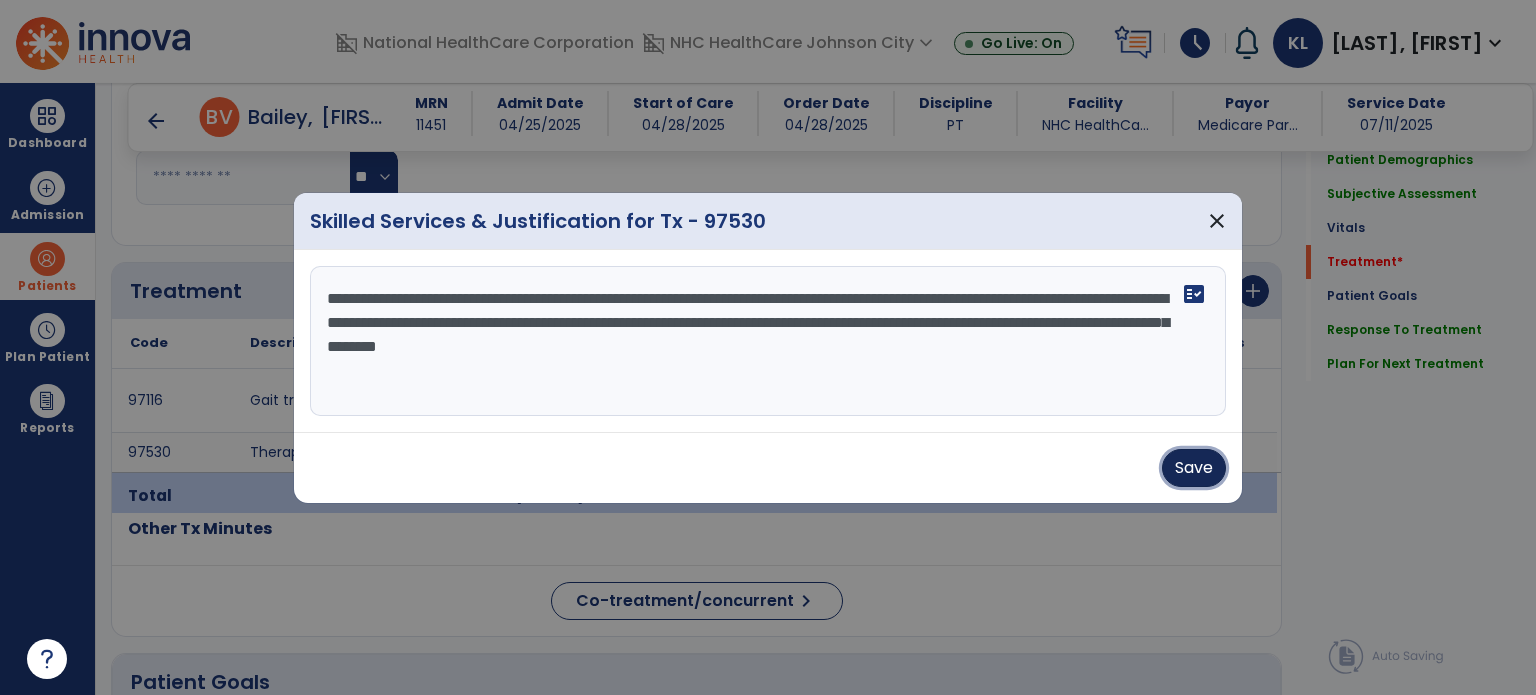 click on "Save" at bounding box center (1194, 468) 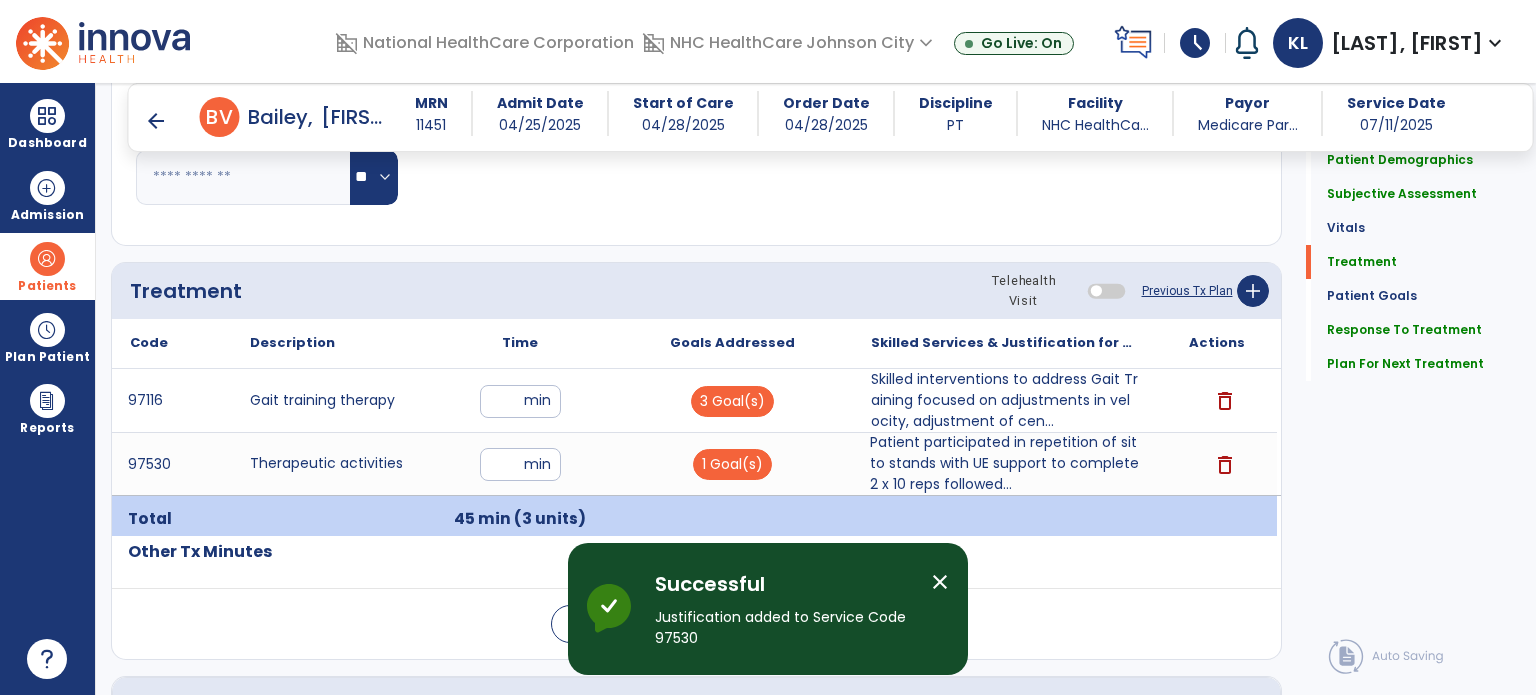 click on "Quick Links  Patient Demographics   Patient Demographics   Subjective Assessment   Subjective Assessment   Vitals   Vitals   Treatment   Treatment   Patient Goals   Patient Goals   Response To Treatment   Response To Treatment   Plan For Next Treatment   Plan For Next Treatment" 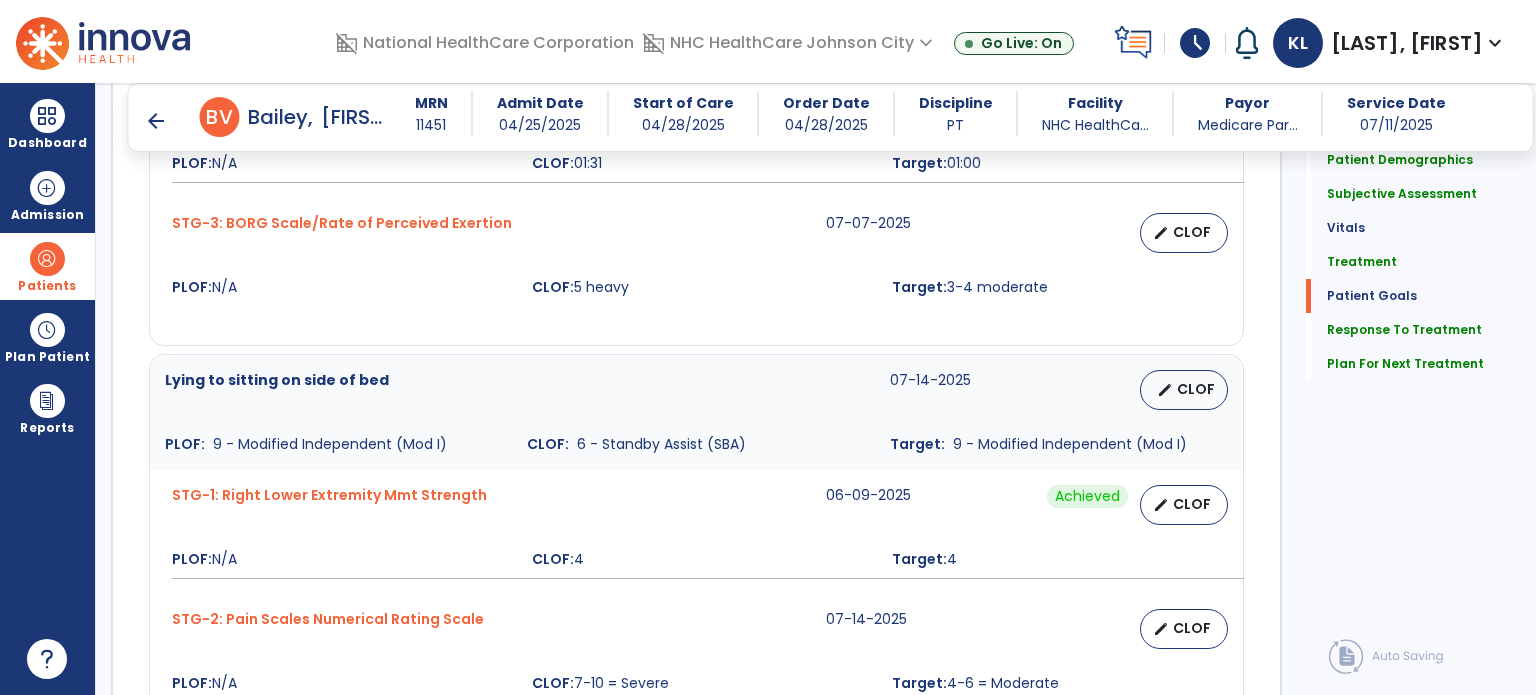 scroll, scrollTop: 2240, scrollLeft: 0, axis: vertical 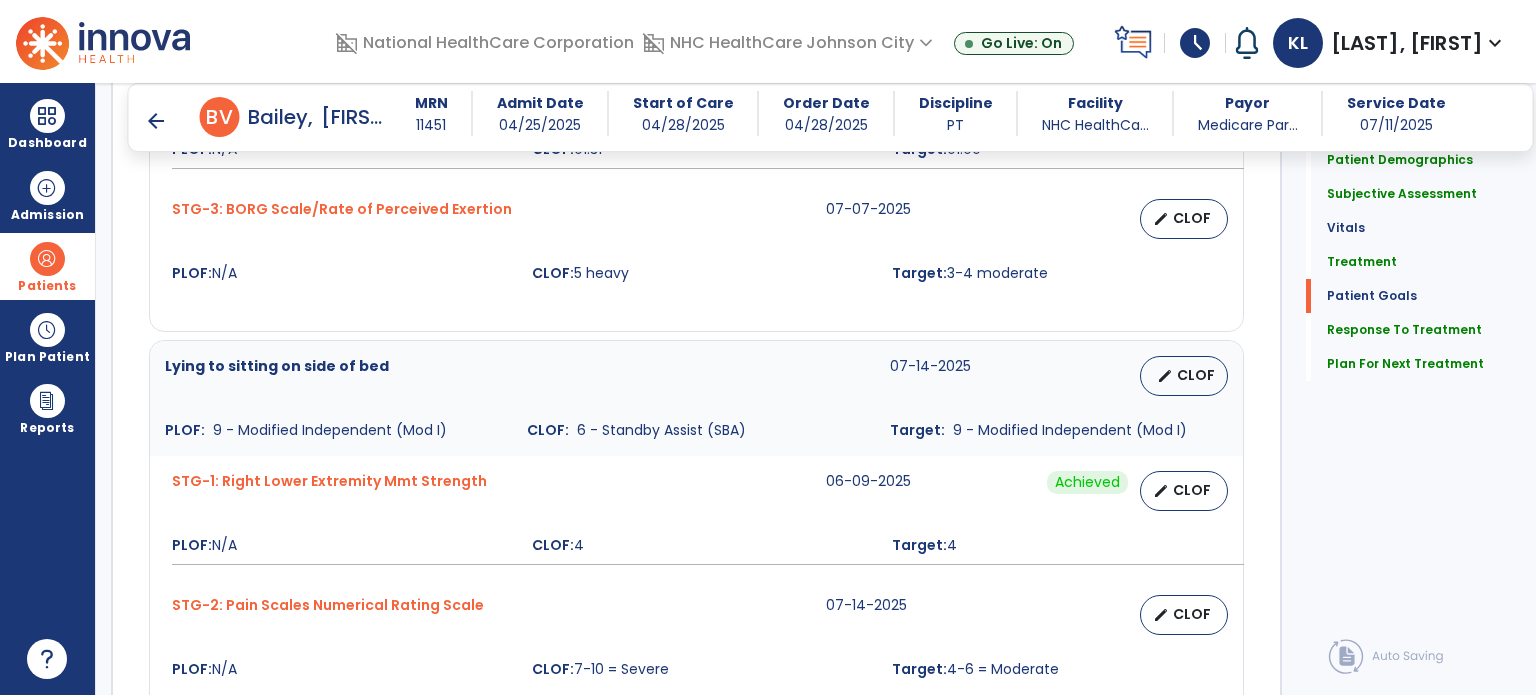 click on "STG-3: BORG Scale/Rate of Perceived Exertion  07-07-2025   edit   CLOF PLOF:  N/A  CLOF:  5 heavy  Target:  3-4 moderate" at bounding box center [696, 241] 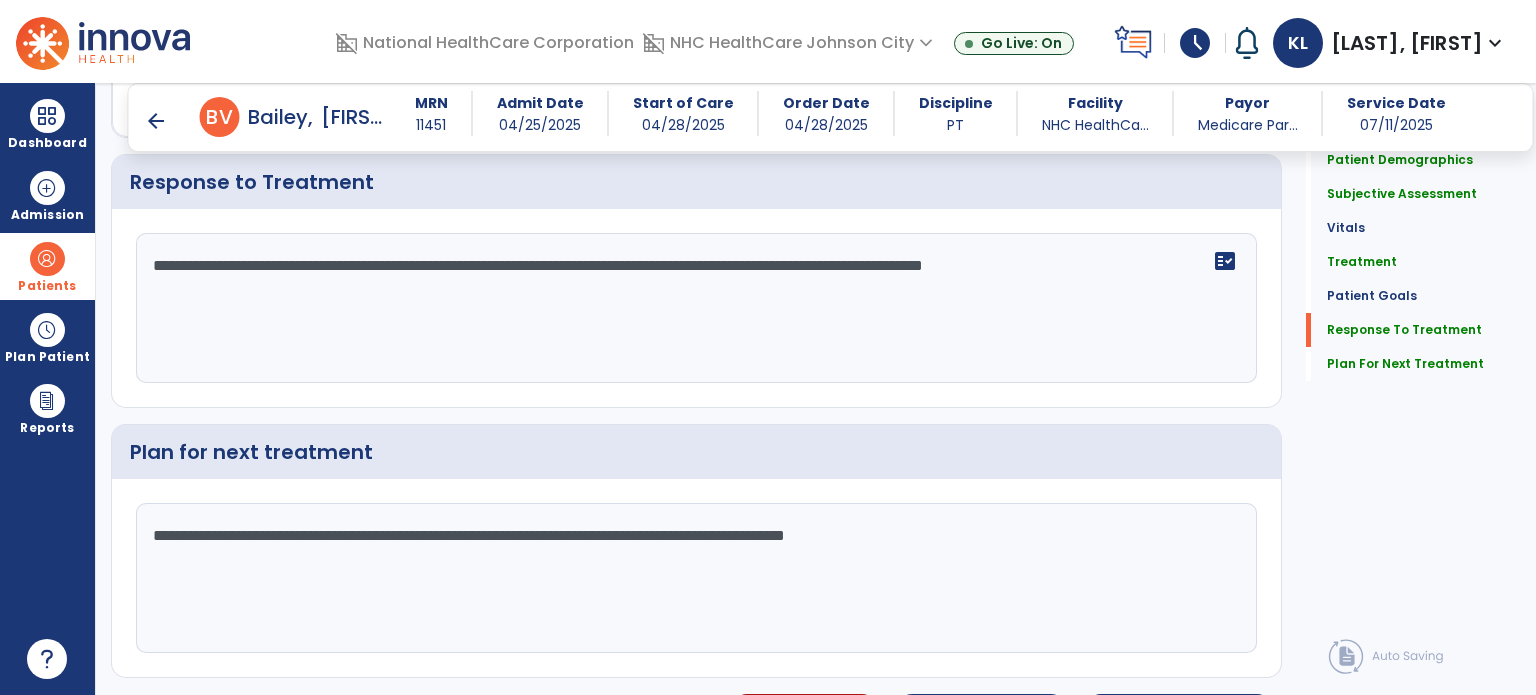 scroll, scrollTop: 2929, scrollLeft: 0, axis: vertical 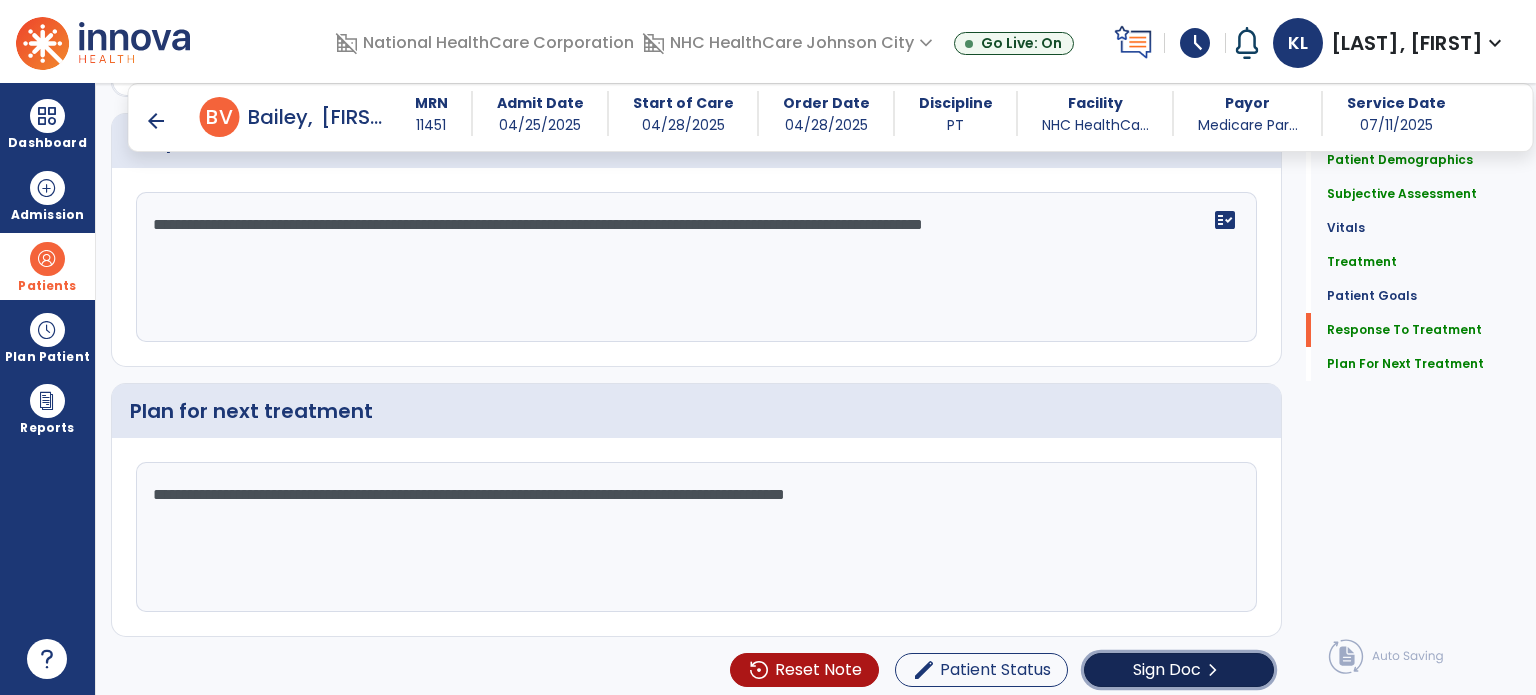 click on "Sign Doc" 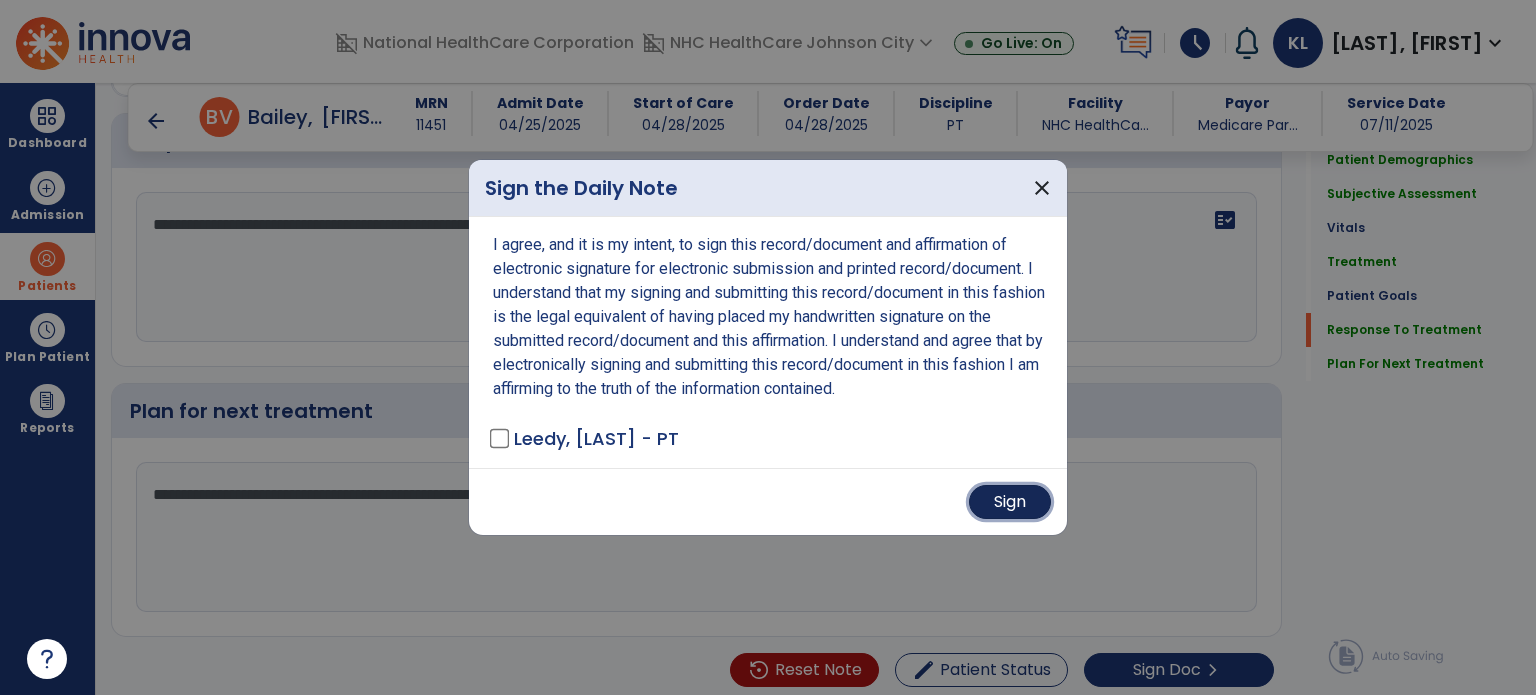 click on "Sign" at bounding box center (1010, 502) 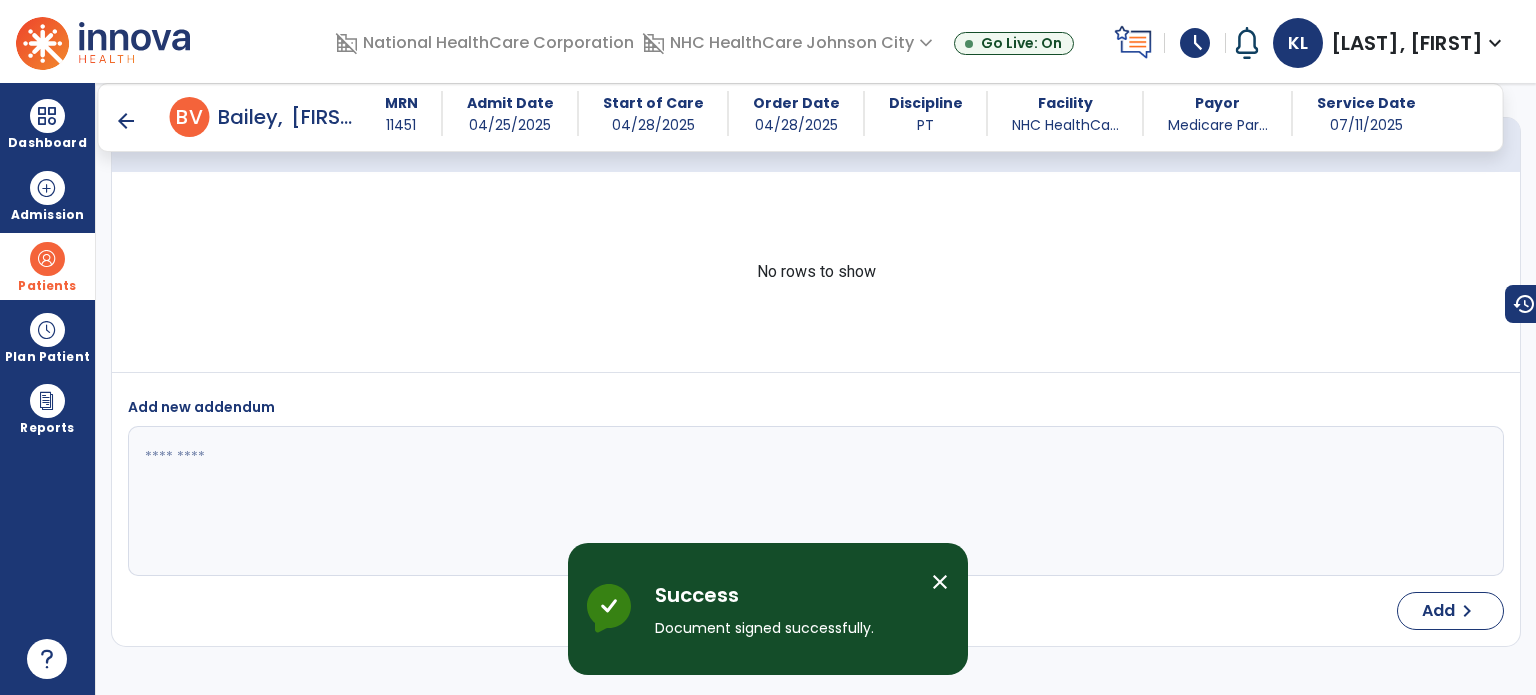scroll, scrollTop: 4367, scrollLeft: 0, axis: vertical 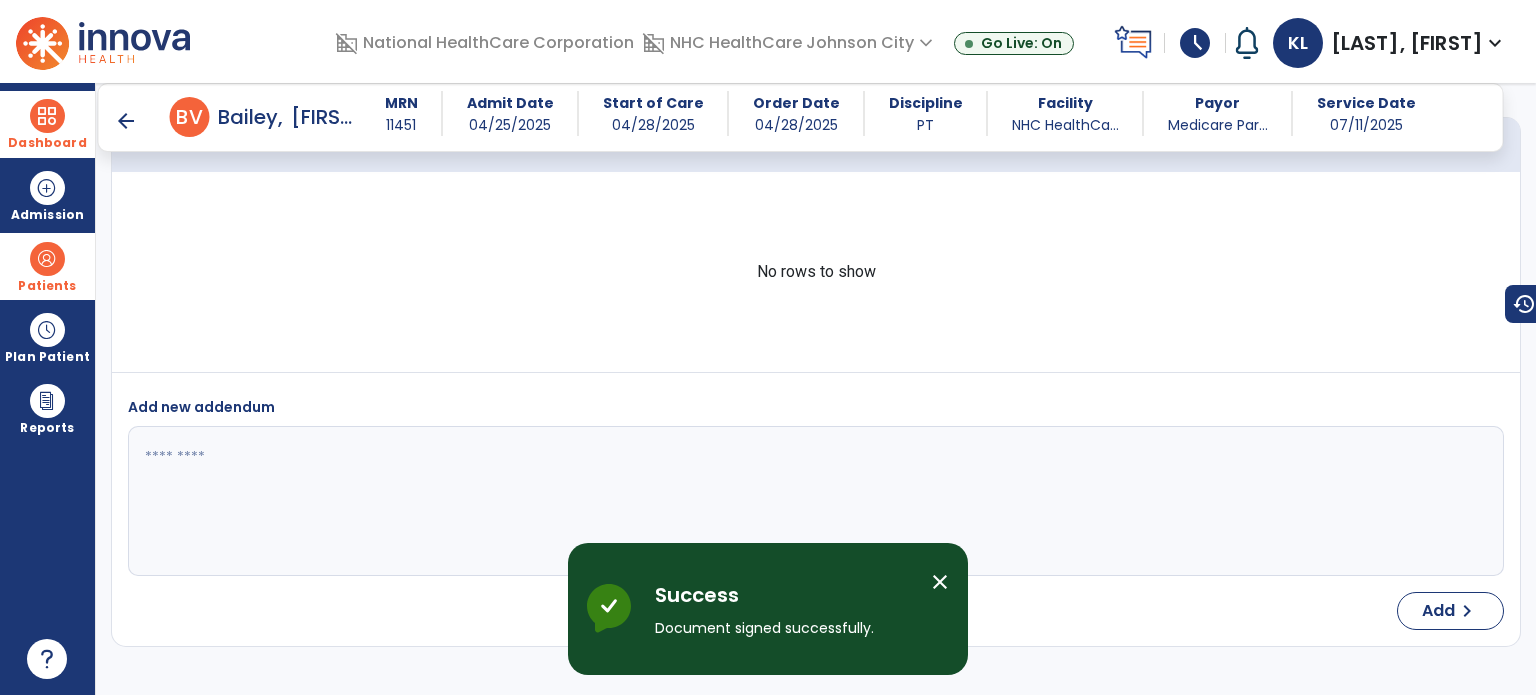 click at bounding box center (47, 116) 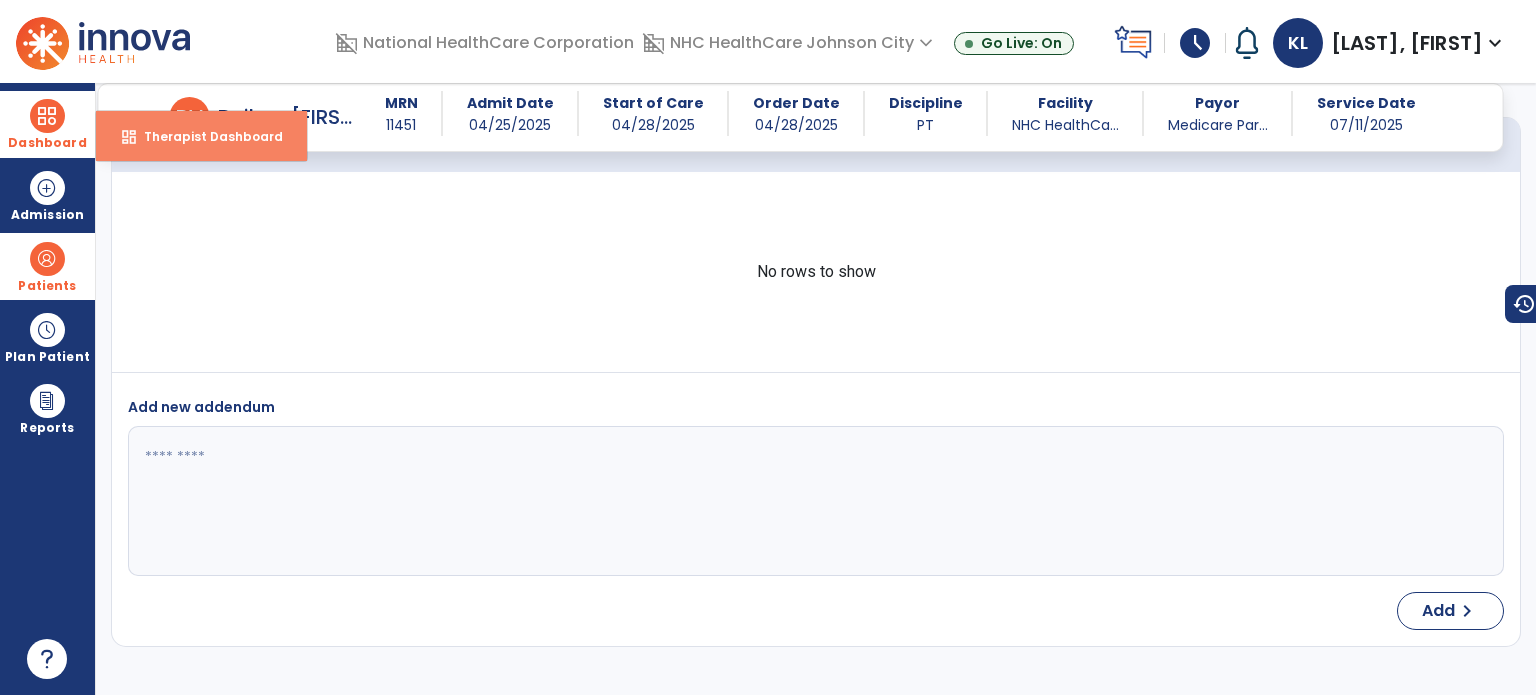 click on "dashboard  Therapist Dashboard" at bounding box center [201, 136] 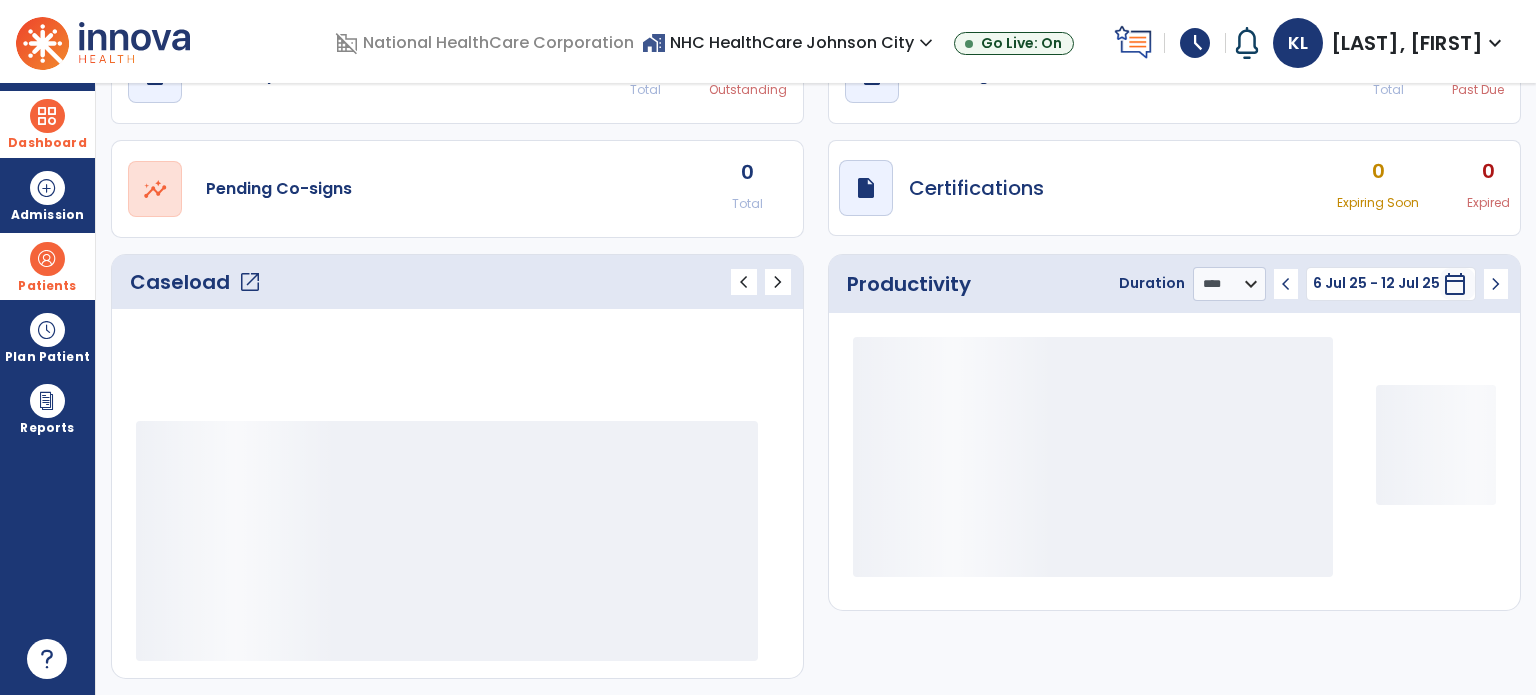 scroll, scrollTop: 112, scrollLeft: 0, axis: vertical 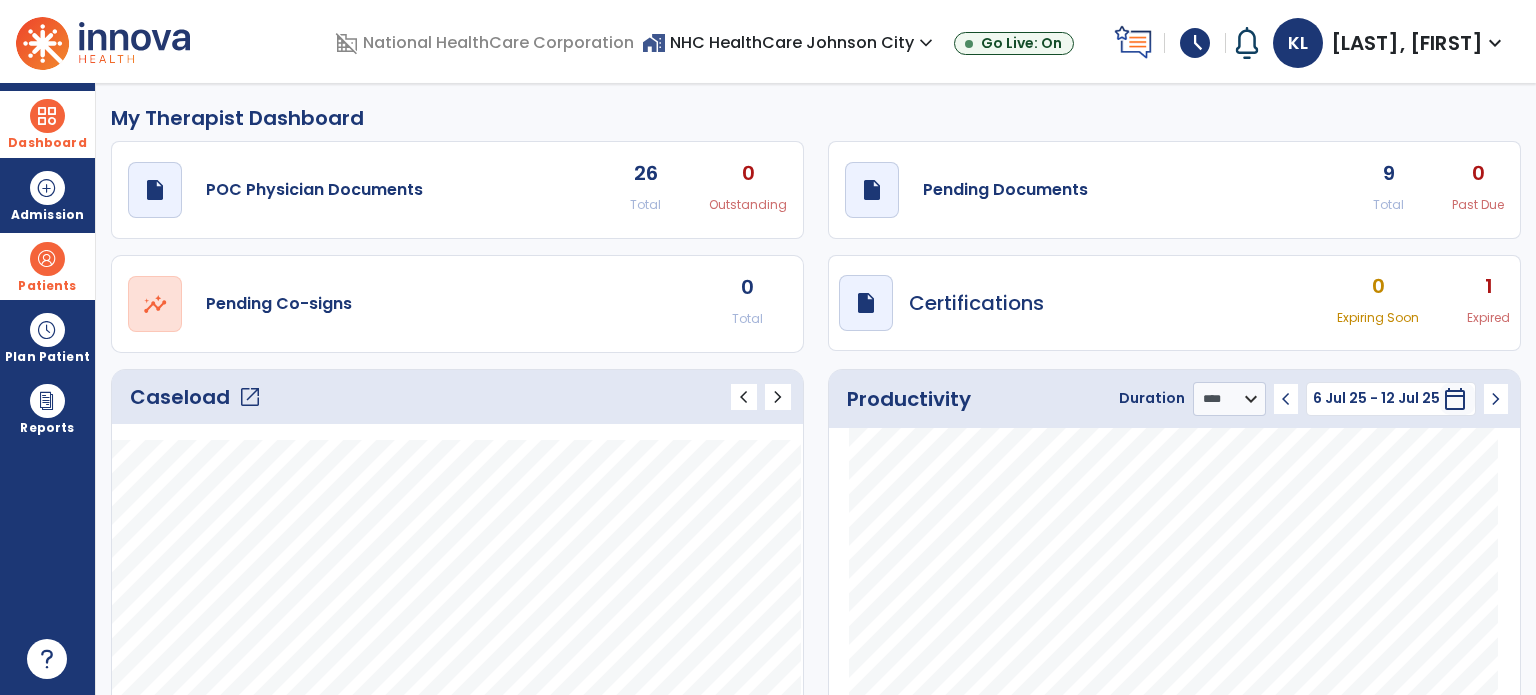 click on "9 Total 0 Past Due" 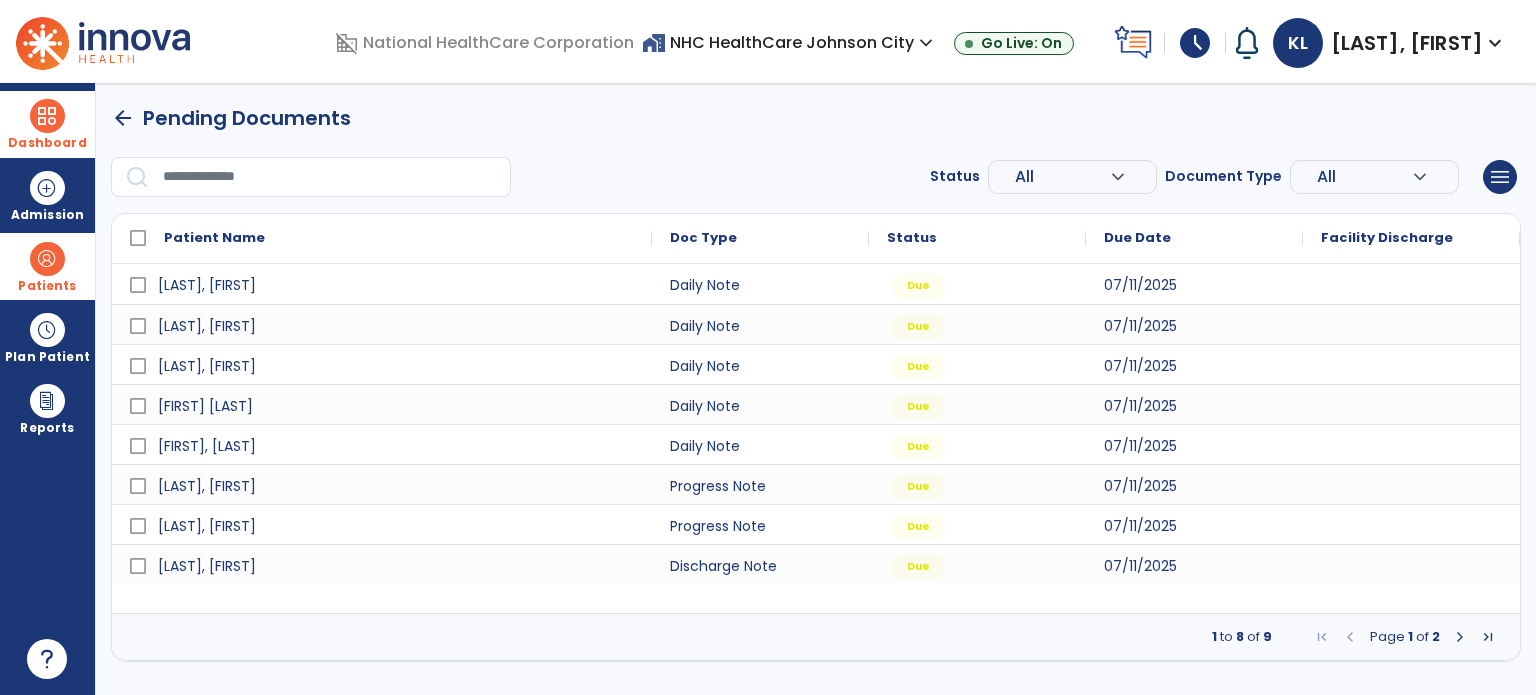 click at bounding box center (1460, 637) 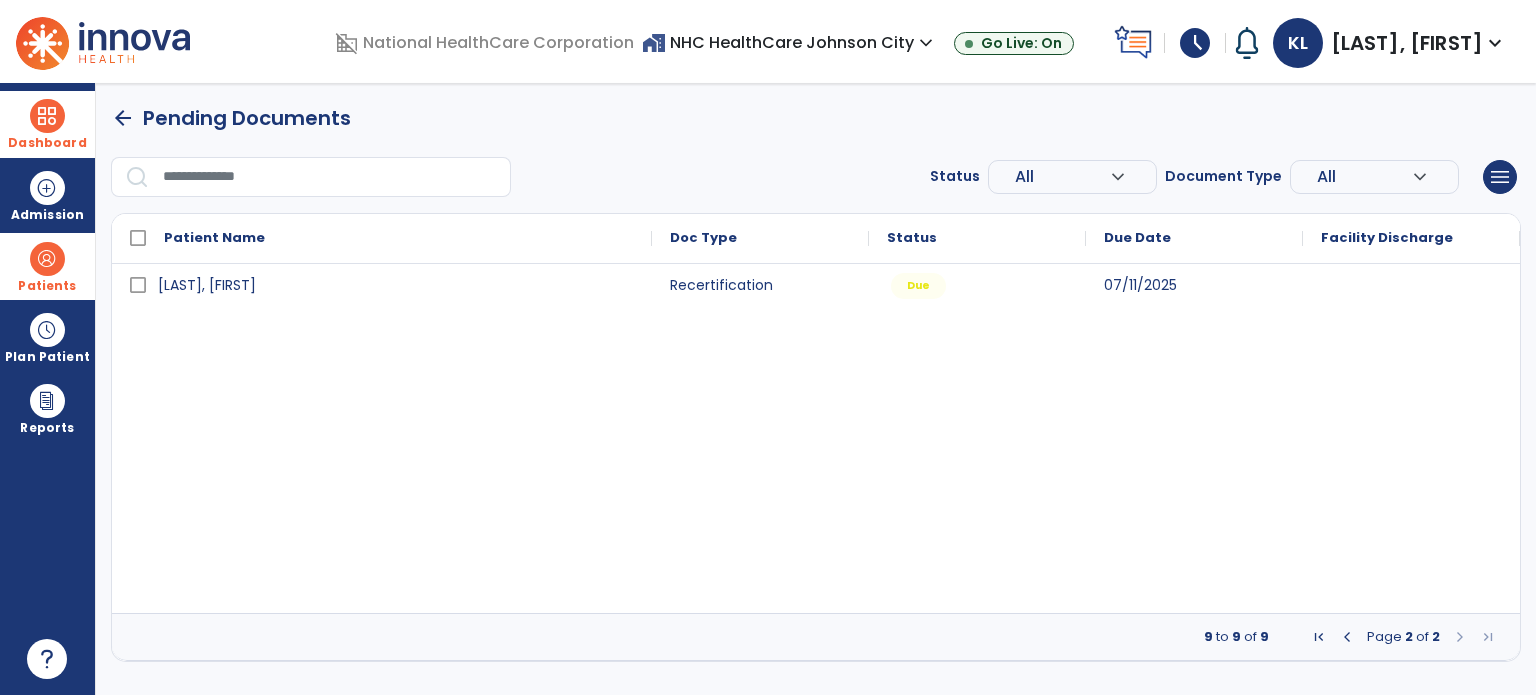 click at bounding box center (1347, 637) 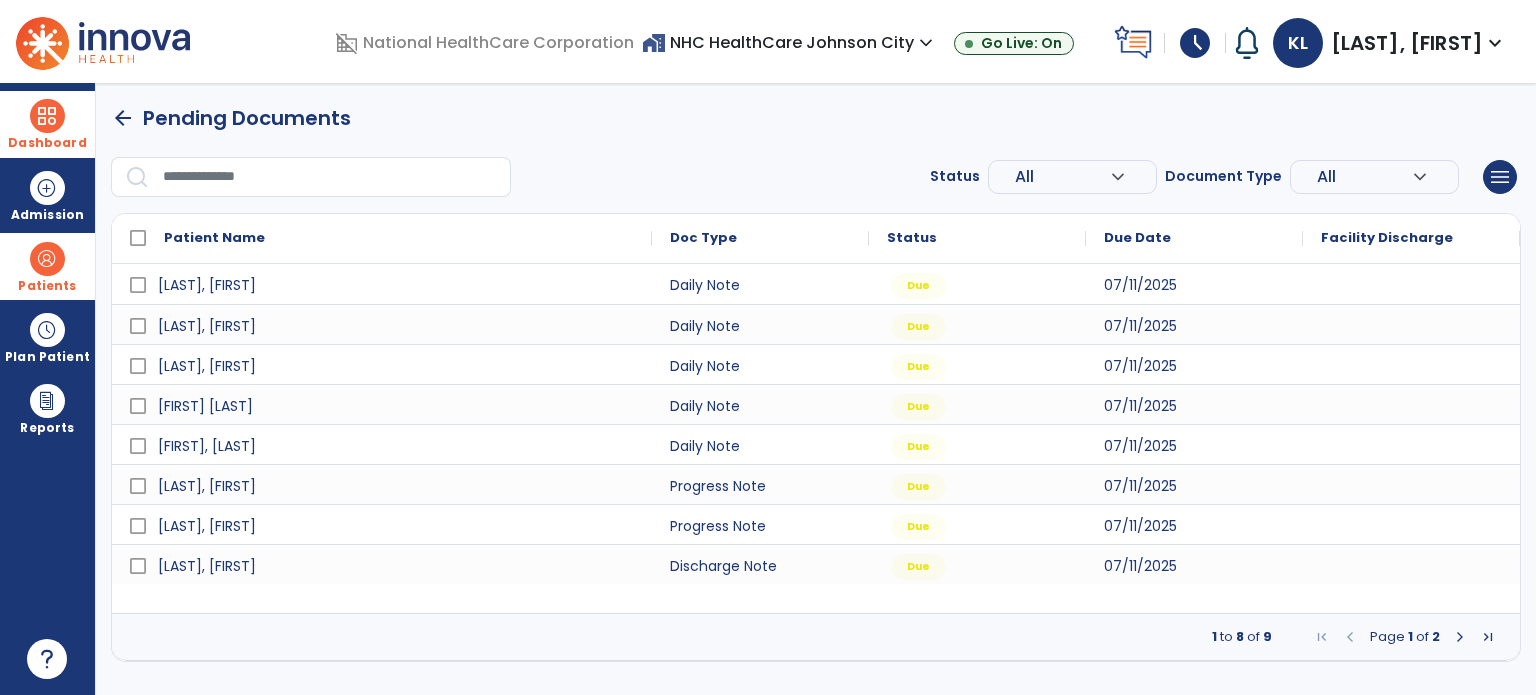click at bounding box center (1460, 637) 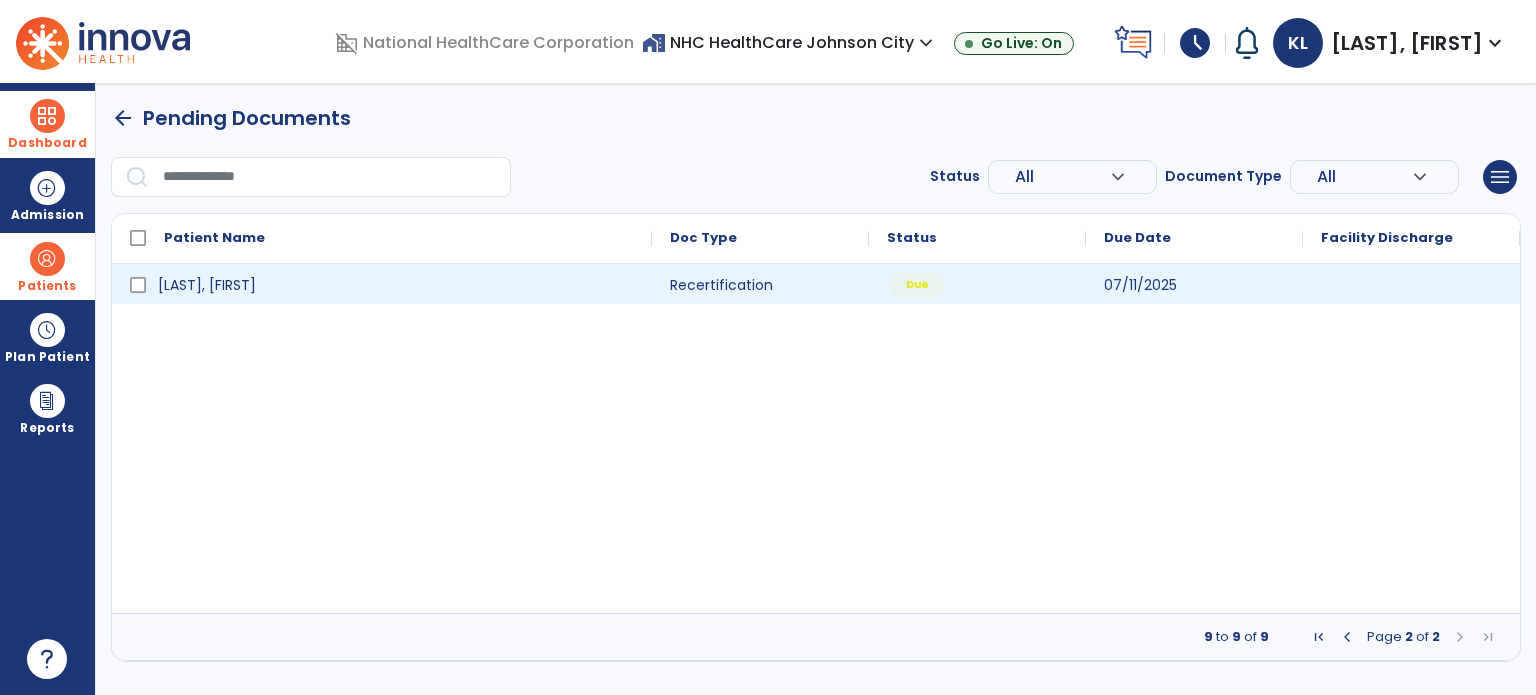 click on "Due" at bounding box center [977, 284] 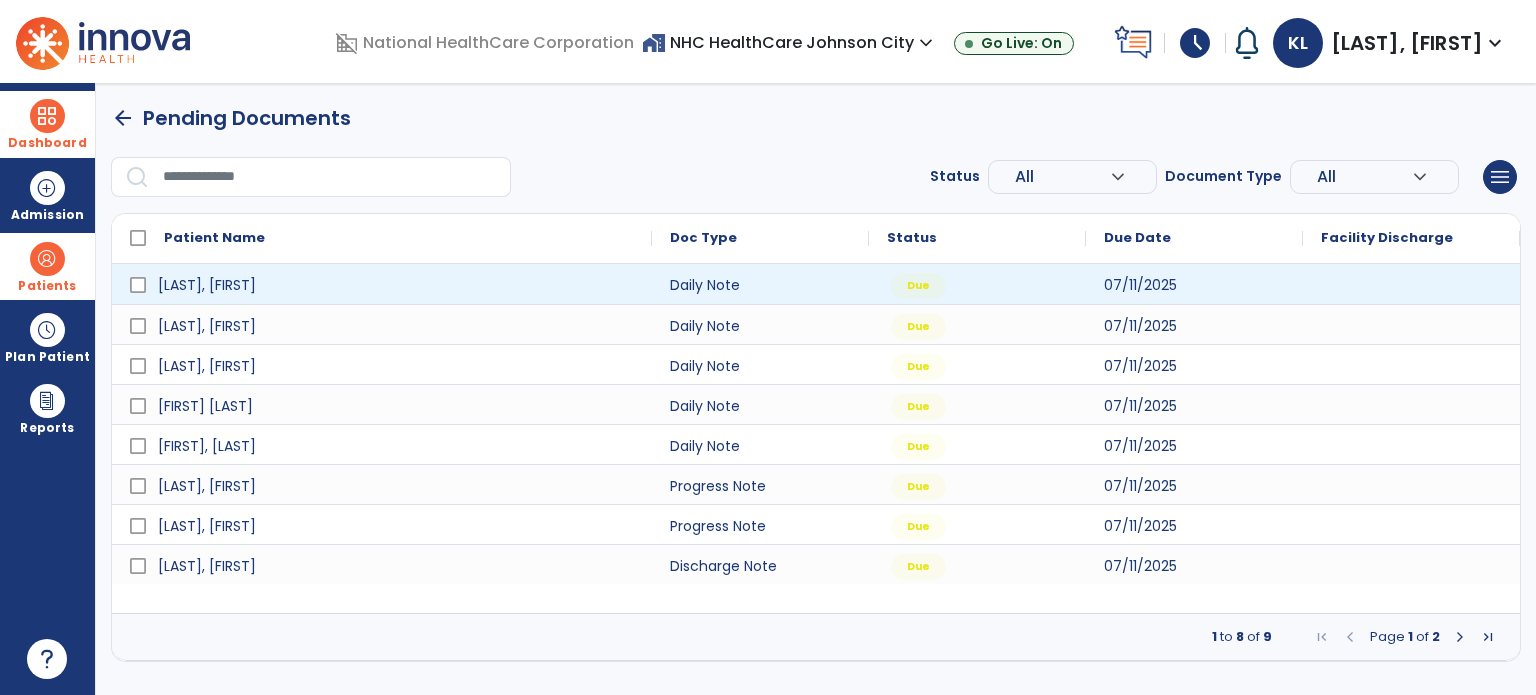 select on "**" 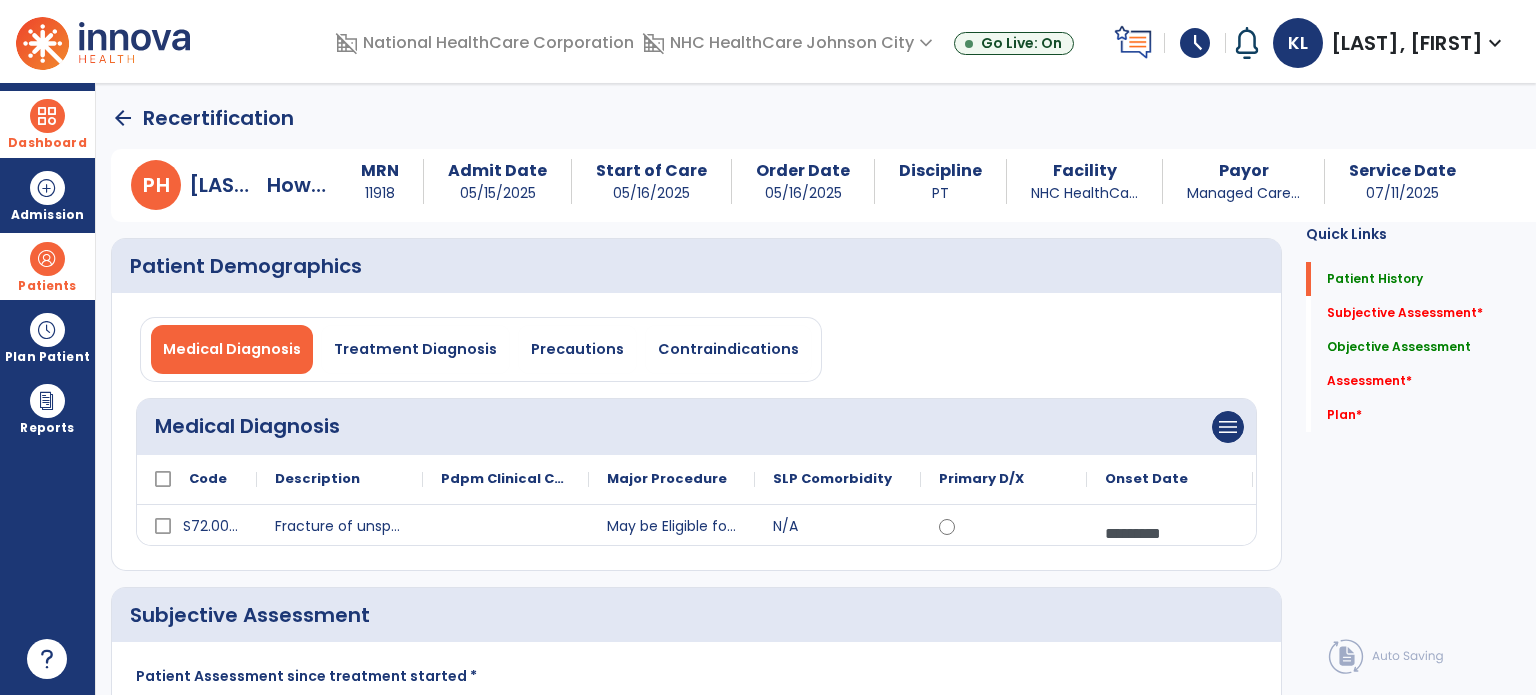 click on "Quick Links  Patient History   Patient History   Subjective Assessment   *  Subjective Assessment   *  Objective Assessment   Objective Assessment   Assessment   *  Assessment   *  Plan   *  Plan   *" 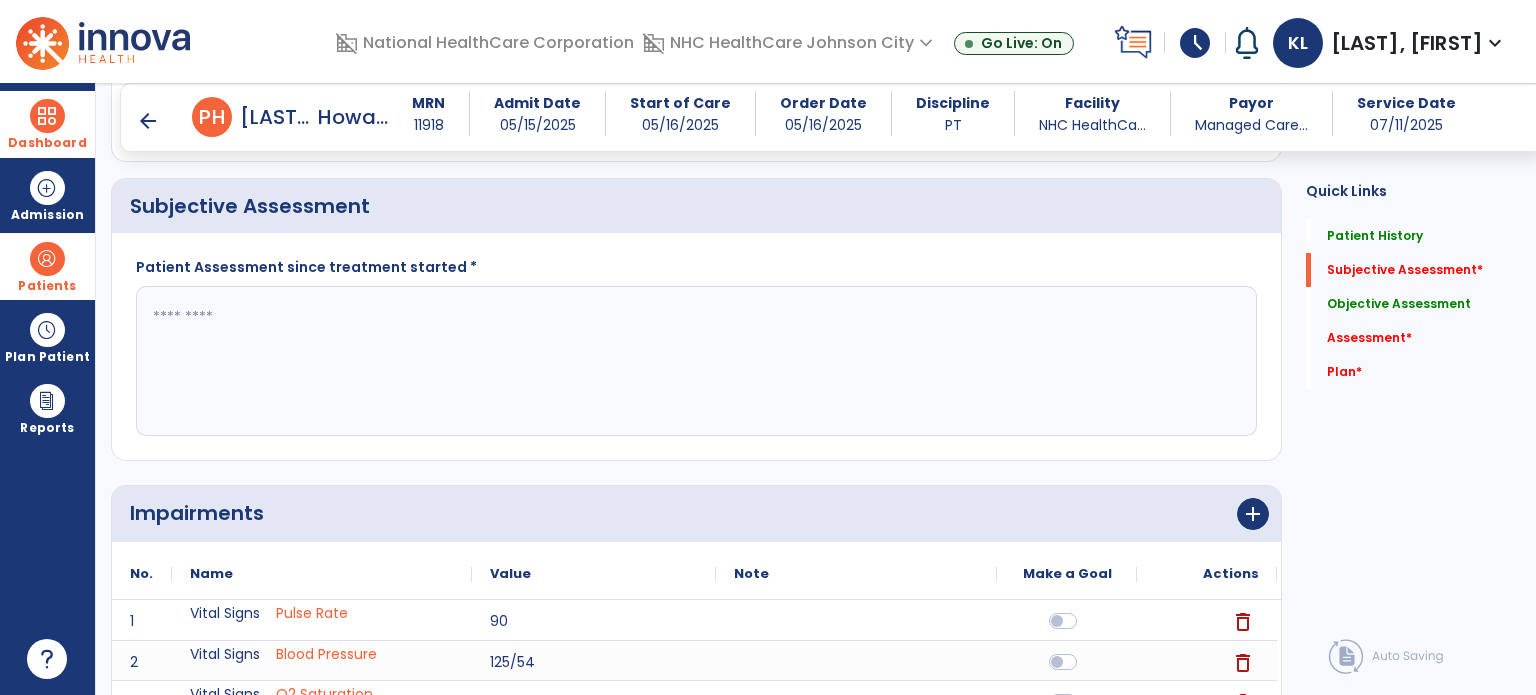 scroll, scrollTop: 440, scrollLeft: 0, axis: vertical 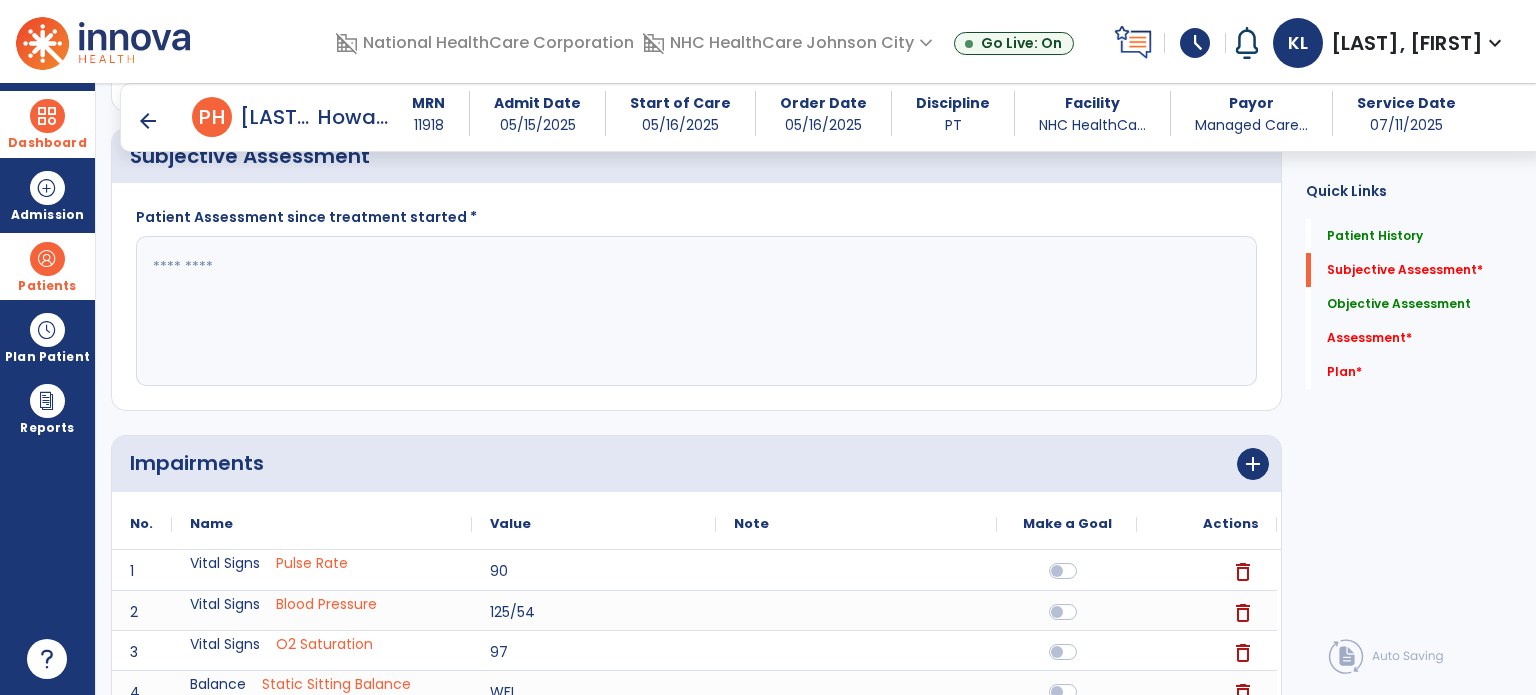 click 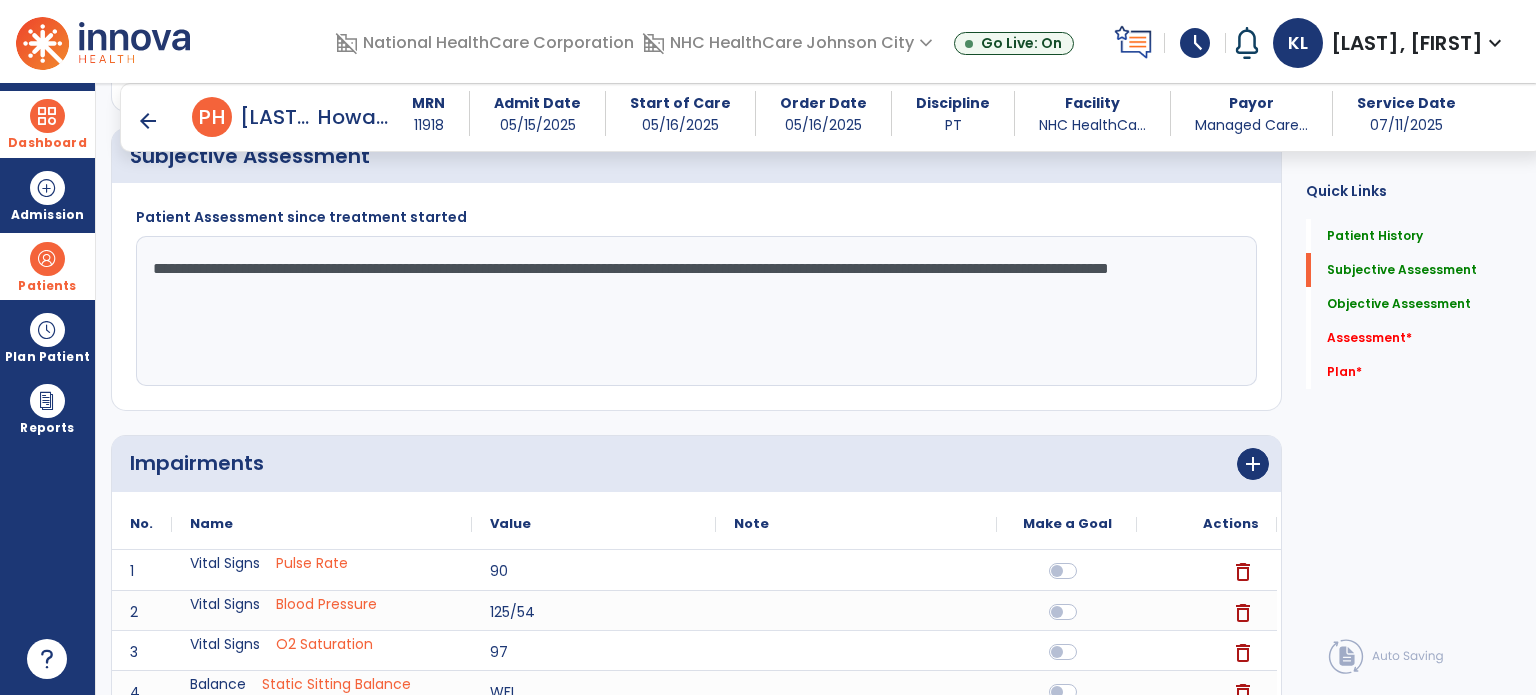 type on "**********" 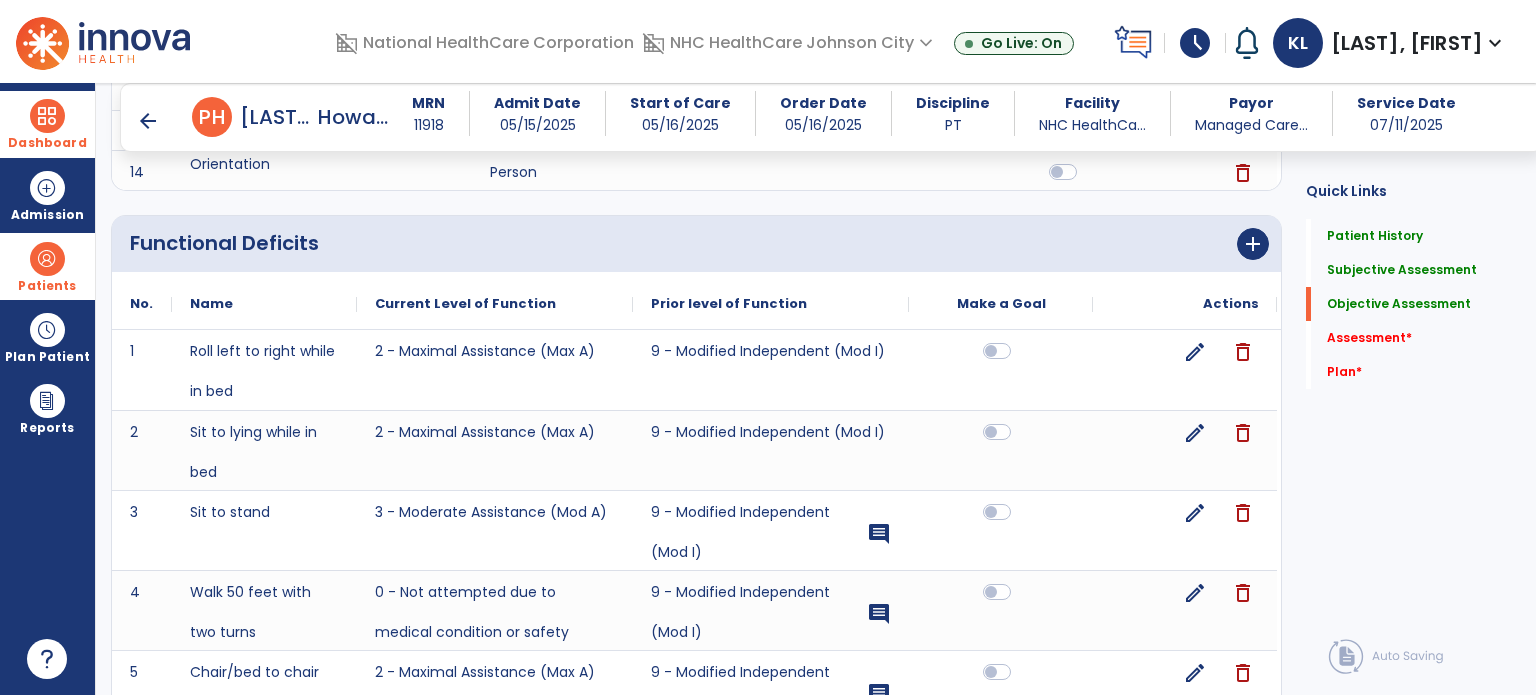 scroll, scrollTop: 1320, scrollLeft: 0, axis: vertical 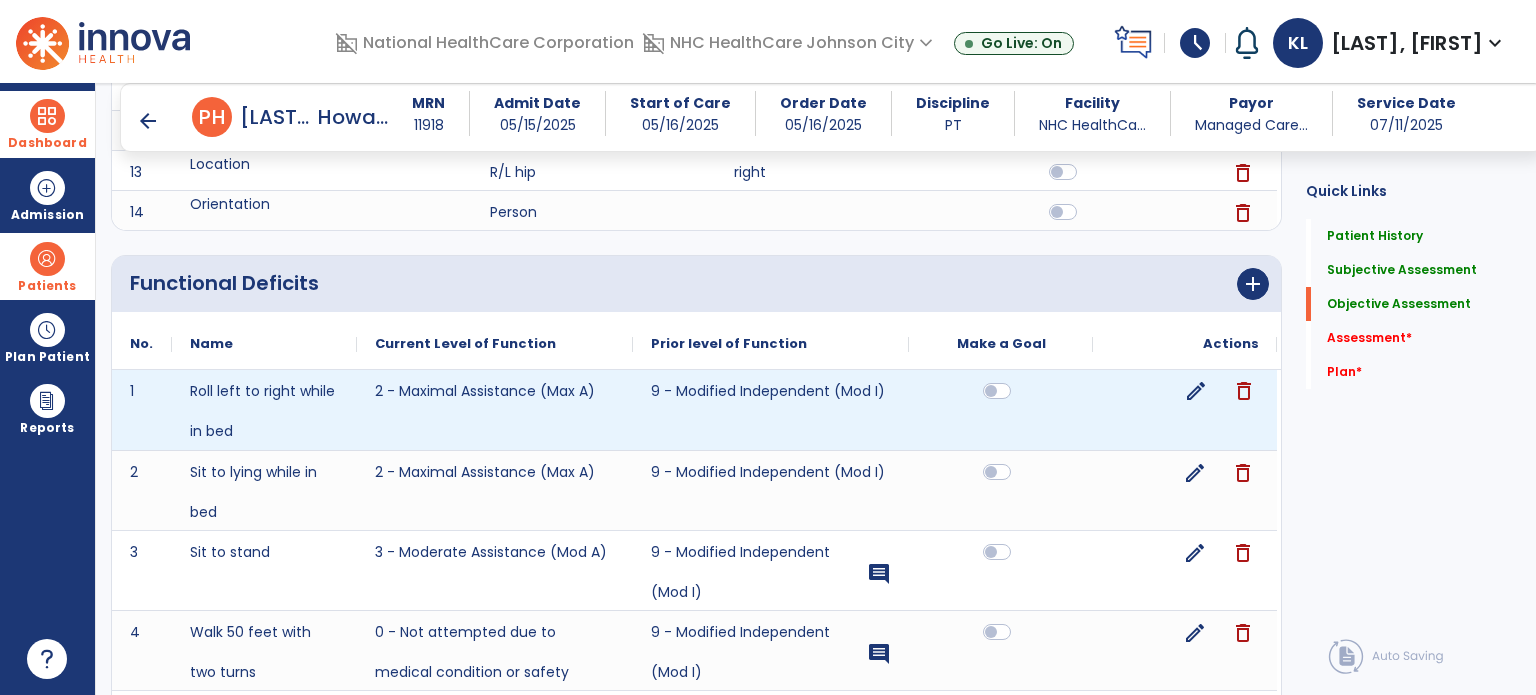 click on "edit" 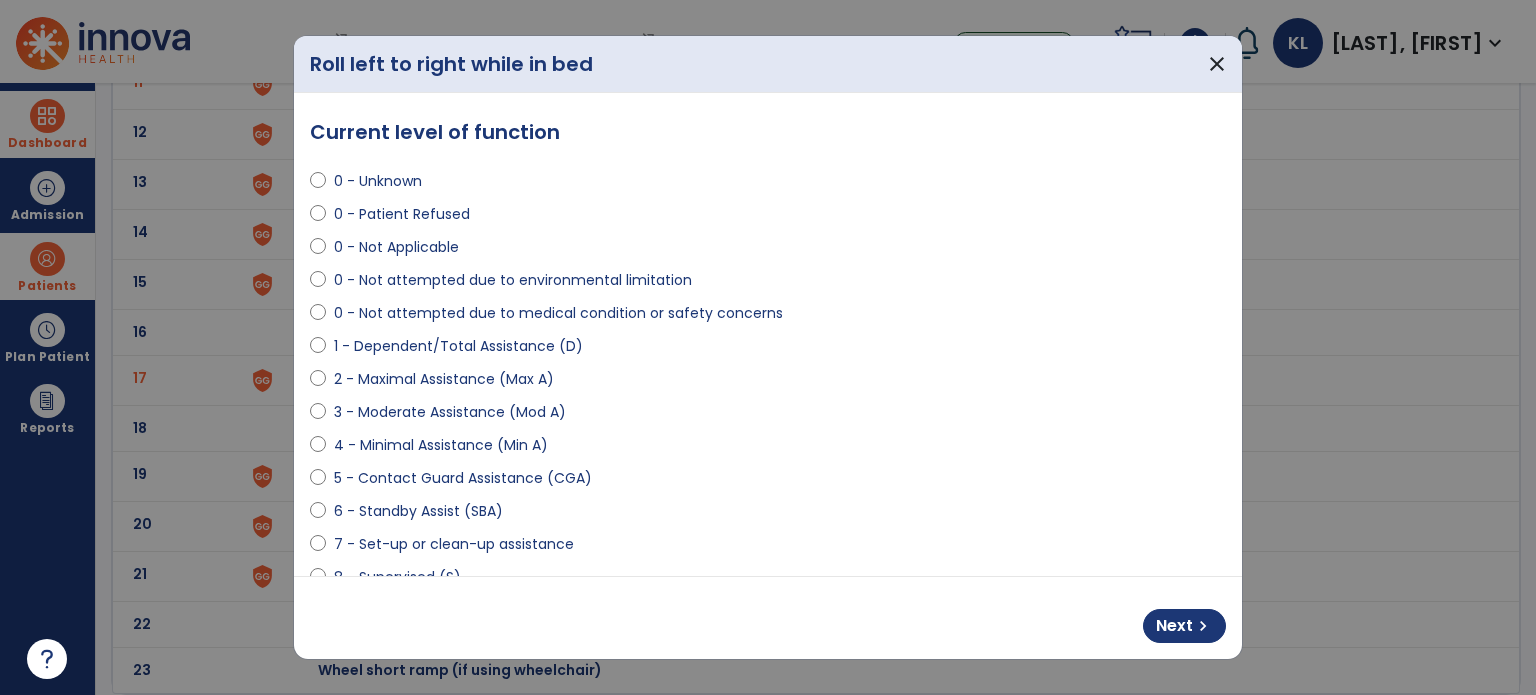 scroll, scrollTop: 0, scrollLeft: 0, axis: both 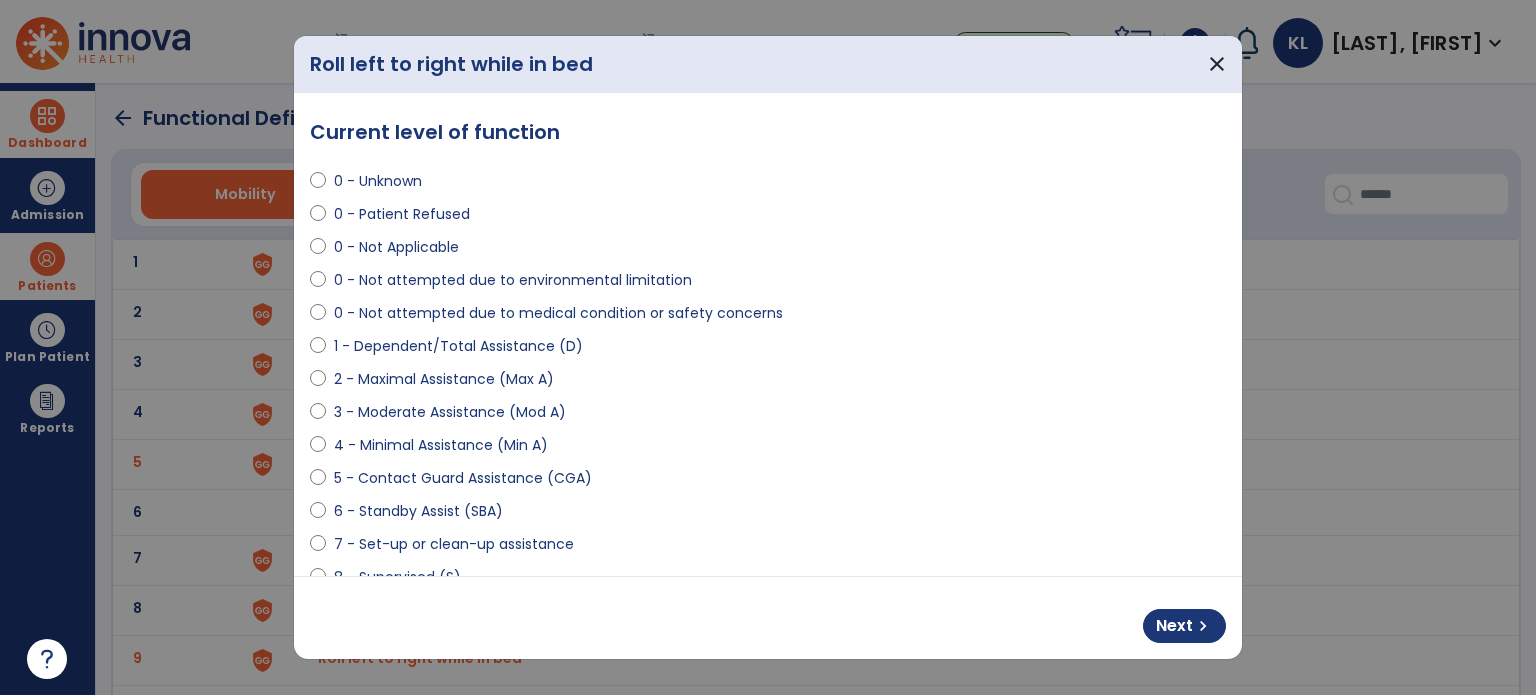 click on "5 - Contact Guard Assistance (CGA)" at bounding box center [768, 482] 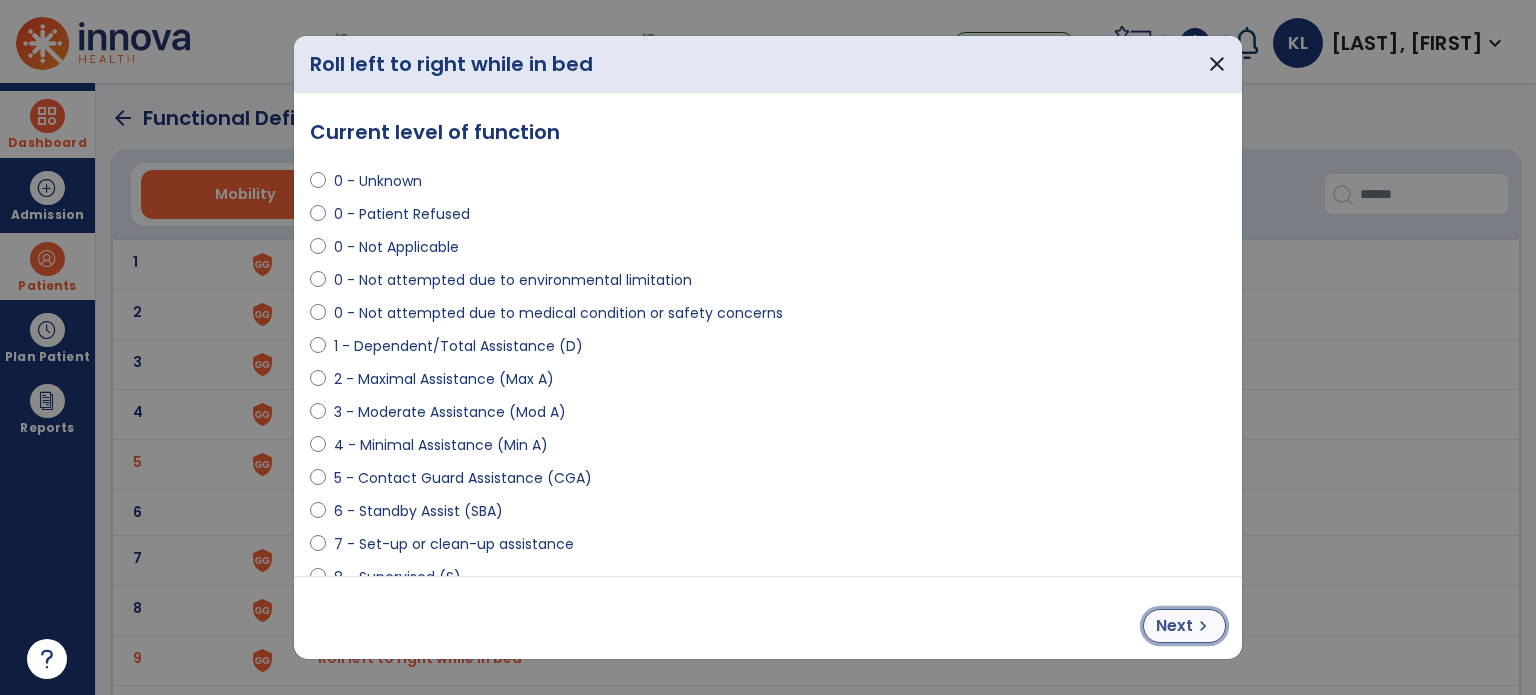 click on "Next" at bounding box center (1174, 626) 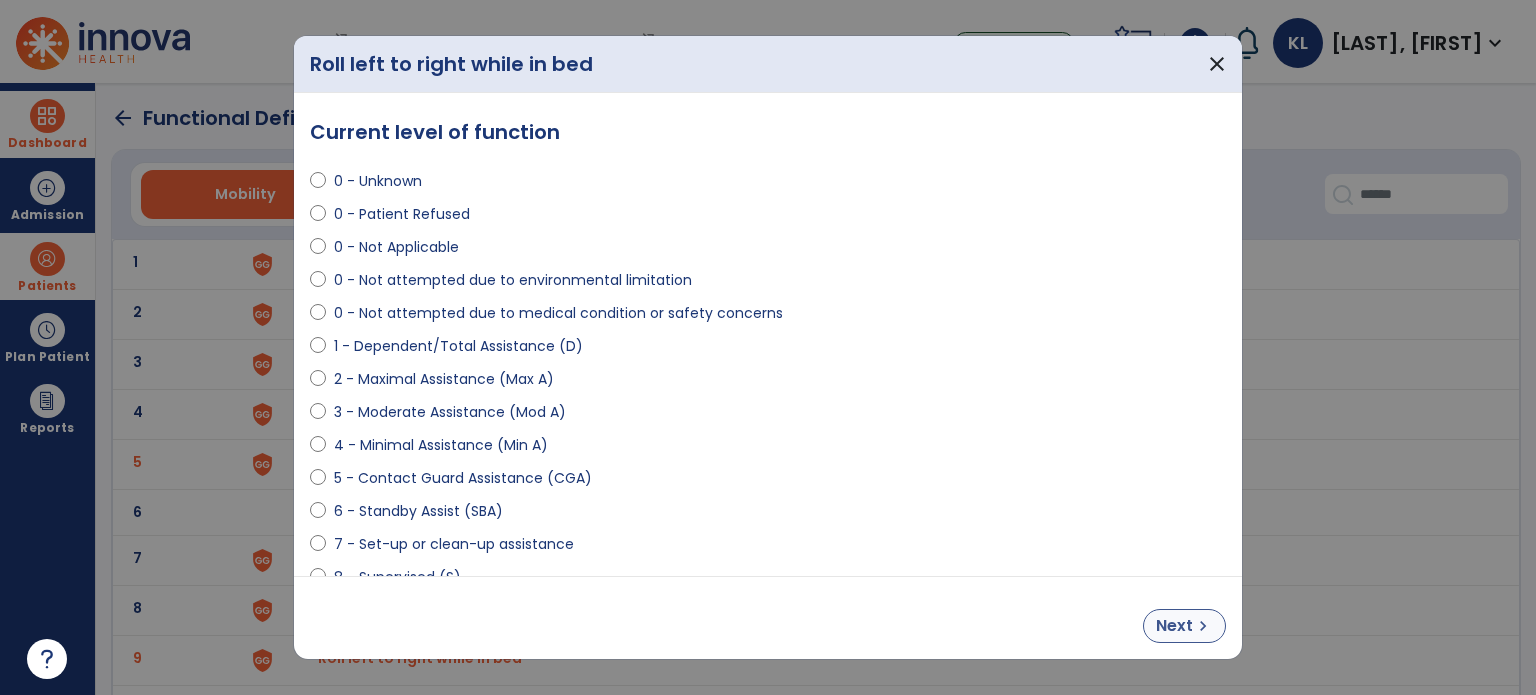 select on "**********" 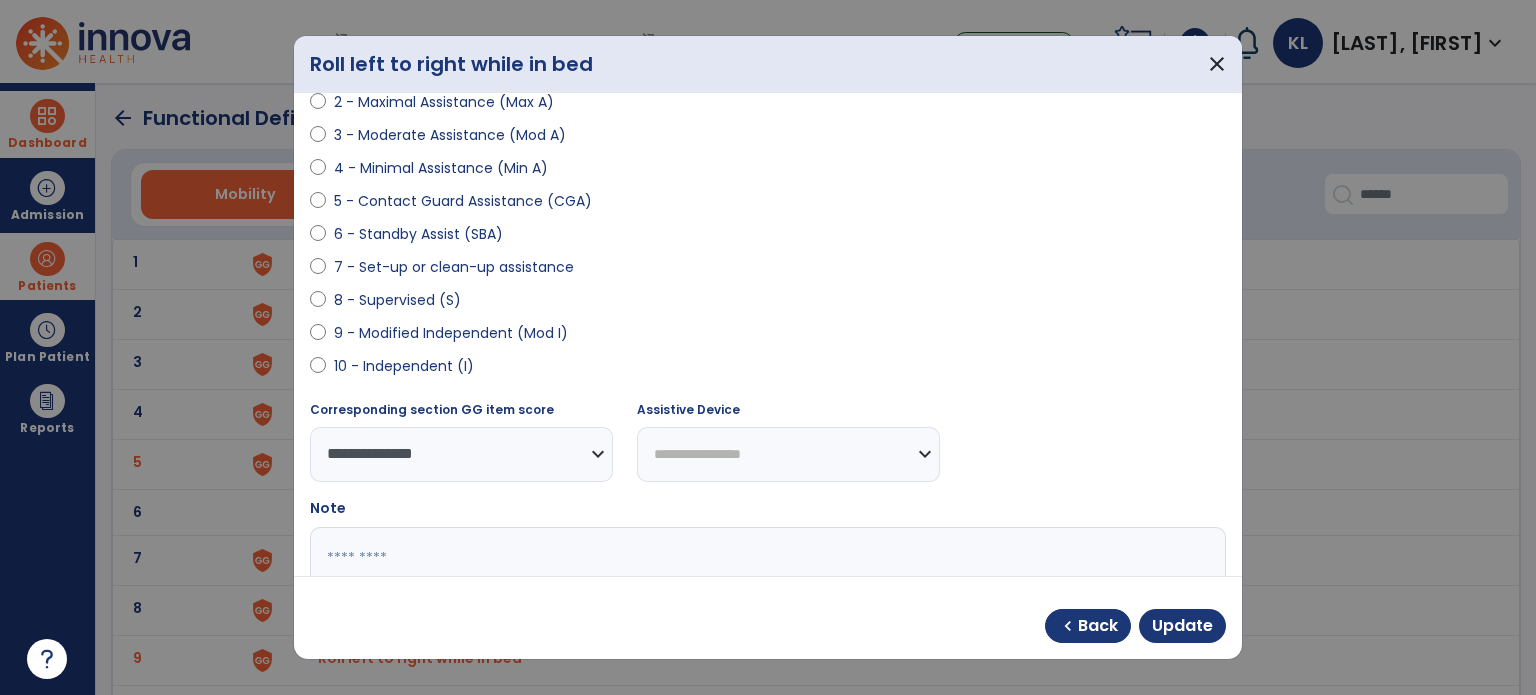 scroll, scrollTop: 361, scrollLeft: 0, axis: vertical 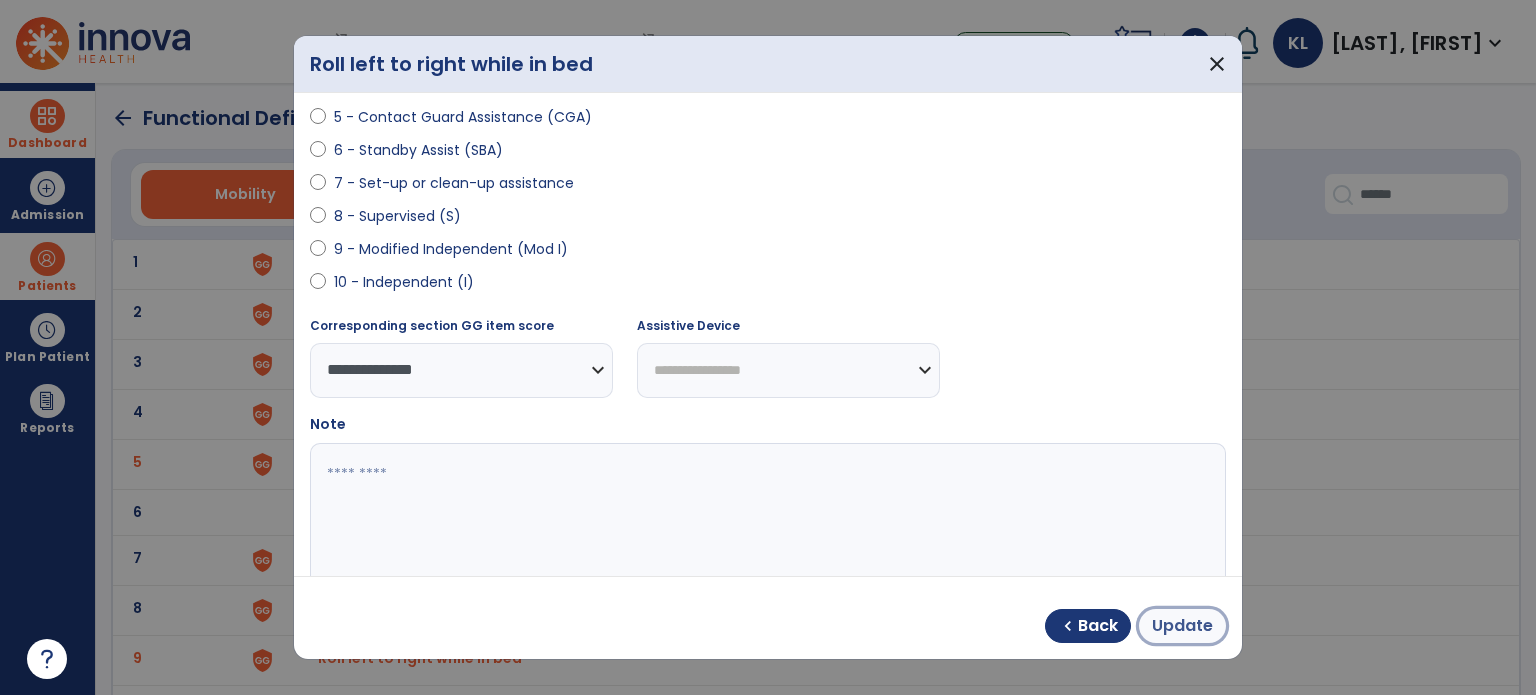 click on "Update" at bounding box center (1182, 626) 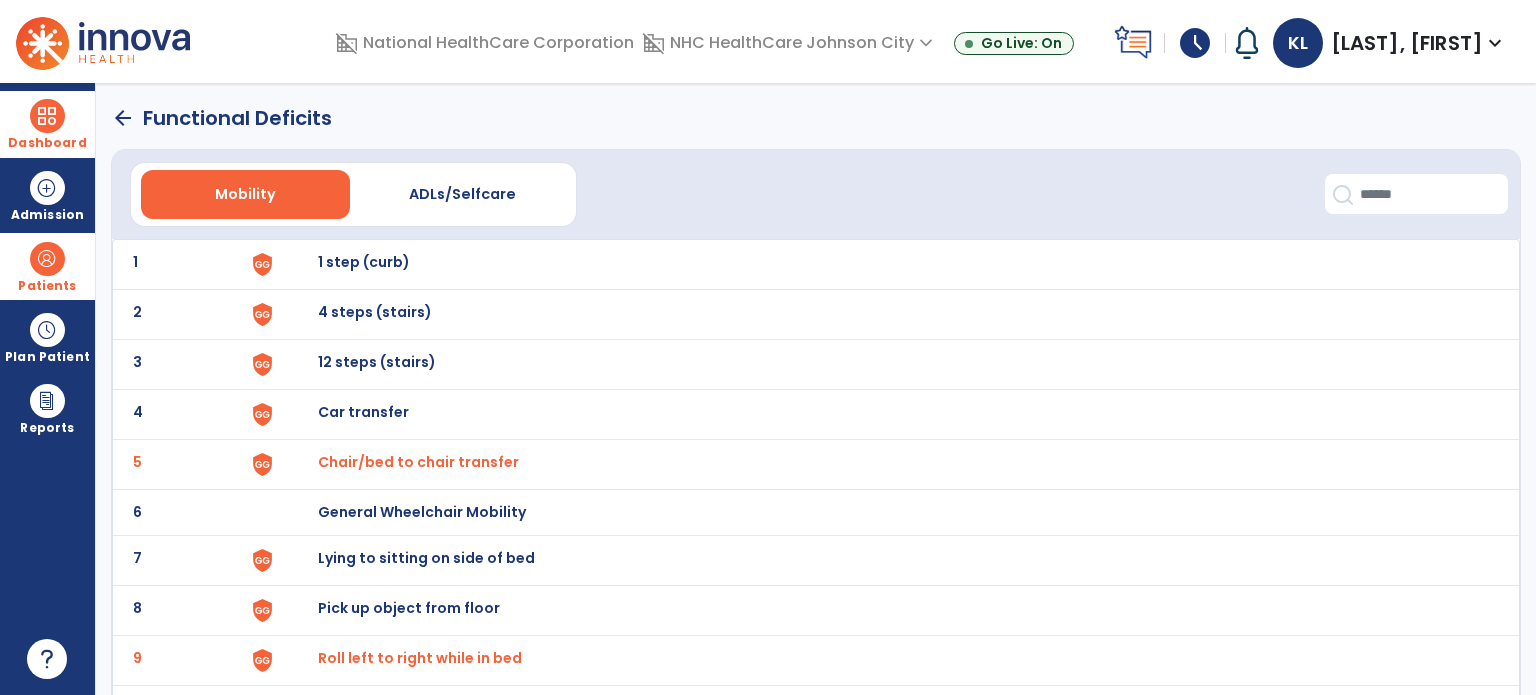 click on "Chair/bed to chair transfer" at bounding box center [418, 462] 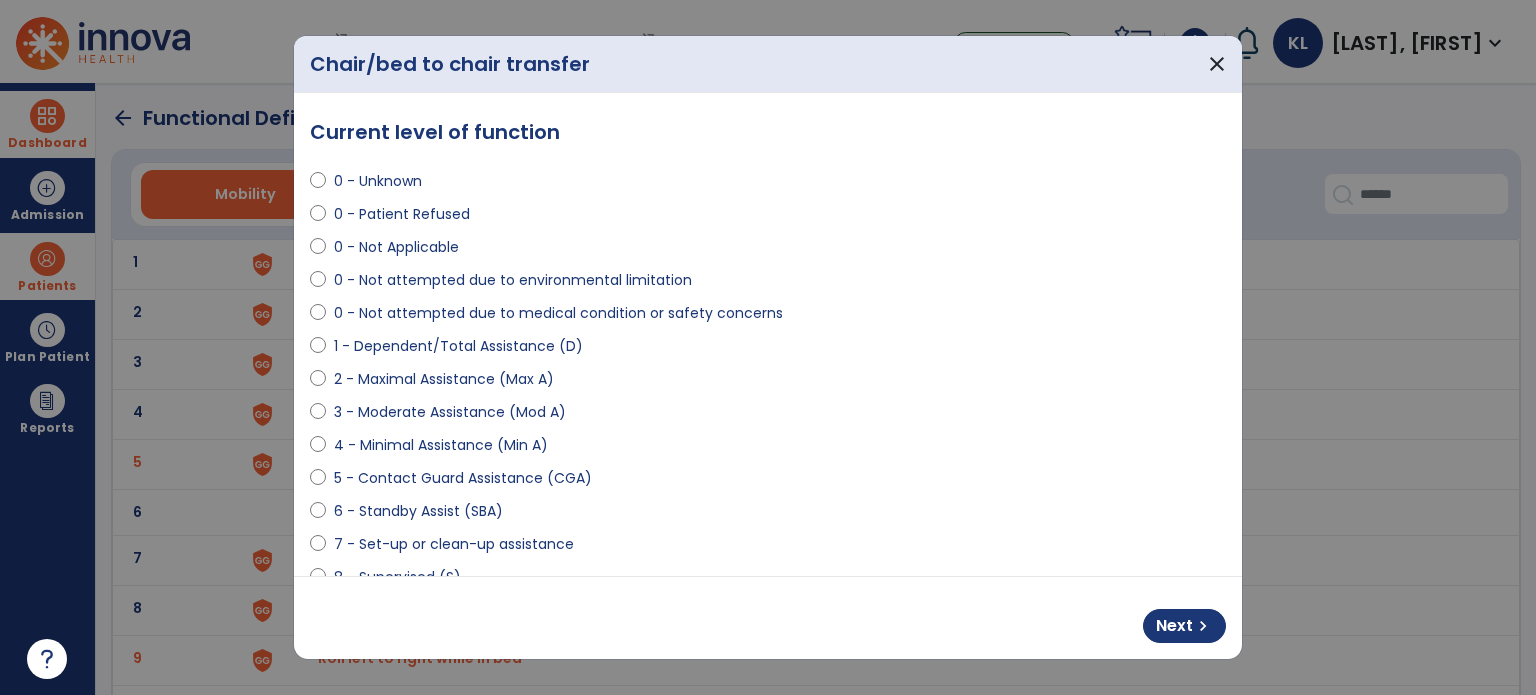 select on "**********" 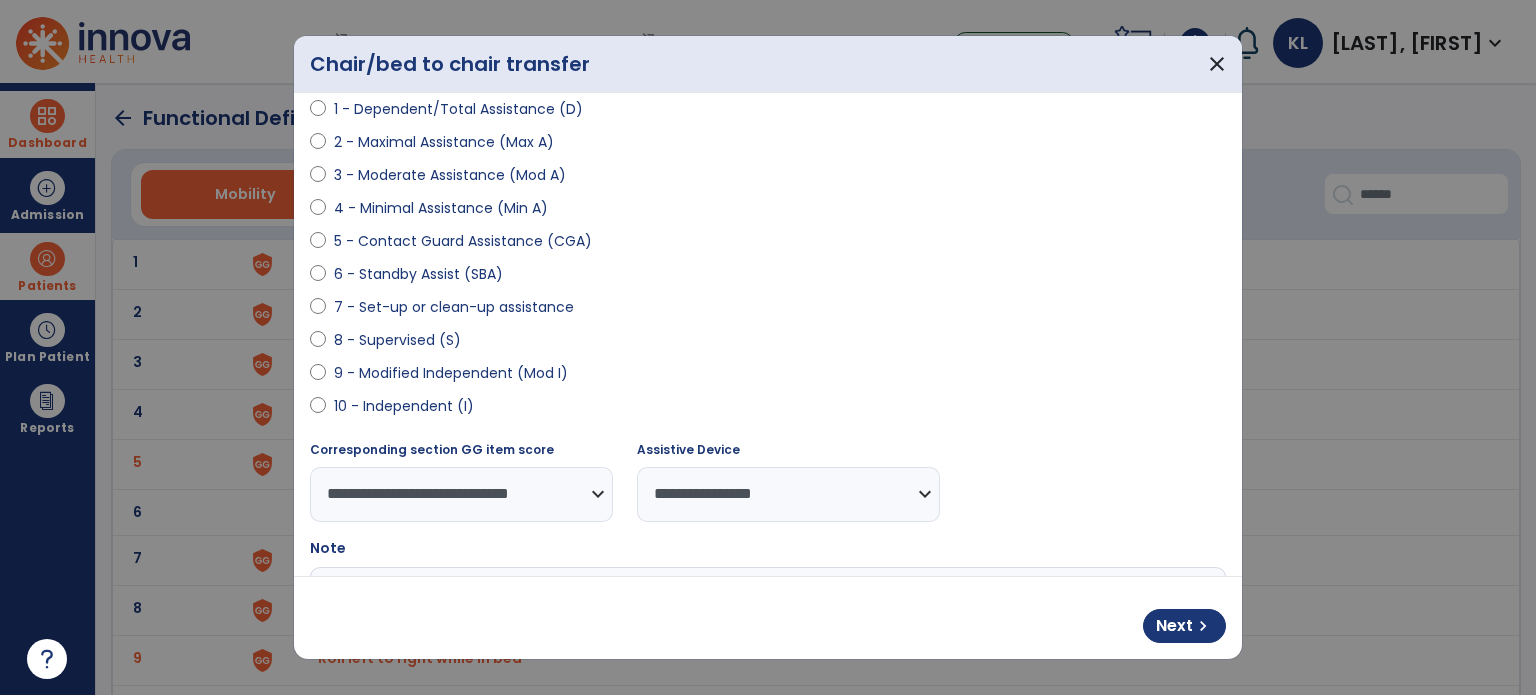 scroll, scrollTop: 280, scrollLeft: 0, axis: vertical 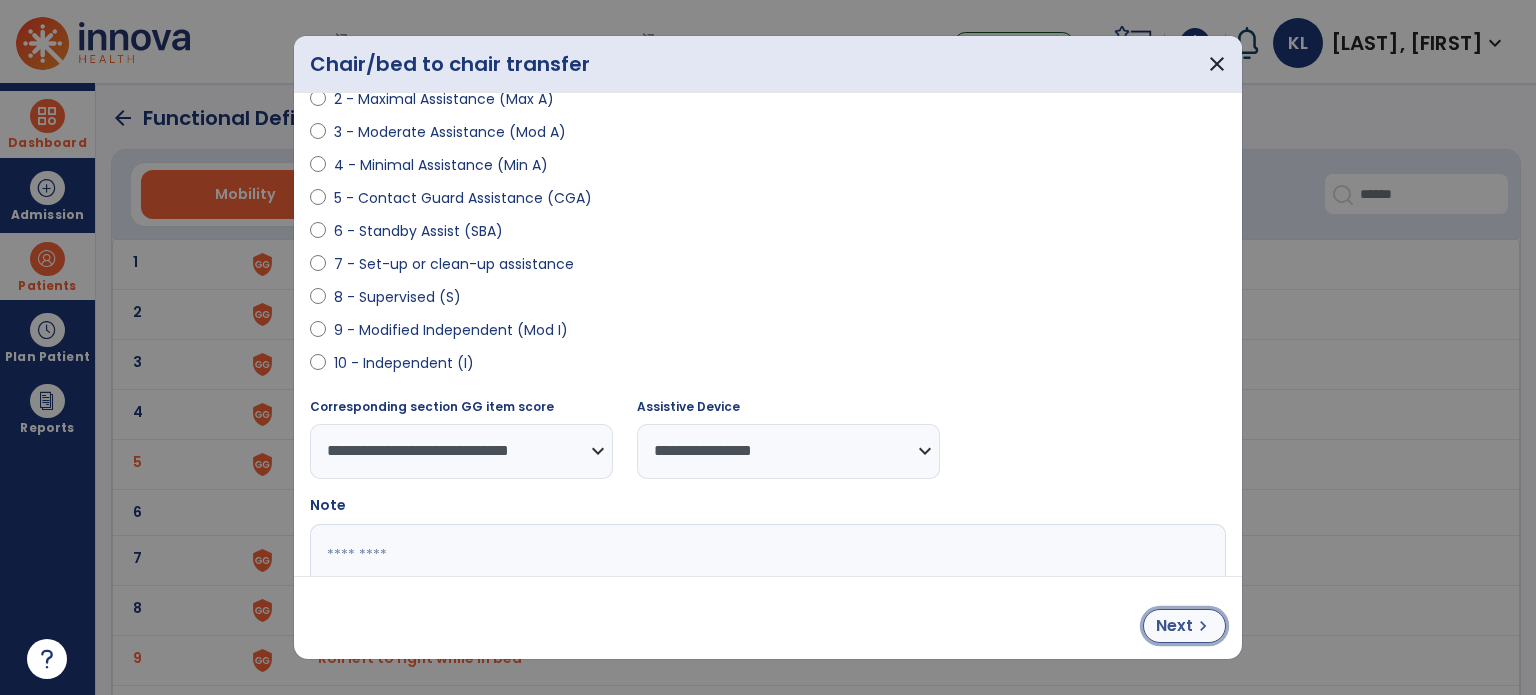click on "Next" at bounding box center [1174, 626] 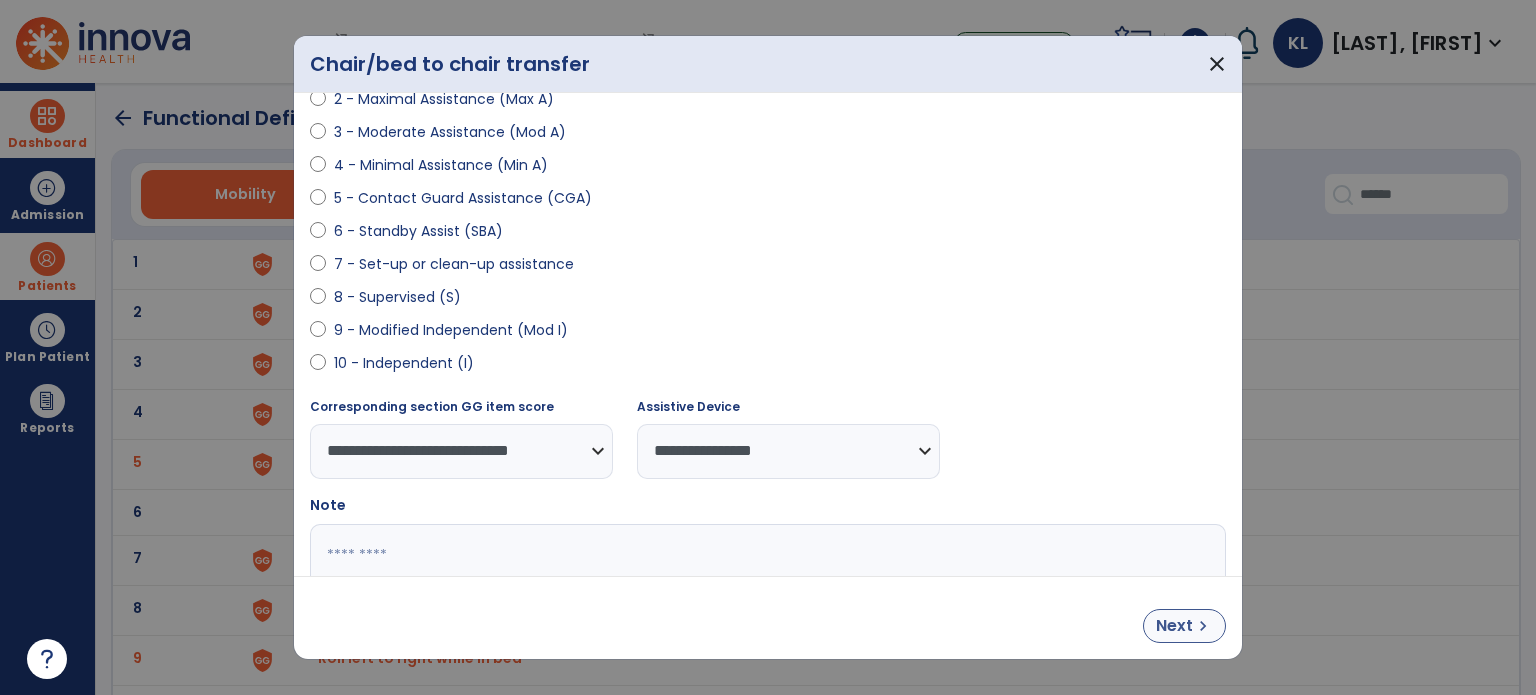 select on "**********" 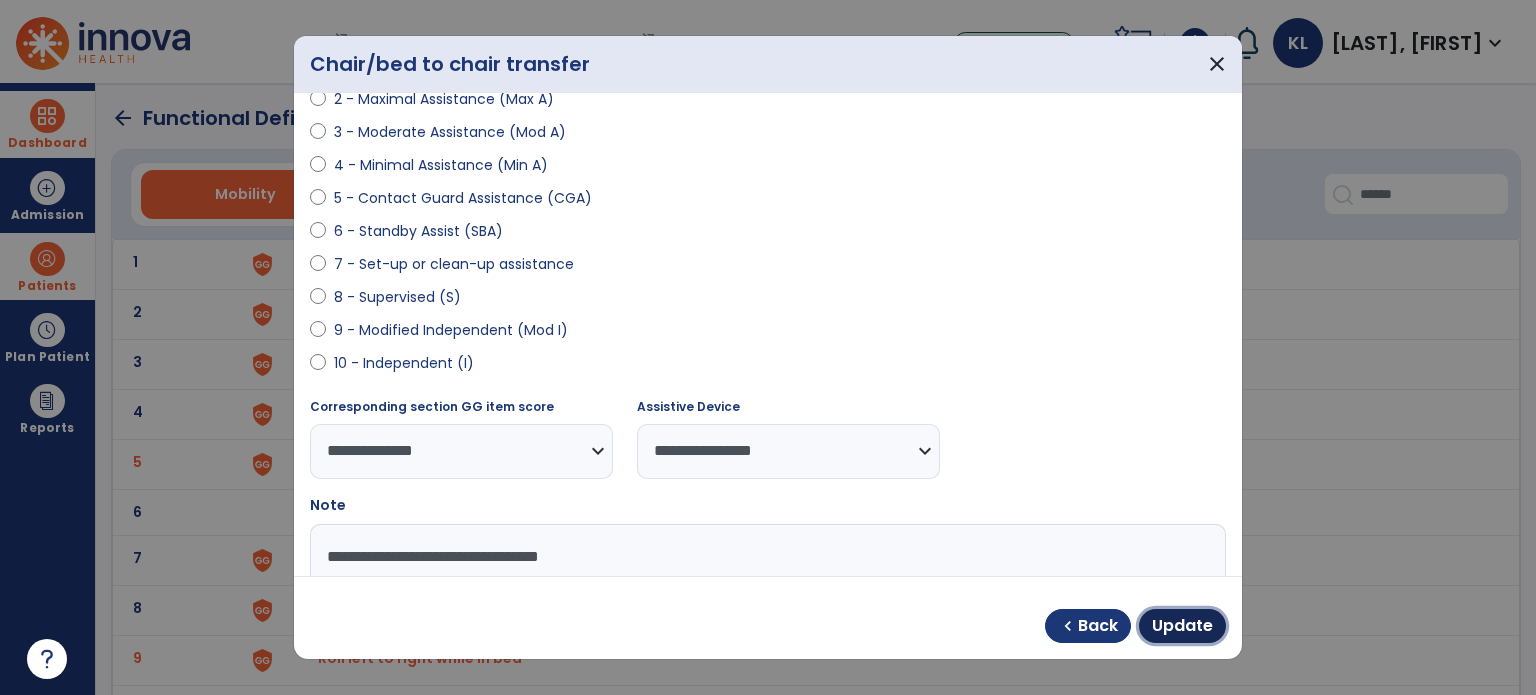 click on "Update" at bounding box center (1182, 626) 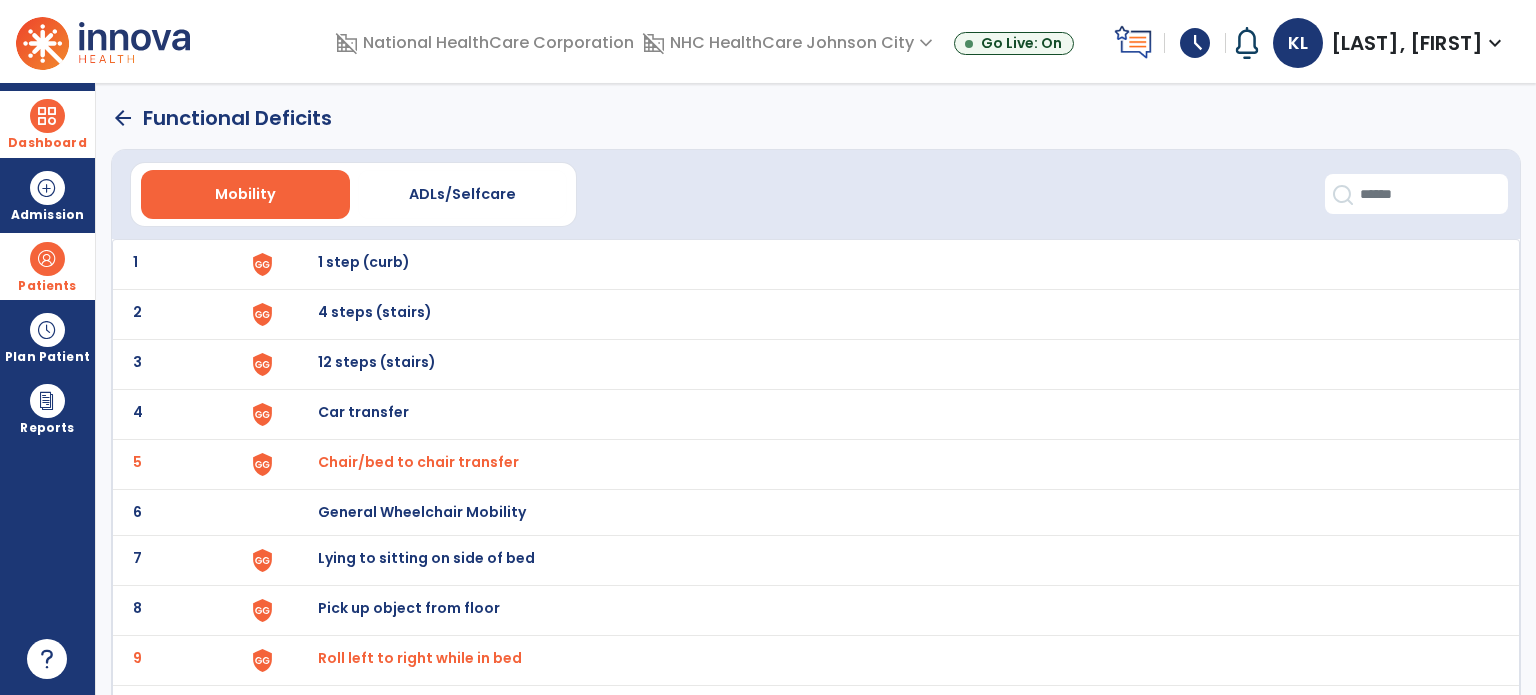 click on "Roll left to right while in bed" at bounding box center [418, 462] 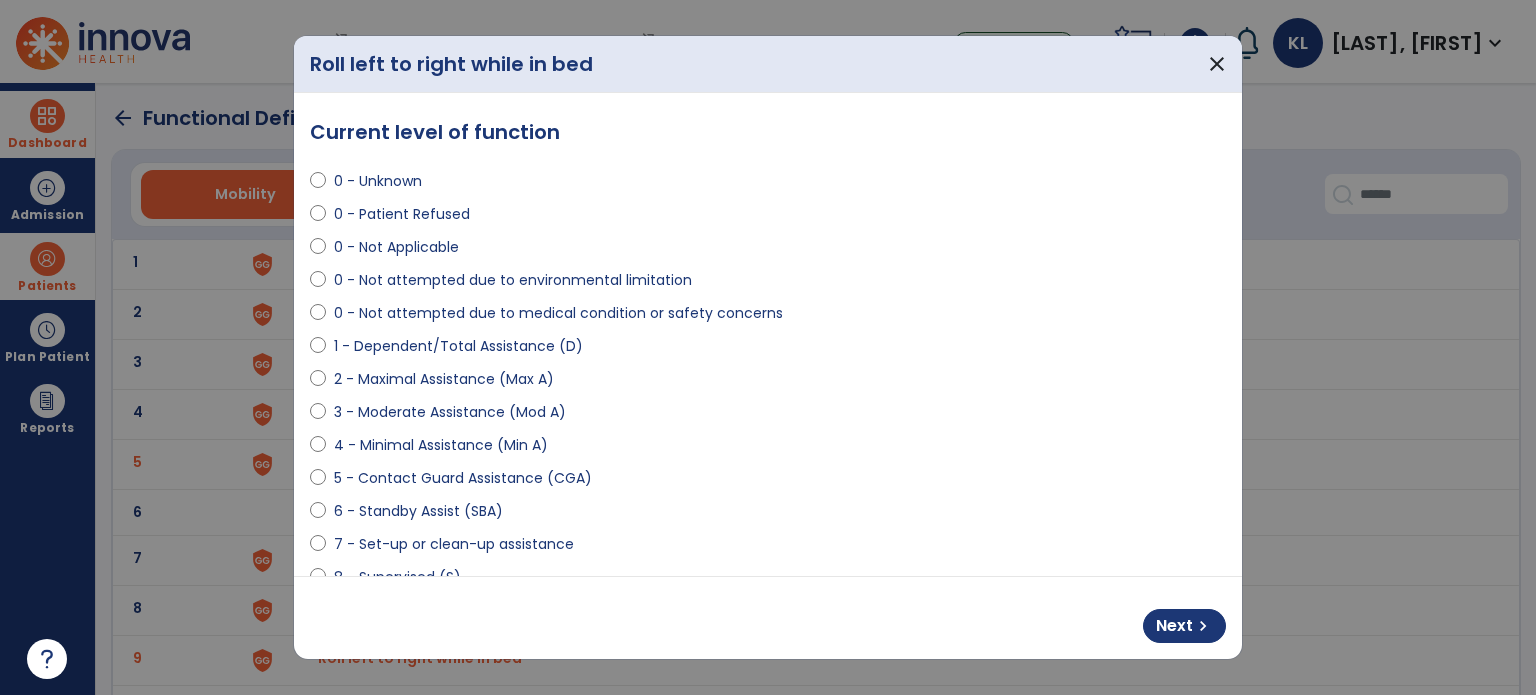 click on "5 - Contact Guard Assistance (CGA)" at bounding box center [768, 482] 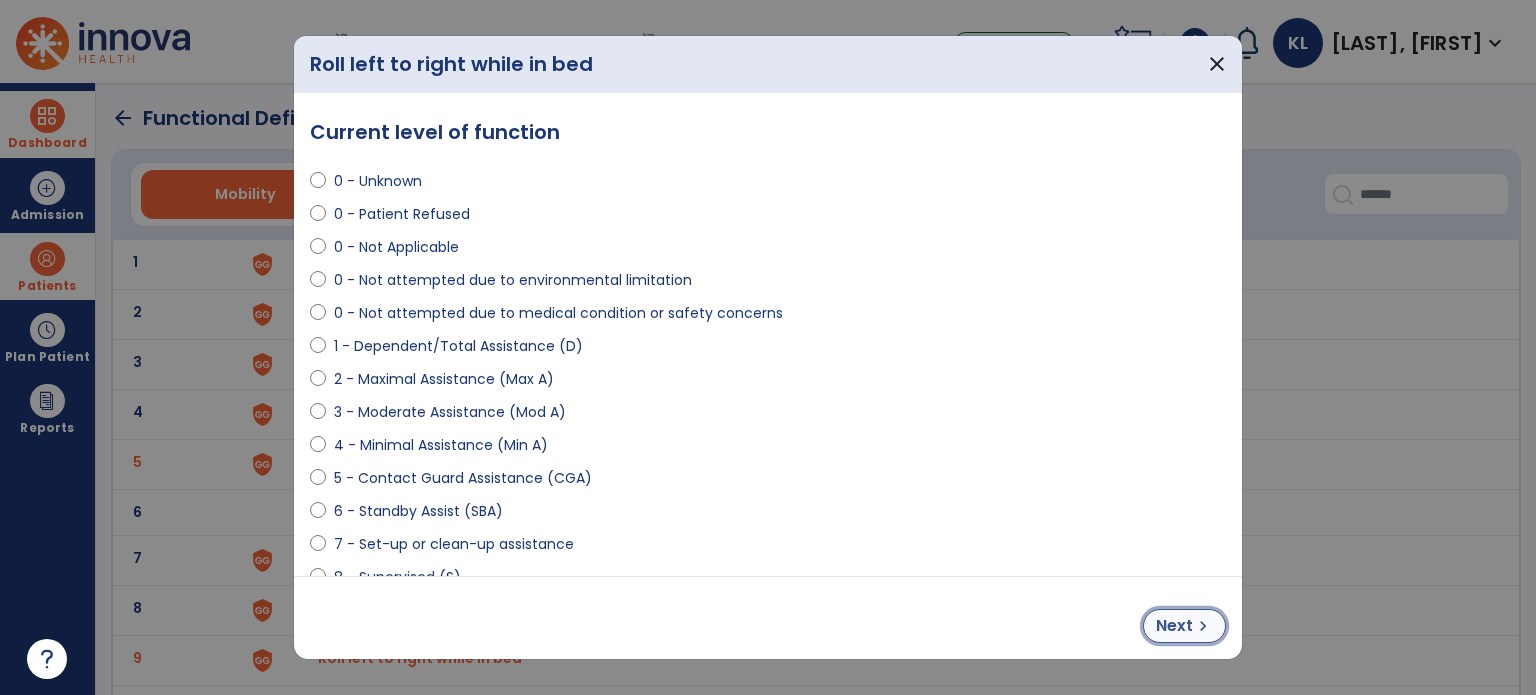 click on "Next" at bounding box center (1174, 626) 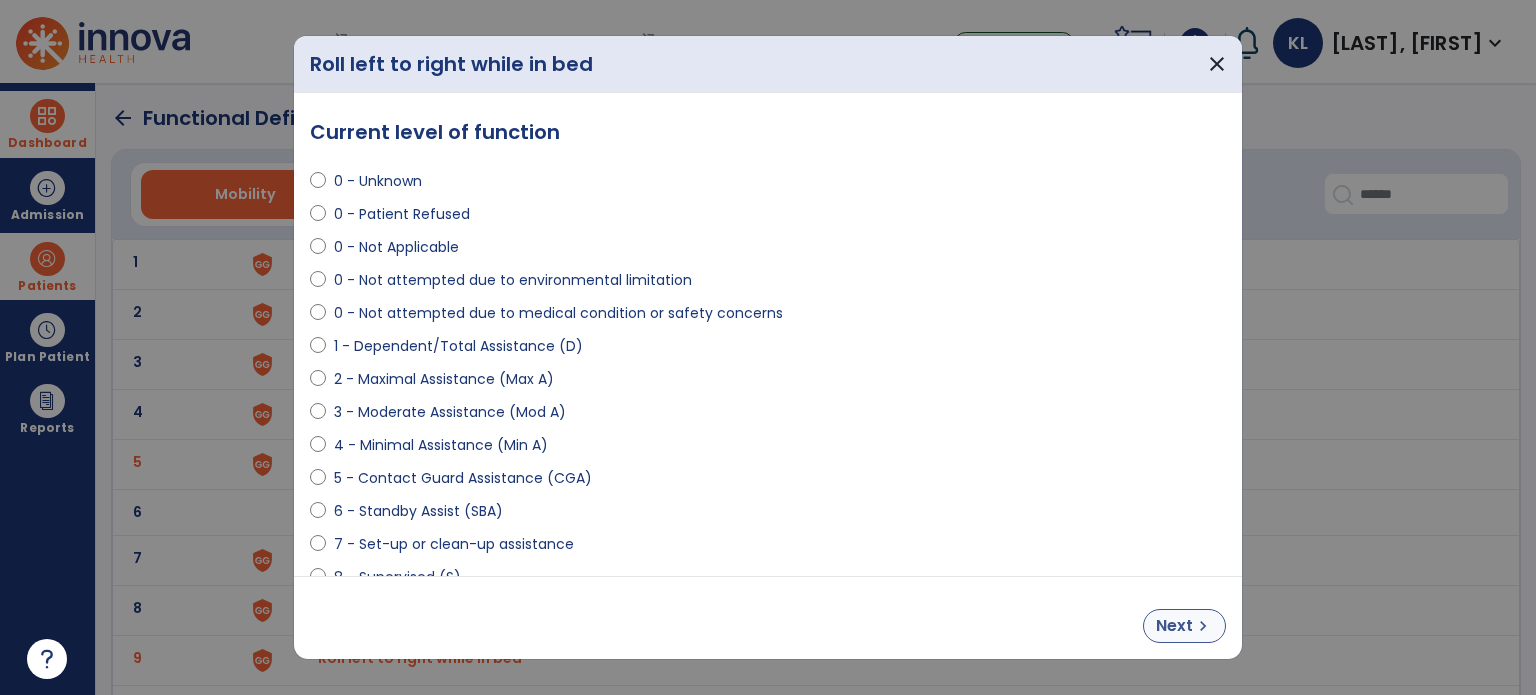 select on "**********" 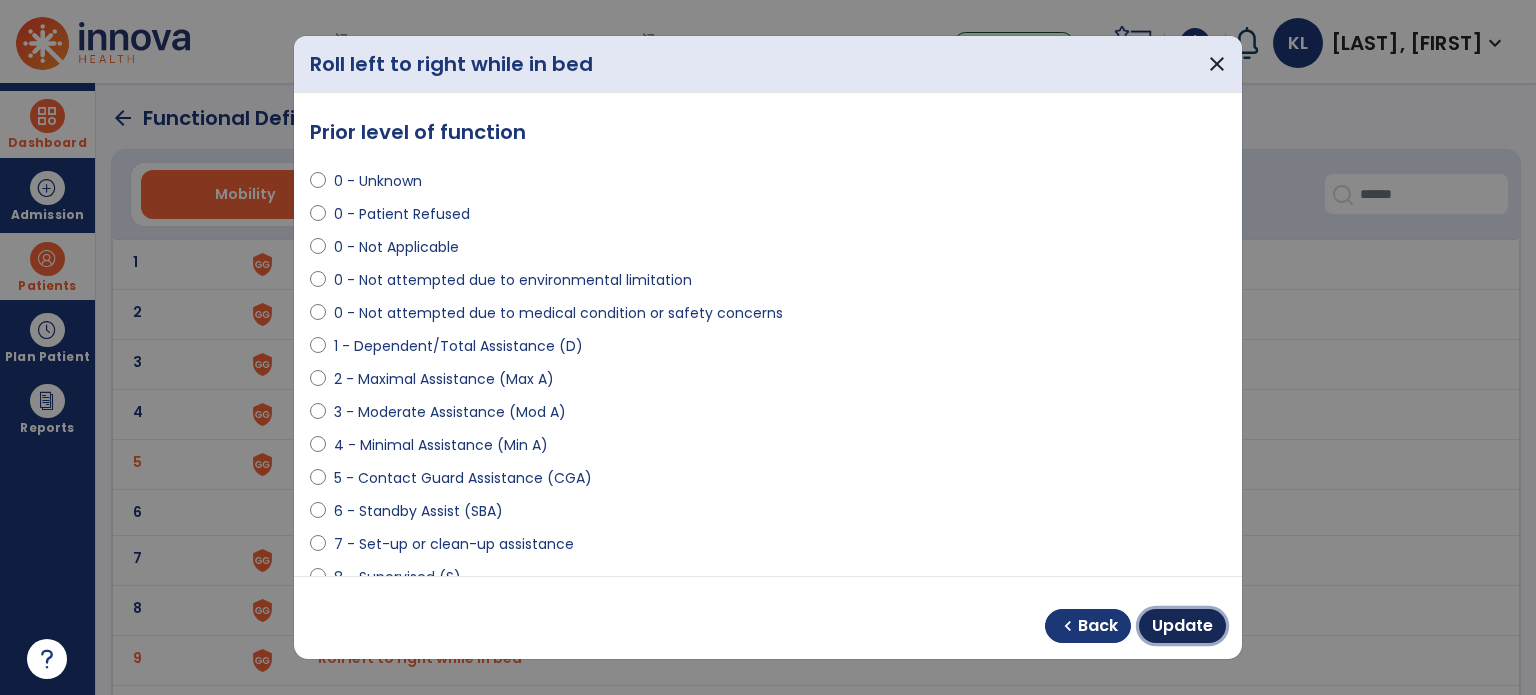 click on "Update" at bounding box center (1182, 626) 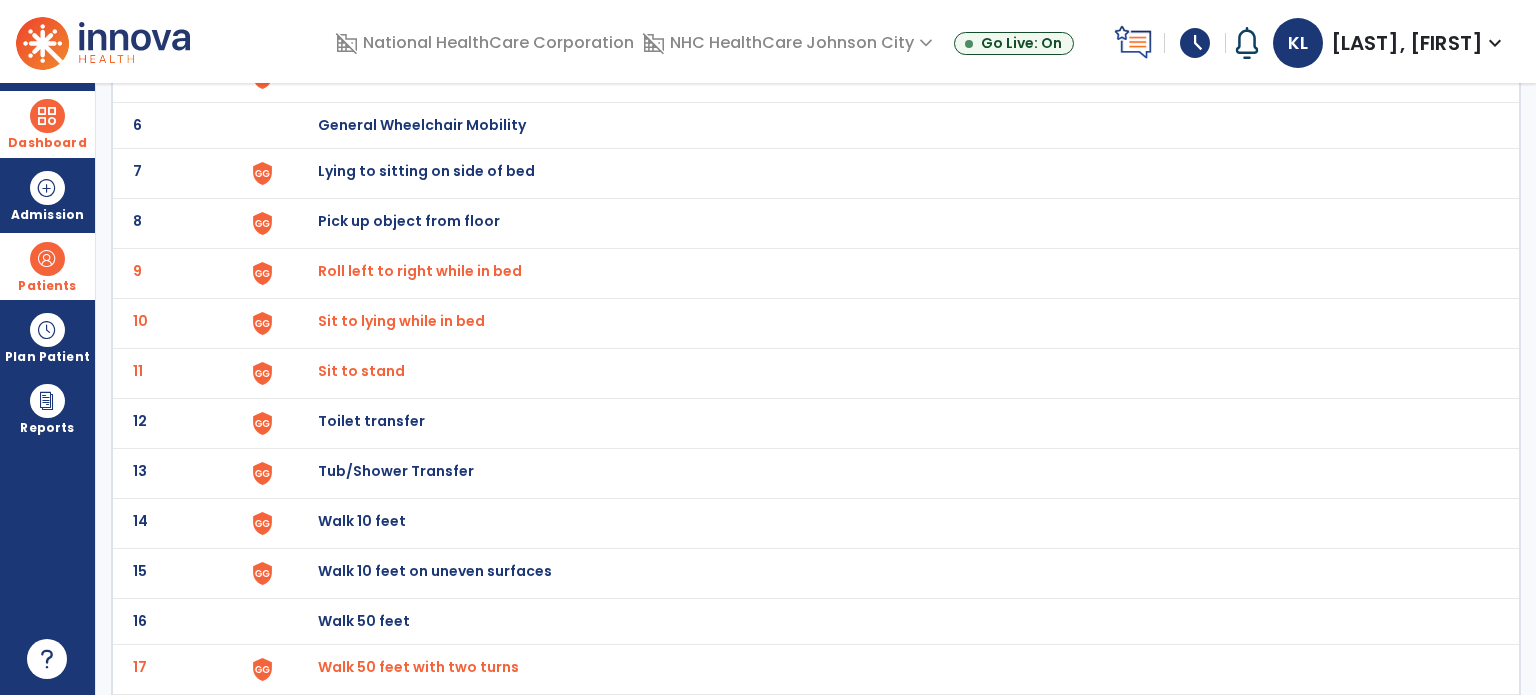 scroll, scrollTop: 393, scrollLeft: 0, axis: vertical 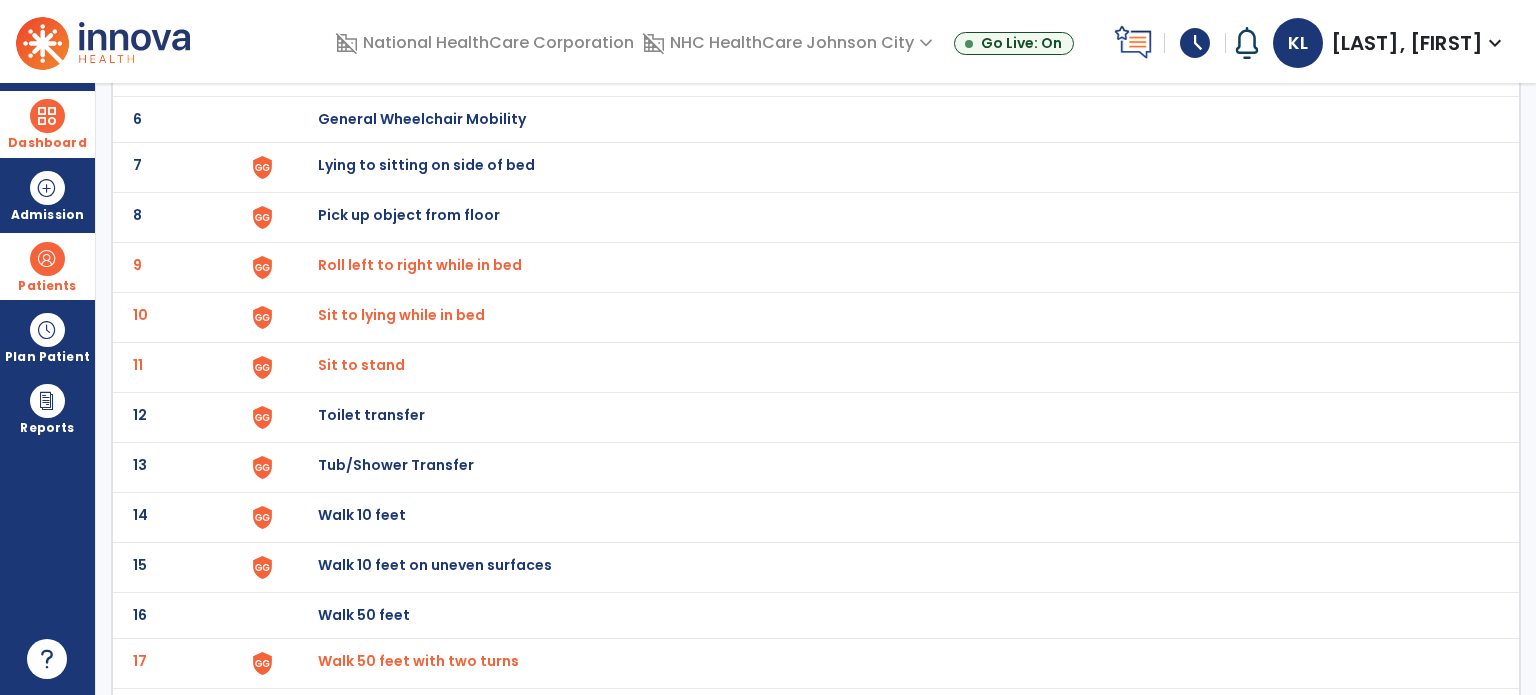 click on "Sit to lying while in bed" at bounding box center (418, 69) 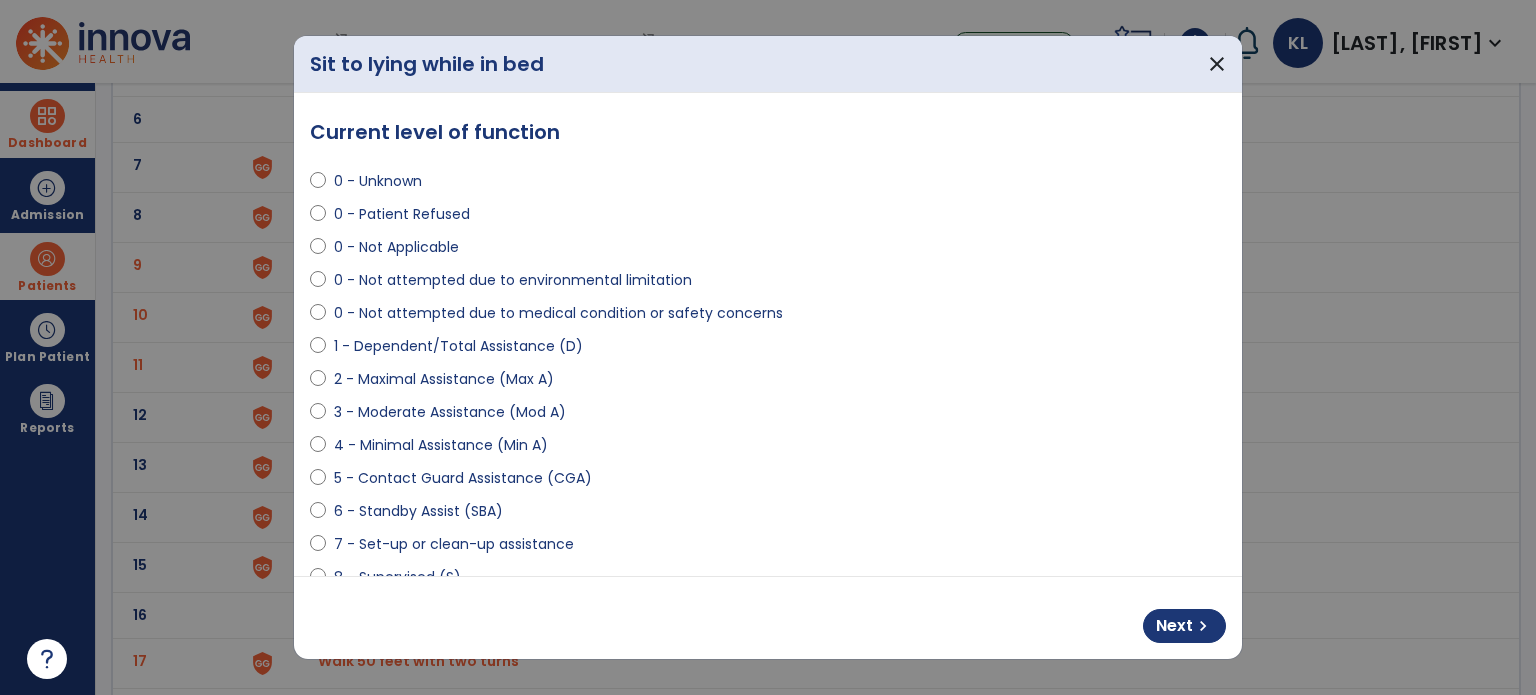 select on "**********" 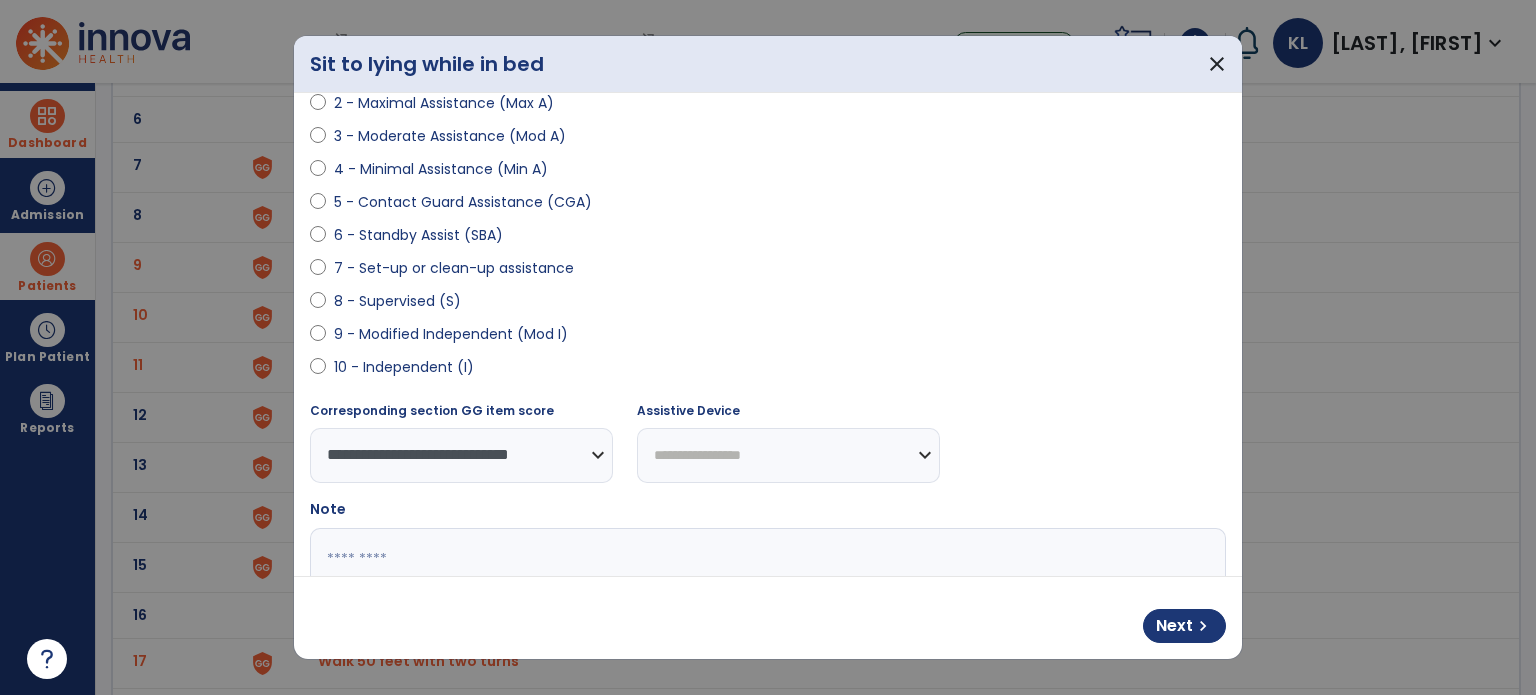 scroll, scrollTop: 280, scrollLeft: 0, axis: vertical 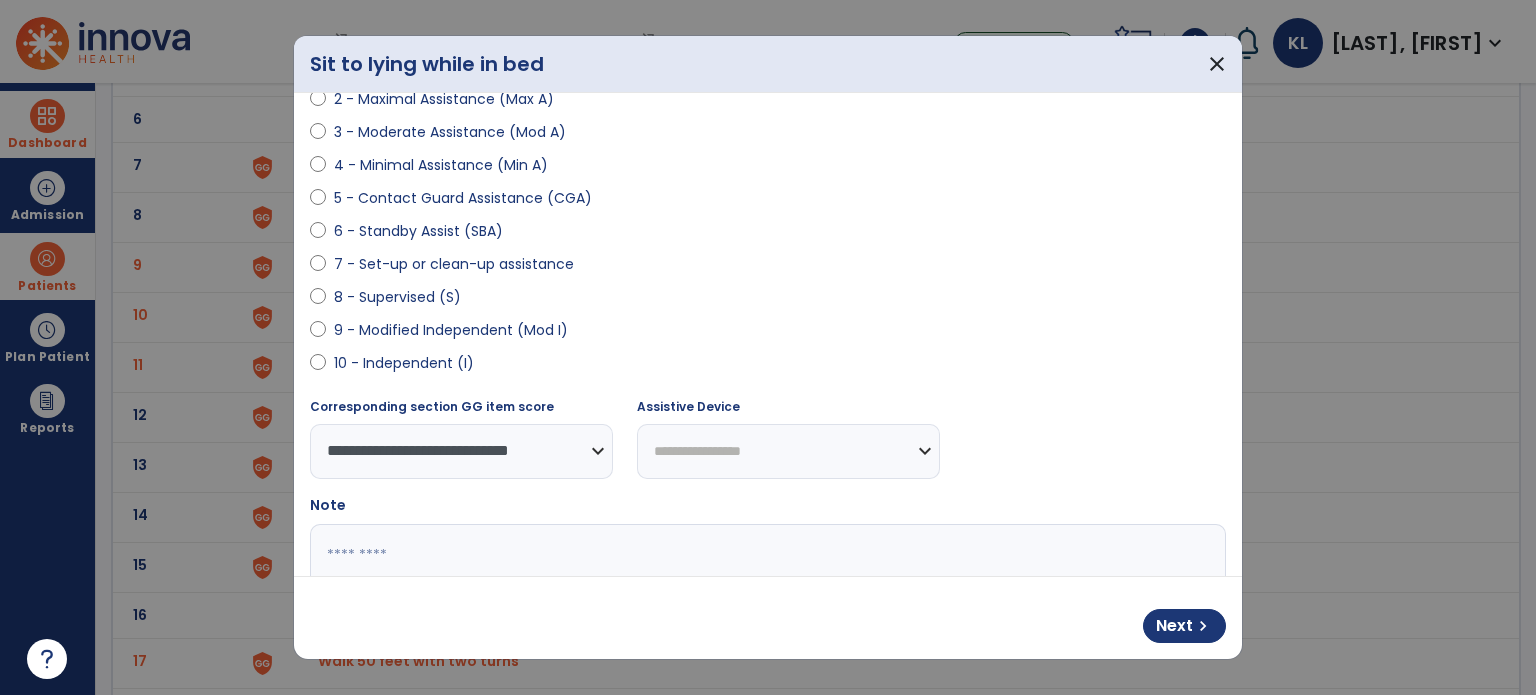 click on "**********" at bounding box center [788, 451] 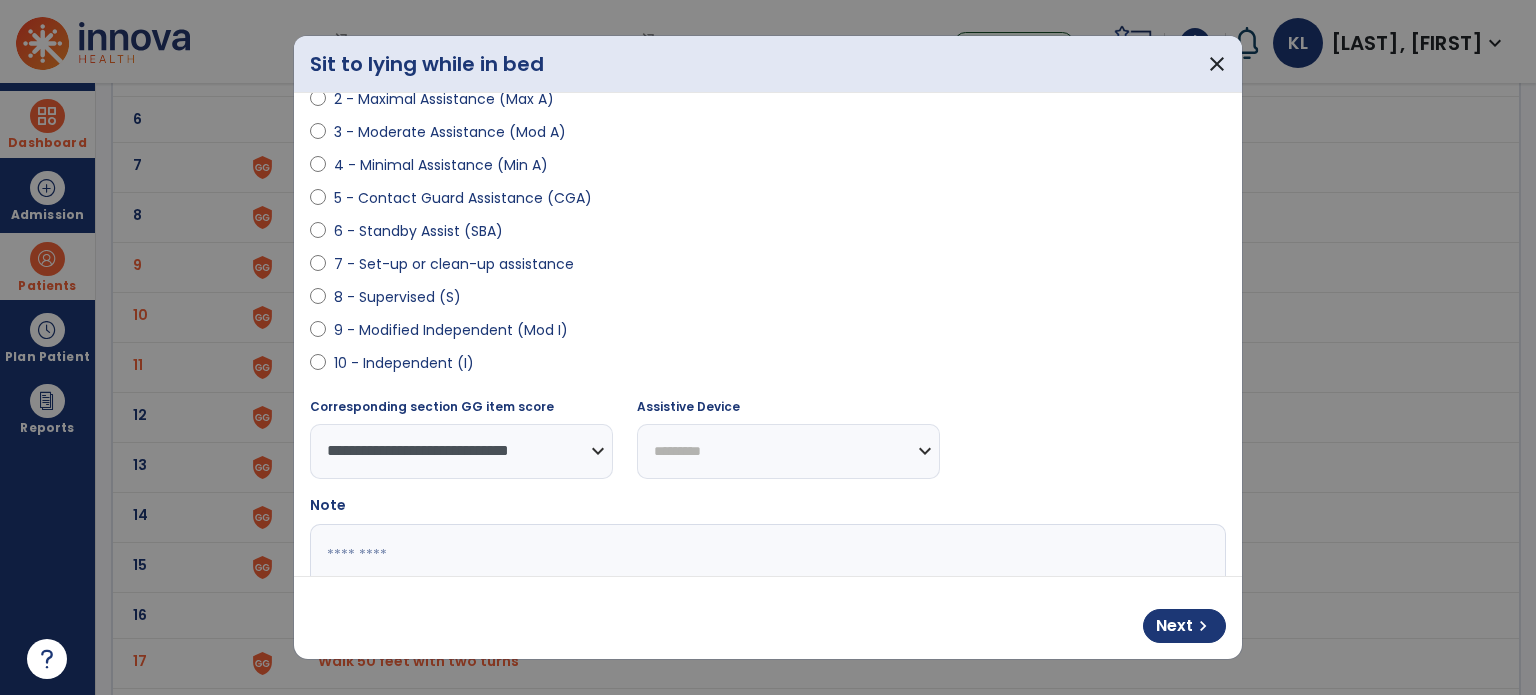 click on "**********" at bounding box center (788, 451) 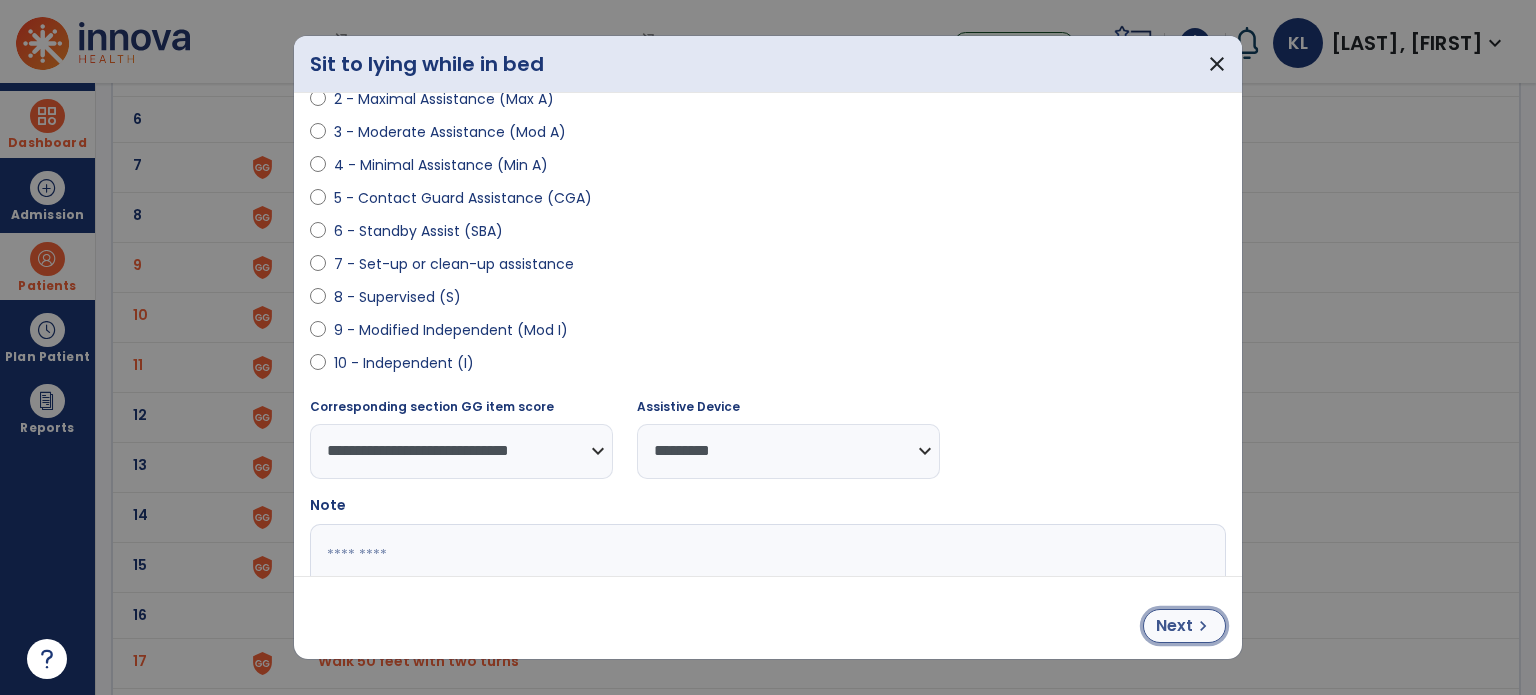 click on "Next  chevron_right" at bounding box center (1184, 626) 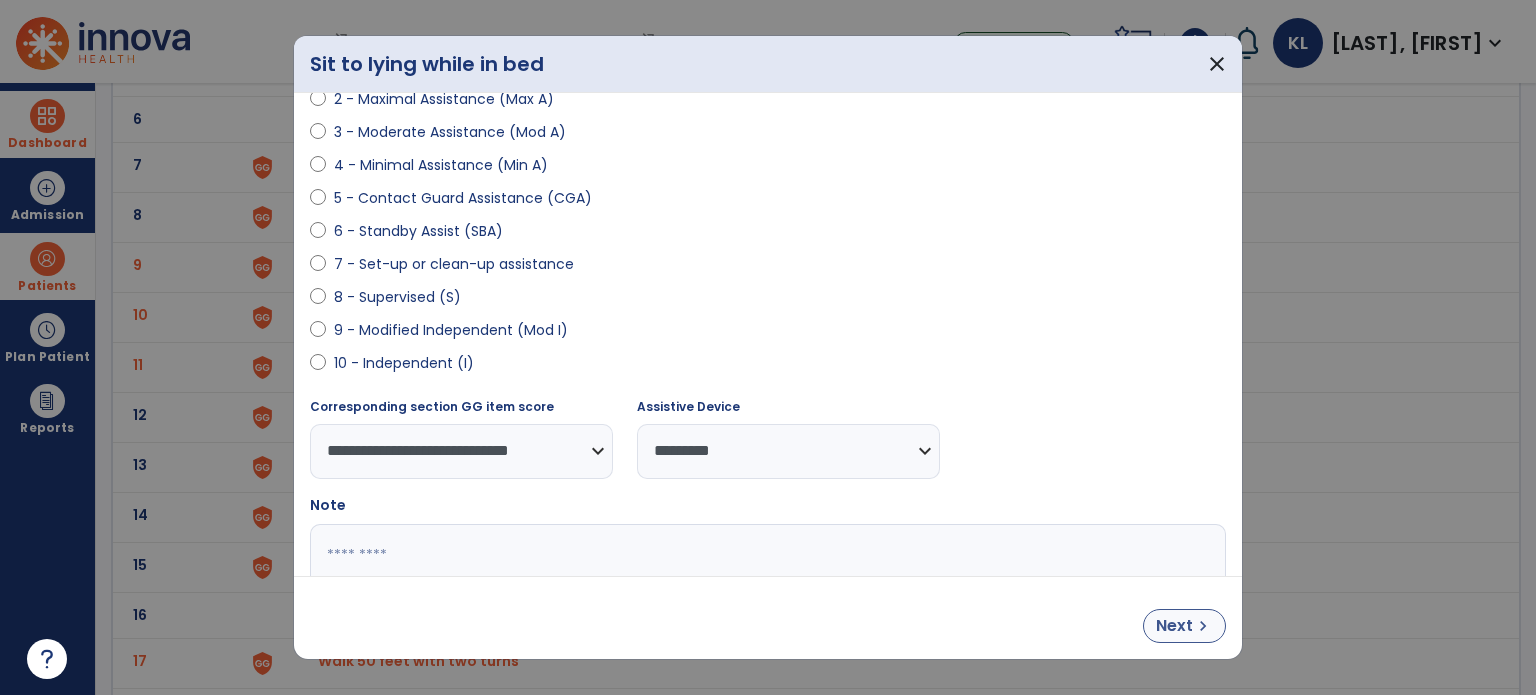 select on "**********" 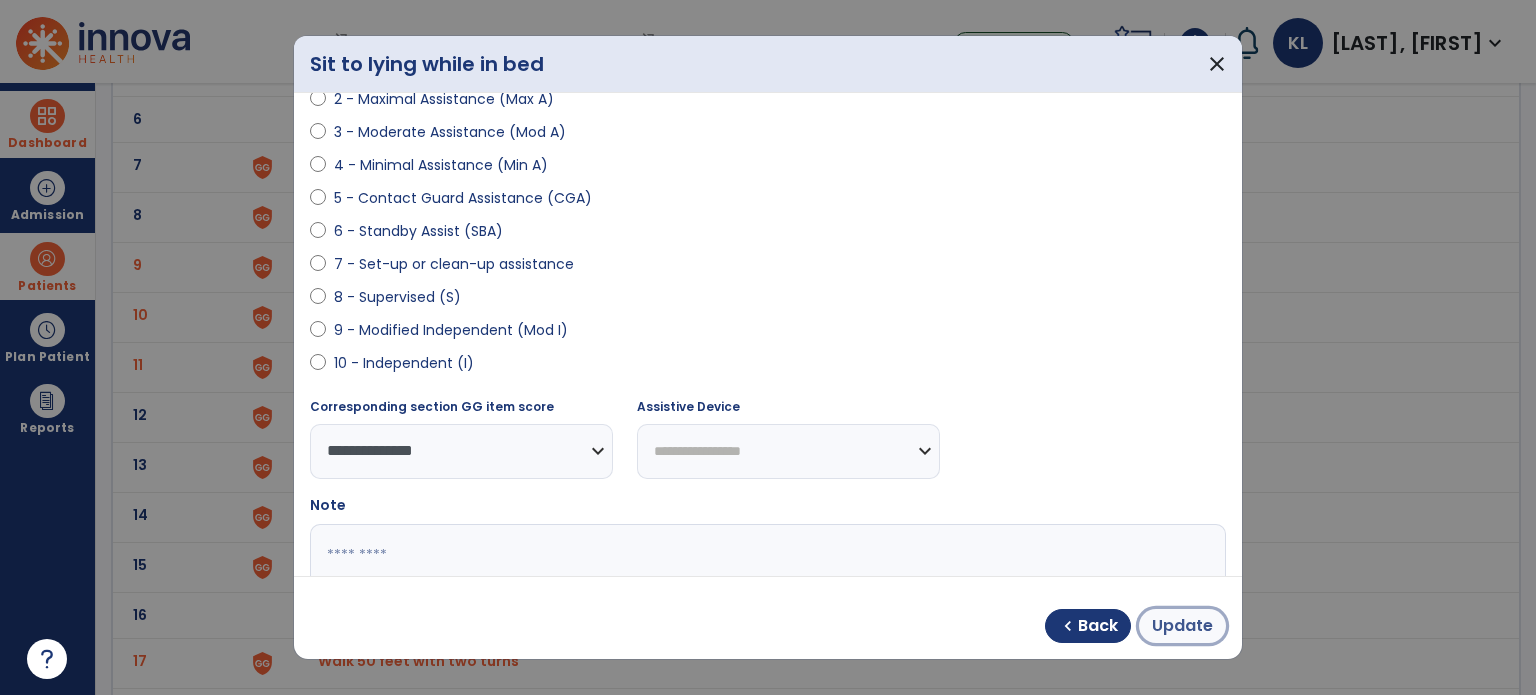 click on "Update" at bounding box center [1182, 626] 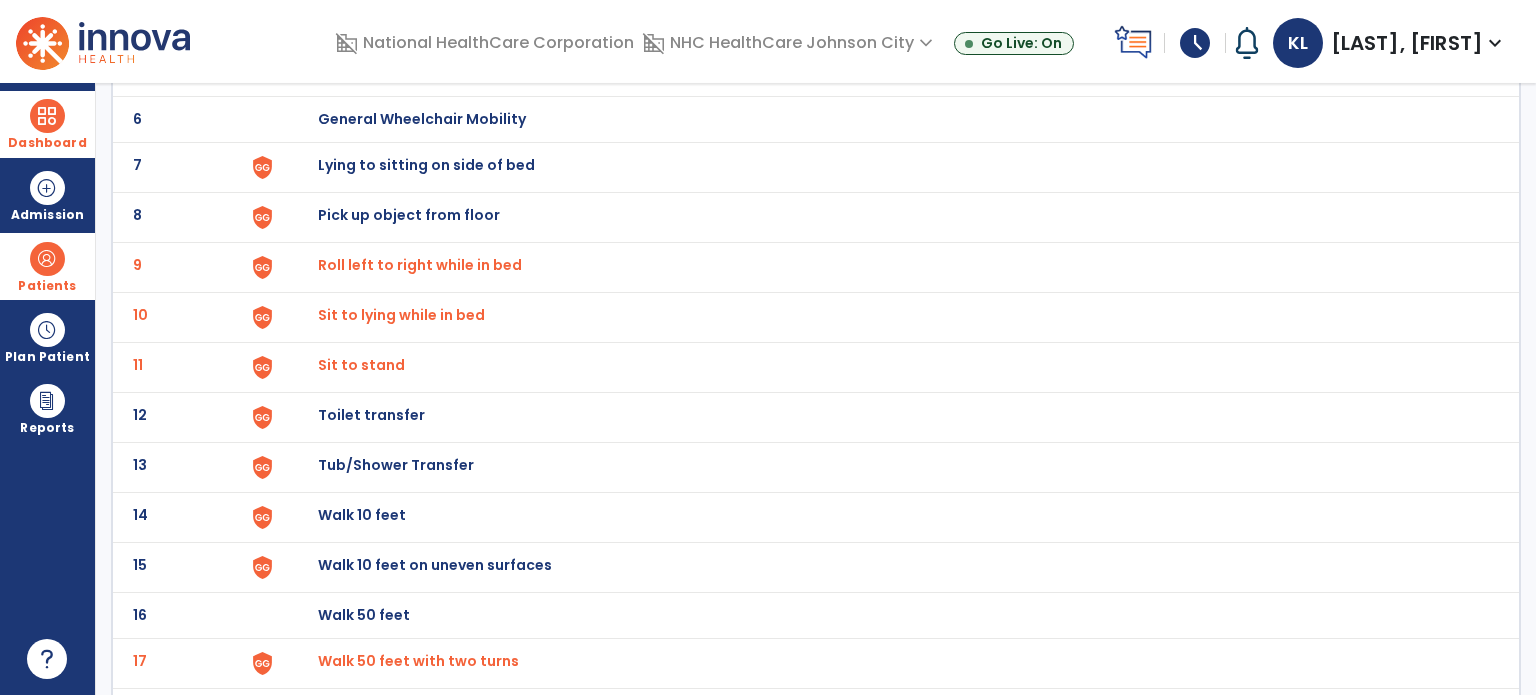 click on "Sit to stand" at bounding box center (418, 69) 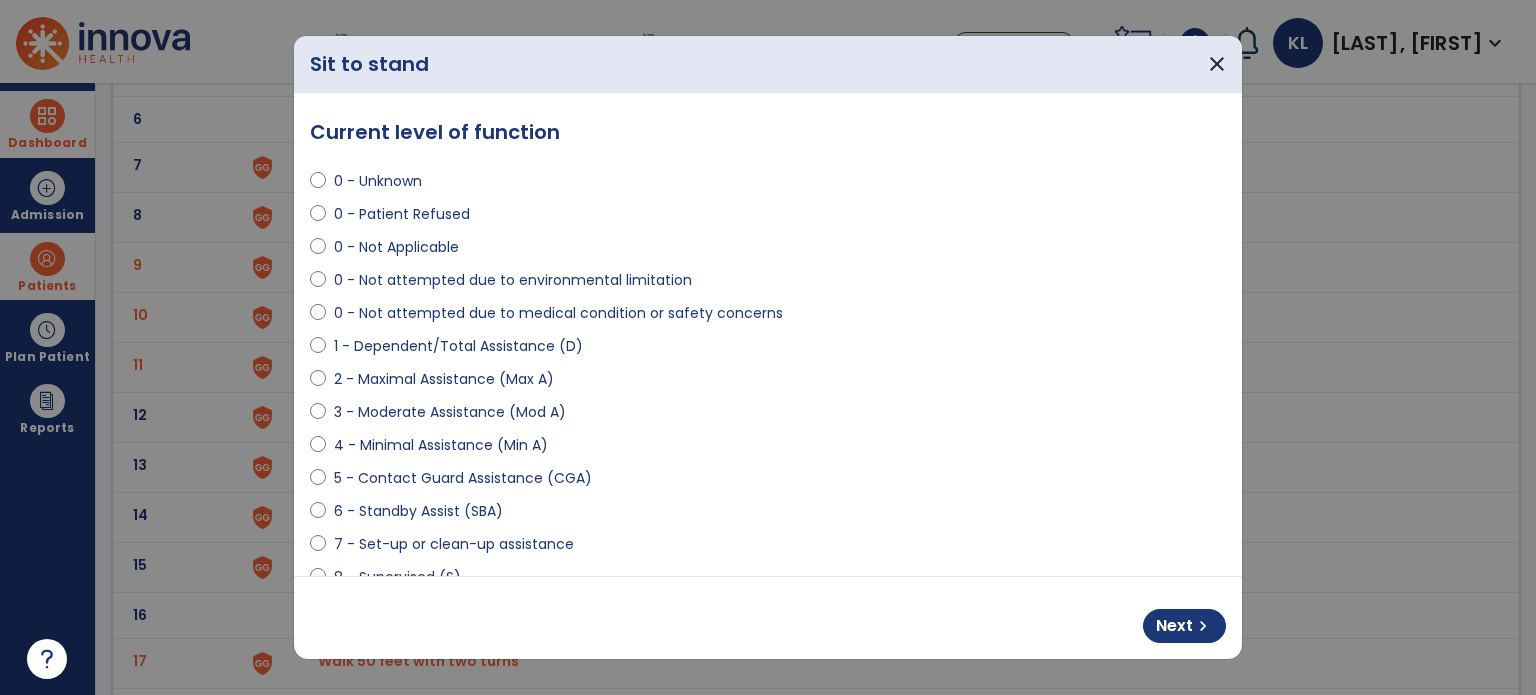 click on "4 - Minimal Assistance (Min A)" at bounding box center (768, 449) 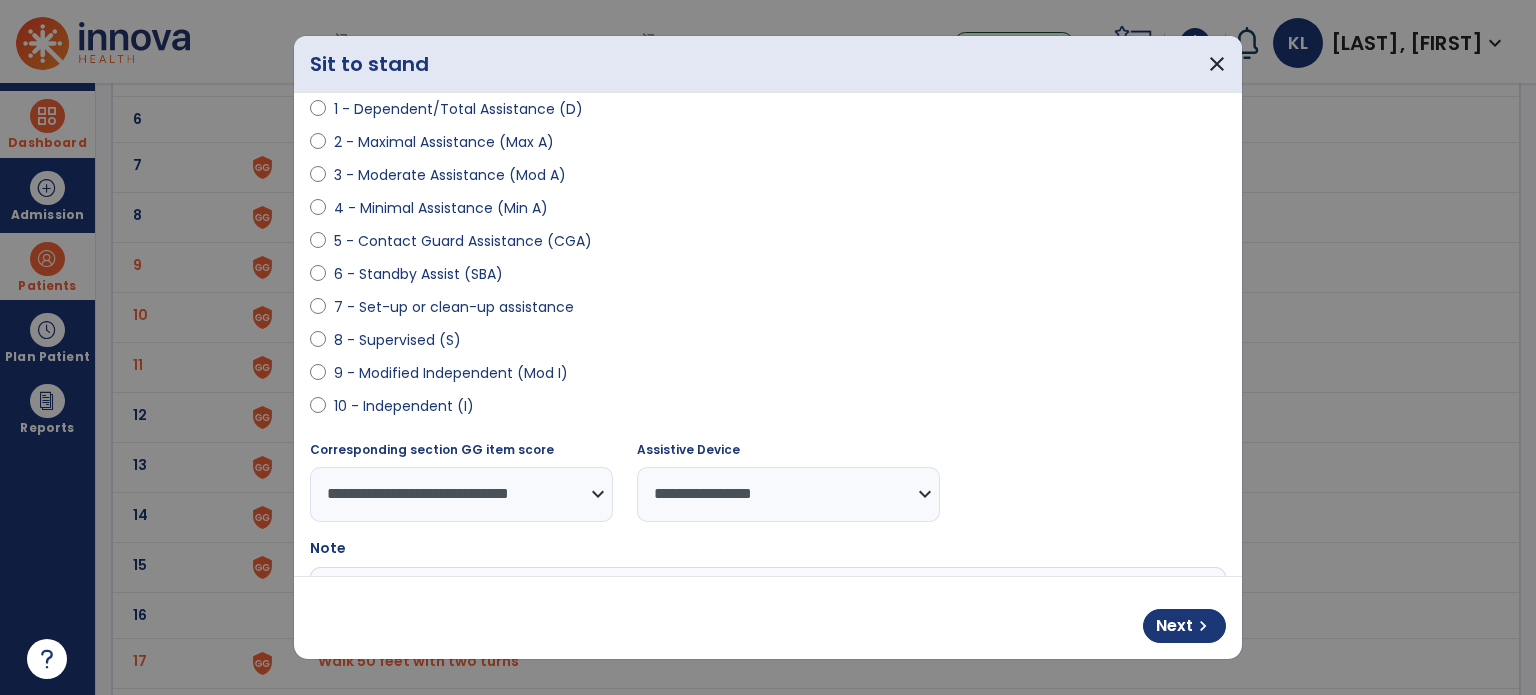 scroll, scrollTop: 280, scrollLeft: 0, axis: vertical 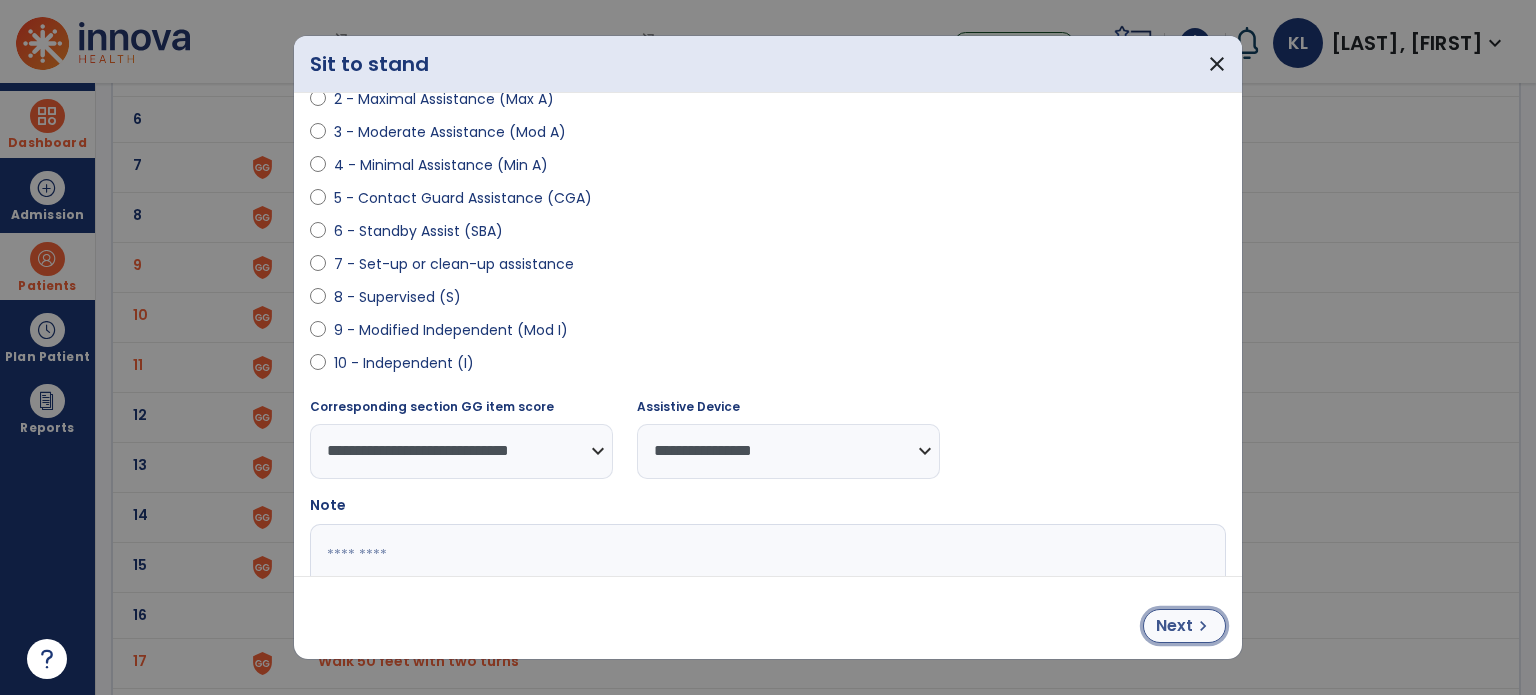click on "chevron_right" at bounding box center [1203, 626] 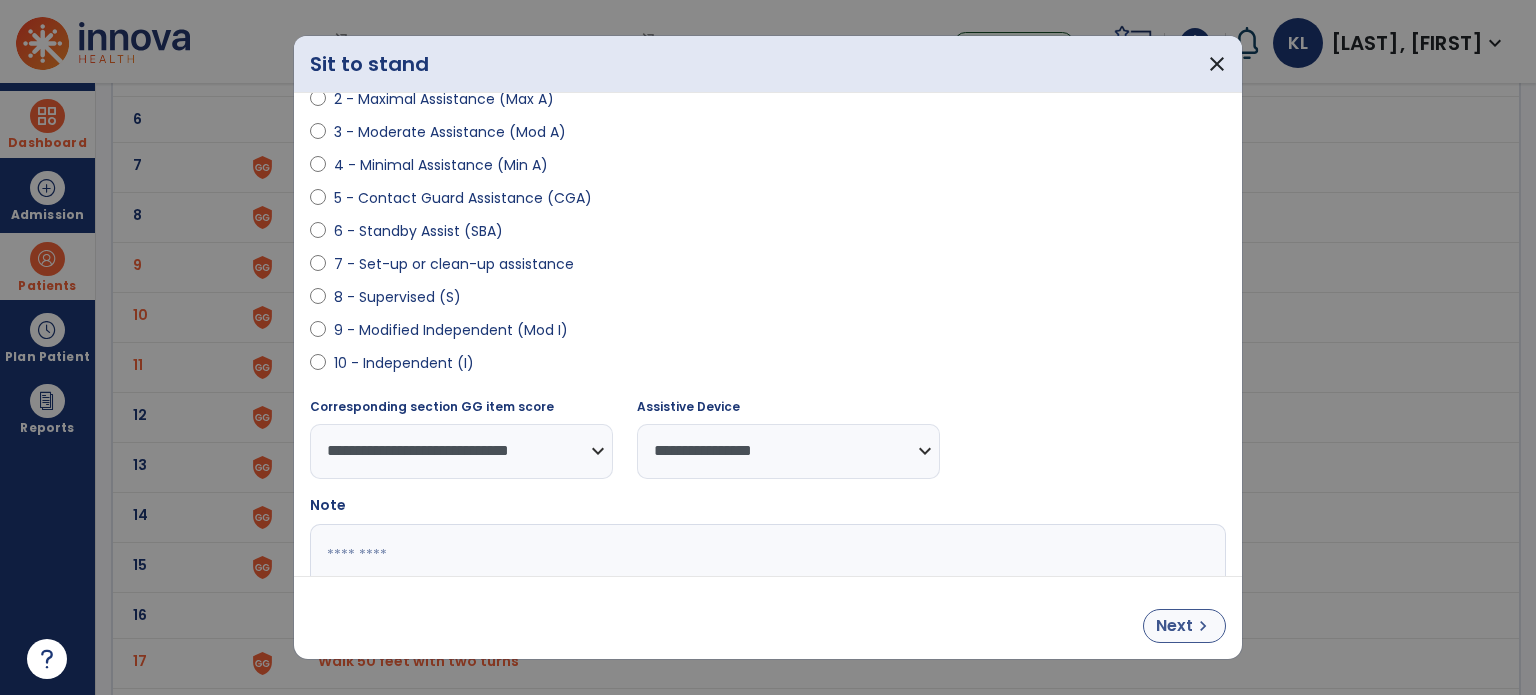select on "**********" 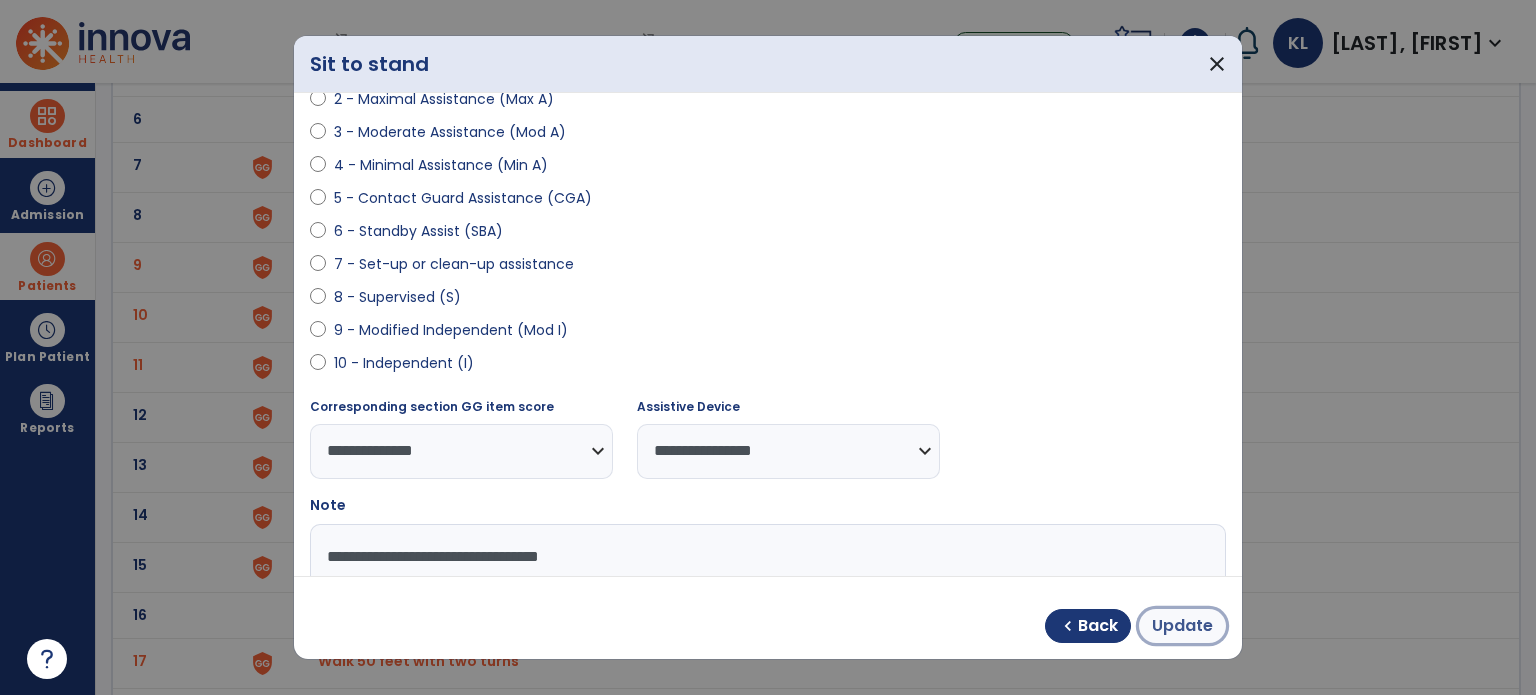 click on "Update" at bounding box center [1182, 626] 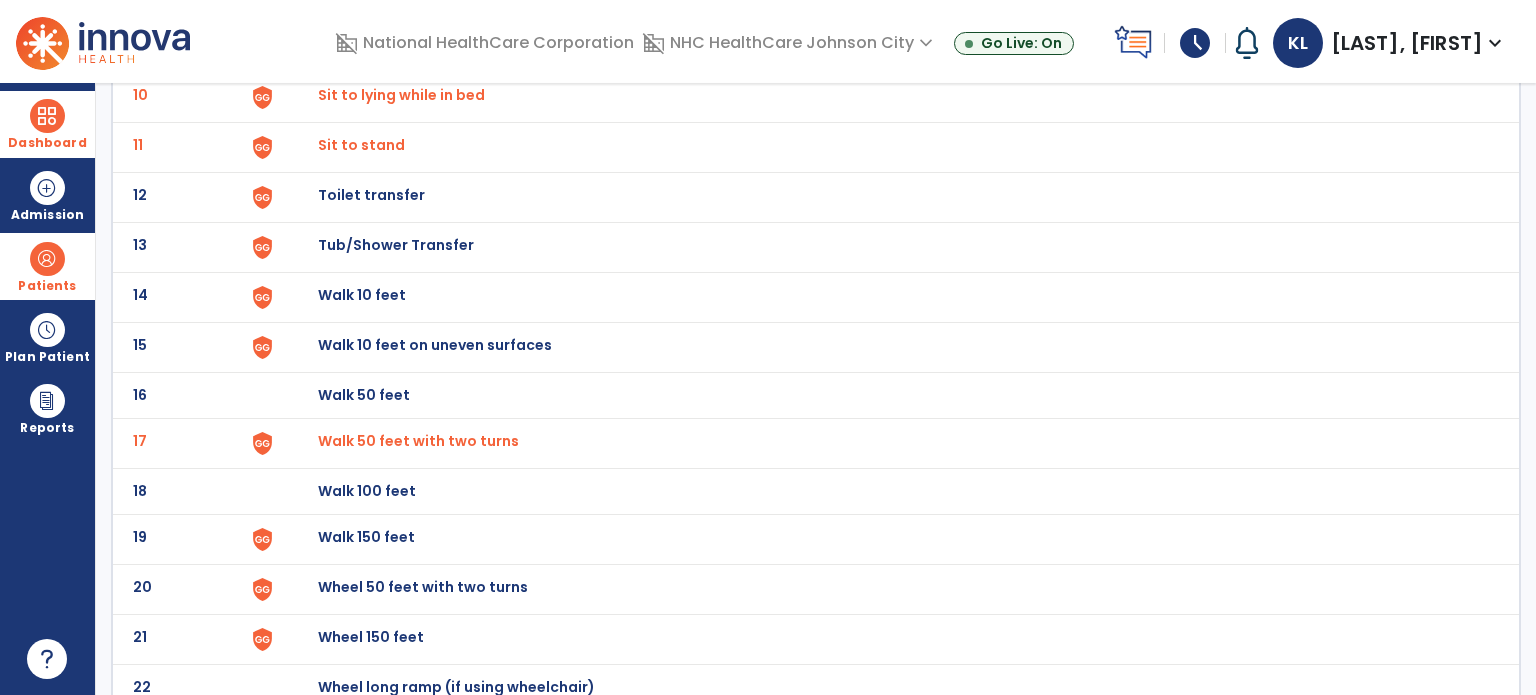 scroll, scrollTop: 670, scrollLeft: 0, axis: vertical 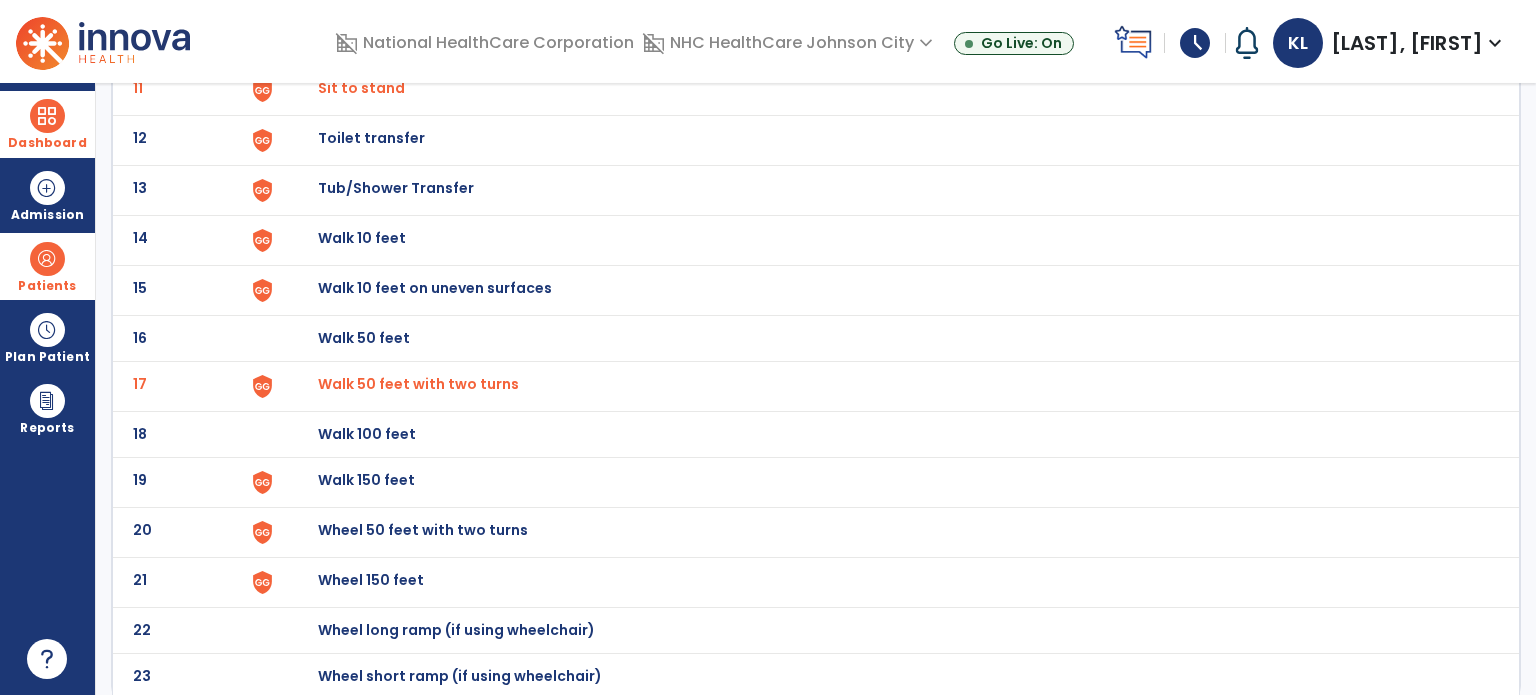 click on "Walk 50 feet with two turns" at bounding box center (418, -208) 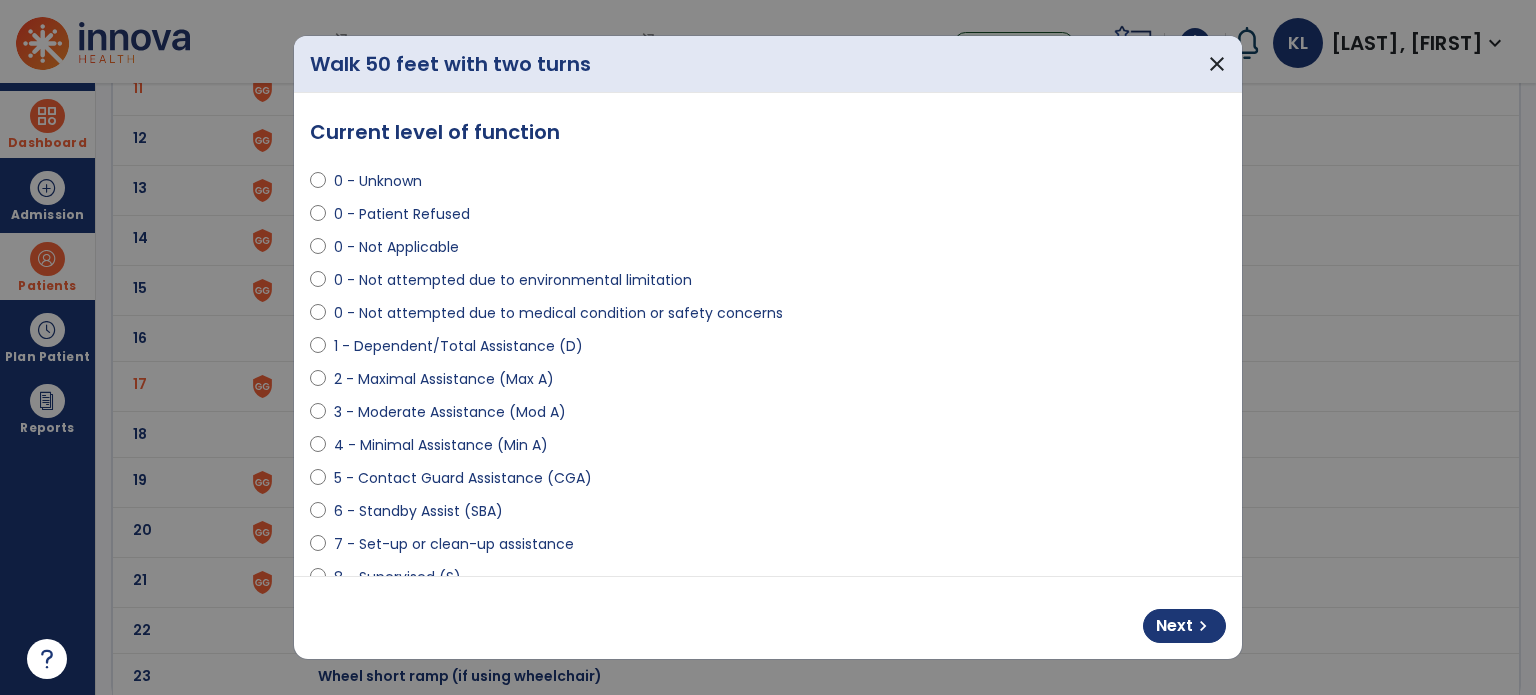 select on "**********" 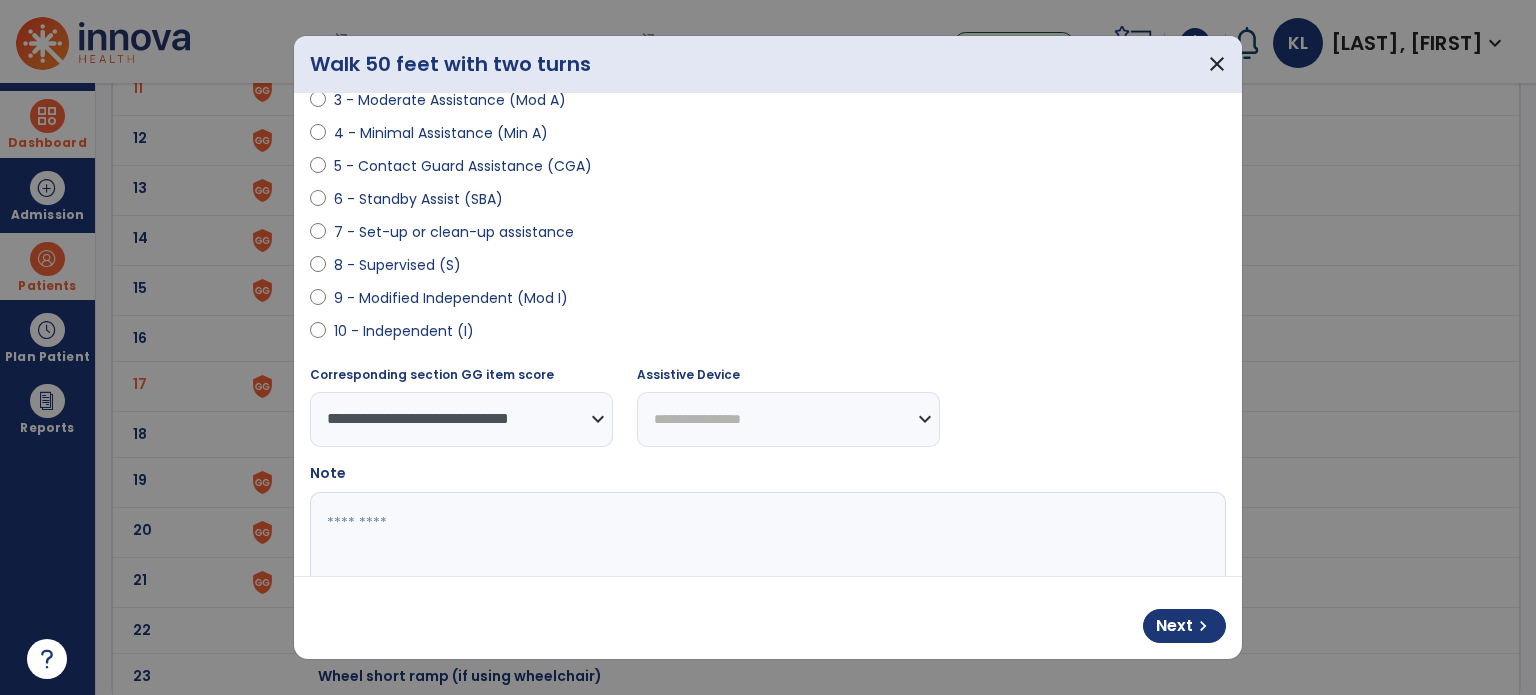 scroll, scrollTop: 320, scrollLeft: 0, axis: vertical 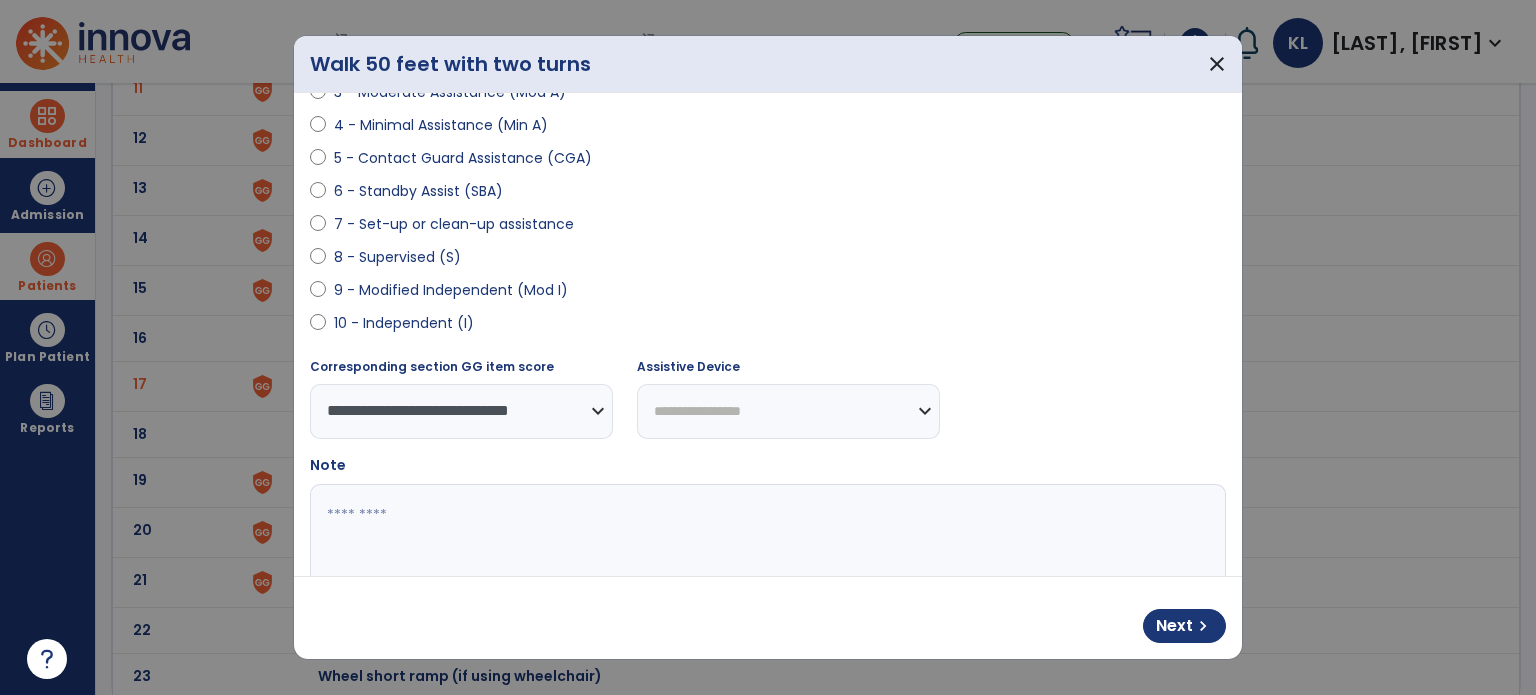 click on "**********" at bounding box center (788, 411) 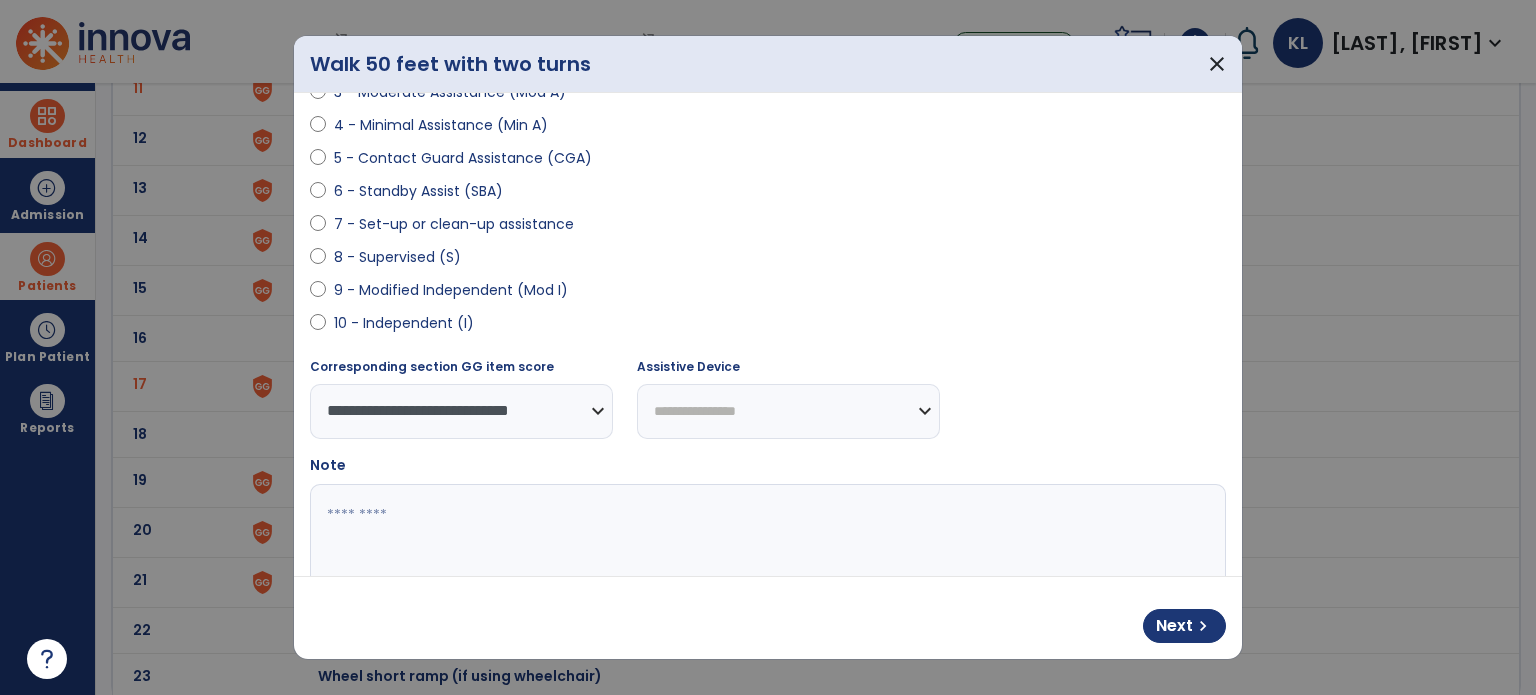 click on "**********" at bounding box center (788, 411) 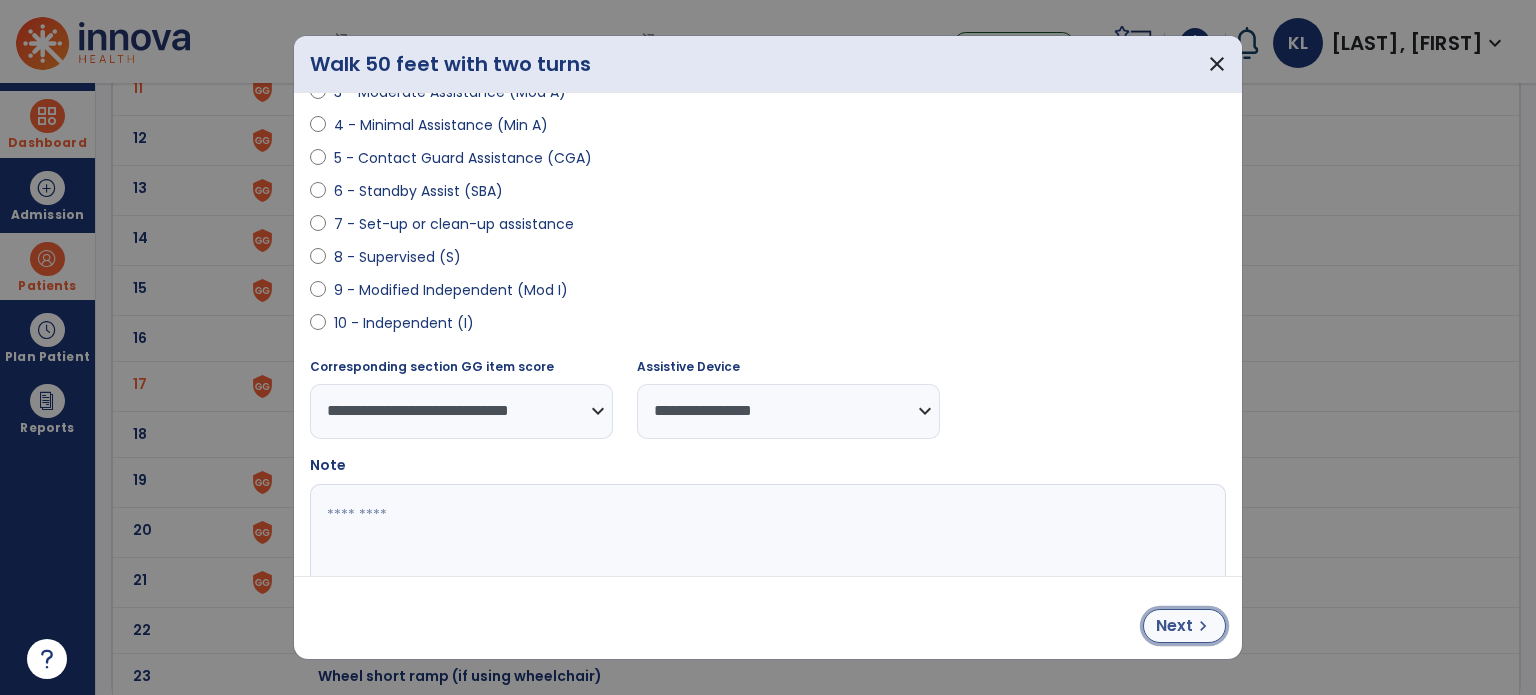 click on "Next" at bounding box center [1174, 626] 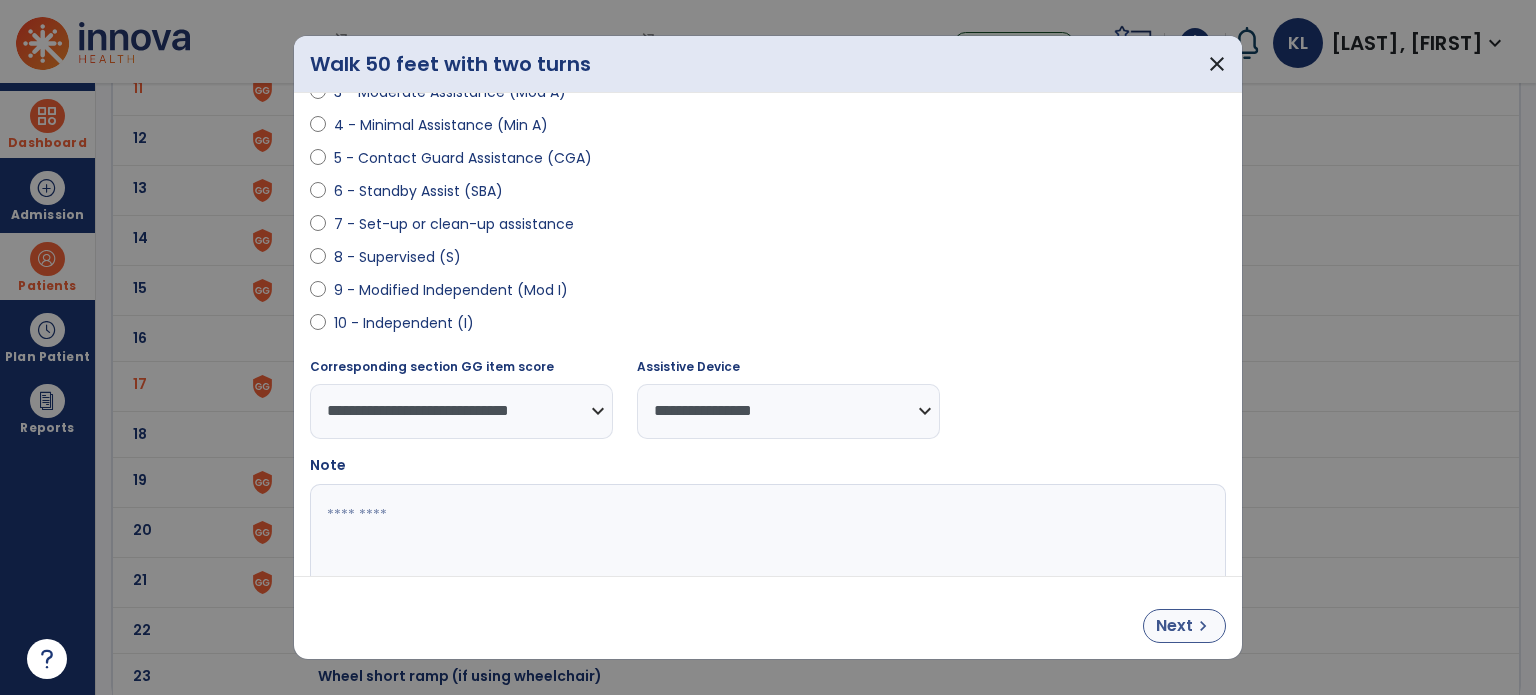 select on "**********" 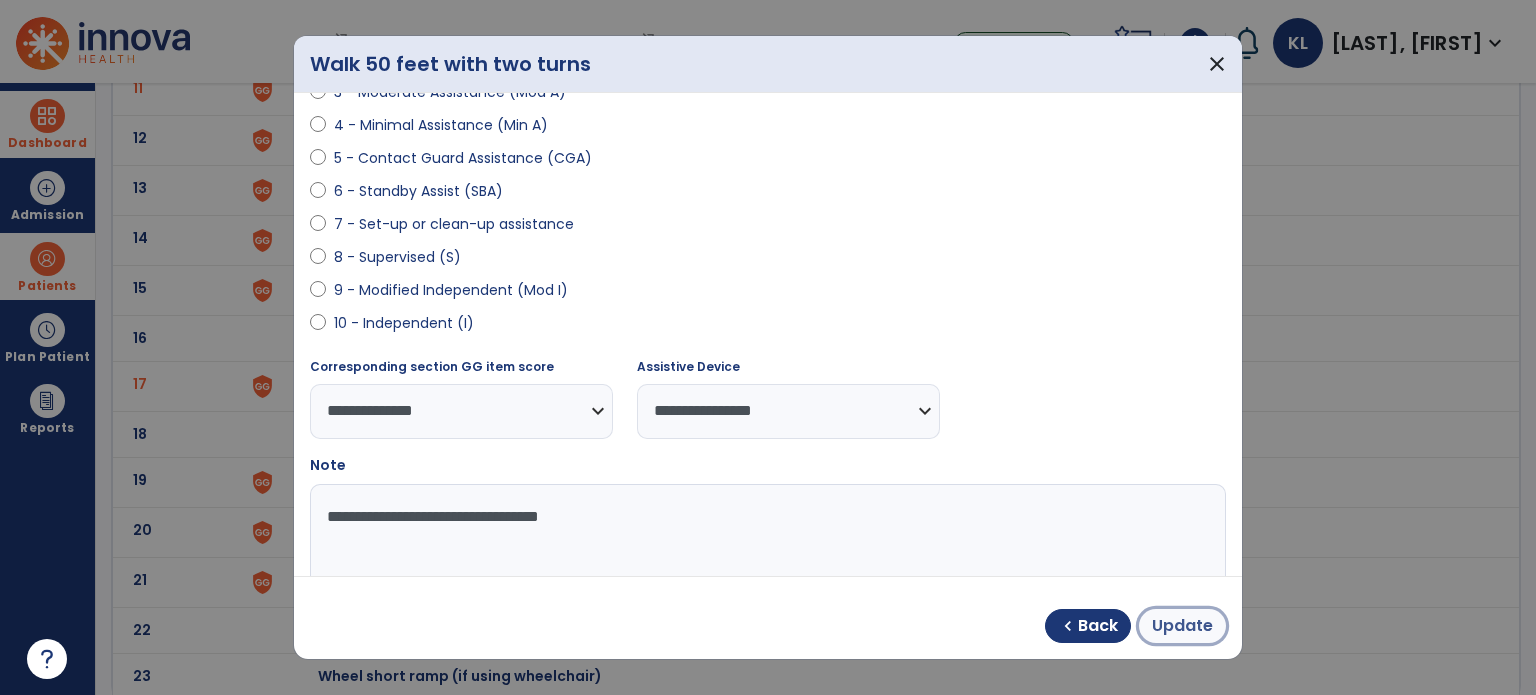 click on "Update" at bounding box center [1182, 626] 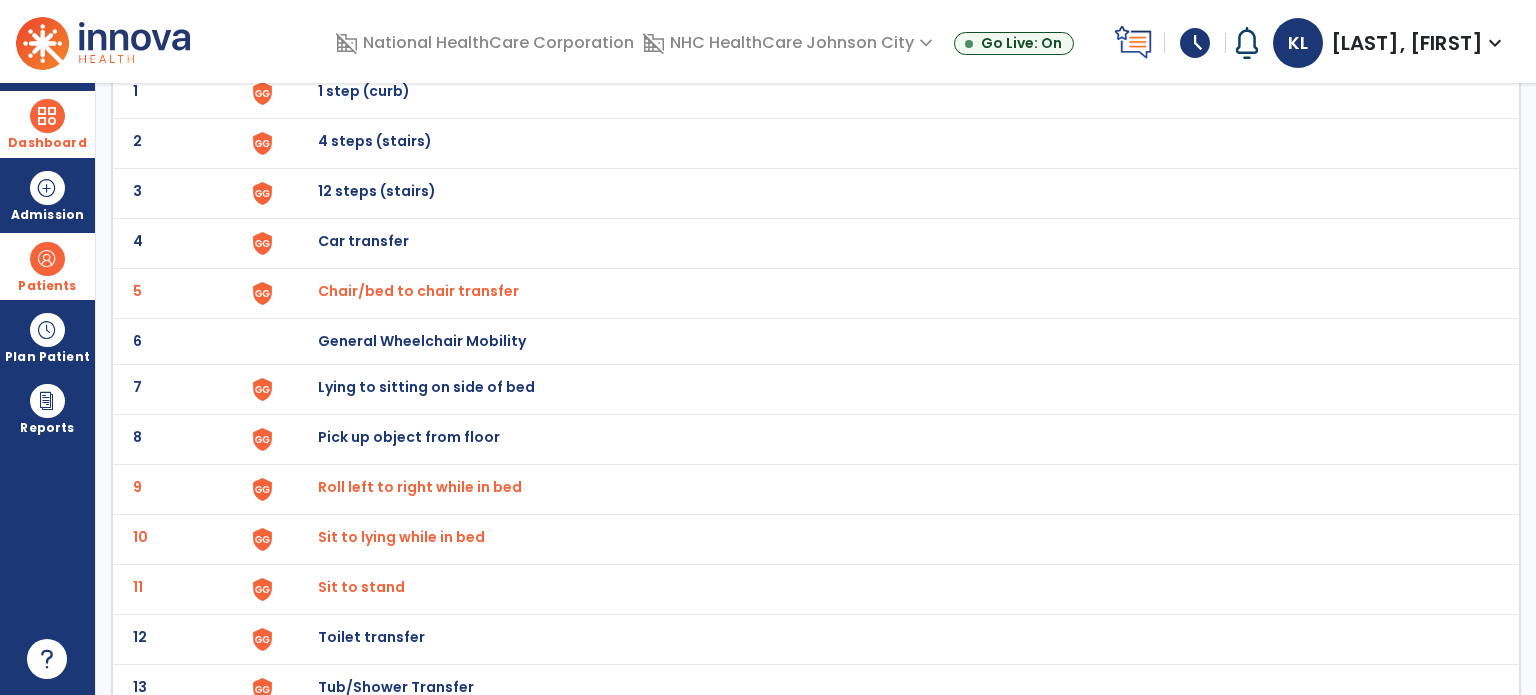 scroll, scrollTop: 0, scrollLeft: 0, axis: both 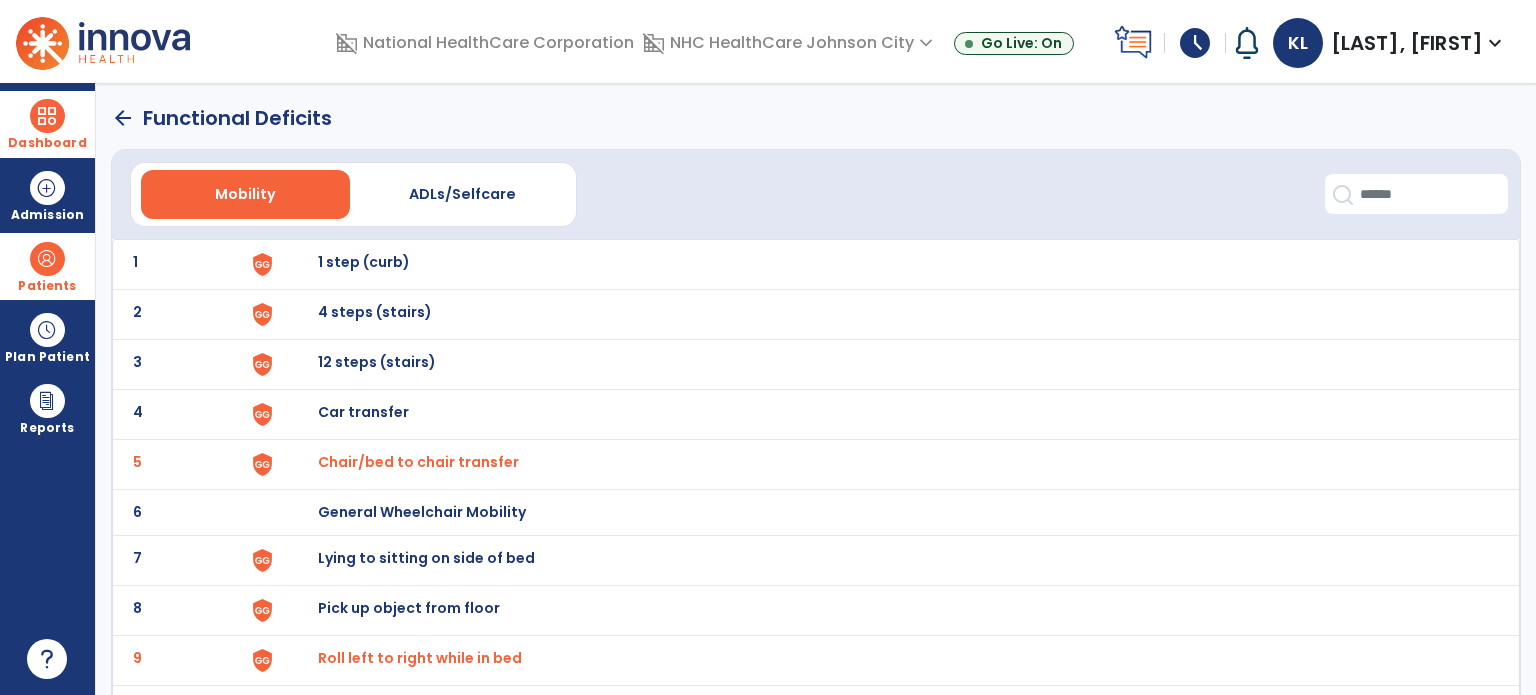 click on "arrow_back" 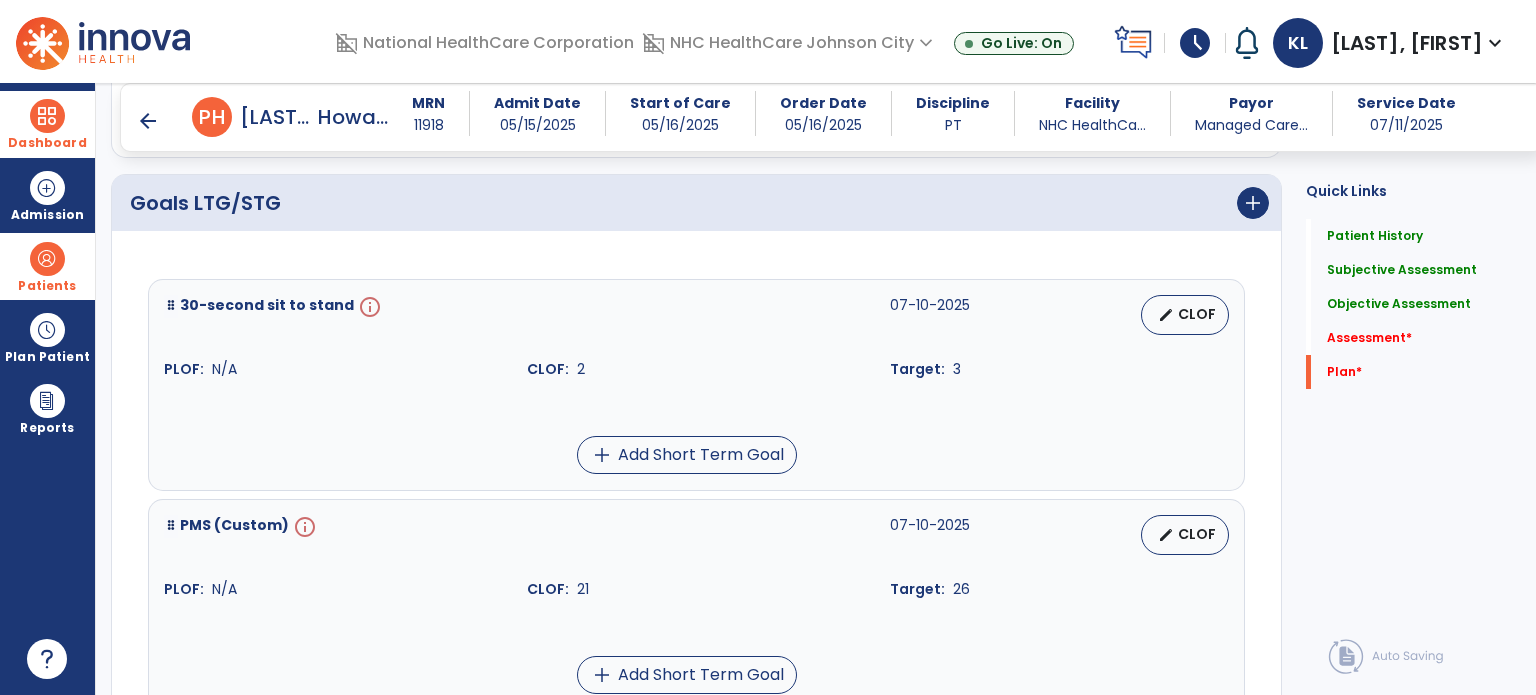 scroll, scrollTop: 3822, scrollLeft: 0, axis: vertical 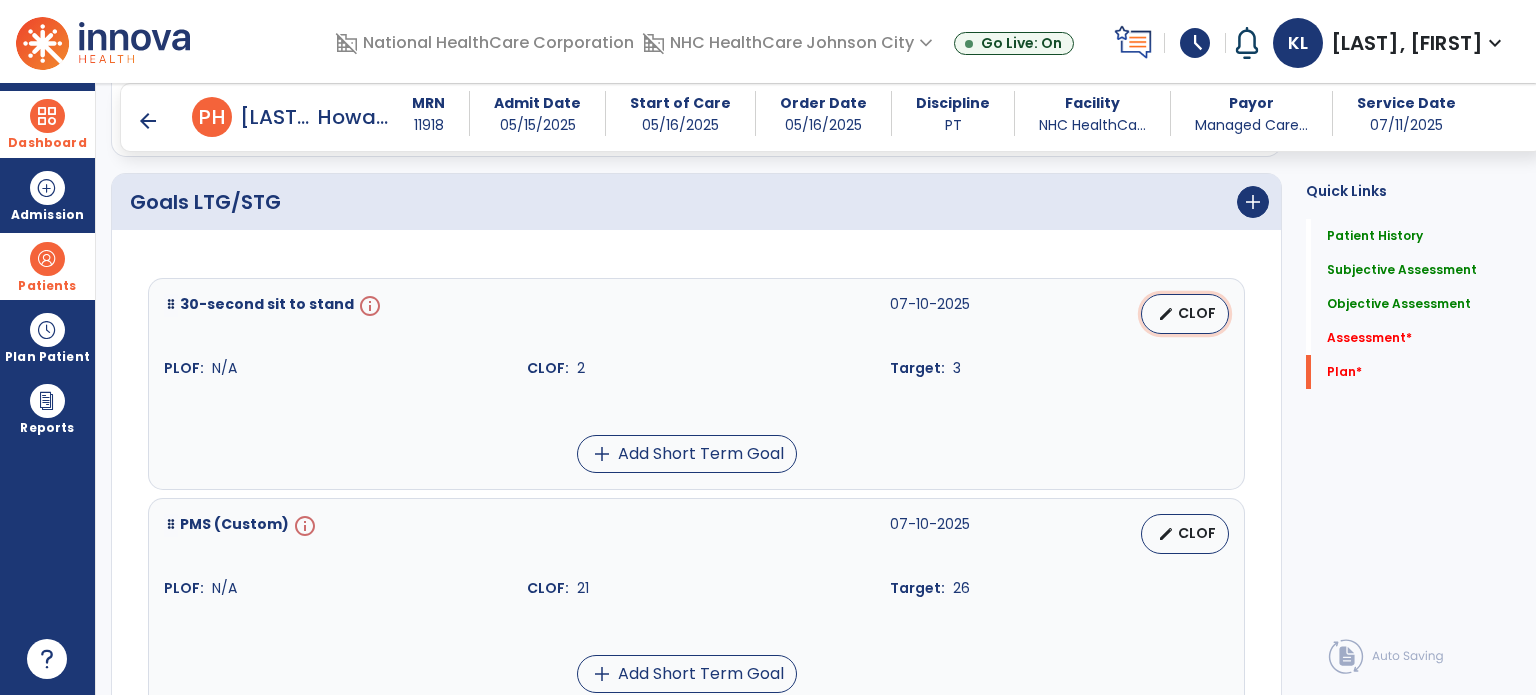 click on "edit   CLOF" at bounding box center (1185, 314) 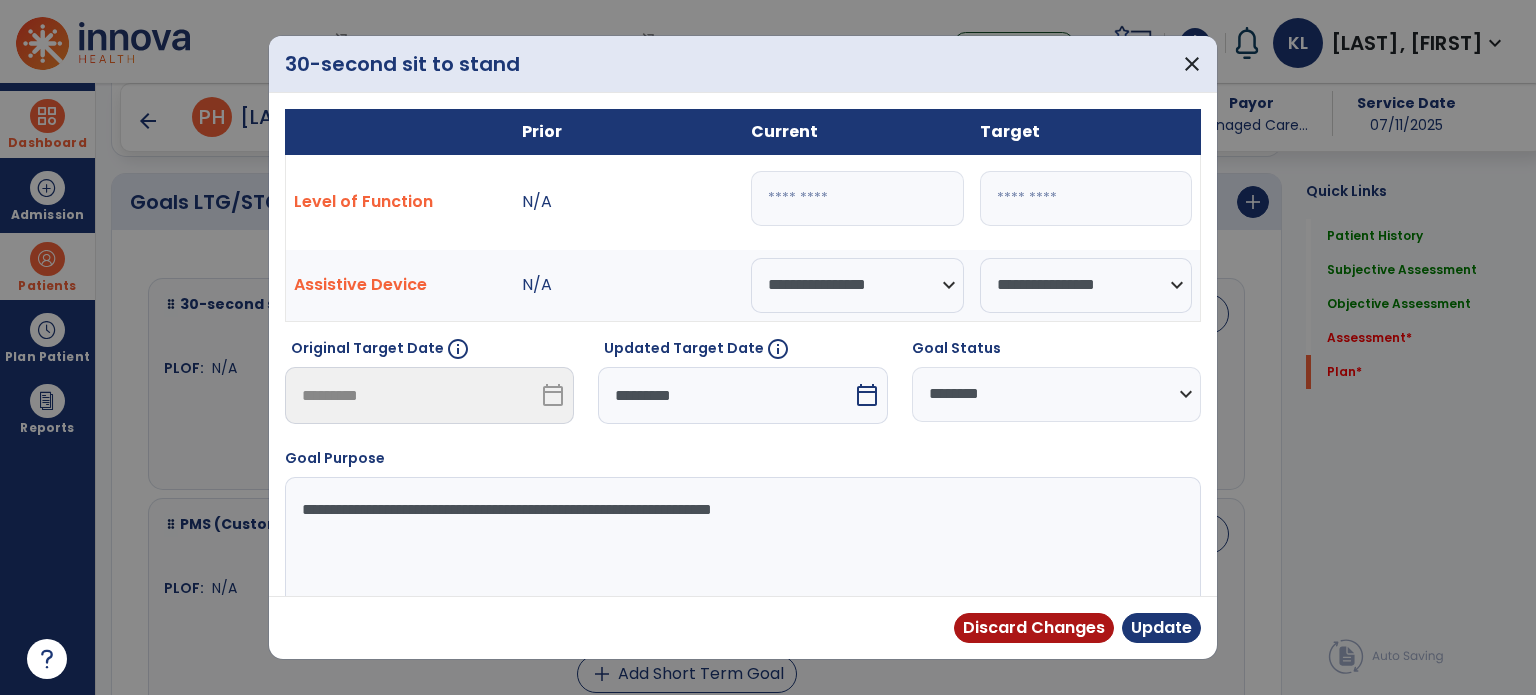 click on "**********" at bounding box center (1056, 394) 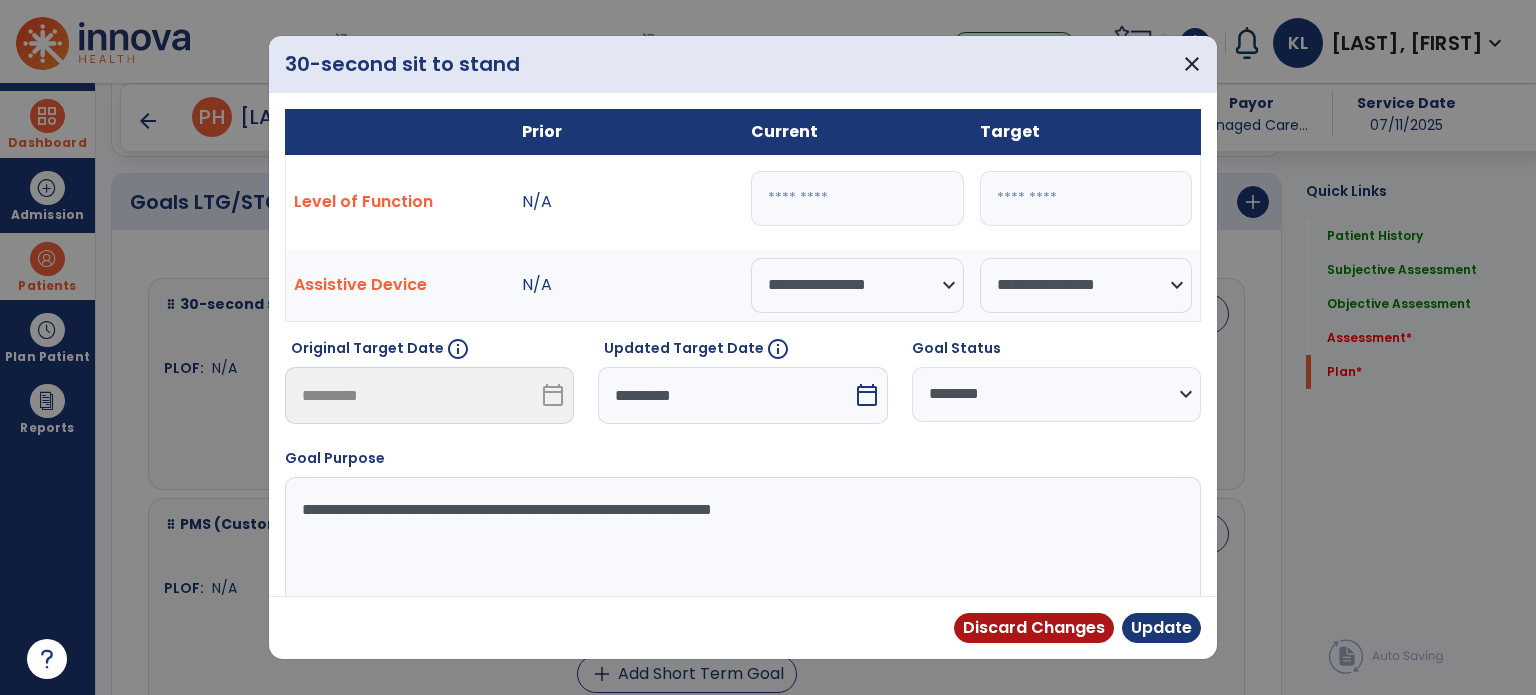 click on "**********" at bounding box center [743, 537] 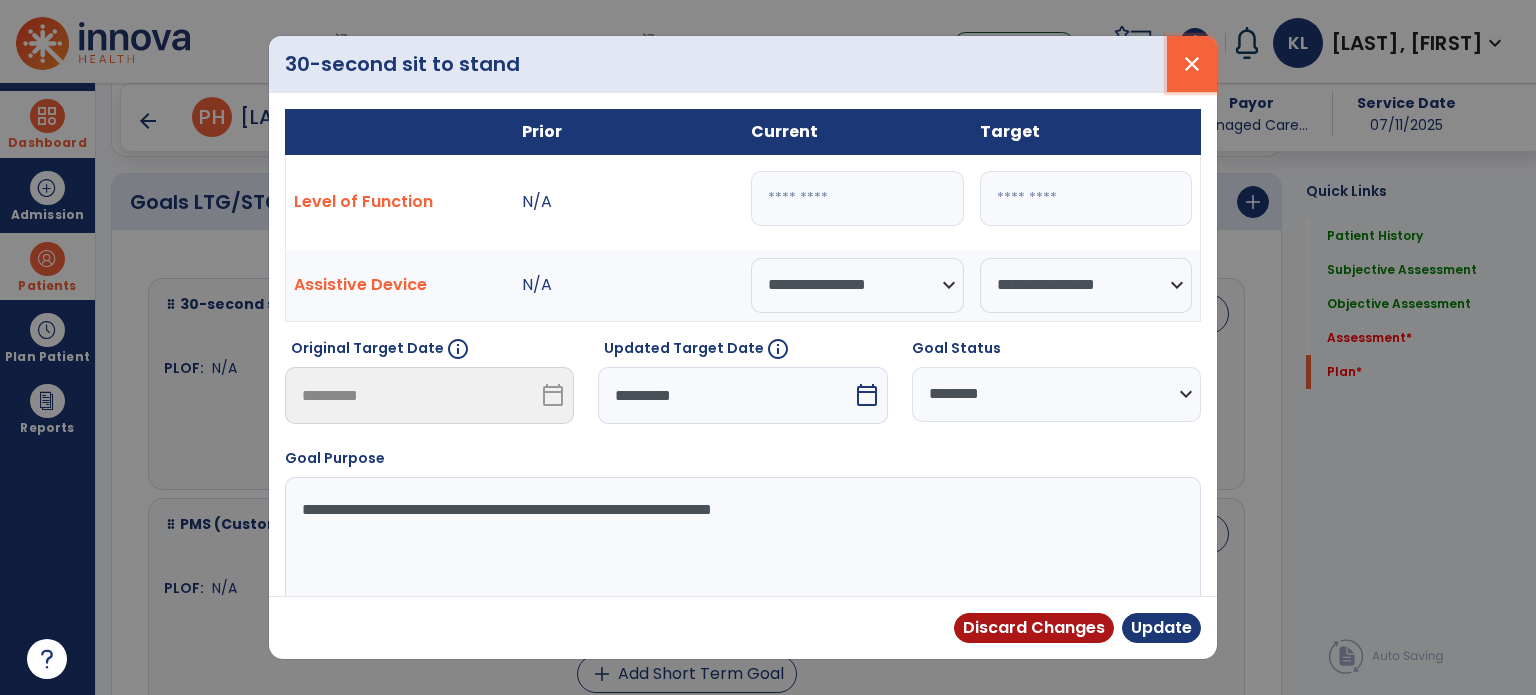 click on "close" at bounding box center (1192, 64) 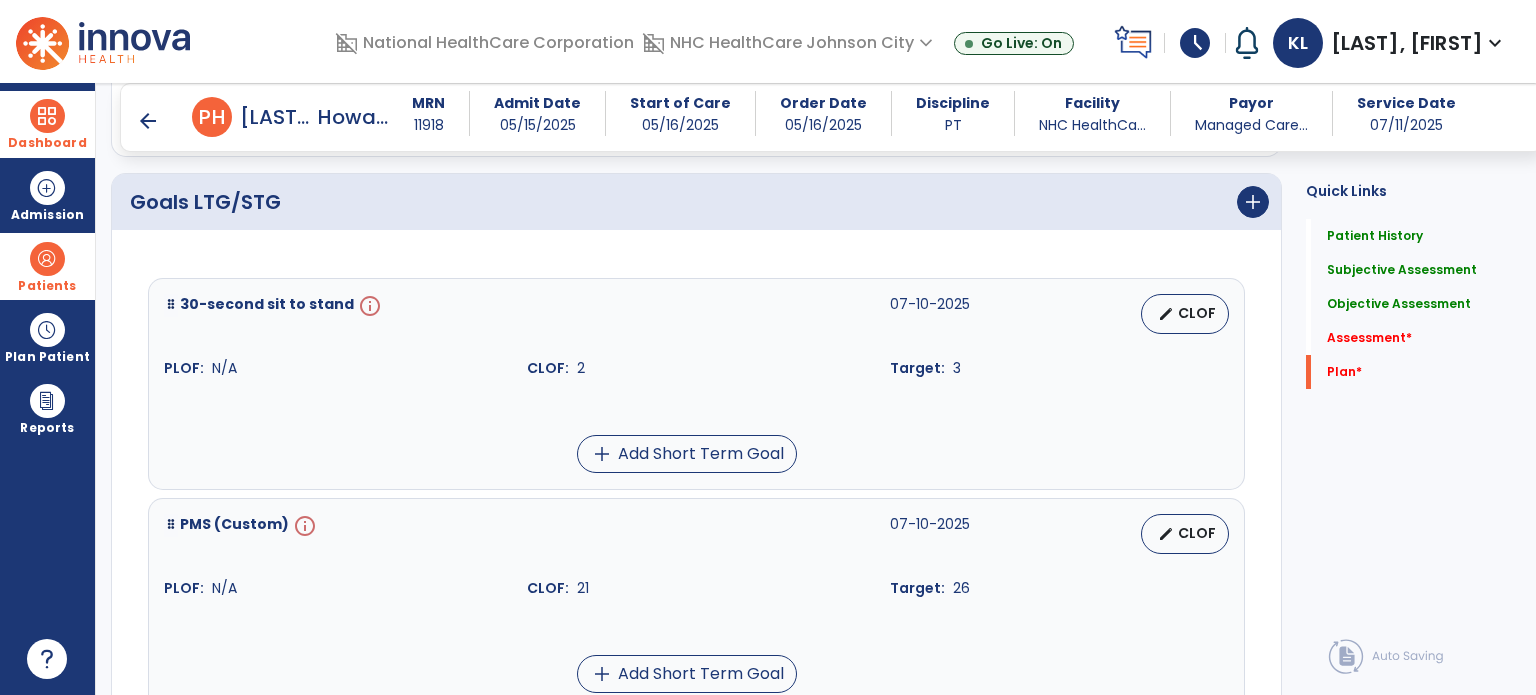 click on "Quick Links  Patient History   Patient History   Subjective Assessment   Subjective Assessment   Objective Assessment   Objective Assessment   Assessment   *  Assessment   *  Plan   *  Plan   *" 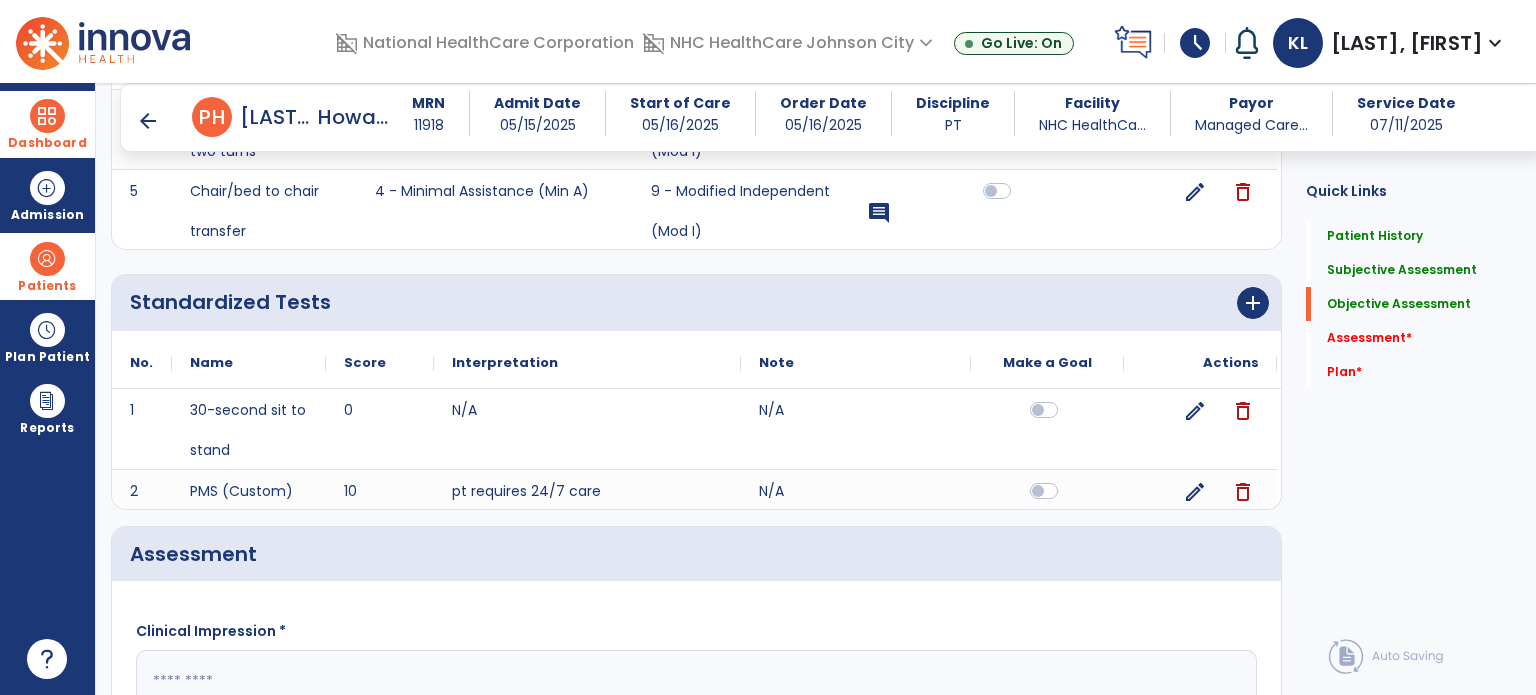 scroll, scrollTop: 1828, scrollLeft: 0, axis: vertical 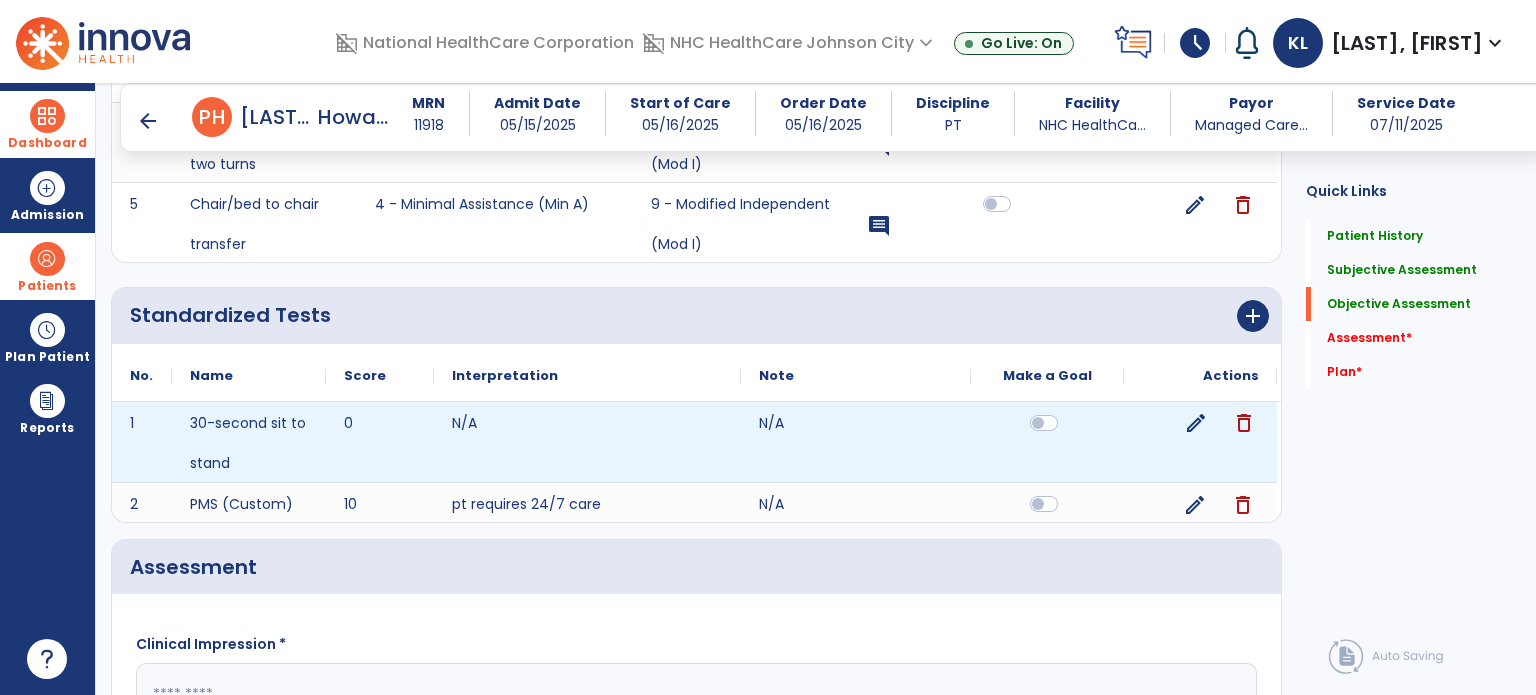 click on "edit" 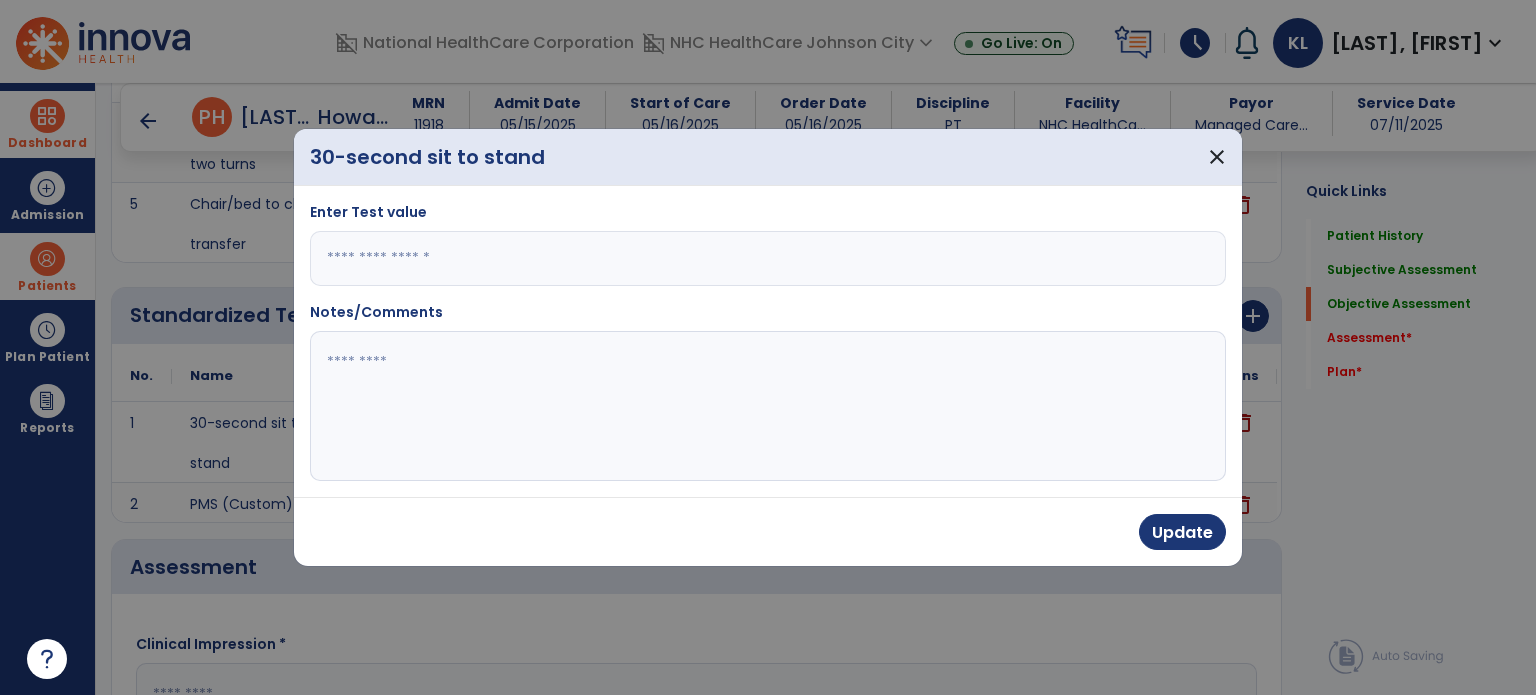 click on "*" at bounding box center [768, 258] 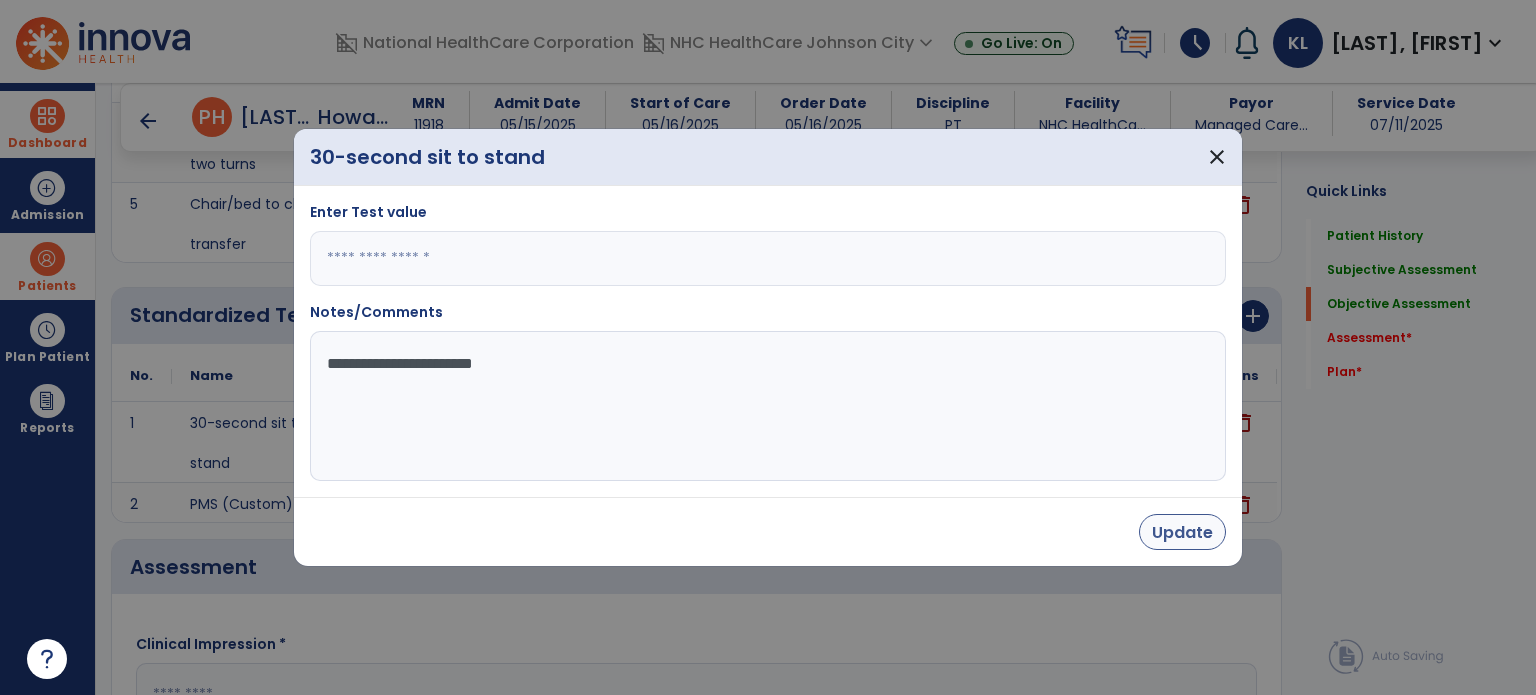 type on "**********" 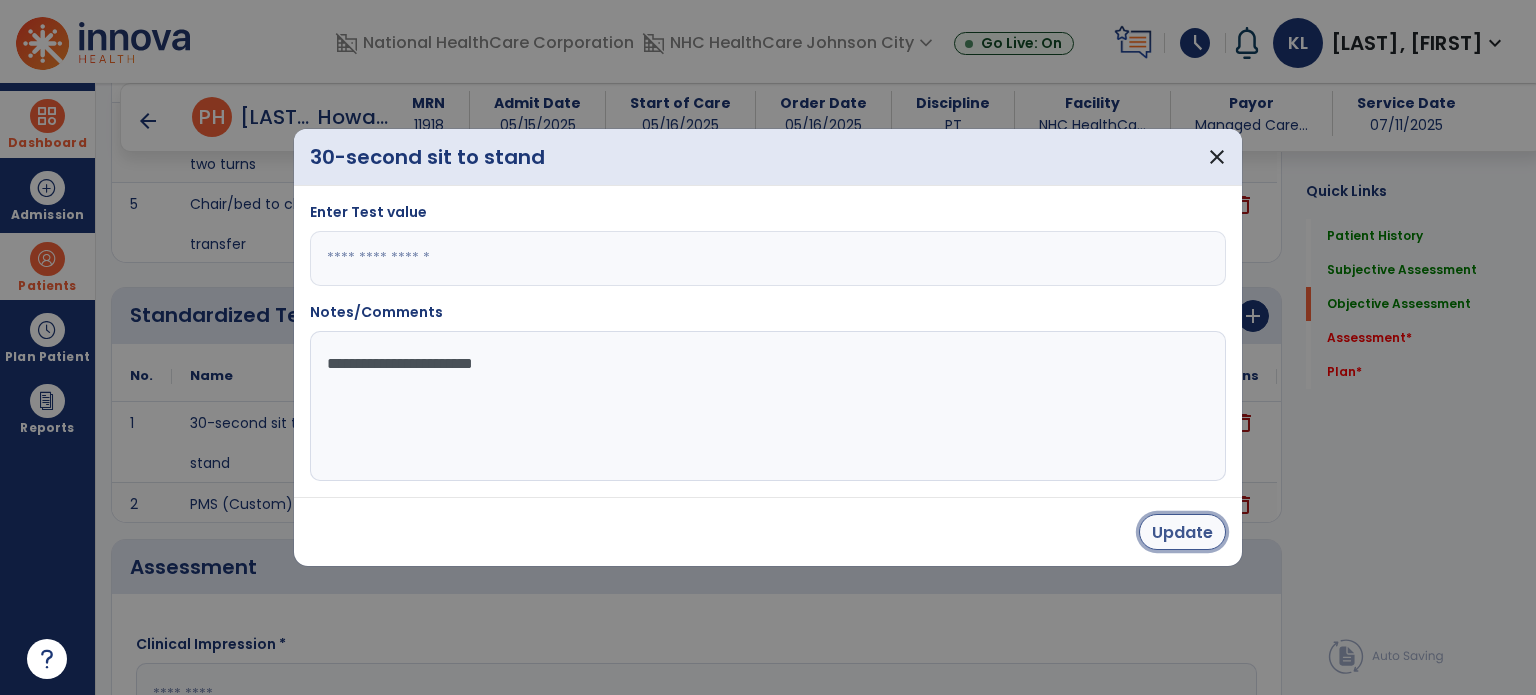 click on "Update" at bounding box center [1182, 532] 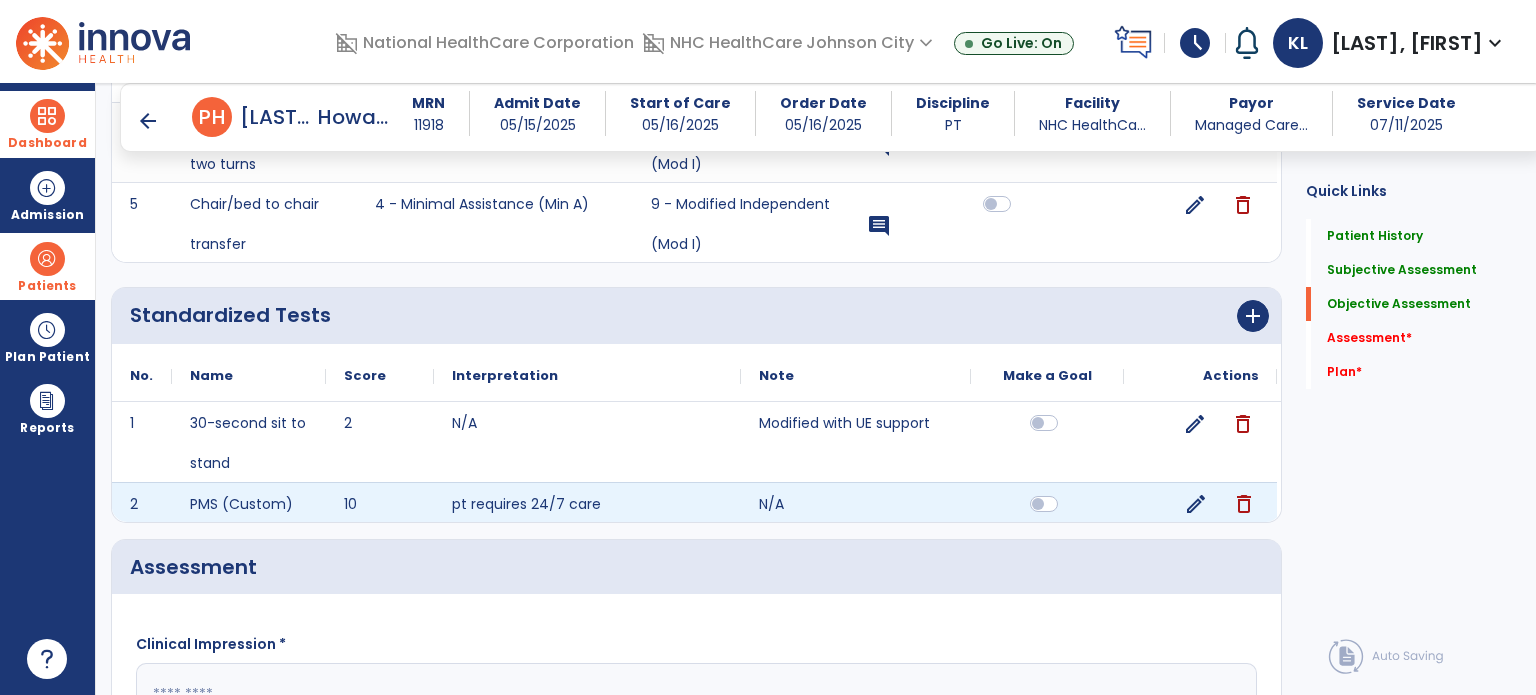 click on "edit delete" 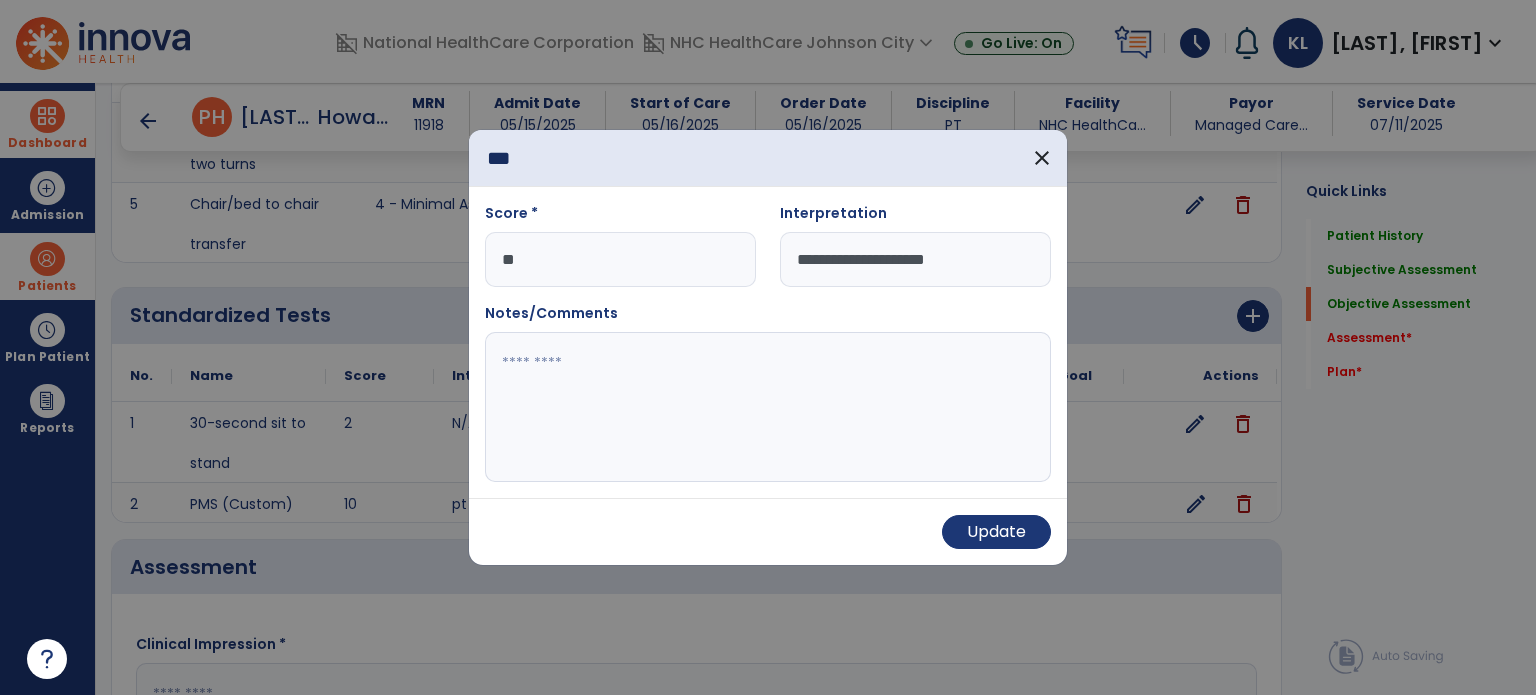 click on "**" at bounding box center [620, 259] 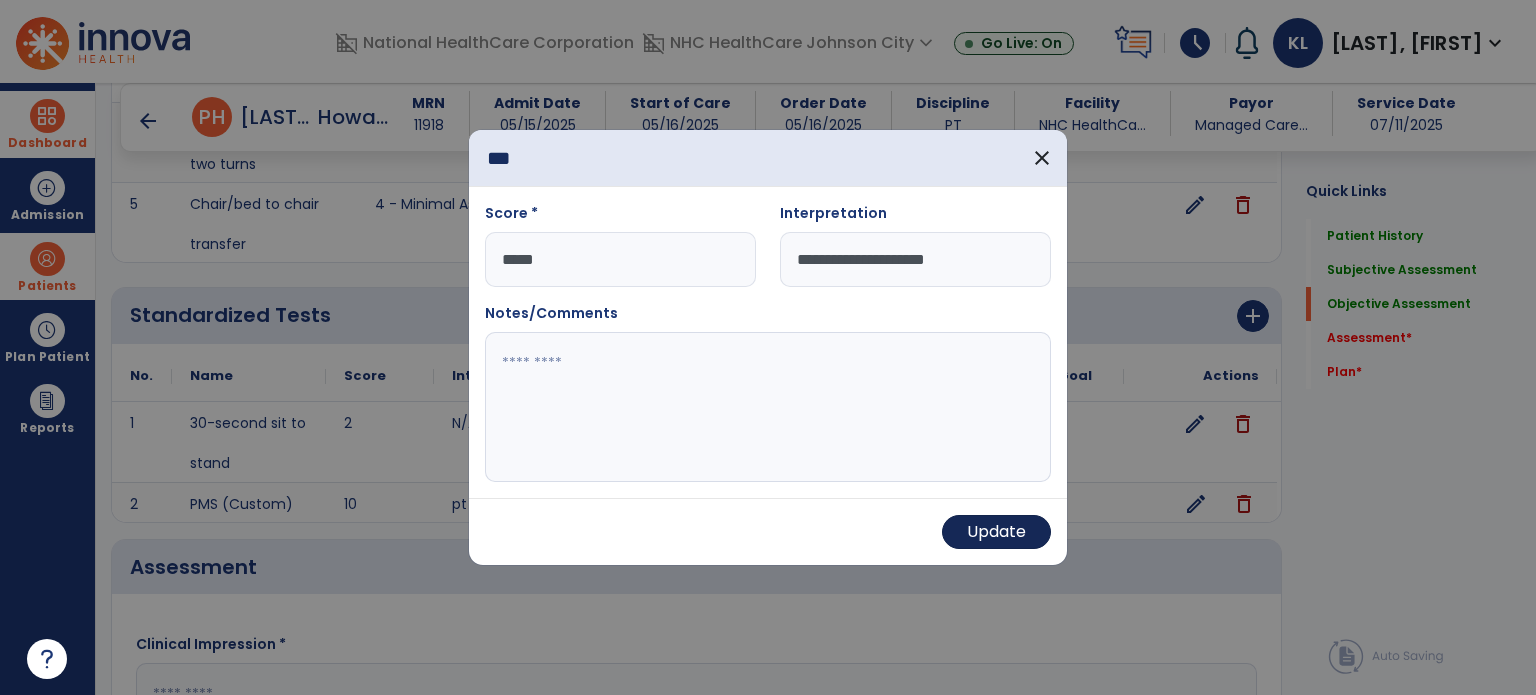 type on "*****" 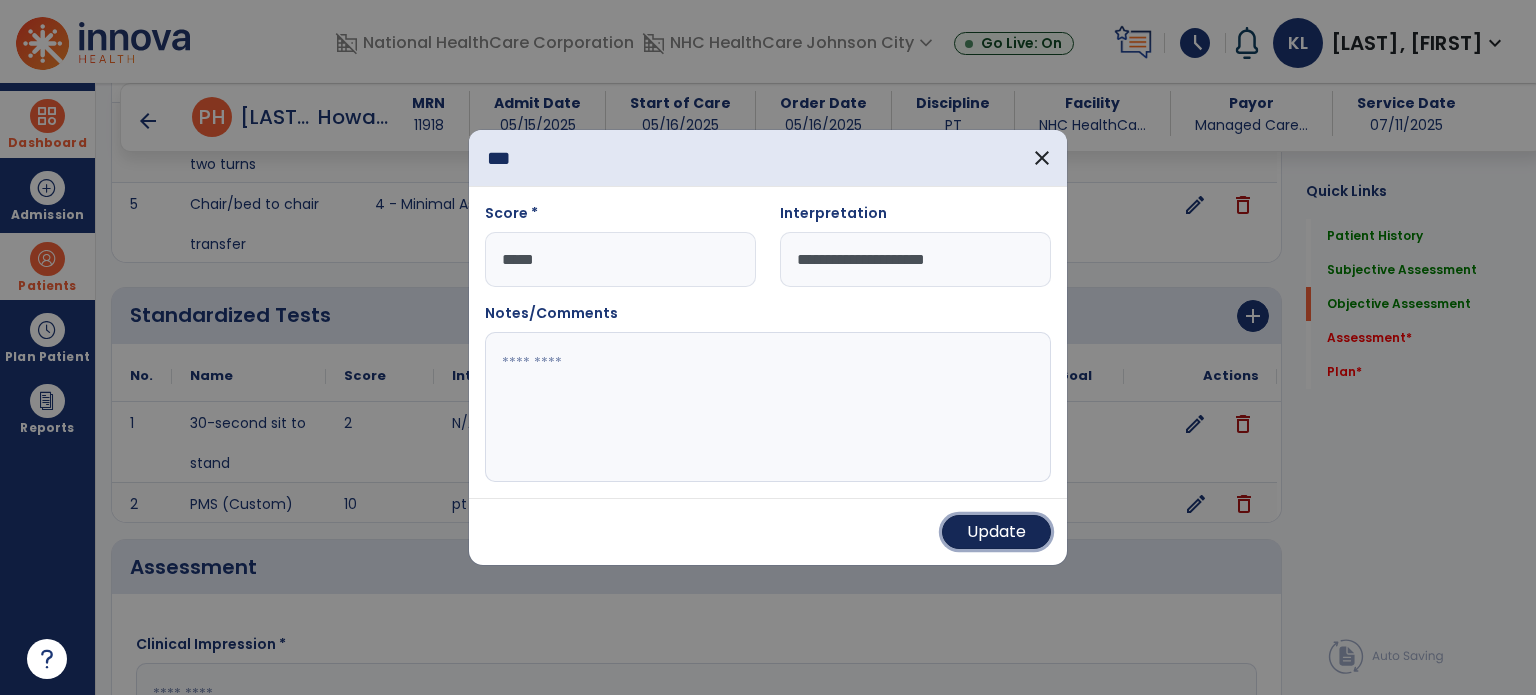 click on "Update" at bounding box center (996, 532) 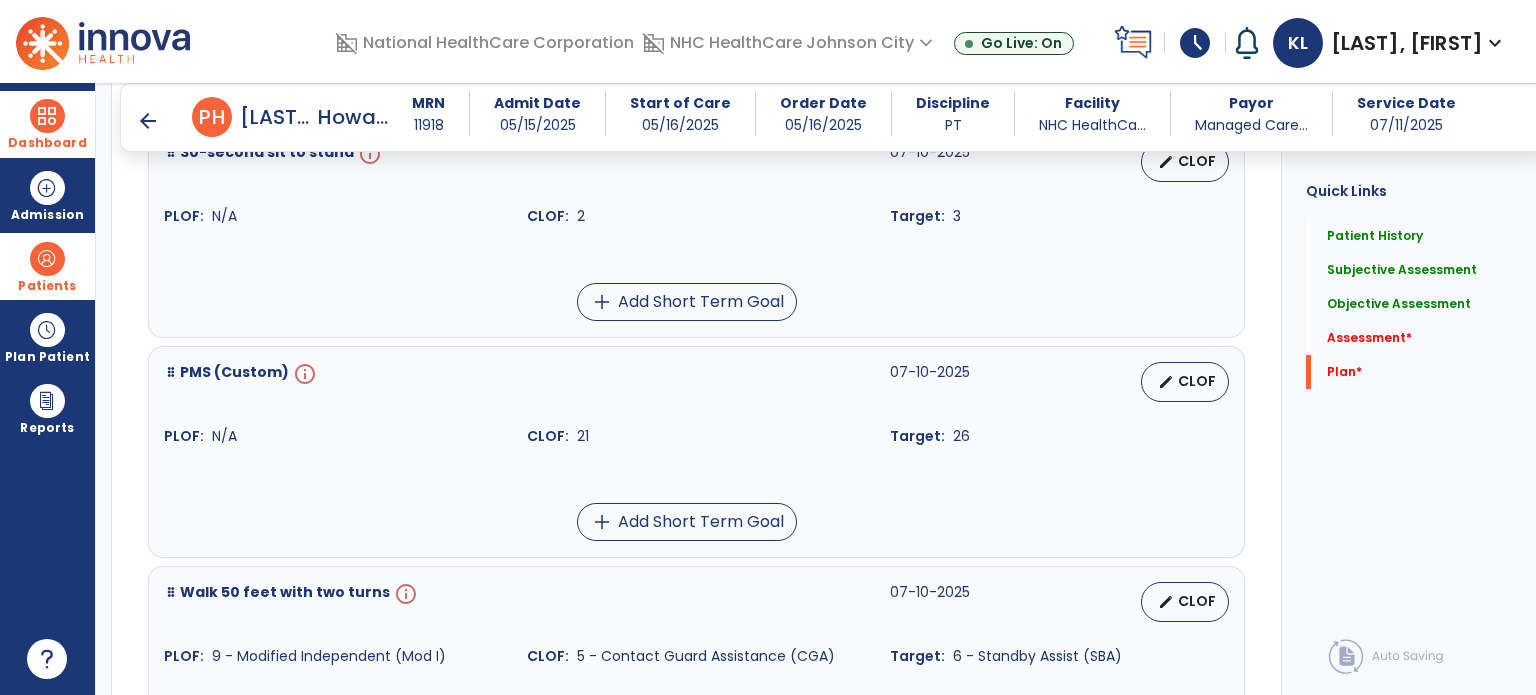 scroll, scrollTop: 3975, scrollLeft: 0, axis: vertical 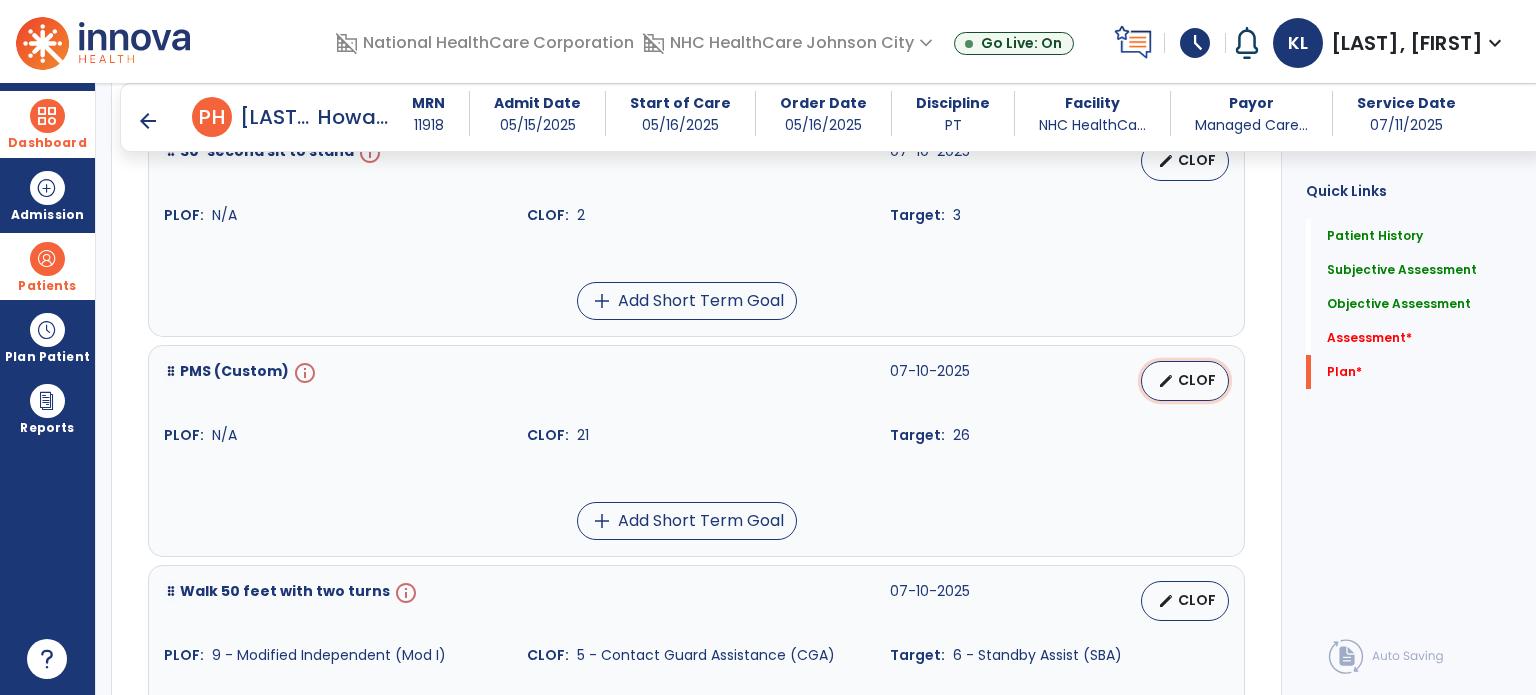 click on "CLOF" at bounding box center (1197, 380) 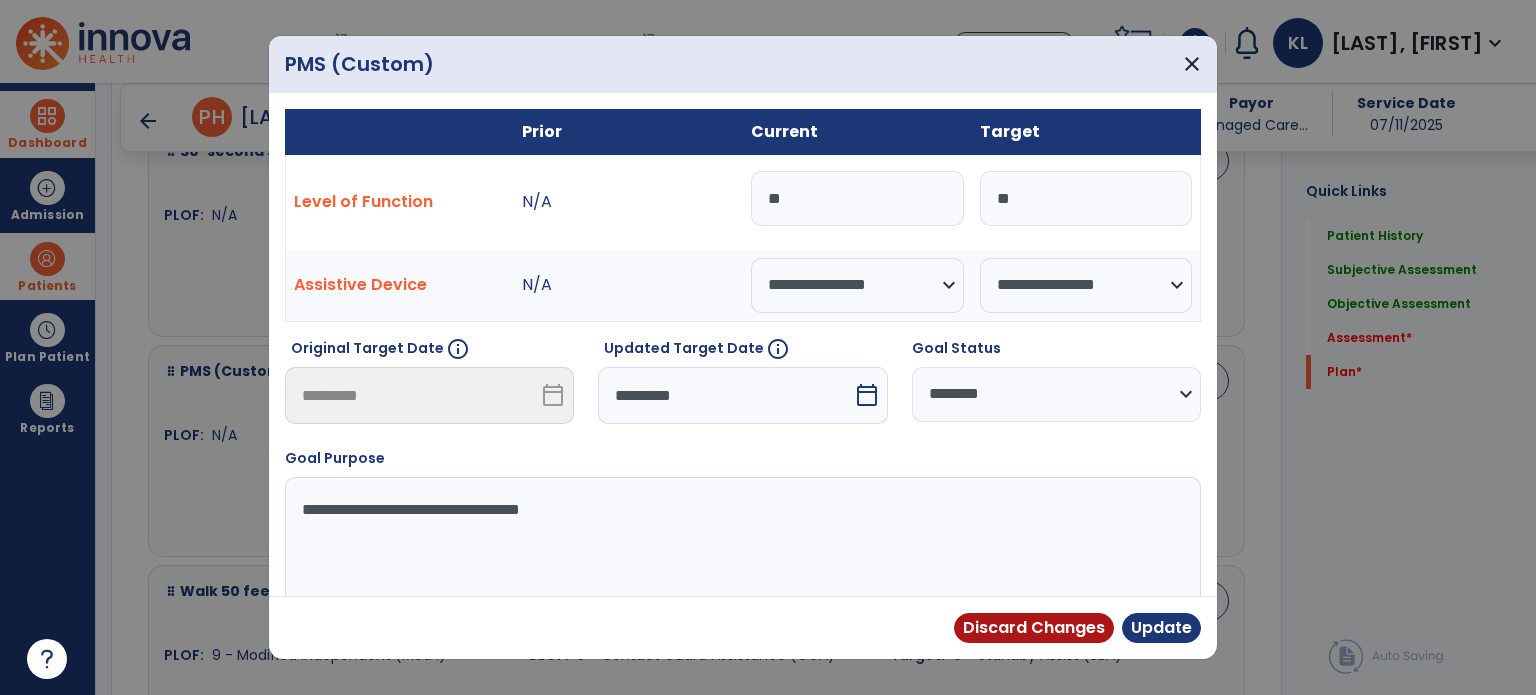 click on "**" at bounding box center [857, 198] 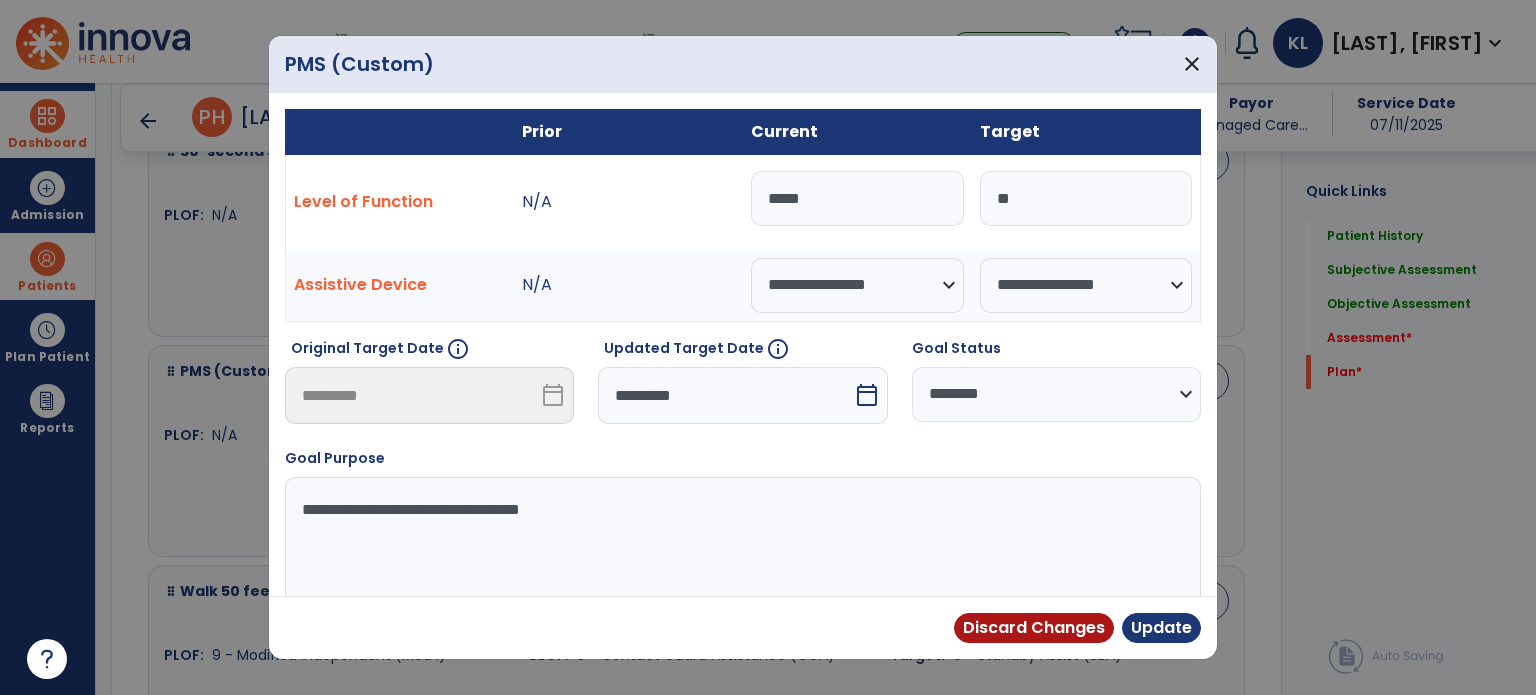 type on "*****" 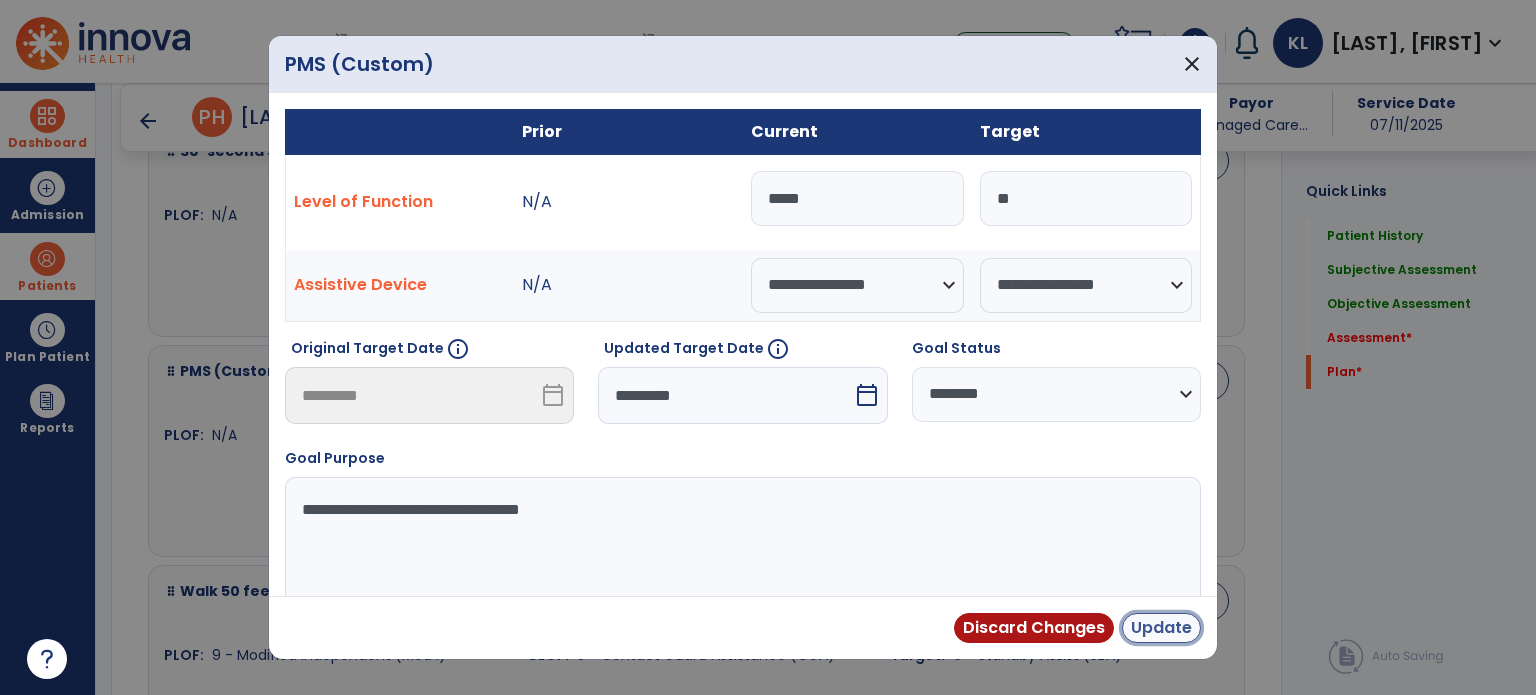 click on "Update" at bounding box center (1161, 628) 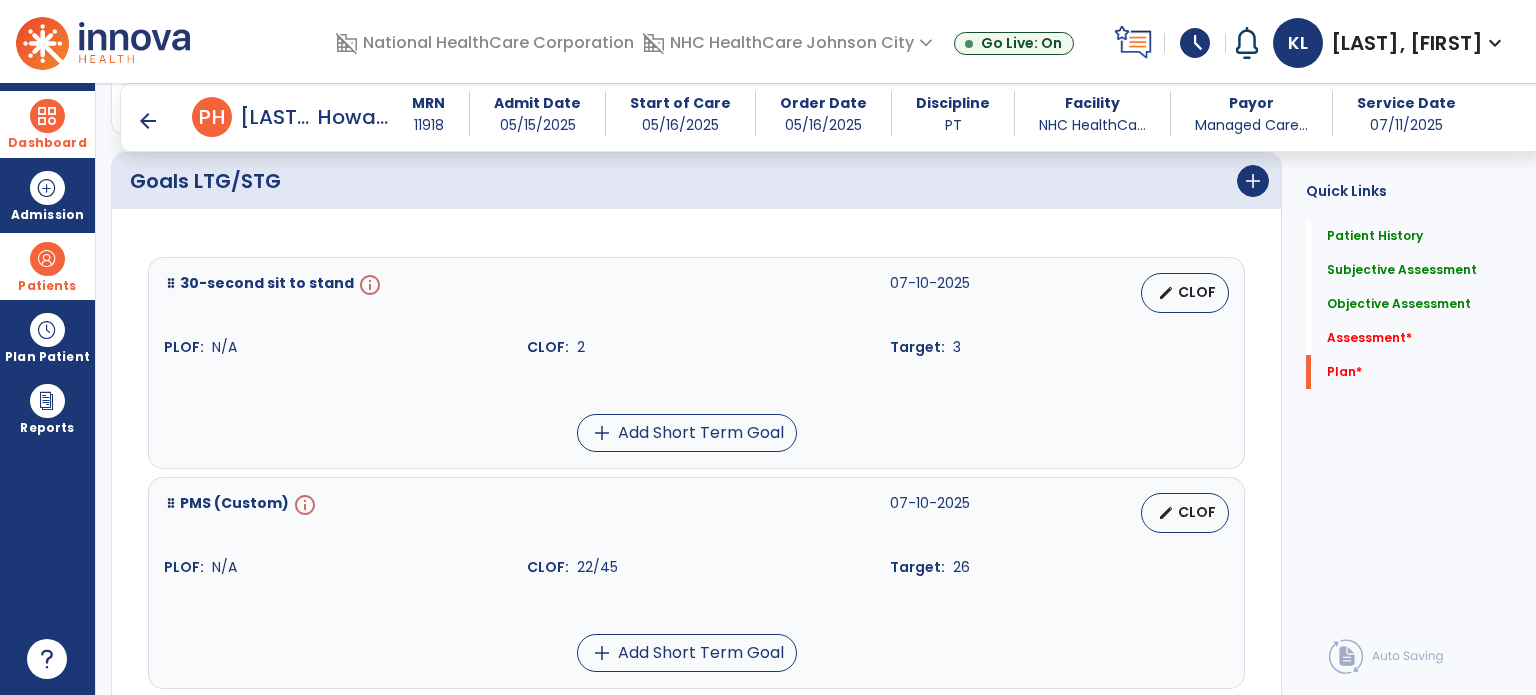 scroll, scrollTop: 3856, scrollLeft: 0, axis: vertical 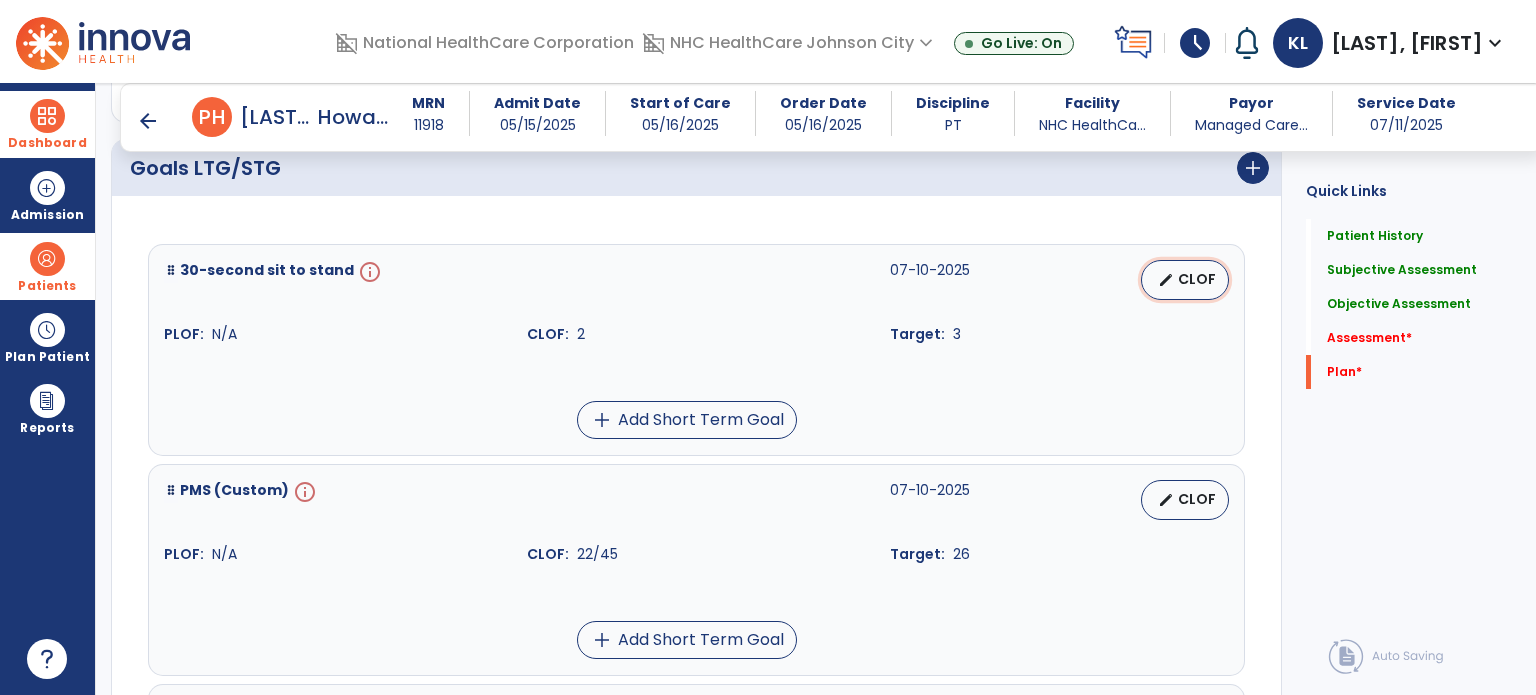 click on "CLOF" at bounding box center (1197, 279) 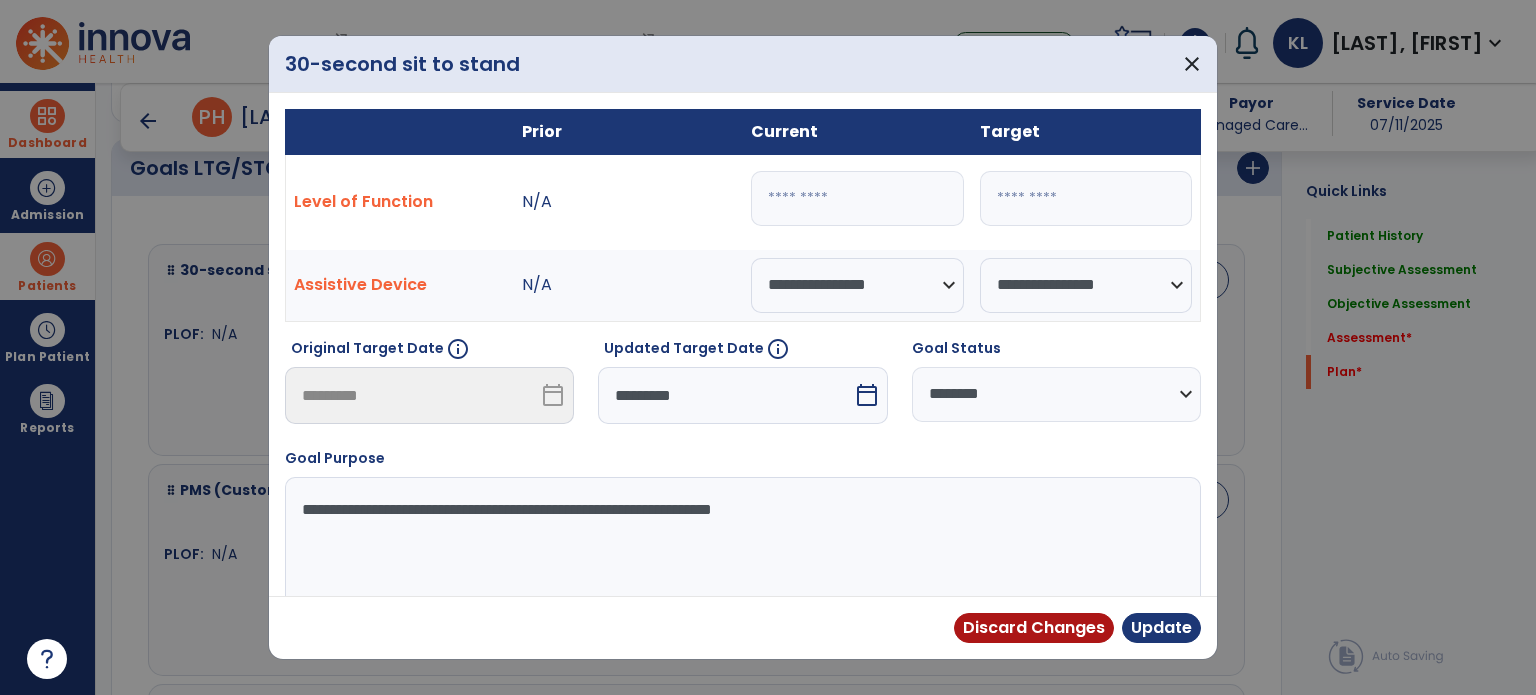 click on "*" at bounding box center (1086, 202) 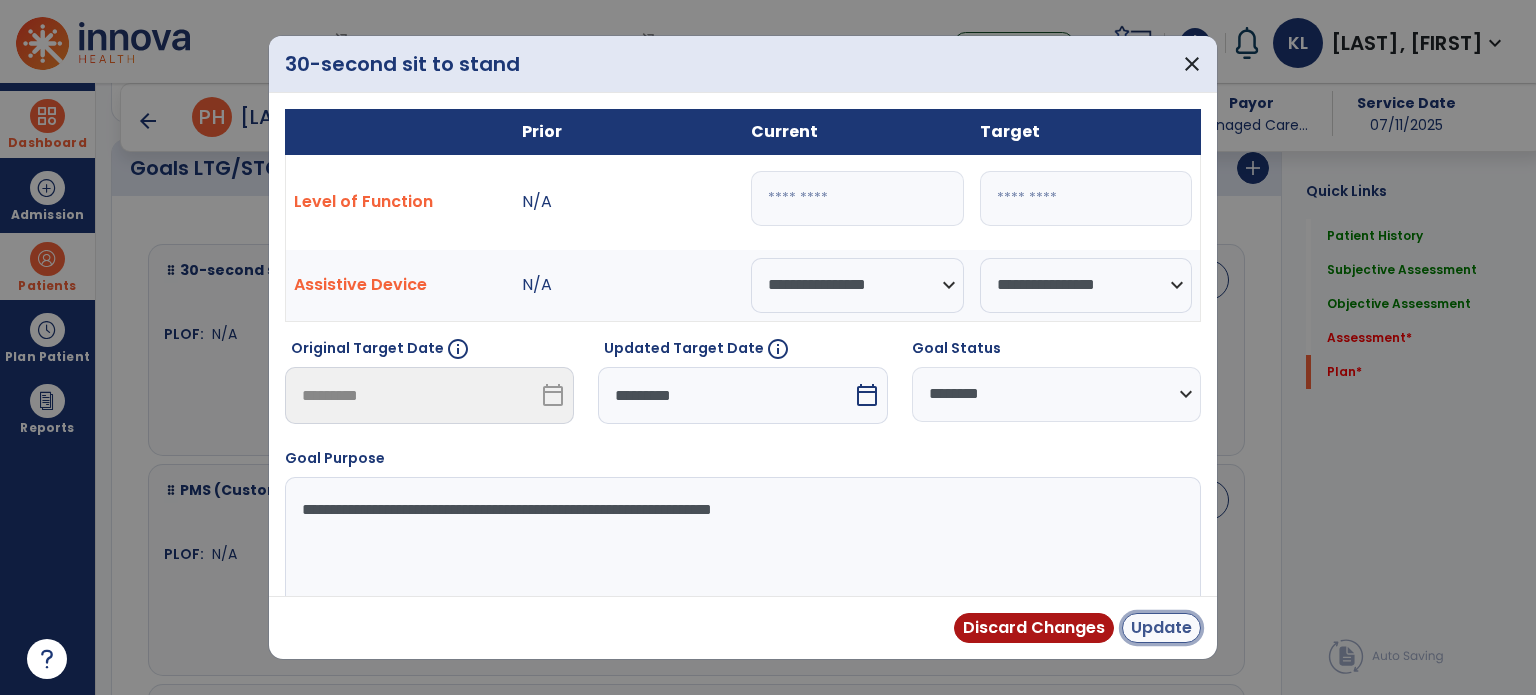click on "Update" at bounding box center [1161, 628] 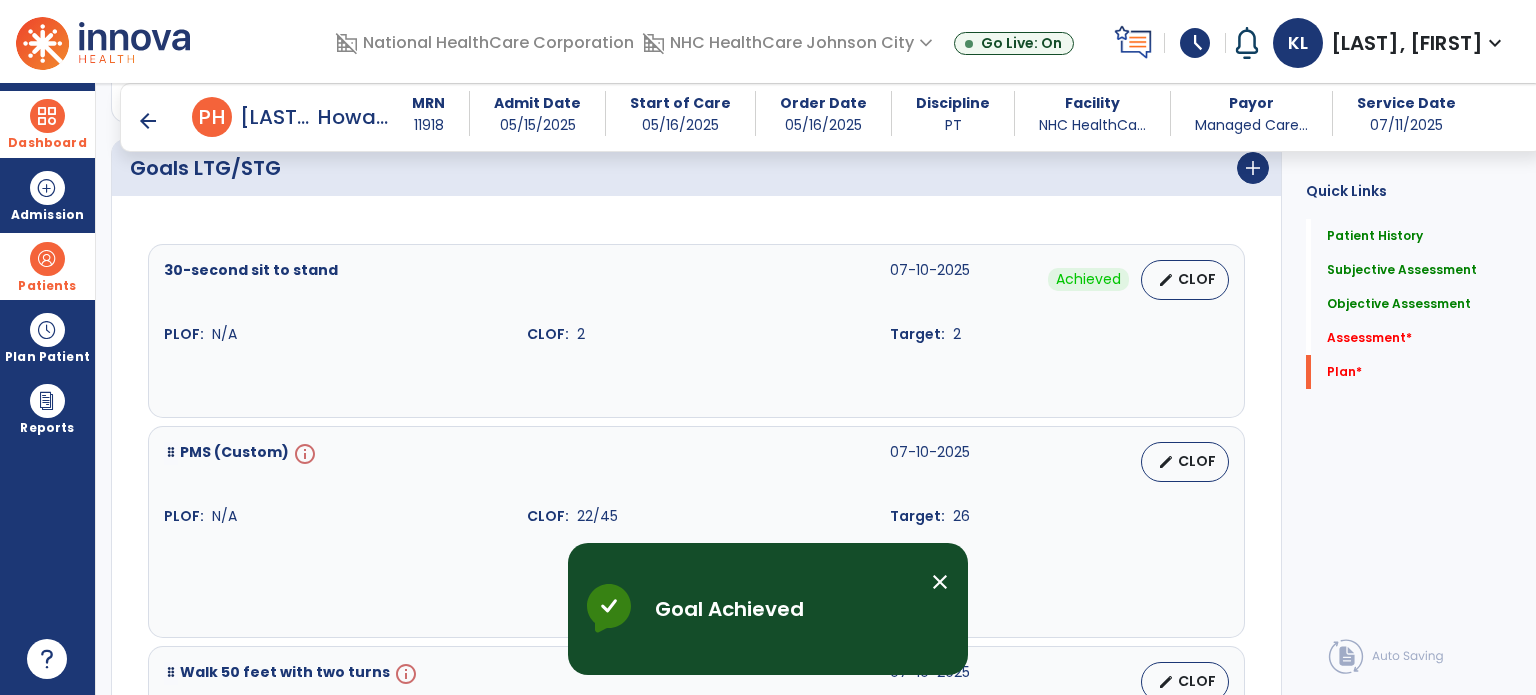 click on "arrow_back   Recertification   arrow_back      P  H  Presnell,   Howard  MRN 11918 Admit Date 05/15/2025 Start of Care 05/16/2025 Order Date 05/16/2025 Discipline PT Facility NHC HealthCa... Payor Managed Care... Service Date 07/11/2025 Patient Demographics  Medical Diagnosis   Treatment Diagnosis   Precautions   Contraindications  Medical Diagnosis      menu   Add Medical Diagnosis   Delete Medical Diagnosis
Code
Description
N/A" at bounding box center (816, 389) 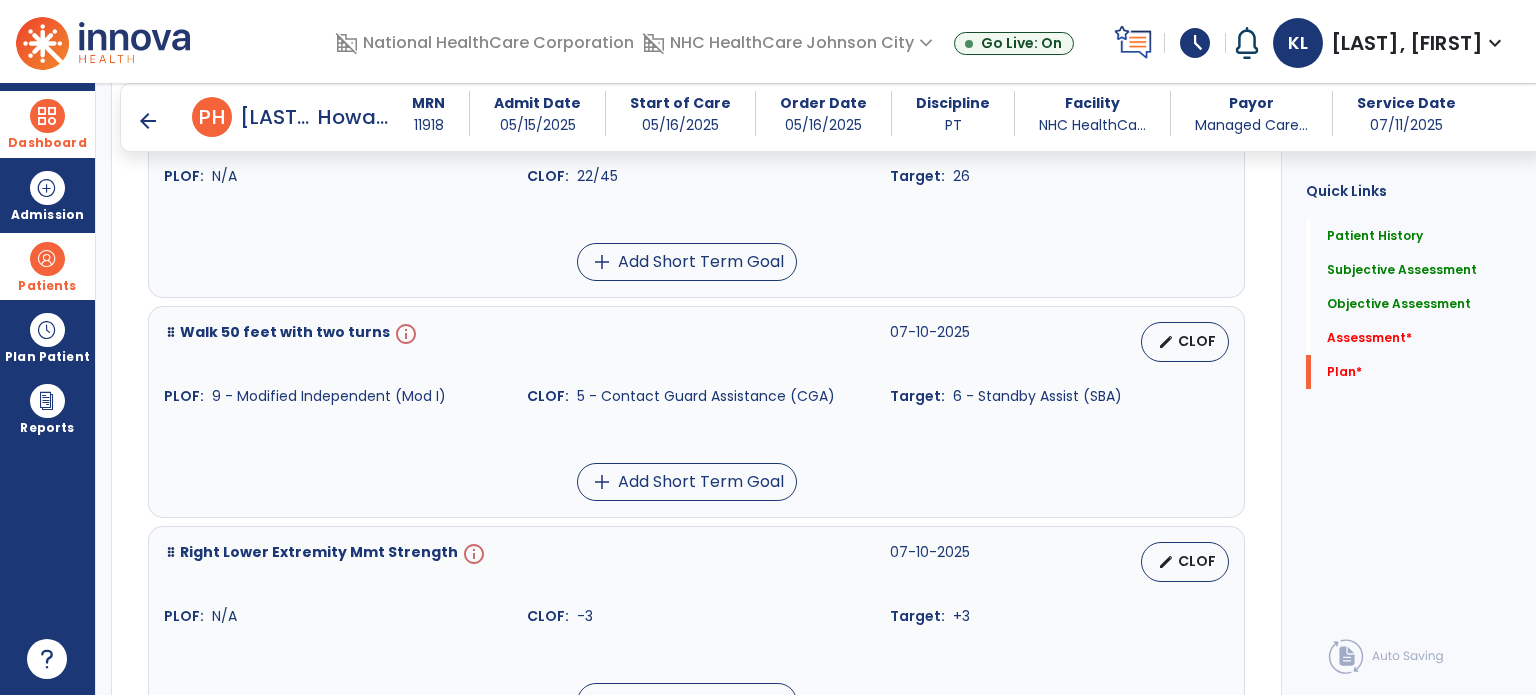 scroll, scrollTop: 4210, scrollLeft: 0, axis: vertical 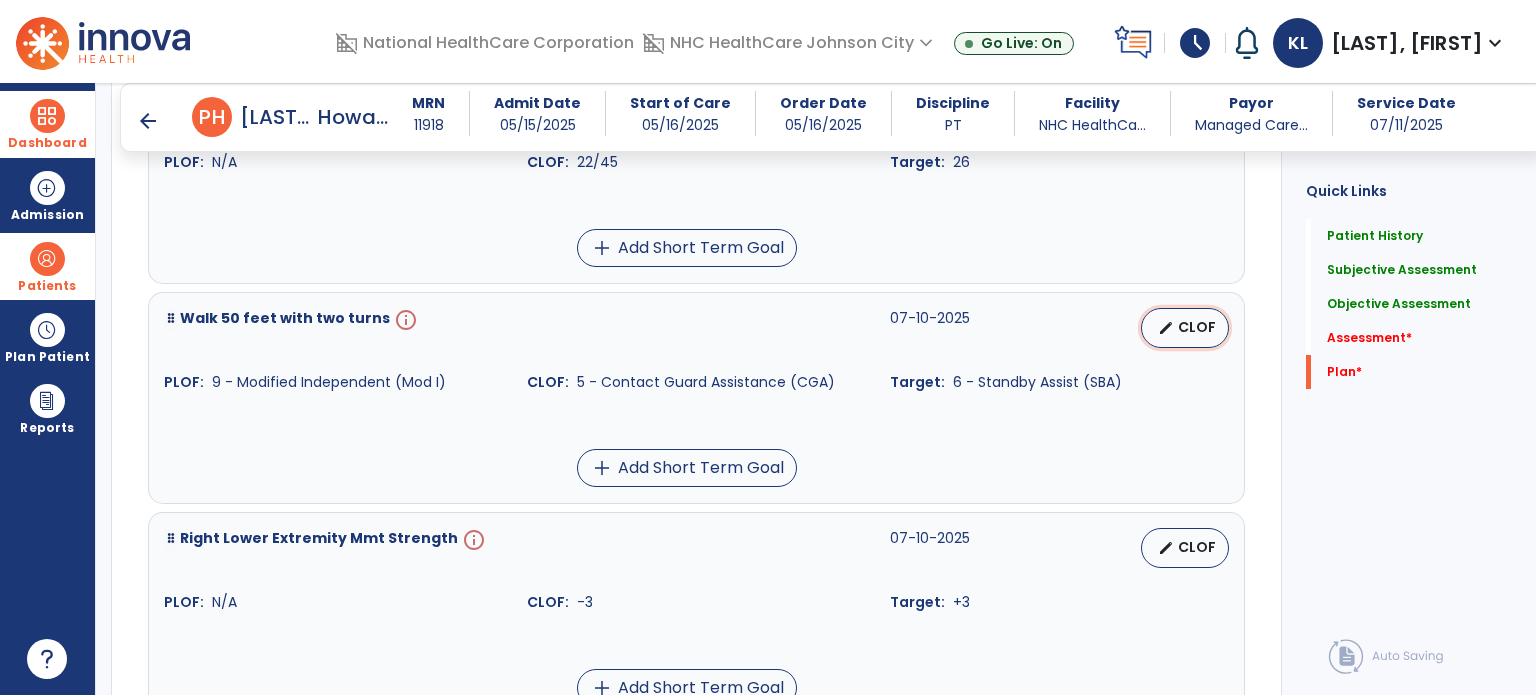 click on "edit   CLOF" at bounding box center [1185, 328] 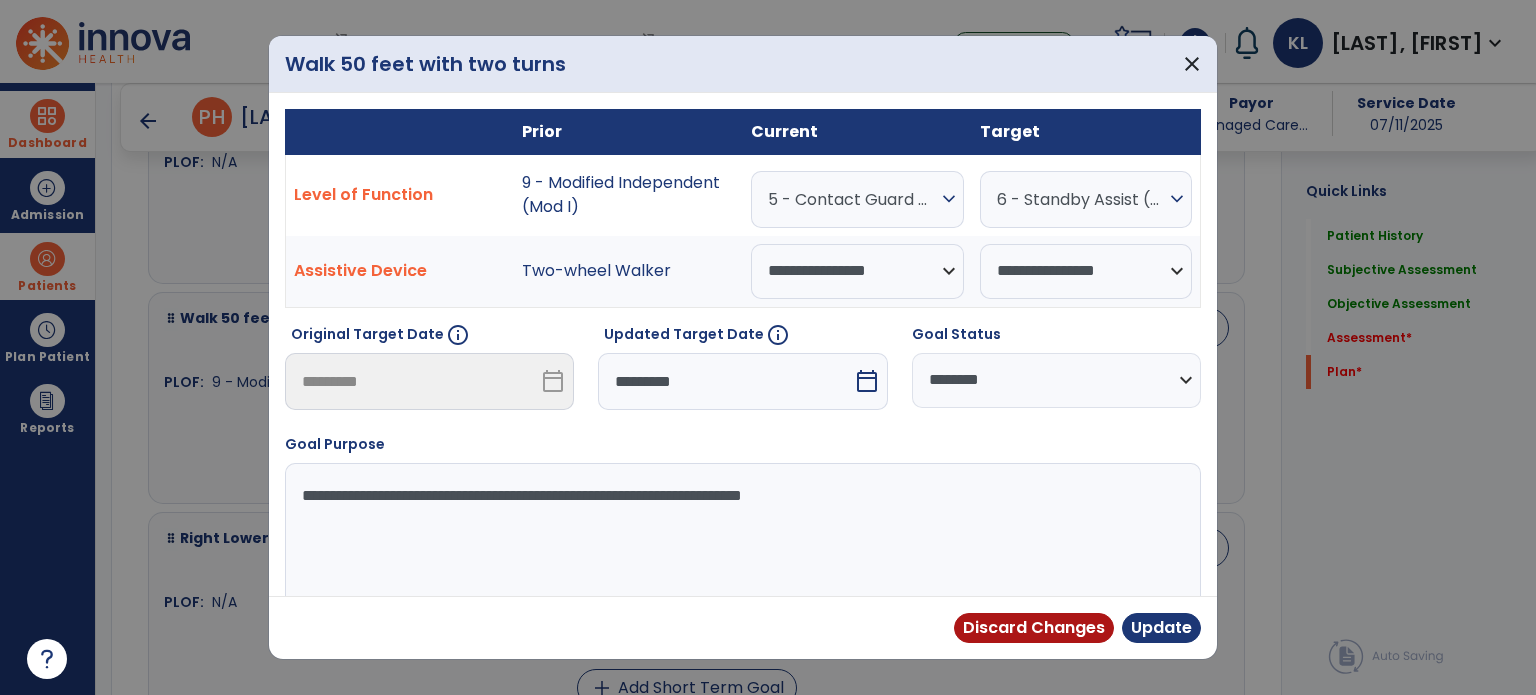 click on "6 - Standby Assist (SBA)" at bounding box center (852, 199) 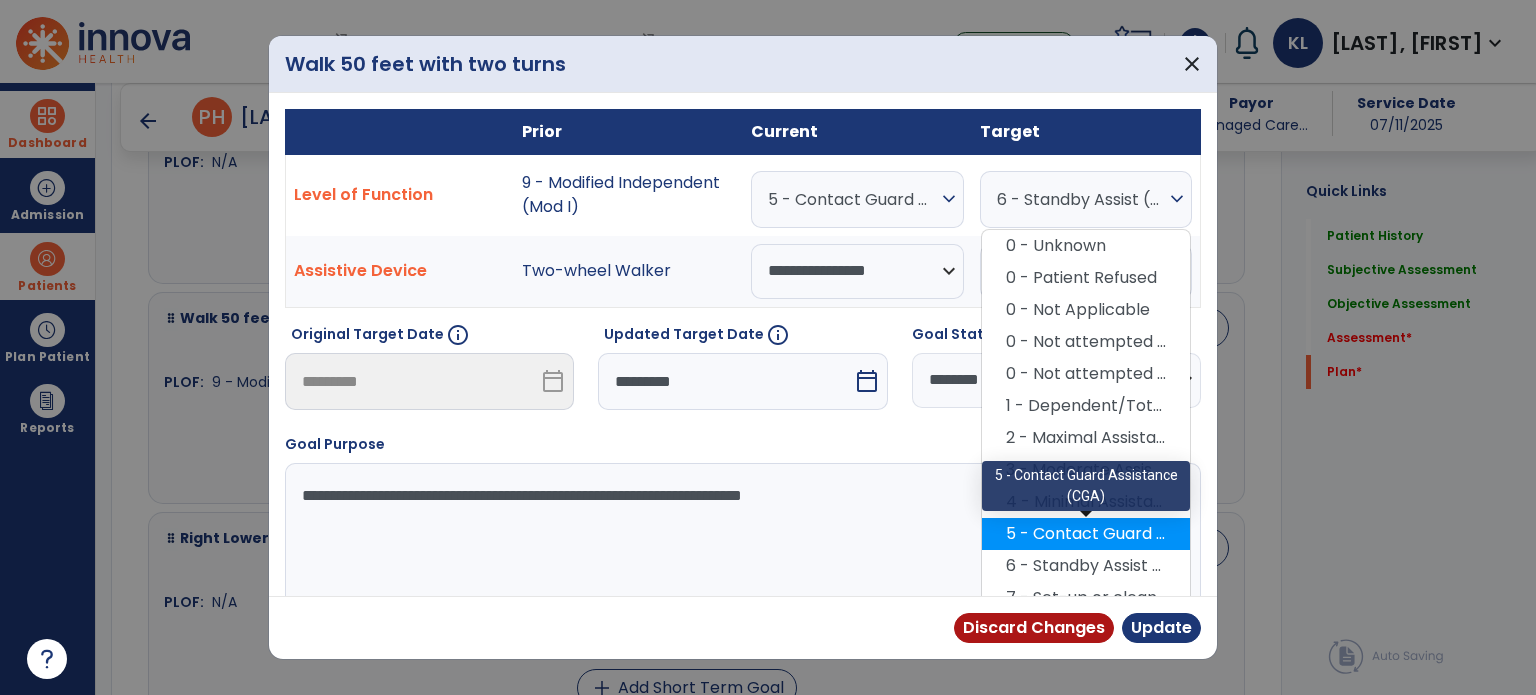 click on "5 - Contact Guard Assistance (CGA)" at bounding box center (1086, 534) 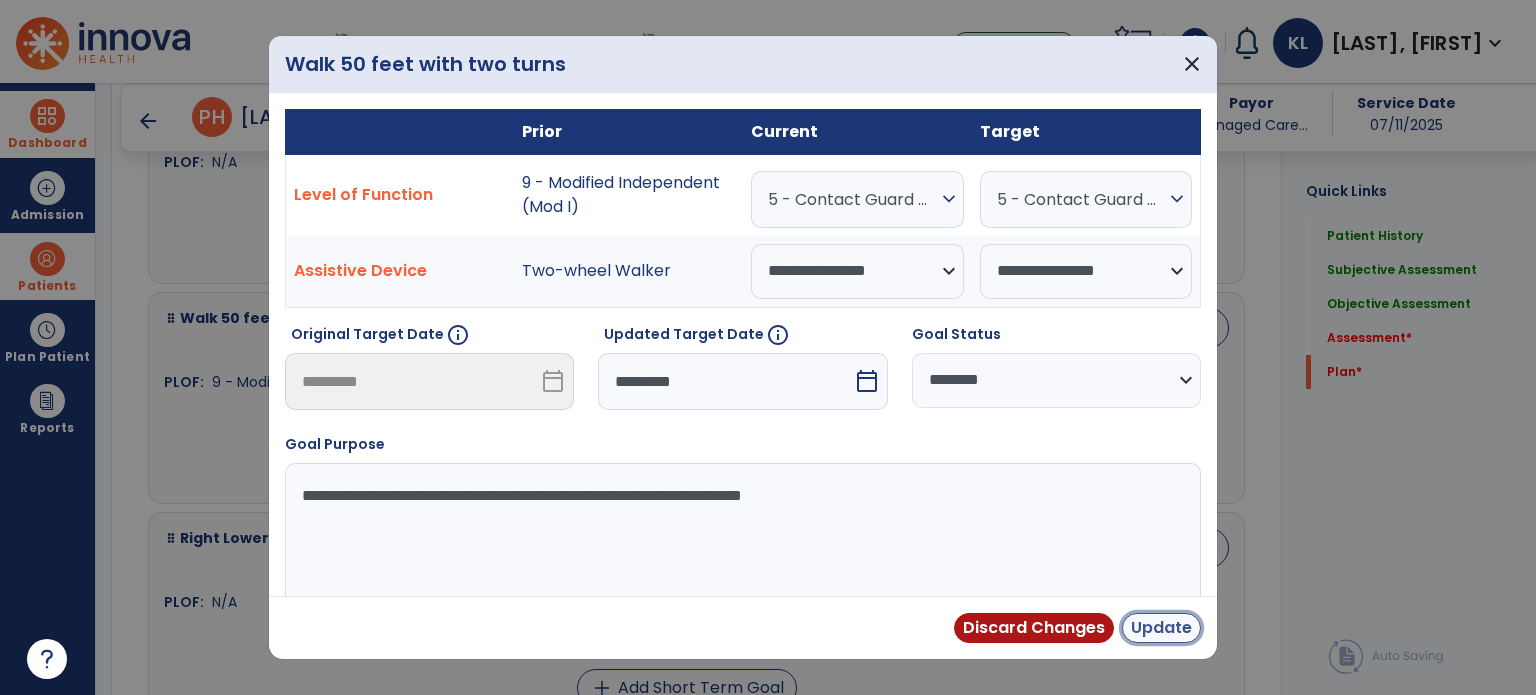 click on "Update" at bounding box center (1161, 628) 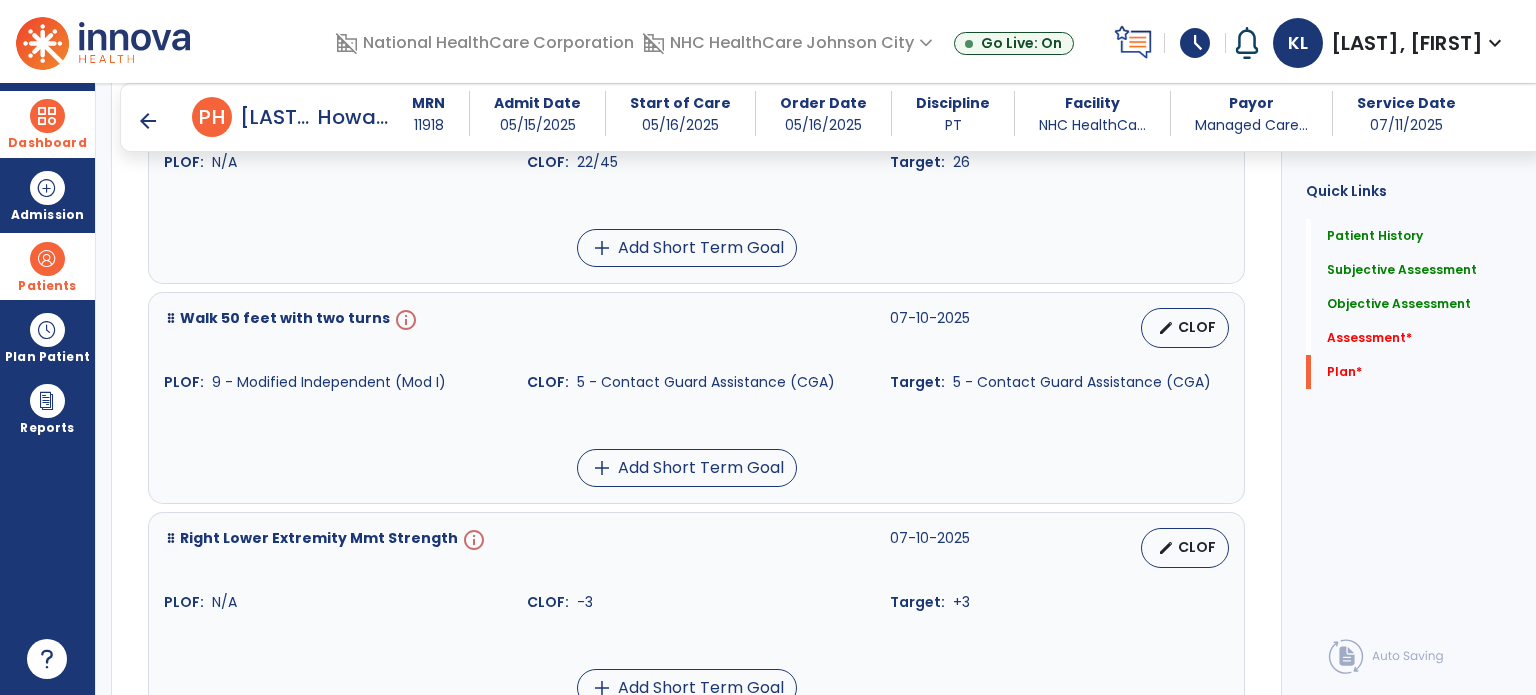 click on "Quick Links  Patient History   Patient History   Subjective Assessment   Subjective Assessment   Objective Assessment   Objective Assessment   Assessment   *  Assessment   *  Plan   *  Plan   *" 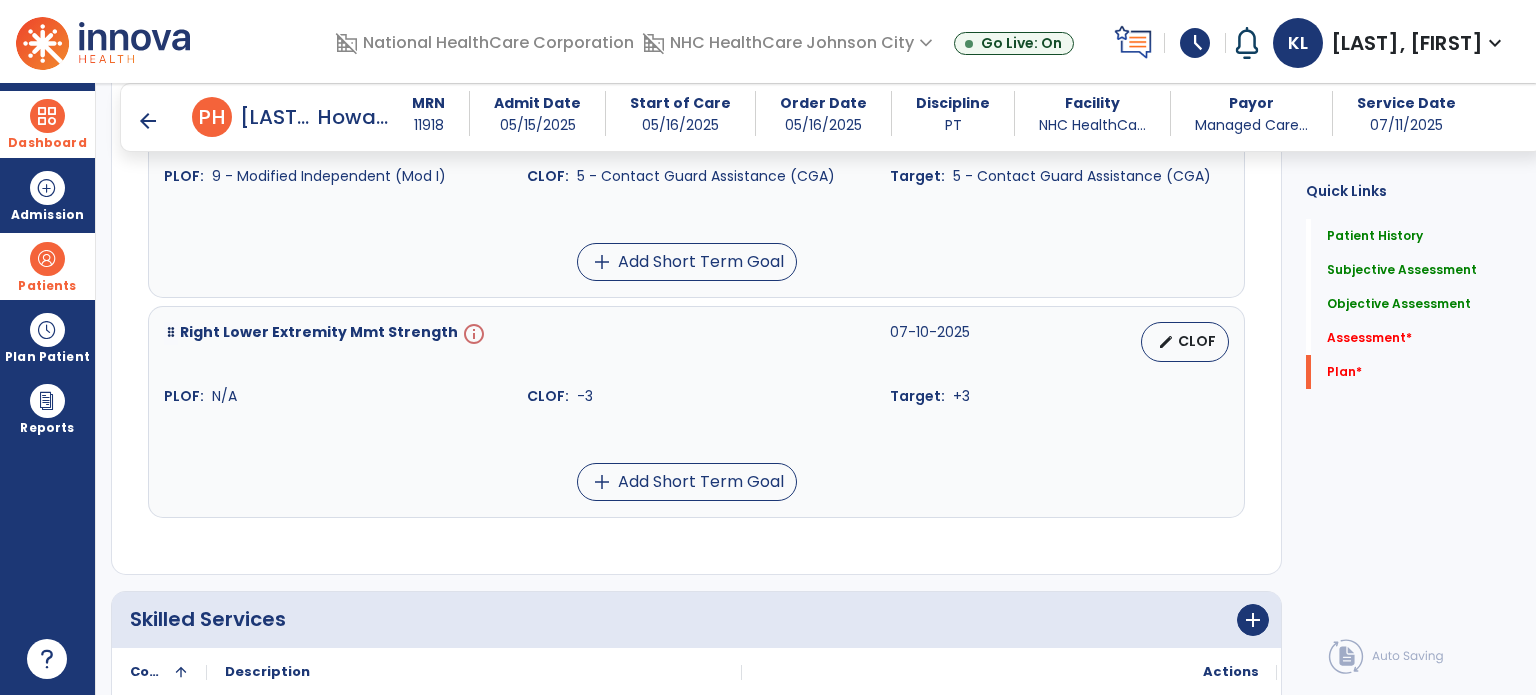 scroll, scrollTop: 4423, scrollLeft: 0, axis: vertical 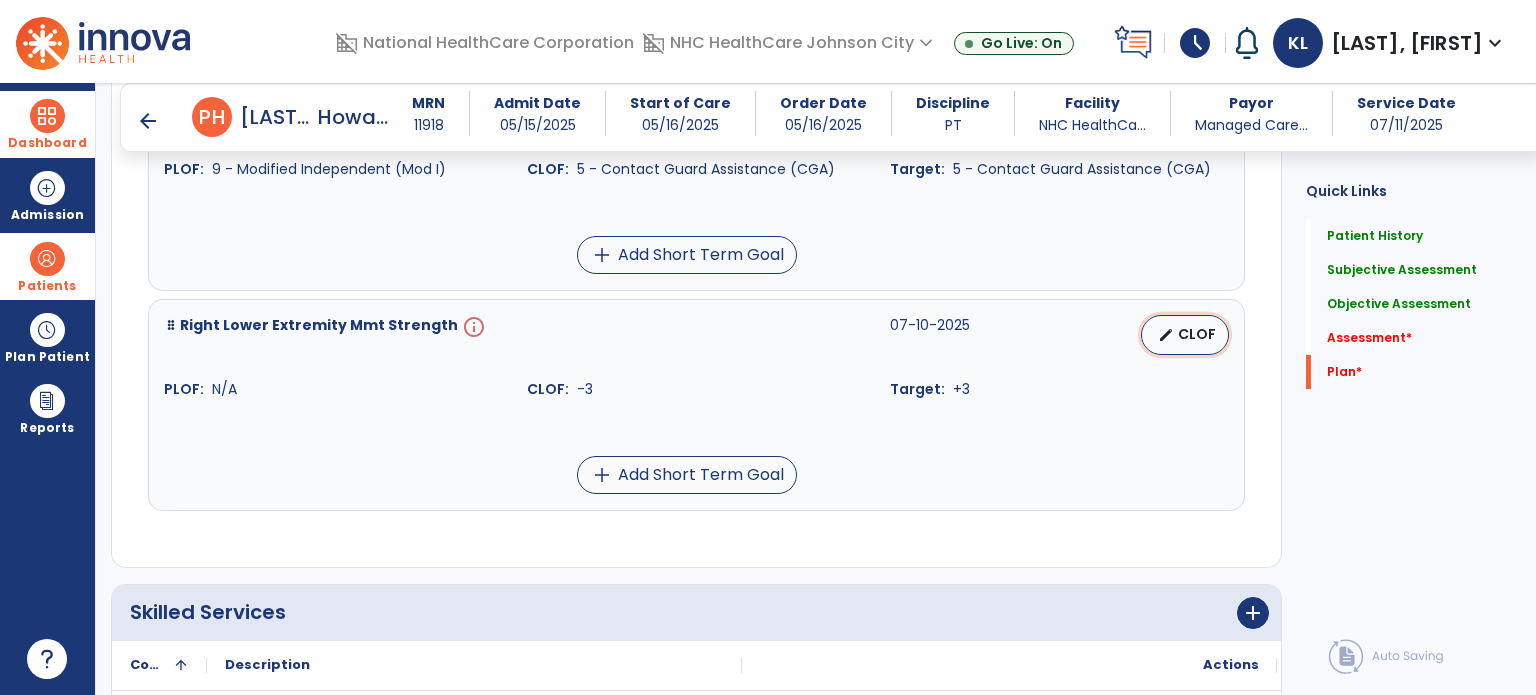 click on "edit   CLOF" at bounding box center [1185, 335] 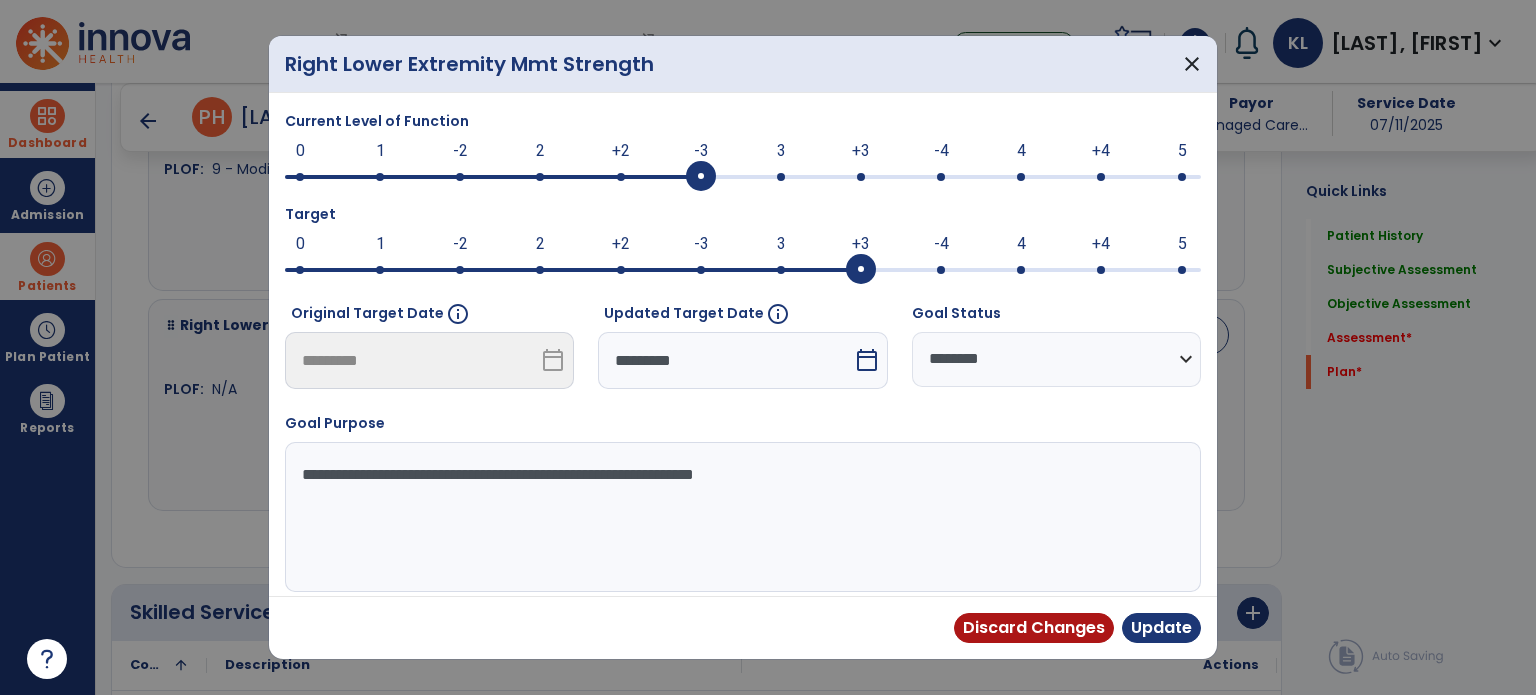 click on "**********" at bounding box center (1056, 359) 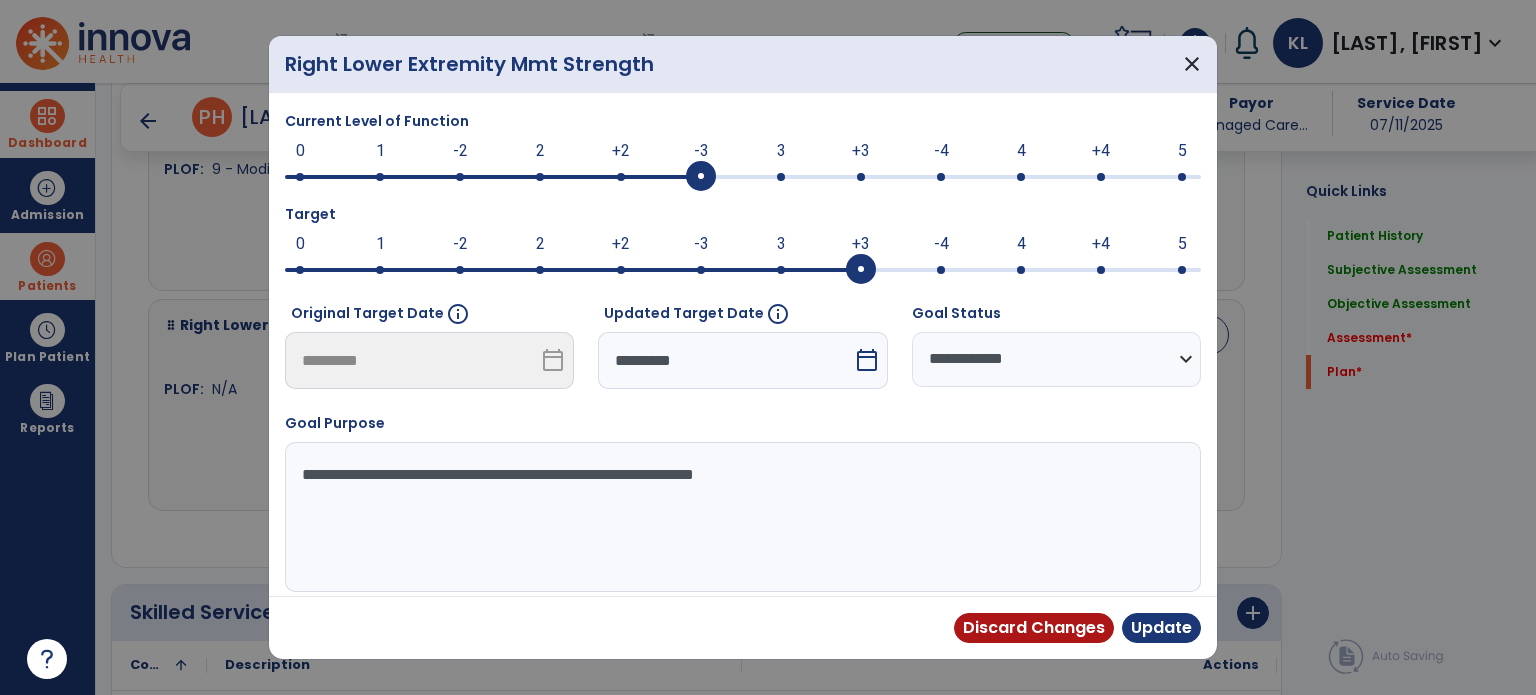 click on "**********" at bounding box center (1056, 359) 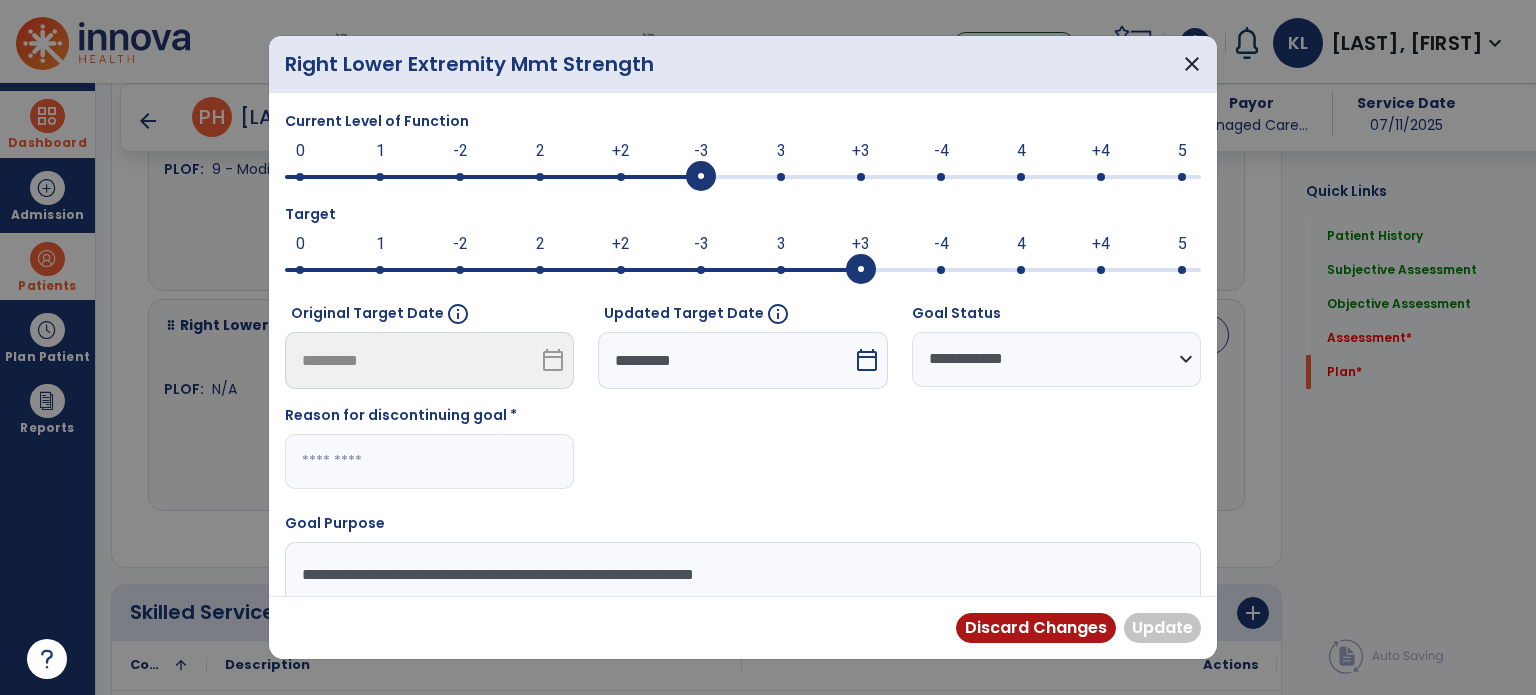 click at bounding box center [429, 461] 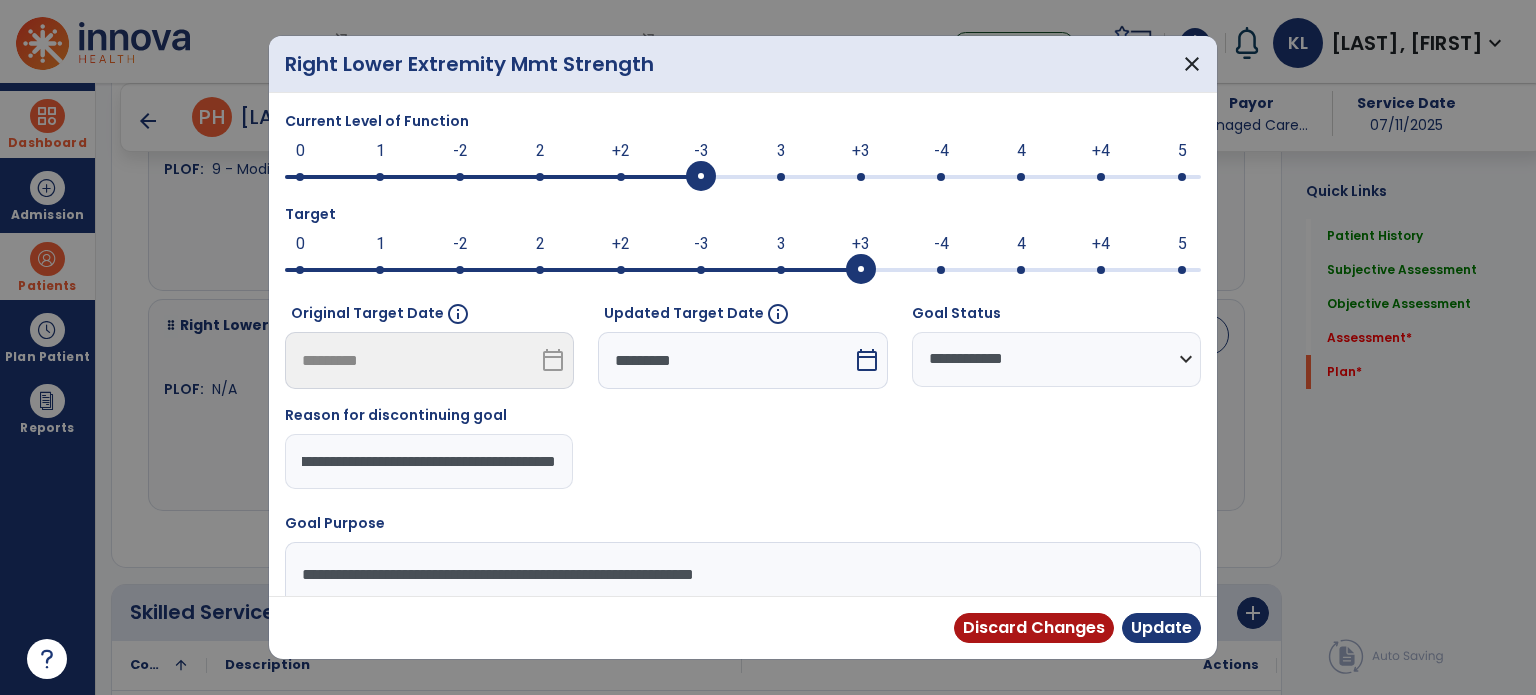 type on "**********" 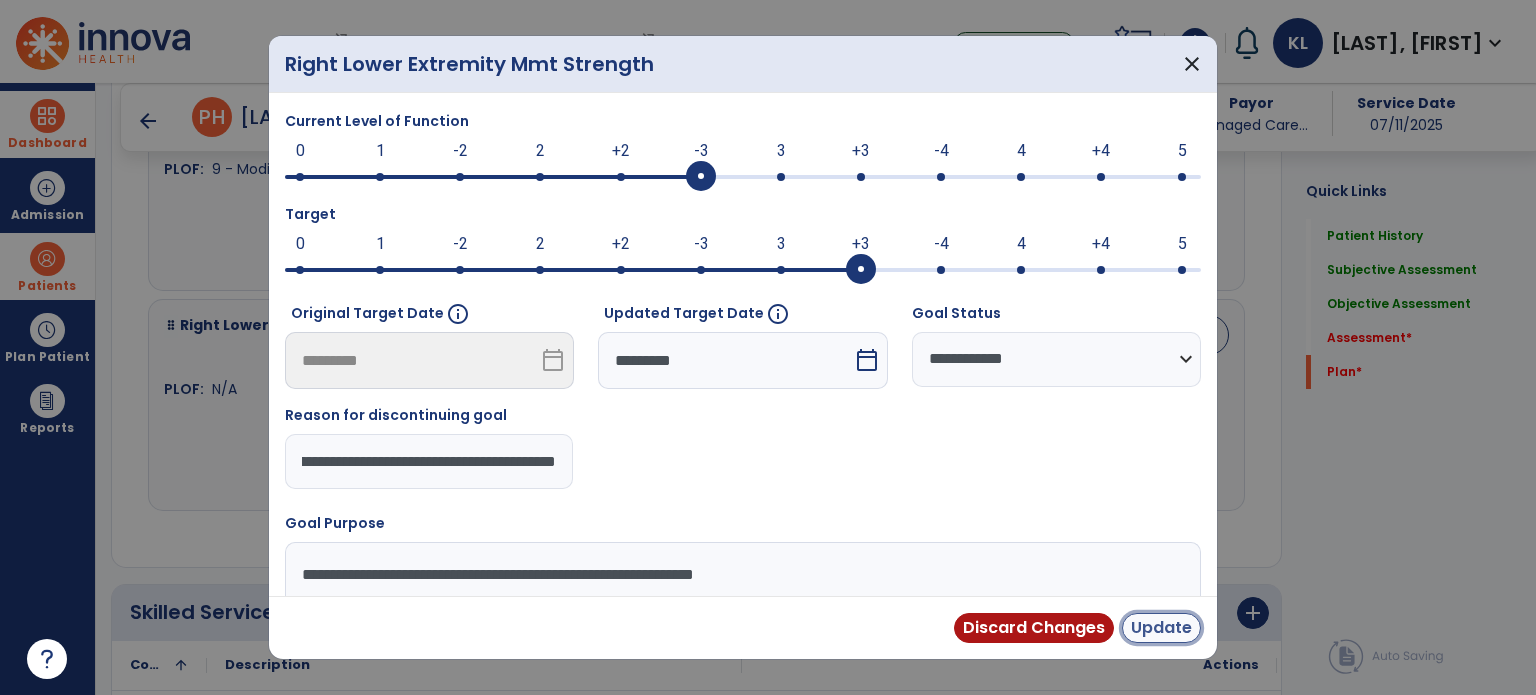 click on "Update" at bounding box center [1161, 628] 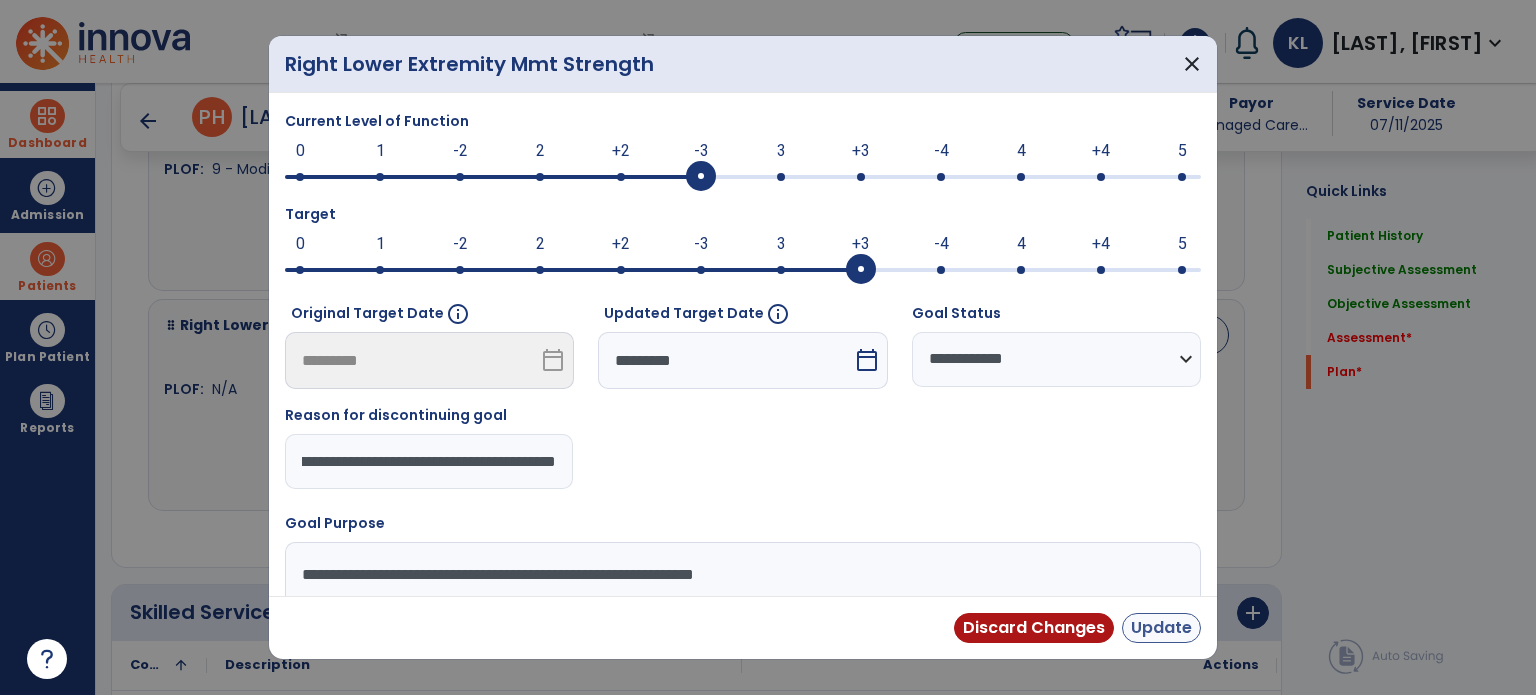 scroll, scrollTop: 0, scrollLeft: 0, axis: both 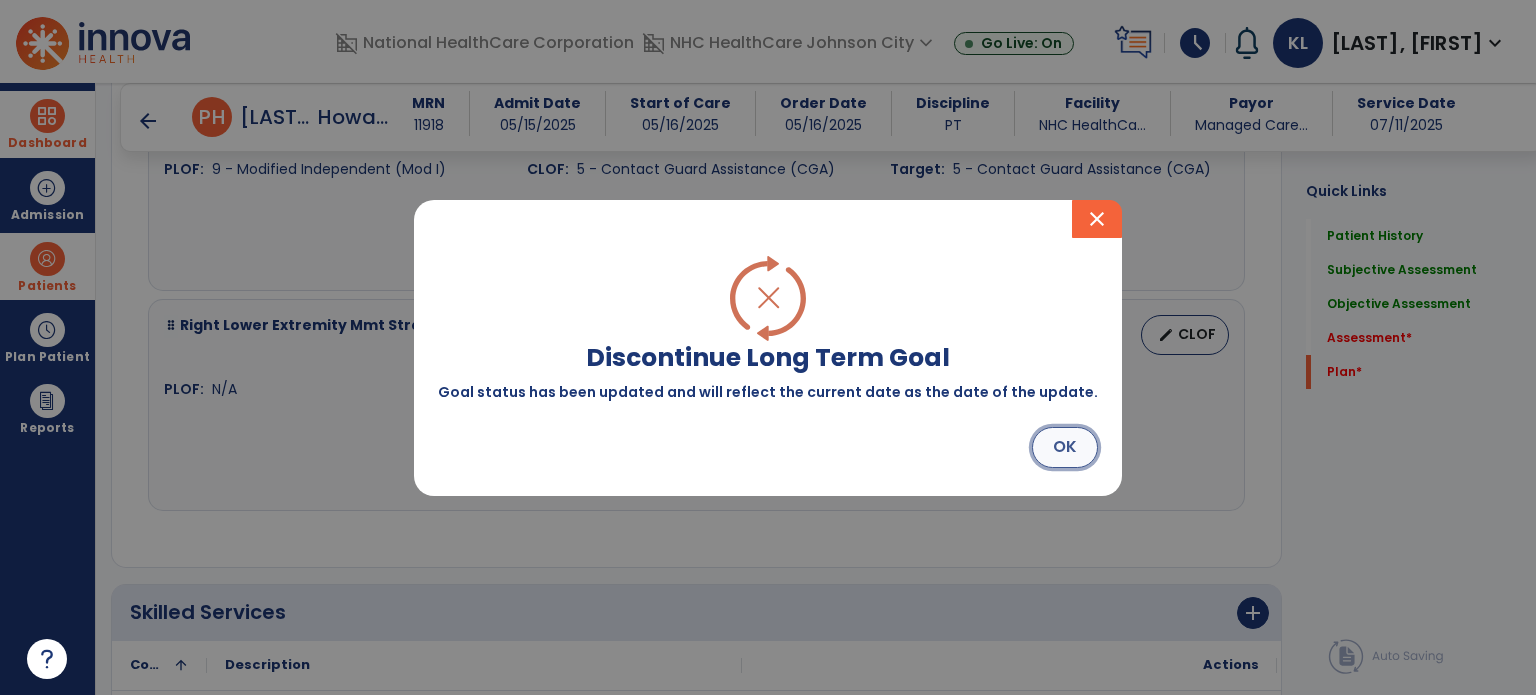 click on "OK" at bounding box center [1065, 447] 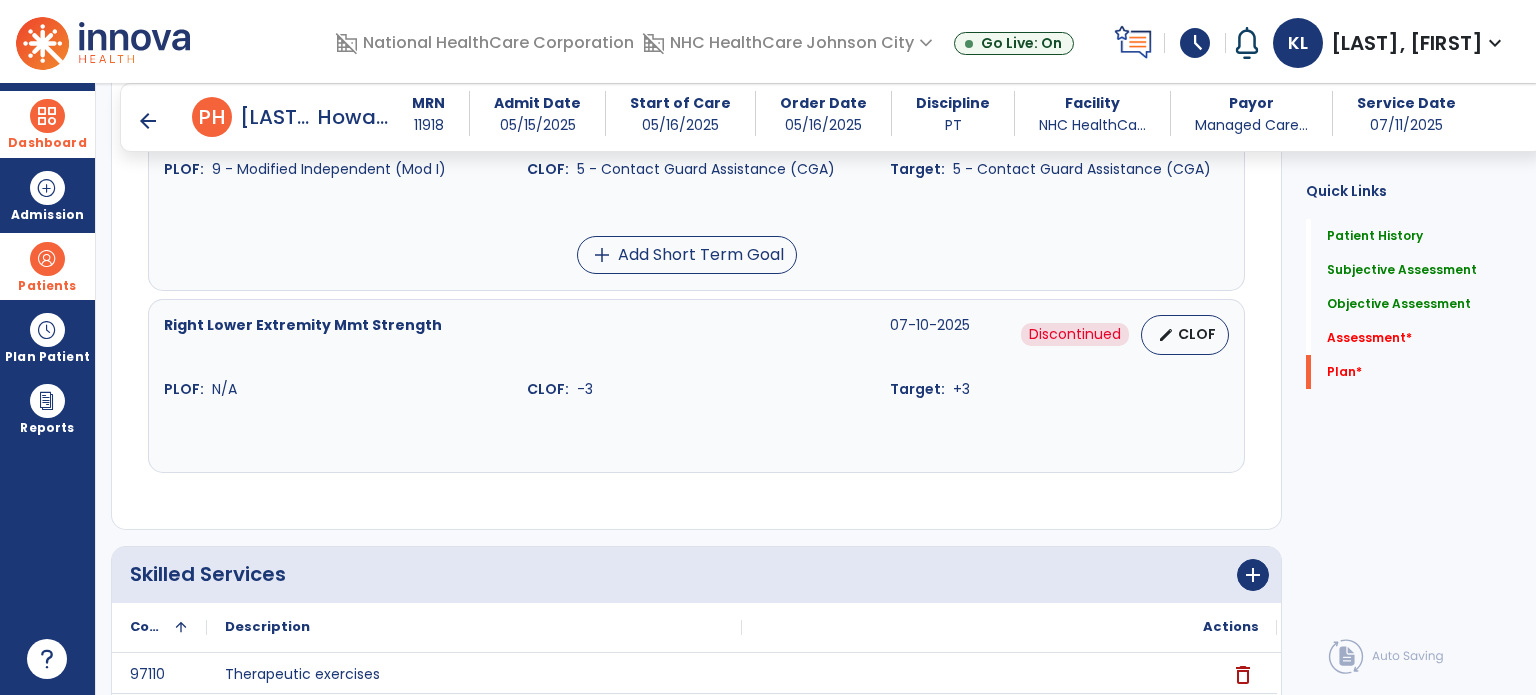 scroll, scrollTop: 3621, scrollLeft: 0, axis: vertical 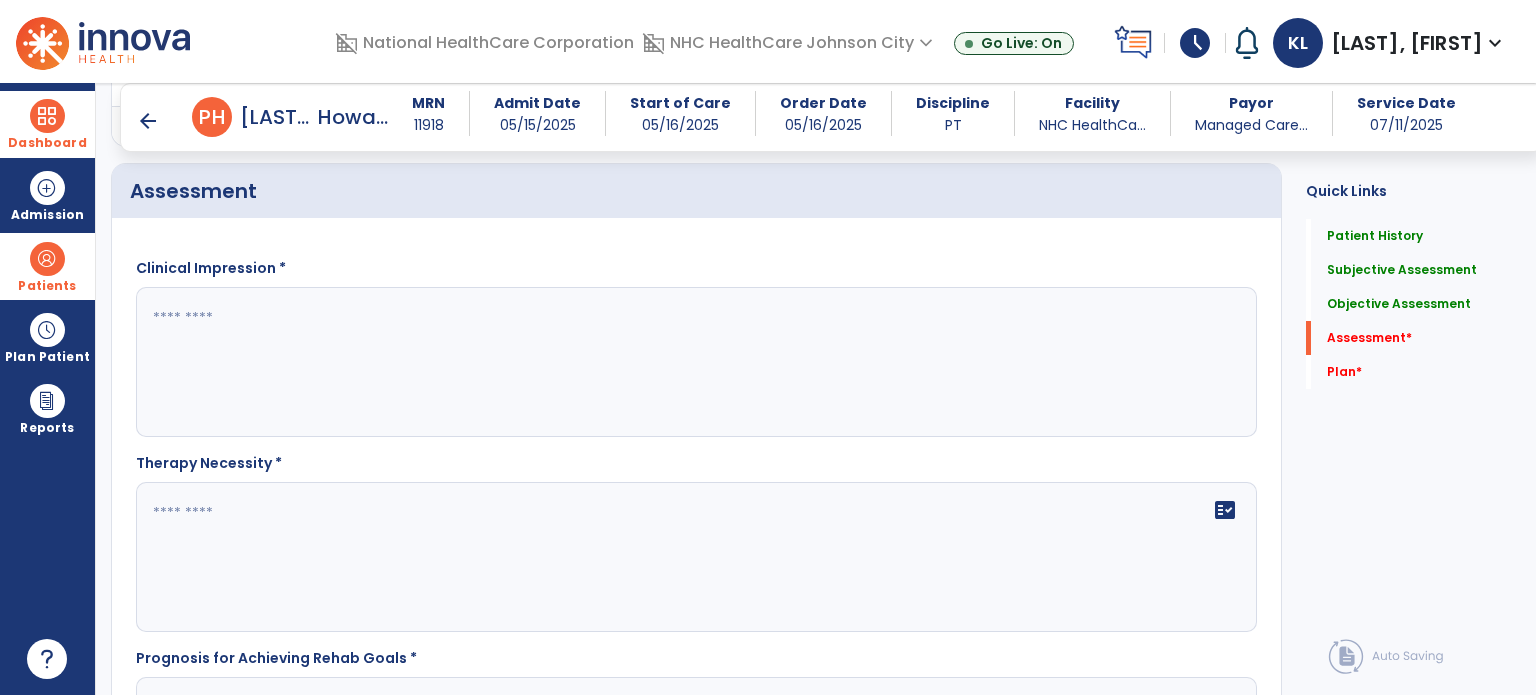 click 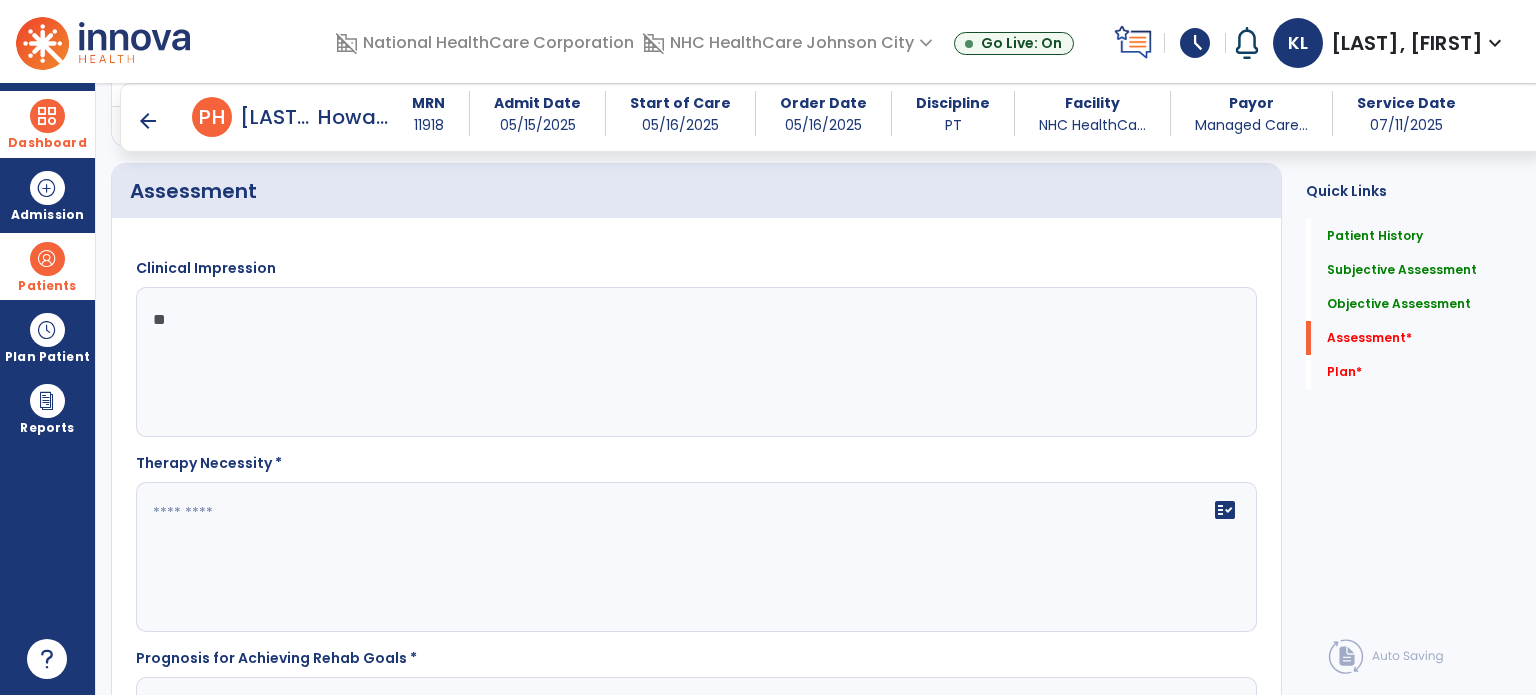type on "*" 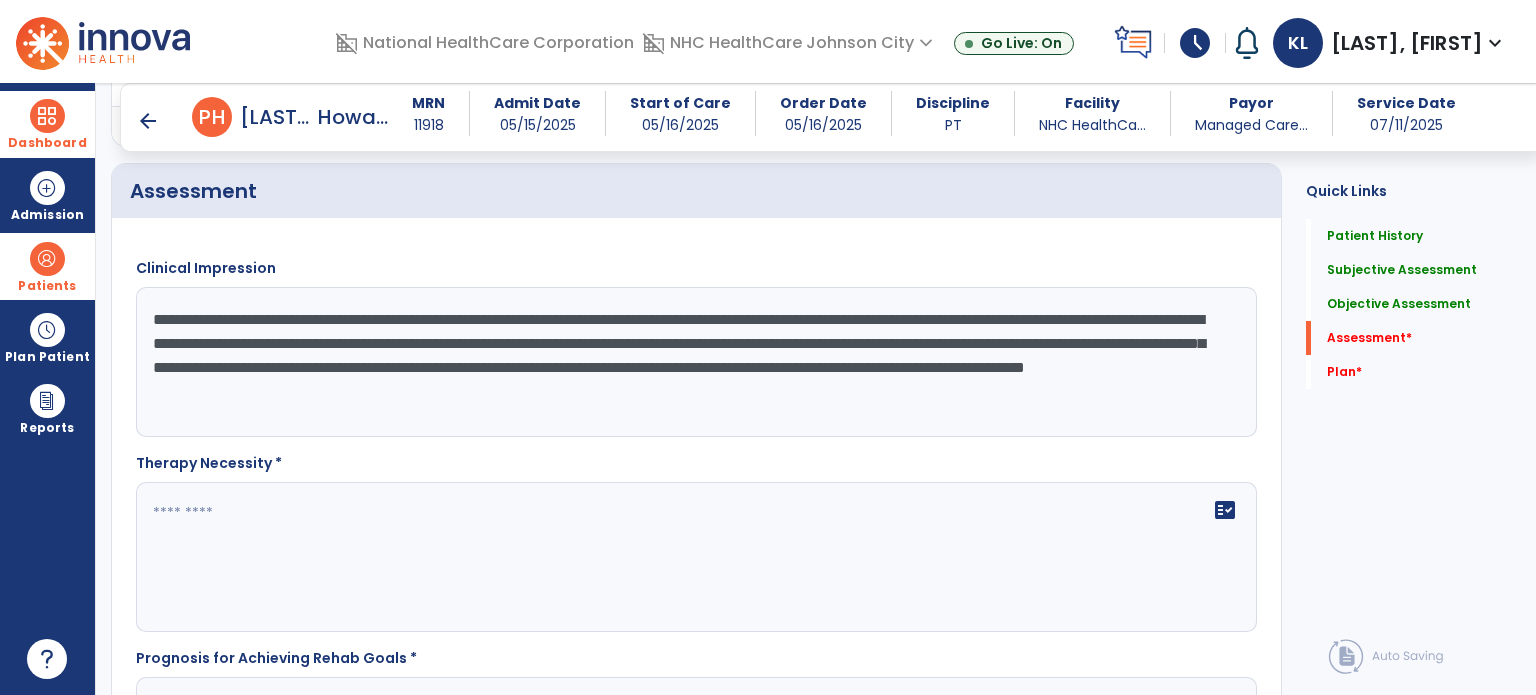 type on "**********" 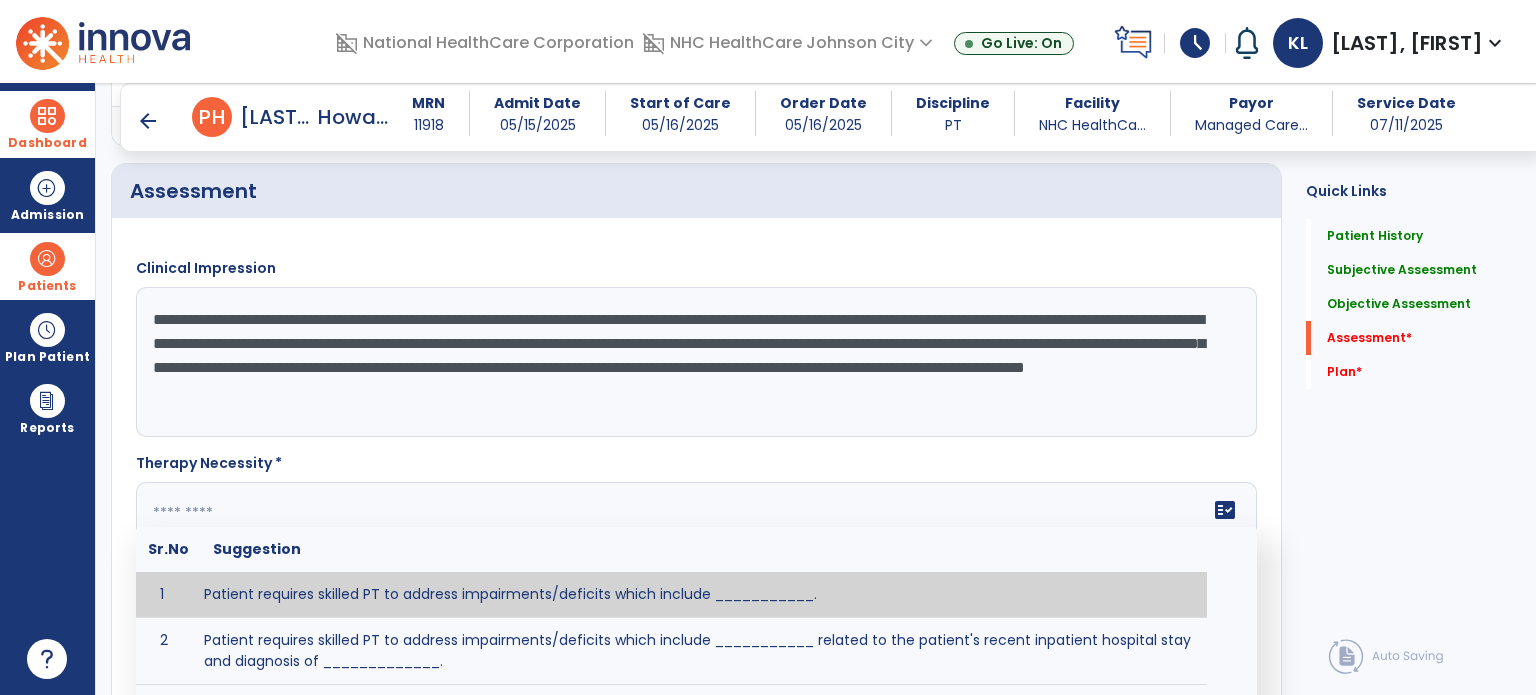 click on "fact_check  Sr.No Suggestion 1 Patient requires skilled PT to address impairments/deficits which include ___________. 2 Patient requires skilled PT to address impairments/deficits which include ___________ related to the patient's recent inpatient hospital stay and diagnosis of _____________." 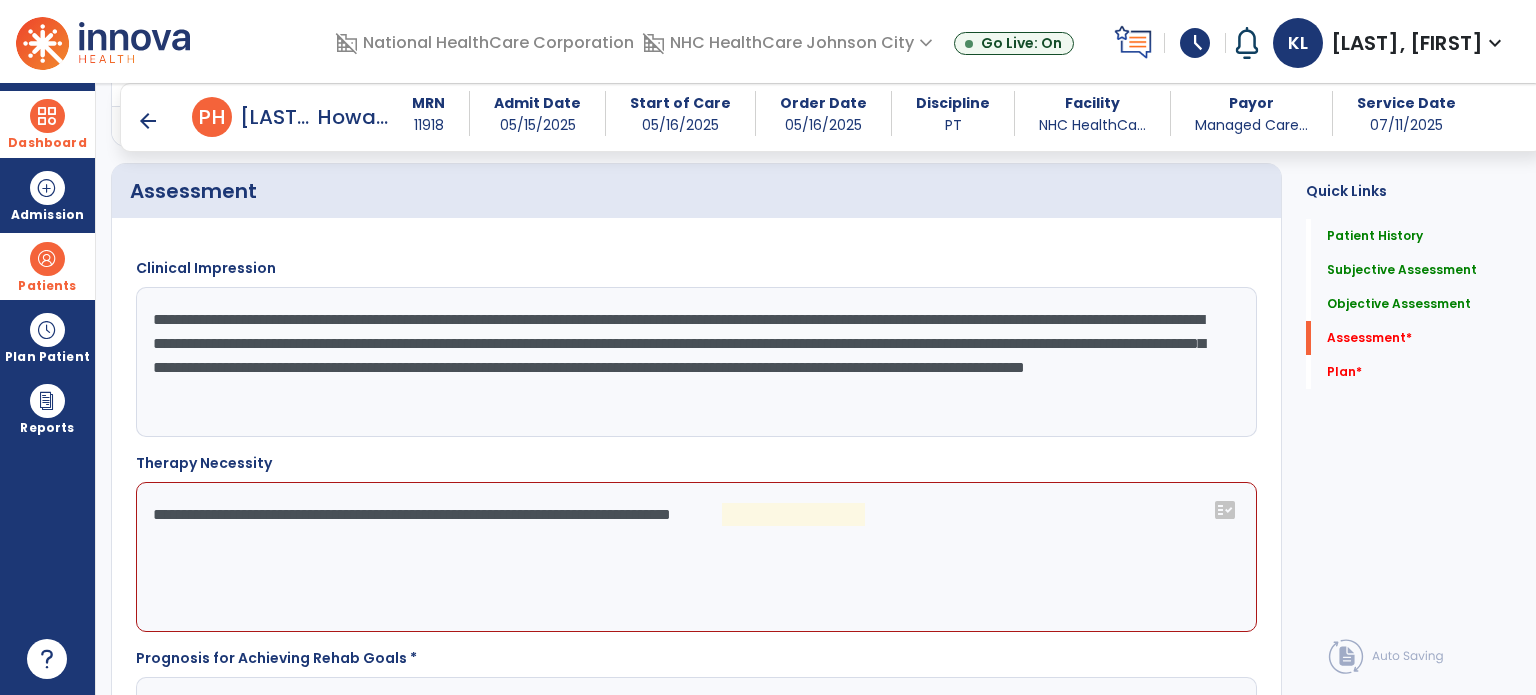 click on "**********" 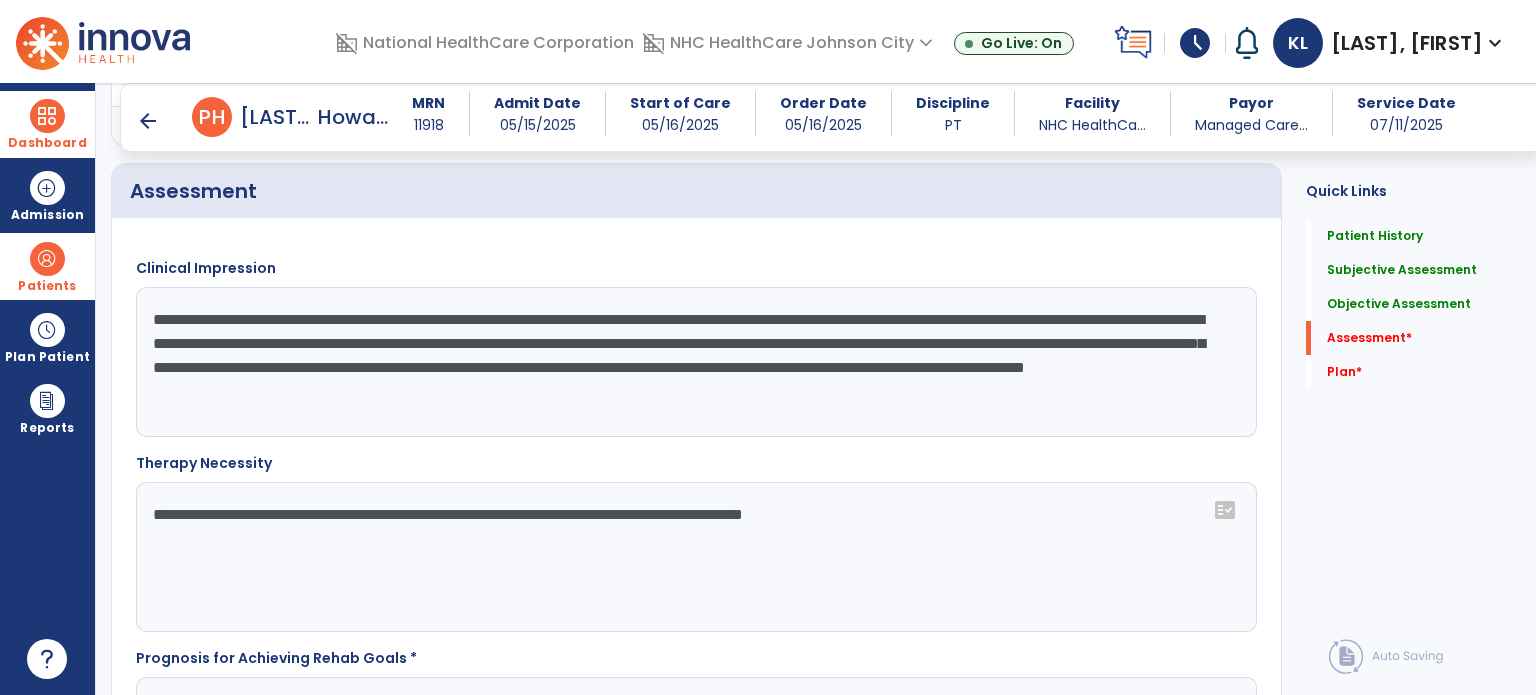 type on "**********" 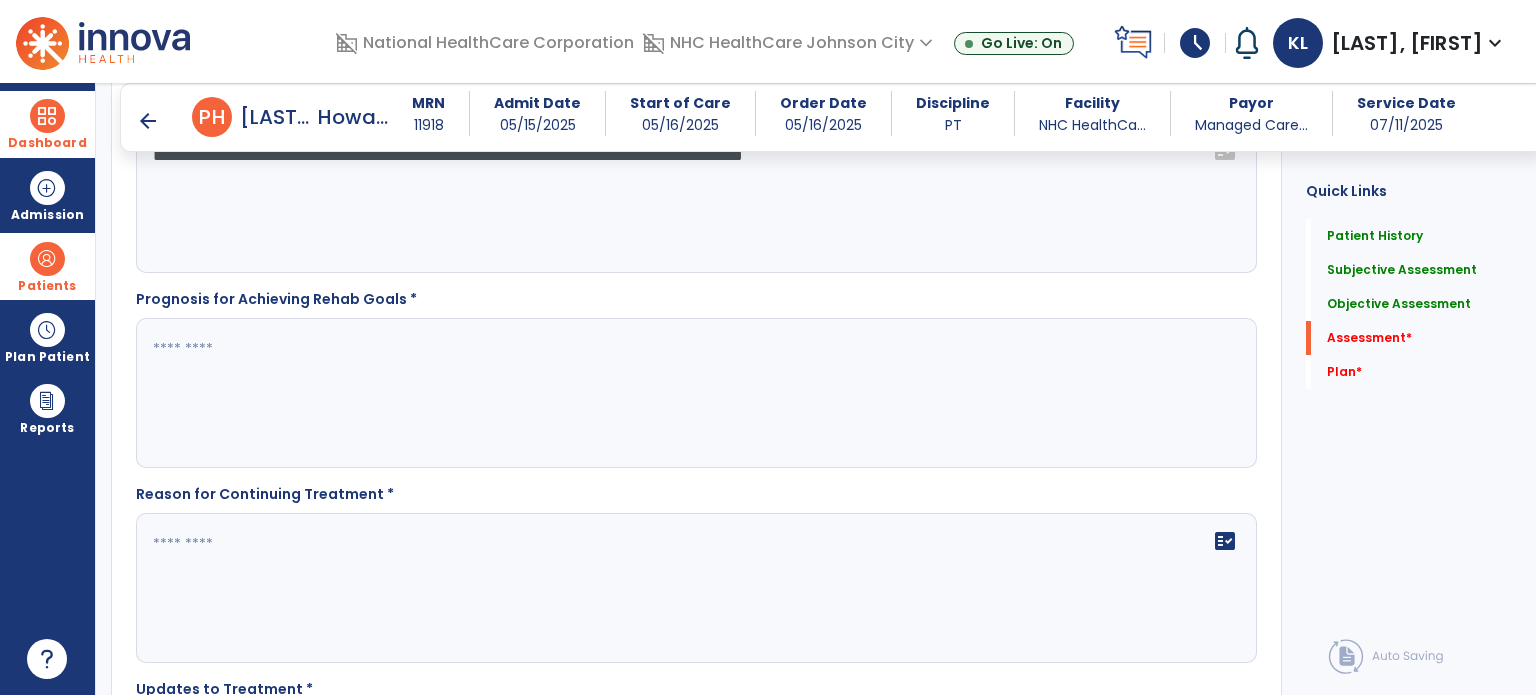 scroll, scrollTop: 2564, scrollLeft: 0, axis: vertical 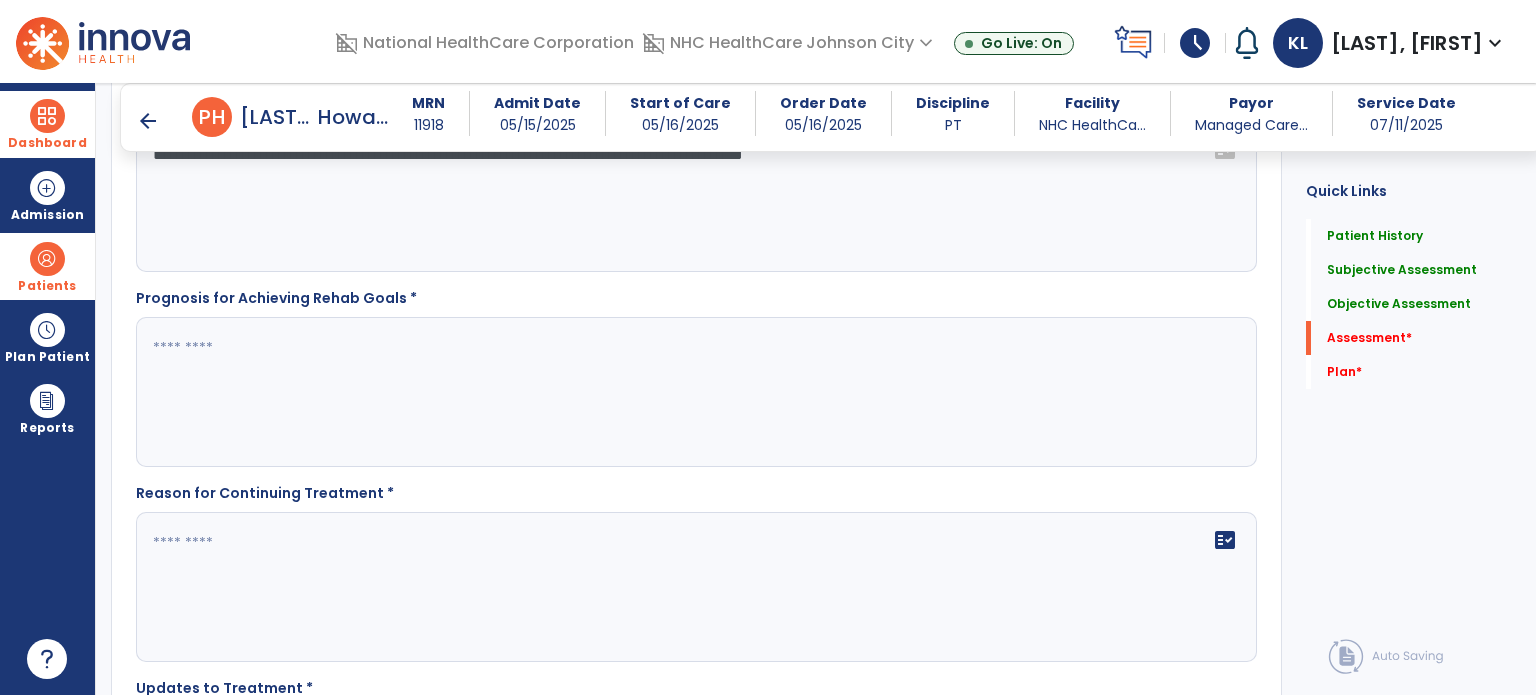click 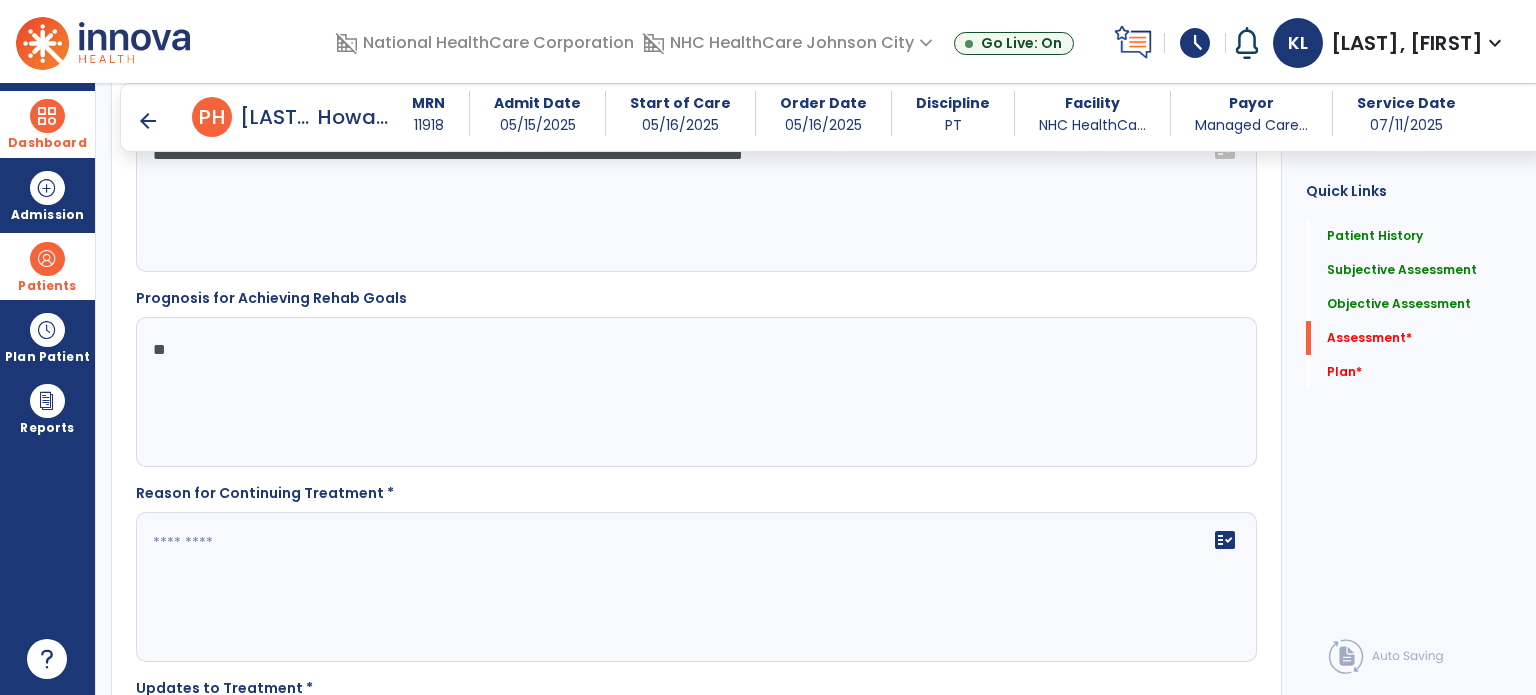 type on "*" 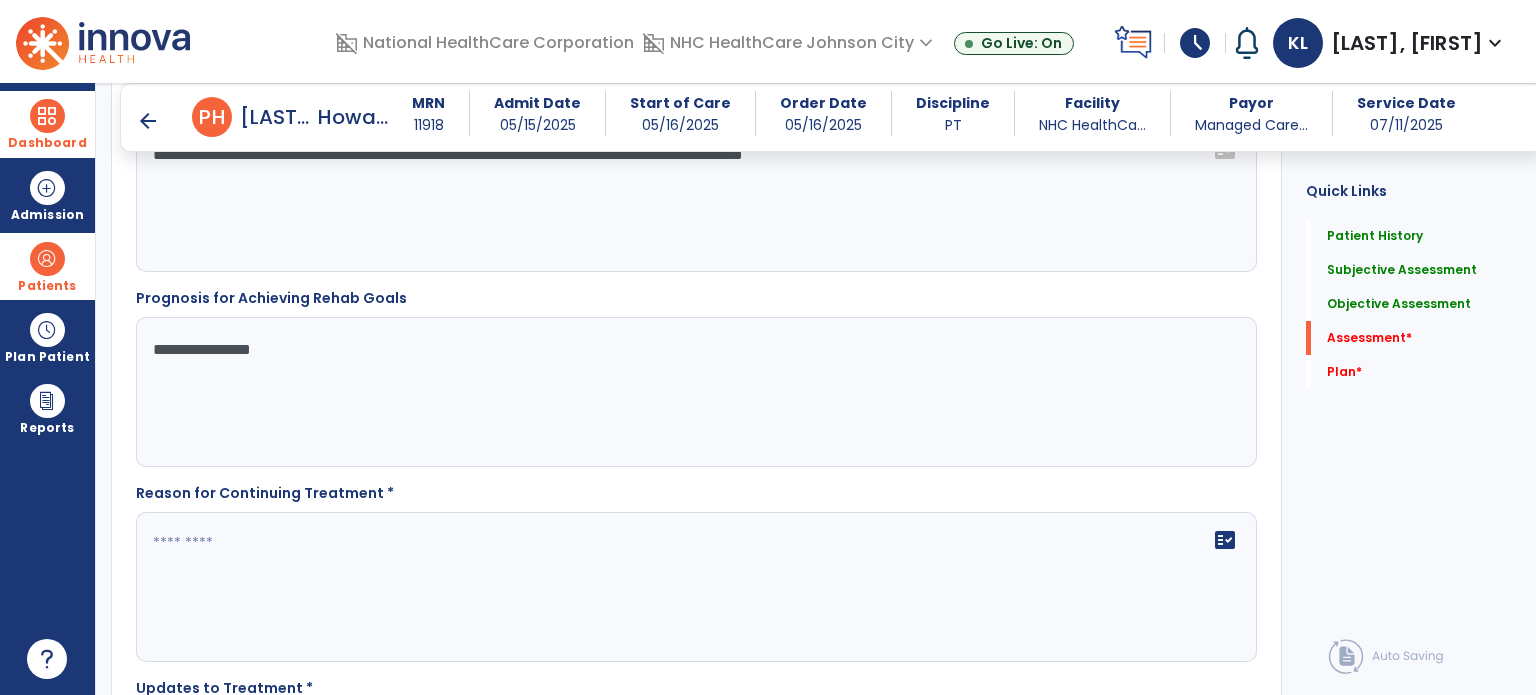 type on "**********" 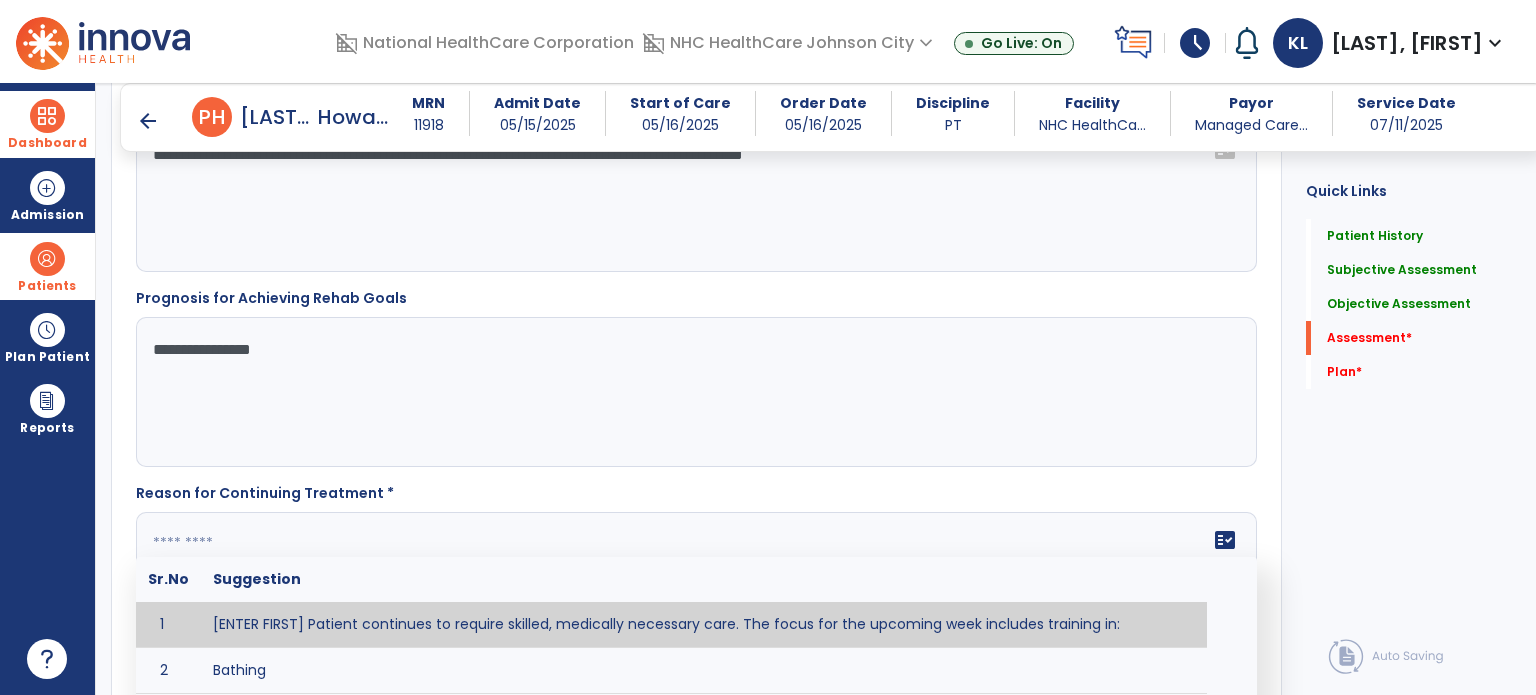 click on "fact_check  Sr.No Suggestion 1 [ENTER FIRST] Patient continues to require skilled, medically necessary care. The focus for the upcoming week includes training in: 2 Bathing 3 Bed Mobility 4 Car Transfers 5 Discharge planning with a focus on ______. 6 Dynamic balance with a focus on _________. 7 Gait around obstacles. 8 Gait on level surfaces. 9 Gait on unlevel surfaces. 10 Life skills management. 11 Pain management. 12 Stair negotiation. 13 Static balance. 14 Toileting 15 Transfers from bed. 16 Transfers from chair. 17 Transfers from toilet. 18 Transfers to/from tub 19 Transition home program. 20 Wound care management." 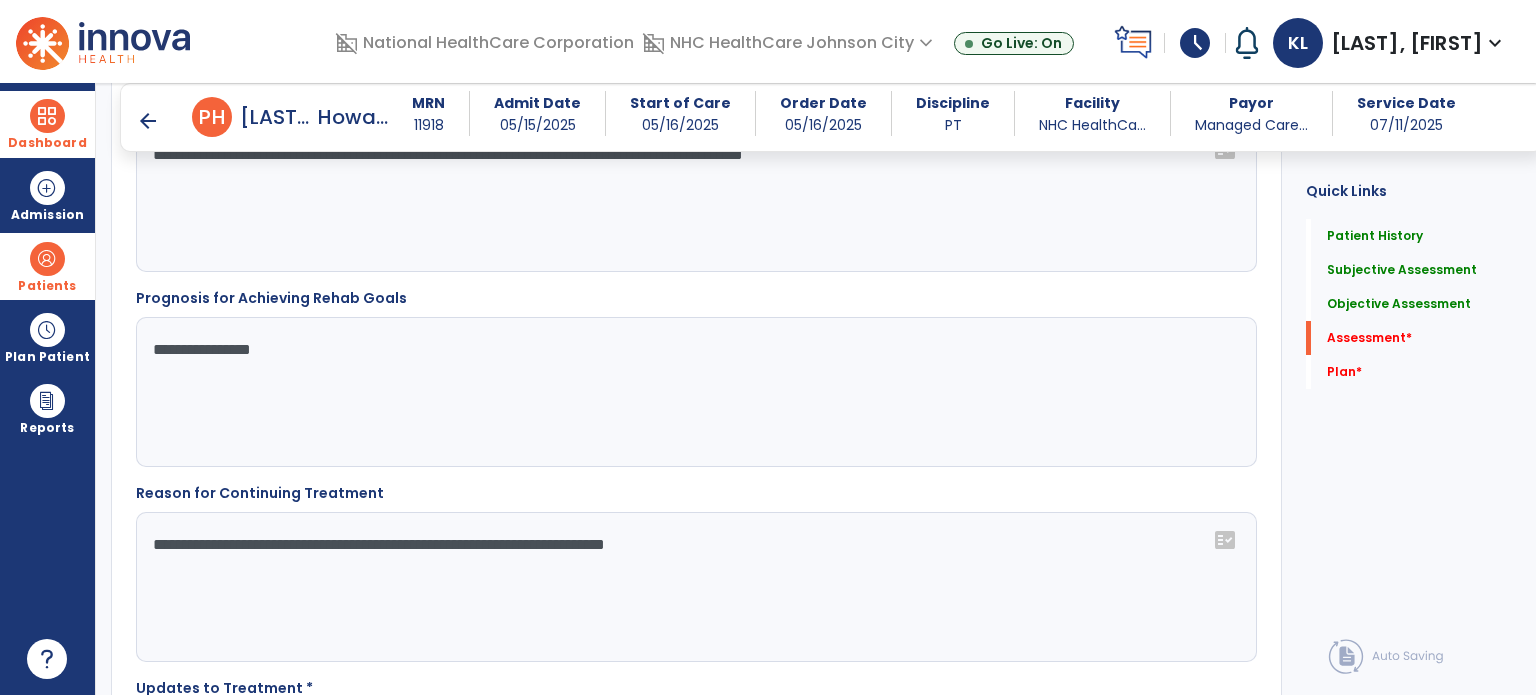 type on "**********" 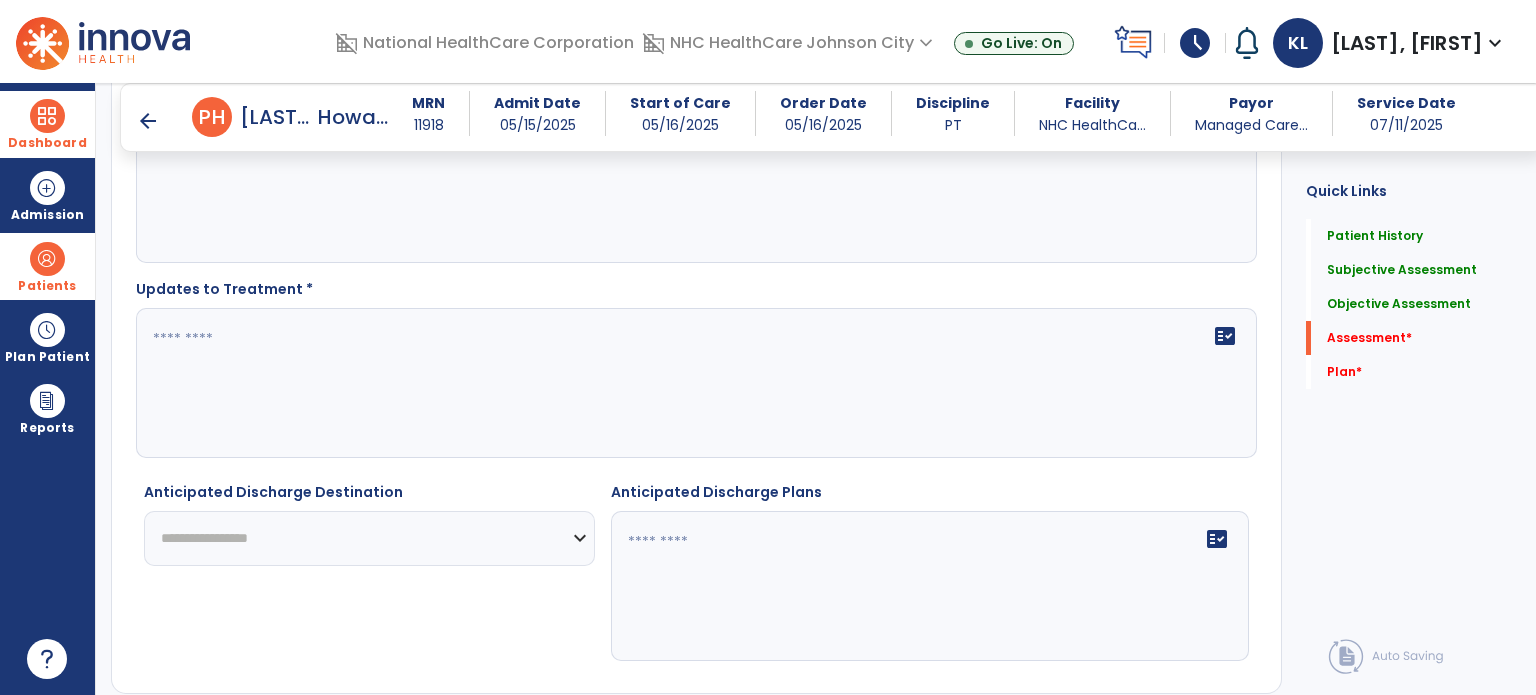 scroll, scrollTop: 2964, scrollLeft: 0, axis: vertical 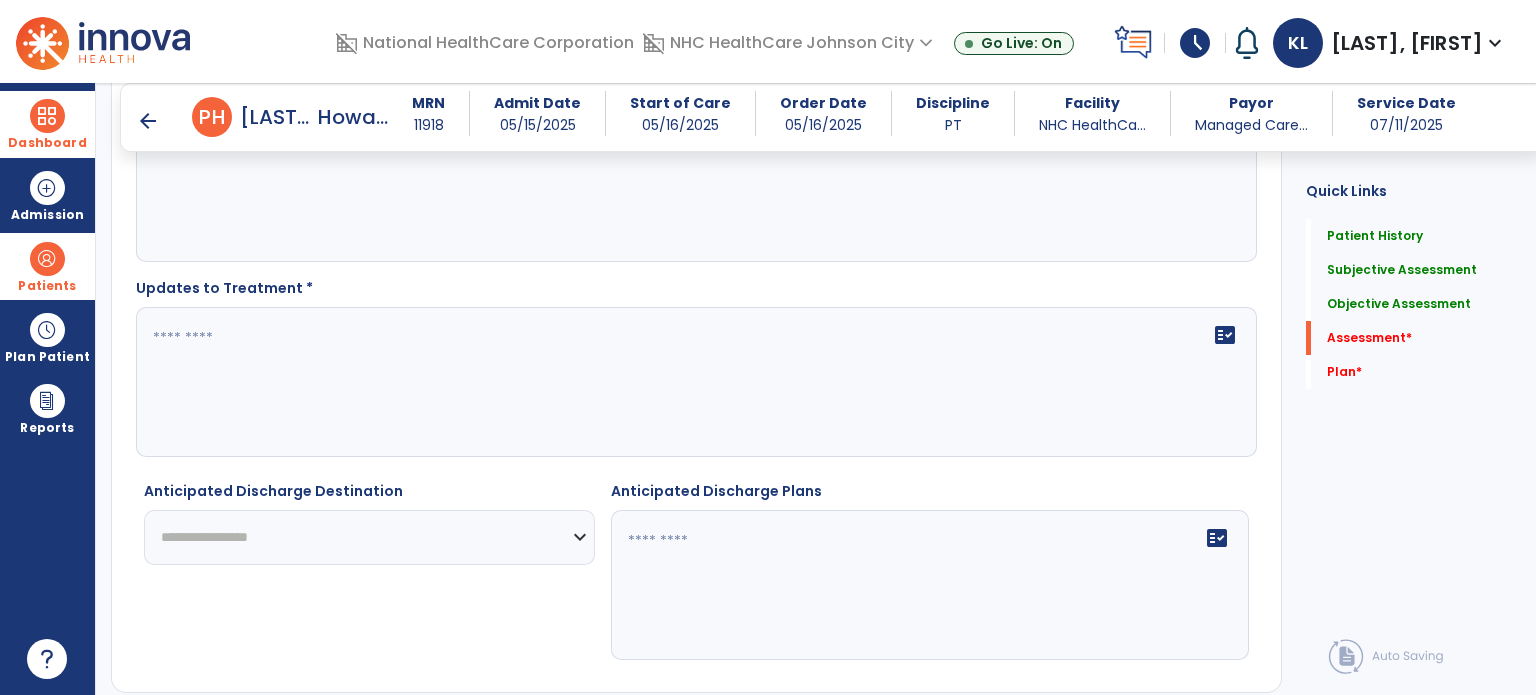 click on "fact_check" 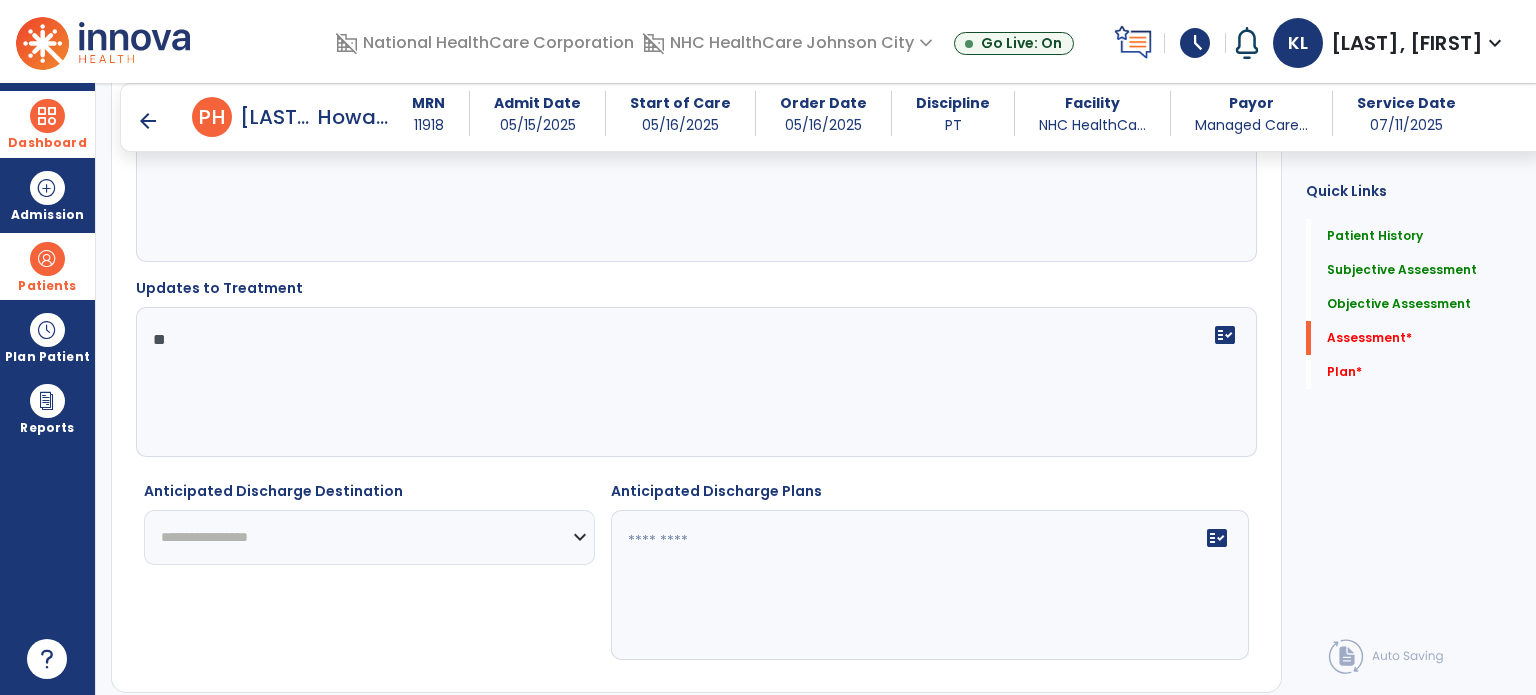 type on "*" 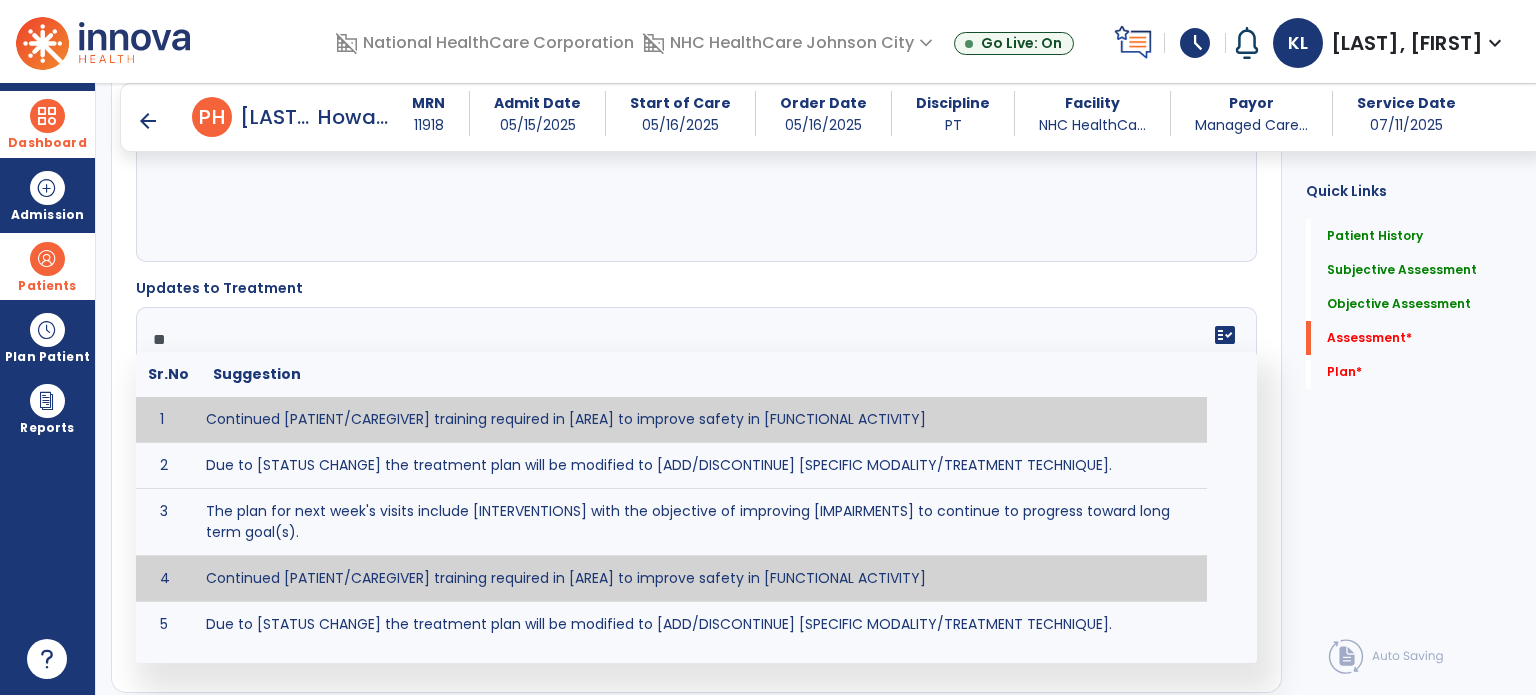 type on "*" 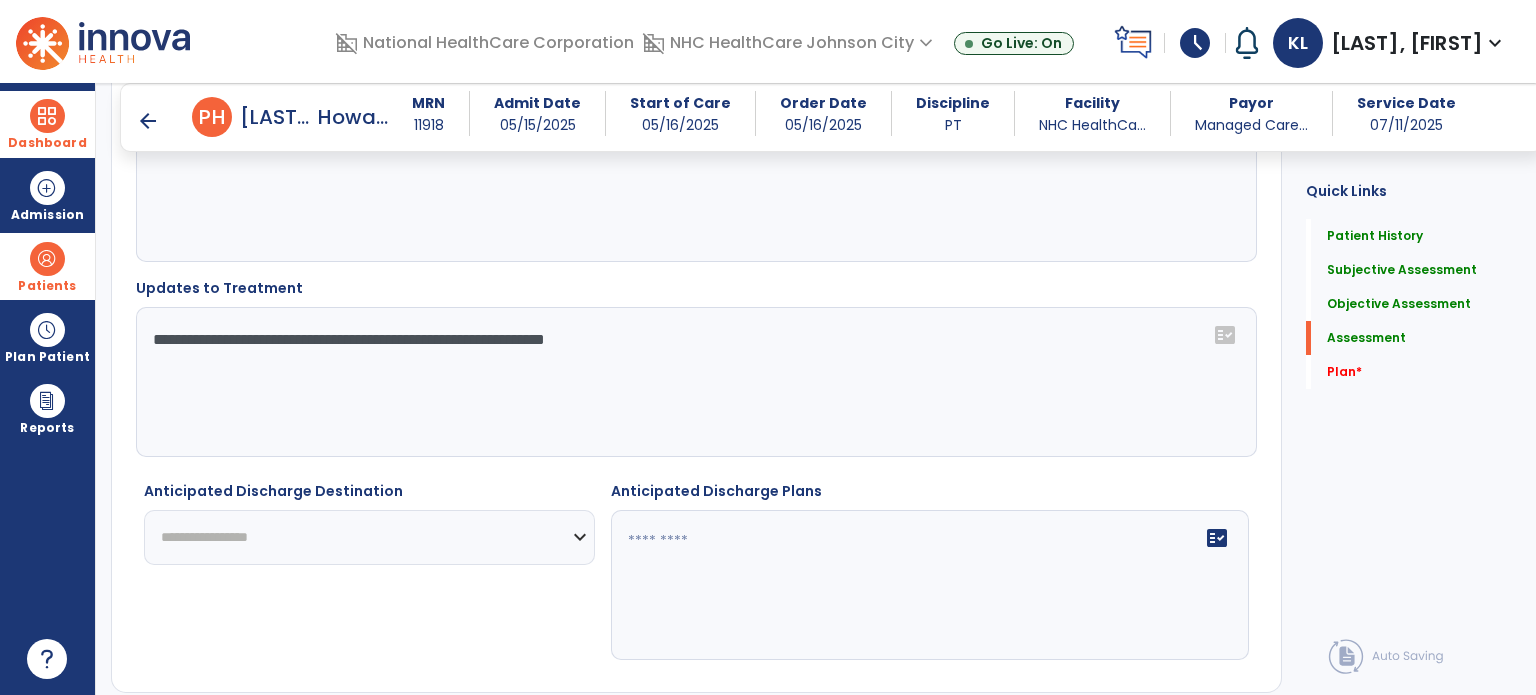 type on "**********" 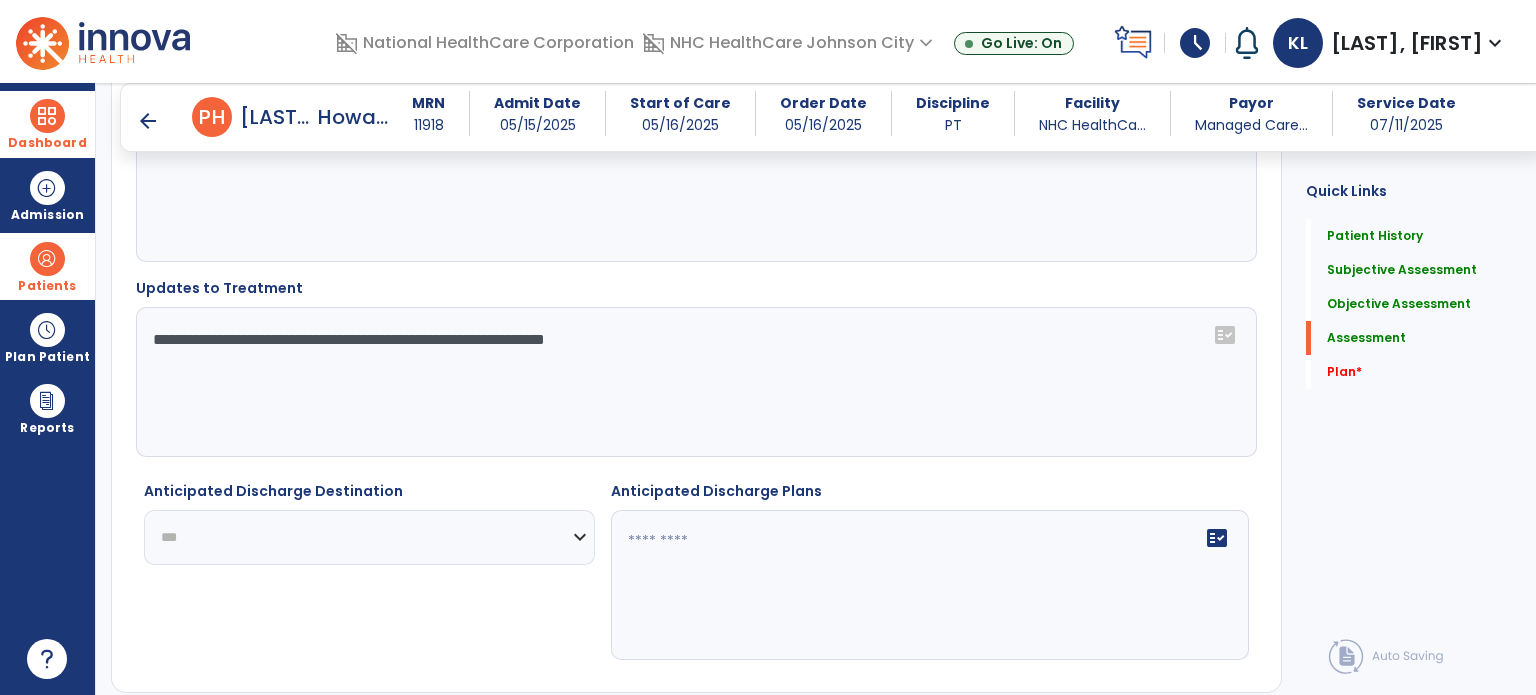 click on "**********" 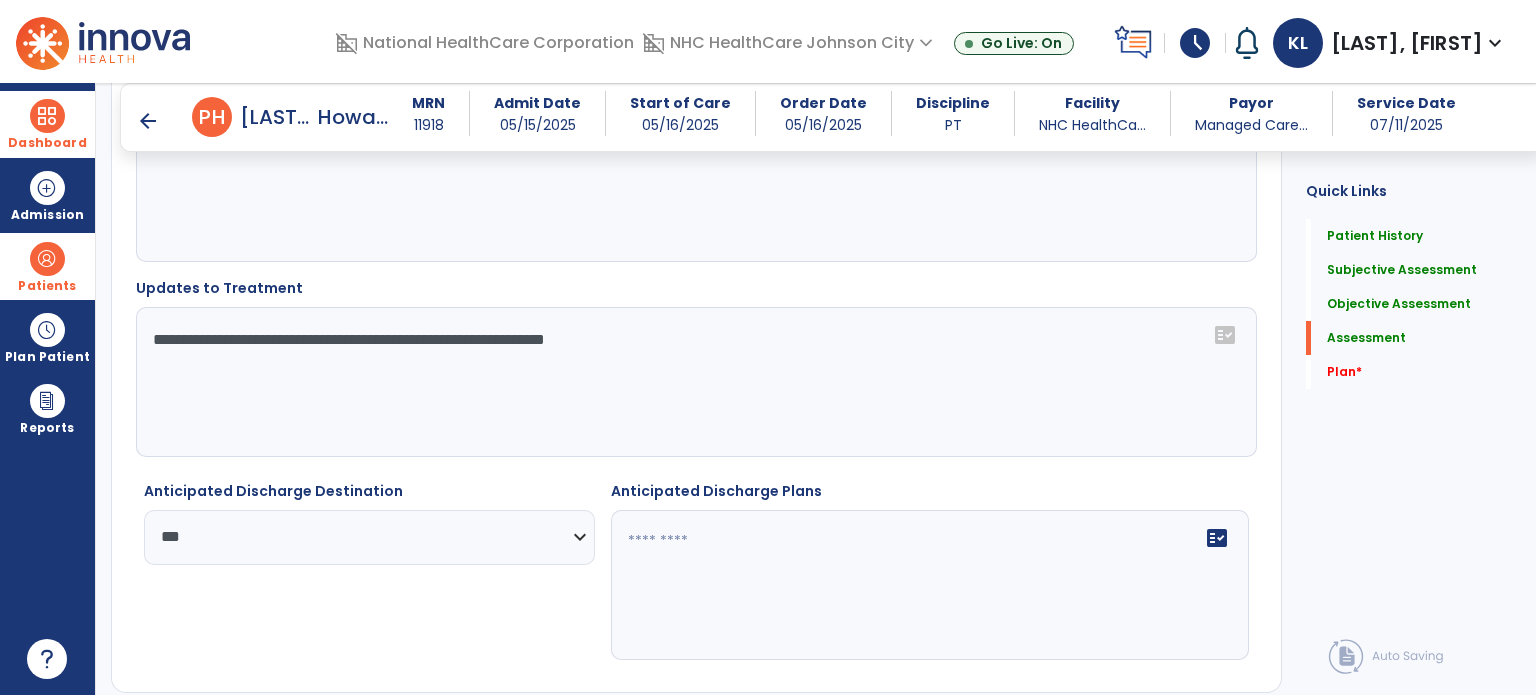 click on "fact_check" 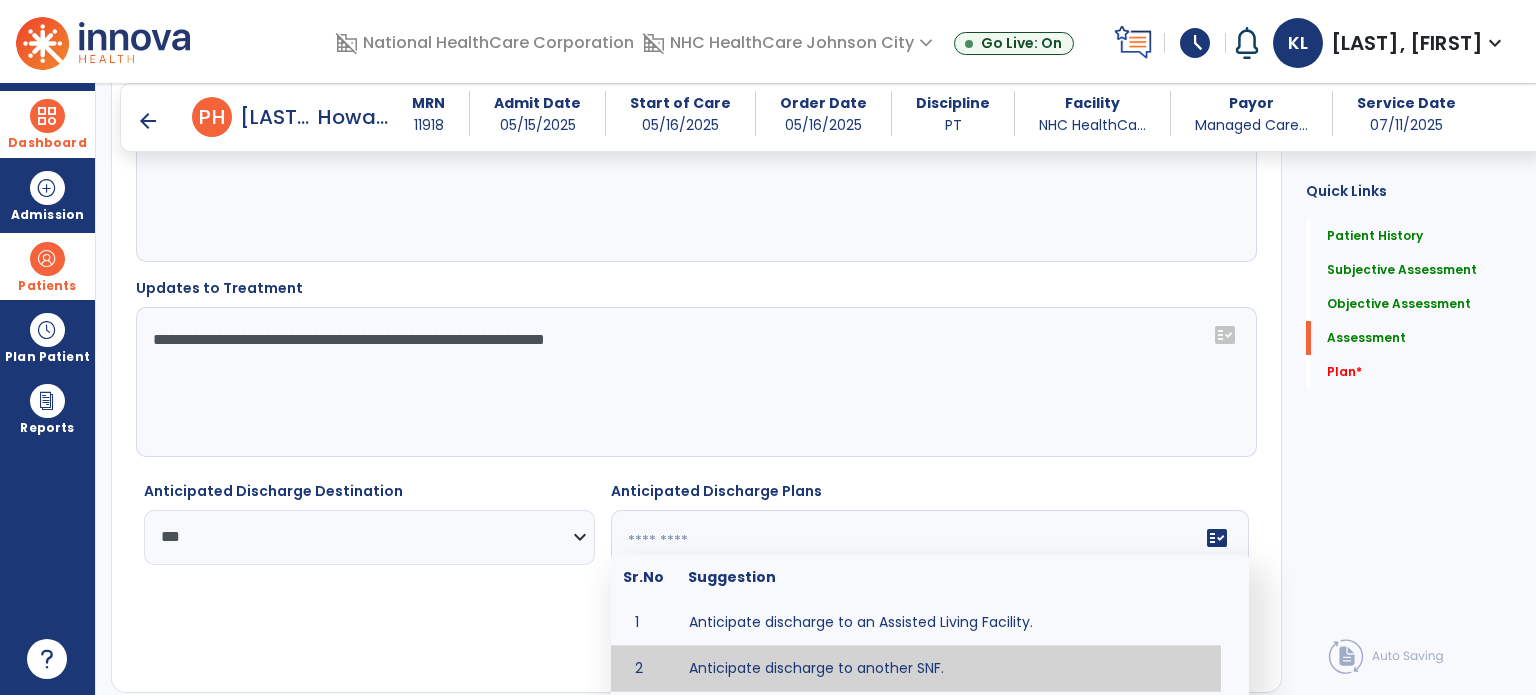 type on "**********" 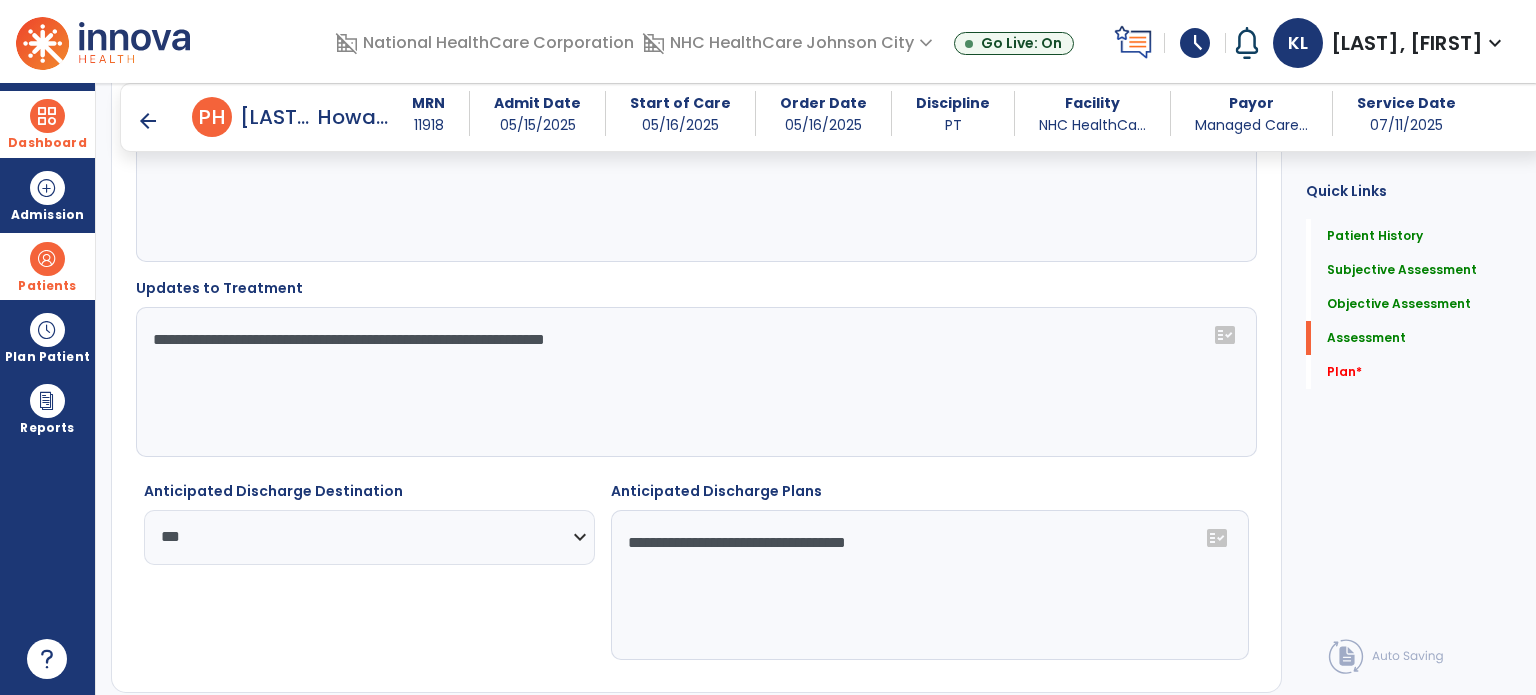 click on "**********" 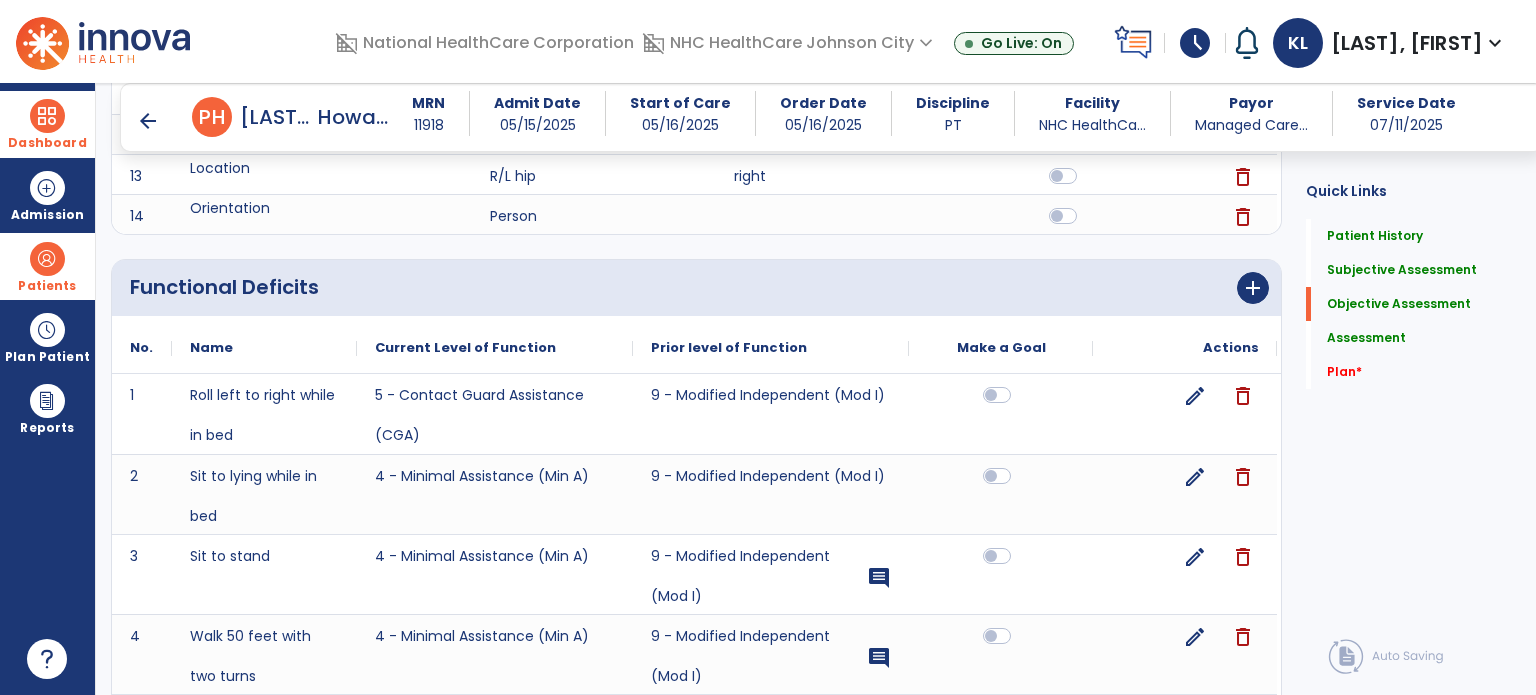 scroll, scrollTop: 1283, scrollLeft: 0, axis: vertical 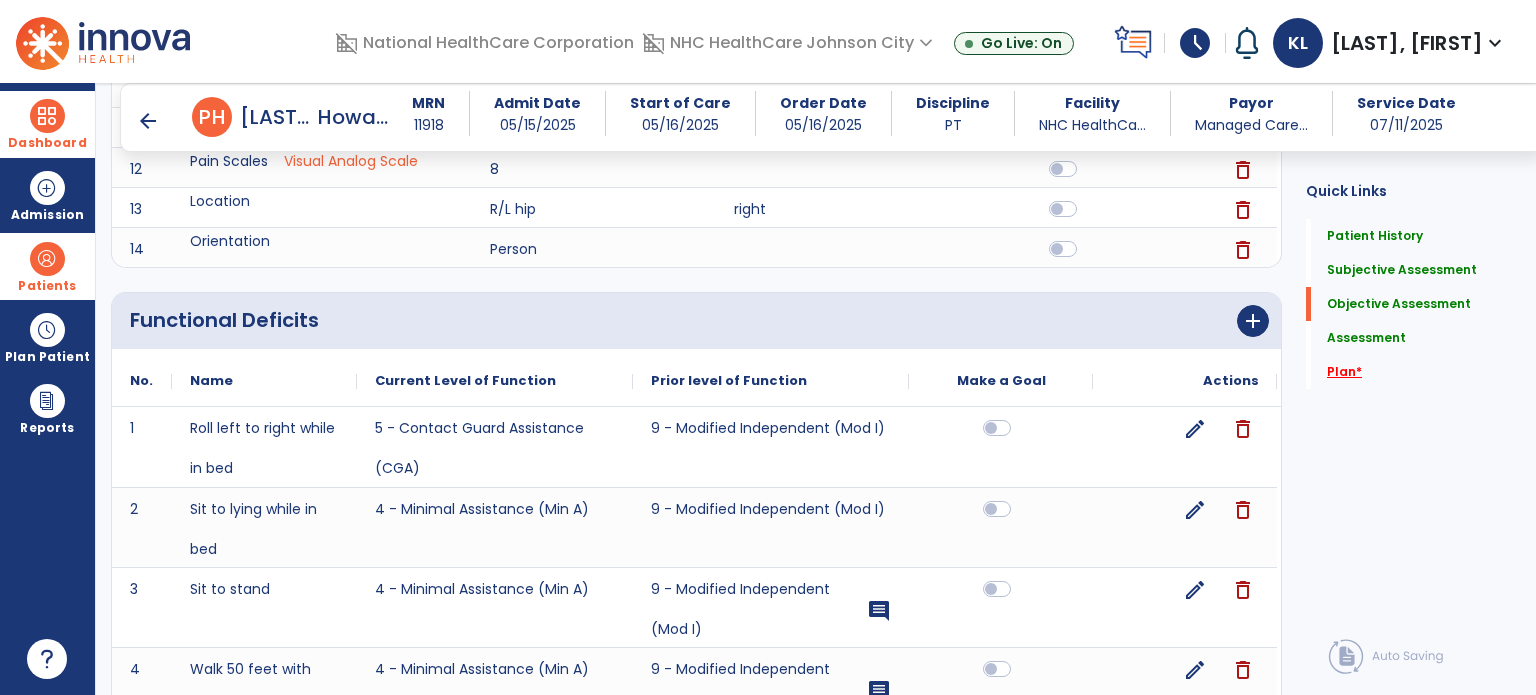 click on "Plan   *" 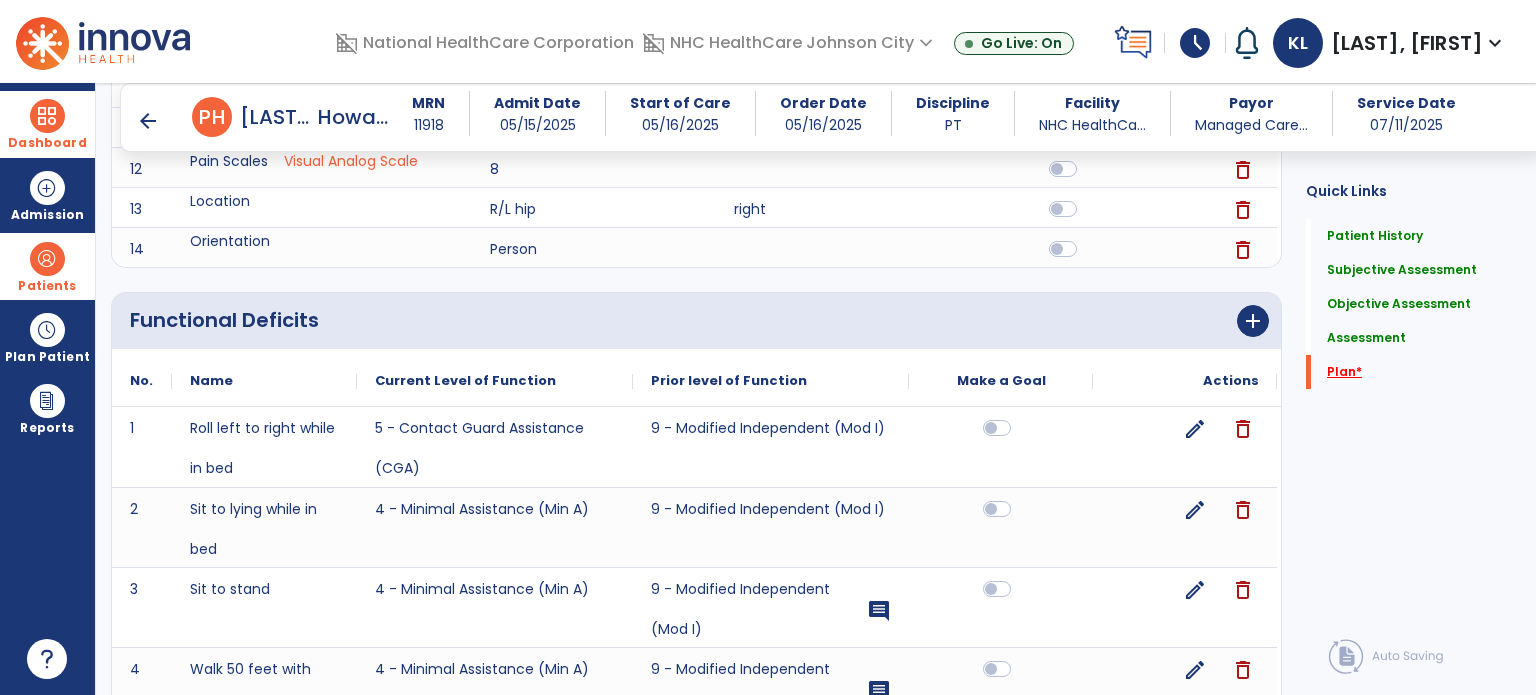 scroll, scrollTop: 41, scrollLeft: 0, axis: vertical 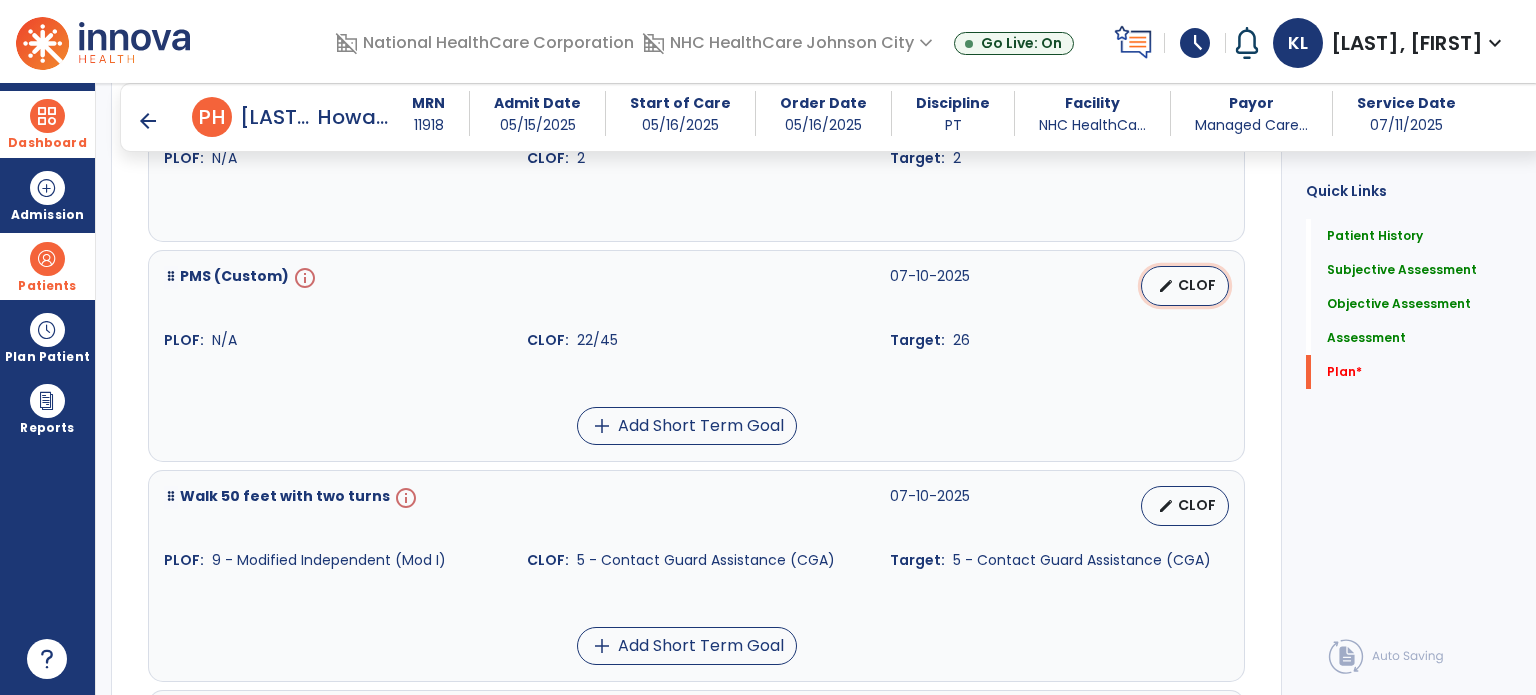 click on "CLOF" at bounding box center [1197, 285] 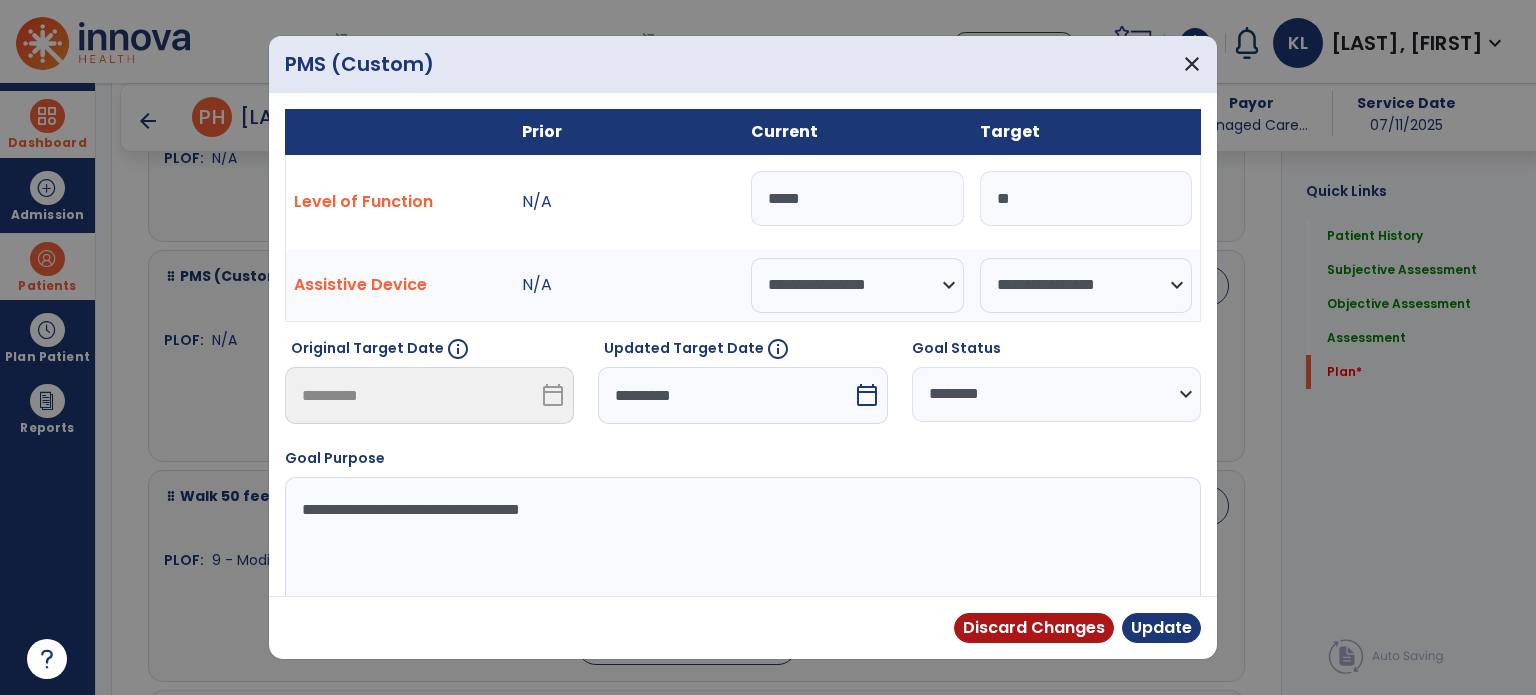 click on "**" at bounding box center (1086, 198) 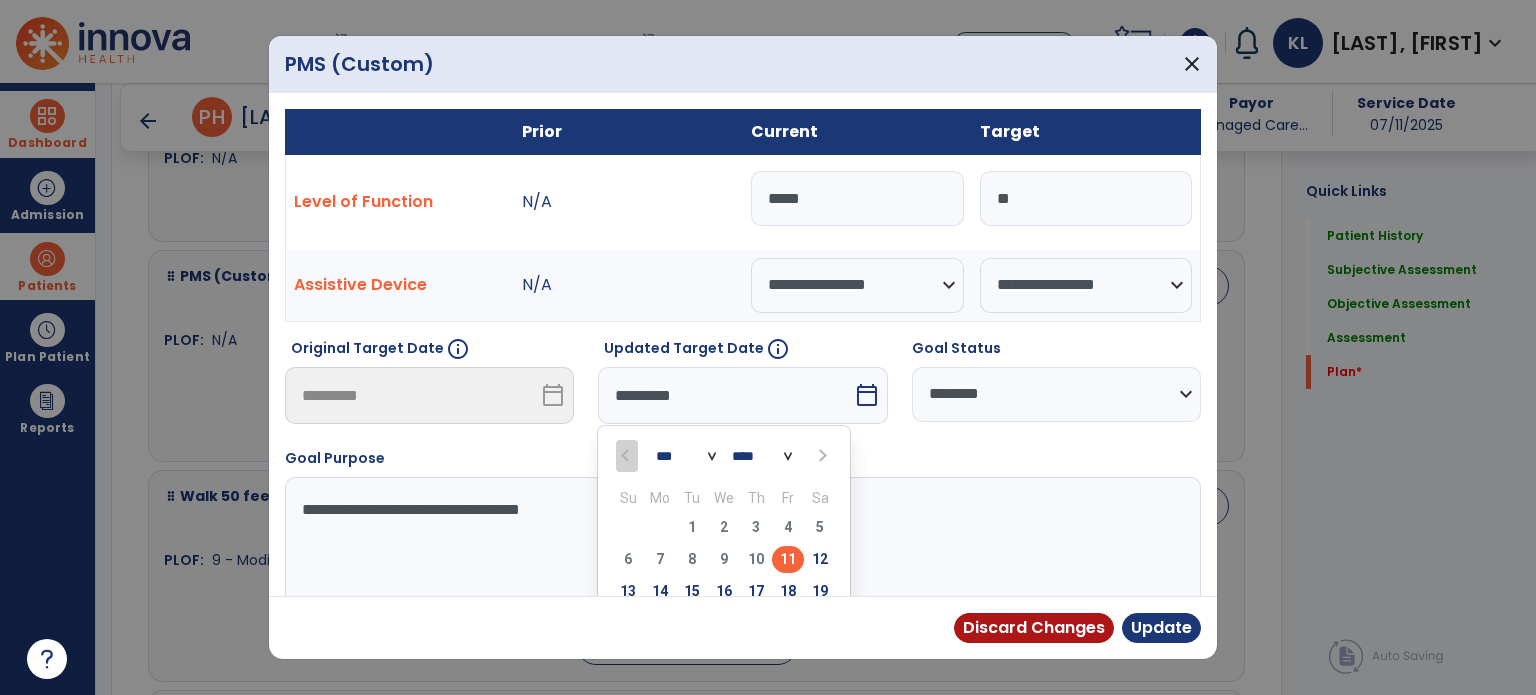 click on "11" at bounding box center (788, 559) 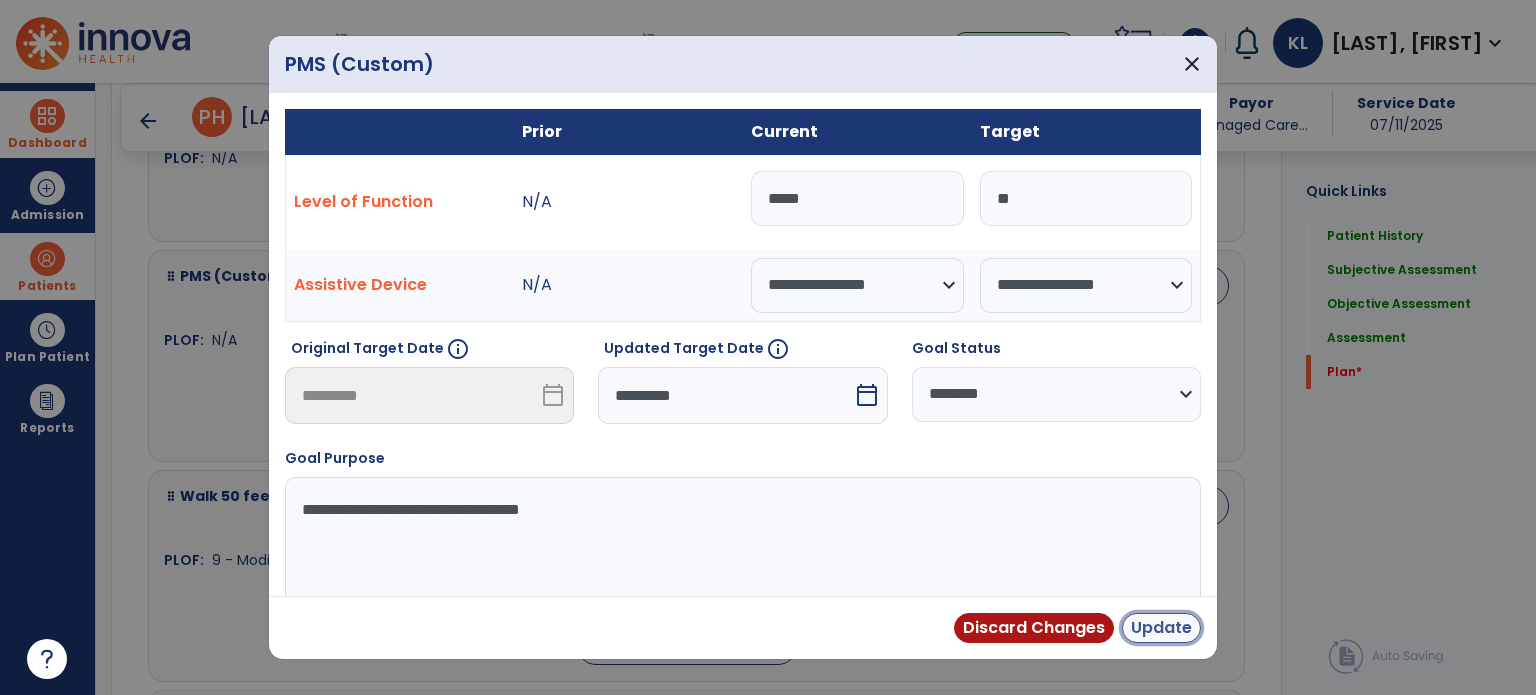 click on "Update" at bounding box center (1161, 628) 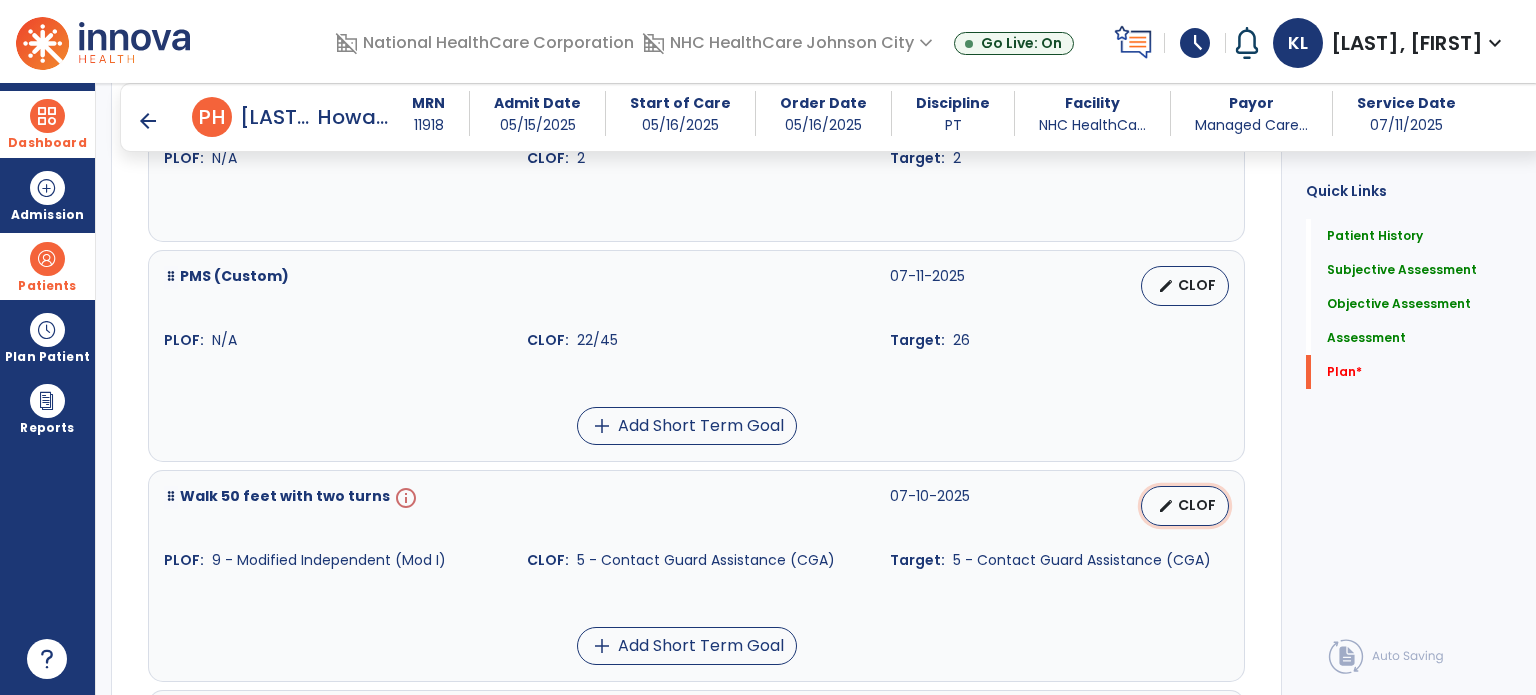 click on "edit   CLOF" at bounding box center (1185, 506) 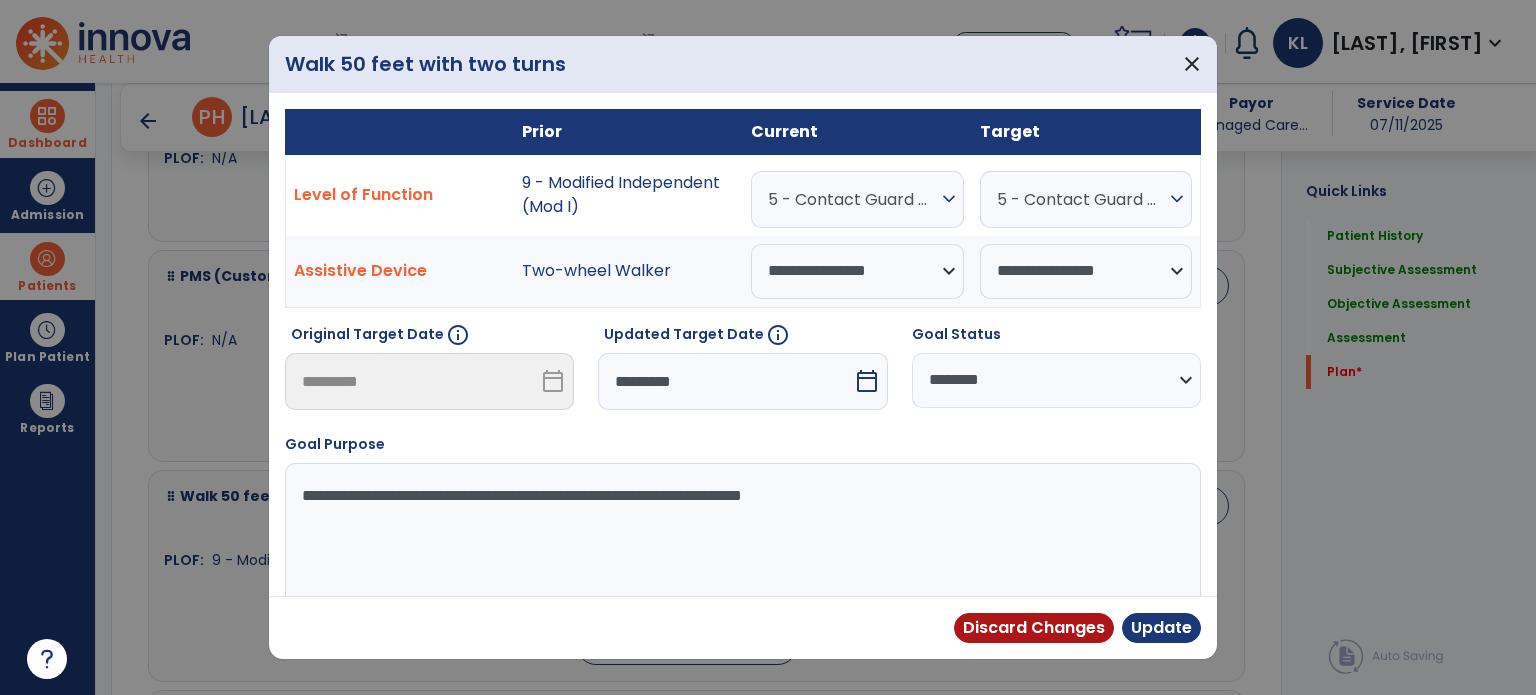 click on "*********" at bounding box center [725, 381] 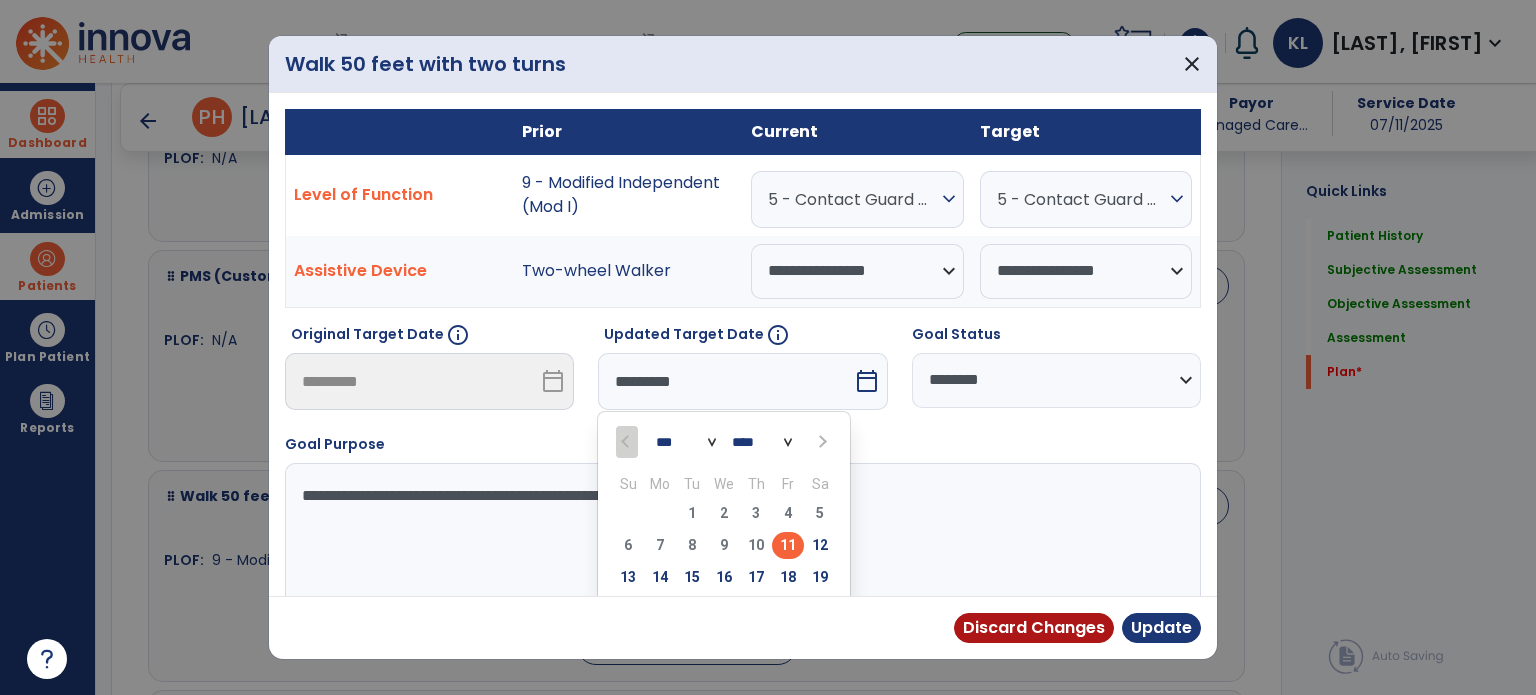 click on "11" at bounding box center [788, 545] 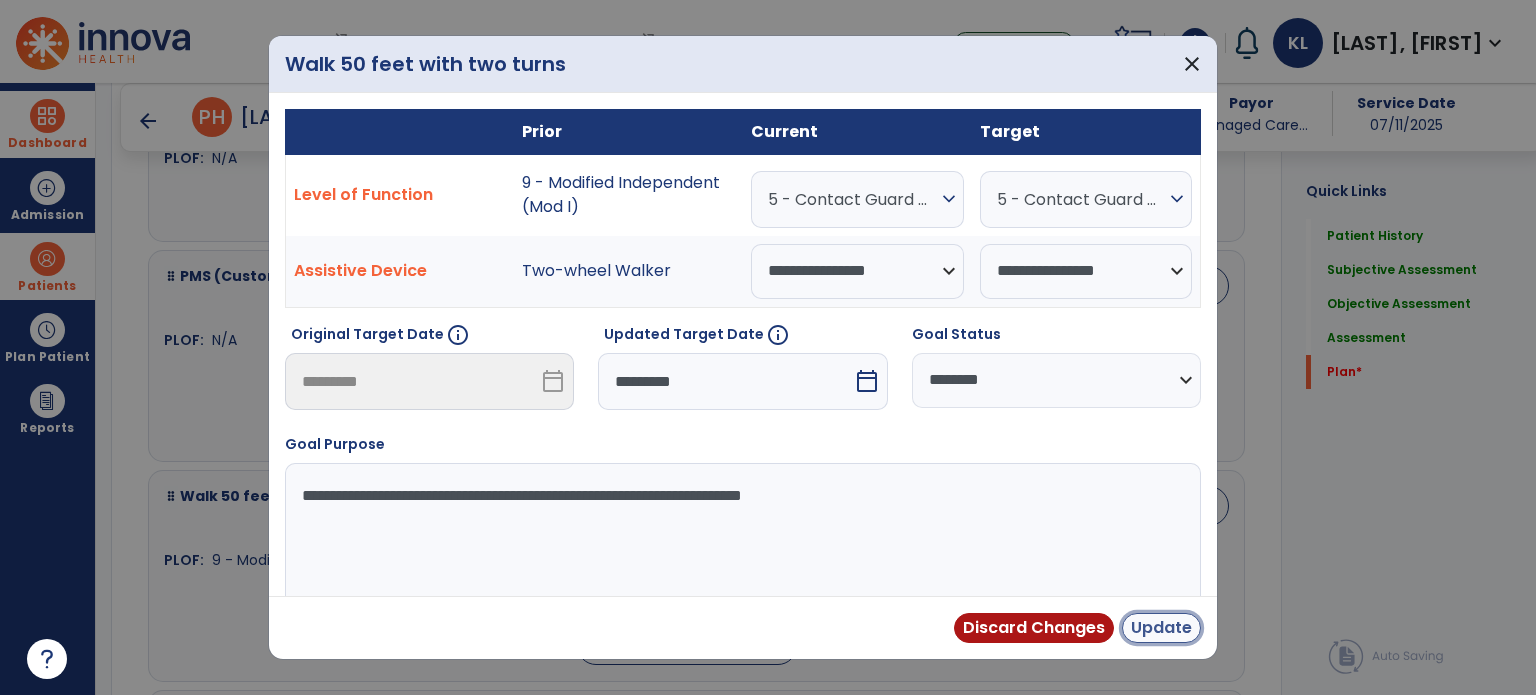 click on "Update" at bounding box center (1161, 628) 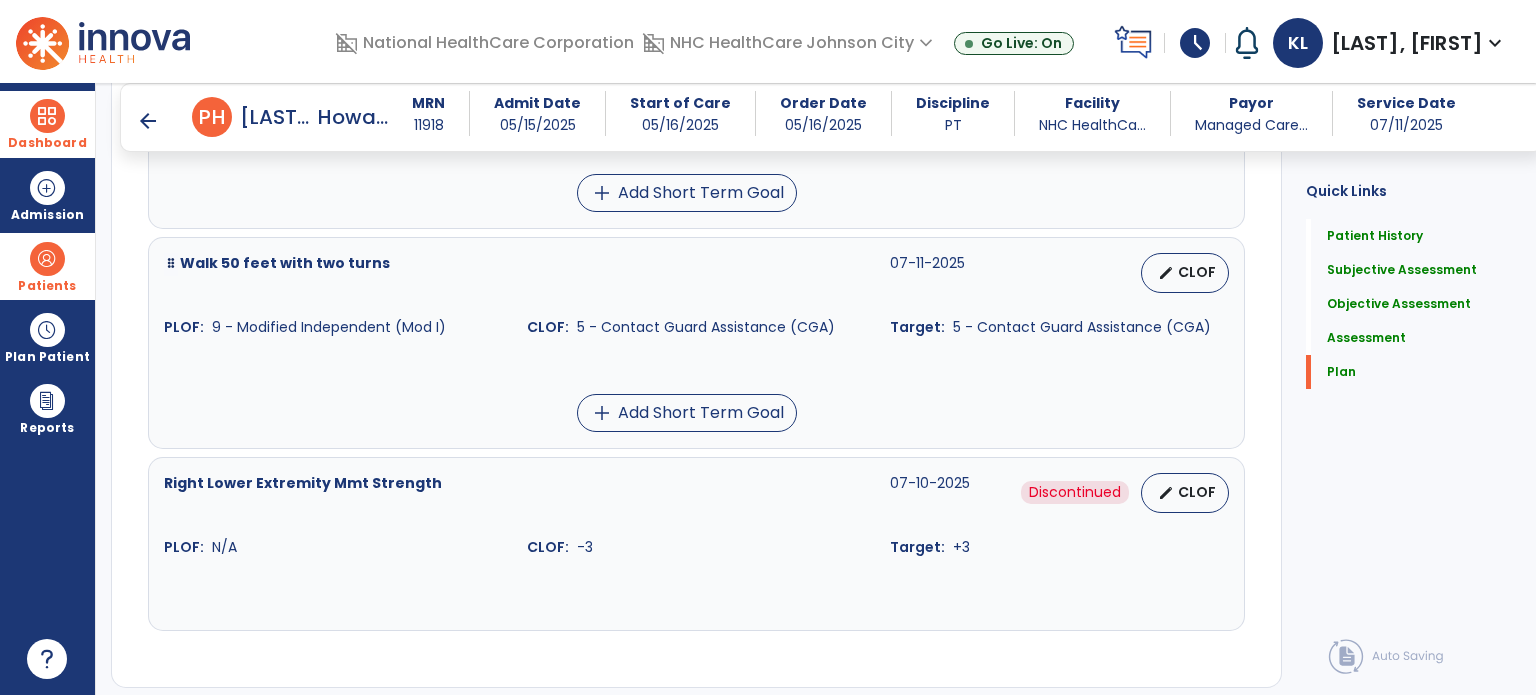 scroll, scrollTop: 4607, scrollLeft: 0, axis: vertical 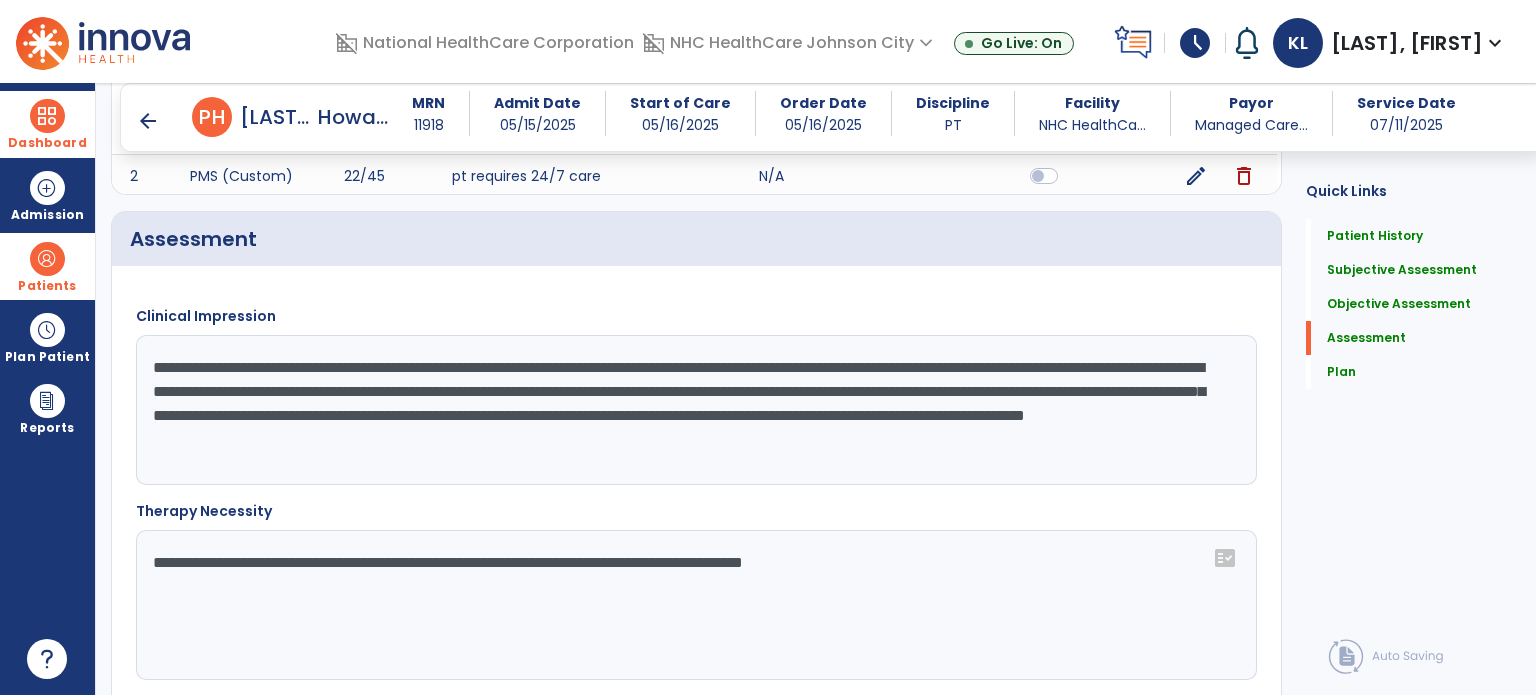 drag, startPoint x: 981, startPoint y: 445, endPoint x: 111, endPoint y: 359, distance: 874.24023 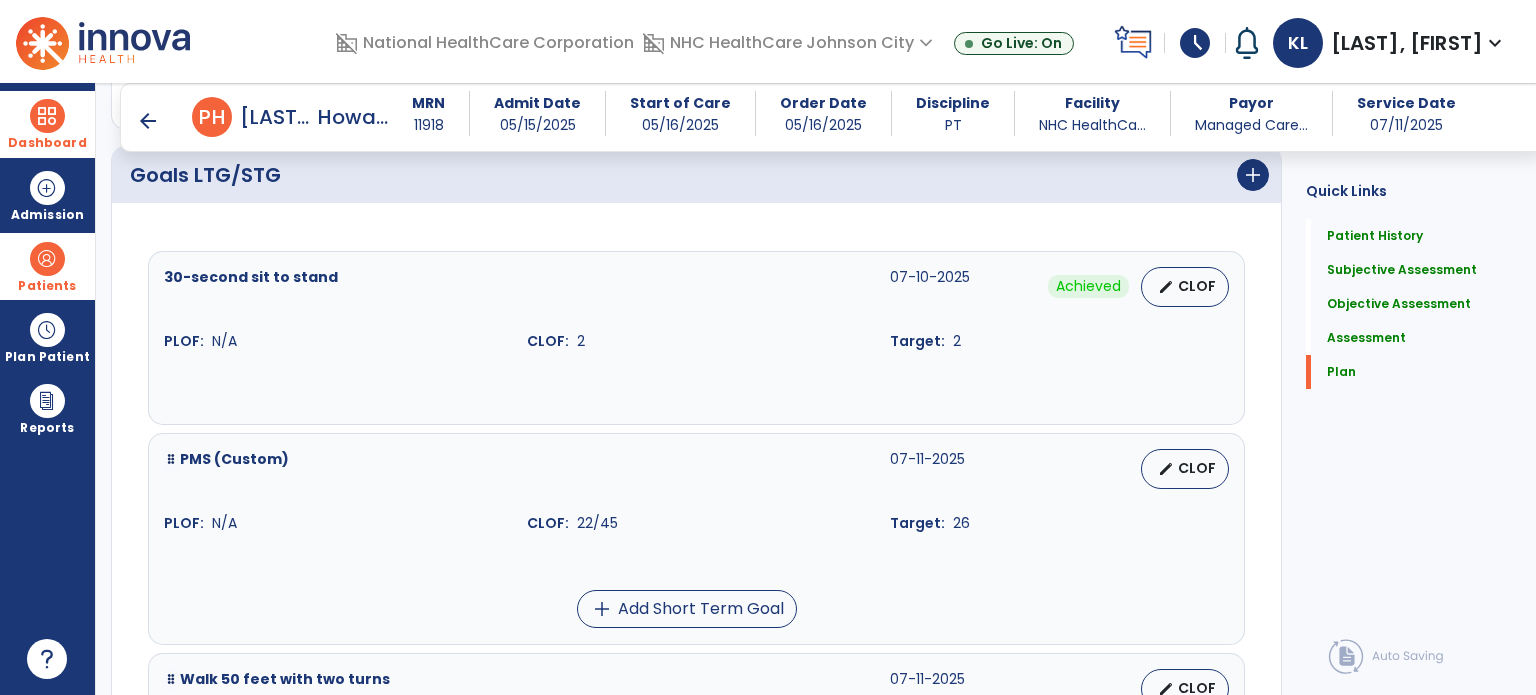 scroll, scrollTop: 4607, scrollLeft: 0, axis: vertical 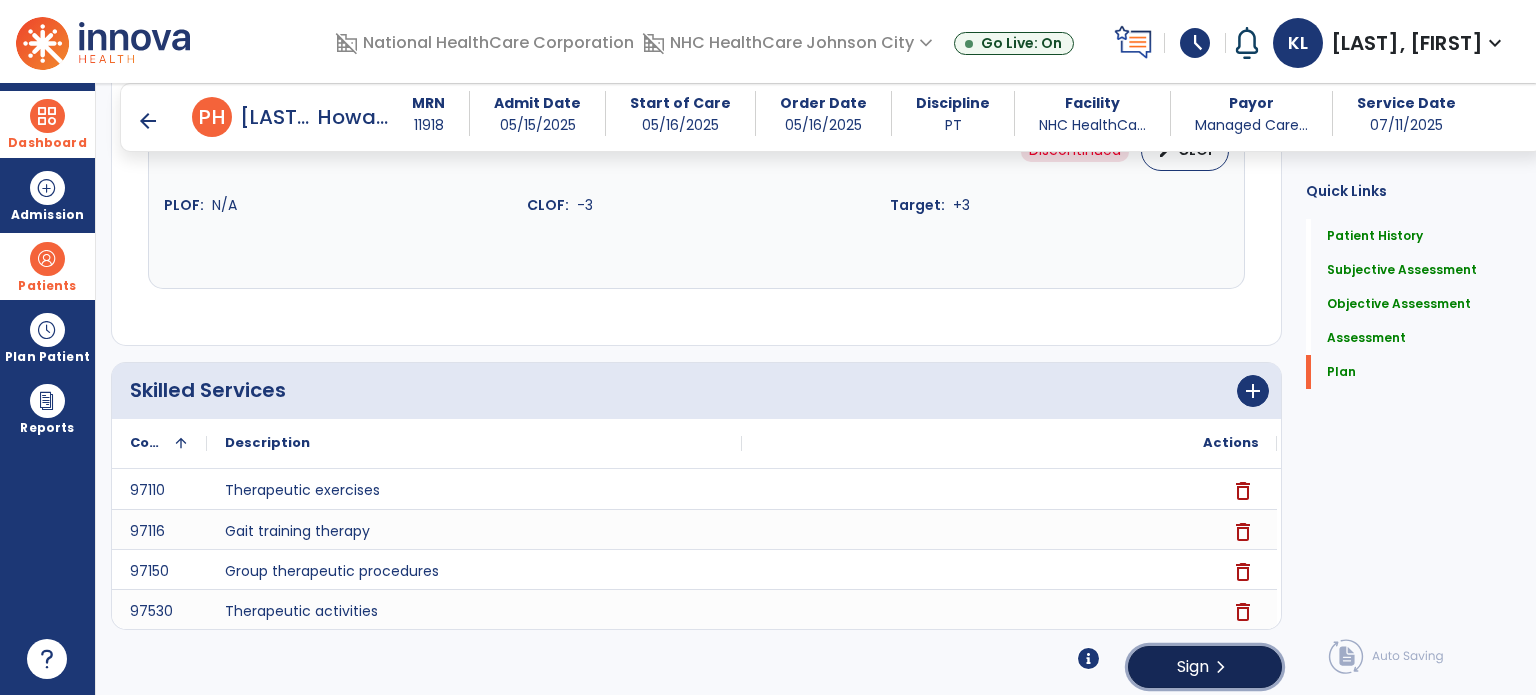 click on "Sign" 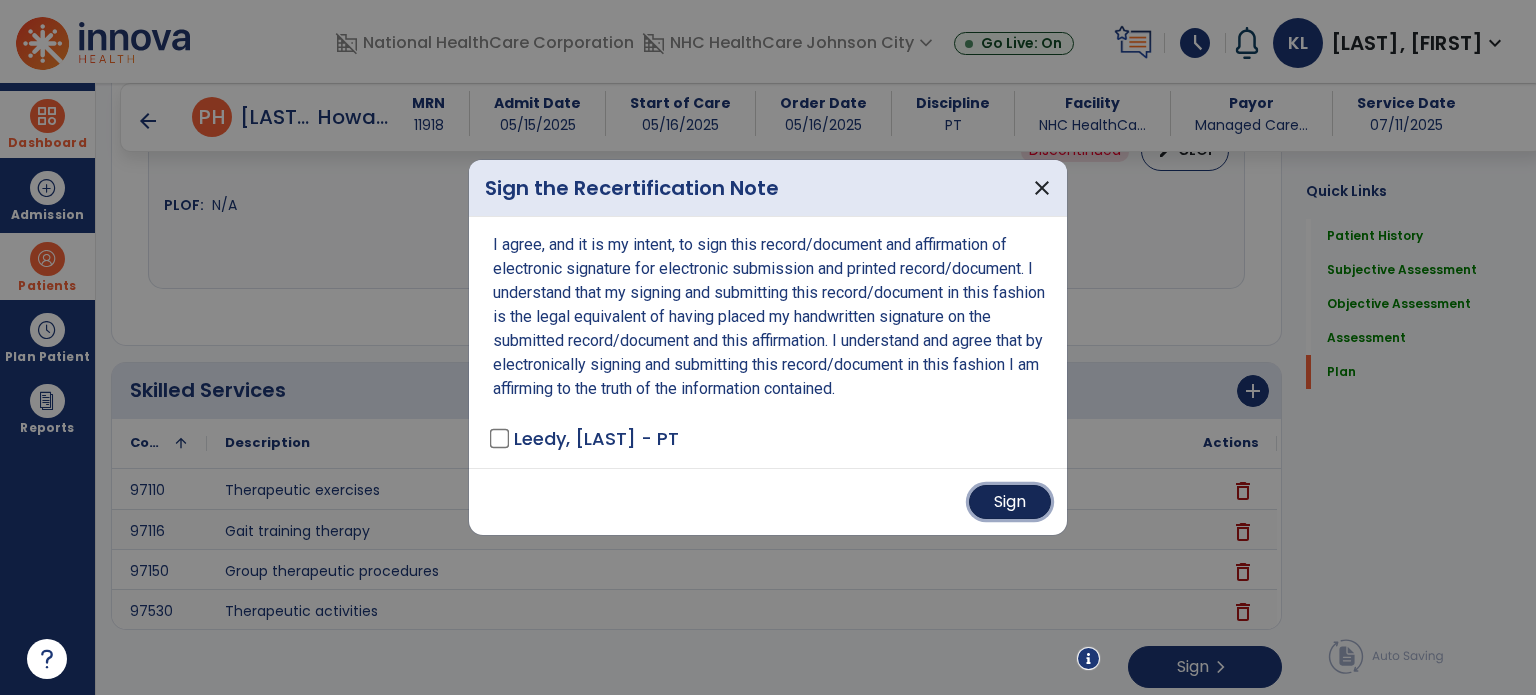 click on "Sign" at bounding box center [1010, 502] 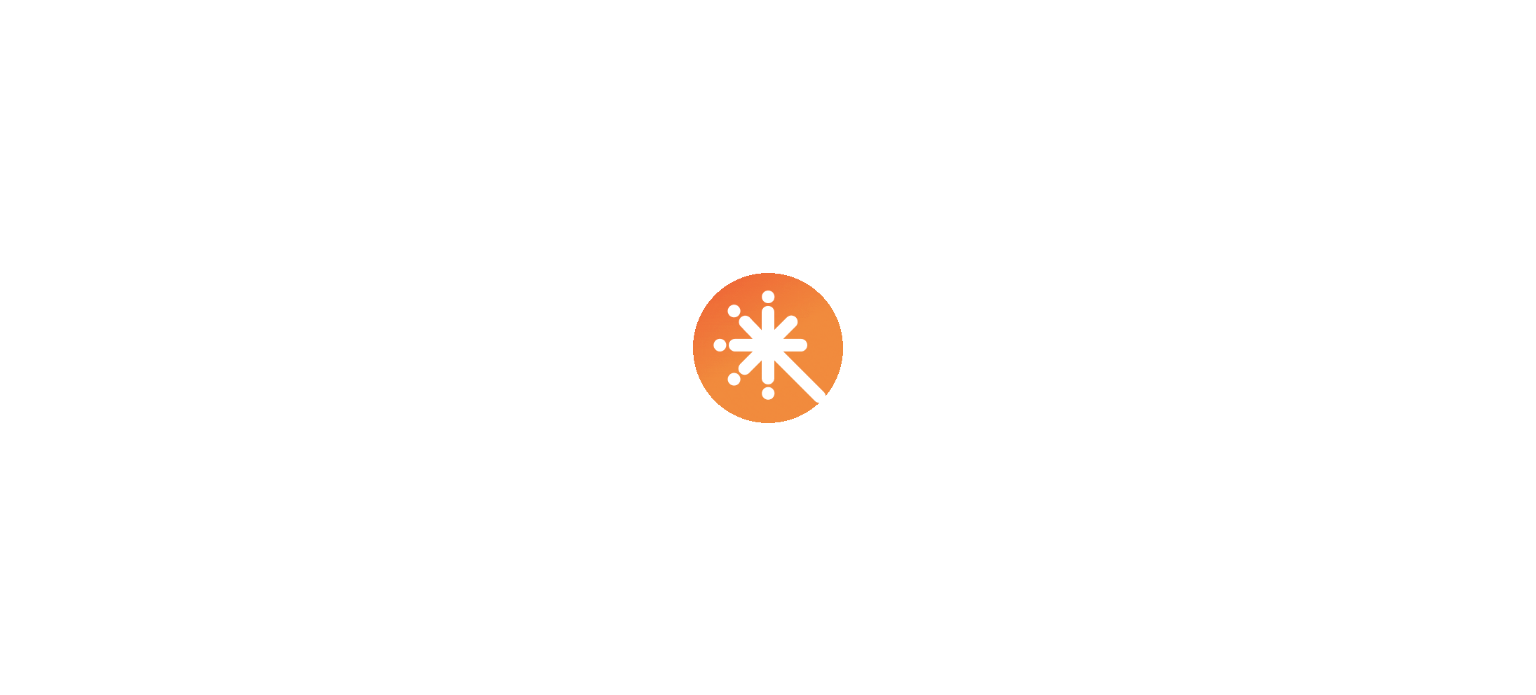 scroll, scrollTop: 0, scrollLeft: 0, axis: both 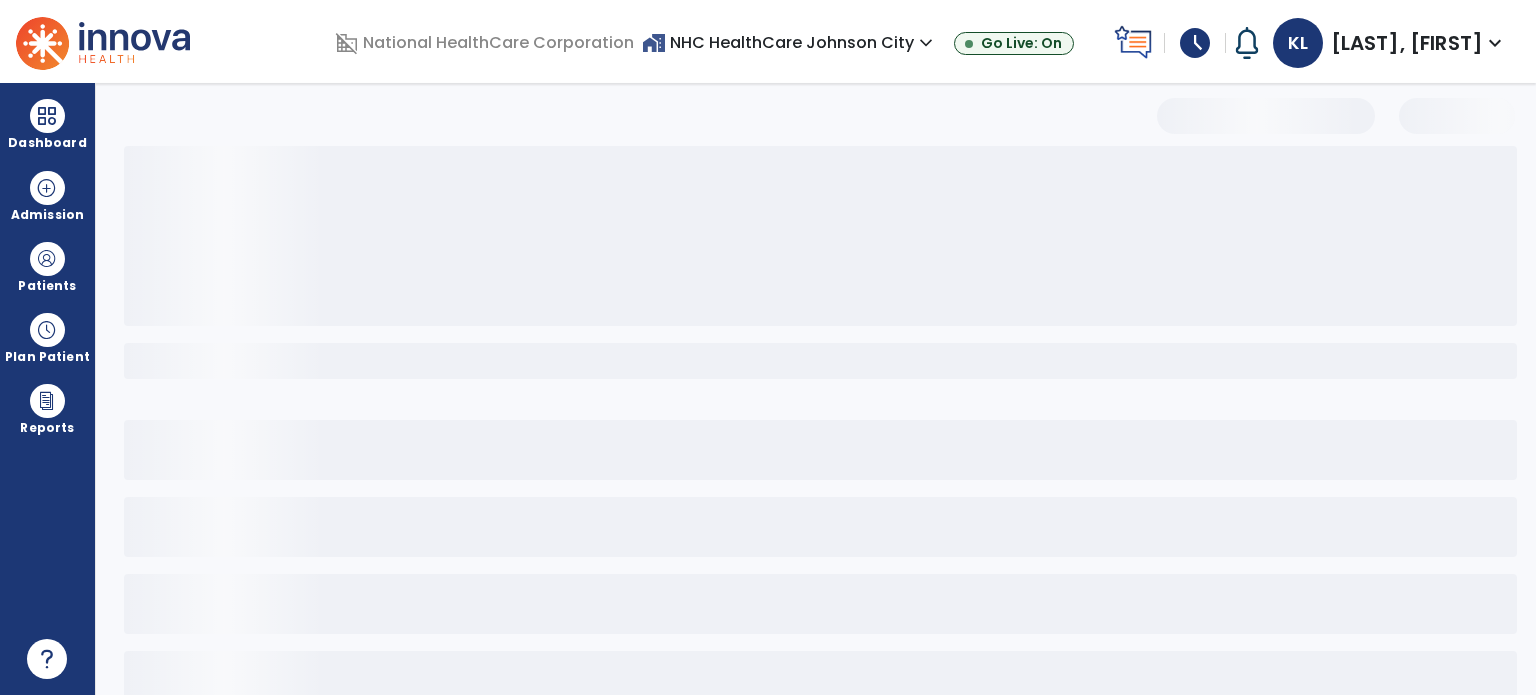 select on "***" 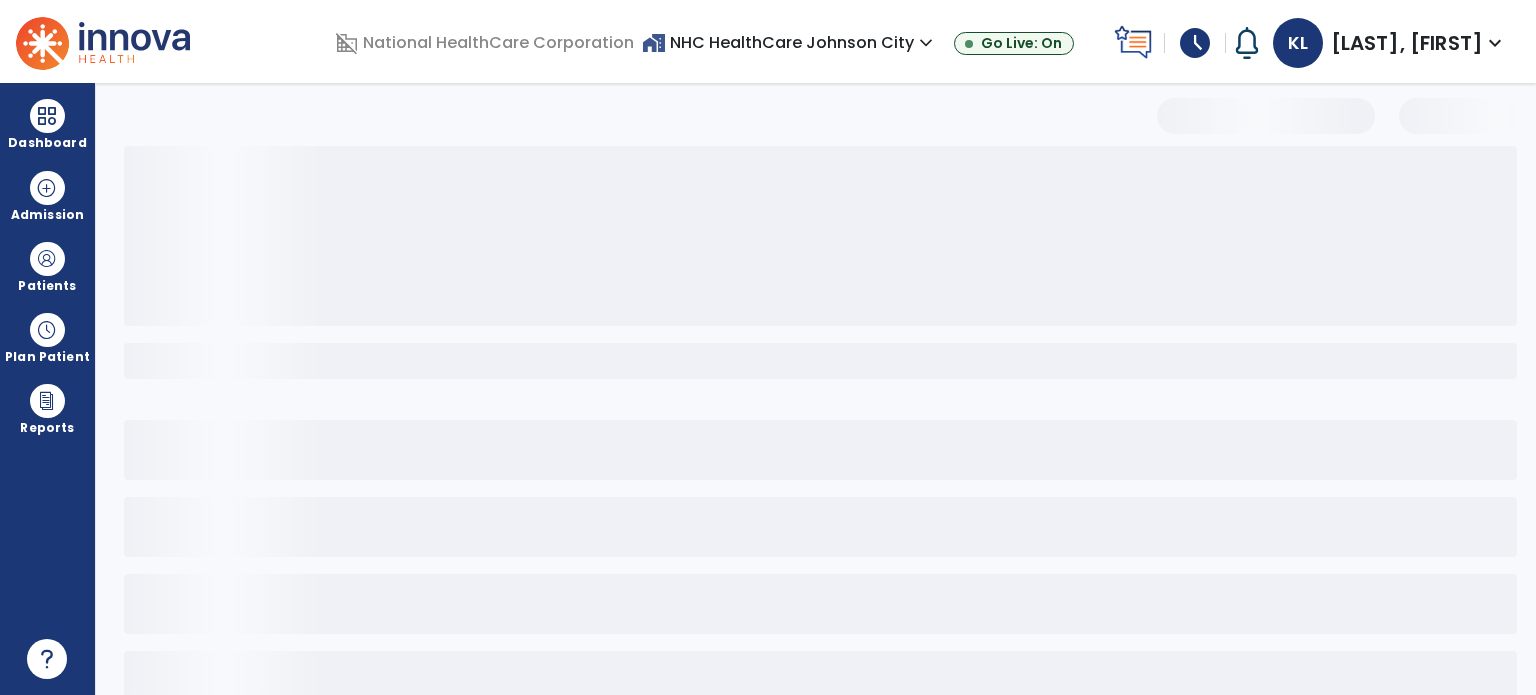 select on "**" 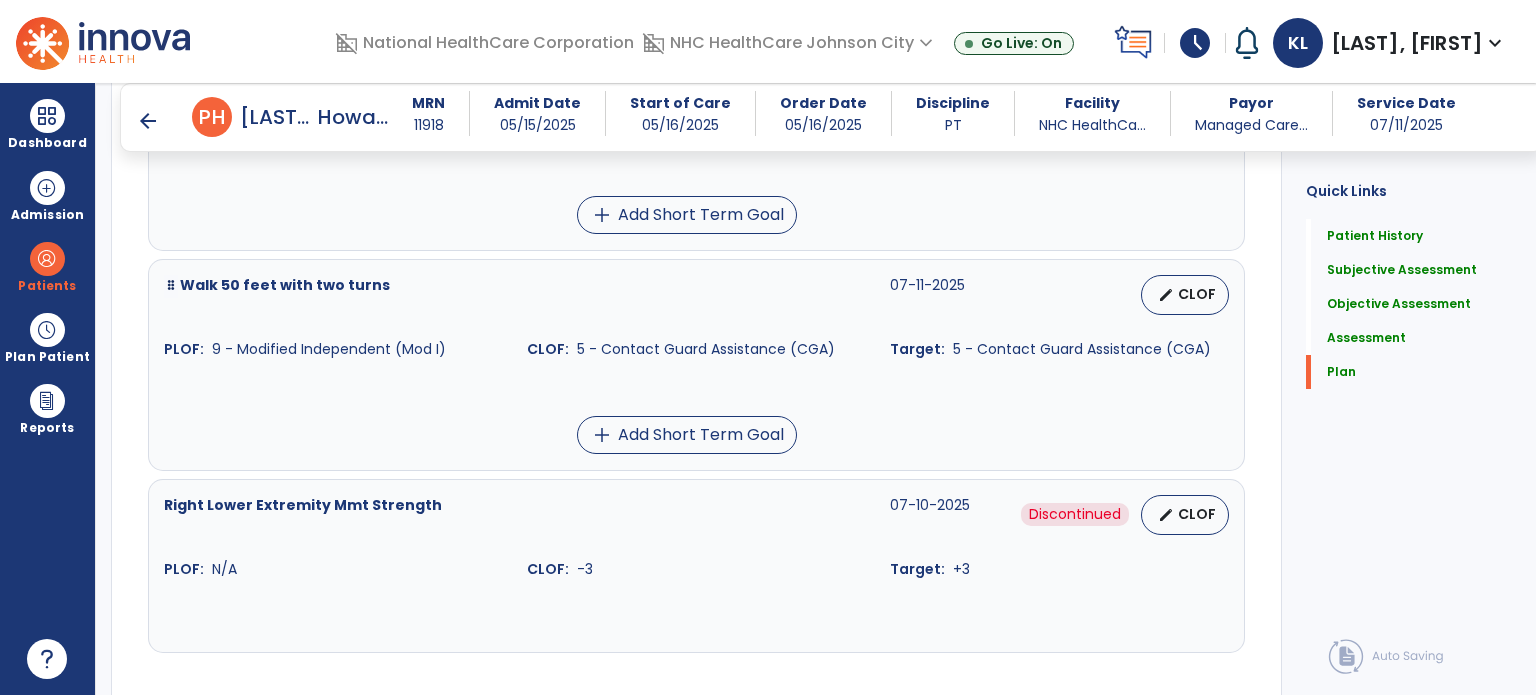 scroll, scrollTop: 4747, scrollLeft: 0, axis: vertical 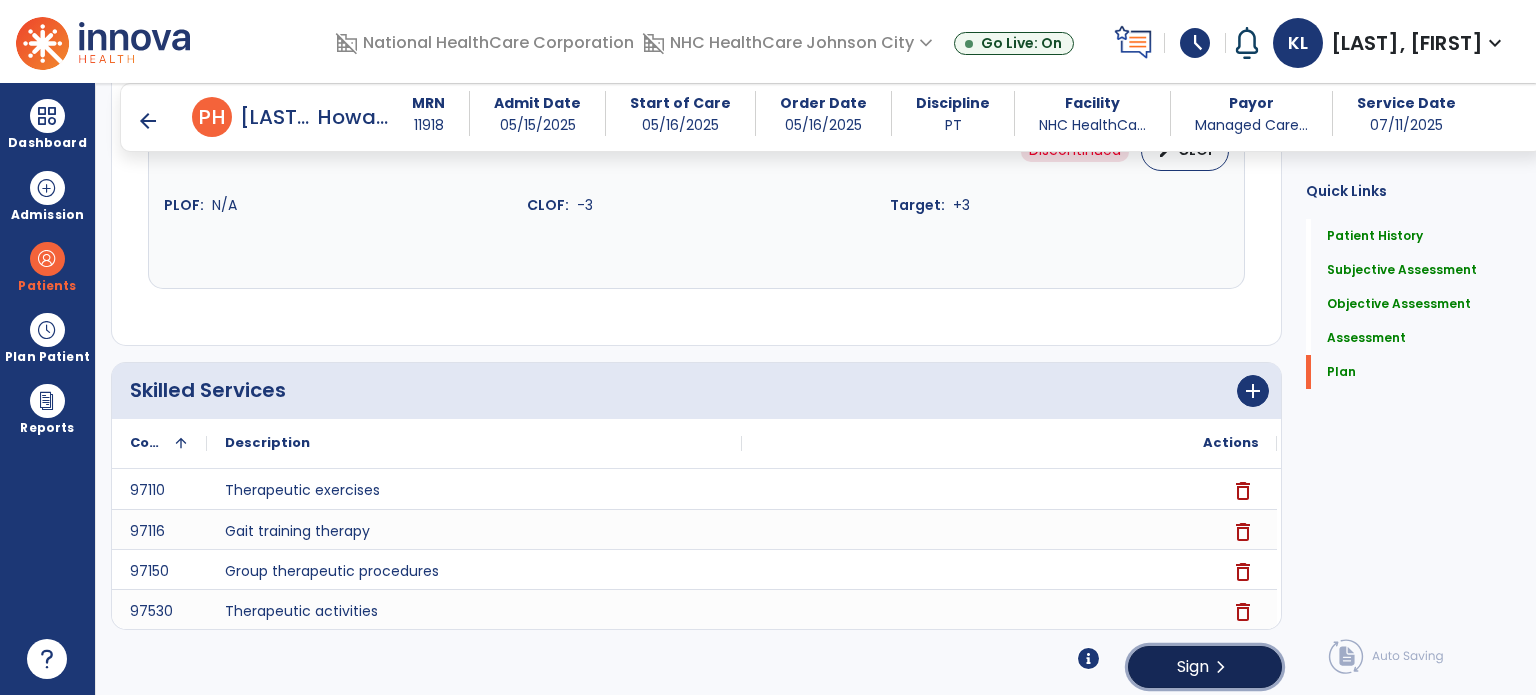 click on "chevron_right" 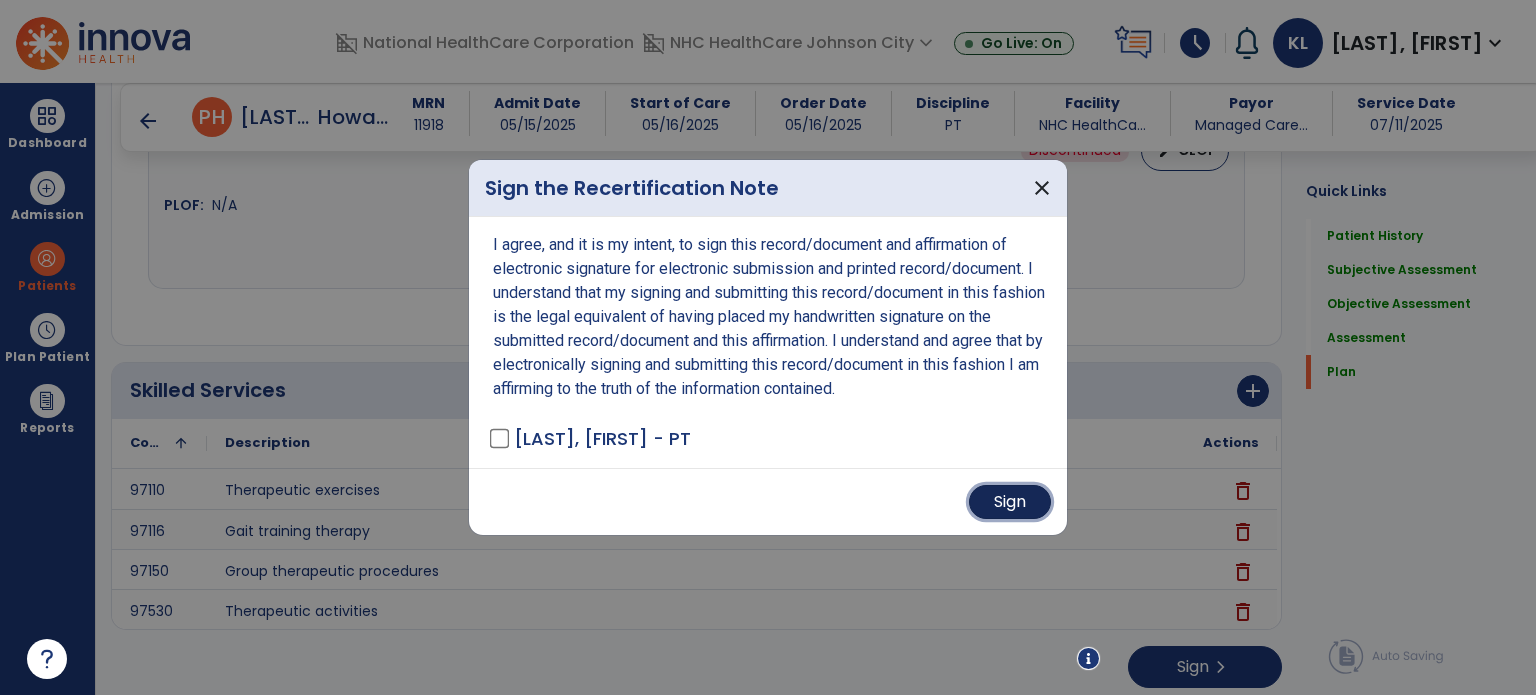 click on "Sign" at bounding box center [1010, 502] 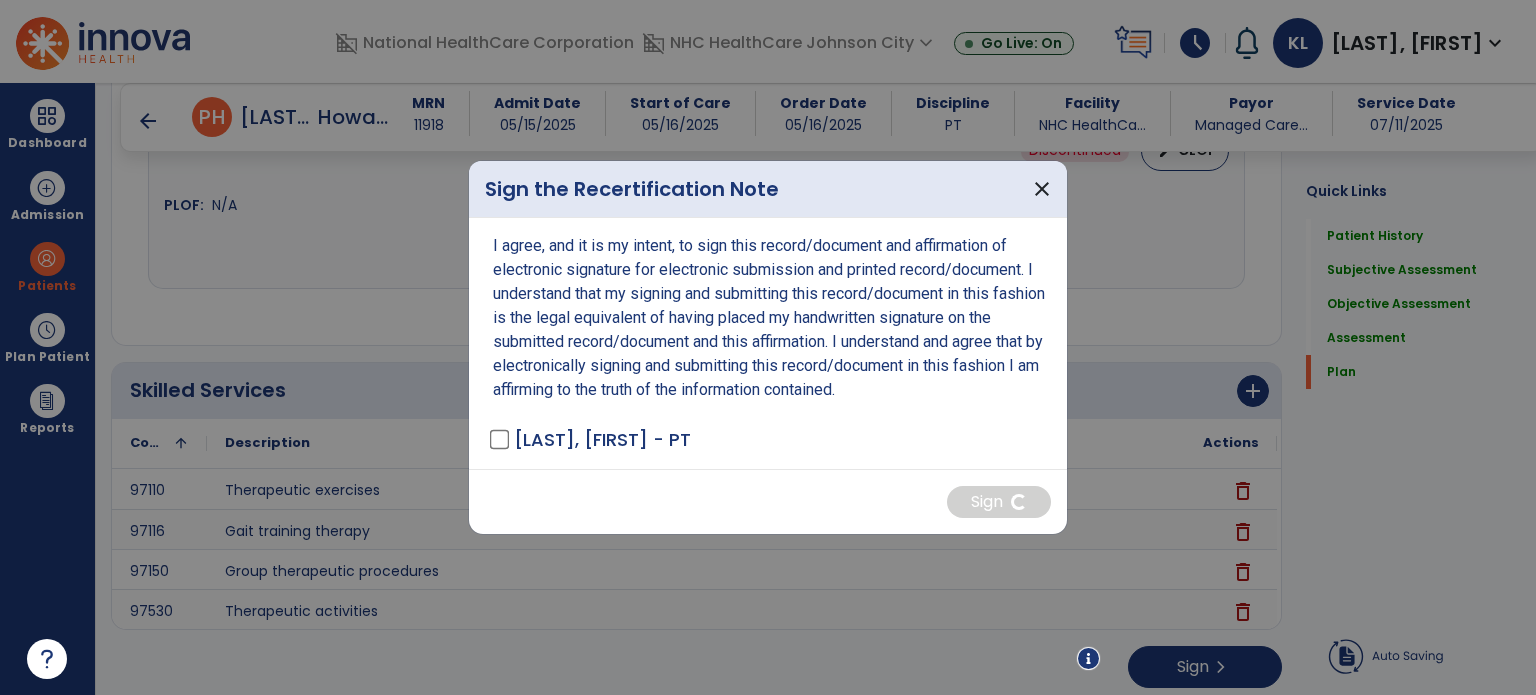 click at bounding box center (1088, 658) 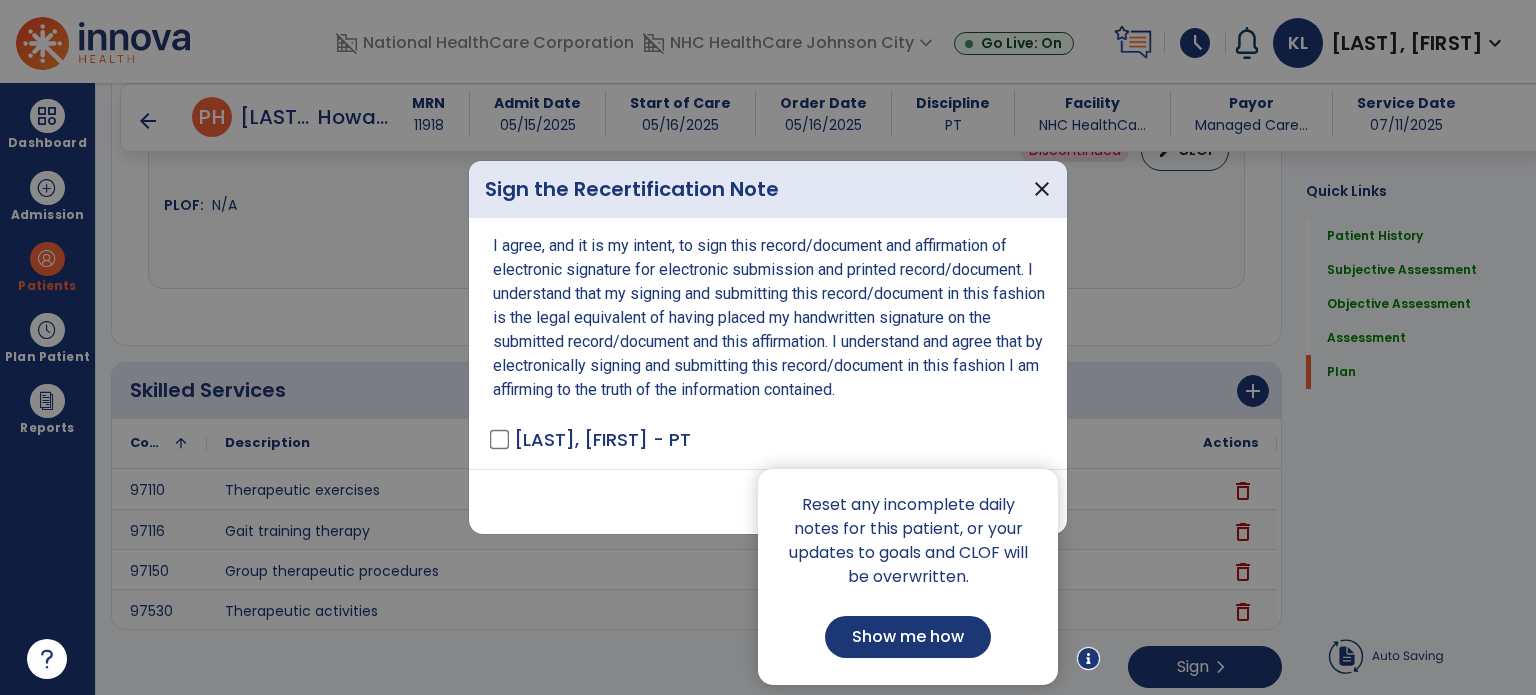 click on "Show me how" at bounding box center [908, 637] 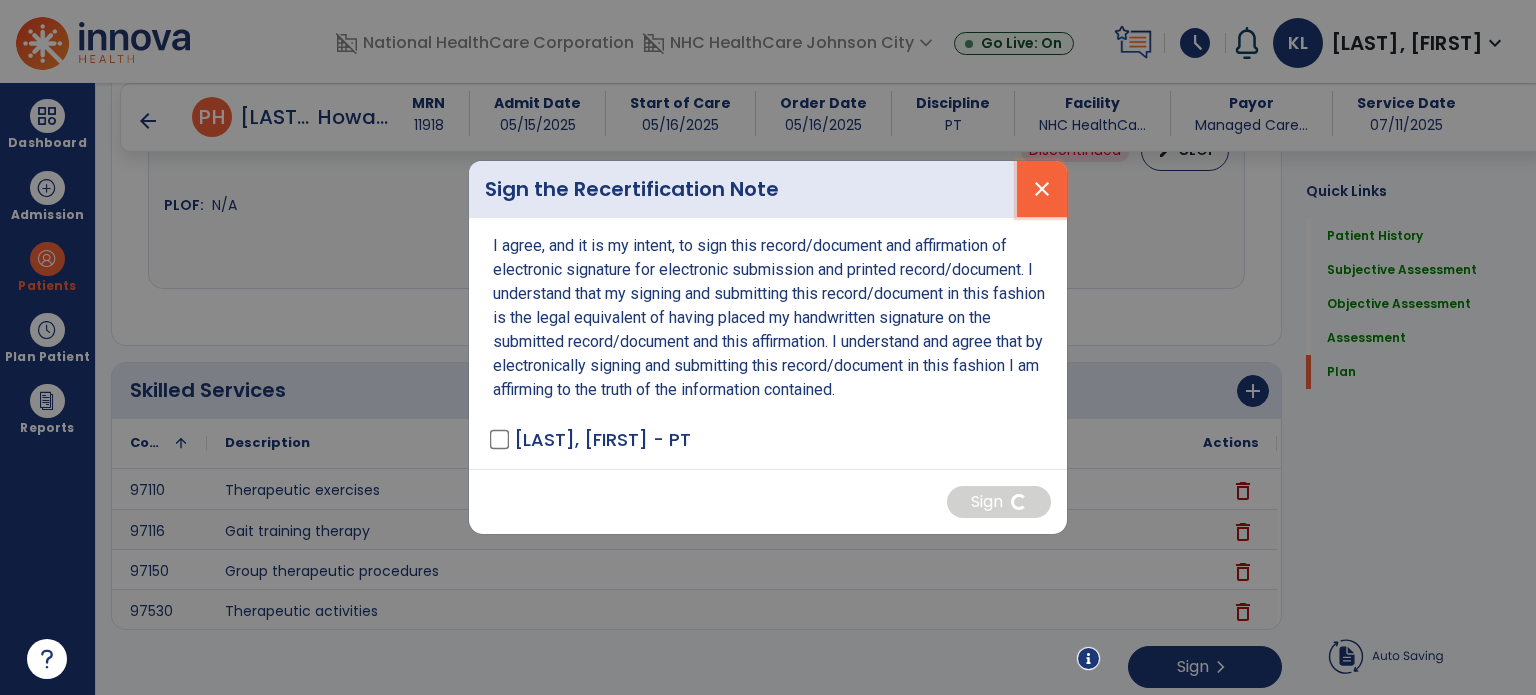 click on "close" at bounding box center (1042, 189) 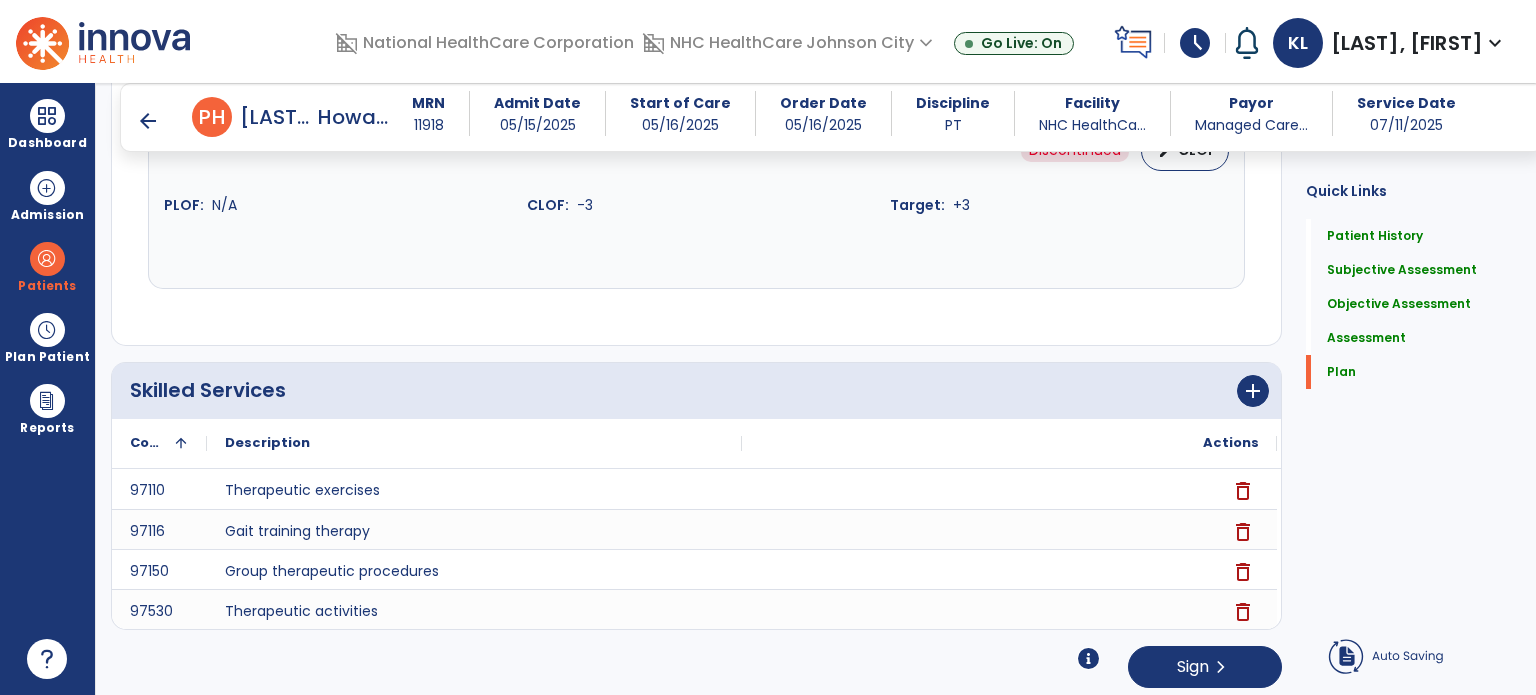 click on "arrow_back" at bounding box center (148, 121) 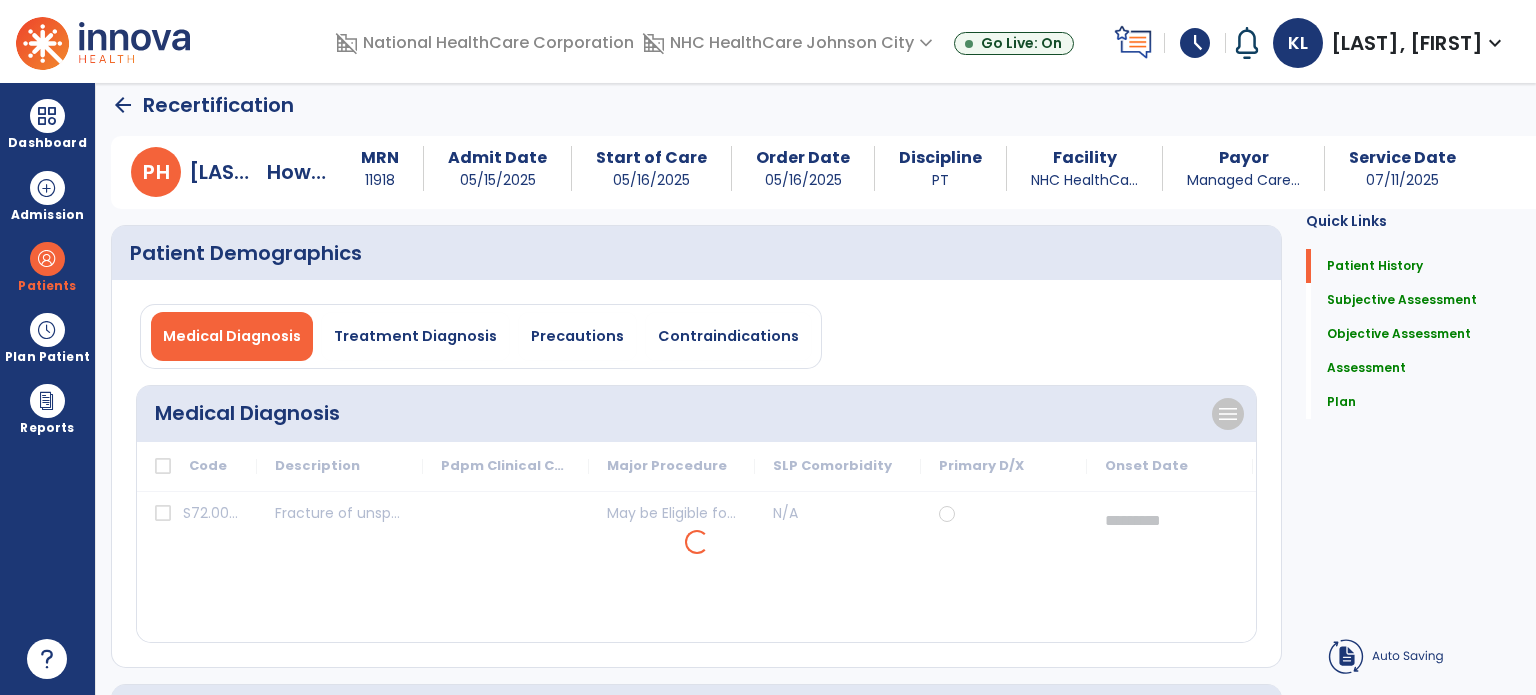 scroll, scrollTop: 0, scrollLeft: 0, axis: both 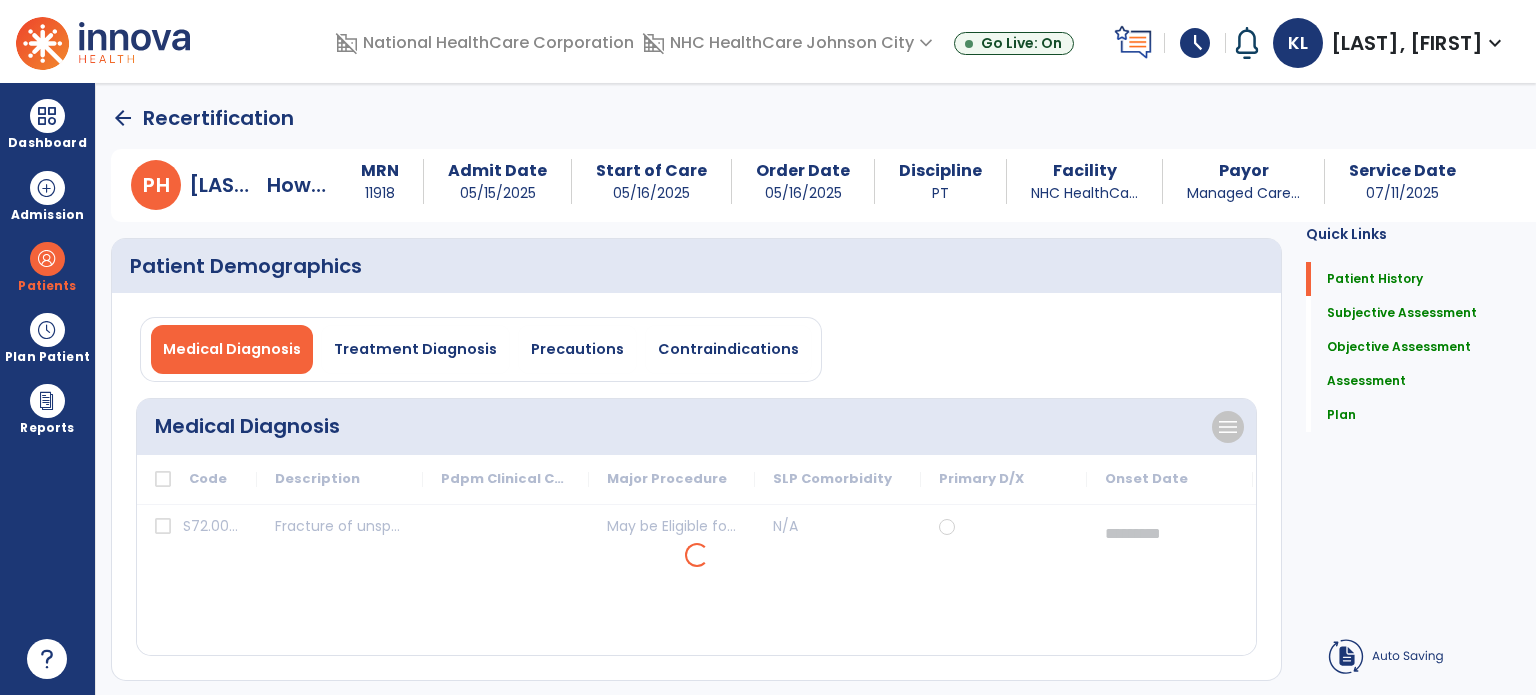 click on "arrow_back" 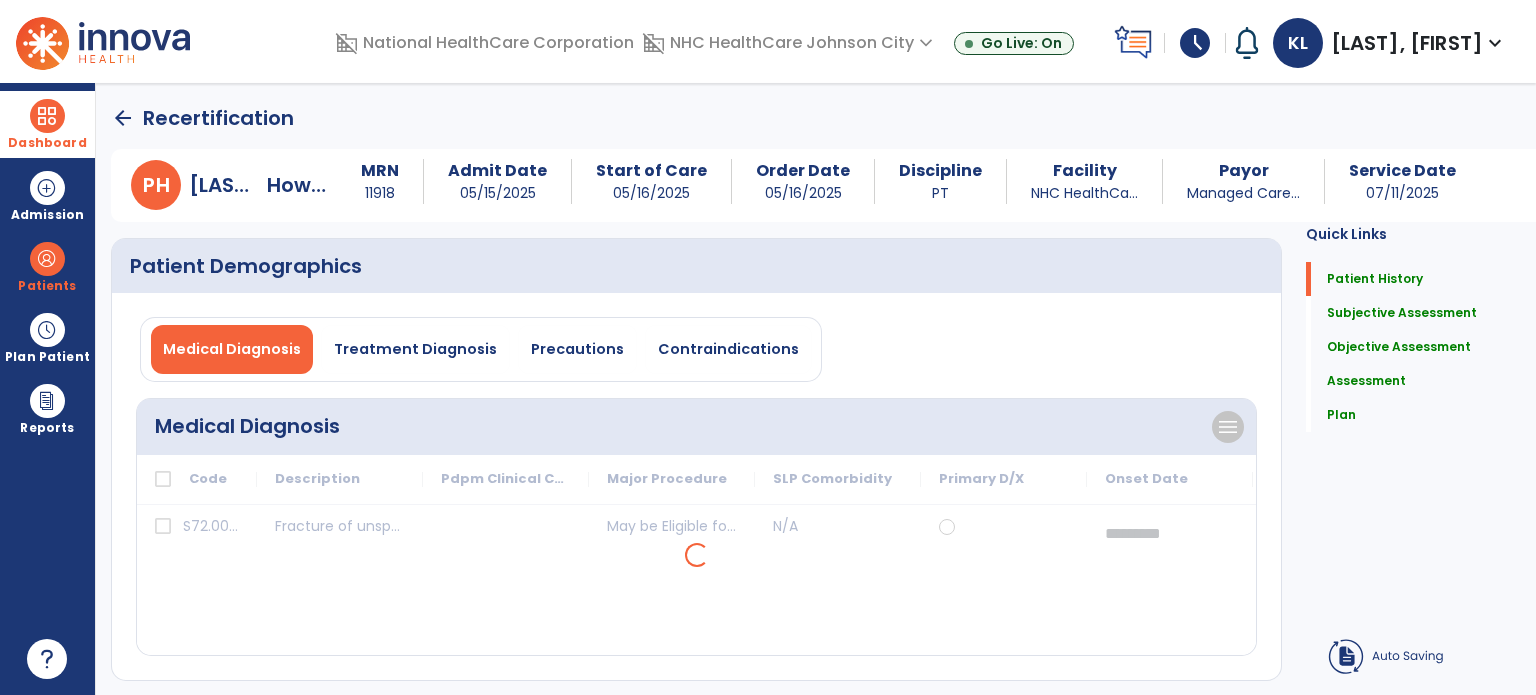 click on "Dashboard" at bounding box center [47, 124] 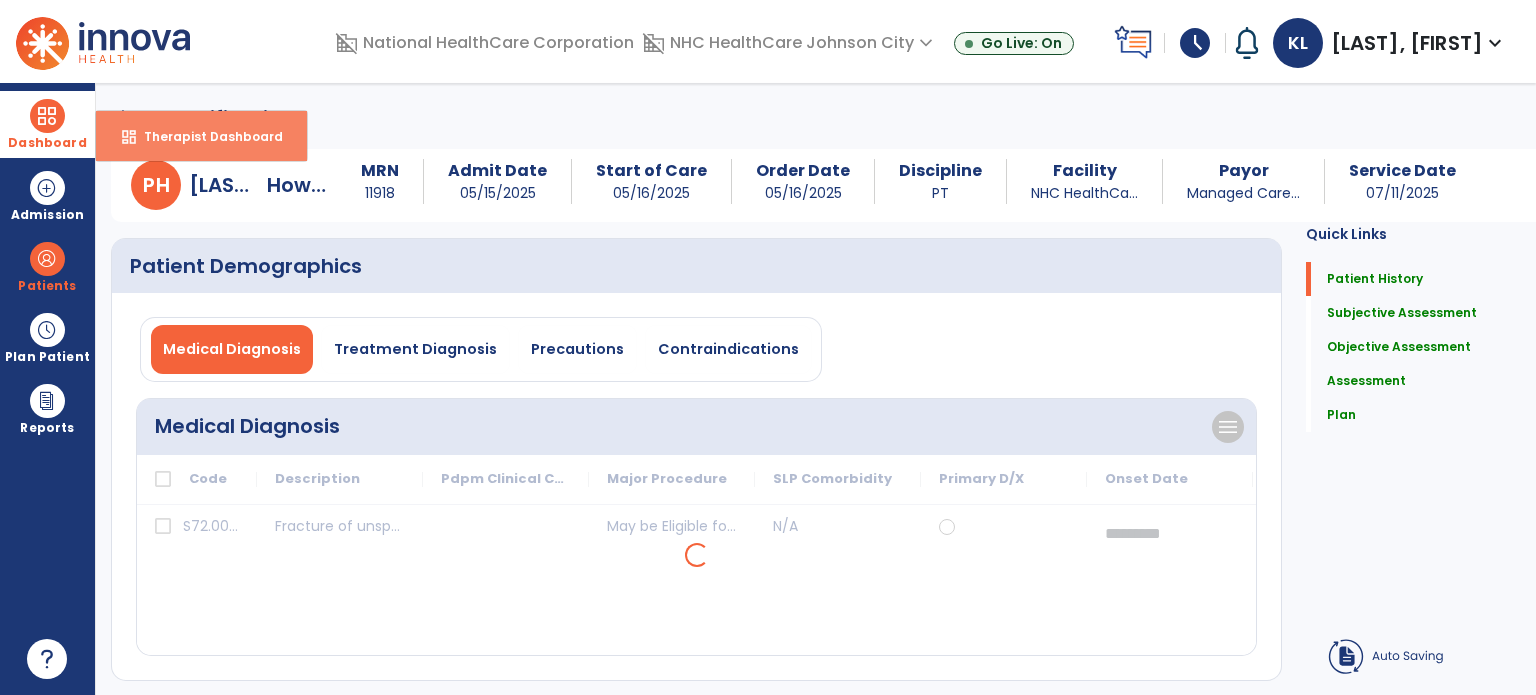 click on "dashboard  Therapist Dashboard" at bounding box center (201, 136) 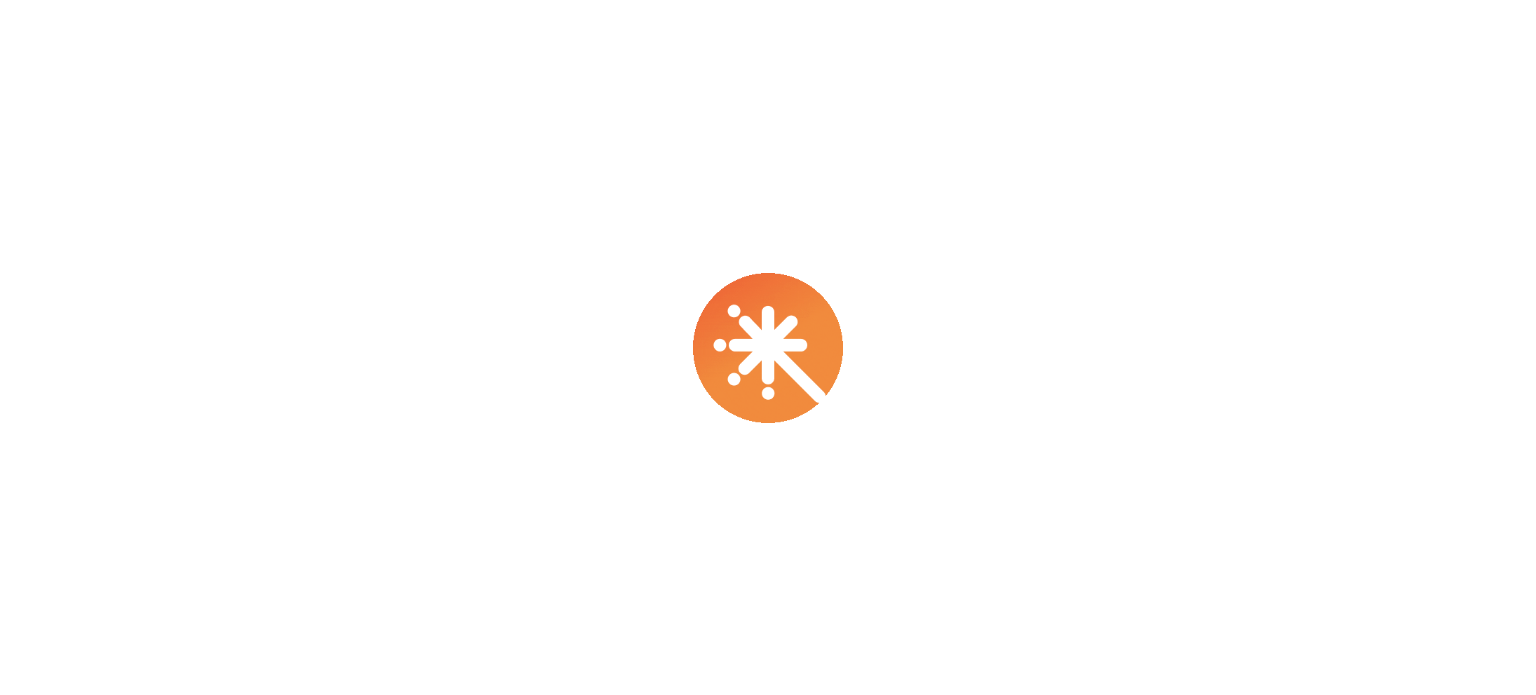 scroll, scrollTop: 0, scrollLeft: 0, axis: both 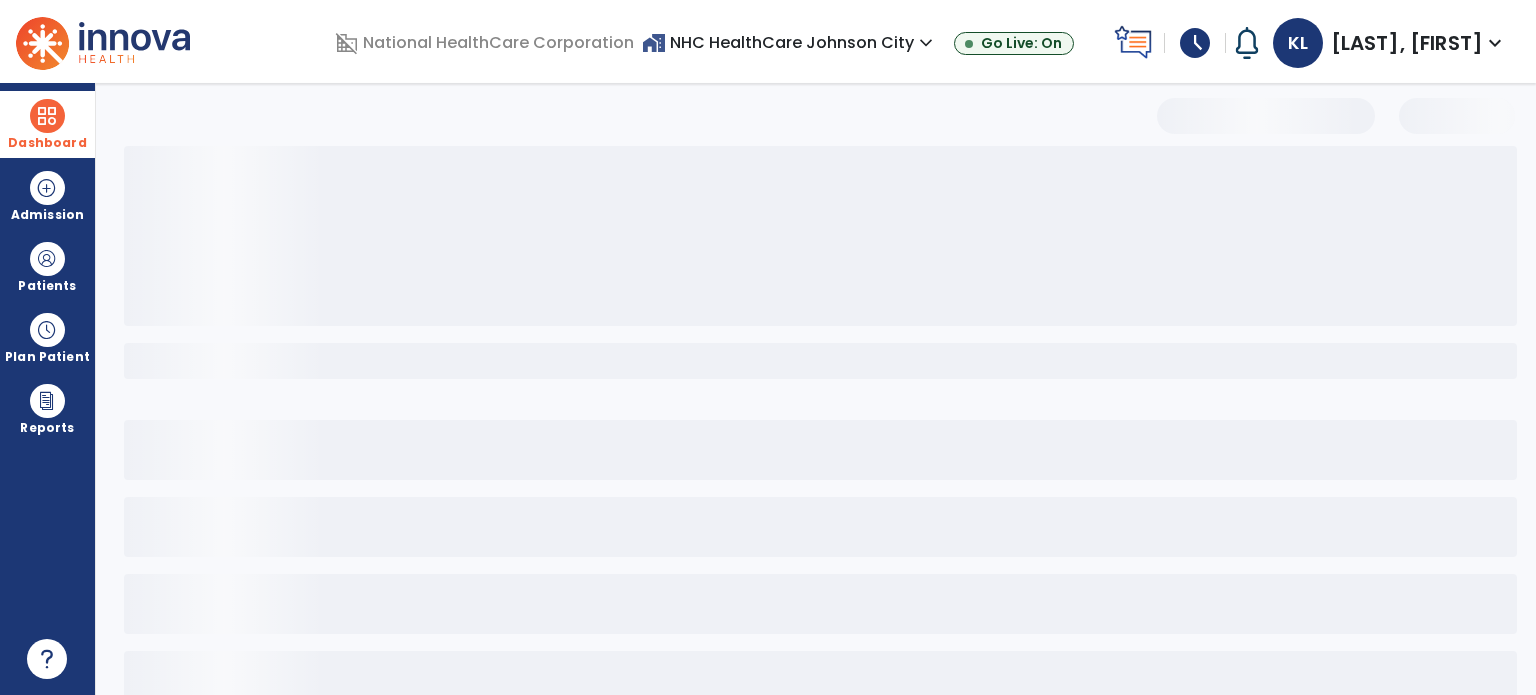 select on "***" 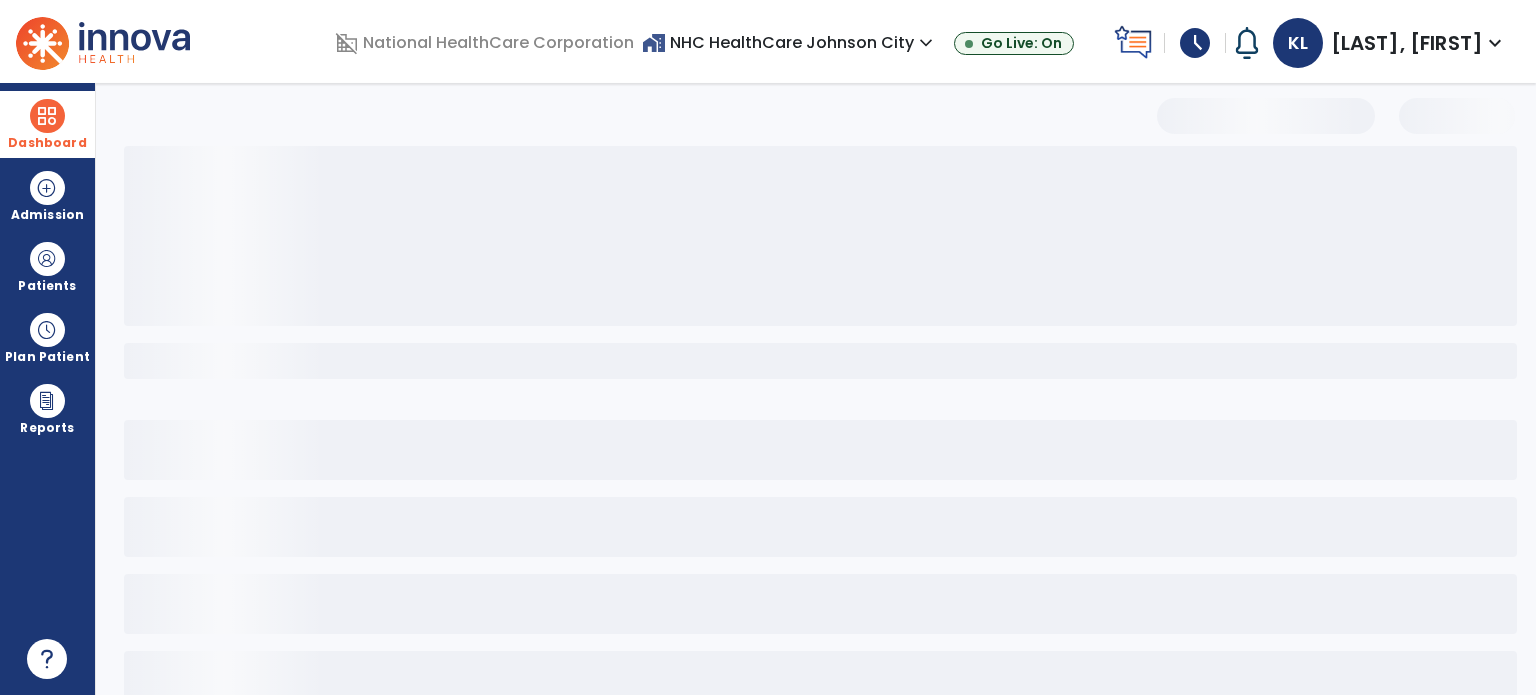 select on "**" 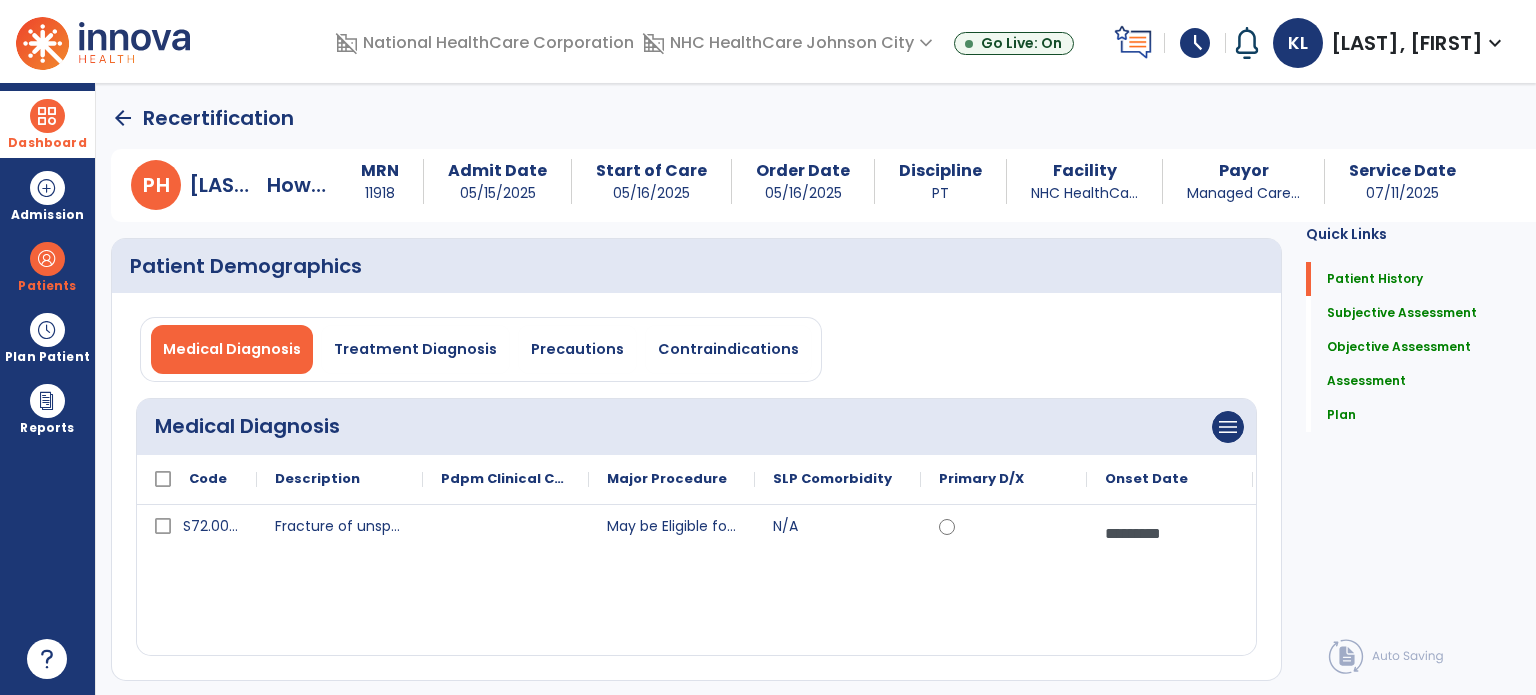 click at bounding box center (47, 116) 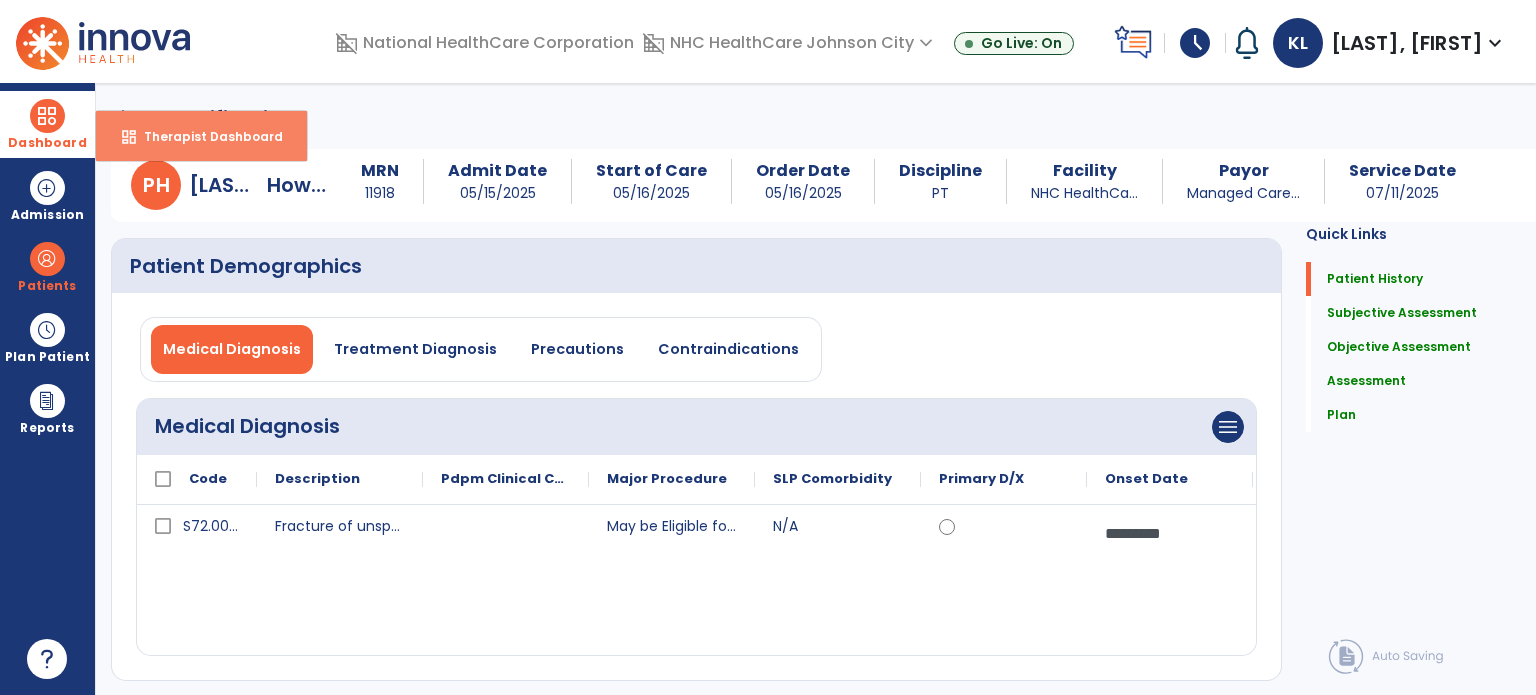 click on "dashboard  Therapist Dashboard" at bounding box center [201, 136] 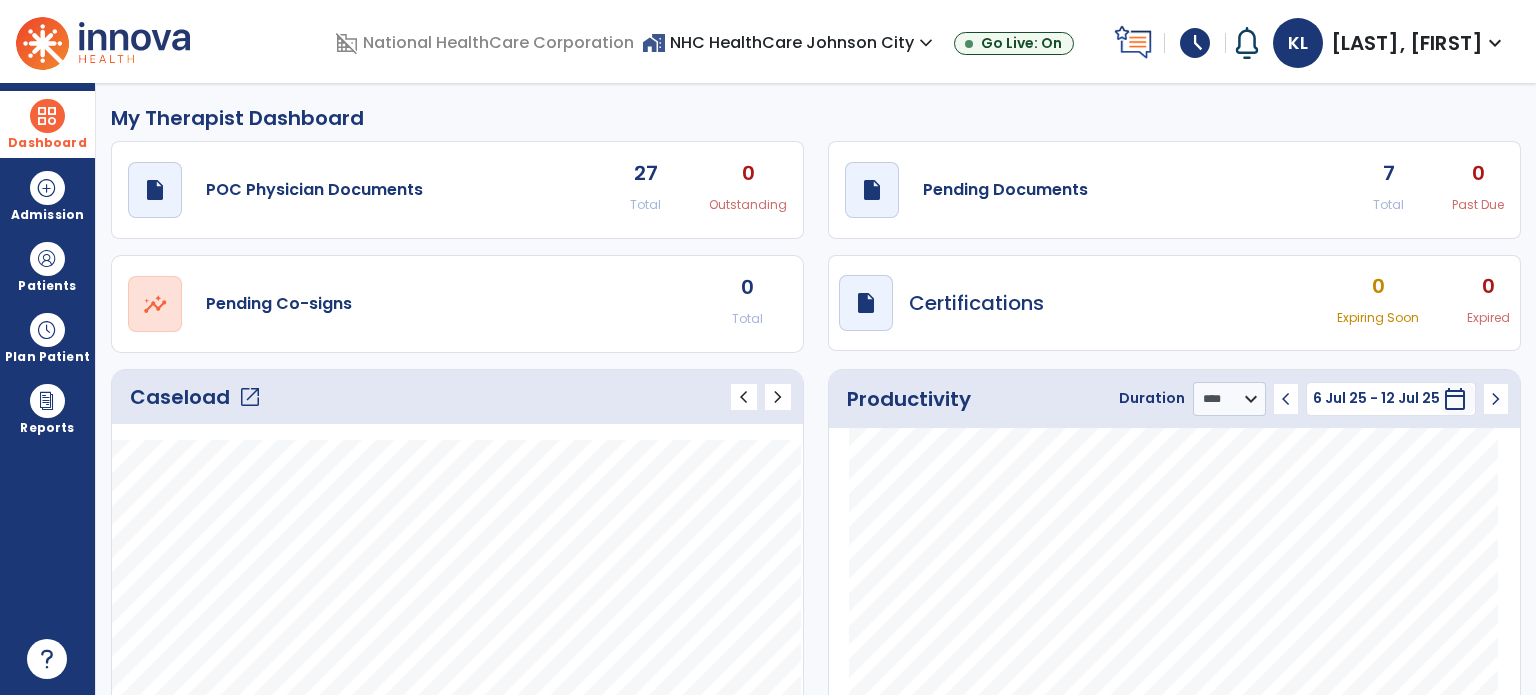 click on "Total" 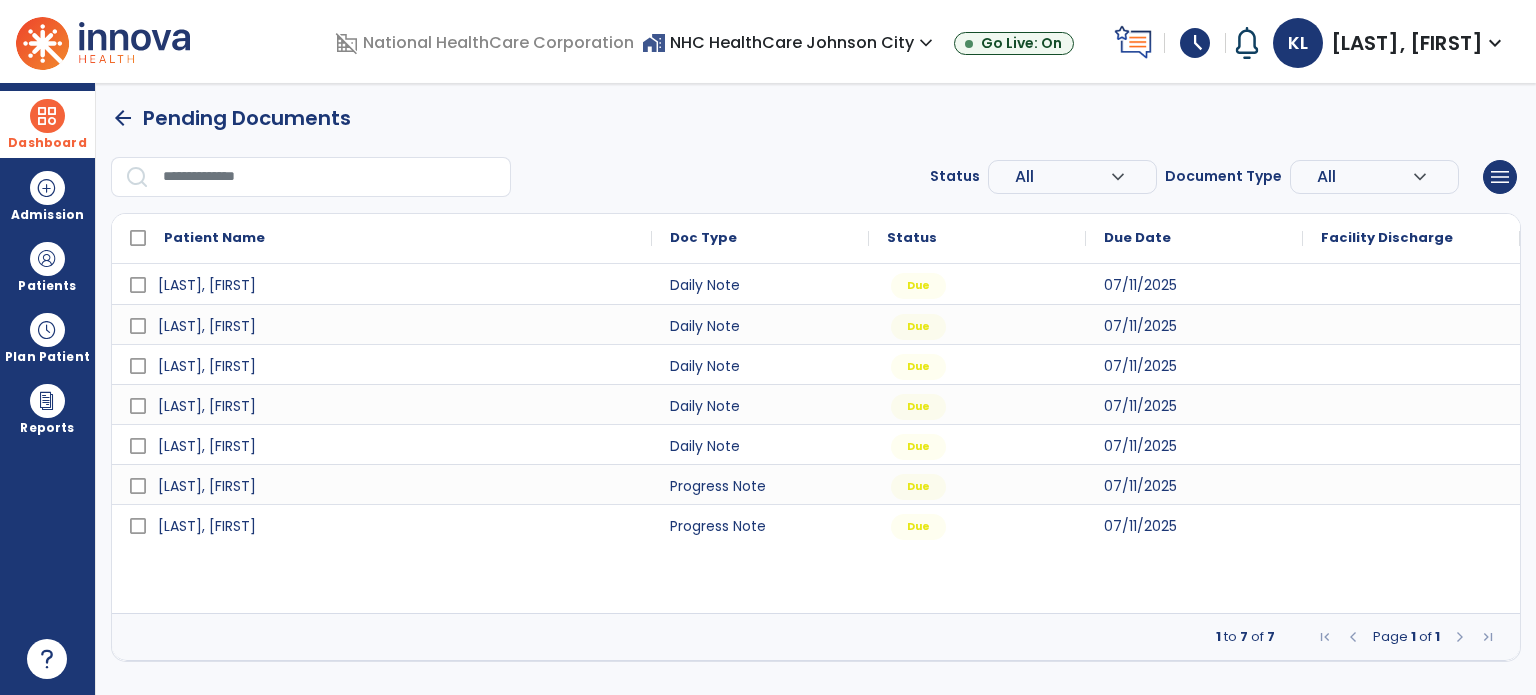 click at bounding box center (1460, 637) 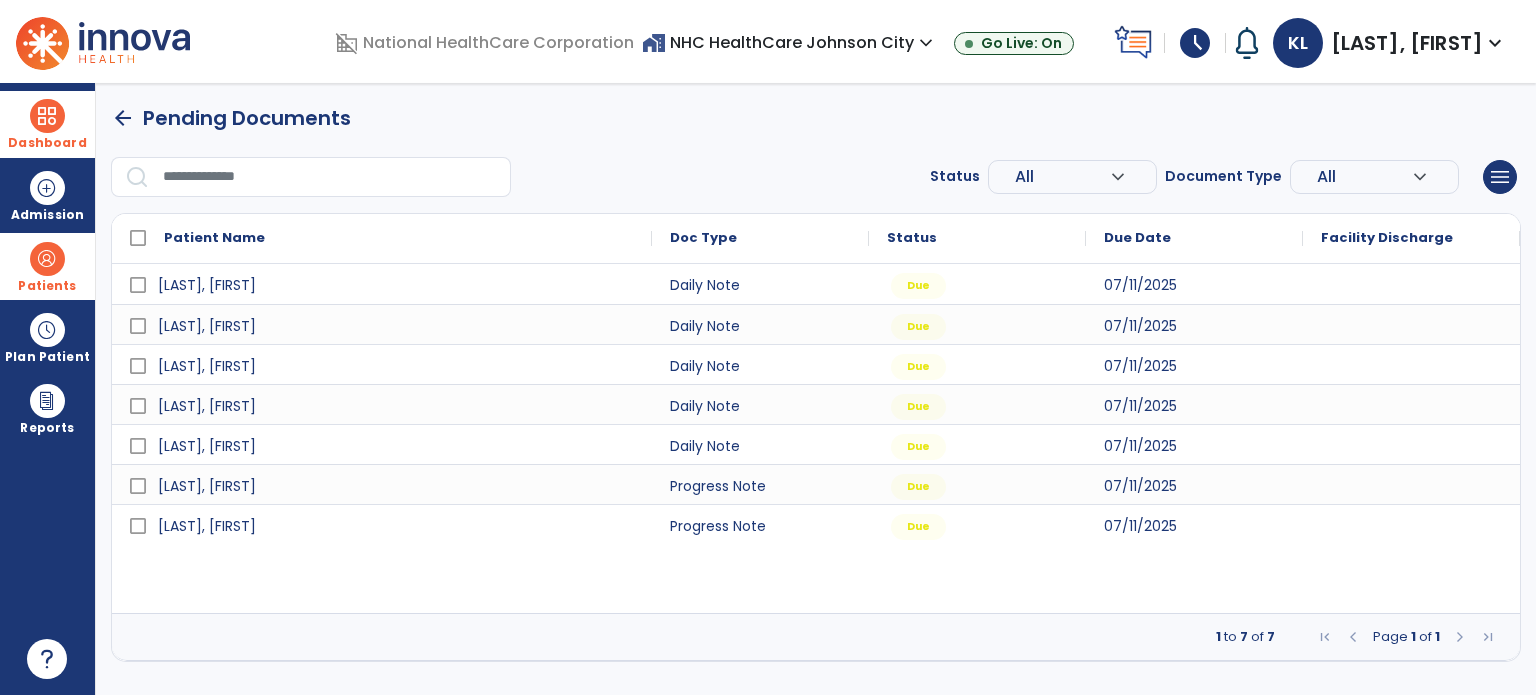 click at bounding box center [47, 259] 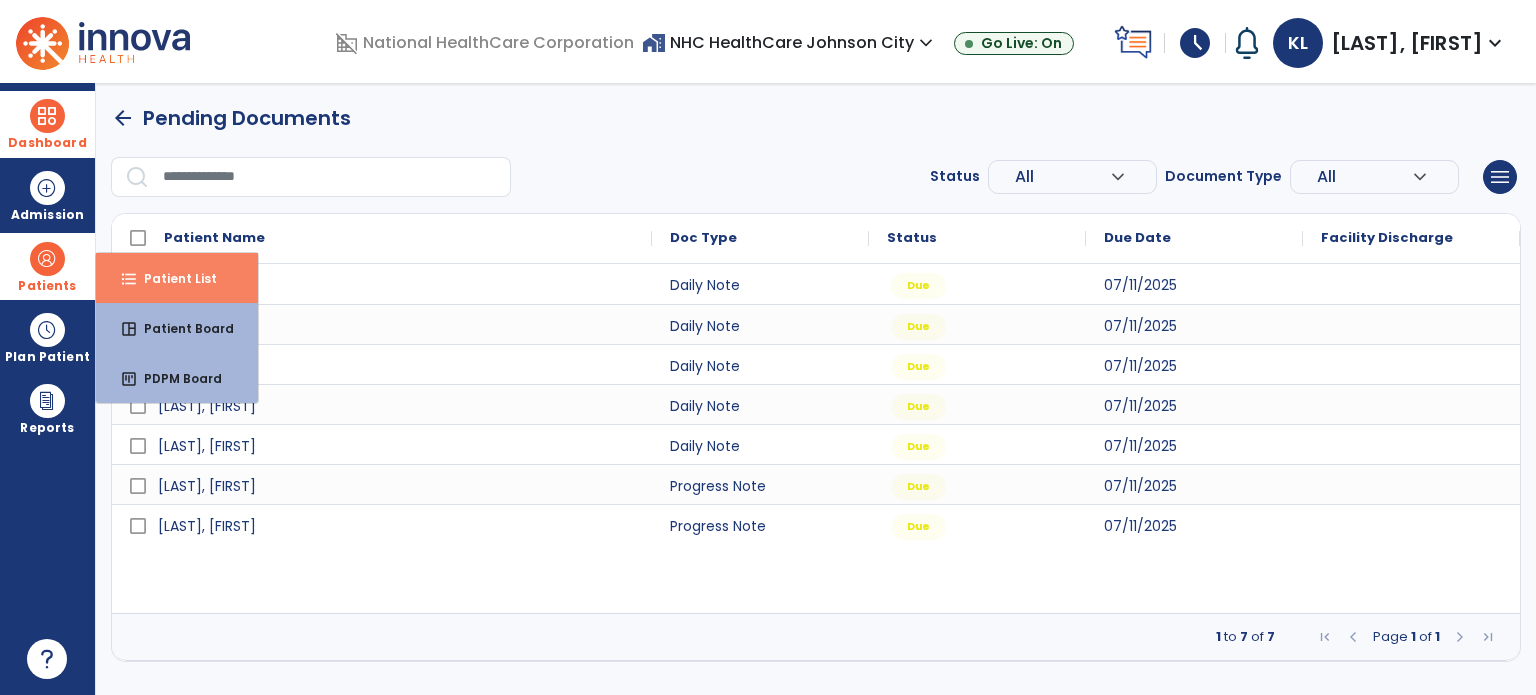 click on "format_list_bulleted  Patient List" at bounding box center [177, 278] 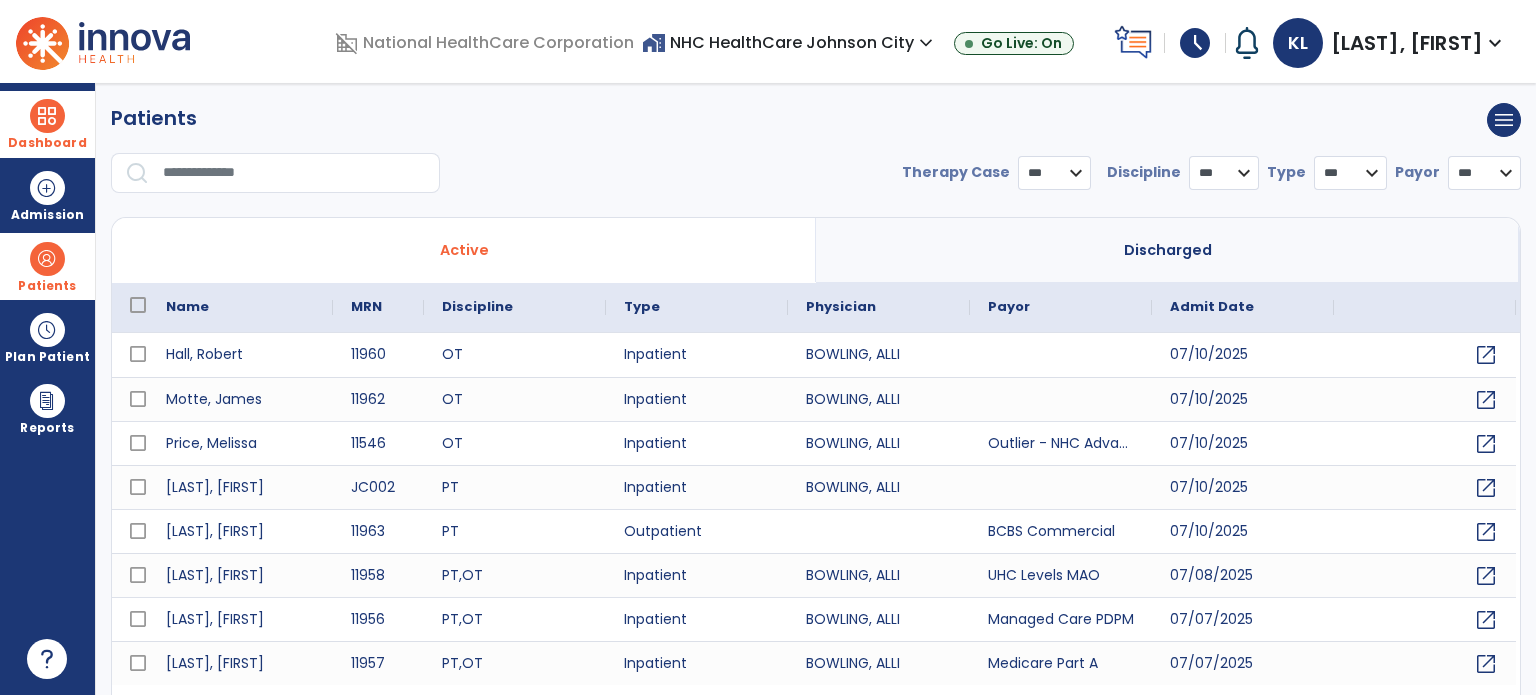 select on "***" 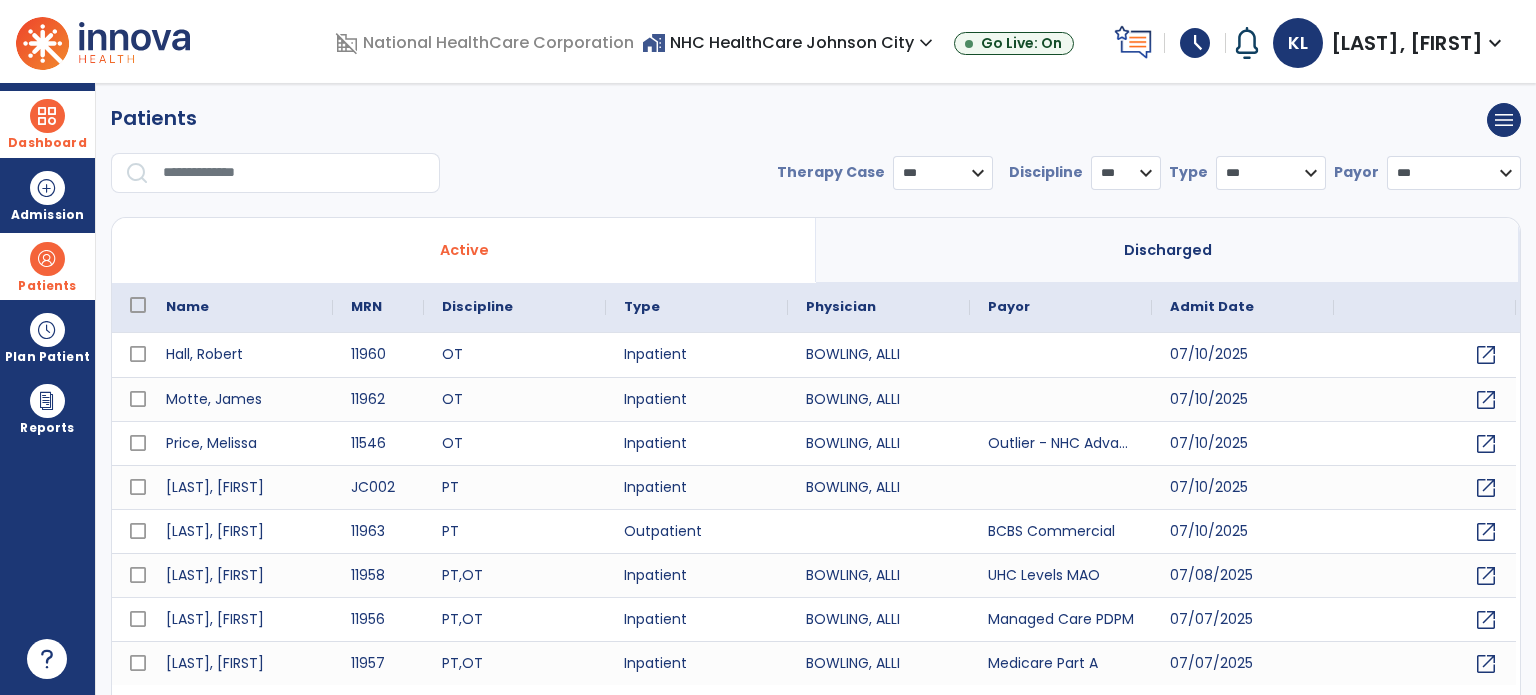 click at bounding box center [294, 173] 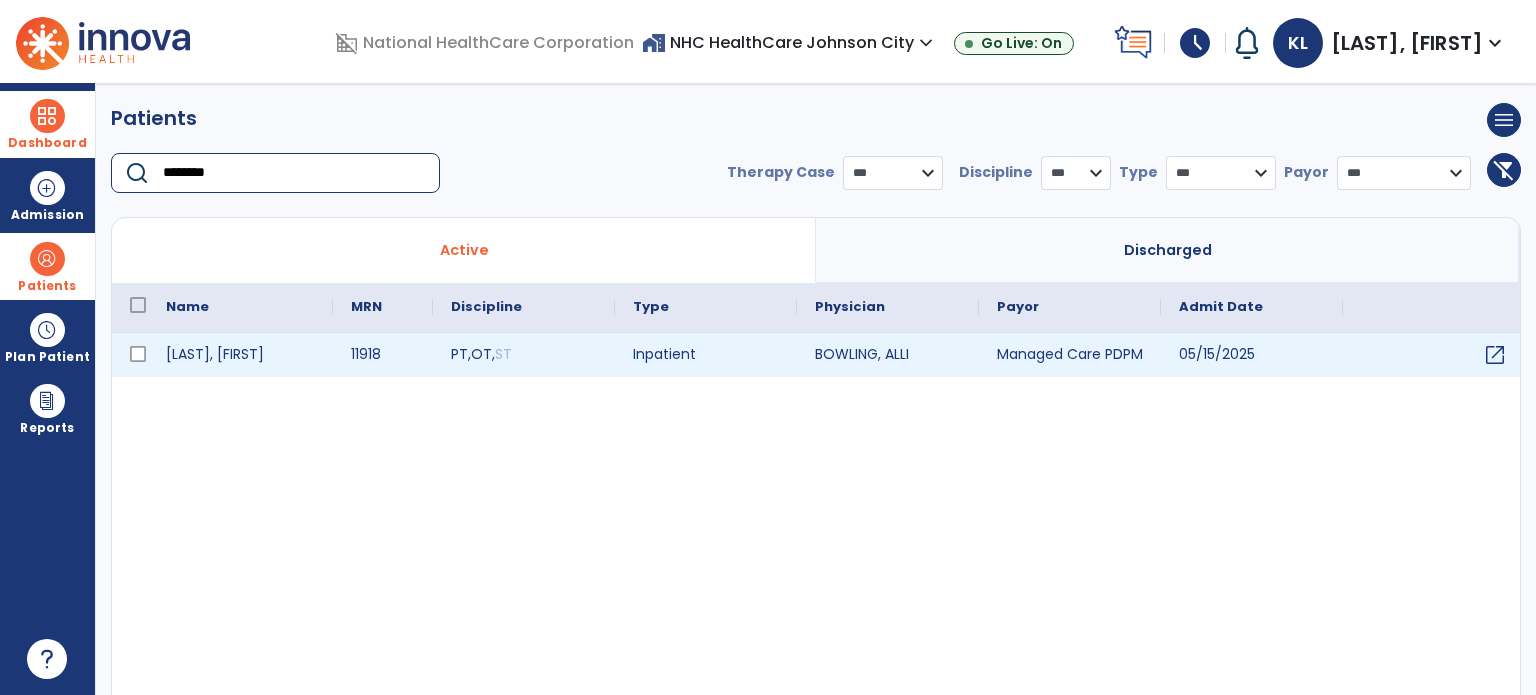 type on "********" 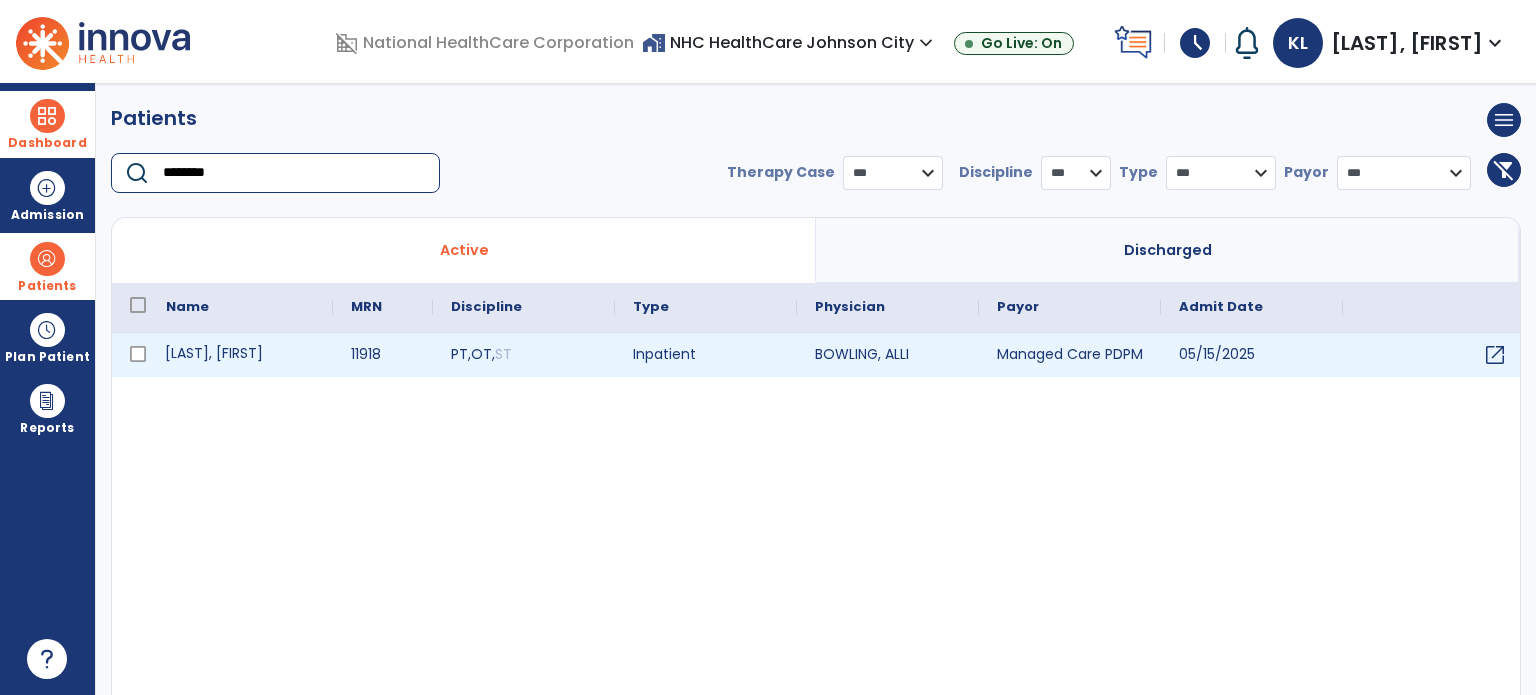 click on "[LAST], [FIRST]" at bounding box center (240, 355) 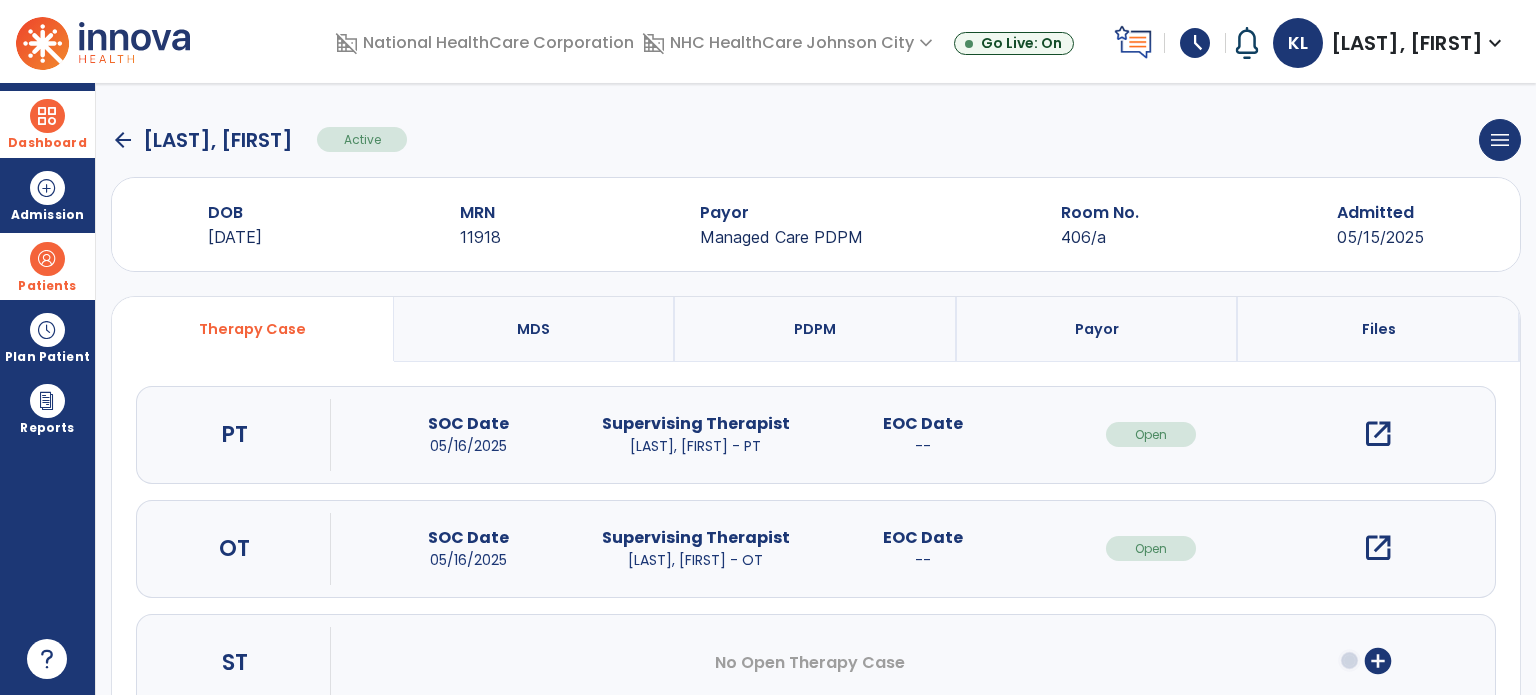 click on "open_in_new" at bounding box center (1378, 434) 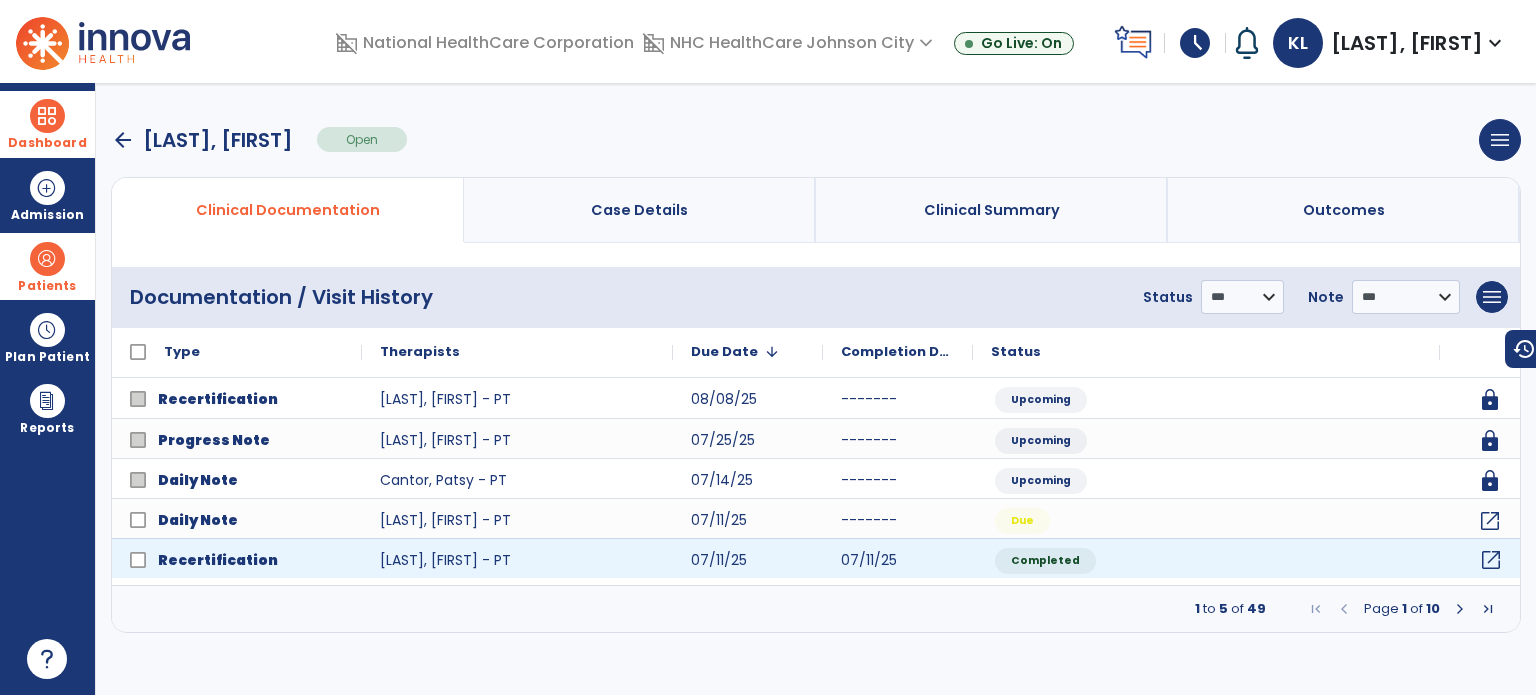 click on "open_in_new" 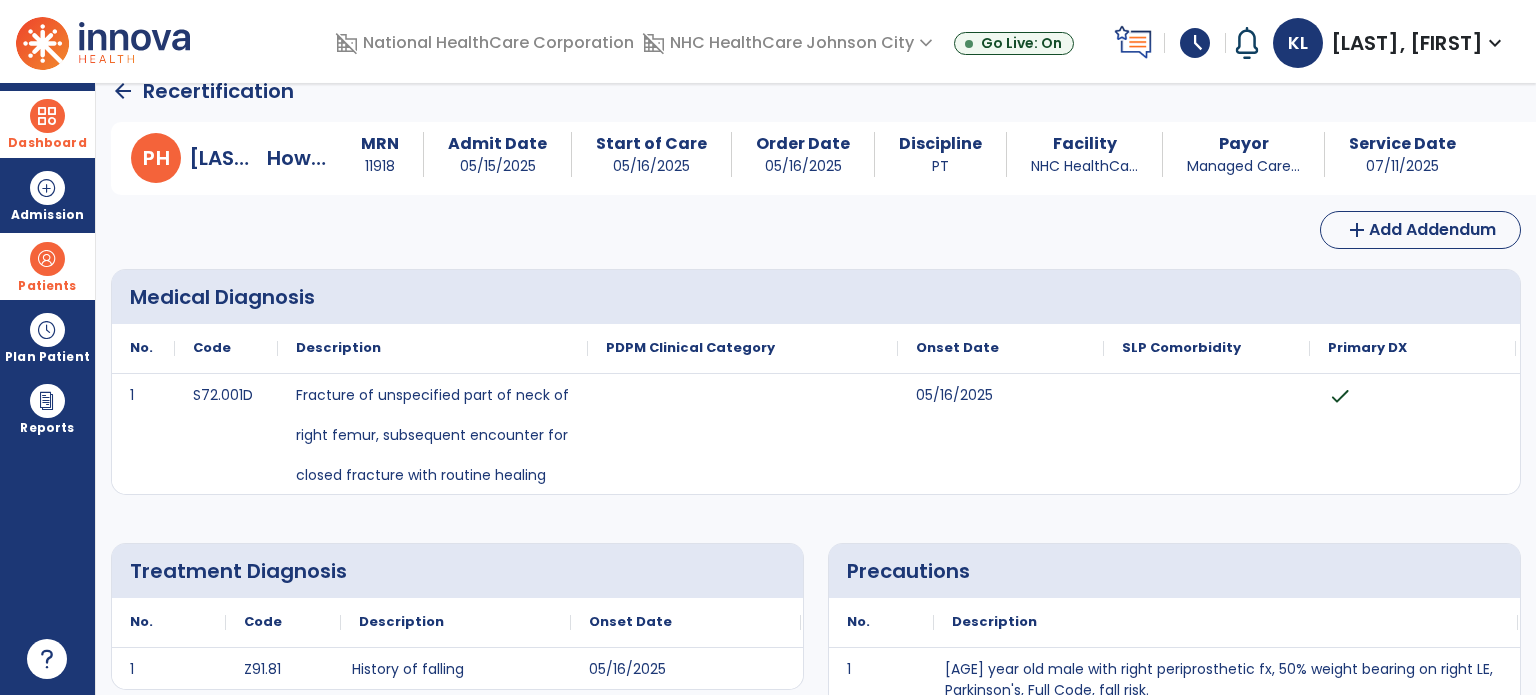 scroll, scrollTop: 0, scrollLeft: 0, axis: both 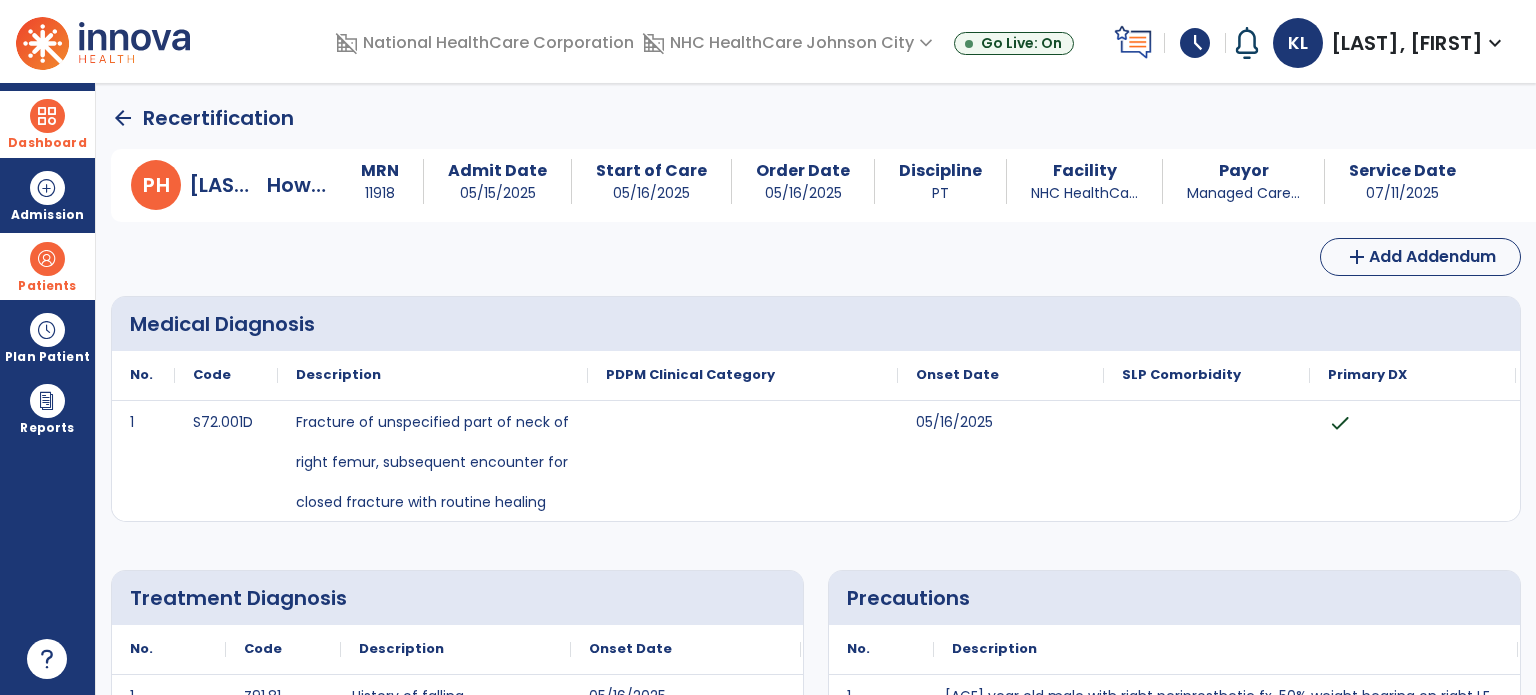 click on "arrow_back" 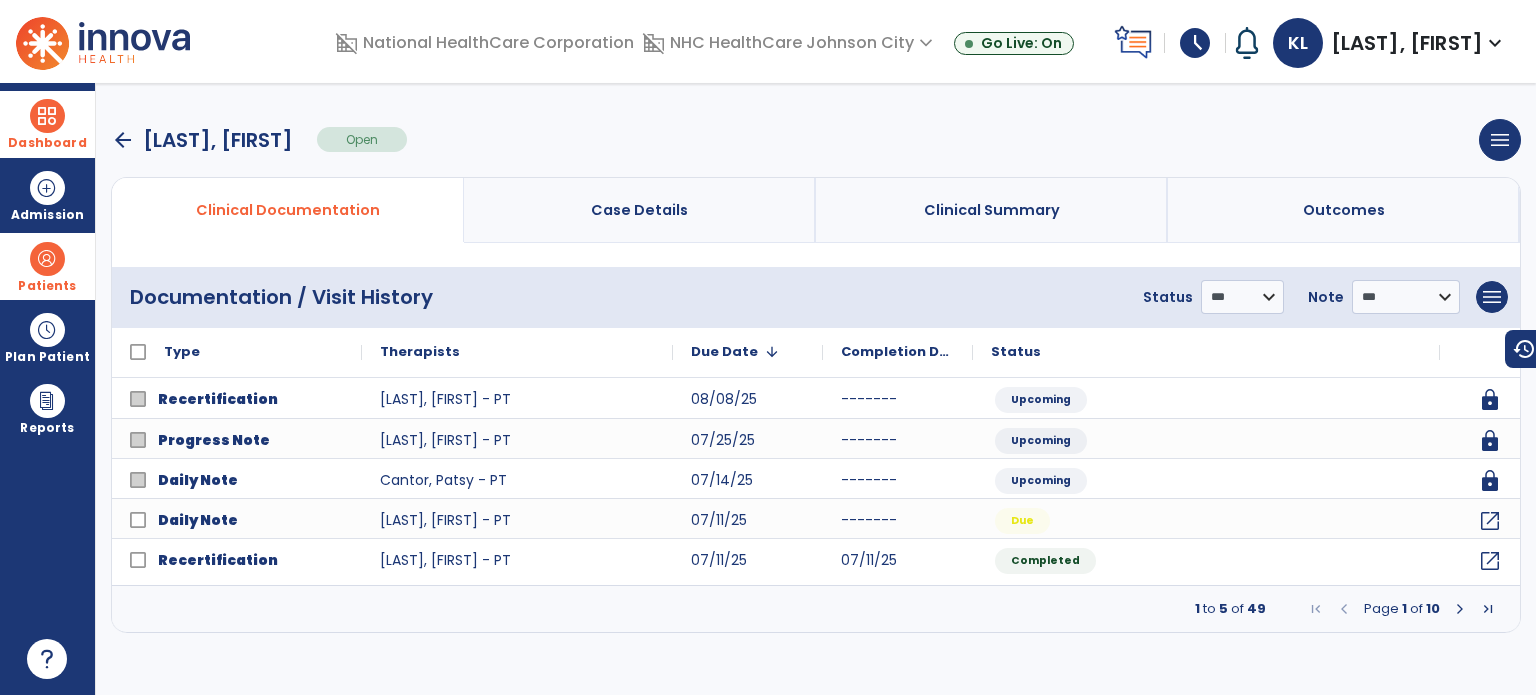 click at bounding box center (47, 116) 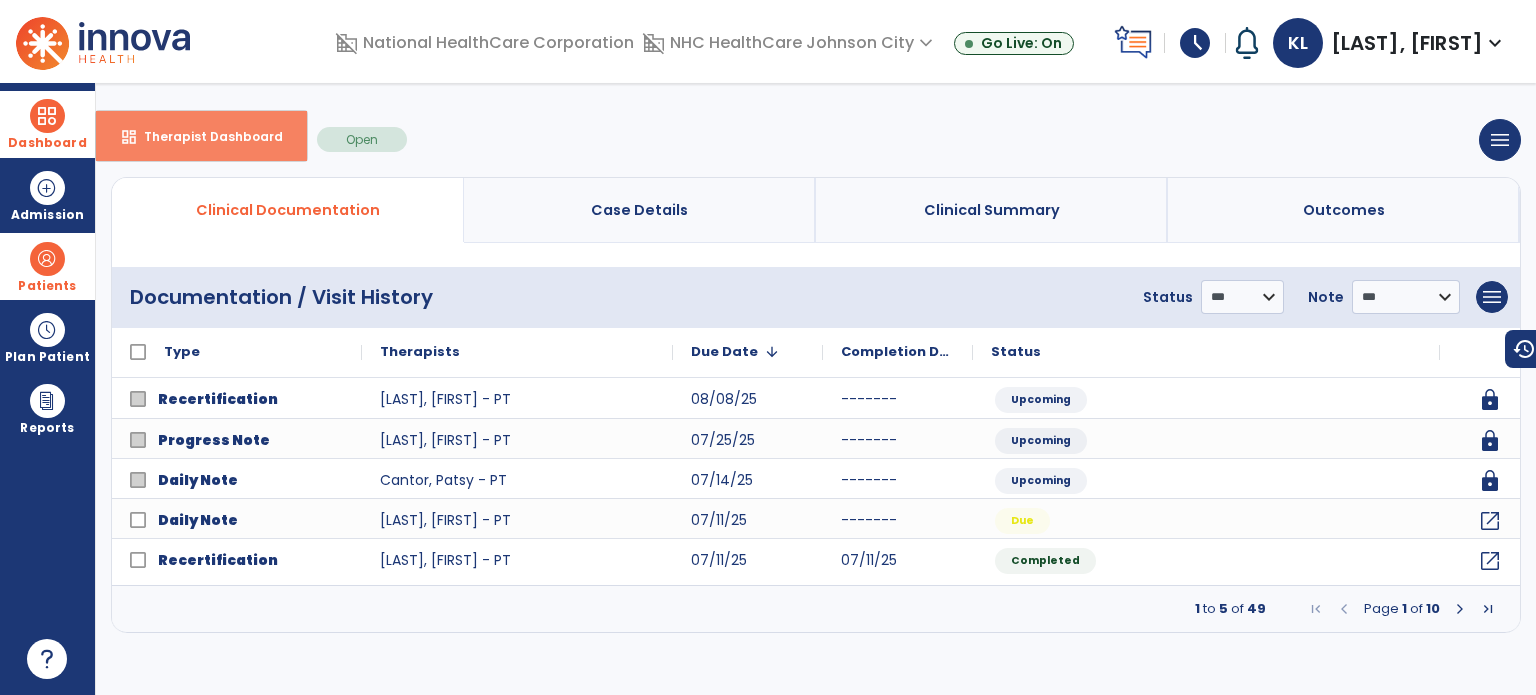 click on "dashboard  Therapist Dashboard" at bounding box center (201, 136) 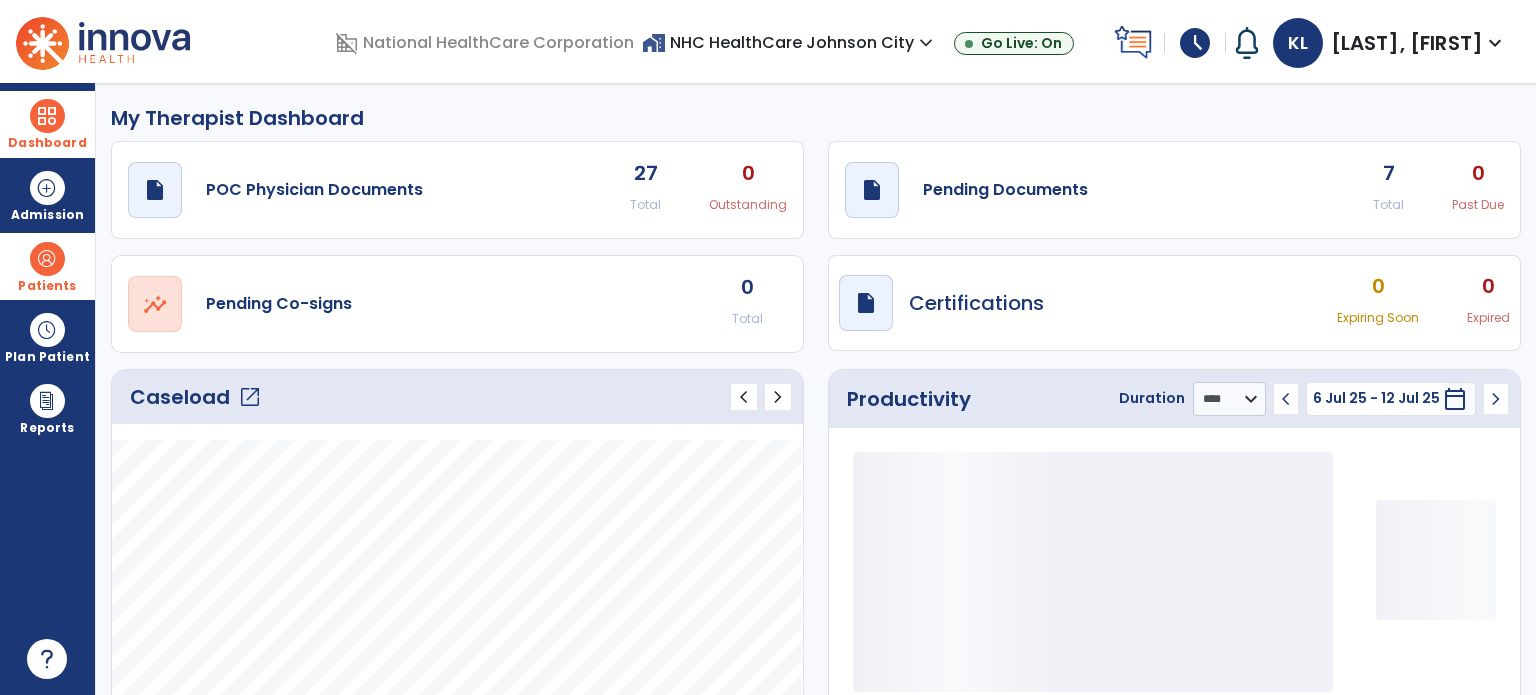 click on "7 Total 0 Past Due" 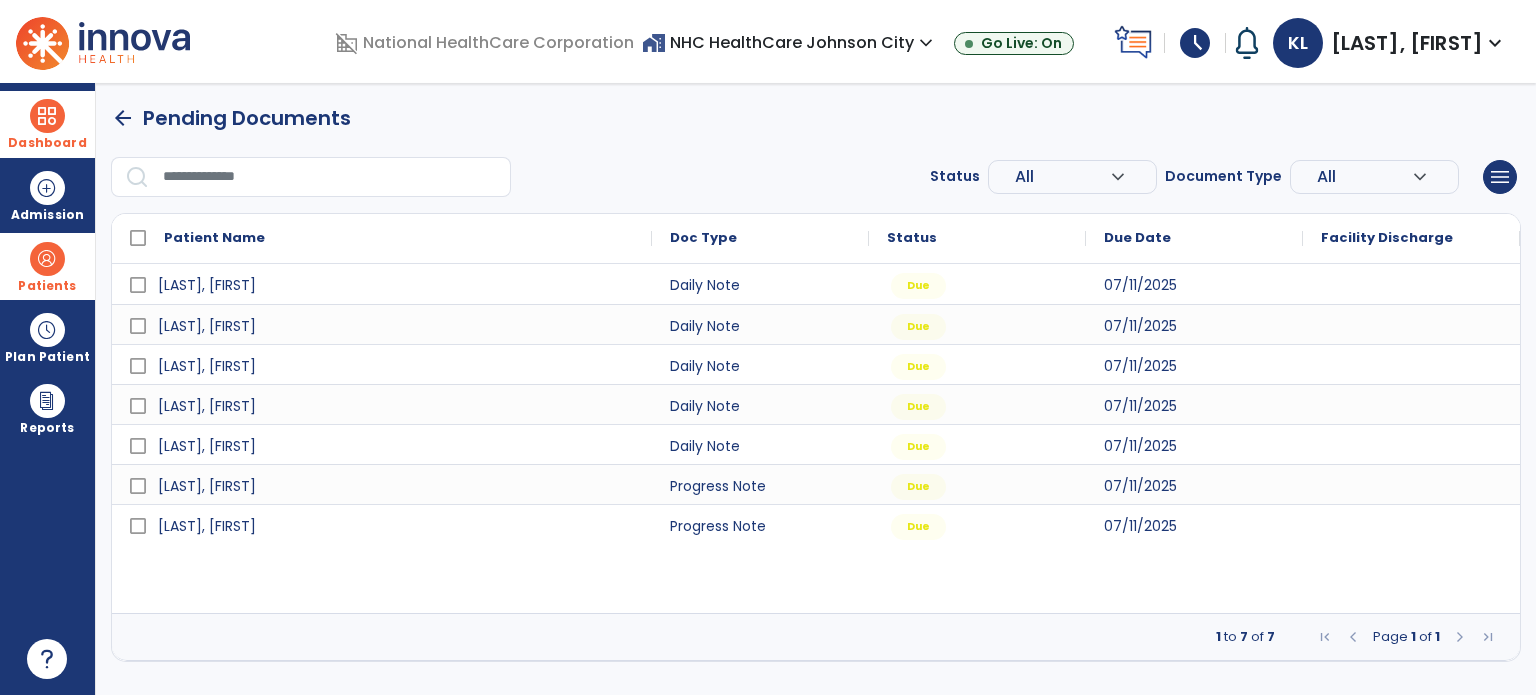 click at bounding box center (47, 259) 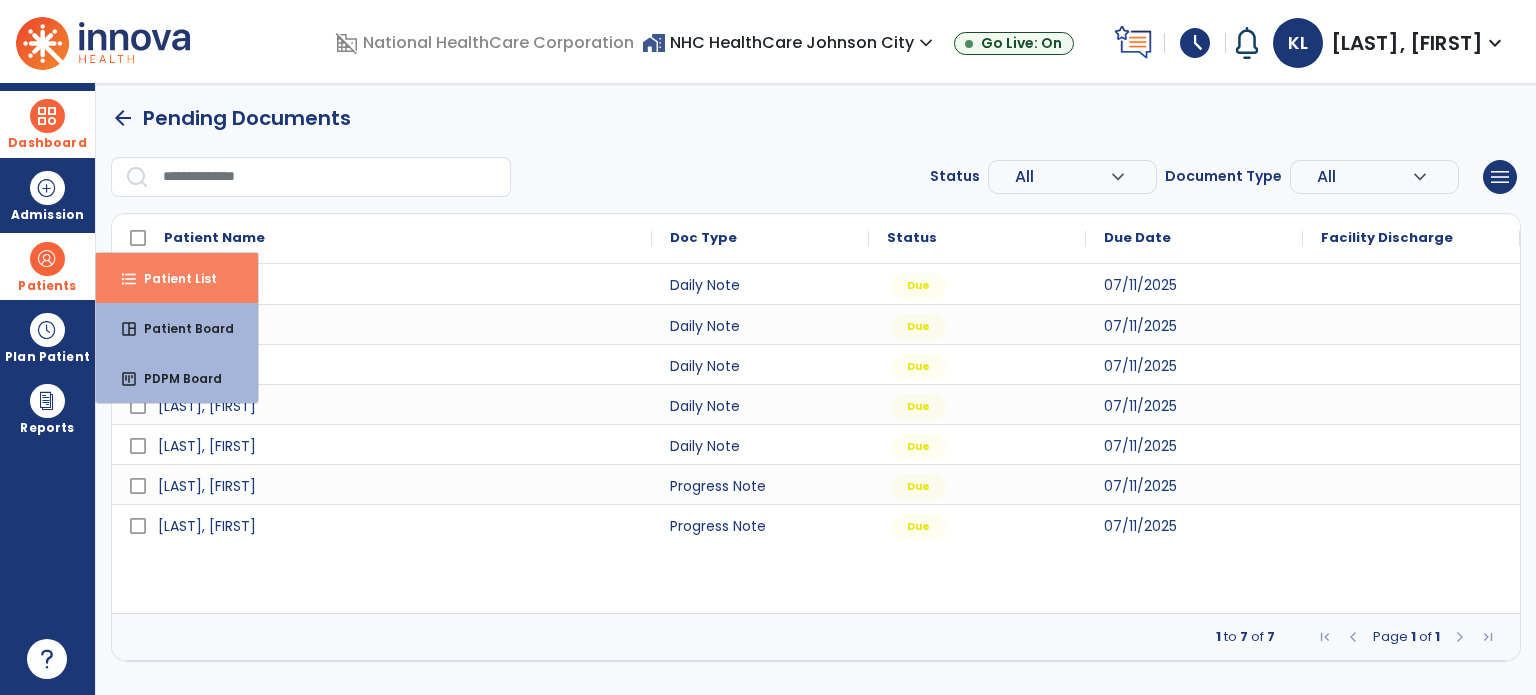 click on "Patient List" at bounding box center [172, 278] 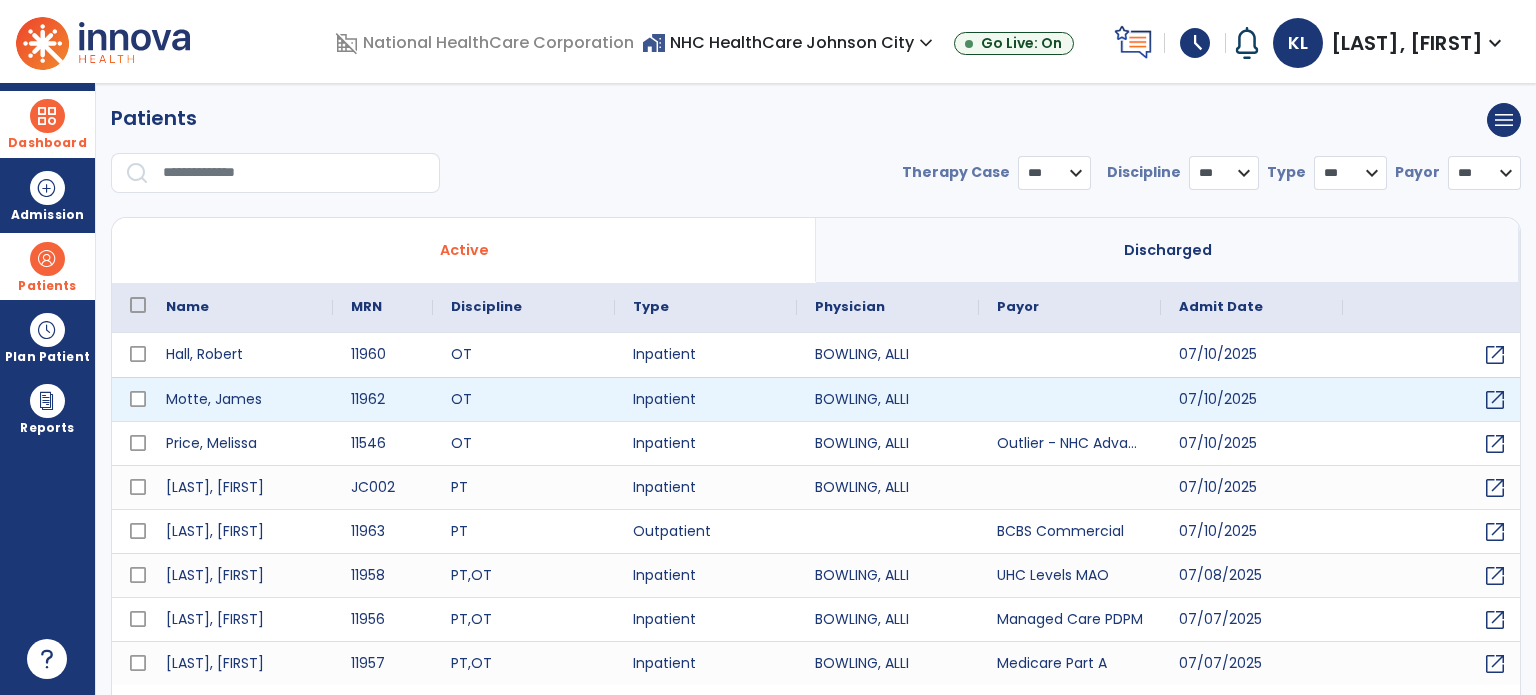 select on "***" 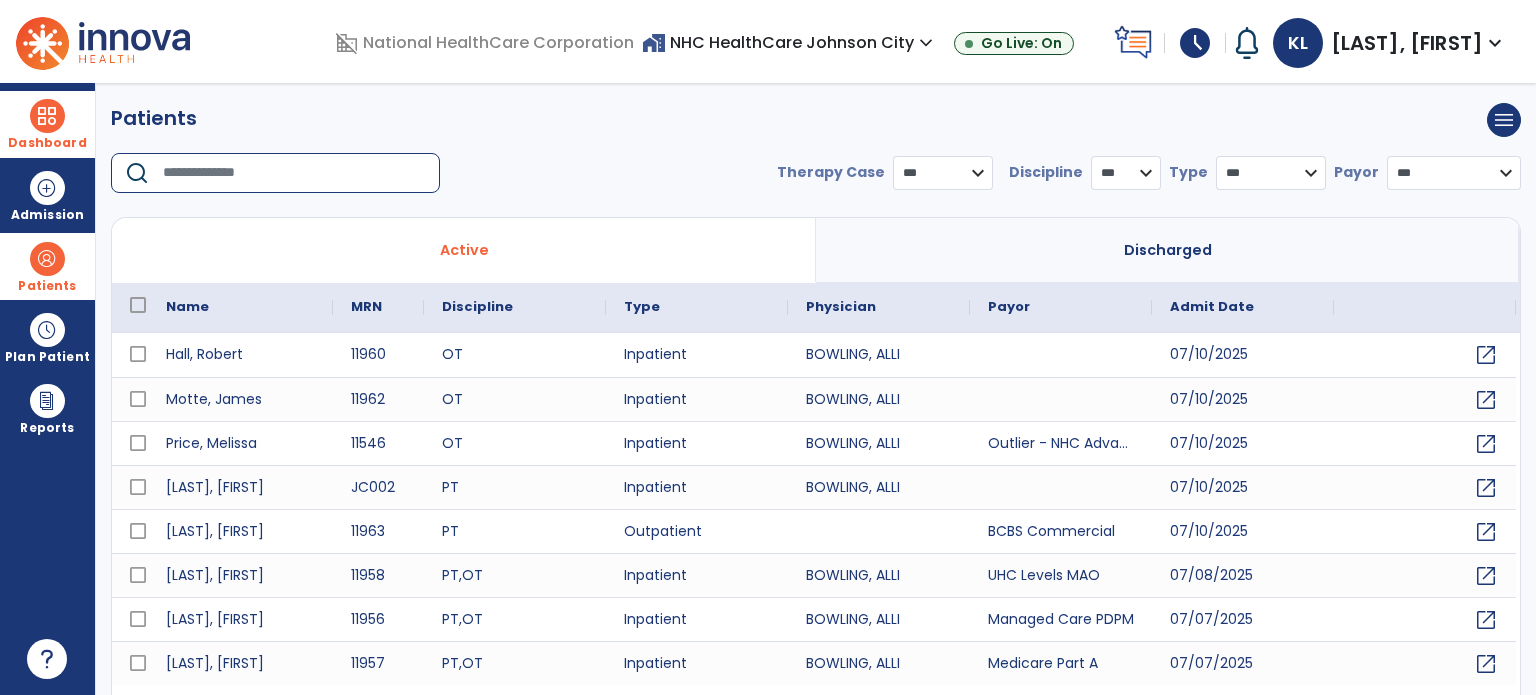 click at bounding box center [294, 173] 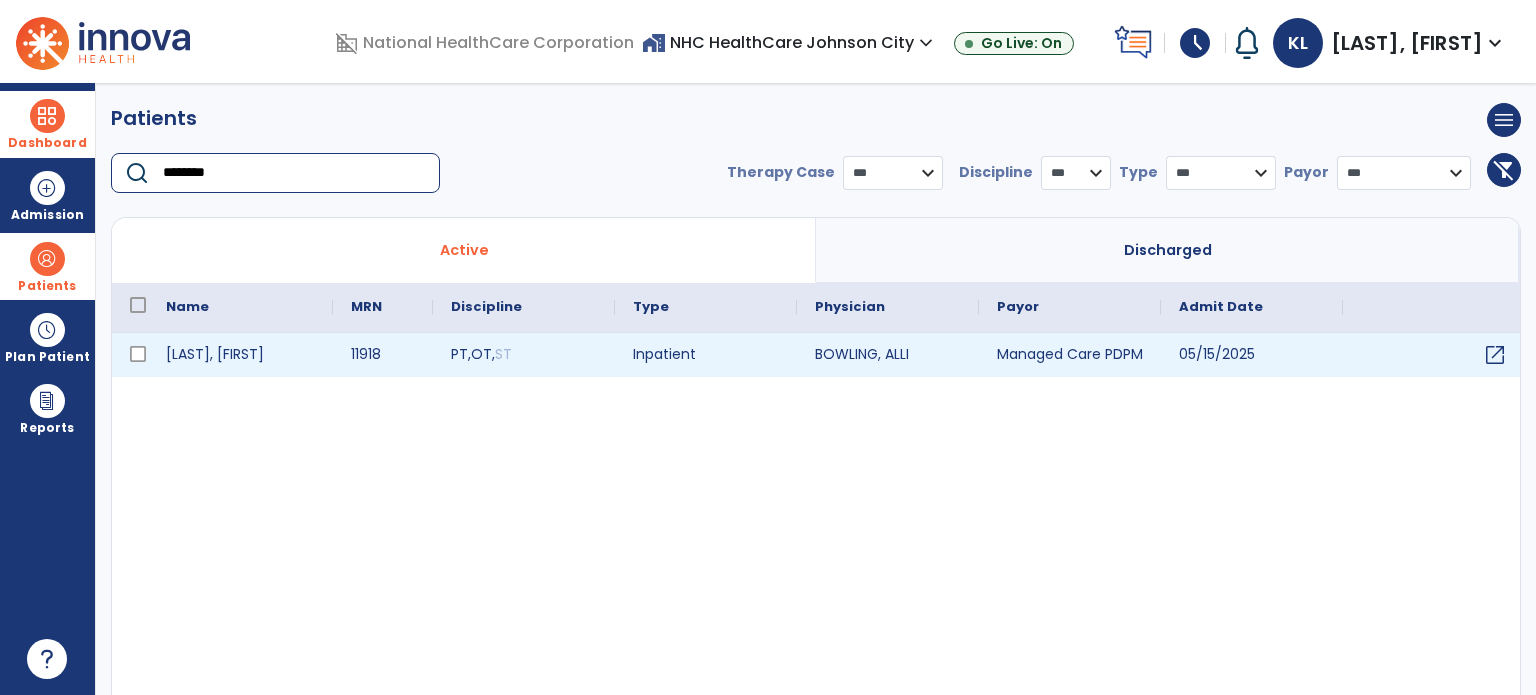 type on "********" 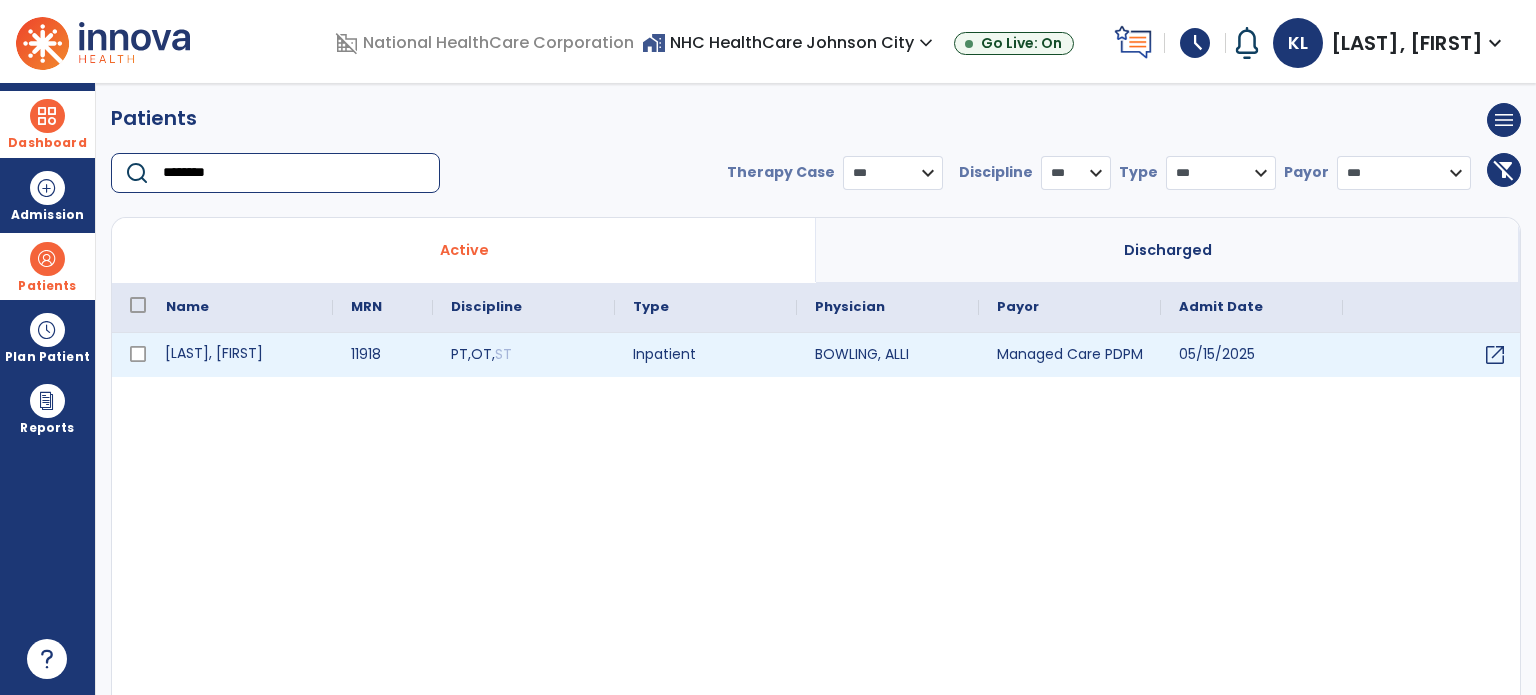 click on "[LAST], [FIRST]" at bounding box center [240, 355] 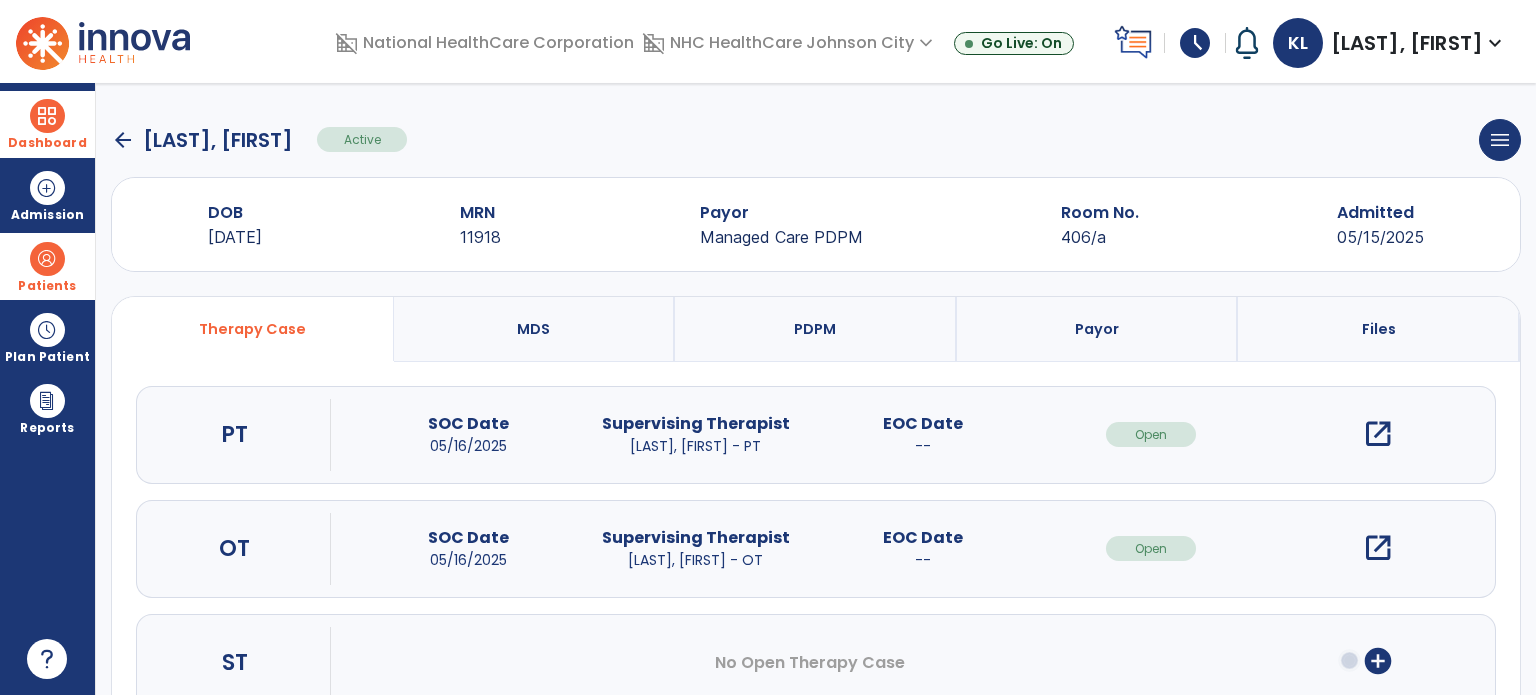 click on "open_in_new" at bounding box center [1378, 434] 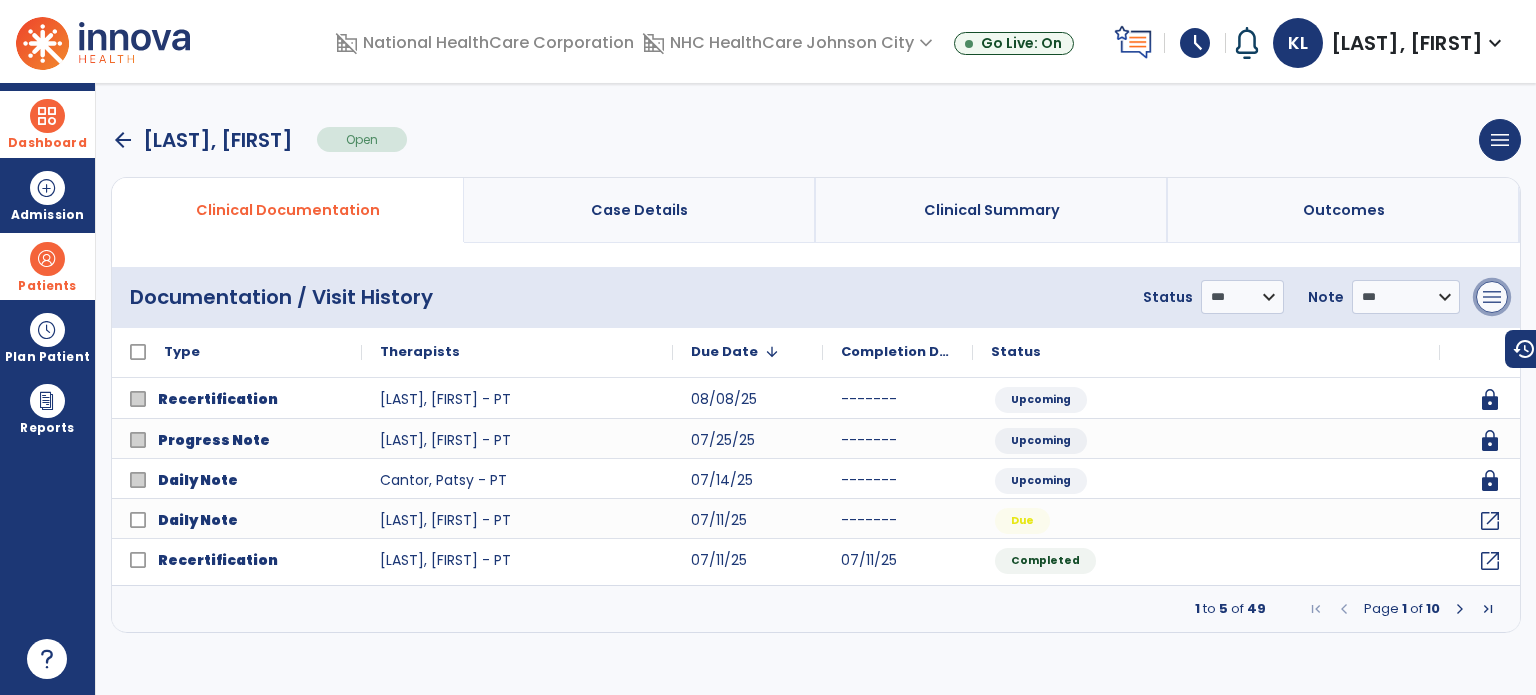 click on "menu" at bounding box center [1492, 297] 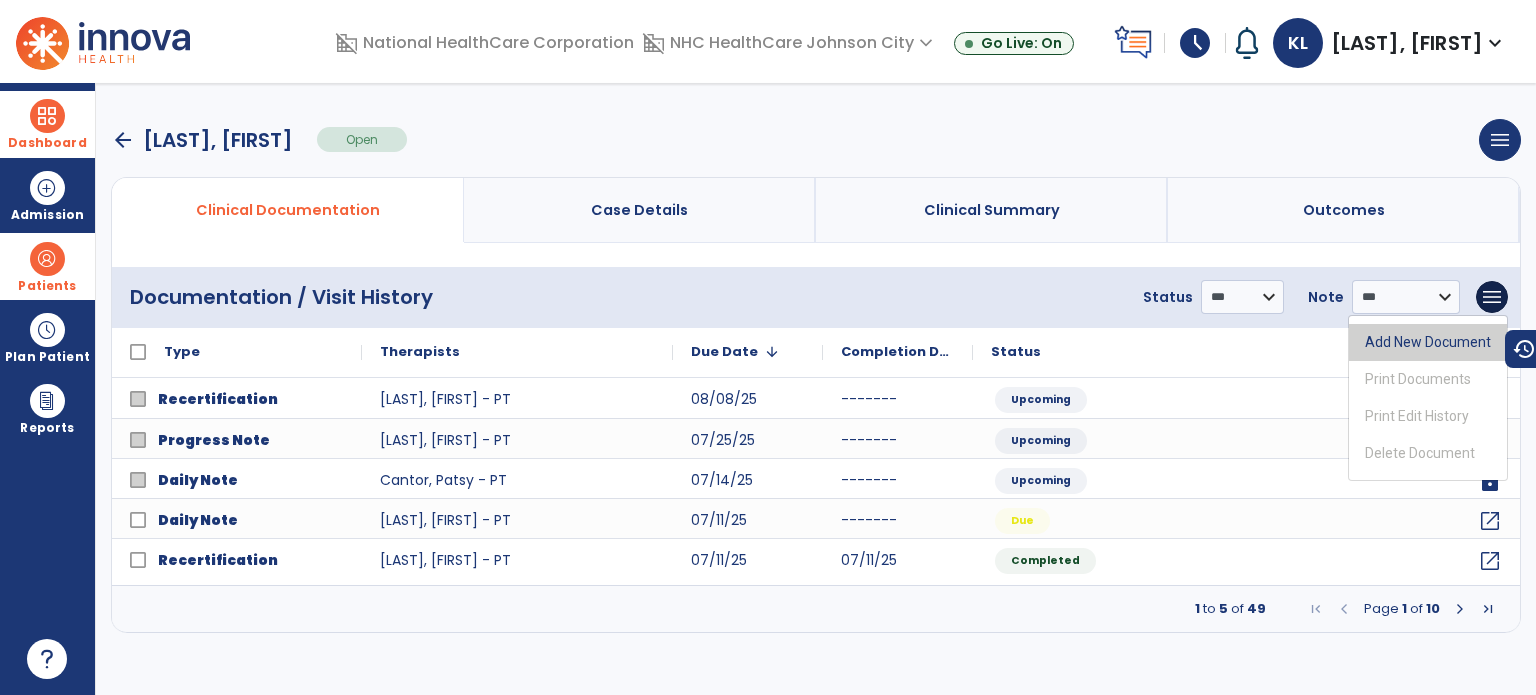 click on "Add New Document" at bounding box center [1428, 342] 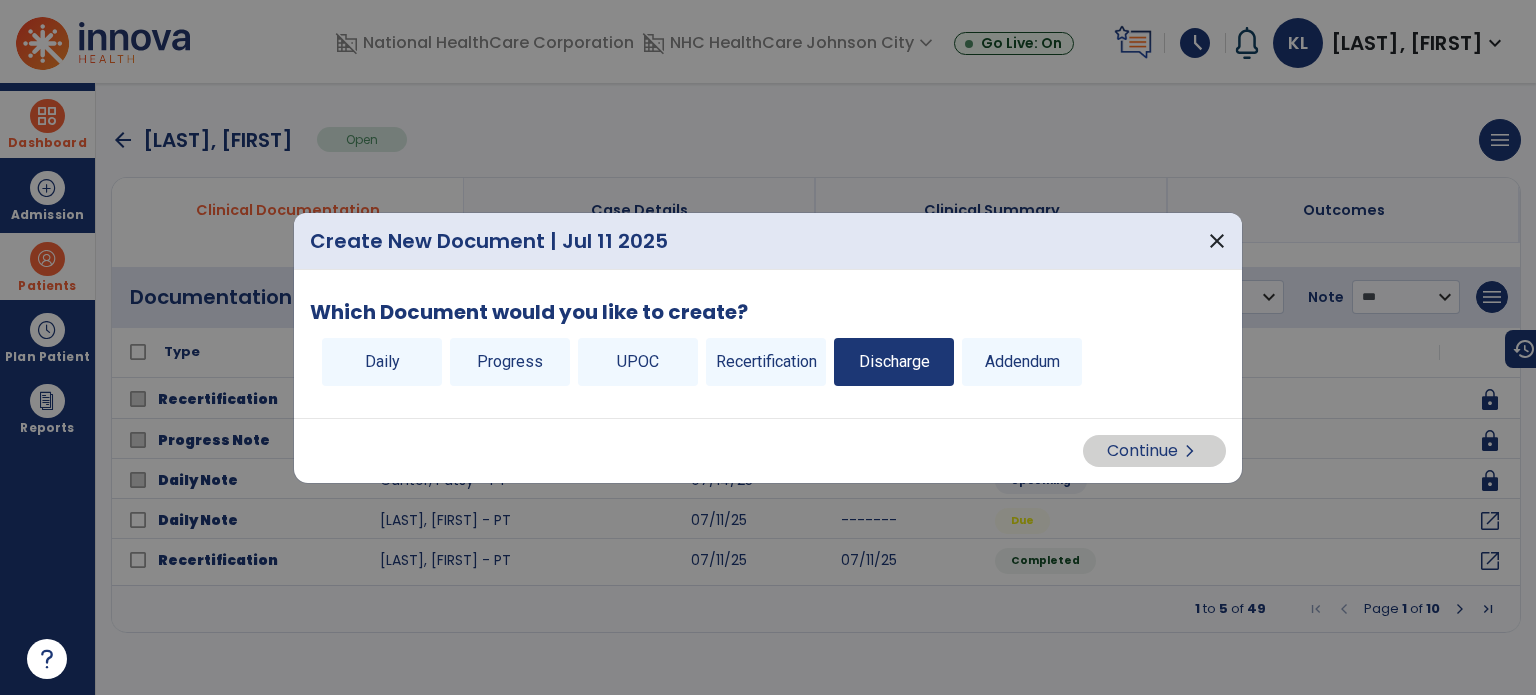 click on "Discharge" at bounding box center [894, 362] 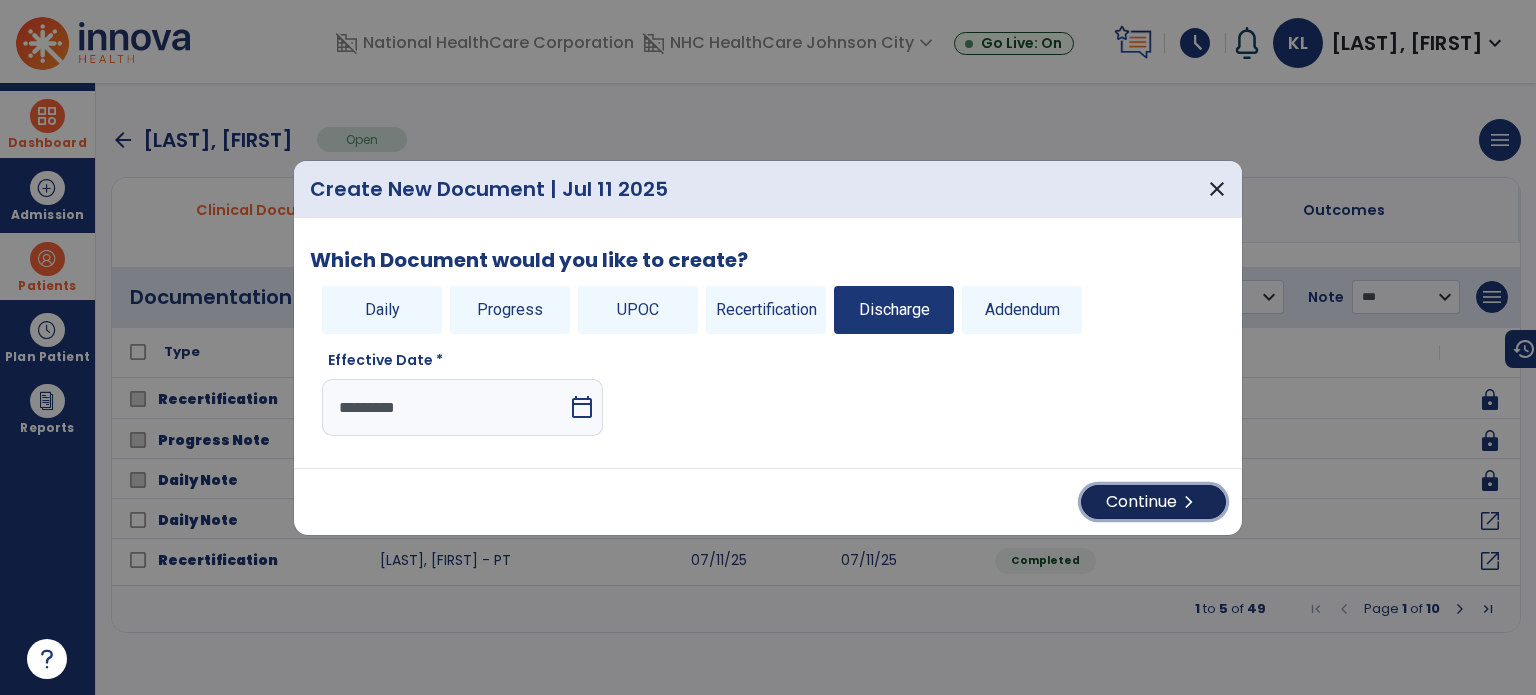click on "Continue   chevron_right" at bounding box center (1153, 502) 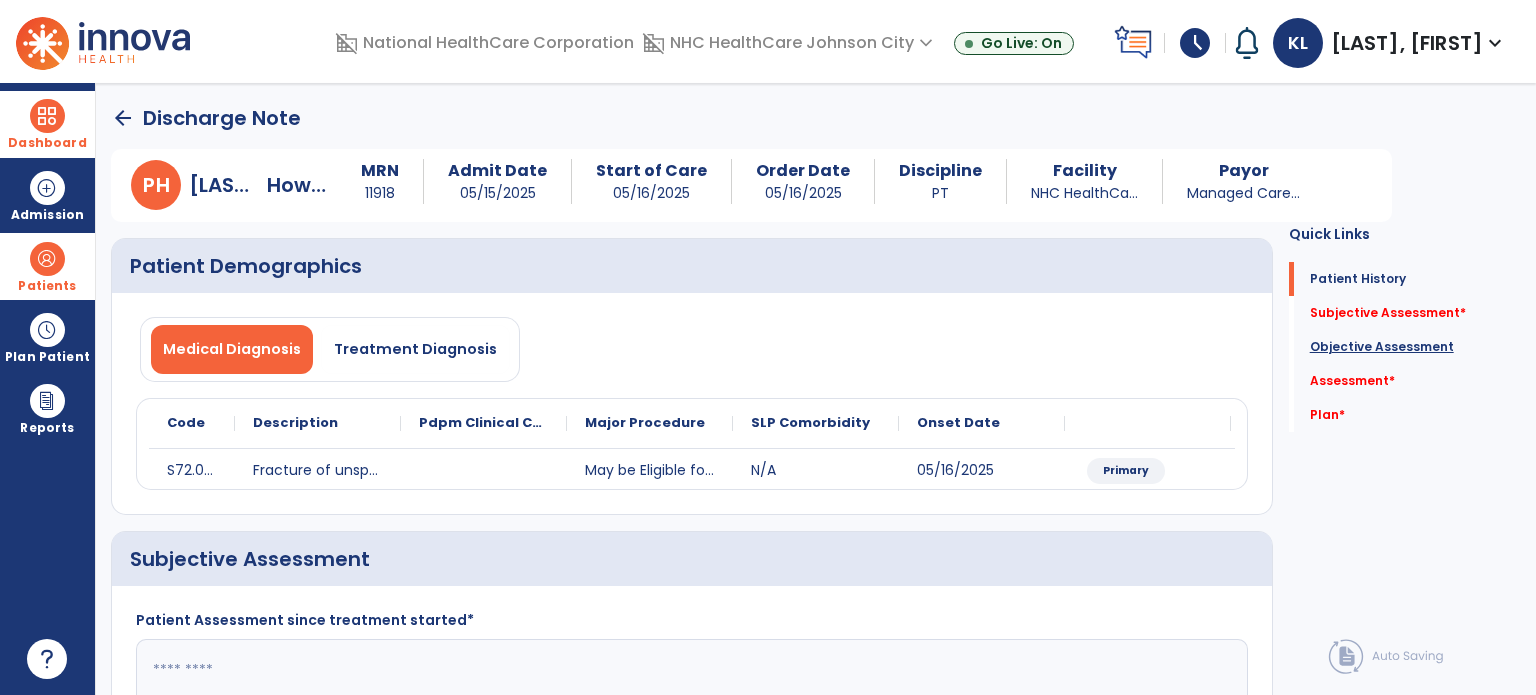 click on "Objective Assessment" 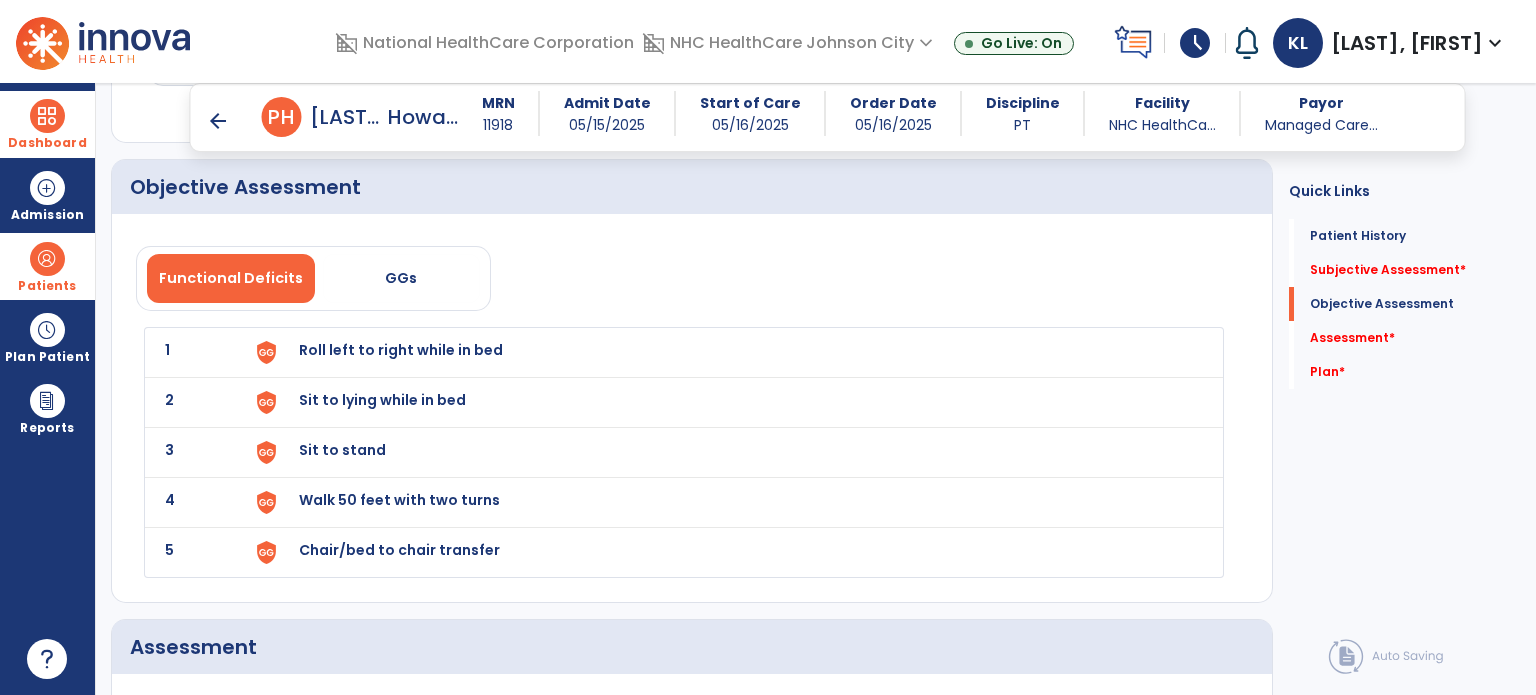 scroll, scrollTop: 1554, scrollLeft: 0, axis: vertical 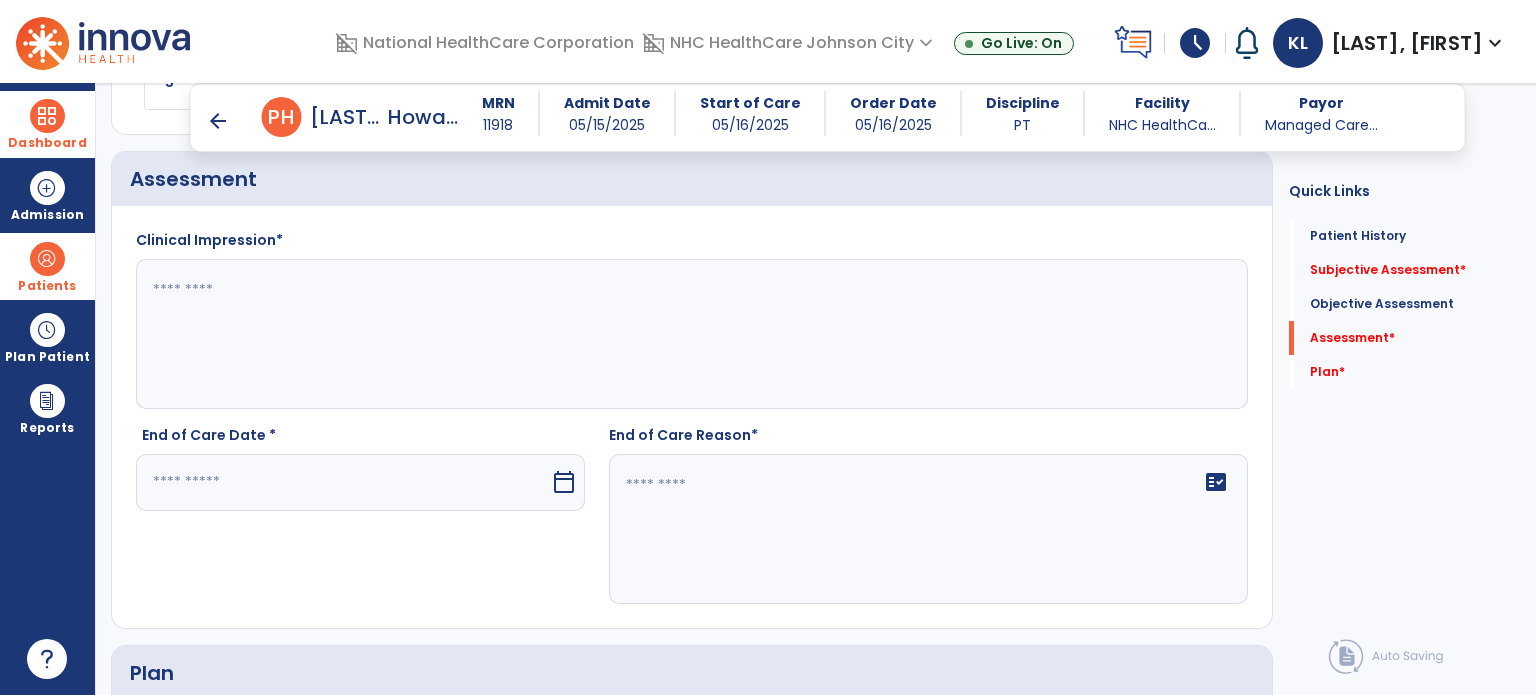 click 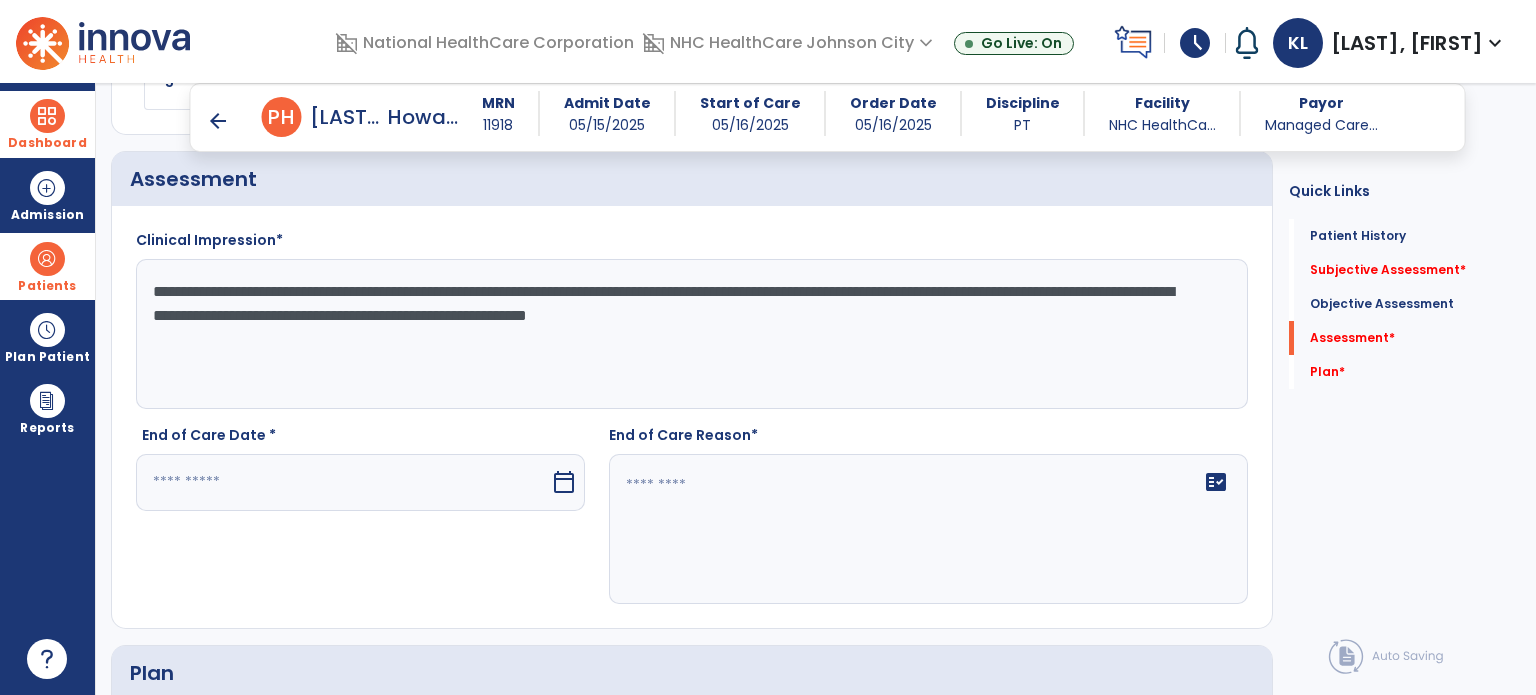 drag, startPoint x: 1004, startPoint y: 320, endPoint x: 45, endPoint y: 281, distance: 959.79266 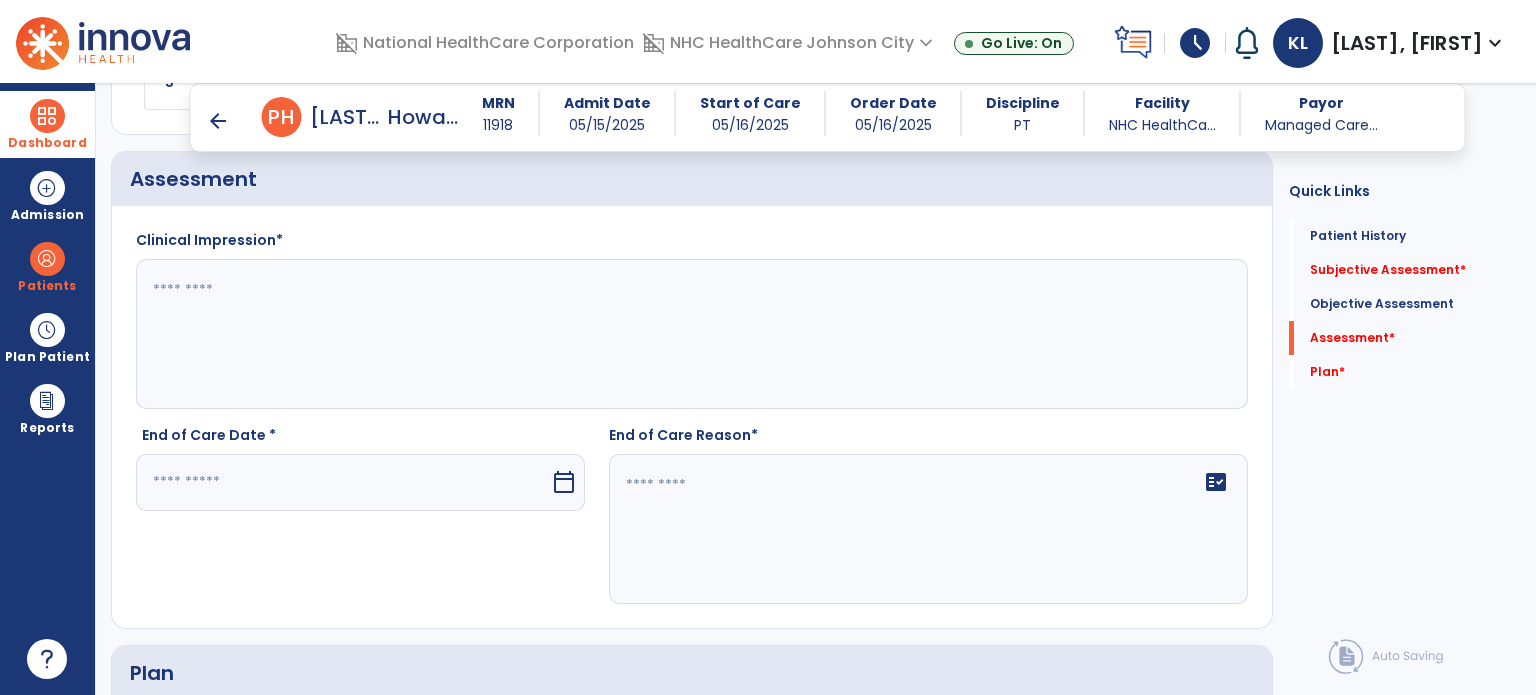 click at bounding box center [343, 482] 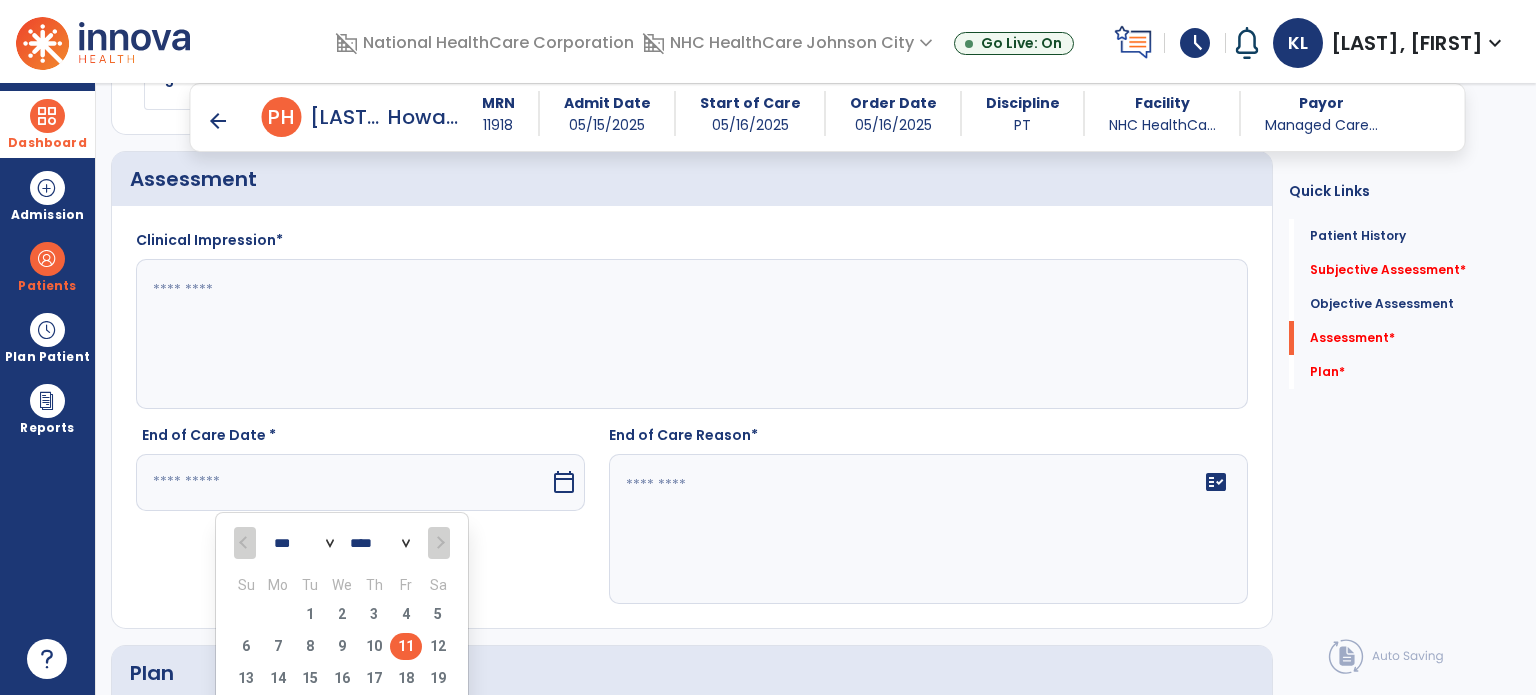 click on "11" at bounding box center (406, 646) 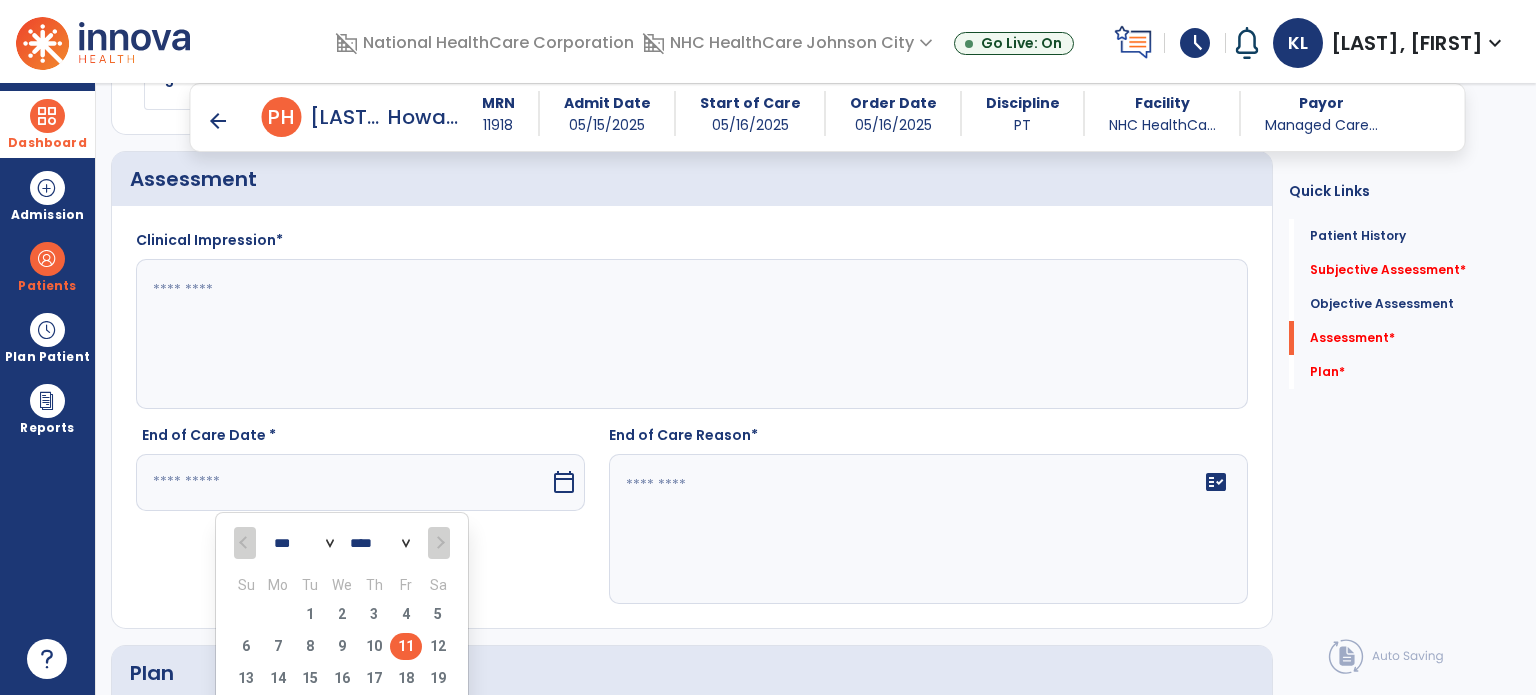 type on "*********" 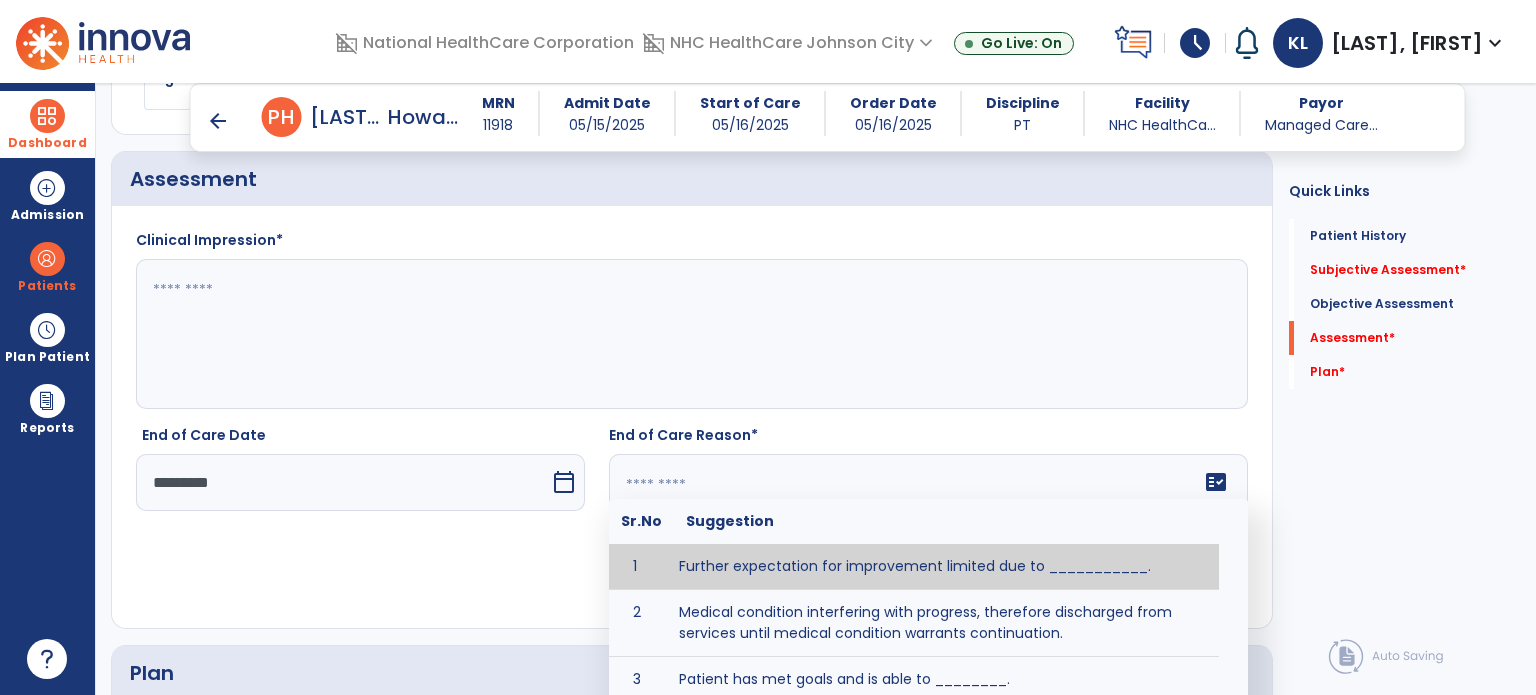 click on "fact_check  Sr.No Suggestion 1 Further expectation for improvement limited due to ___________. 2 Medical condition interfering with progress, therefore discharged from services until medical condition warrants continuation. 3 Patient has met goals and is able to ________. 4 Patient has reached safe level of _______ and is competent to follow prescribed home exercise program. 5 Patient responded to therapy ____________. 6 Unexpected facility discharge - patient continues to warrant further therapy and will be re-screened upon readmission. 7 Unstable medical condition makes continued services inappropriate at this time." 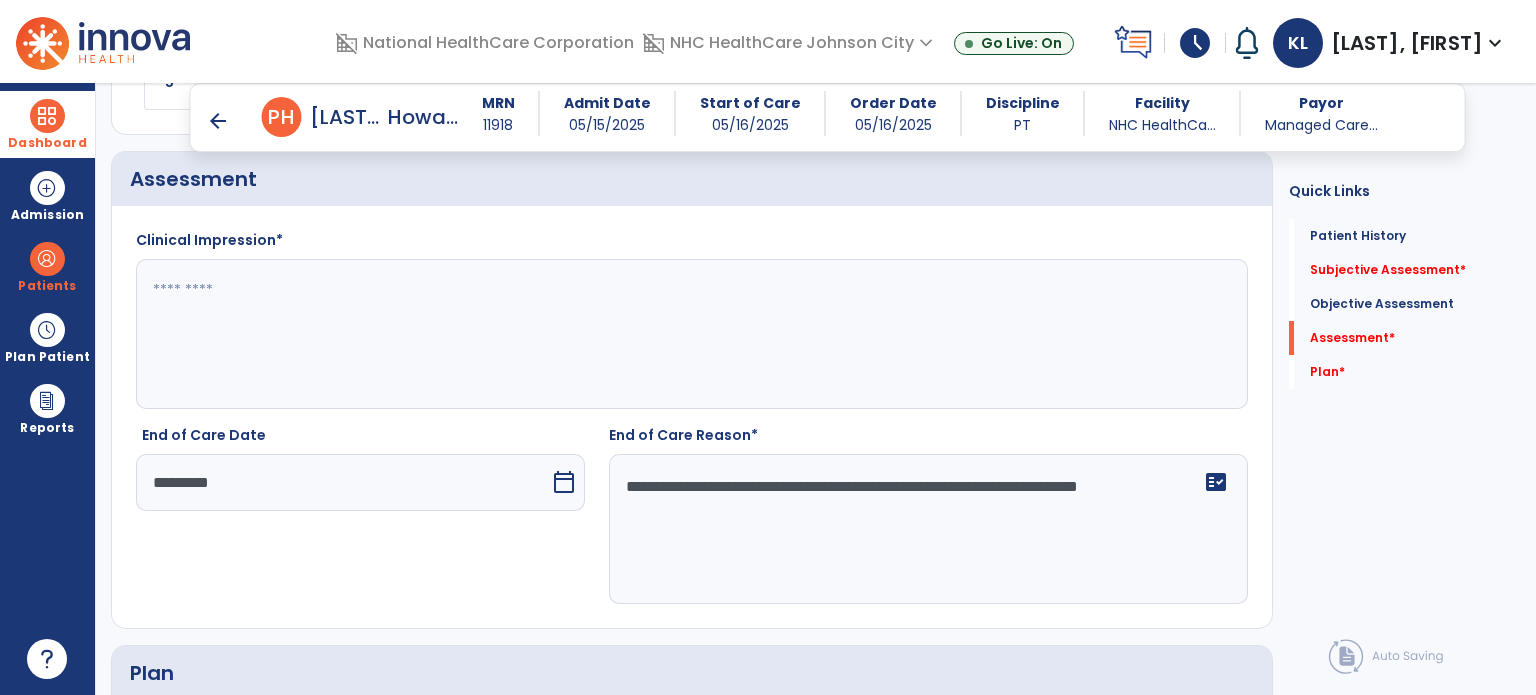 type on "**********" 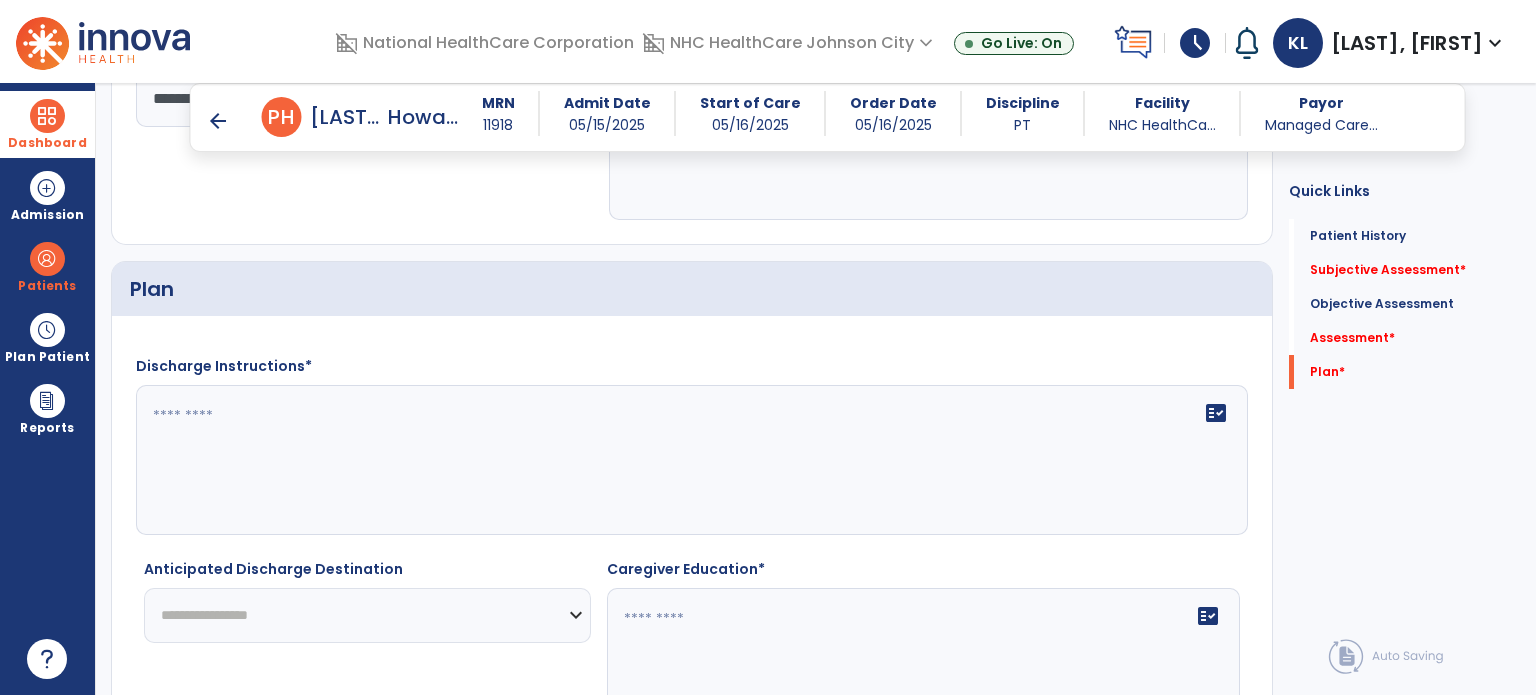 scroll, scrollTop: 2416, scrollLeft: 0, axis: vertical 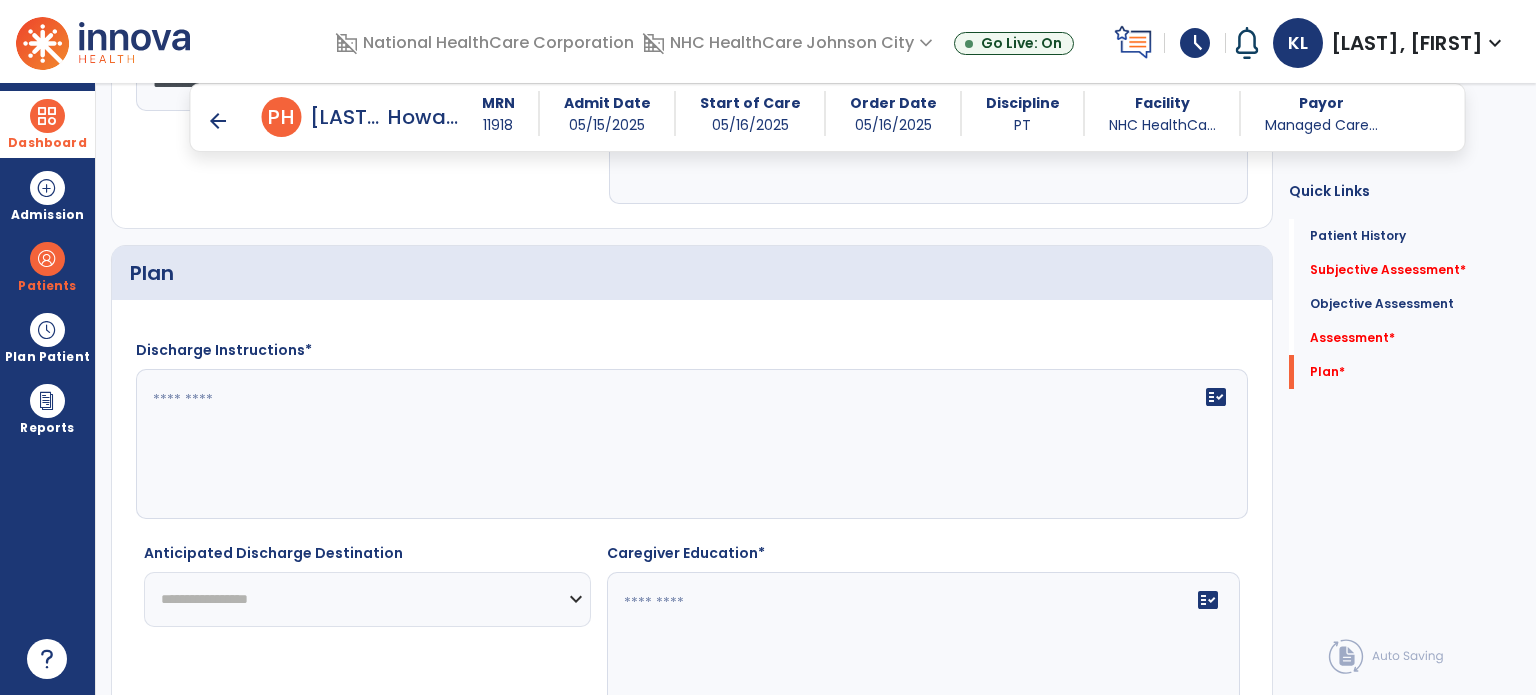 click on "fact_check" 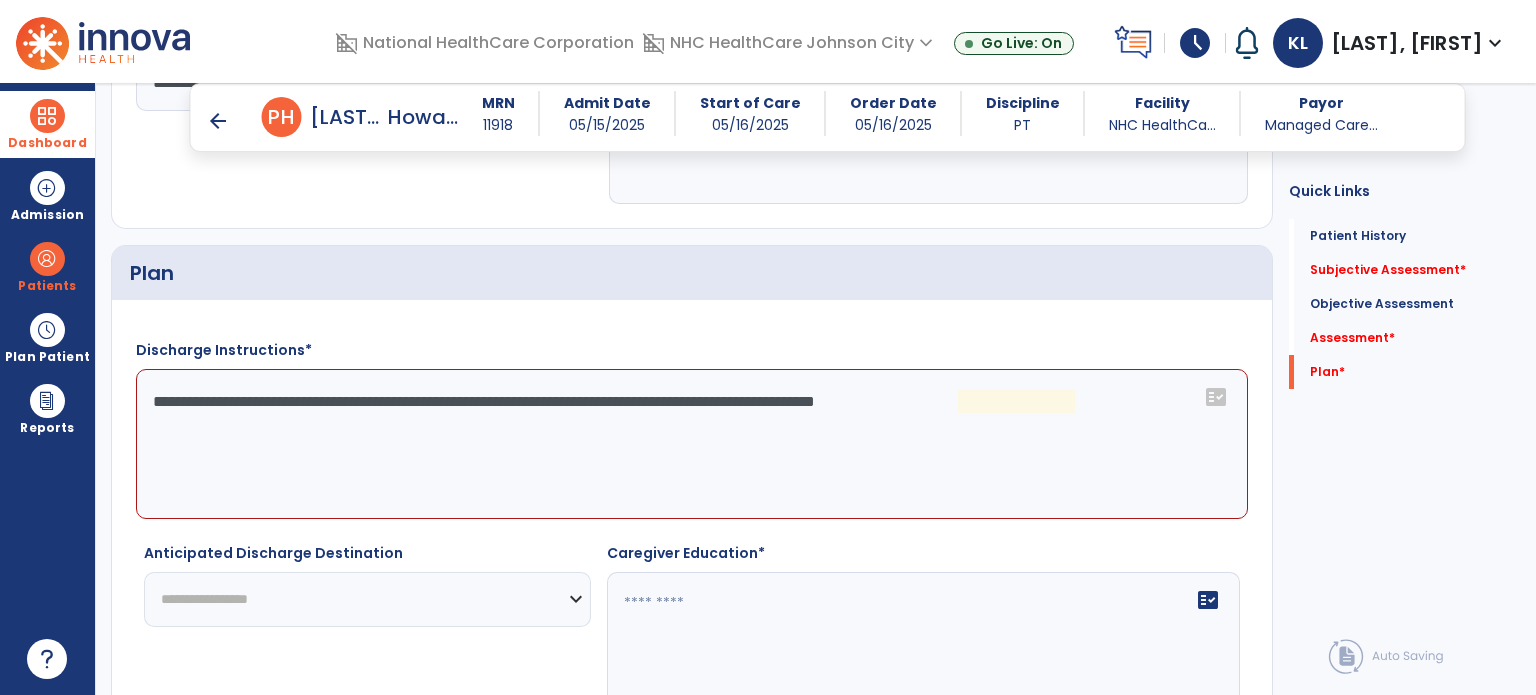 click on "**********" 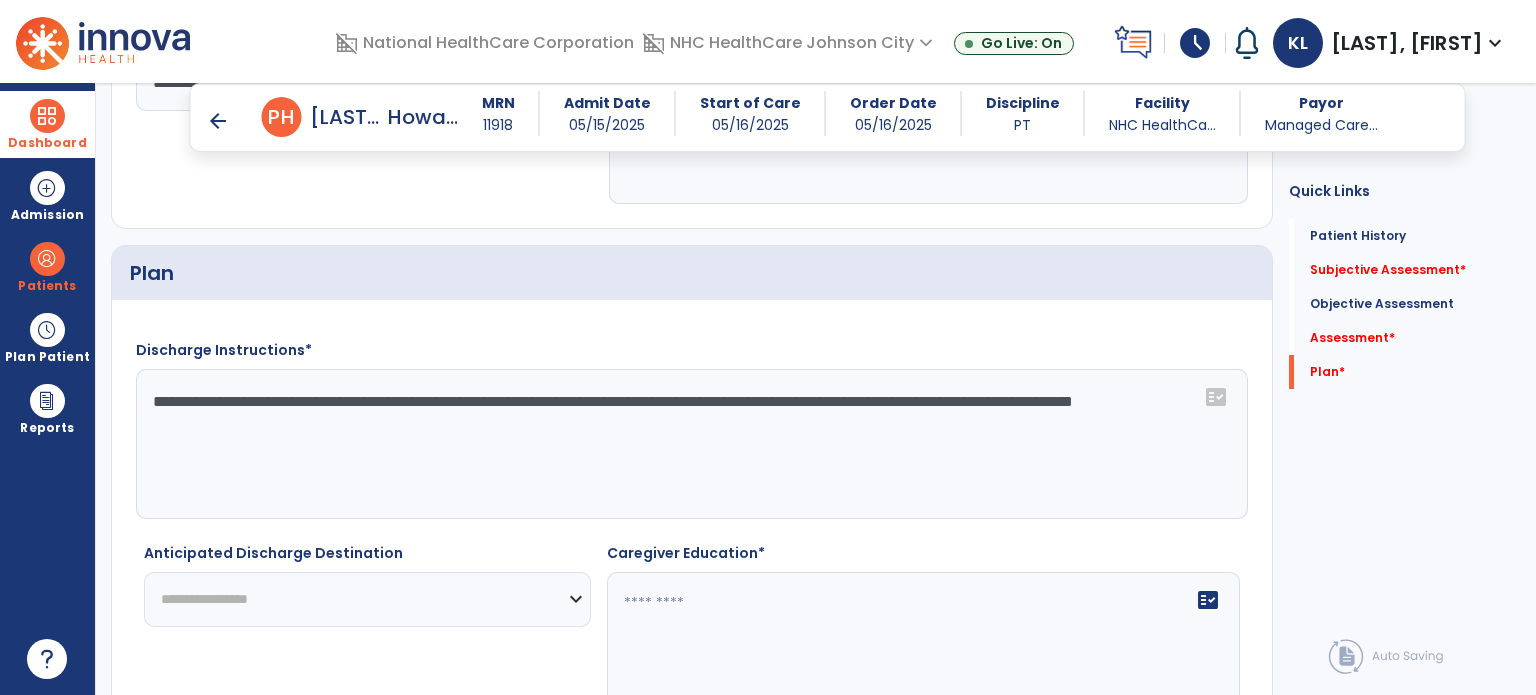 click on "**********" 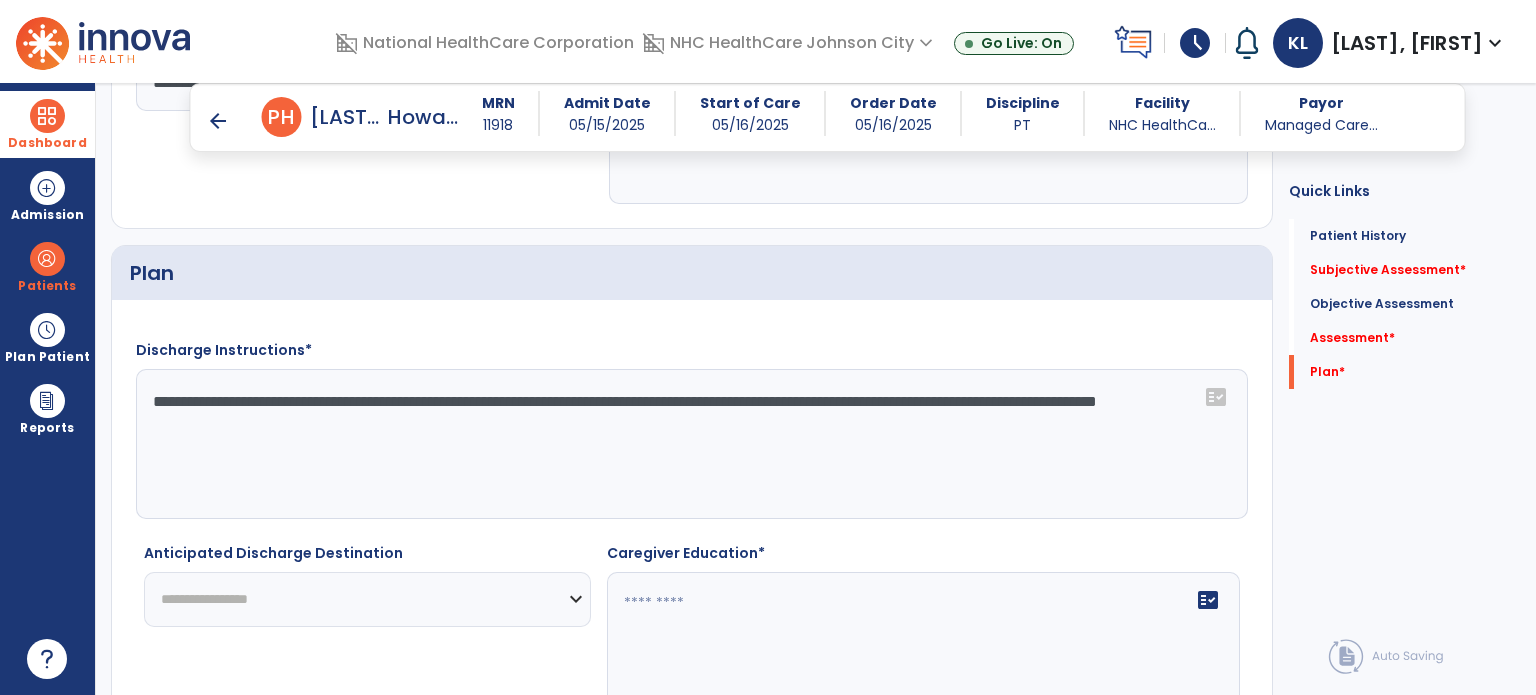 type on "**********" 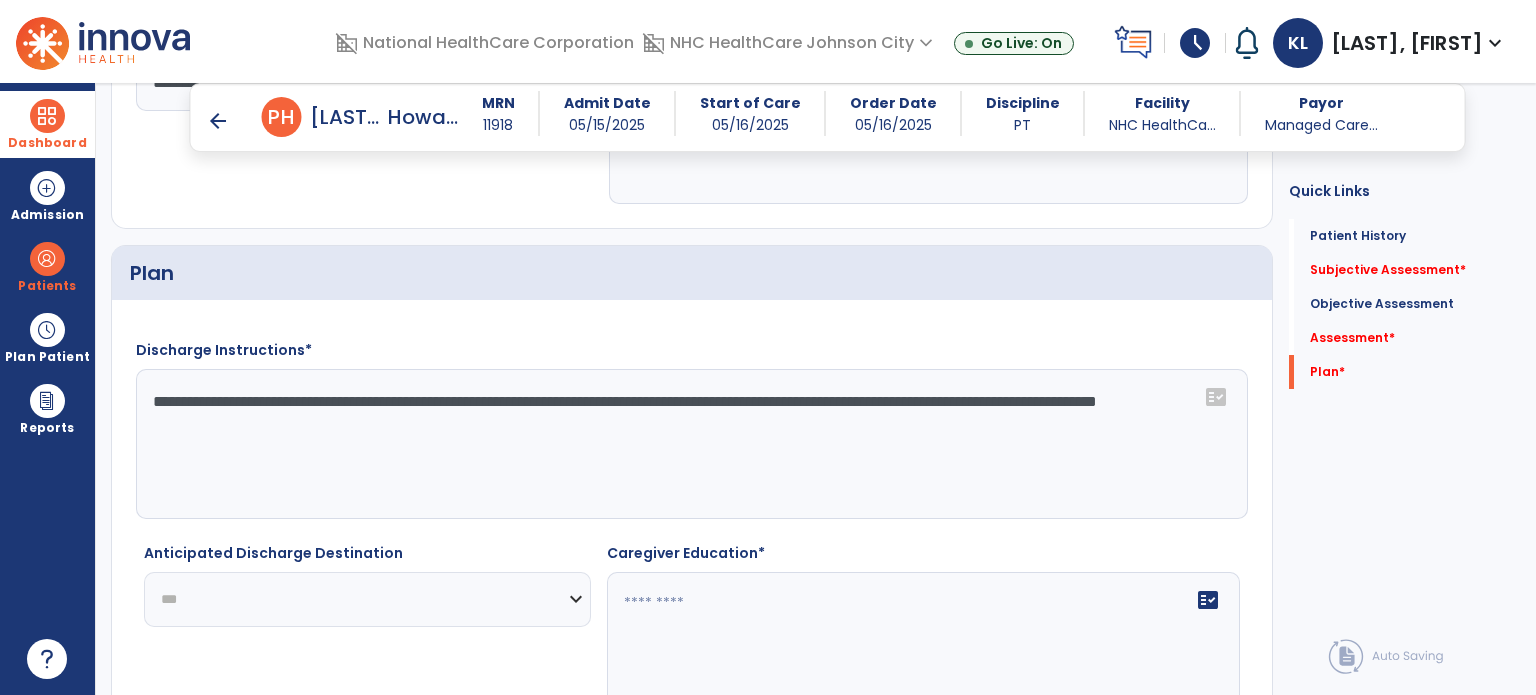 click on "**********" 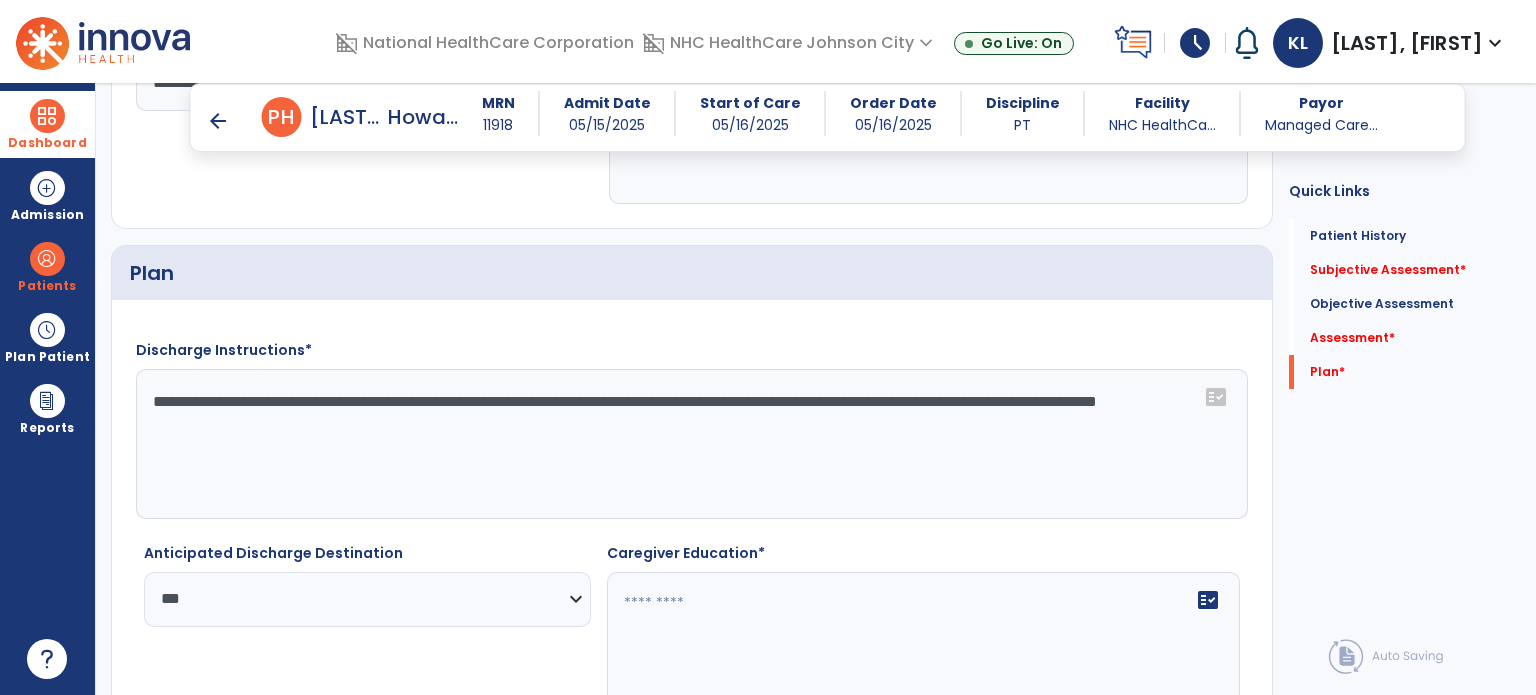 click 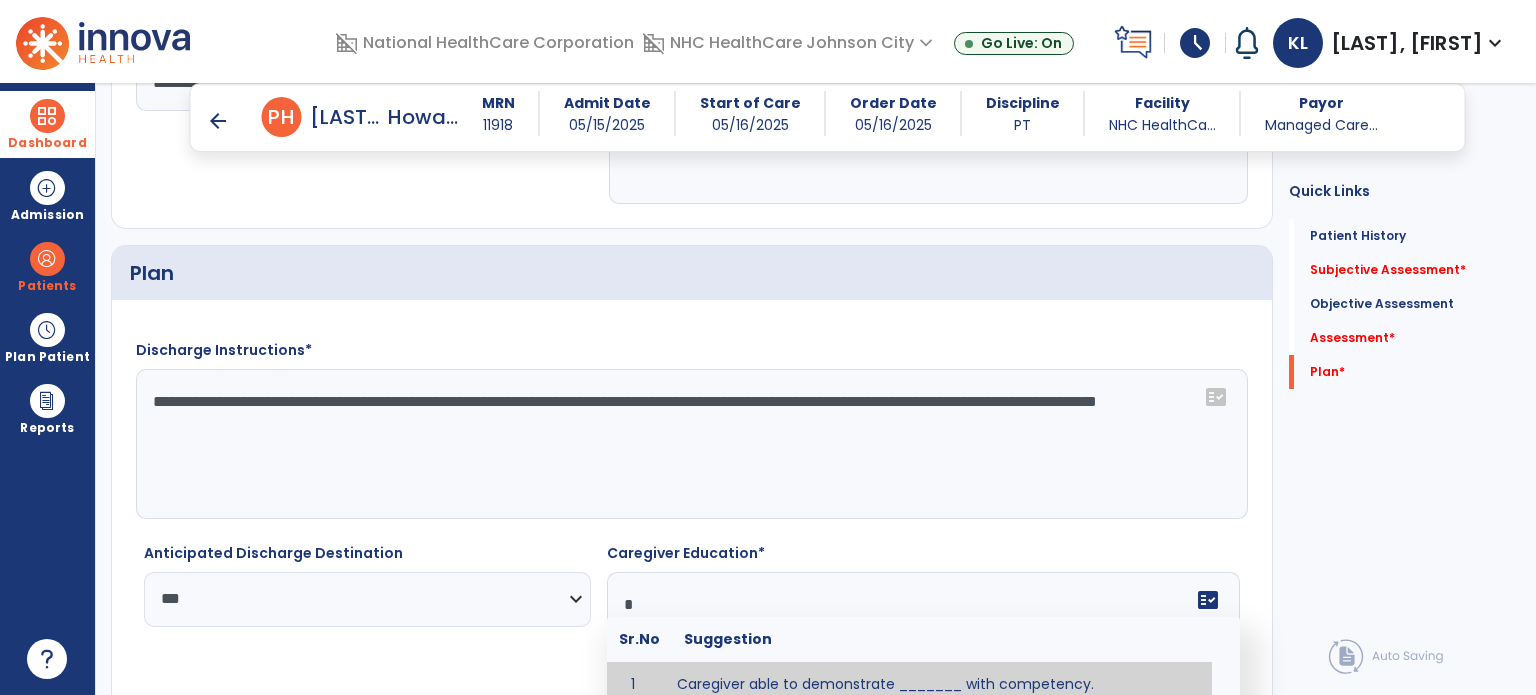 scroll, scrollTop: 2420, scrollLeft: 0, axis: vertical 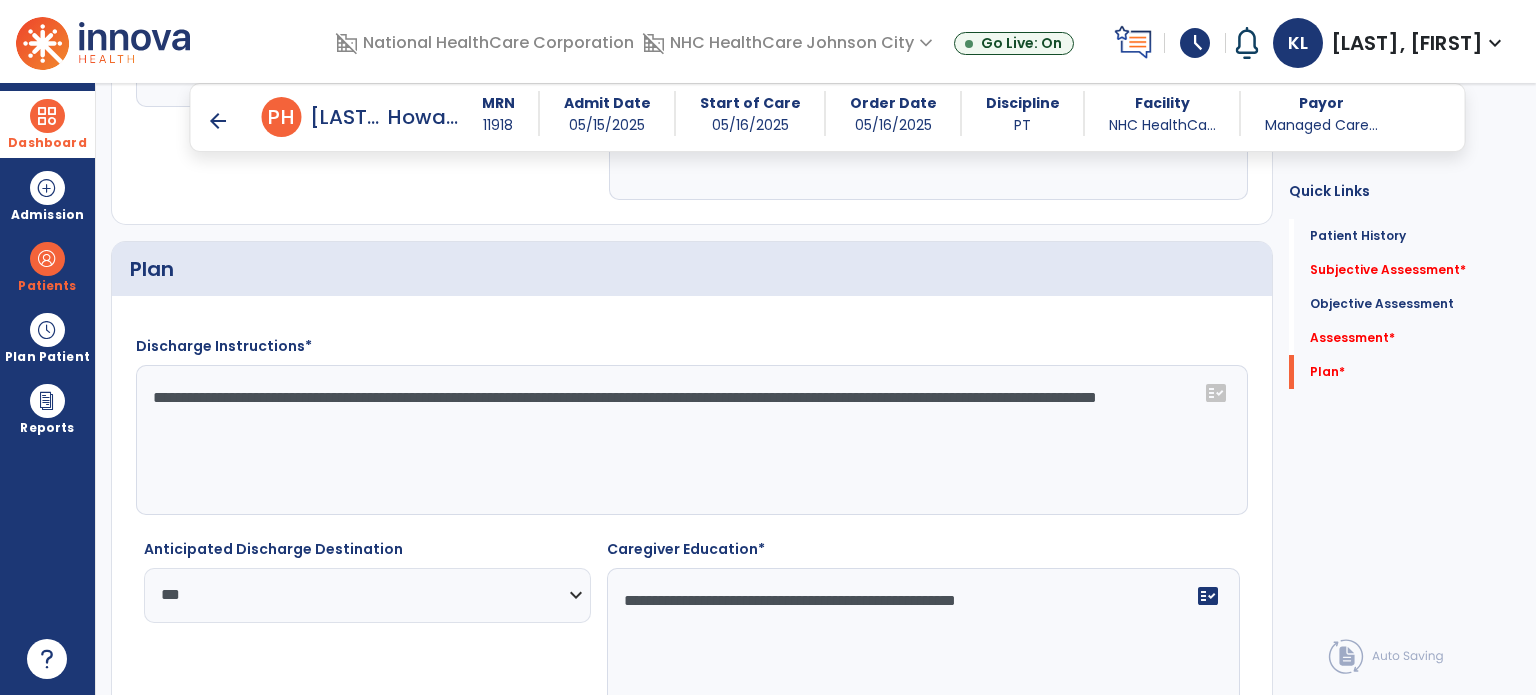 type on "**********" 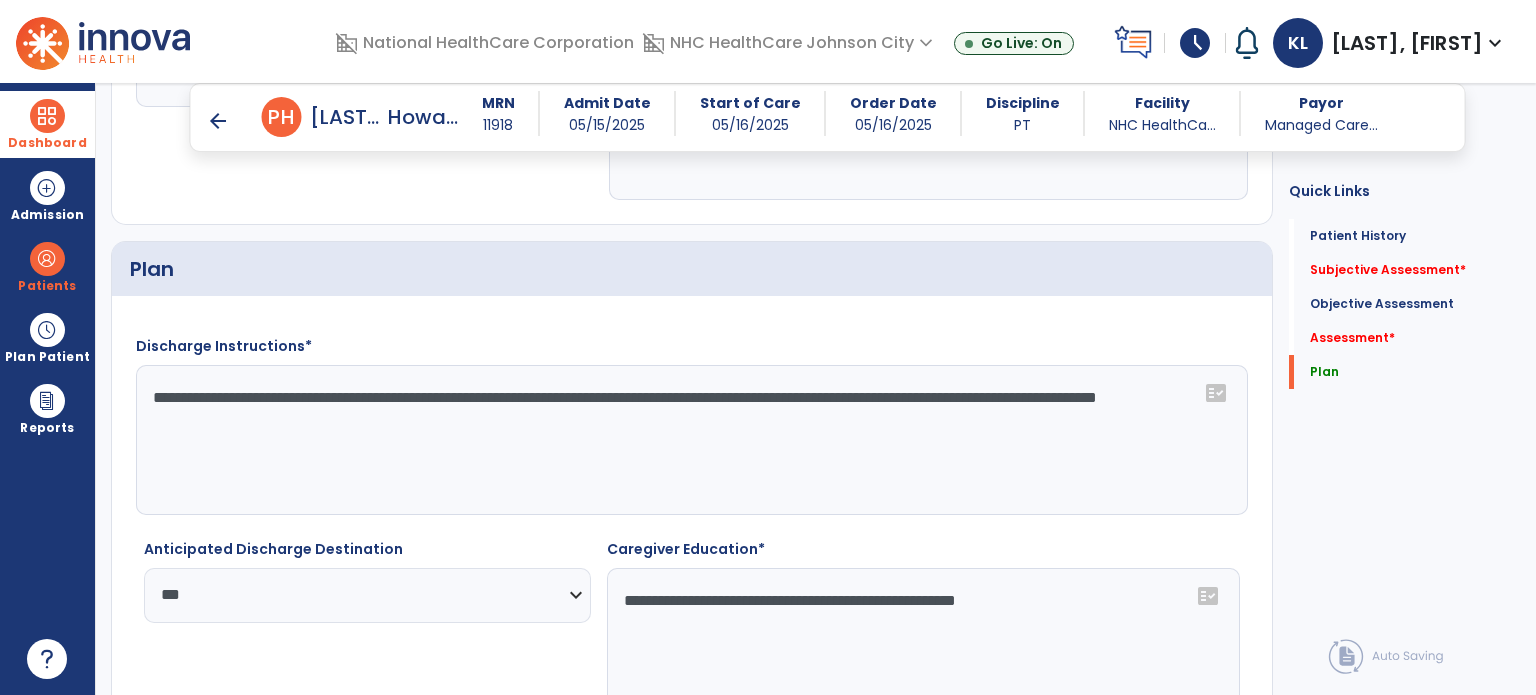 drag, startPoint x: 1529, startPoint y: 584, endPoint x: 1532, endPoint y: 628, distance: 44.102154 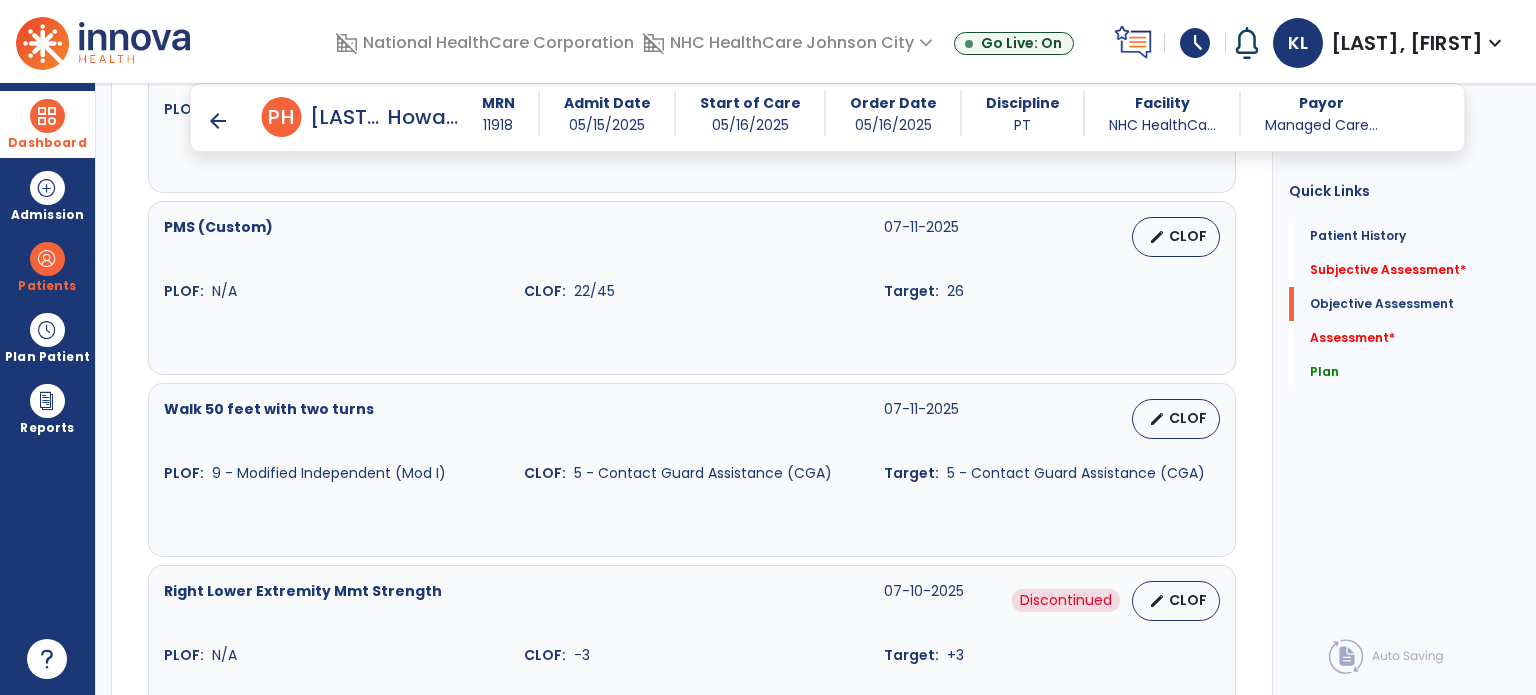 scroll, scrollTop: 874, scrollLeft: 0, axis: vertical 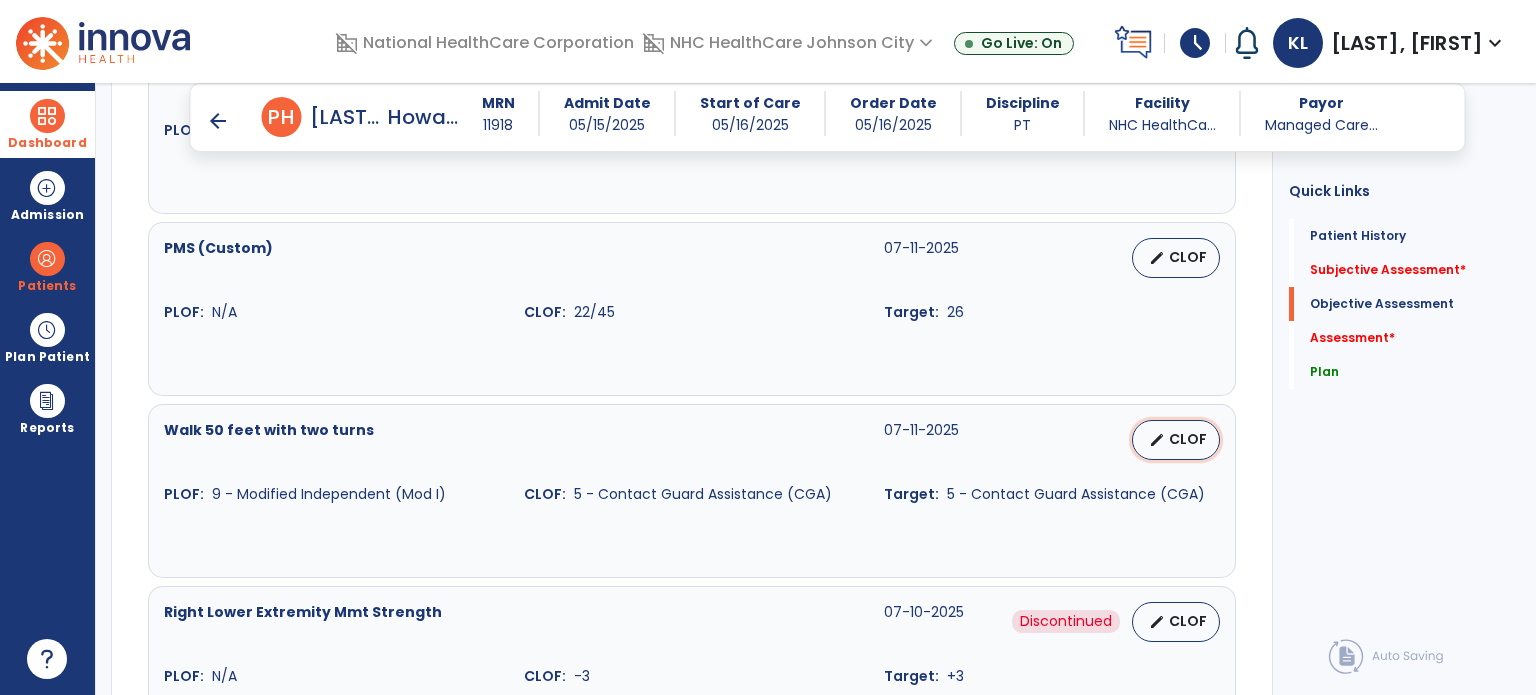 click on "edit   CLOF" at bounding box center [1176, 440] 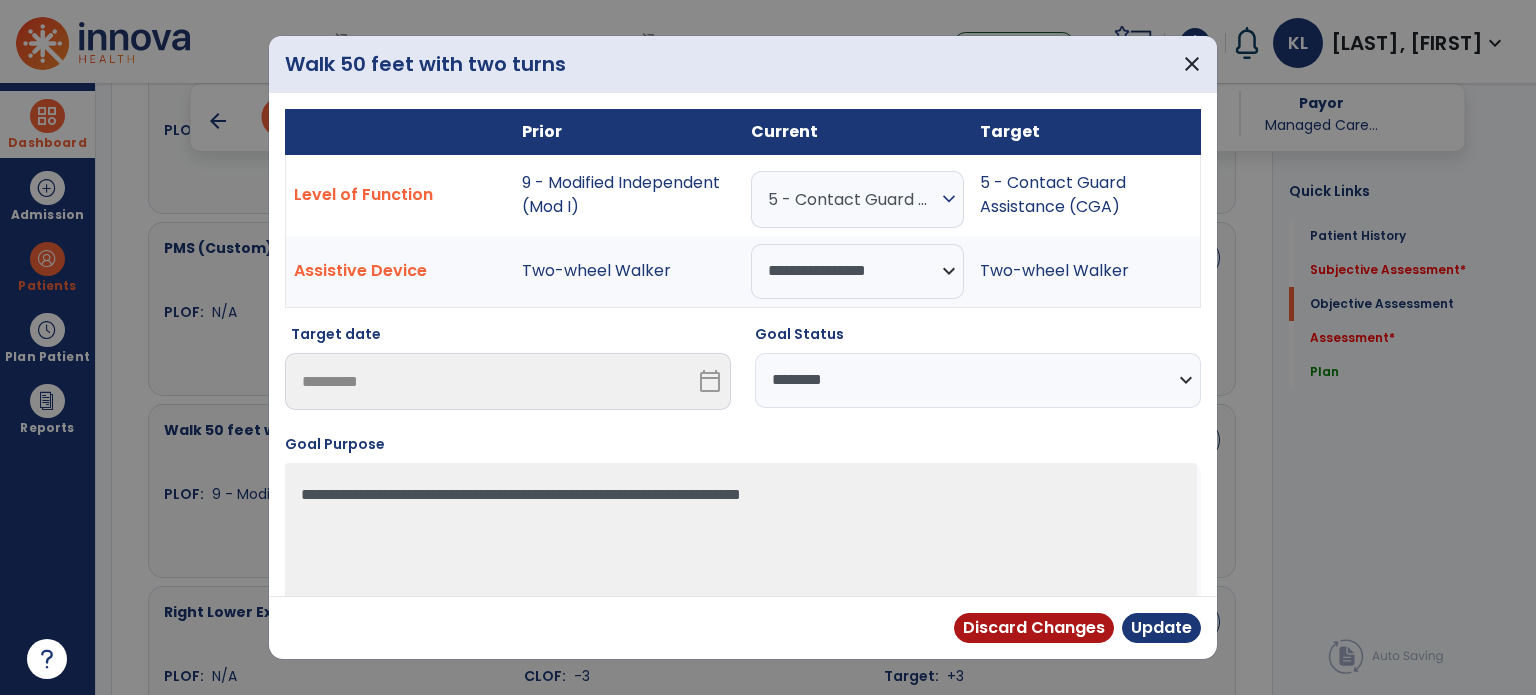 click on "**********" at bounding box center (978, 380) 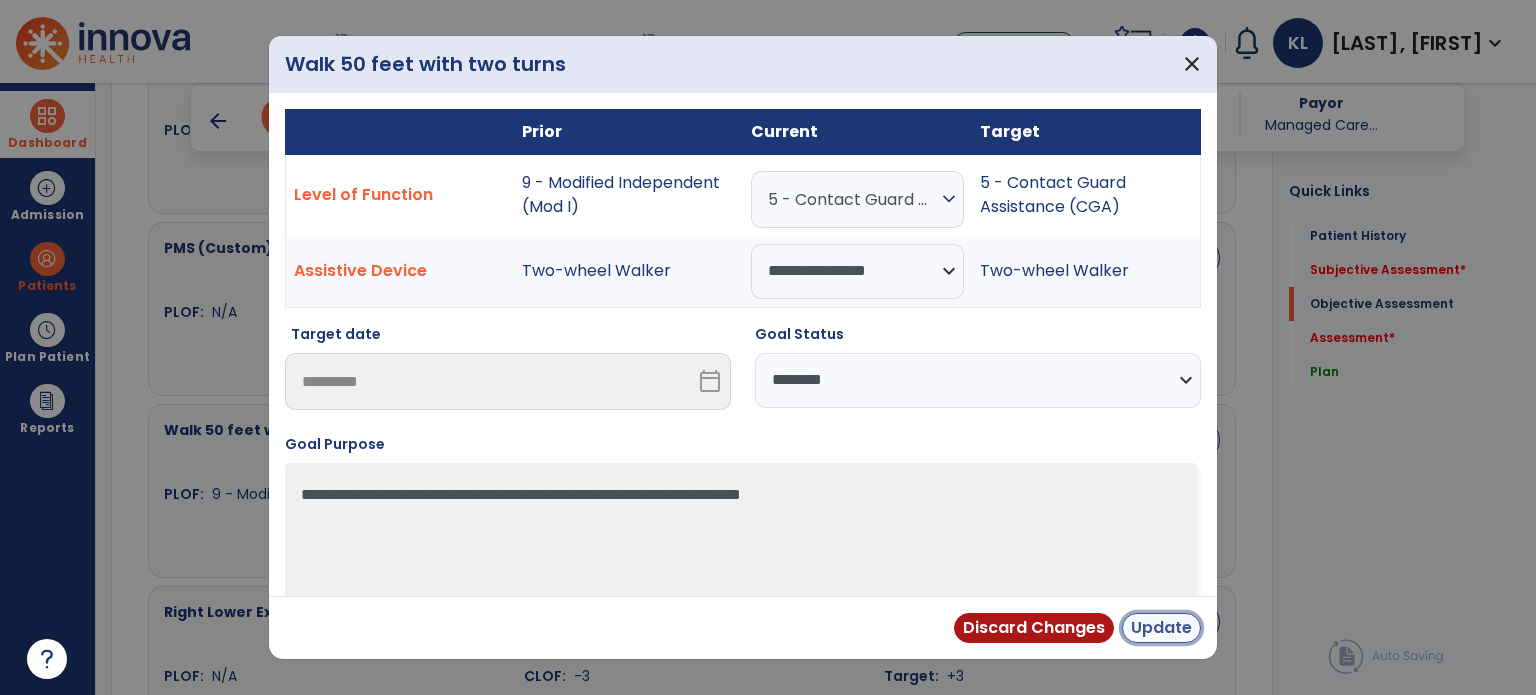 click on "Update" at bounding box center [1161, 628] 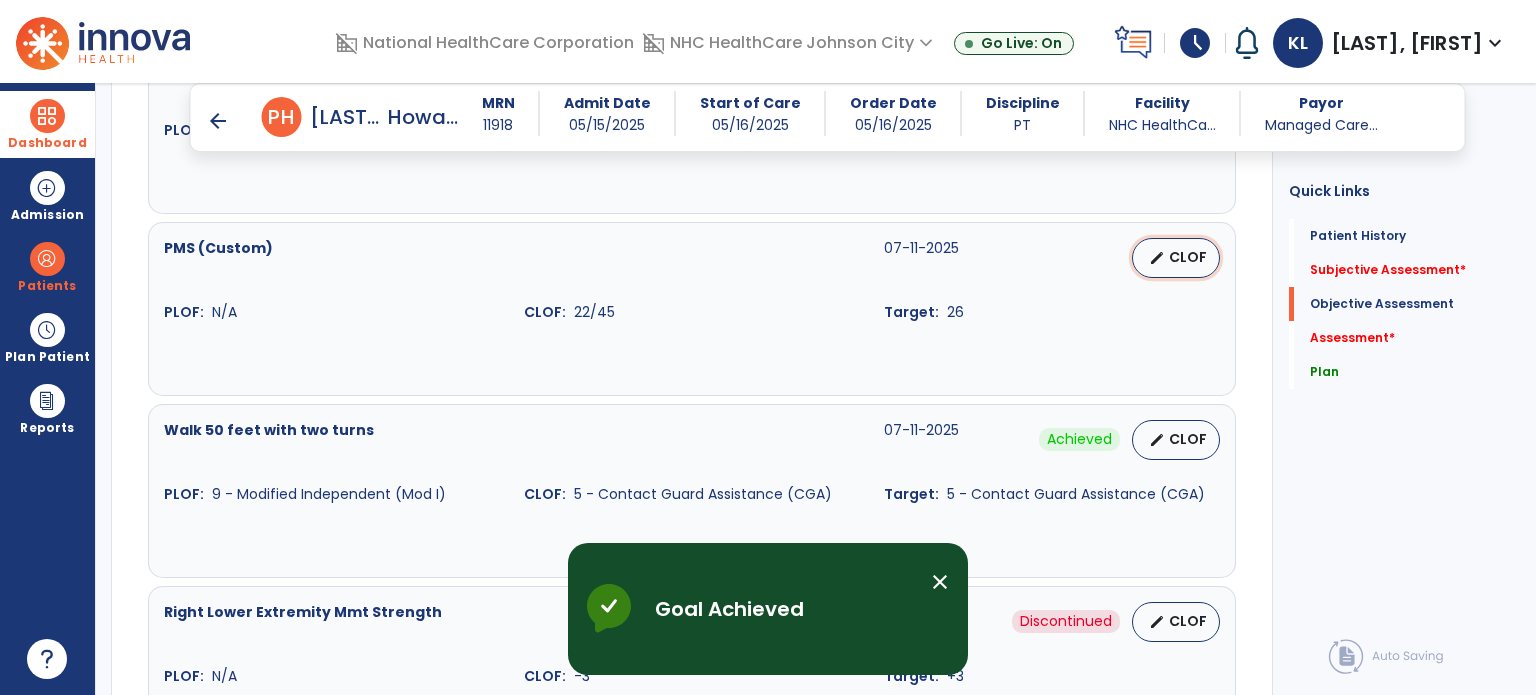 click on "CLOF" at bounding box center (1188, 257) 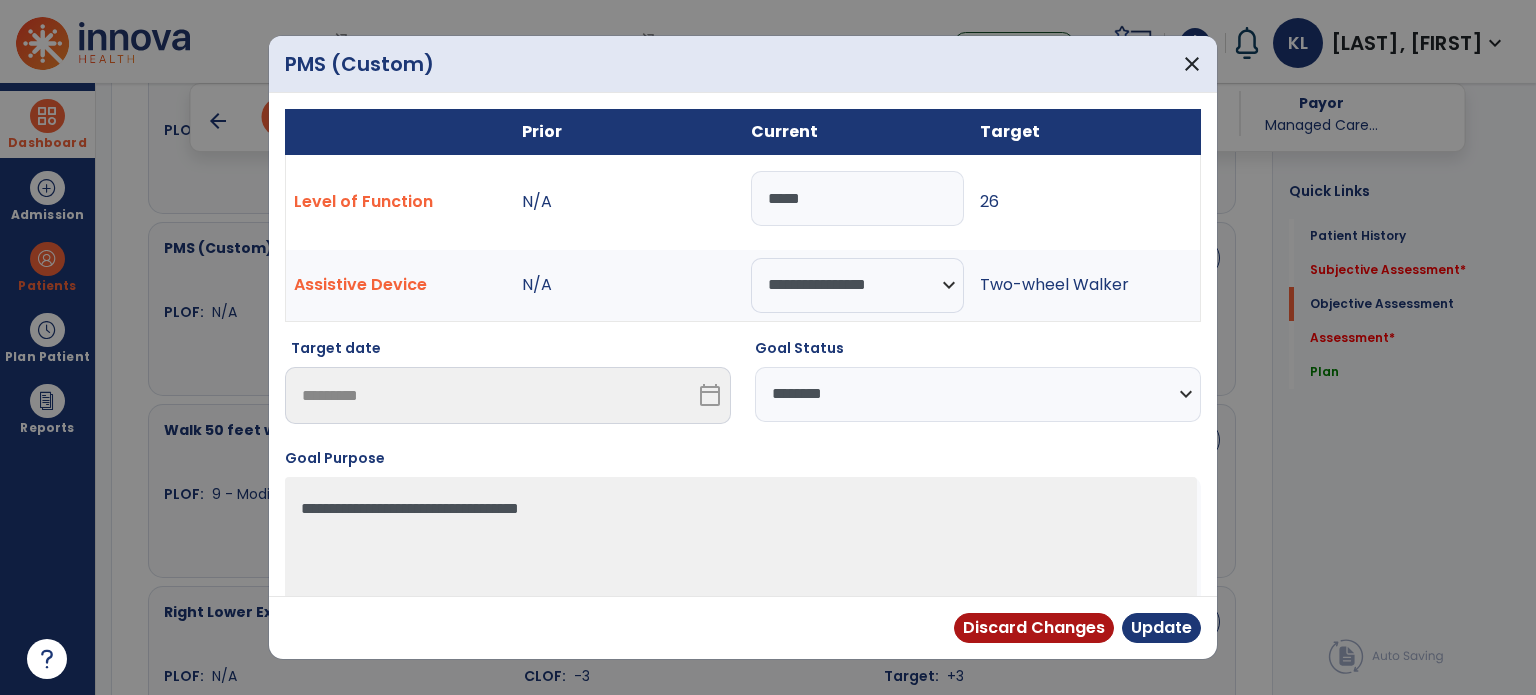 click on "**********" at bounding box center (978, 394) 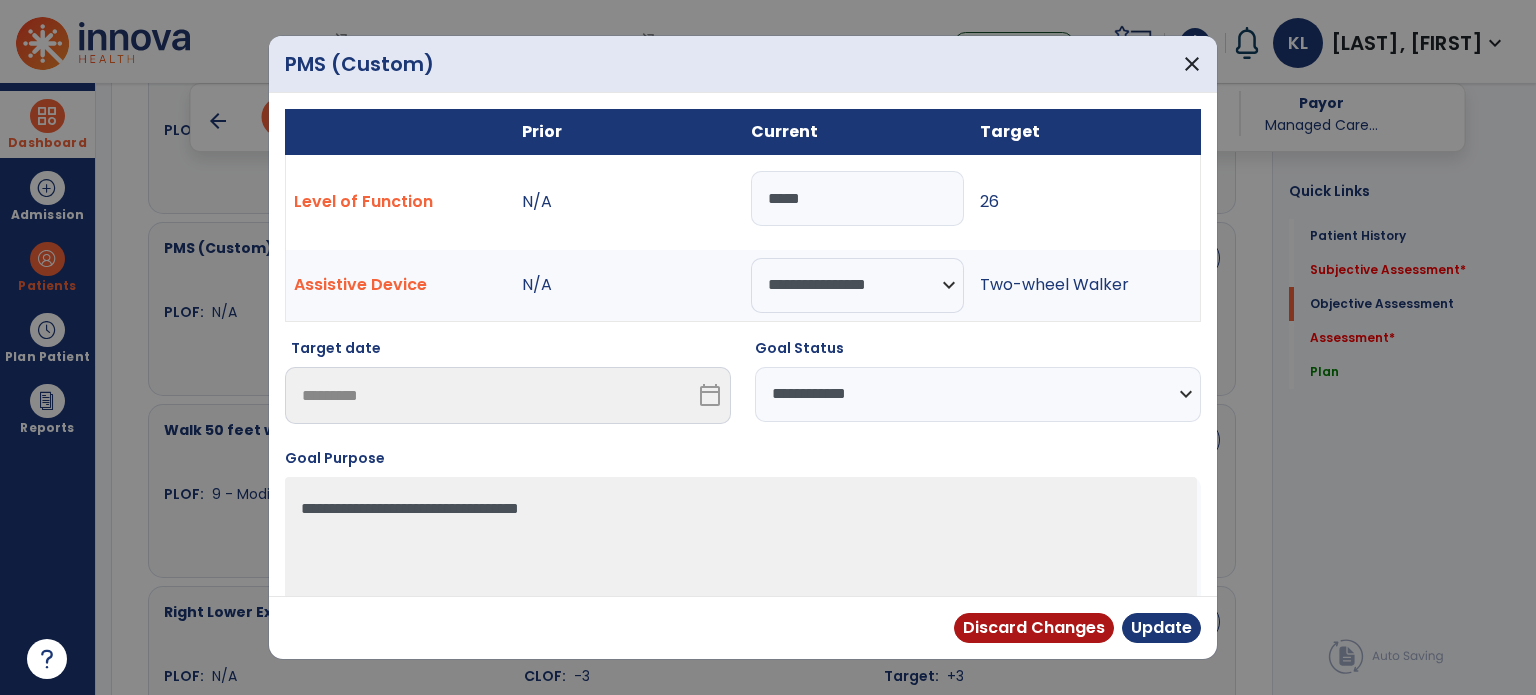 click on "**********" at bounding box center [978, 394] 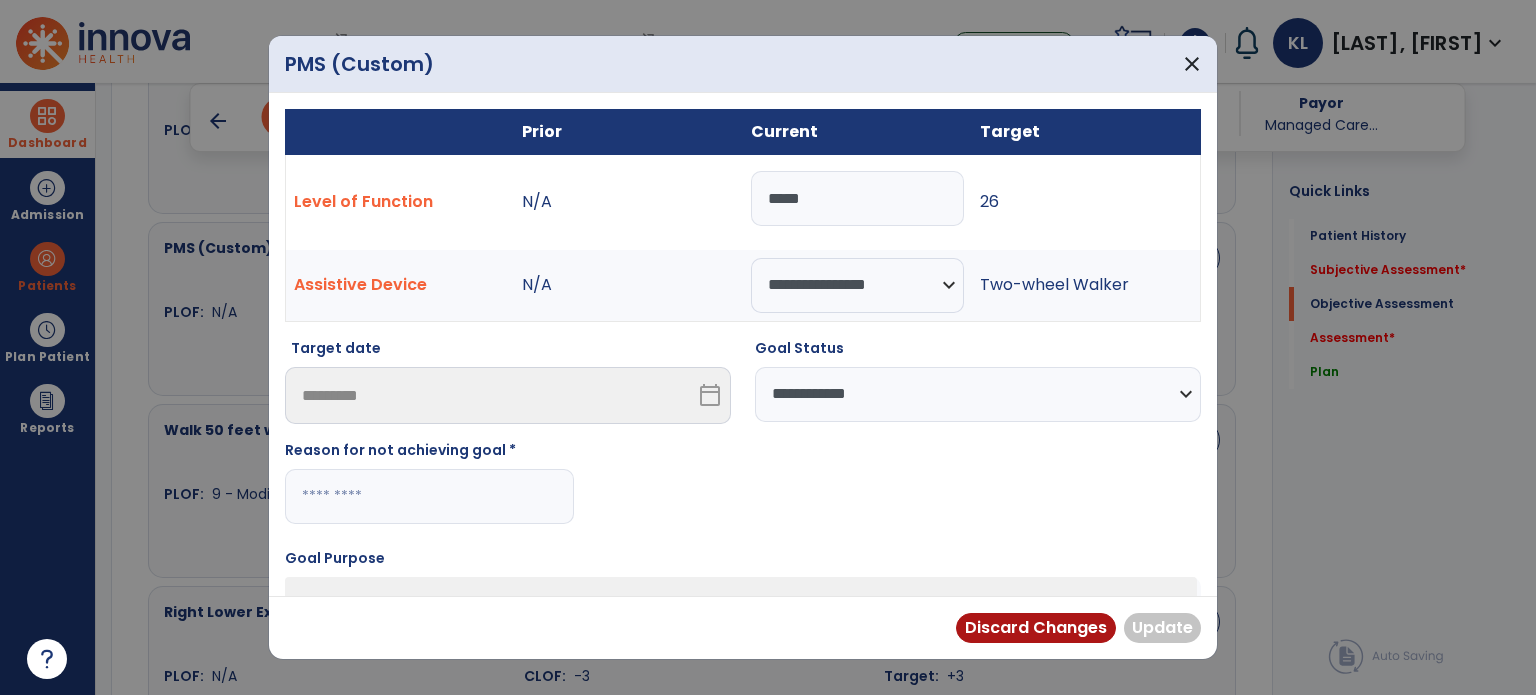 click at bounding box center (429, 496) 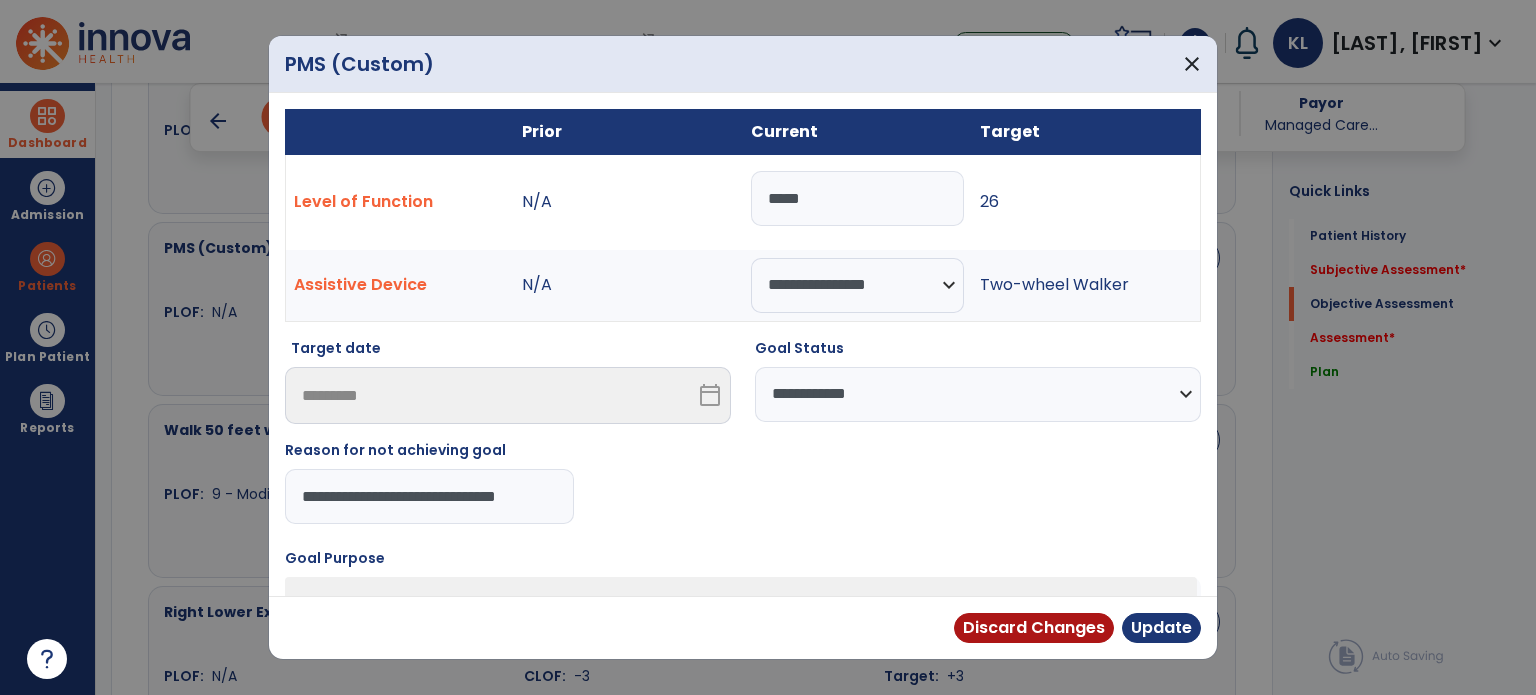 drag, startPoint x: 557, startPoint y: 496, endPoint x: 188, endPoint y: 474, distance: 369.65524 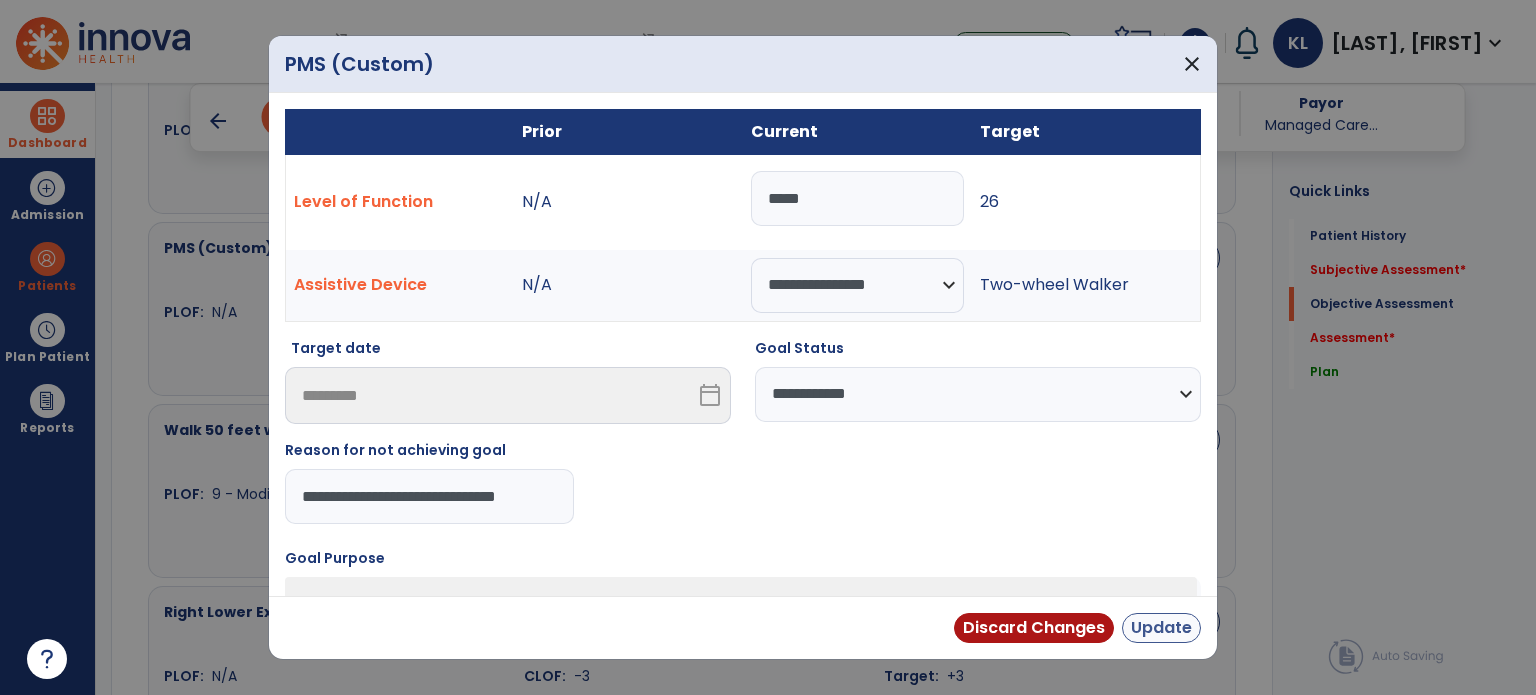 type on "**********" 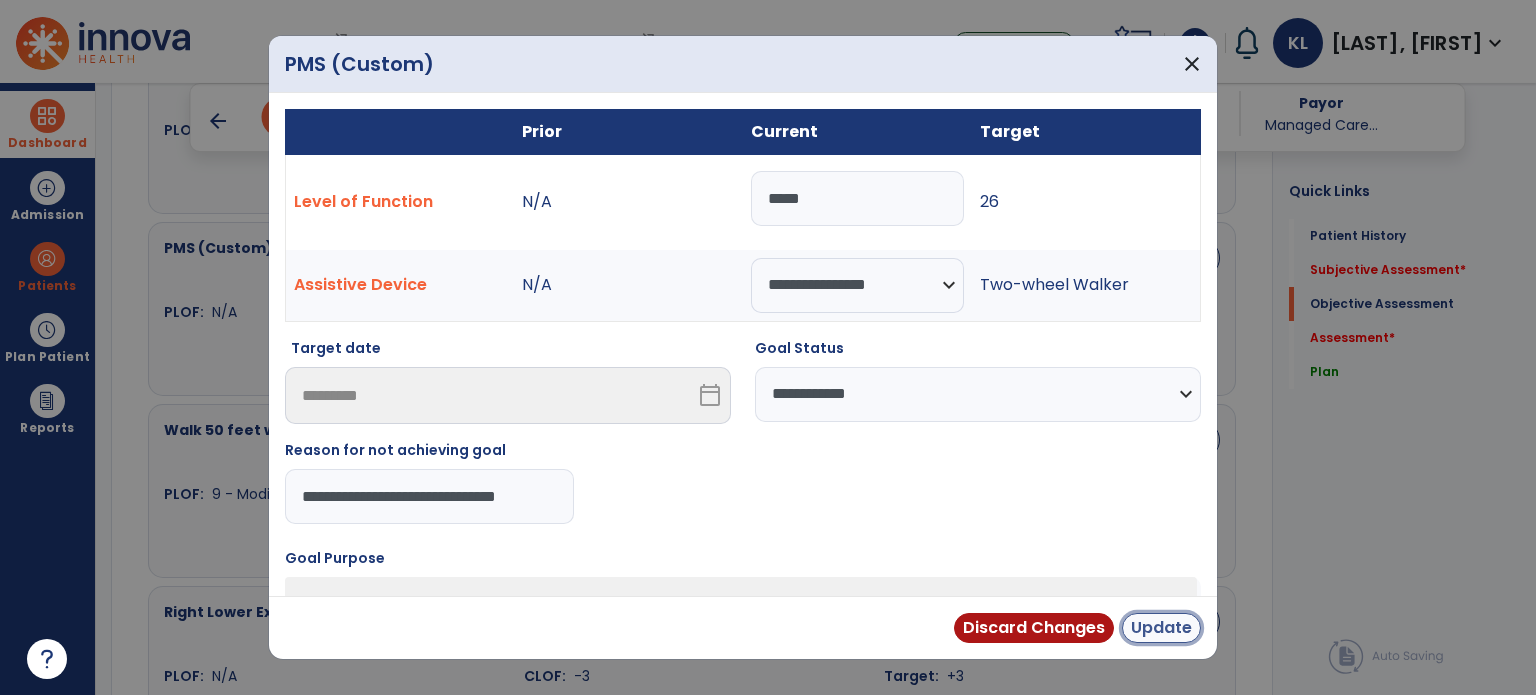 click on "Update" at bounding box center (1161, 628) 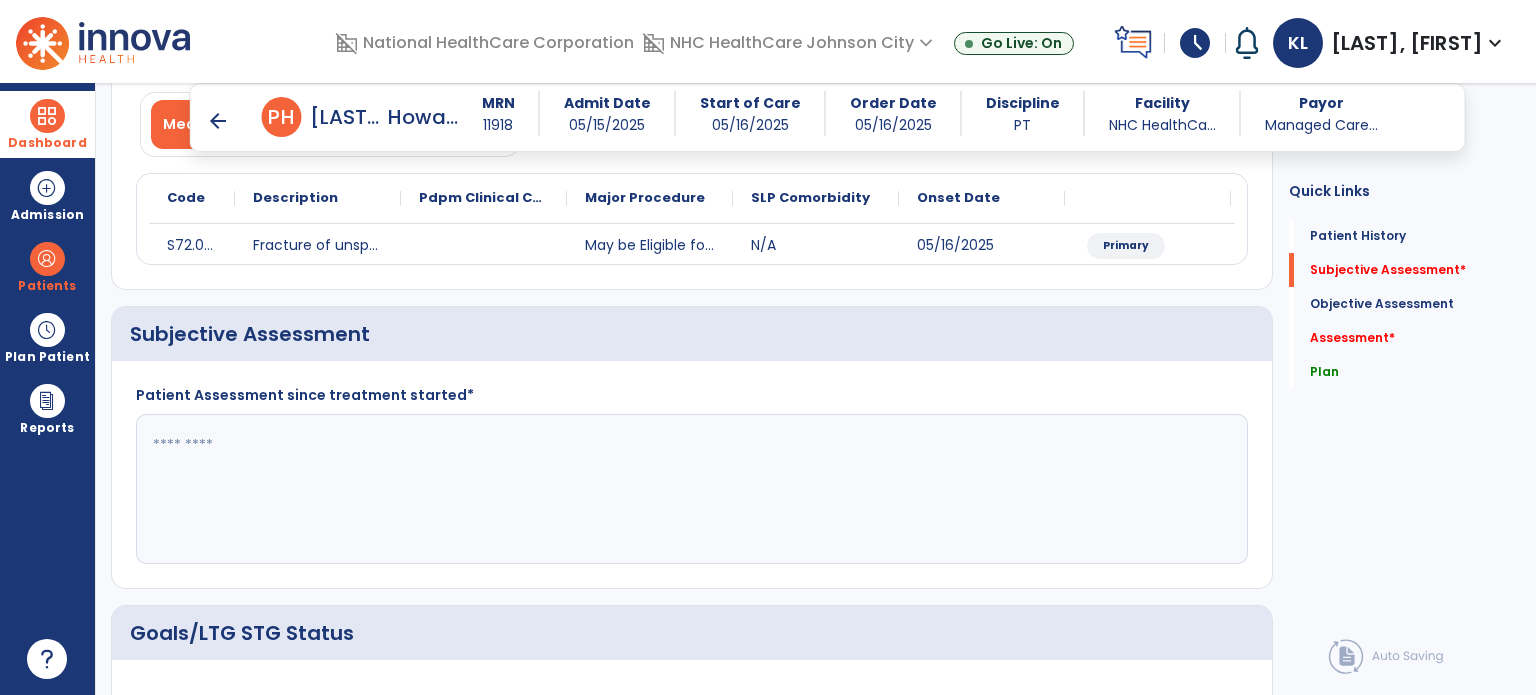 scroll, scrollTop: 152, scrollLeft: 0, axis: vertical 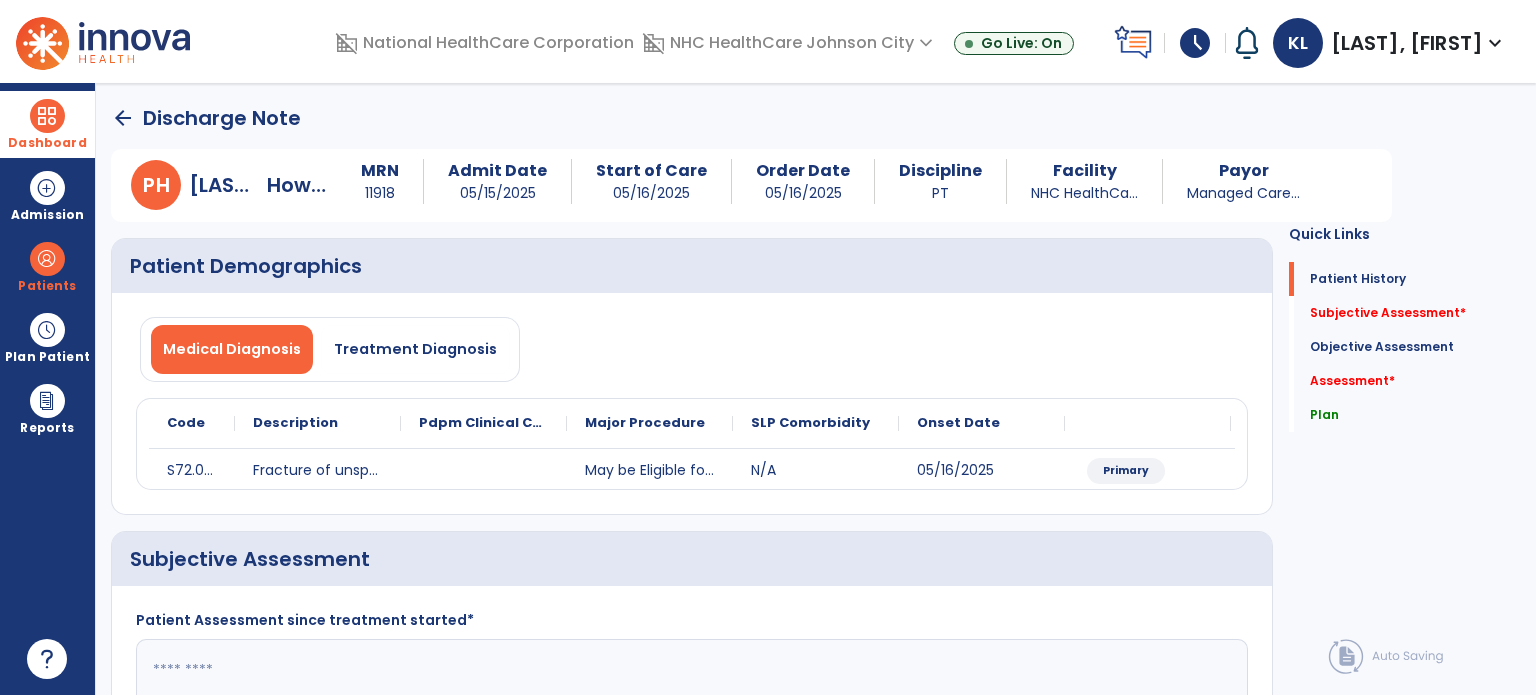 click on "arrow_back" 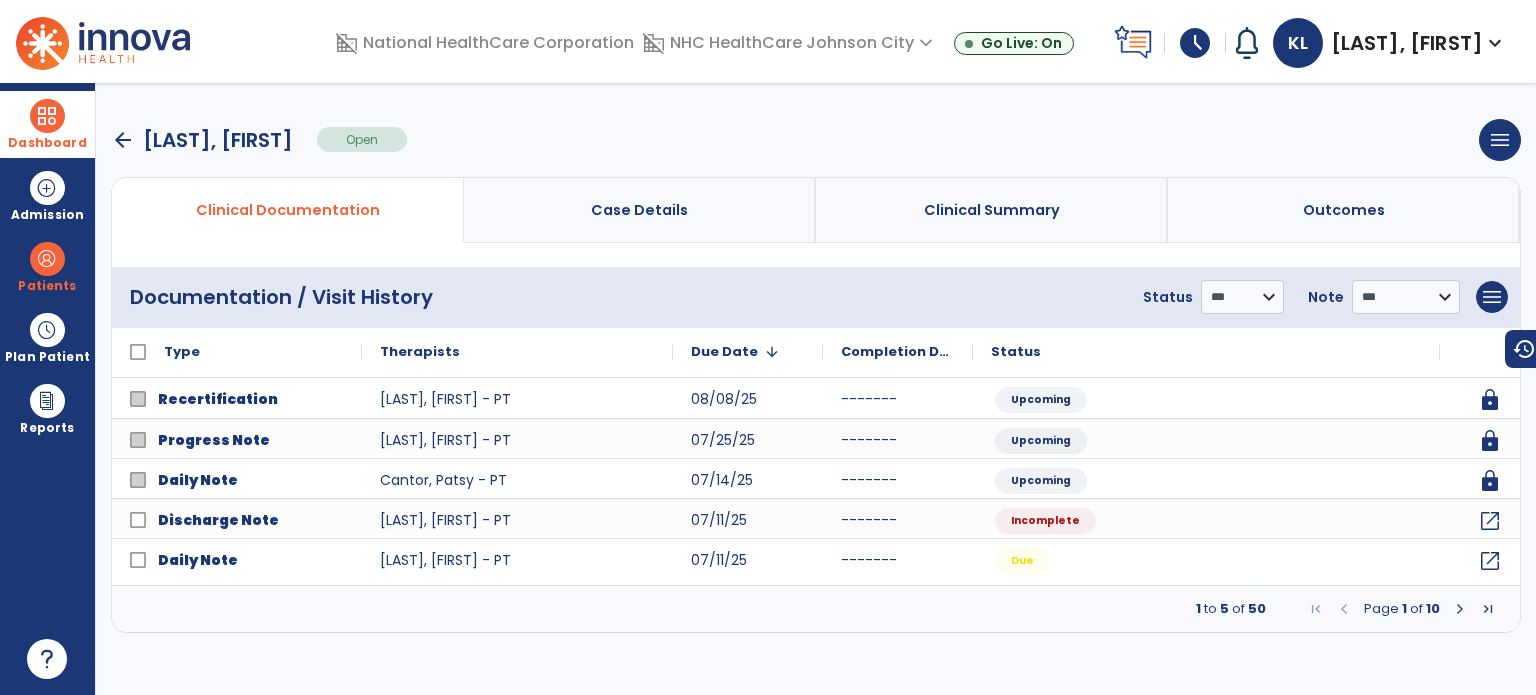 click at bounding box center [1460, 609] 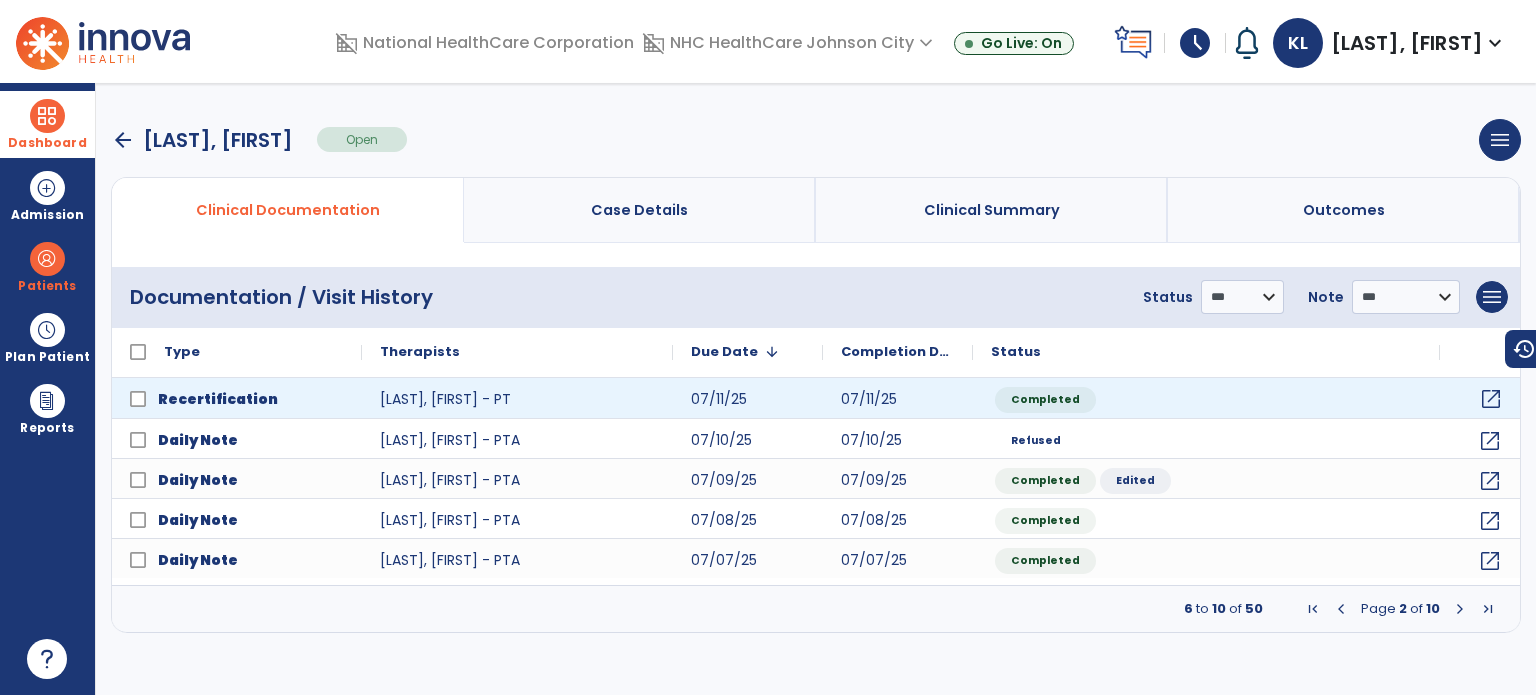 click on "open_in_new" 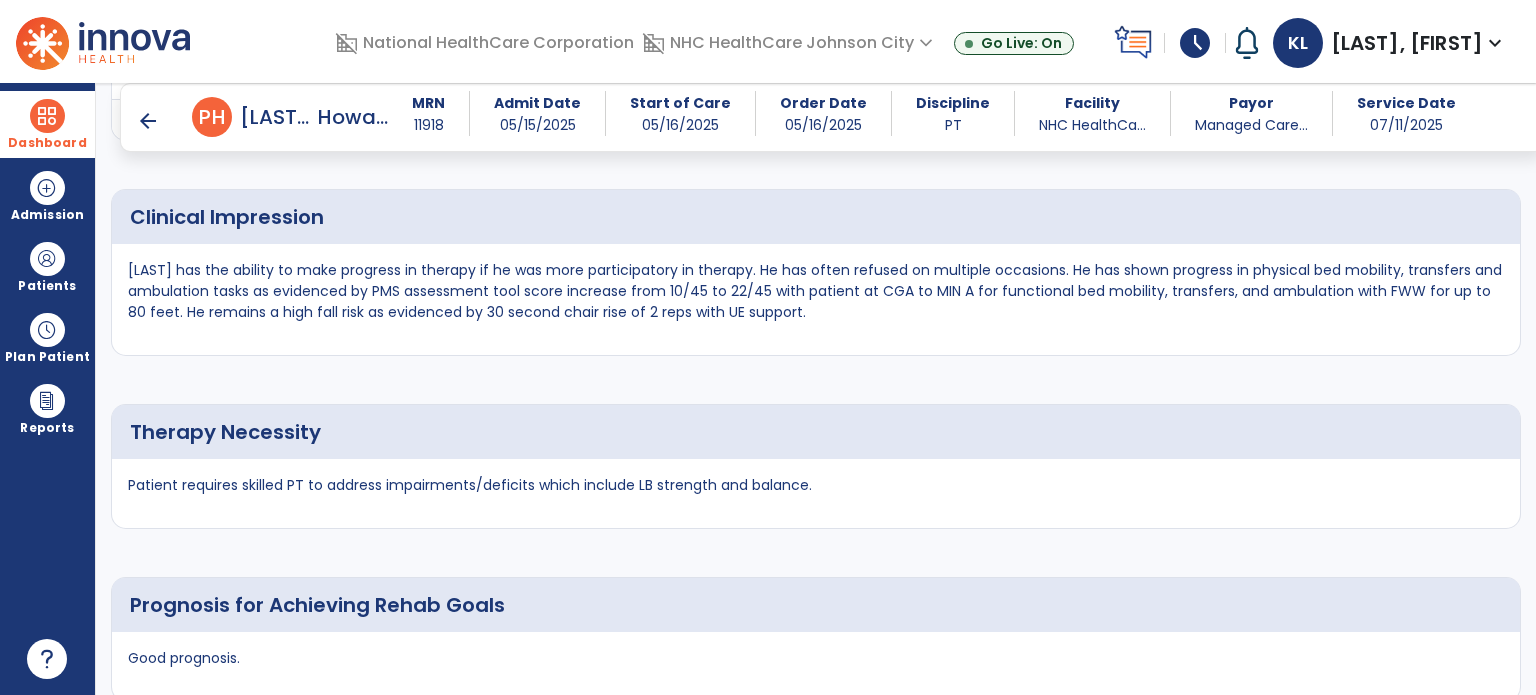 scroll, scrollTop: 2036, scrollLeft: 0, axis: vertical 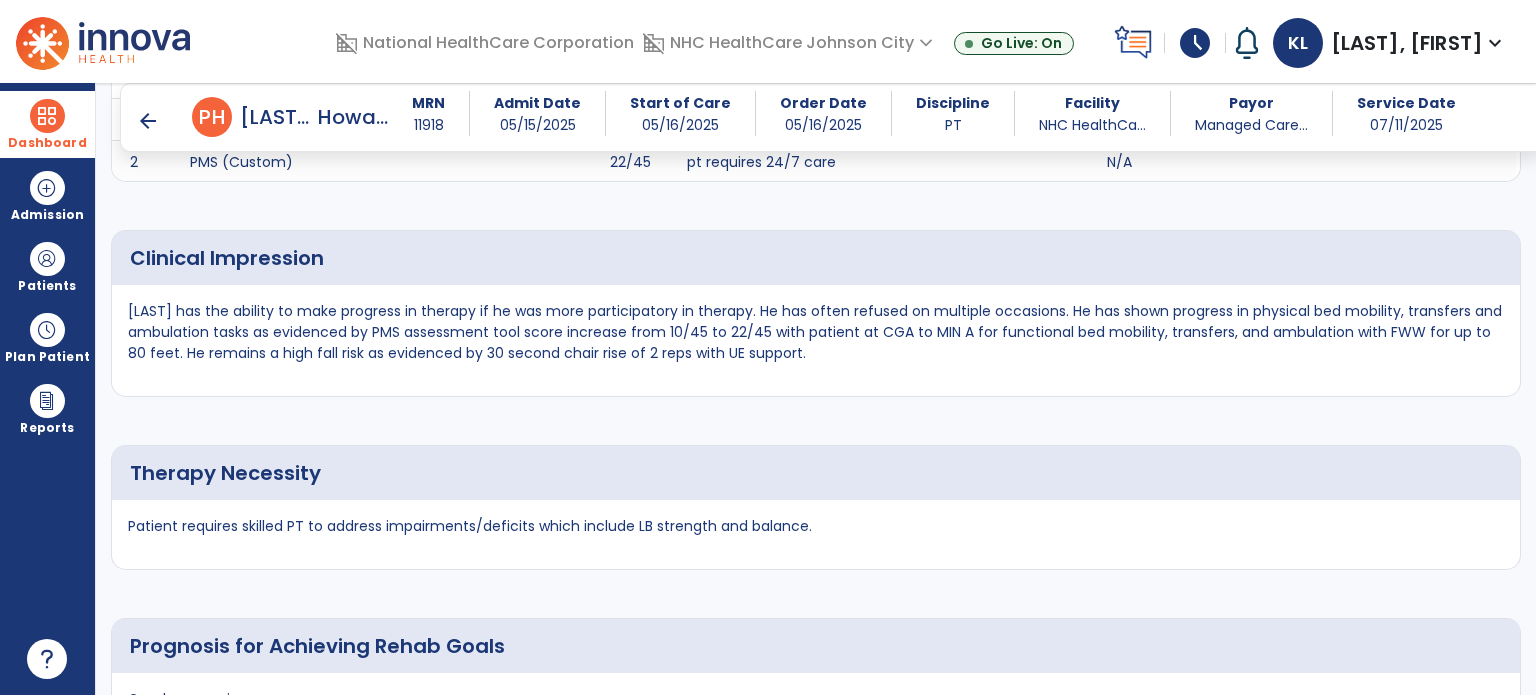 drag, startPoint x: 915, startPoint y: 343, endPoint x: 126, endPoint y: 306, distance: 789.86707 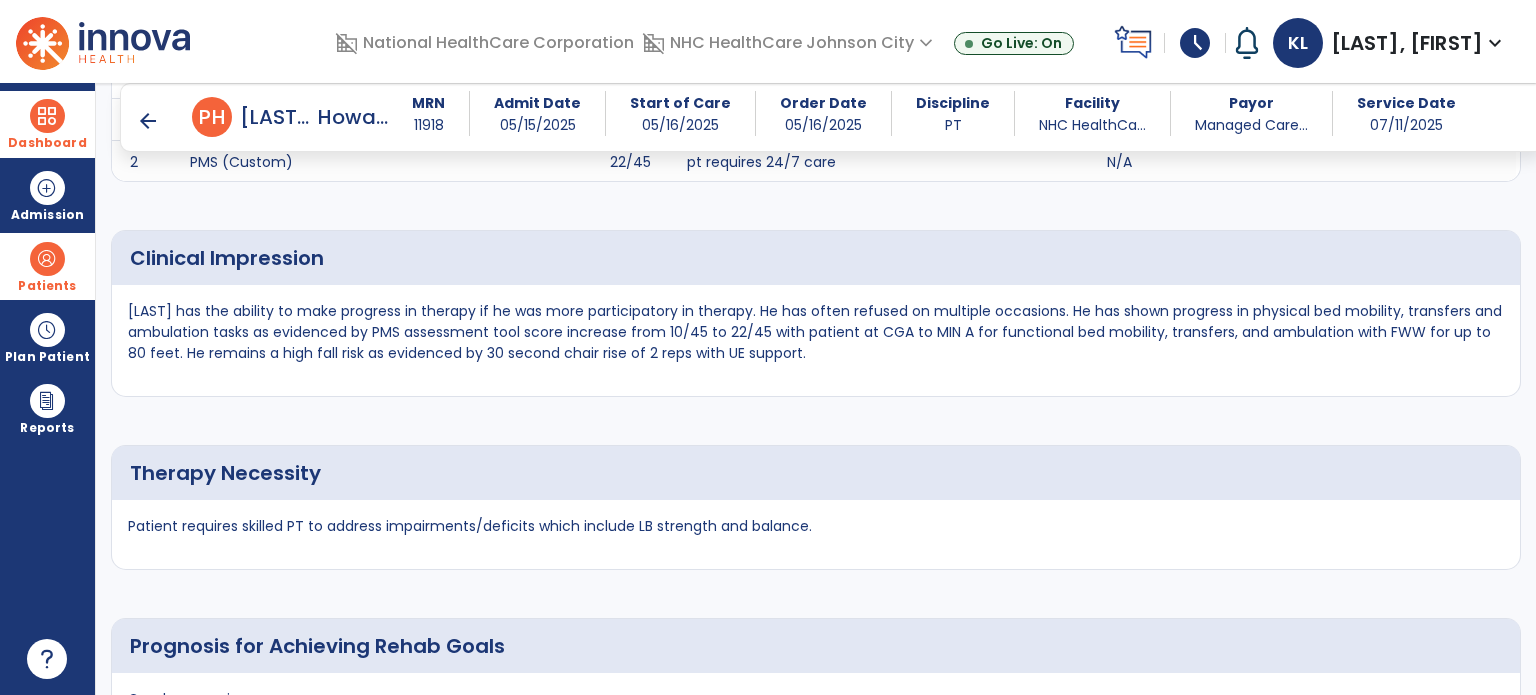 click at bounding box center [47, 259] 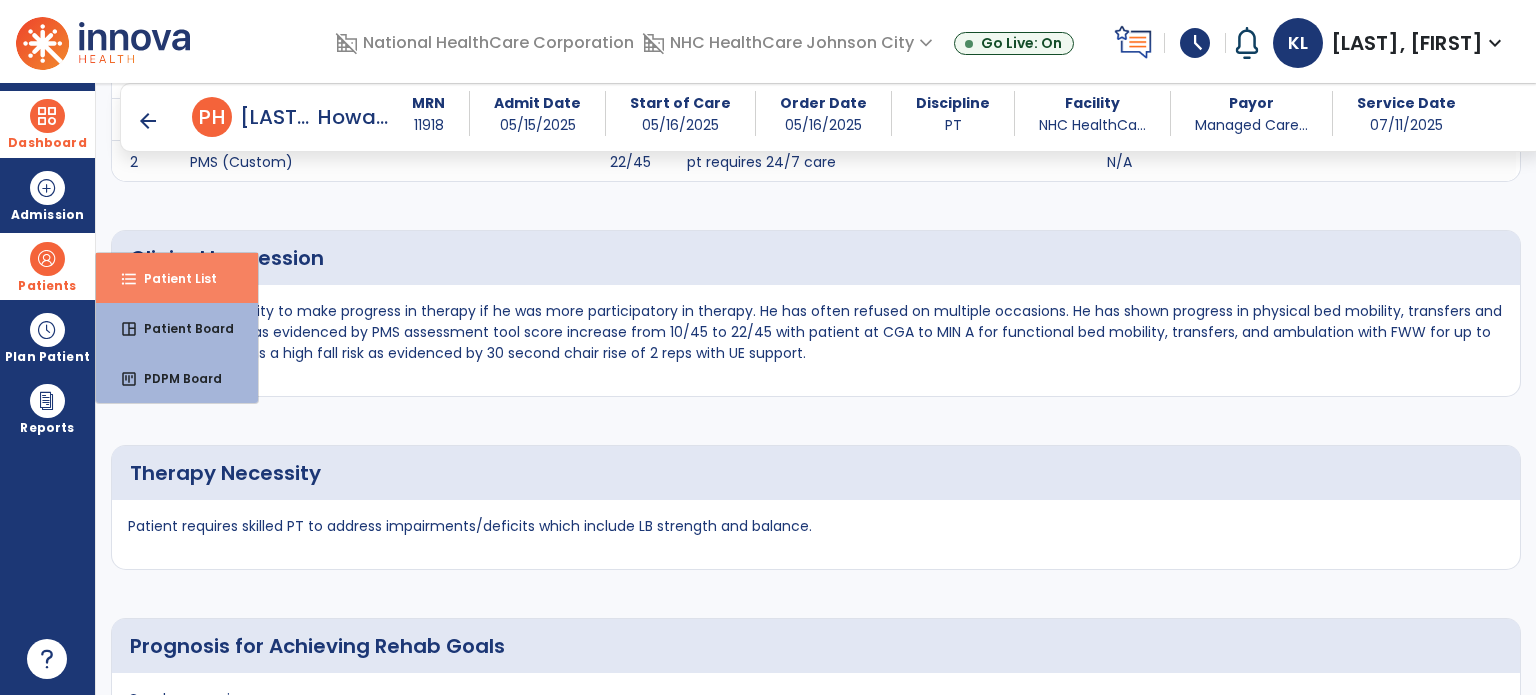click on "format_list_bulleted  Patient List" at bounding box center (177, 278) 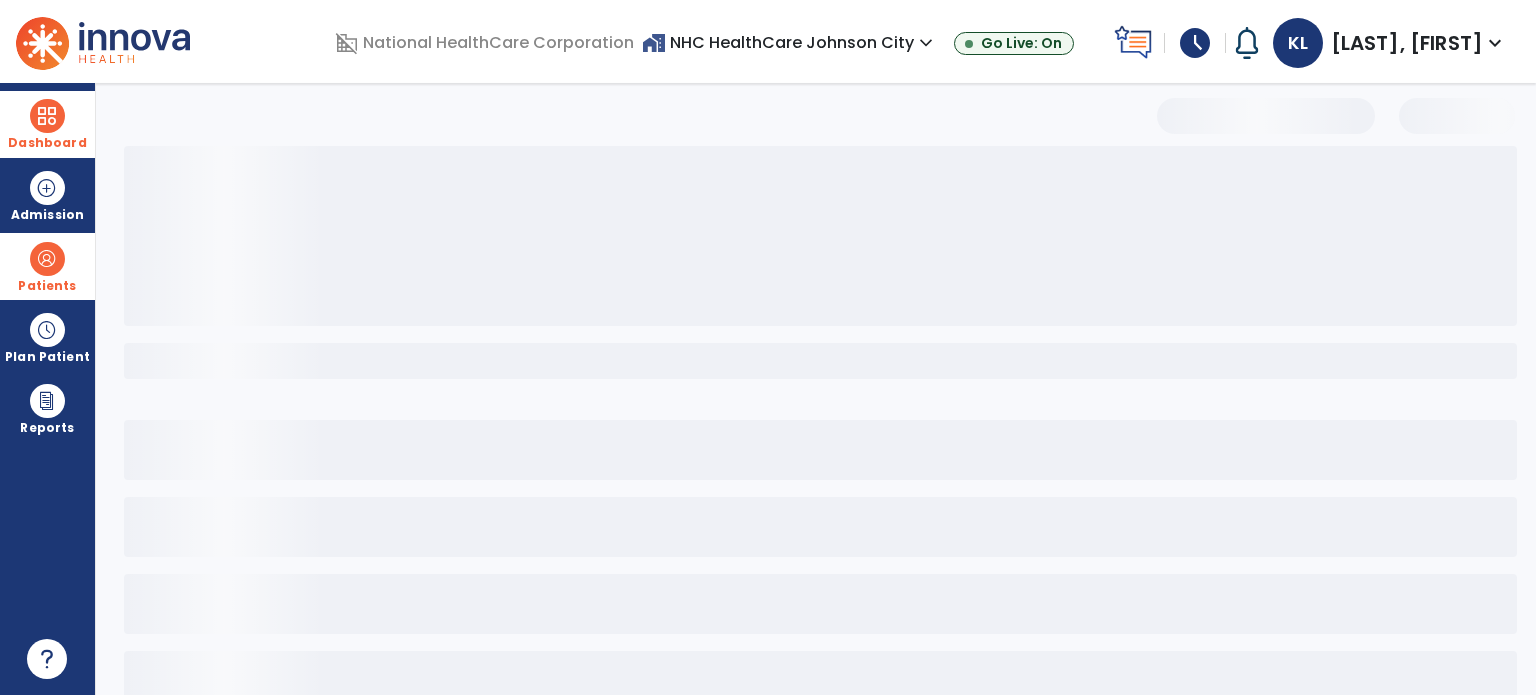 scroll, scrollTop: 46, scrollLeft: 0, axis: vertical 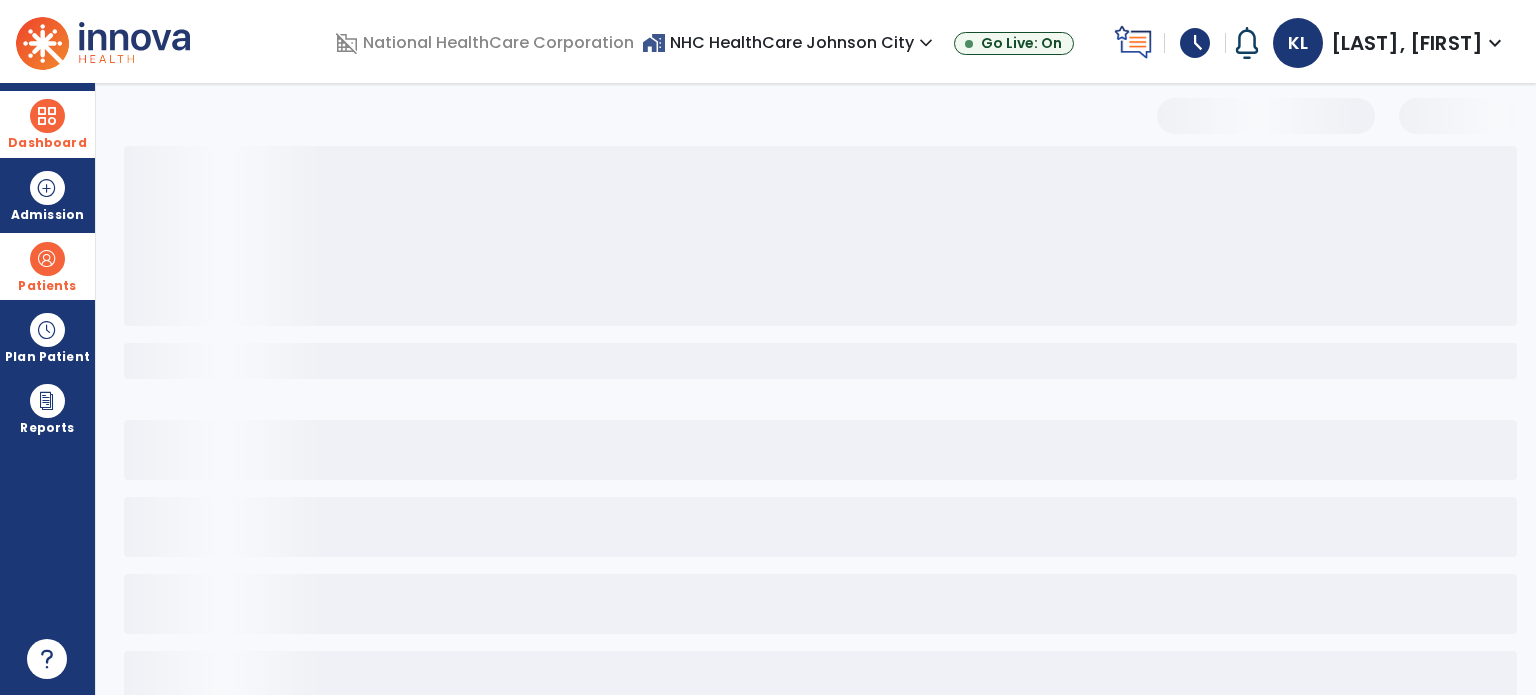 select on "***" 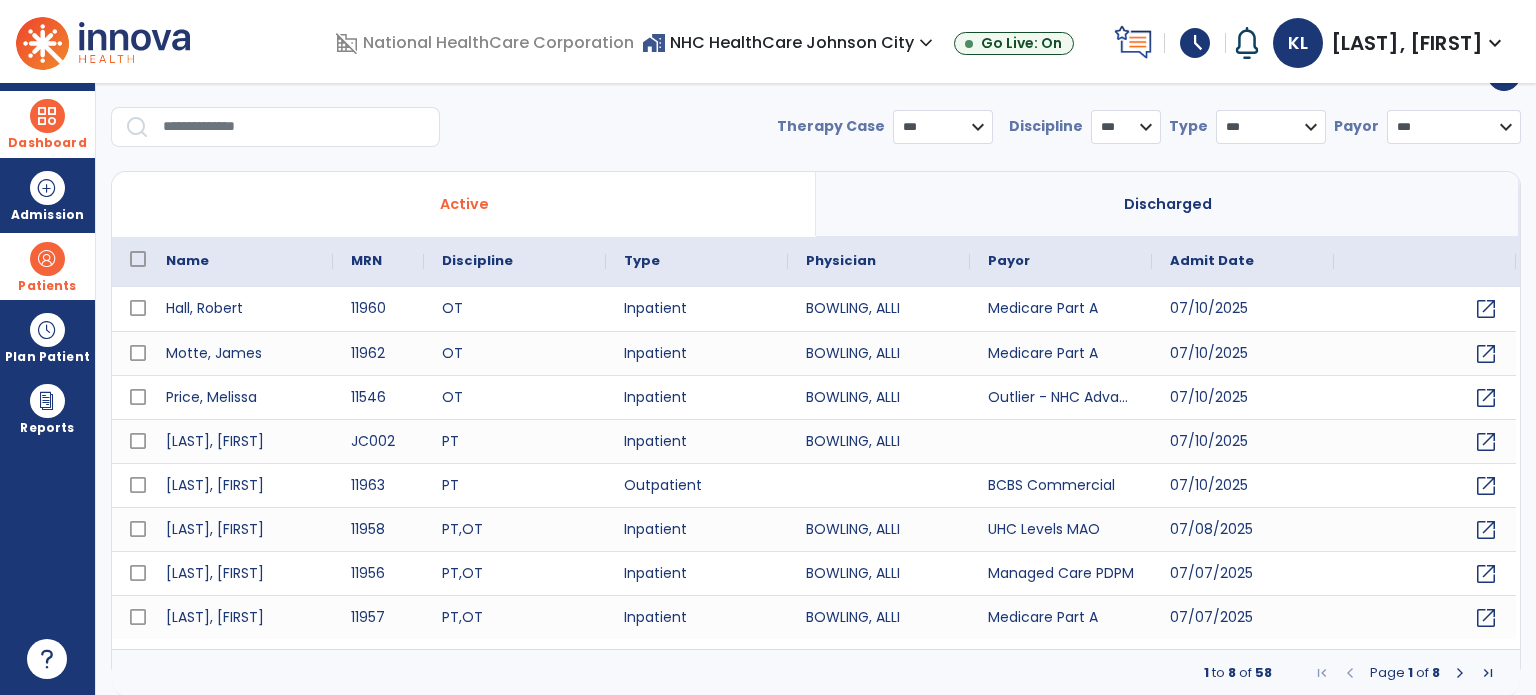 click at bounding box center [294, 127] 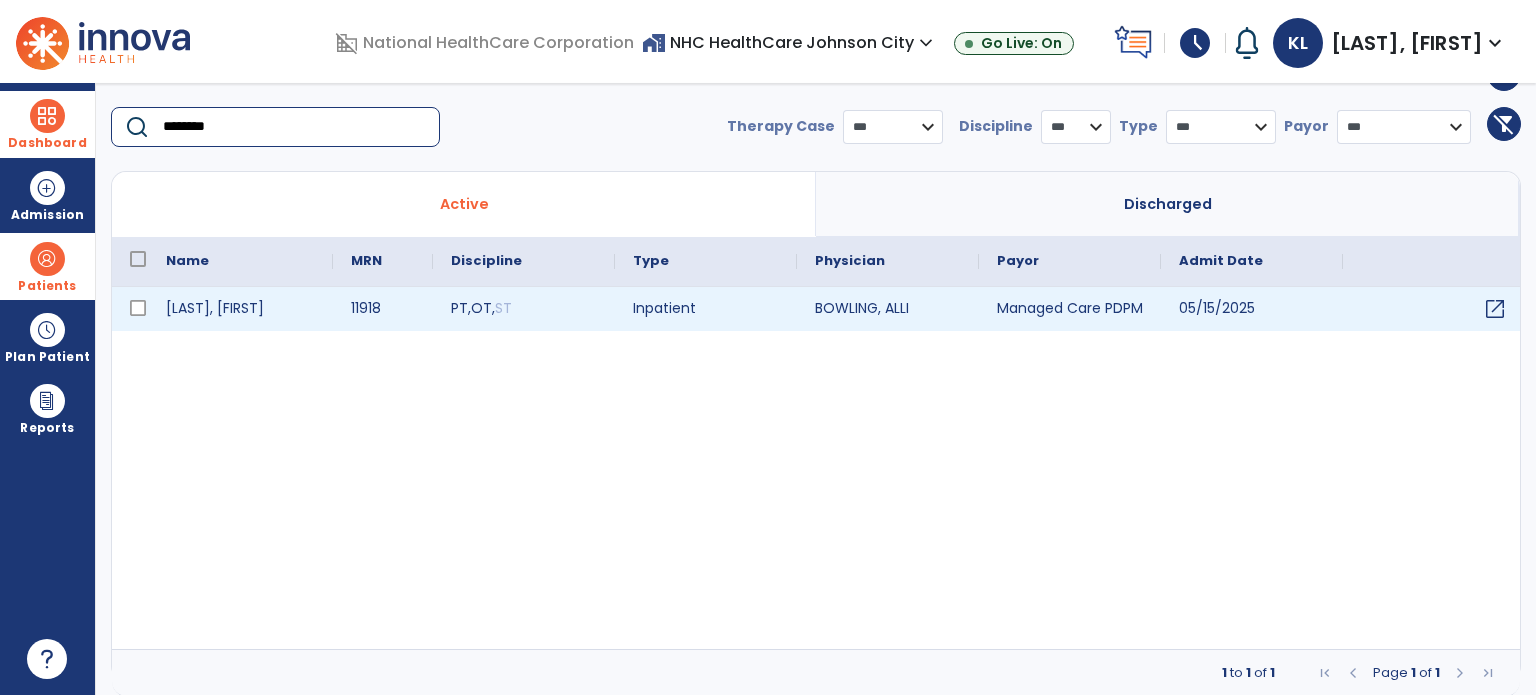 type on "********" 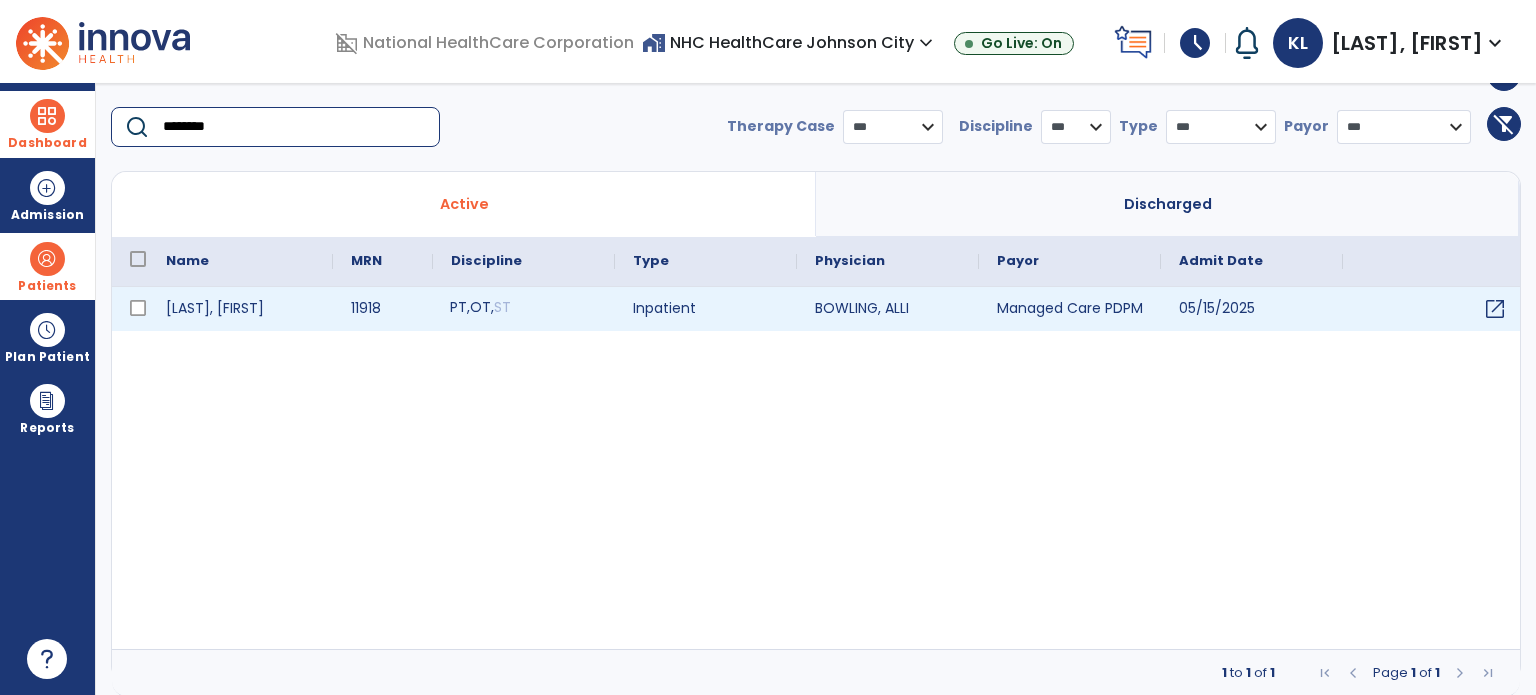 click on "PT , OT , ST" at bounding box center [524, 309] 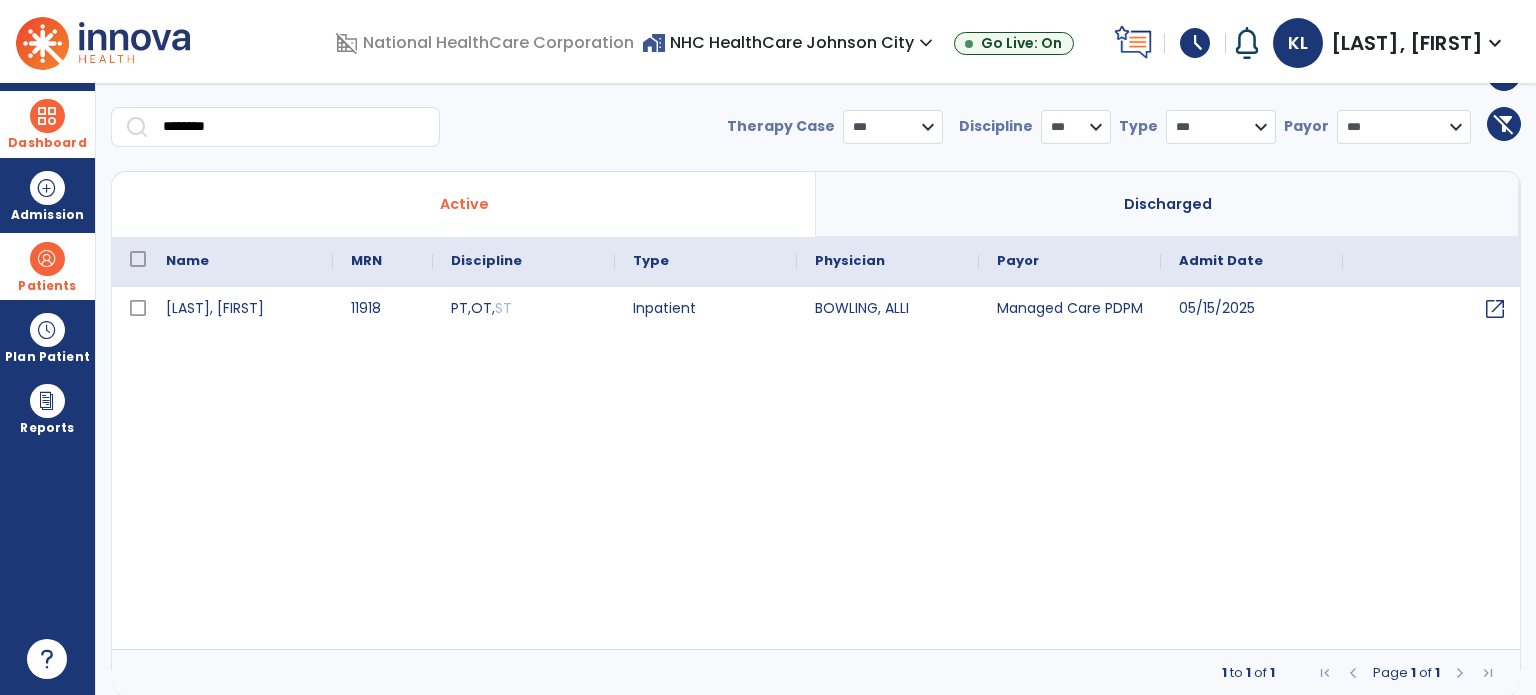 scroll, scrollTop: 0, scrollLeft: 0, axis: both 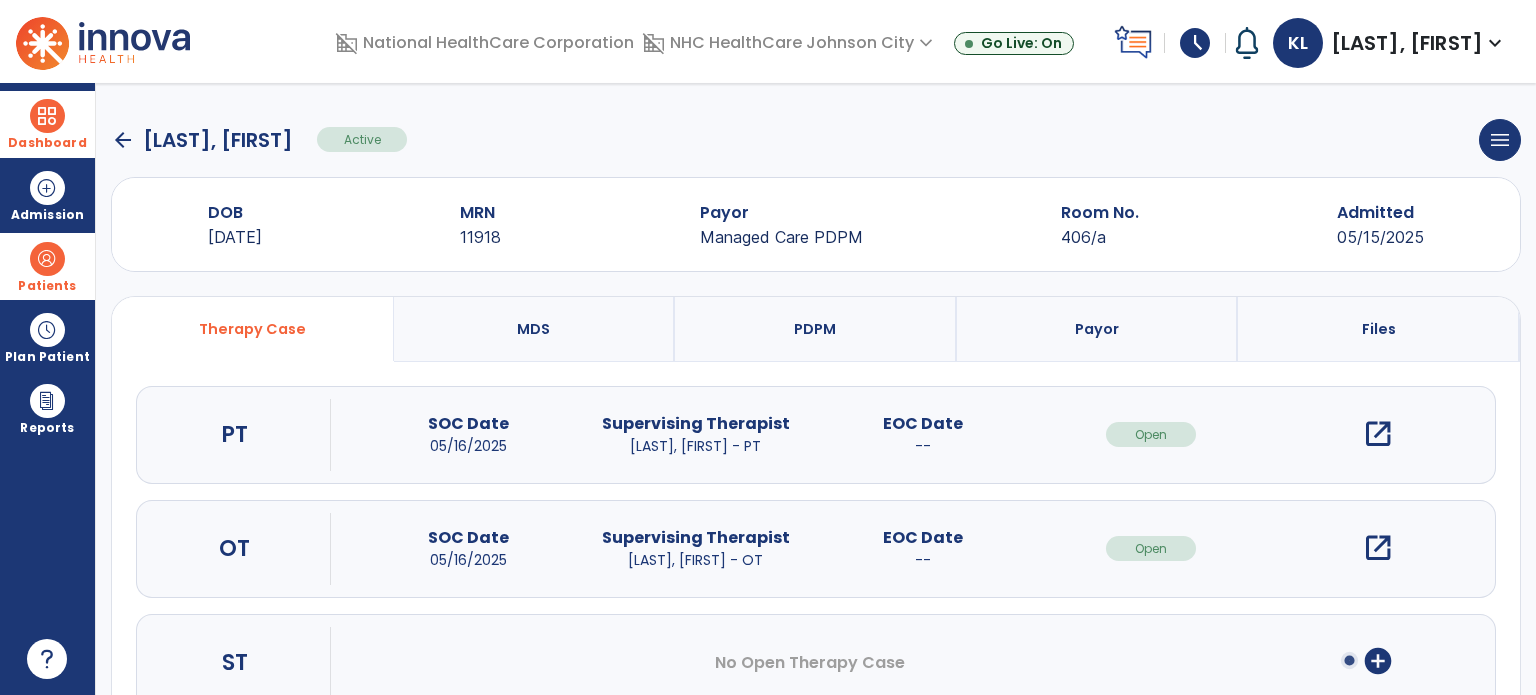 click on "open_in_new" at bounding box center [1378, 434] 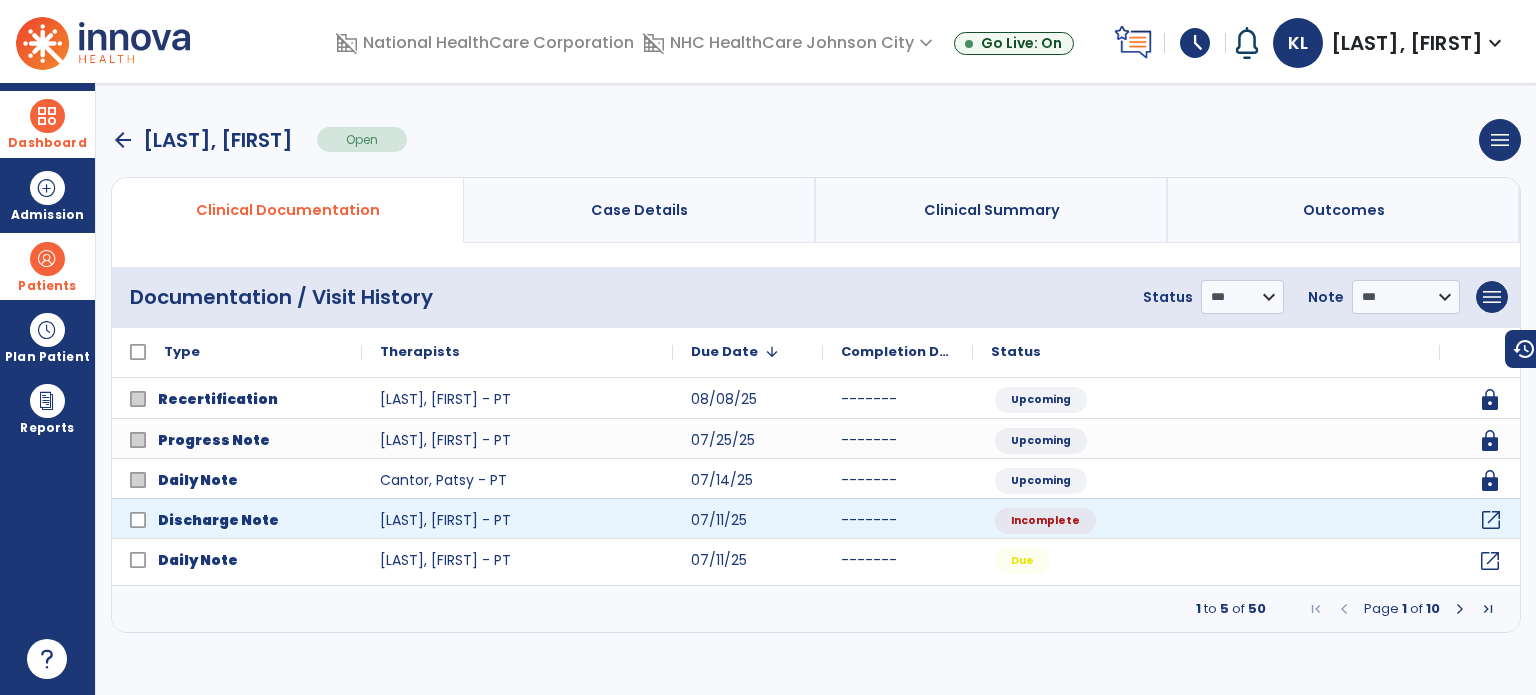 click on "open_in_new" 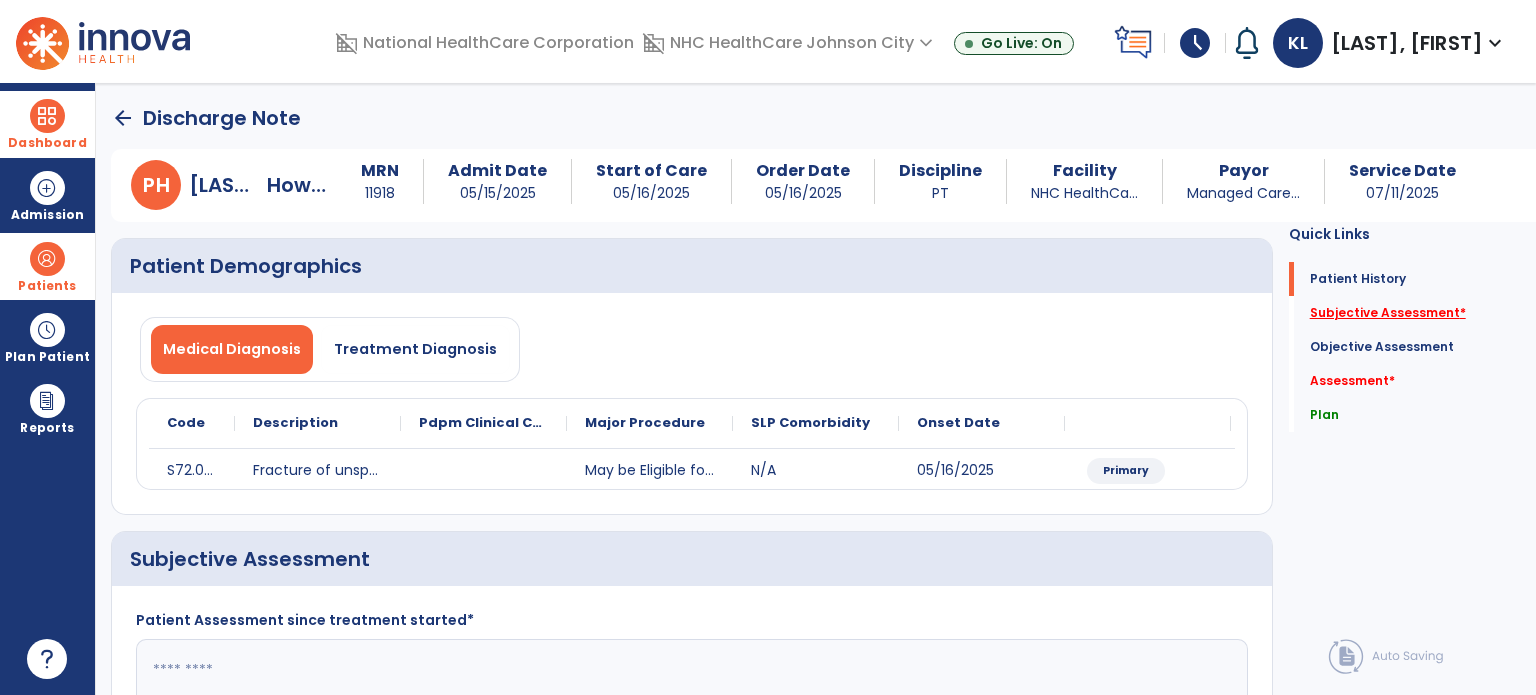 click on "Subjective Assessment   *" 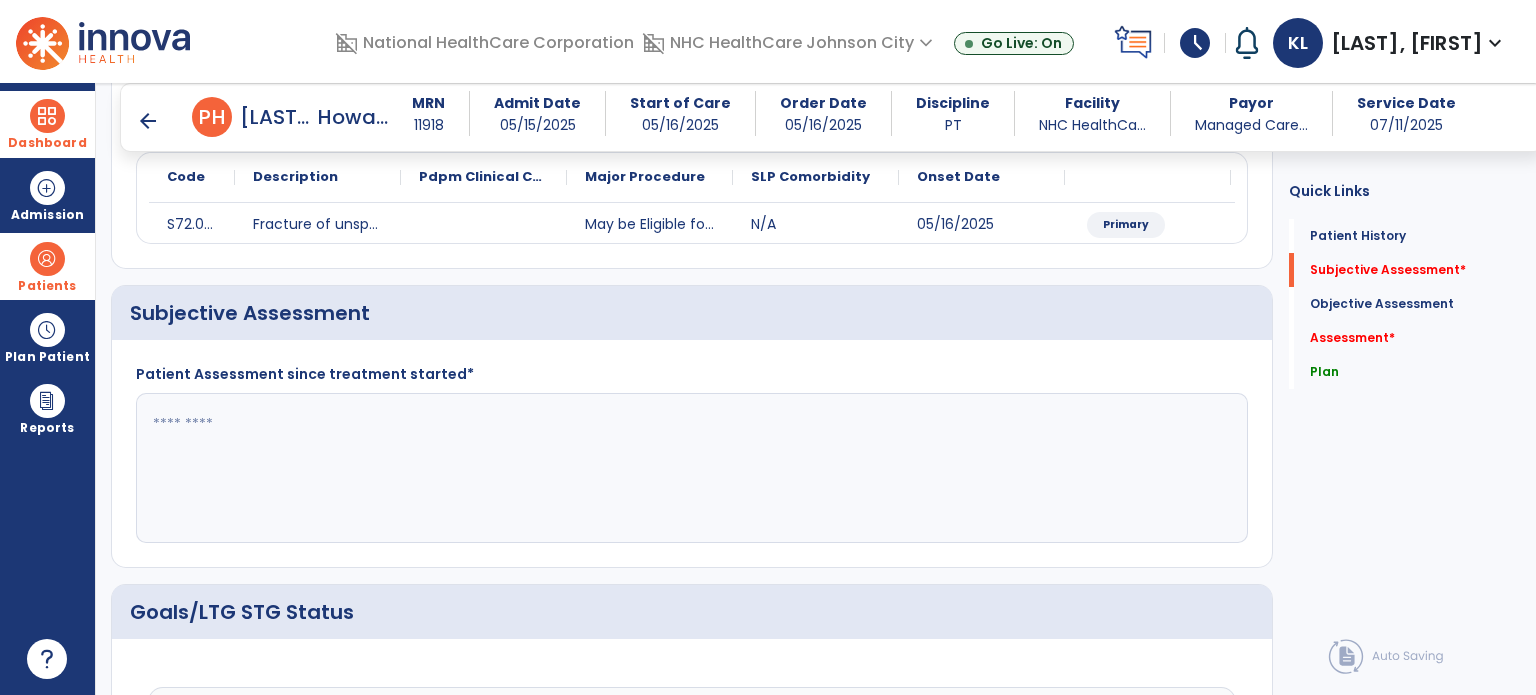 scroll, scrollTop: 282, scrollLeft: 0, axis: vertical 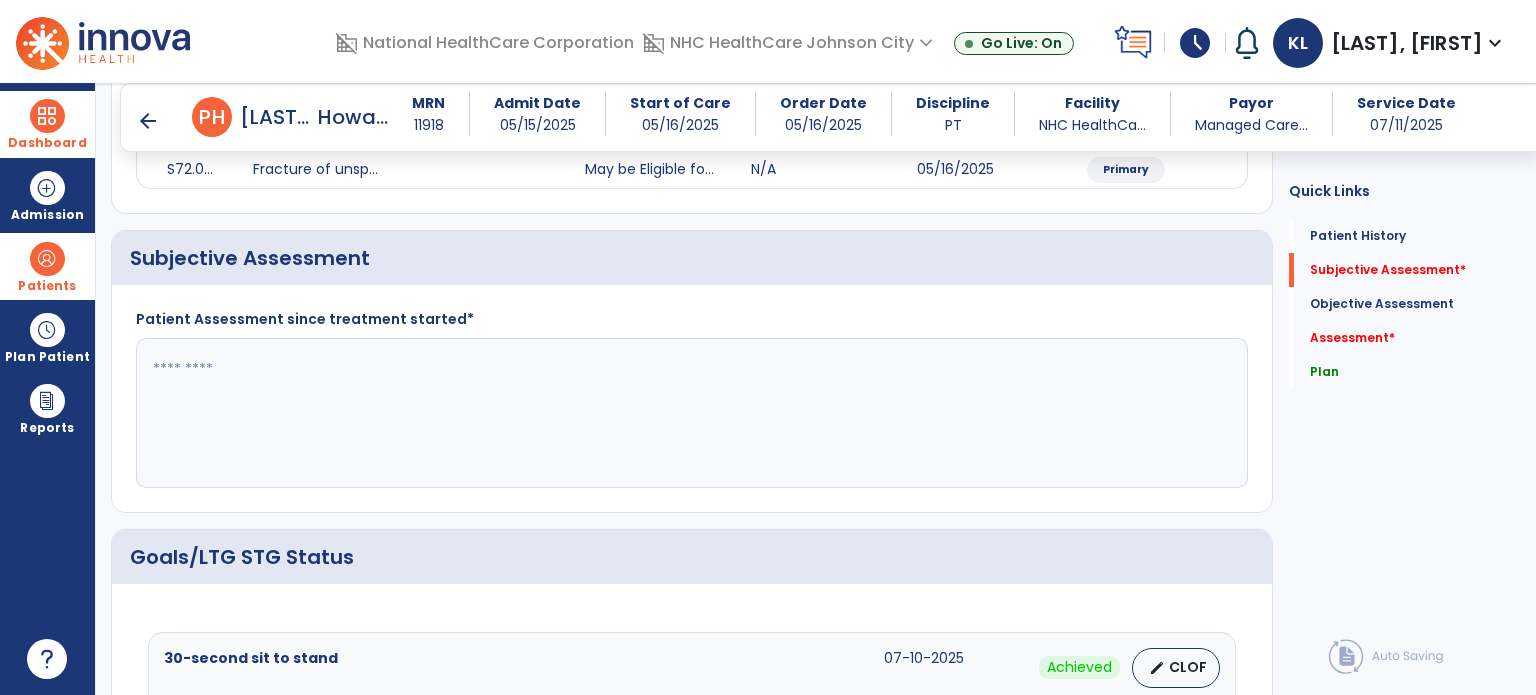 click 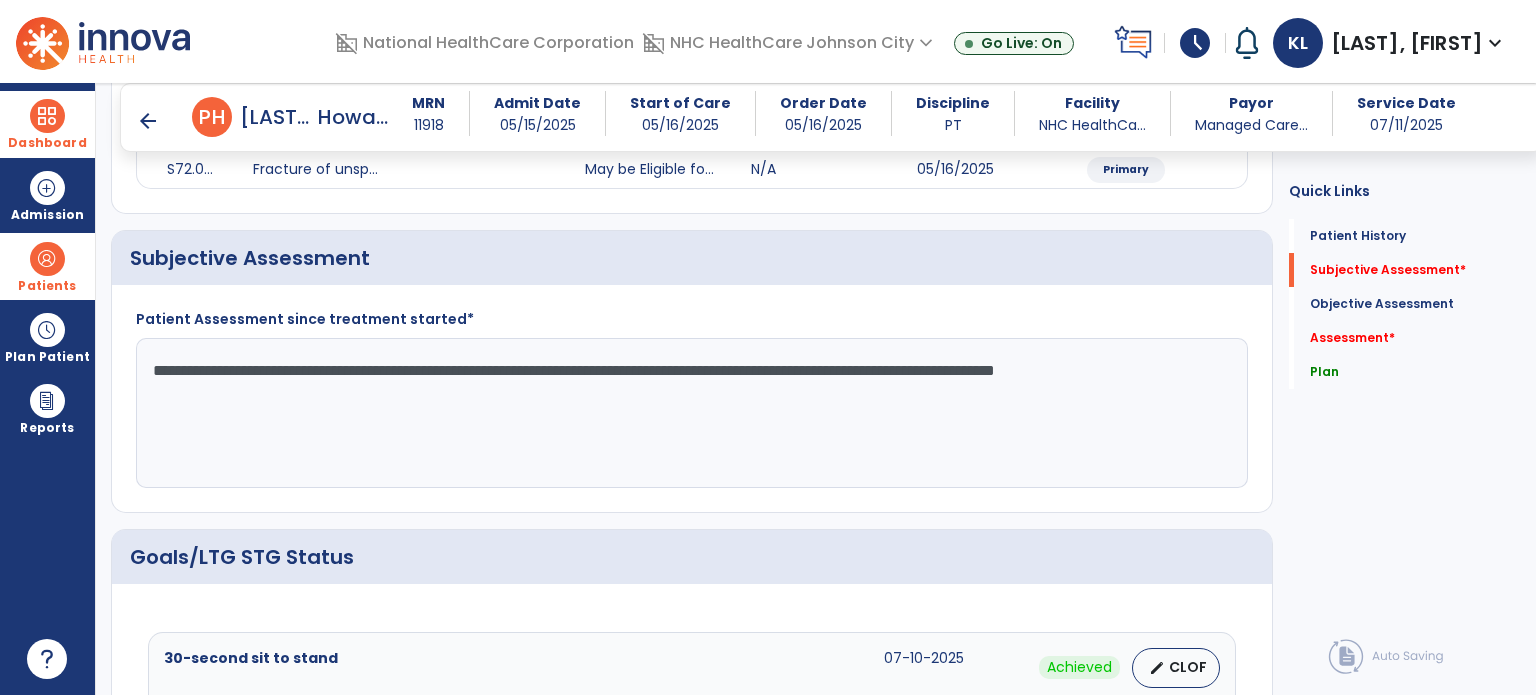 type on "**********" 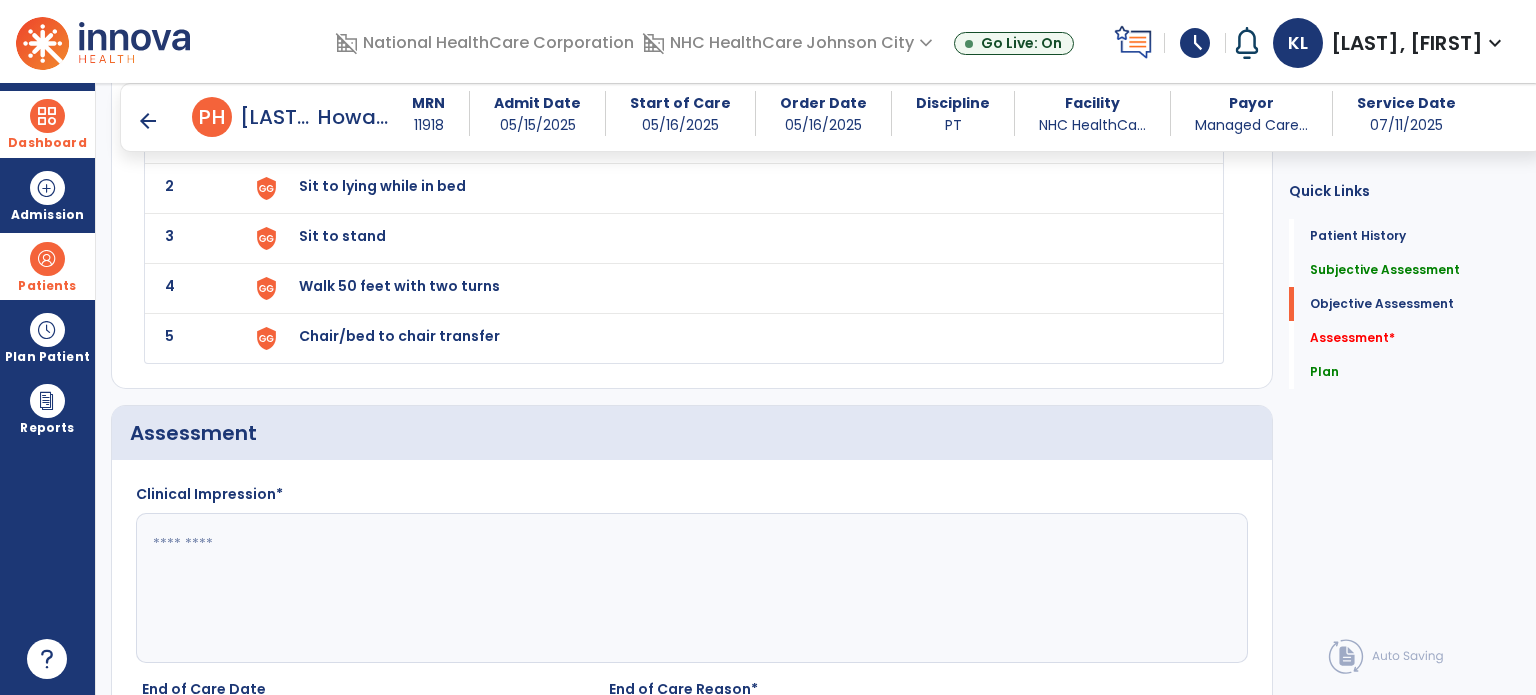 scroll, scrollTop: 1802, scrollLeft: 0, axis: vertical 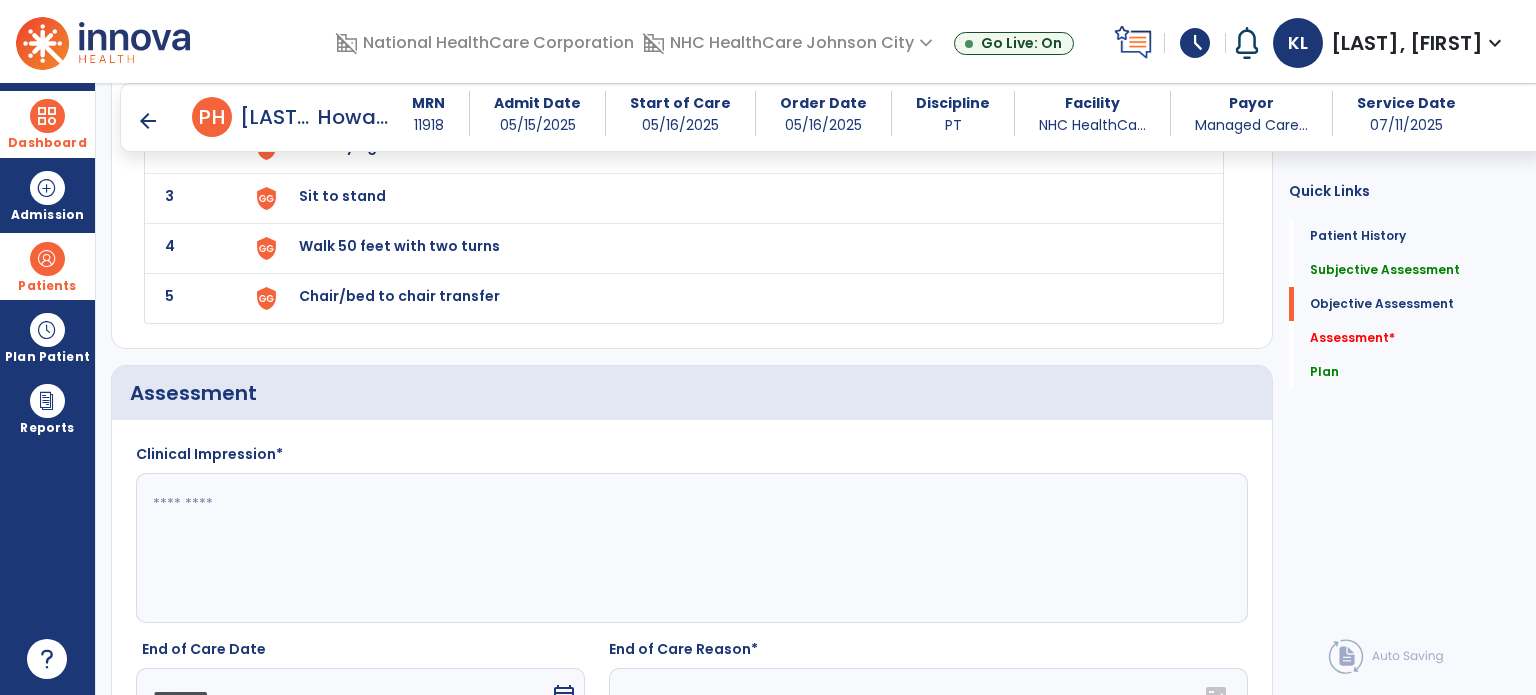 click 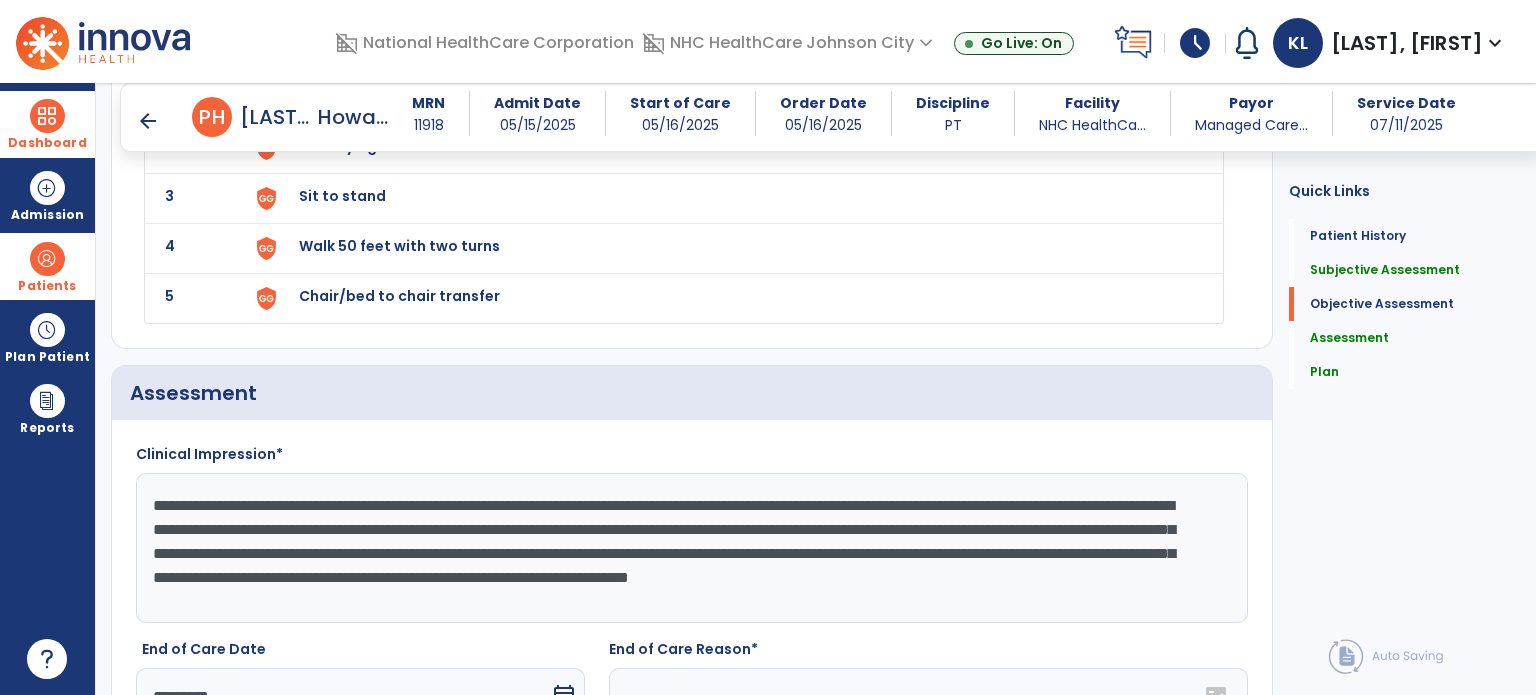 type on "**********" 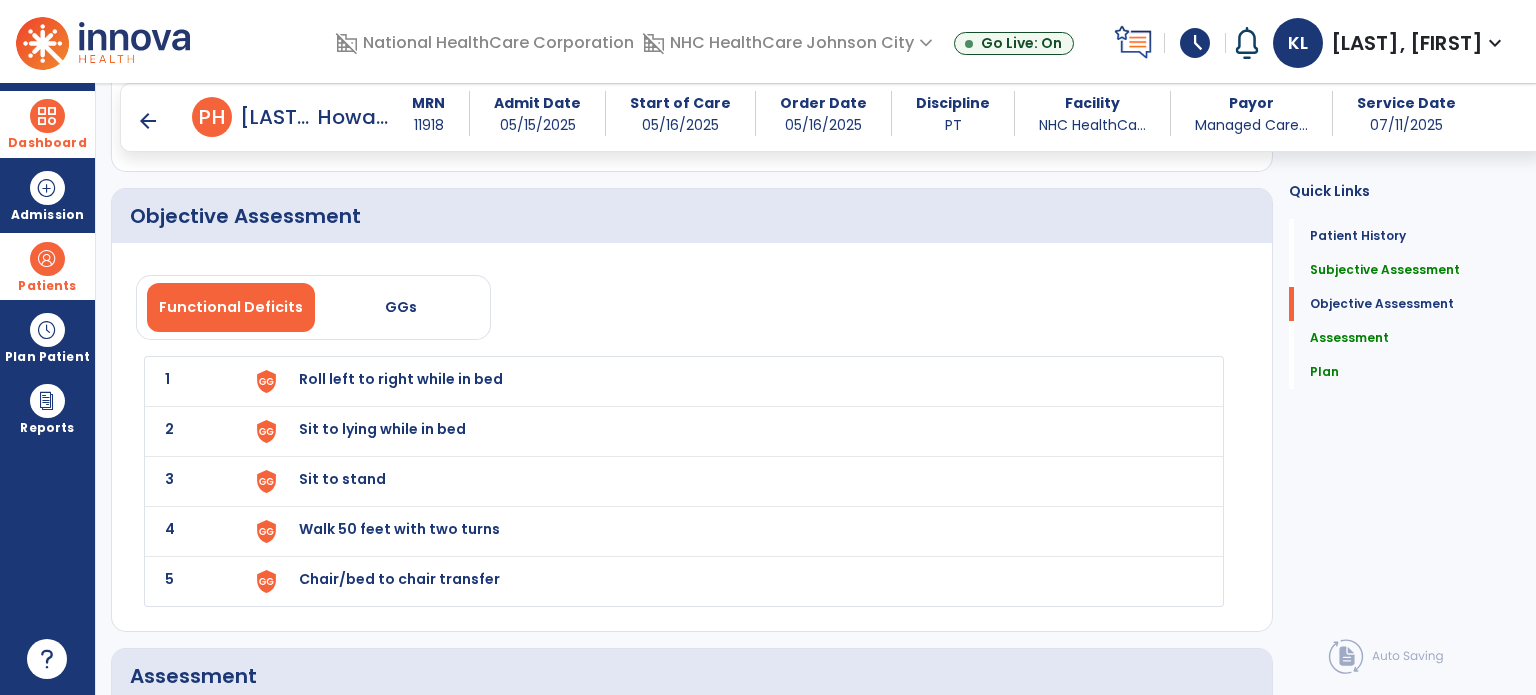 scroll, scrollTop: 1402, scrollLeft: 0, axis: vertical 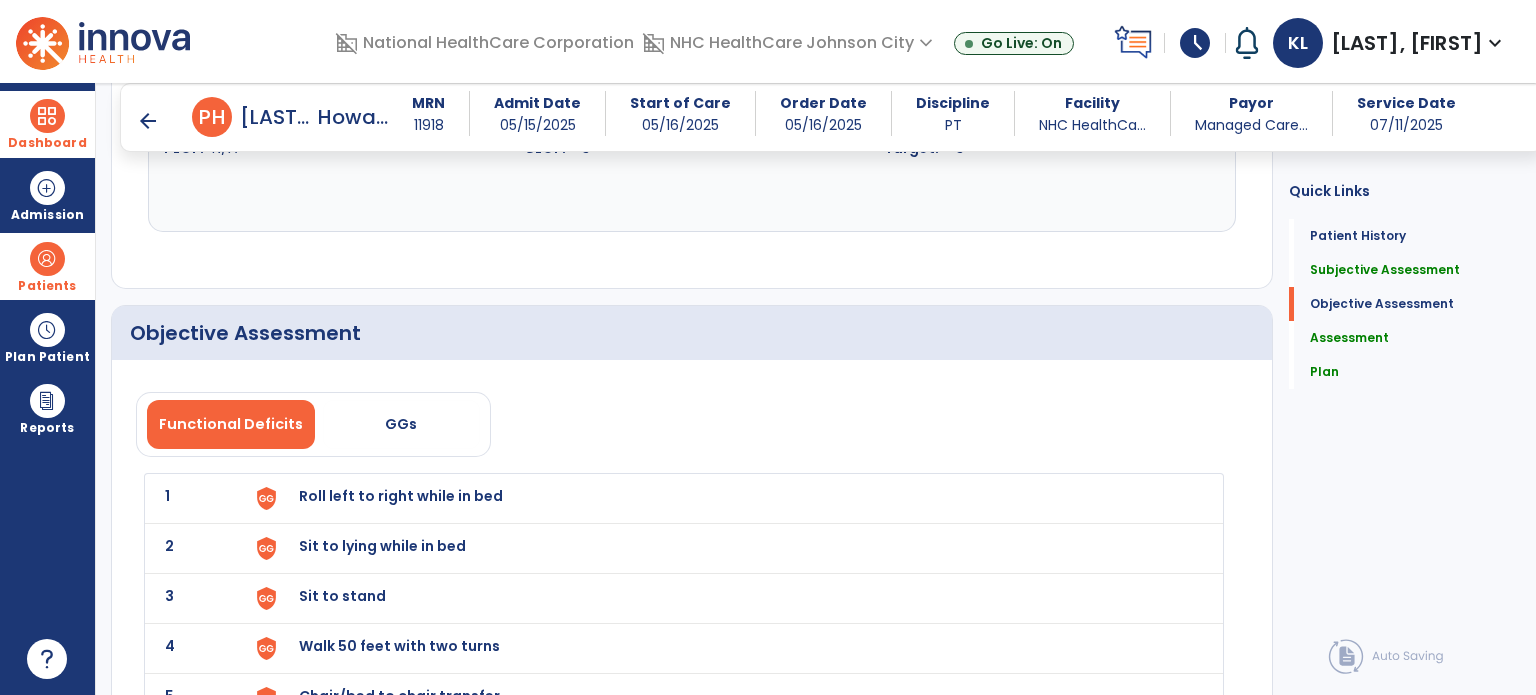 click on "Roll left to right while in bed" at bounding box center [728, 498] 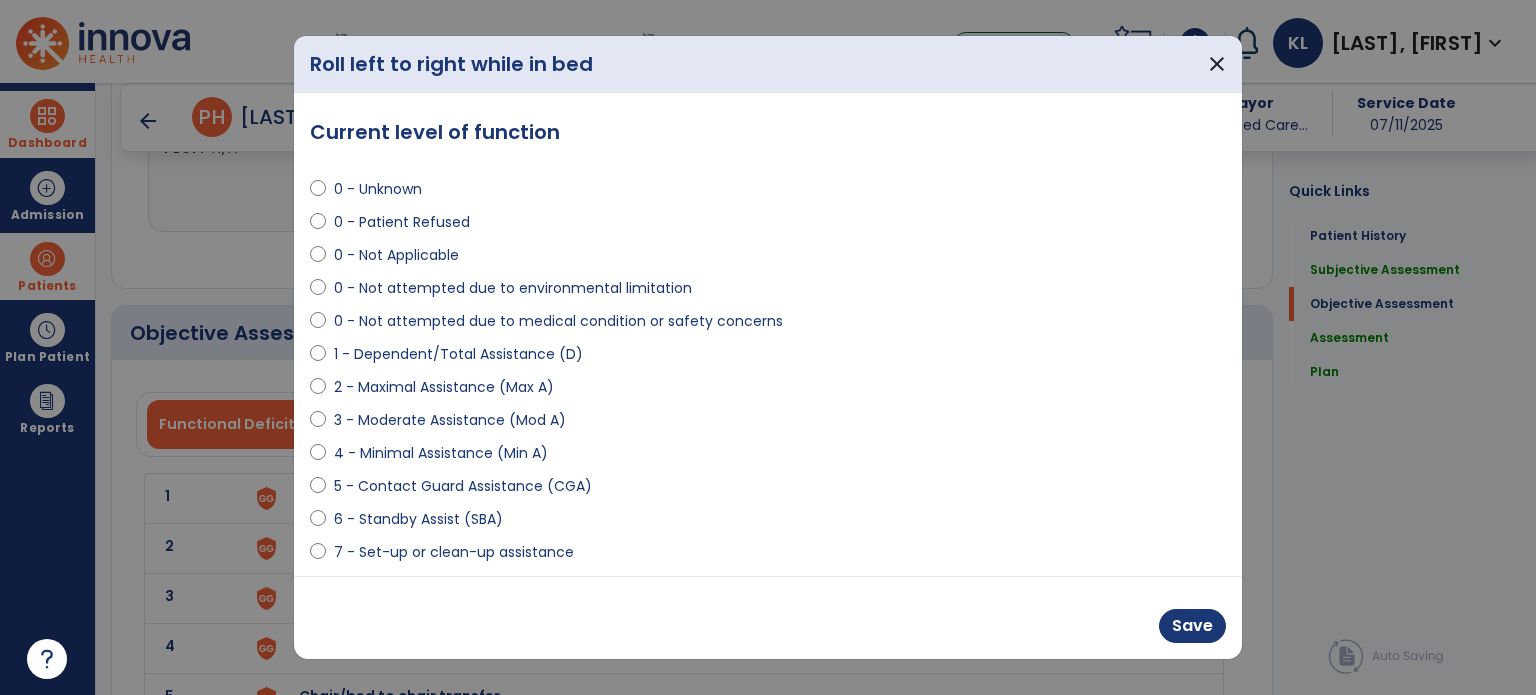 select on "**********" 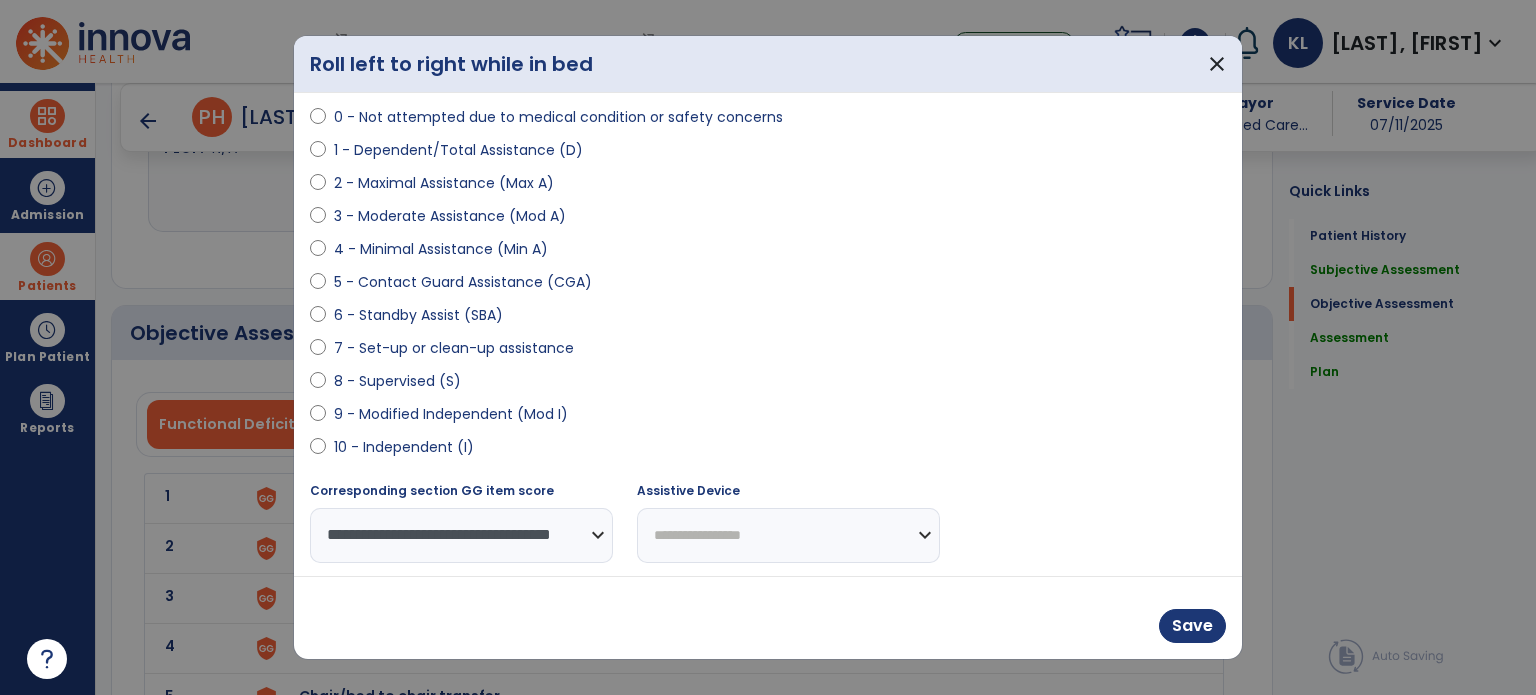 click on "**********" at bounding box center [788, 535] 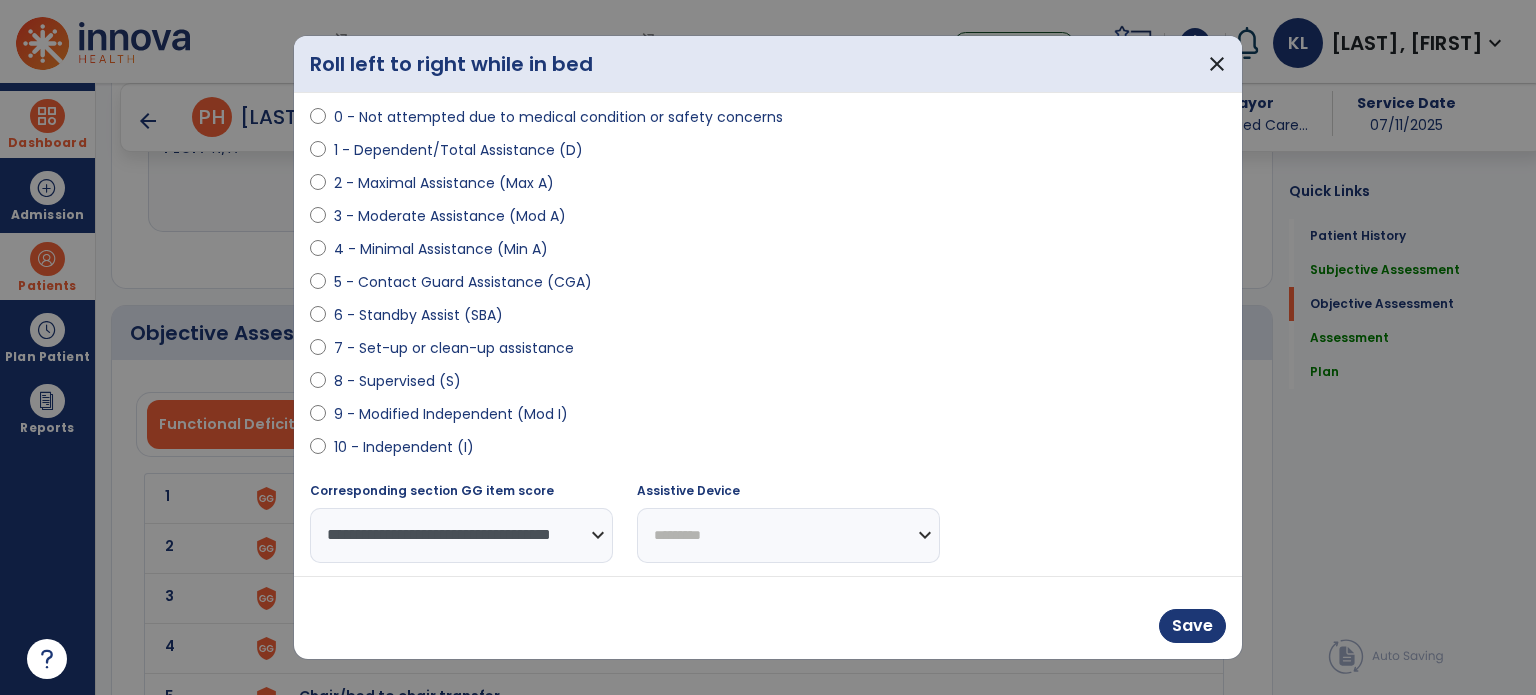 click on "**********" at bounding box center [788, 535] 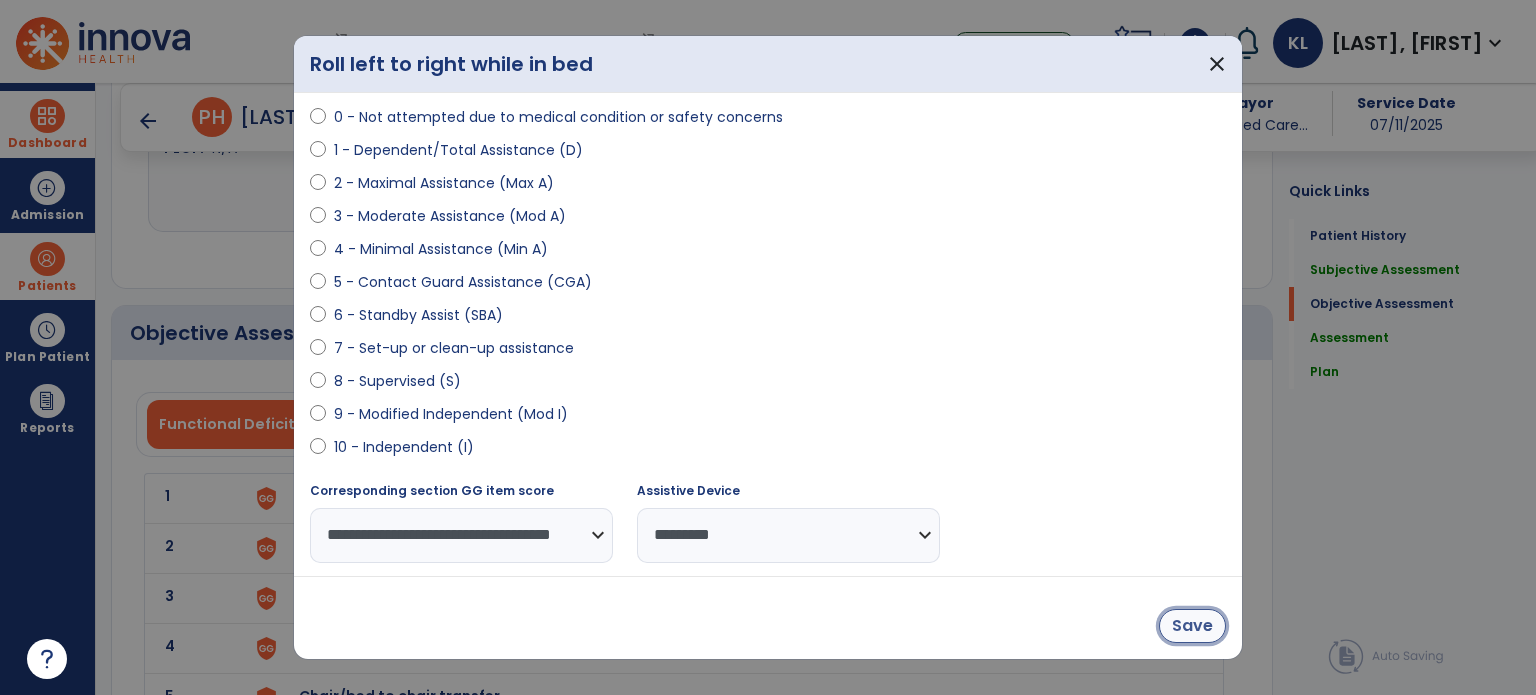 click on "Save" at bounding box center (1192, 626) 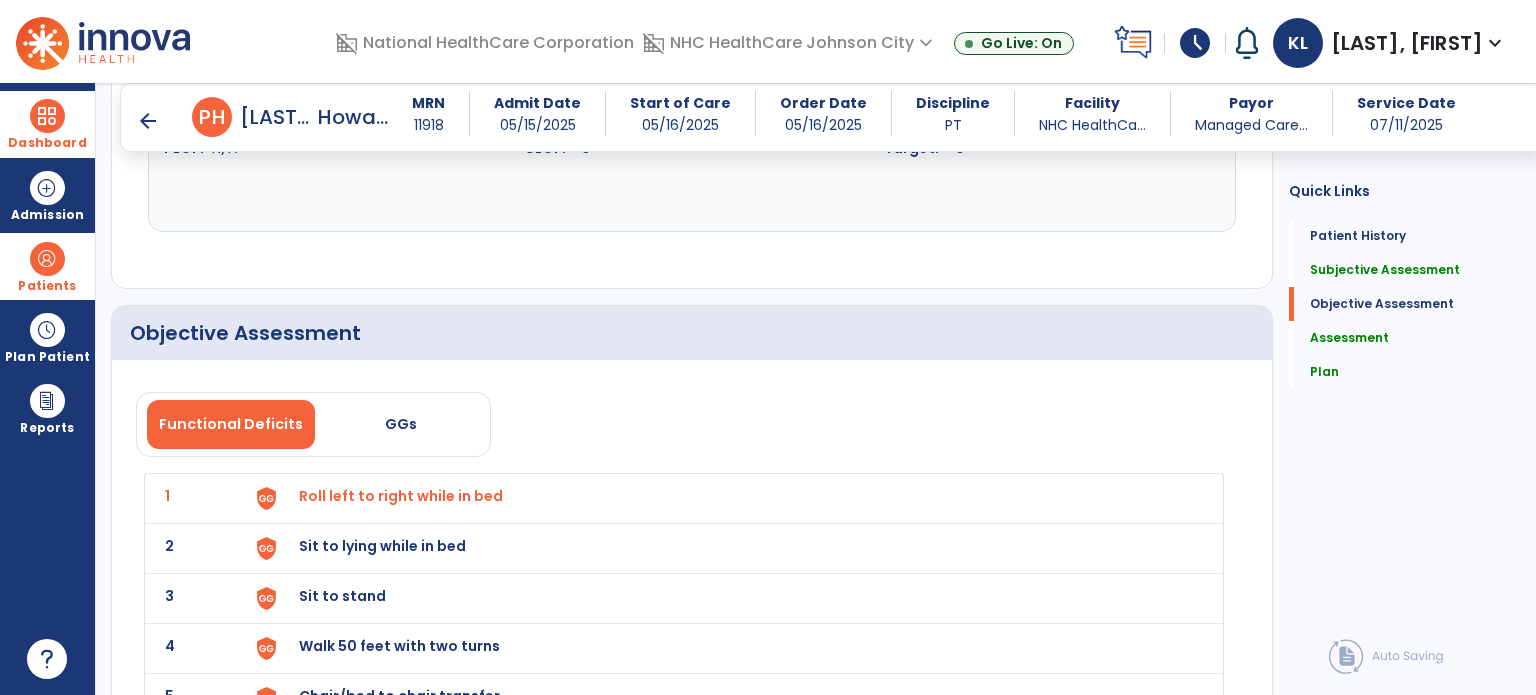 click on "Sit to lying while in bed" at bounding box center [728, 498] 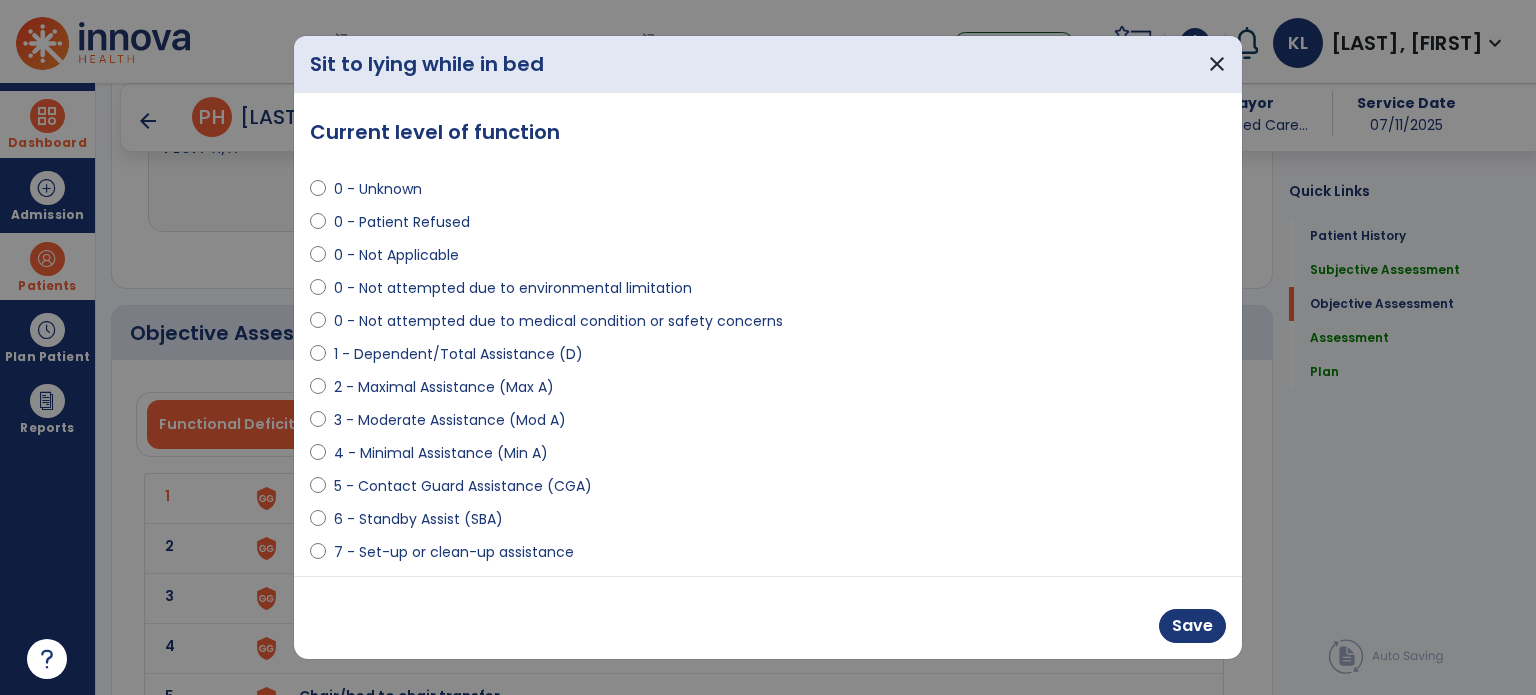 select on "**********" 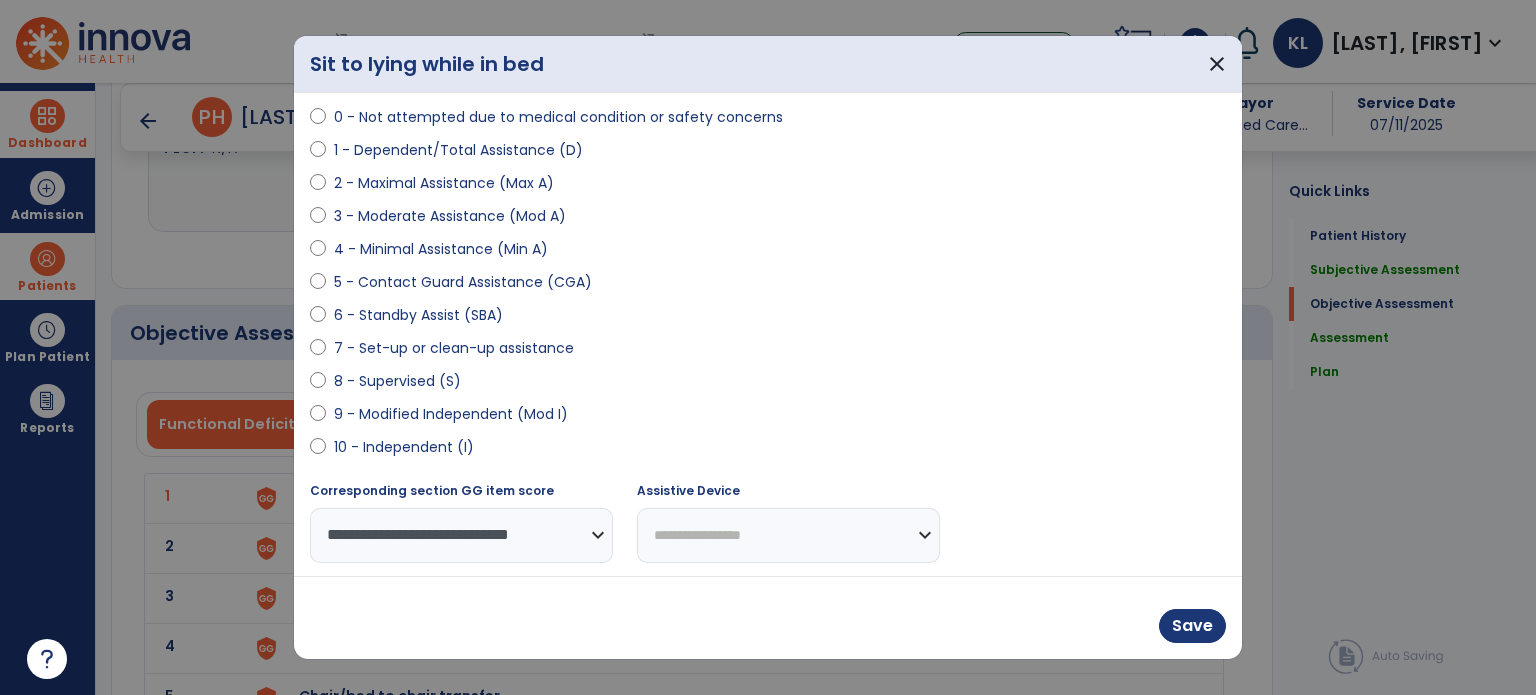 scroll, scrollTop: 205, scrollLeft: 0, axis: vertical 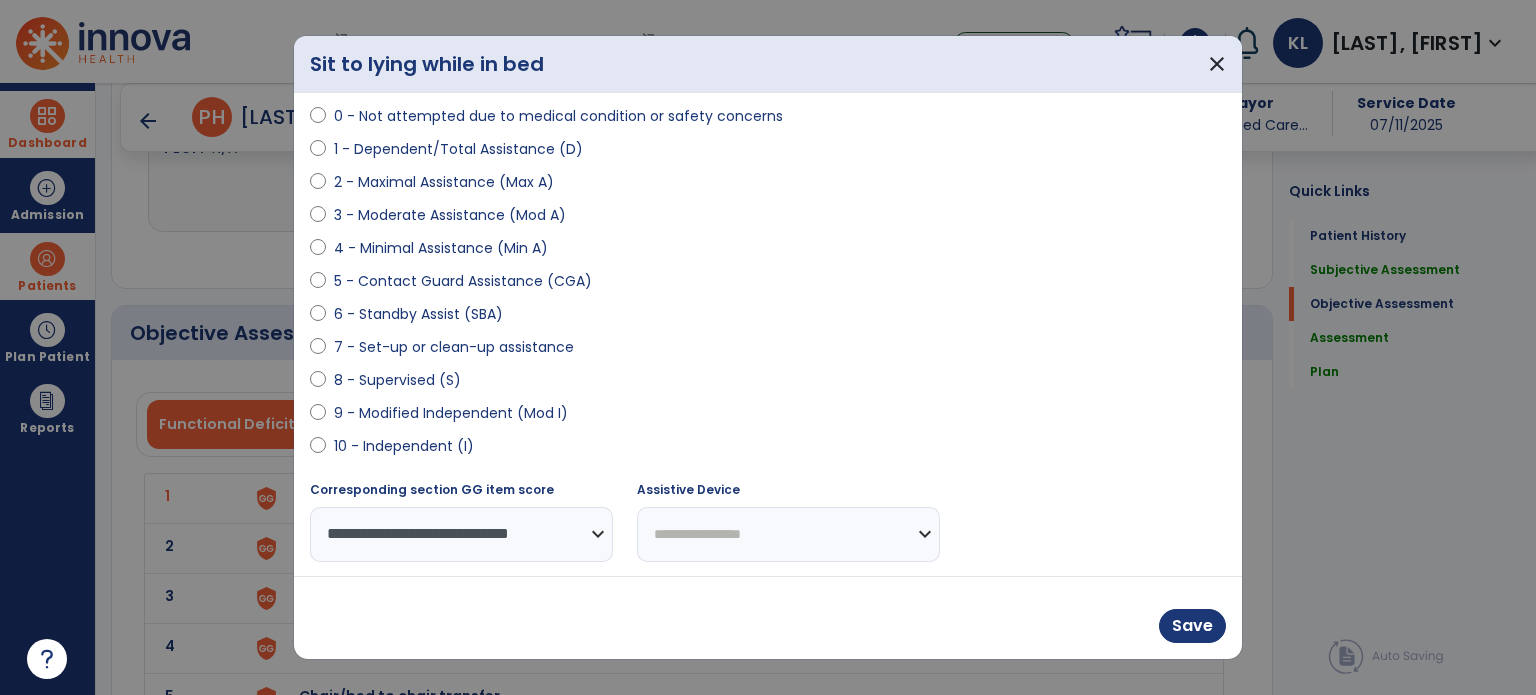 click on "**********" at bounding box center [788, 534] 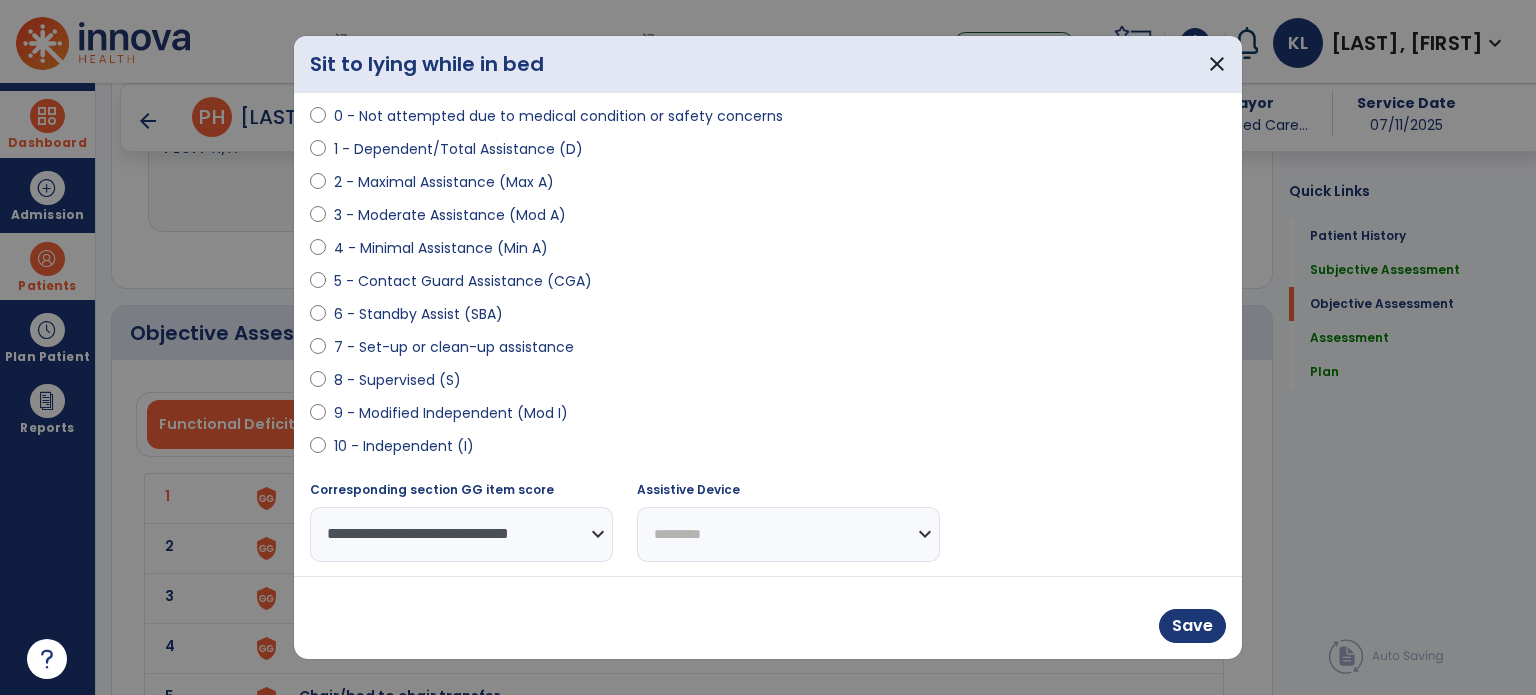 click on "**********" at bounding box center (788, 534) 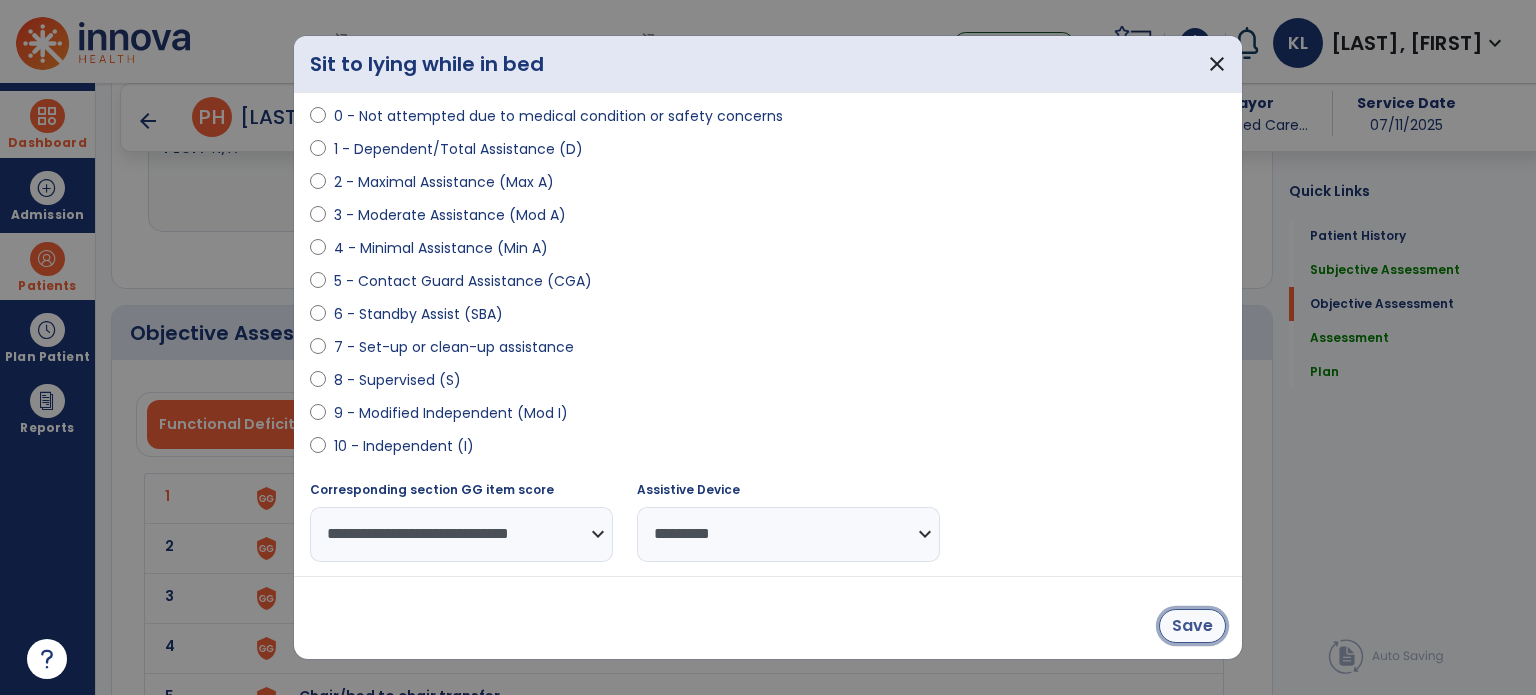 click on "Save" at bounding box center [1192, 626] 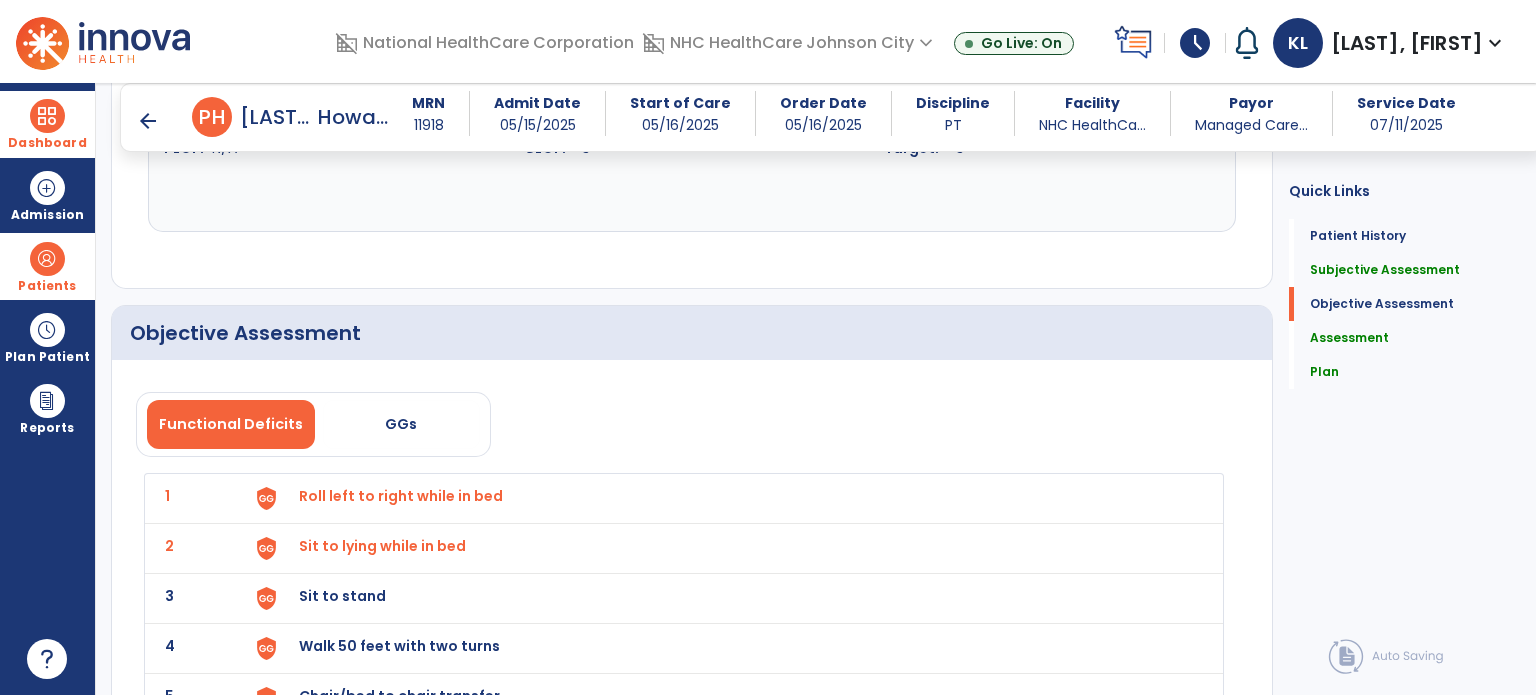 click on "Sit to stand" at bounding box center (401, 496) 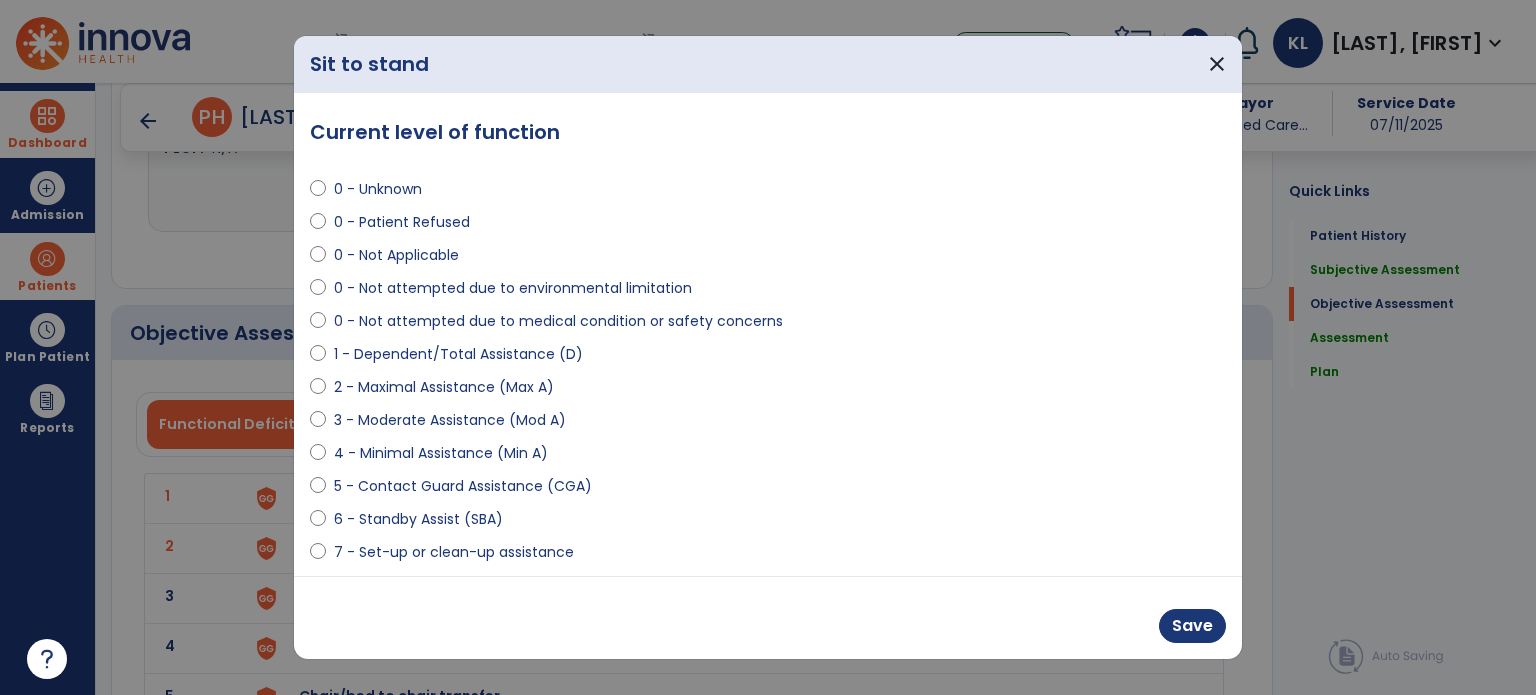 click on "4 - Minimal Assistance (Min A)" at bounding box center (441, 453) 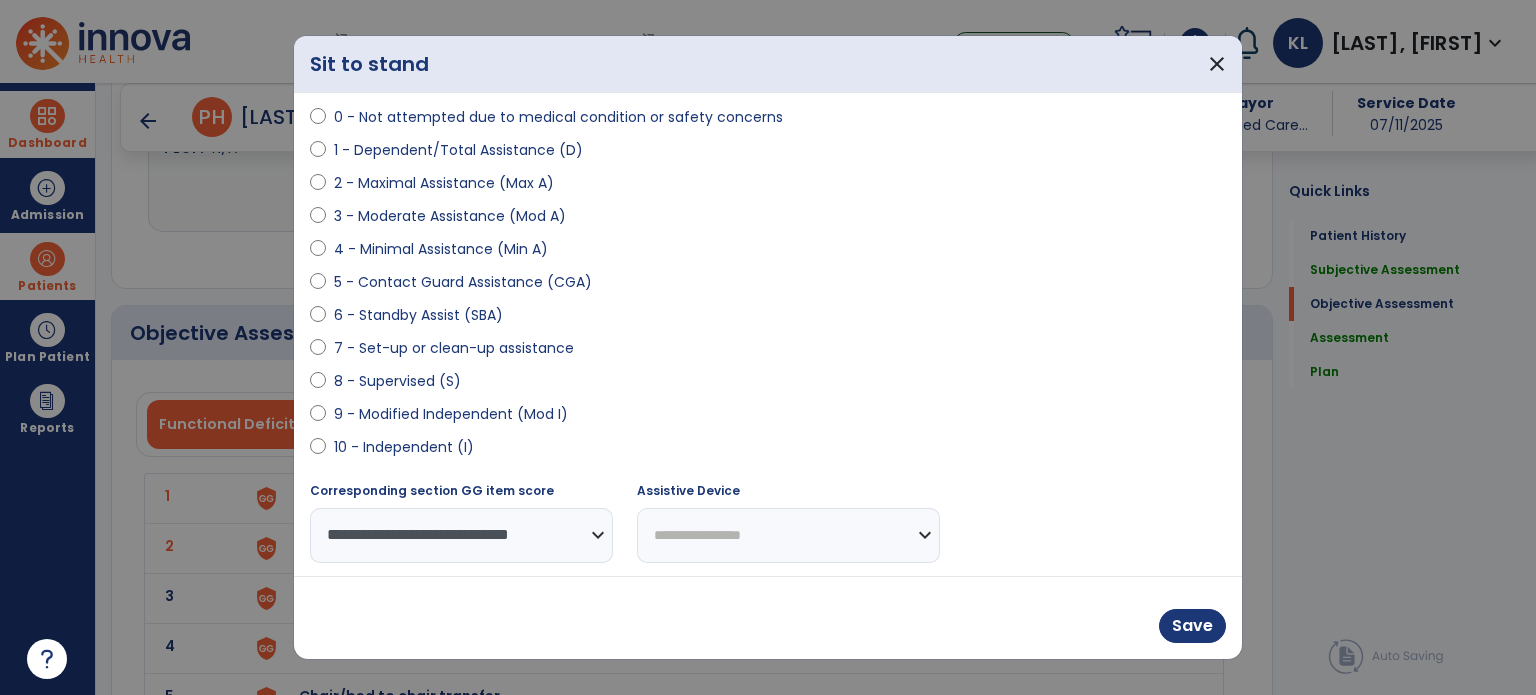 scroll, scrollTop: 205, scrollLeft: 0, axis: vertical 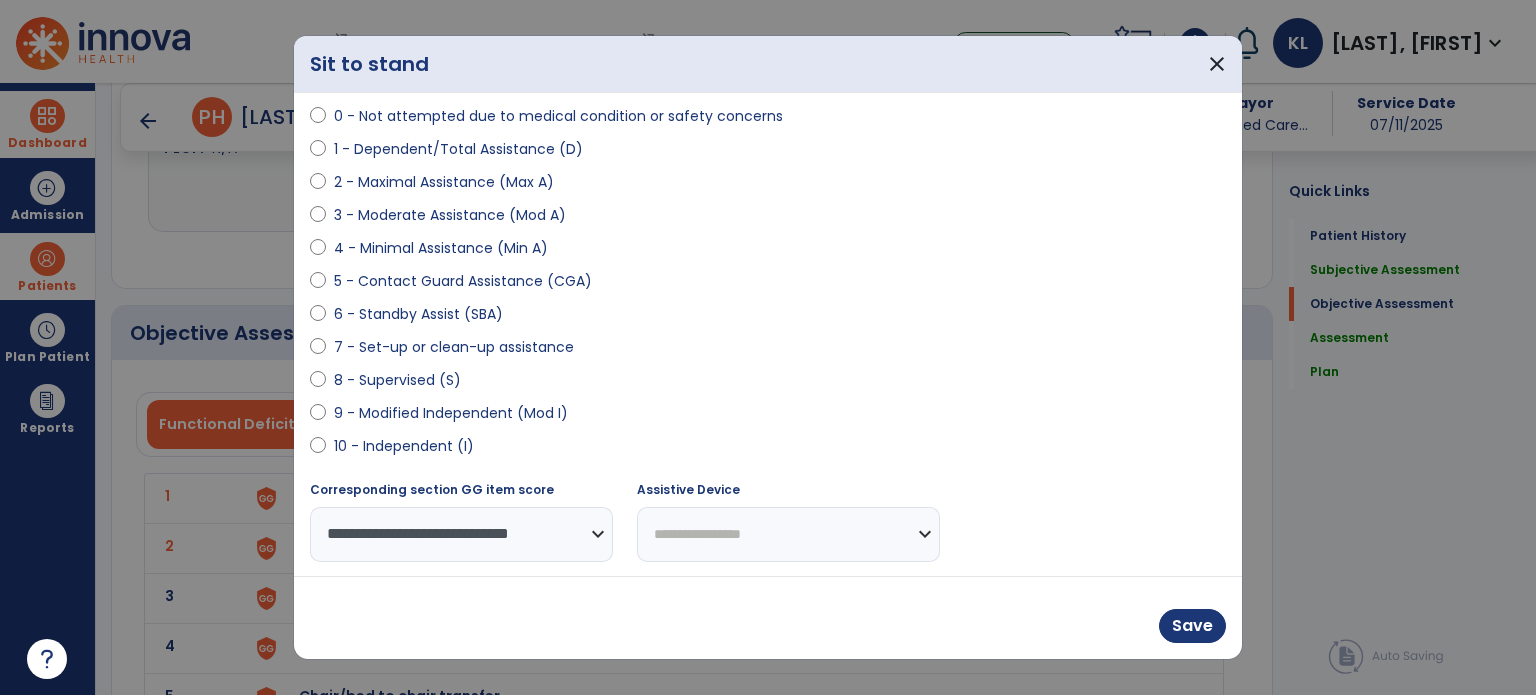 click on "**********" at bounding box center (788, 534) 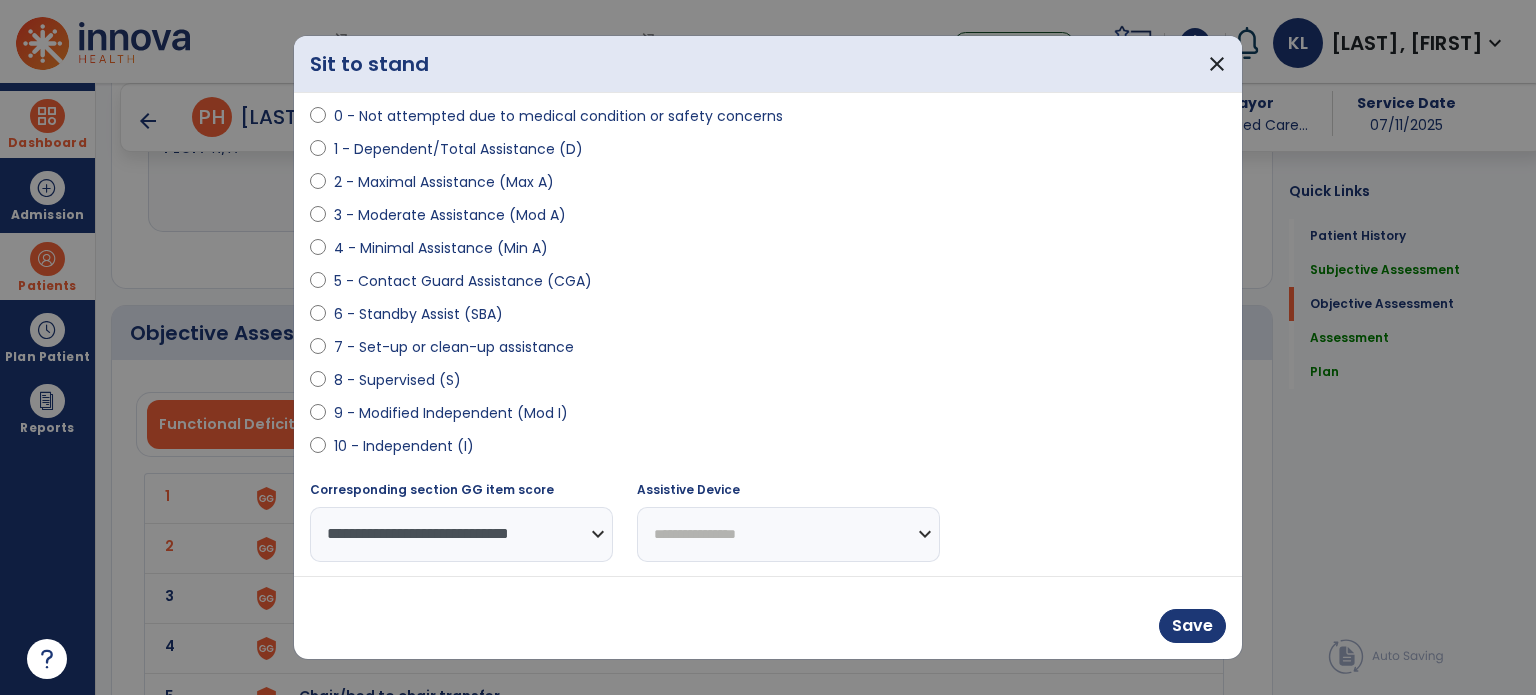 click on "**********" at bounding box center (788, 534) 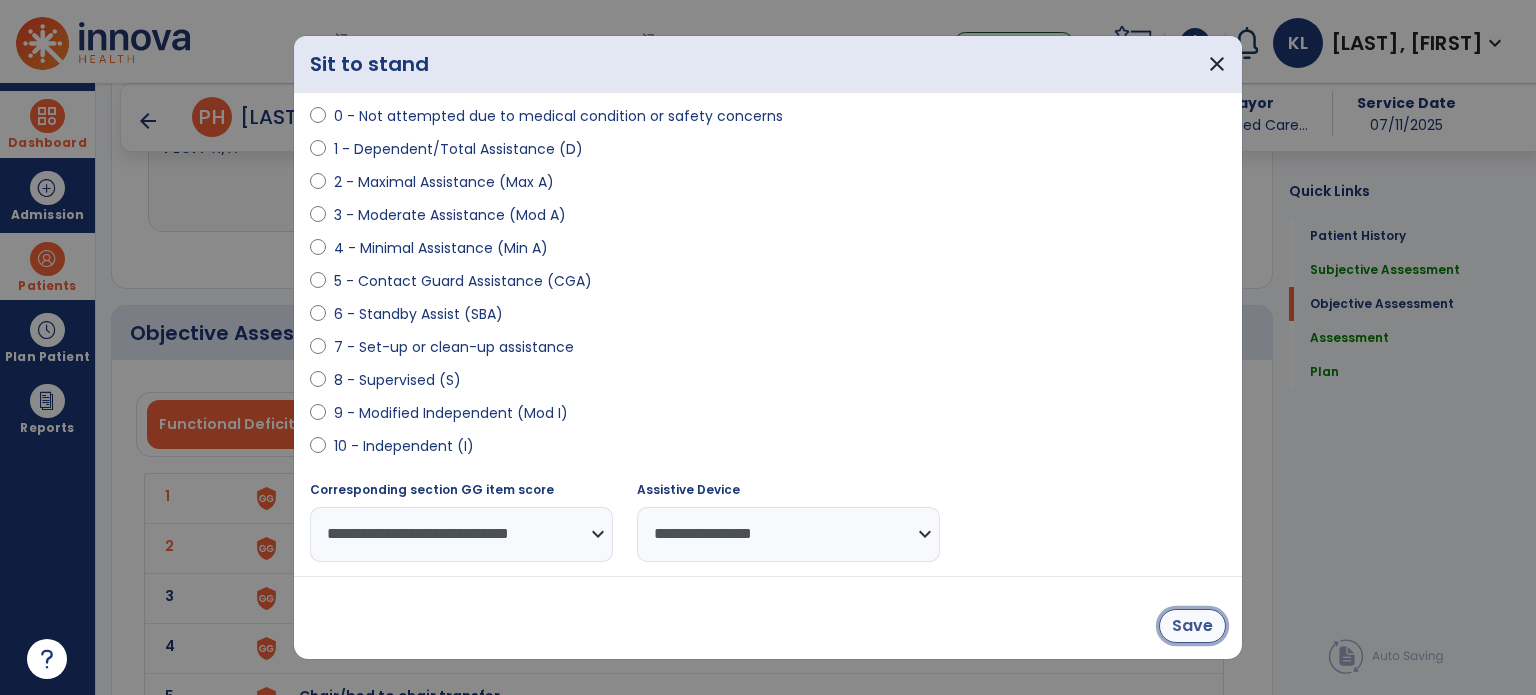 click on "Save" at bounding box center (1192, 626) 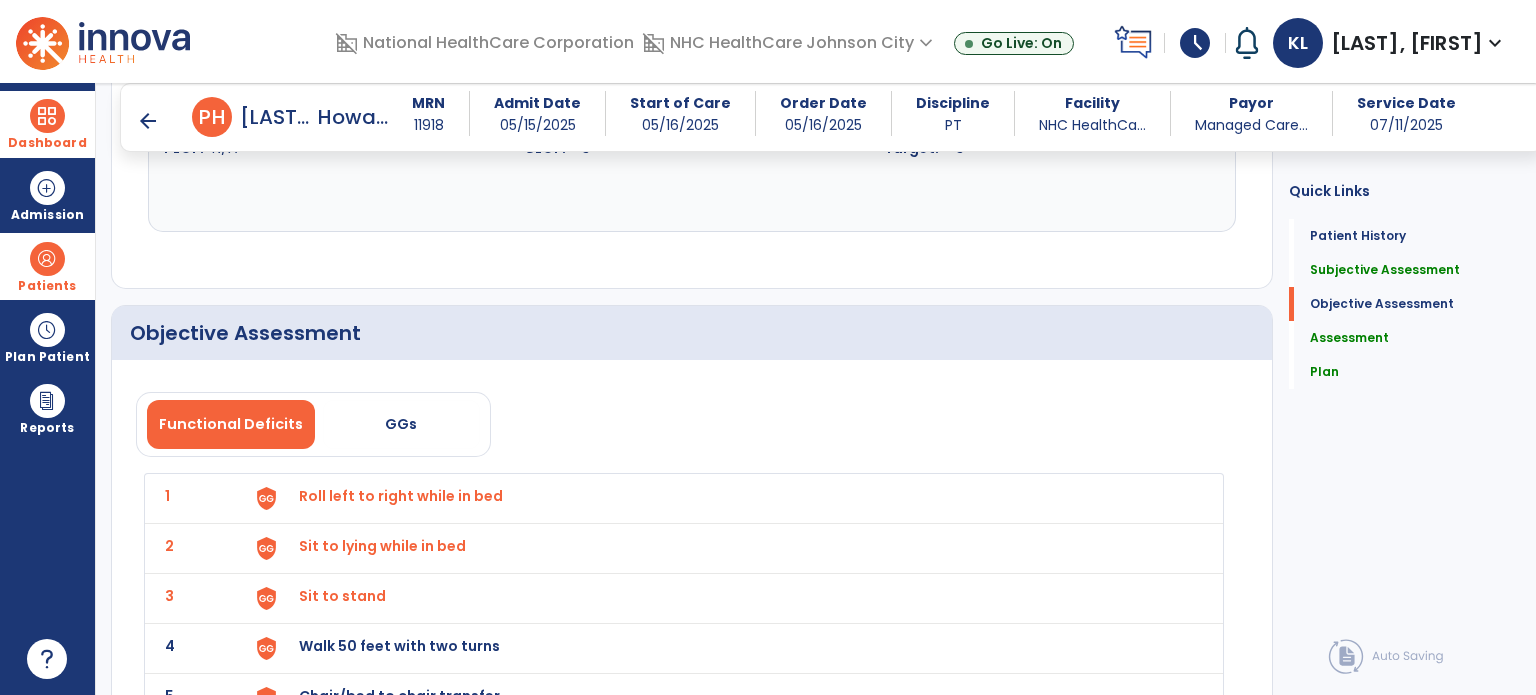 click on "Walk 50 feet with two turns" at bounding box center [401, 496] 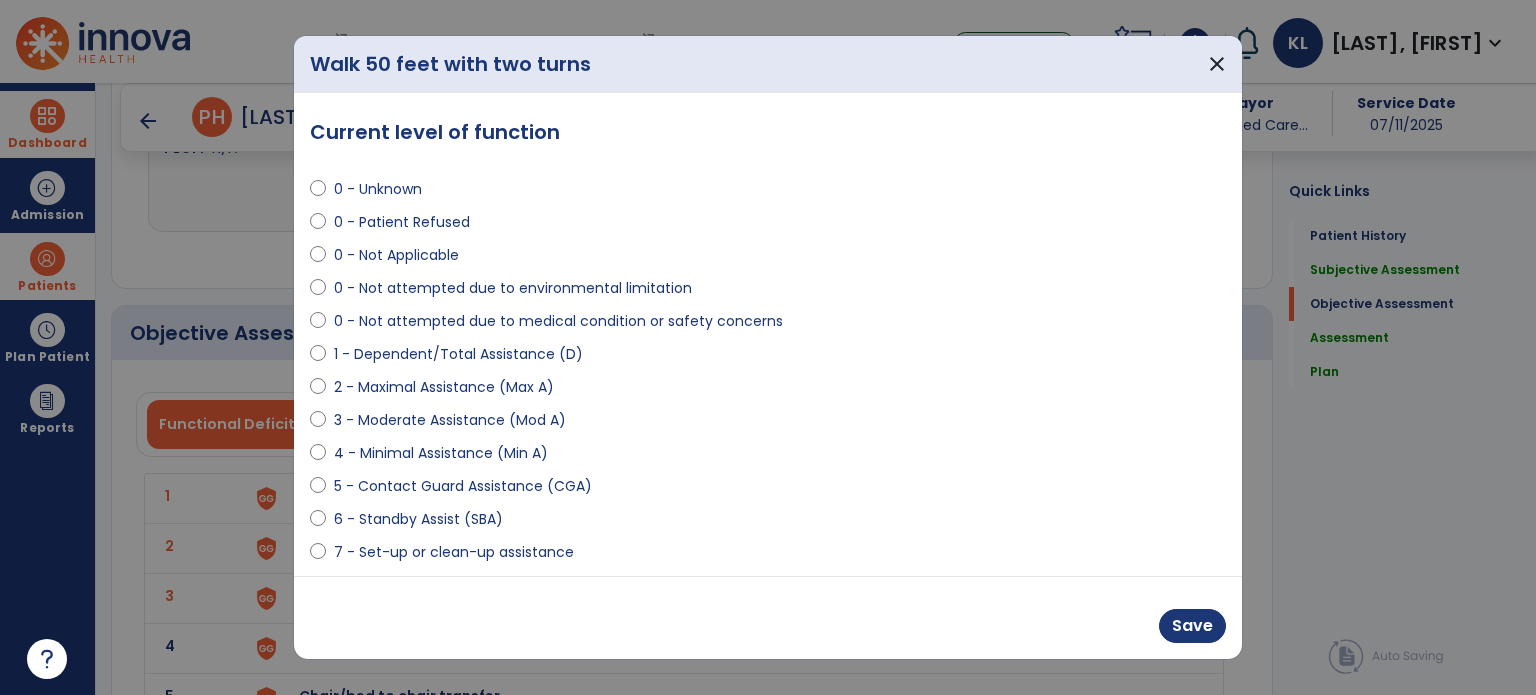 select on "**********" 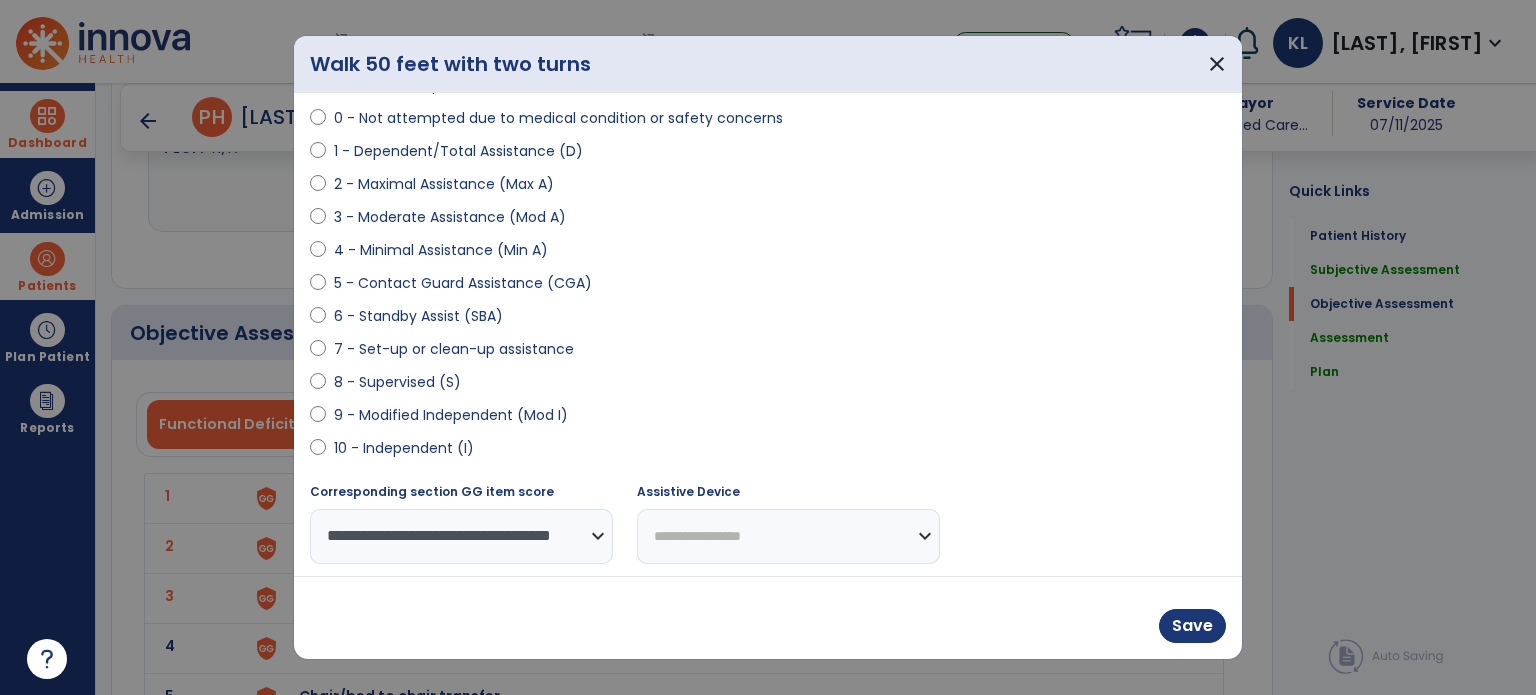 scroll, scrollTop: 205, scrollLeft: 0, axis: vertical 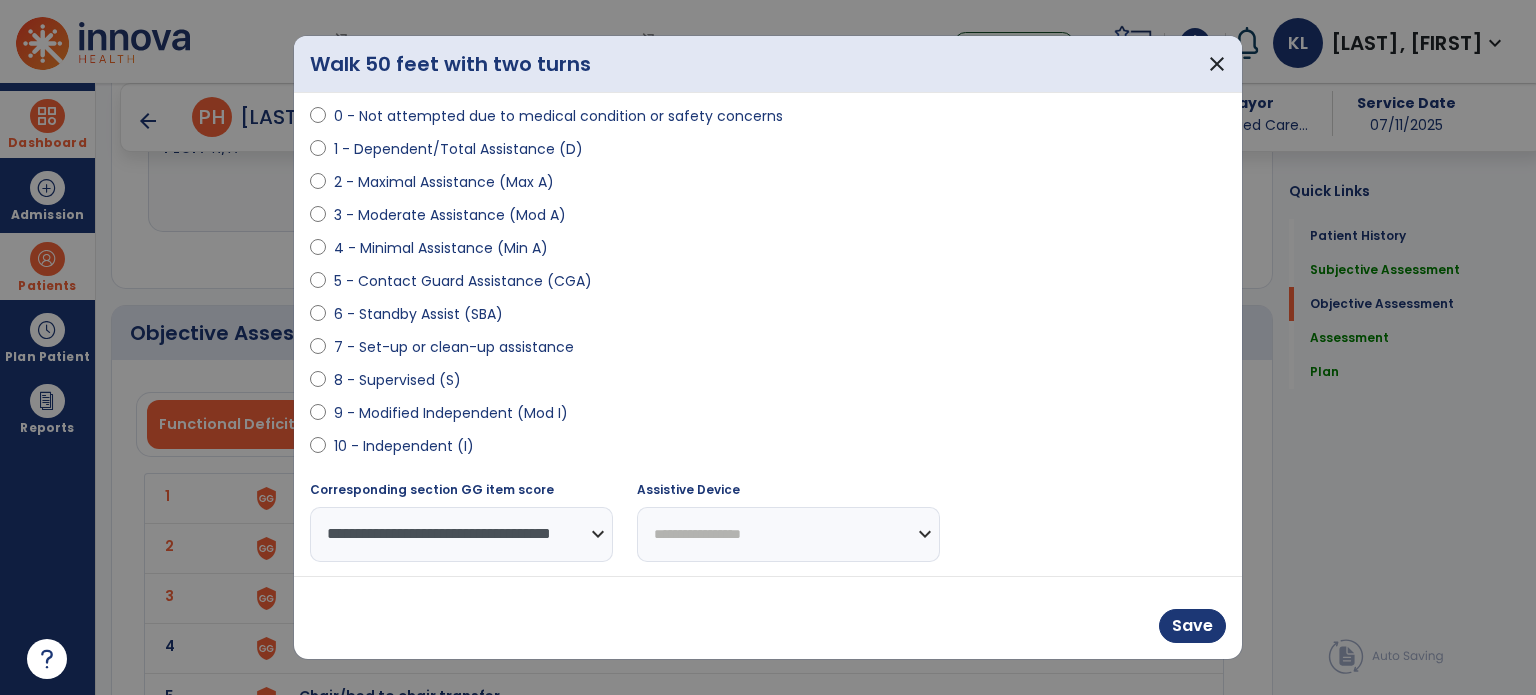 click on "**********" at bounding box center [788, 534] 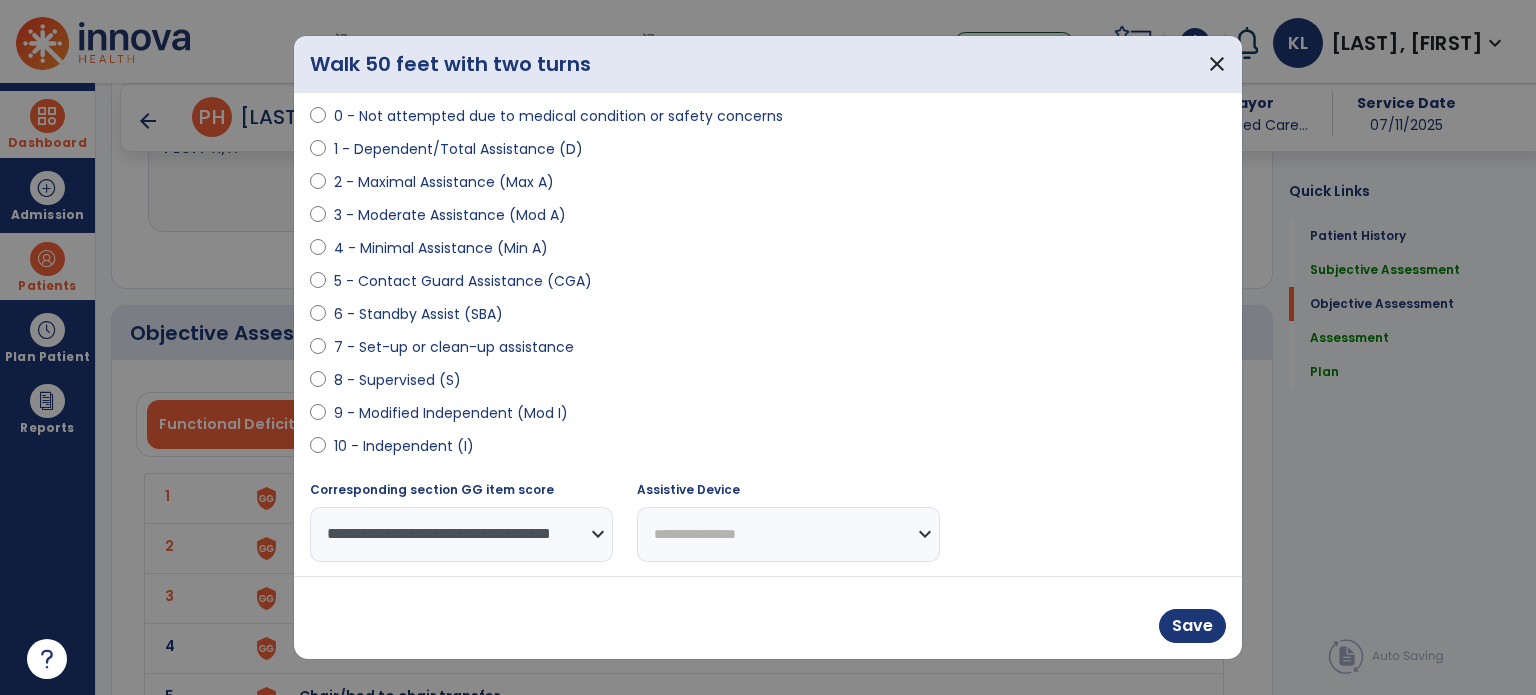 click on "**********" at bounding box center [788, 534] 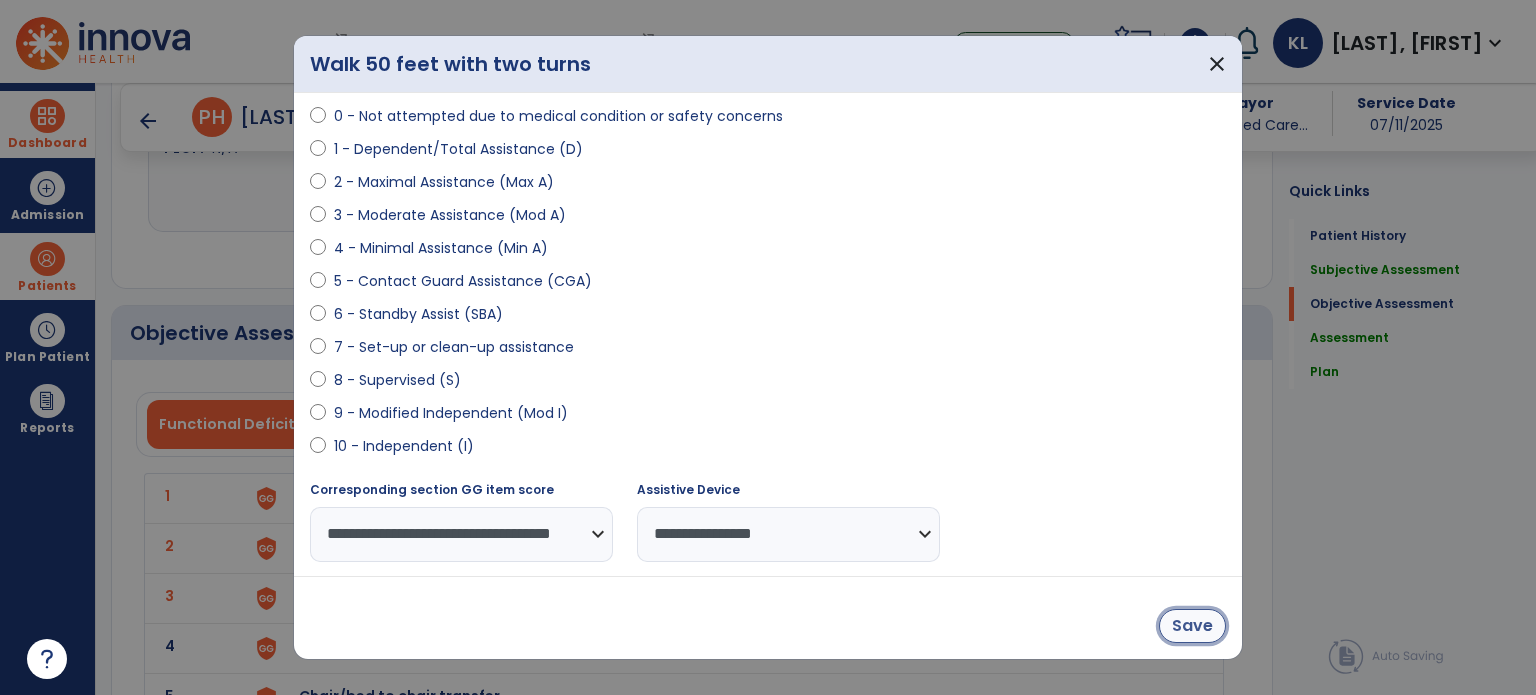 click on "Save" at bounding box center (1192, 626) 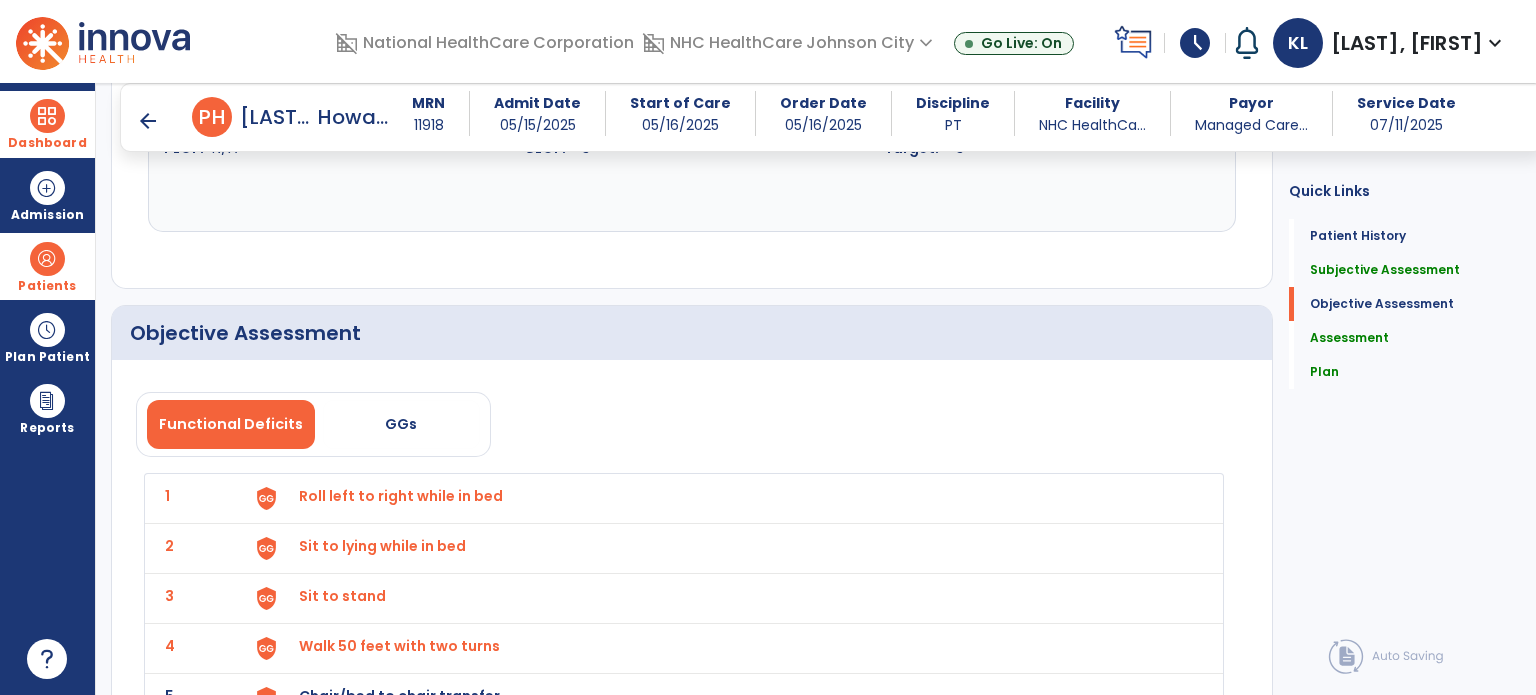 click on "Functional Deficits   GGs" 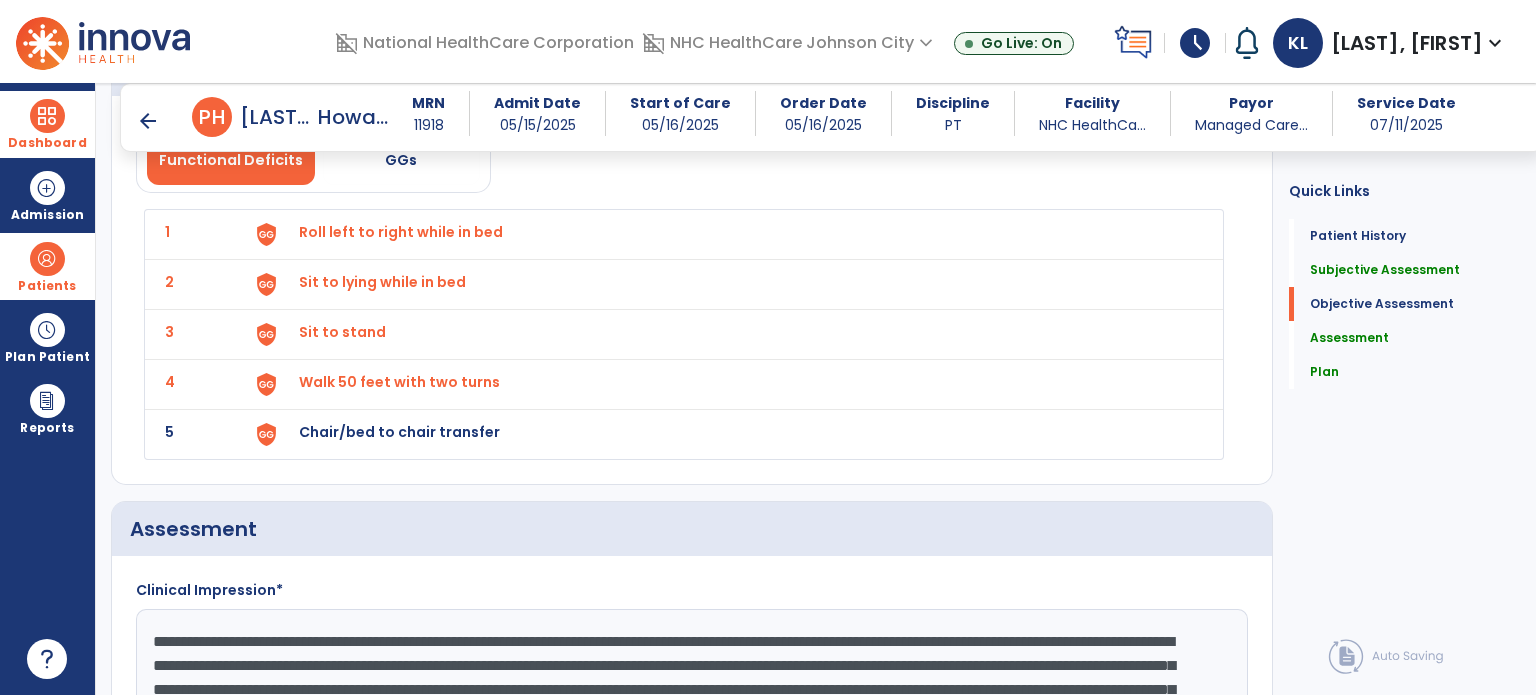 scroll, scrollTop: 1722, scrollLeft: 0, axis: vertical 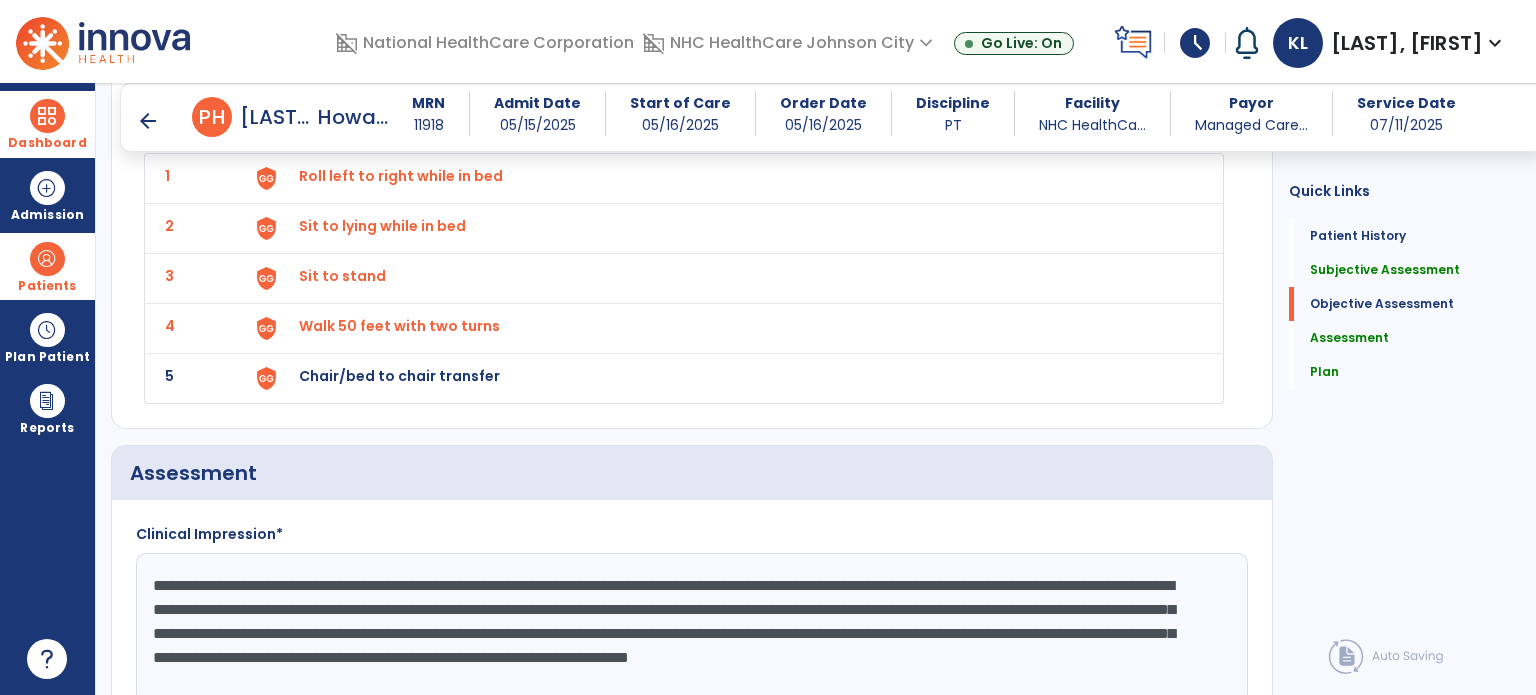 click on "Chair/bed to chair transfer" at bounding box center (401, 176) 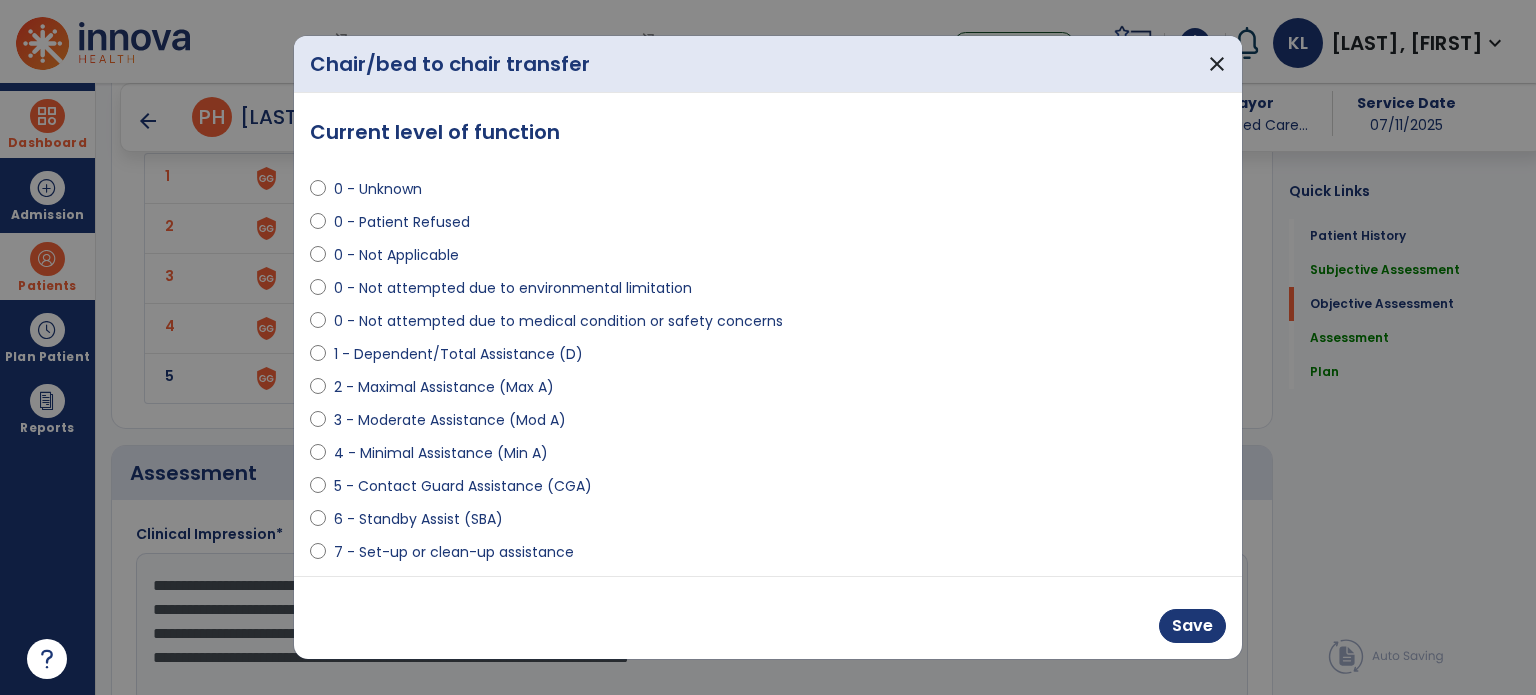 select on "**********" 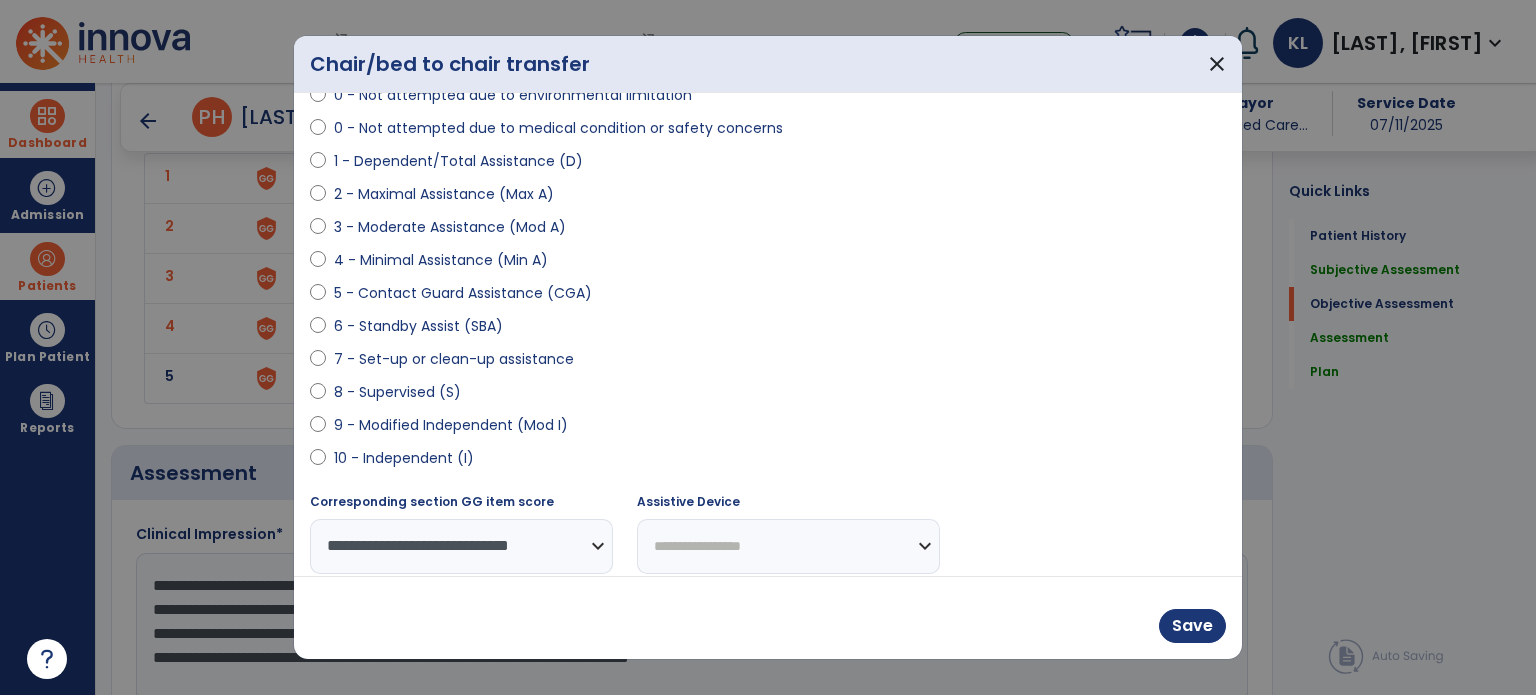 scroll, scrollTop: 205, scrollLeft: 0, axis: vertical 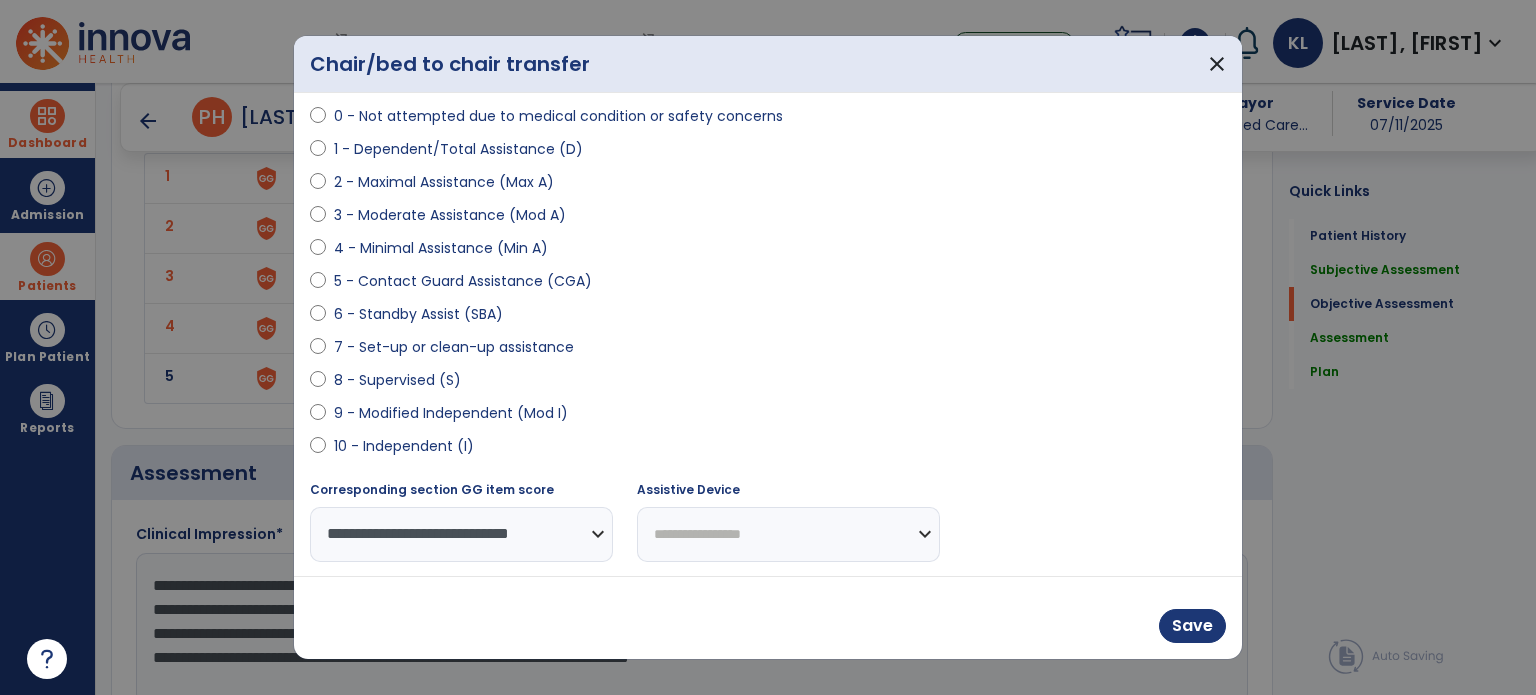 click on "**********" at bounding box center [788, 534] 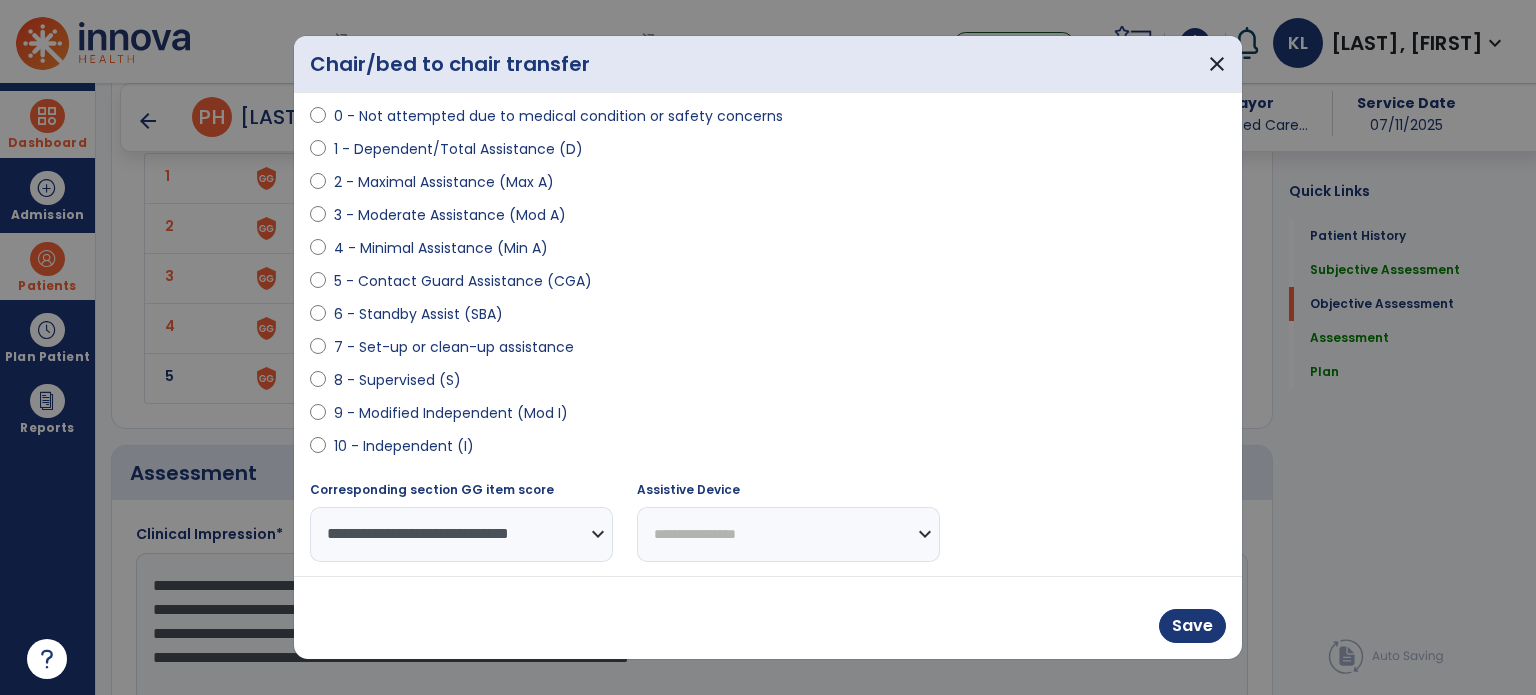 click on "**********" at bounding box center (788, 534) 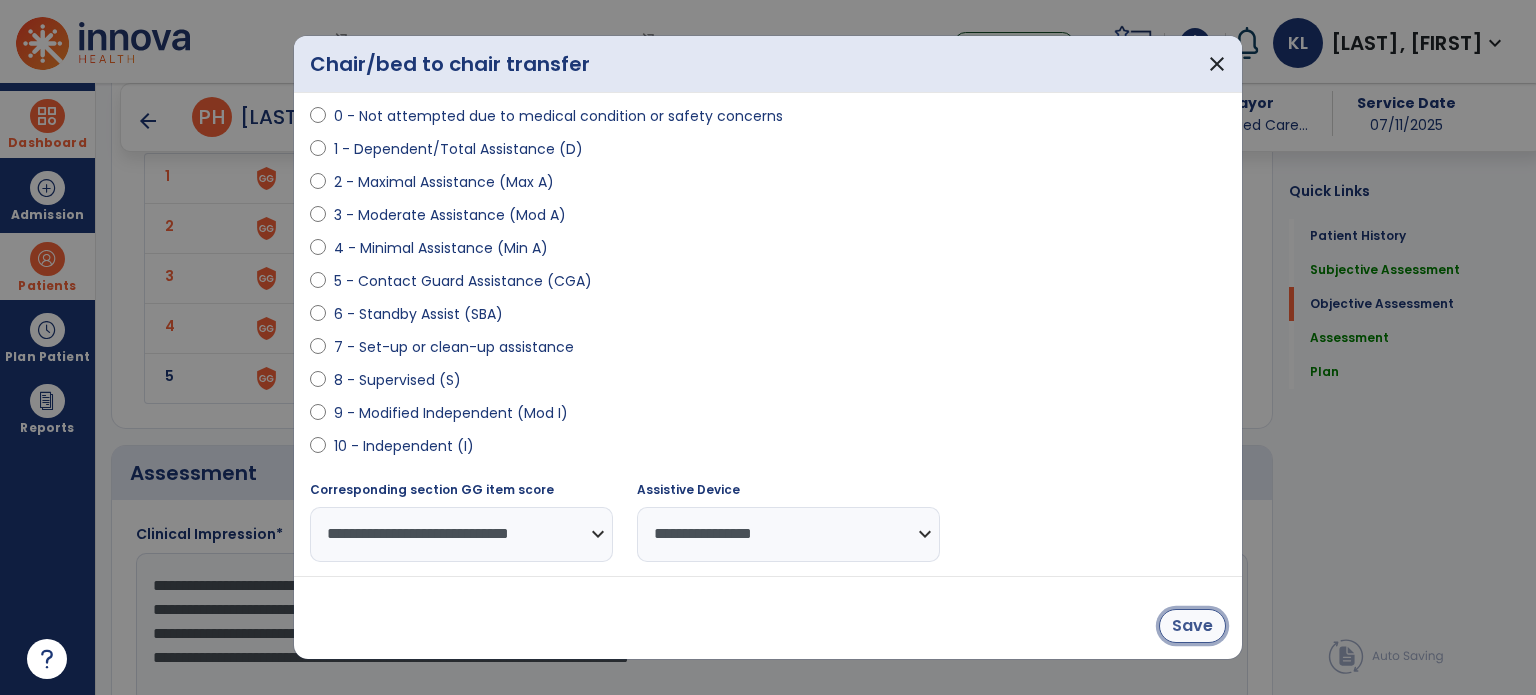 click on "Save" at bounding box center [1192, 626] 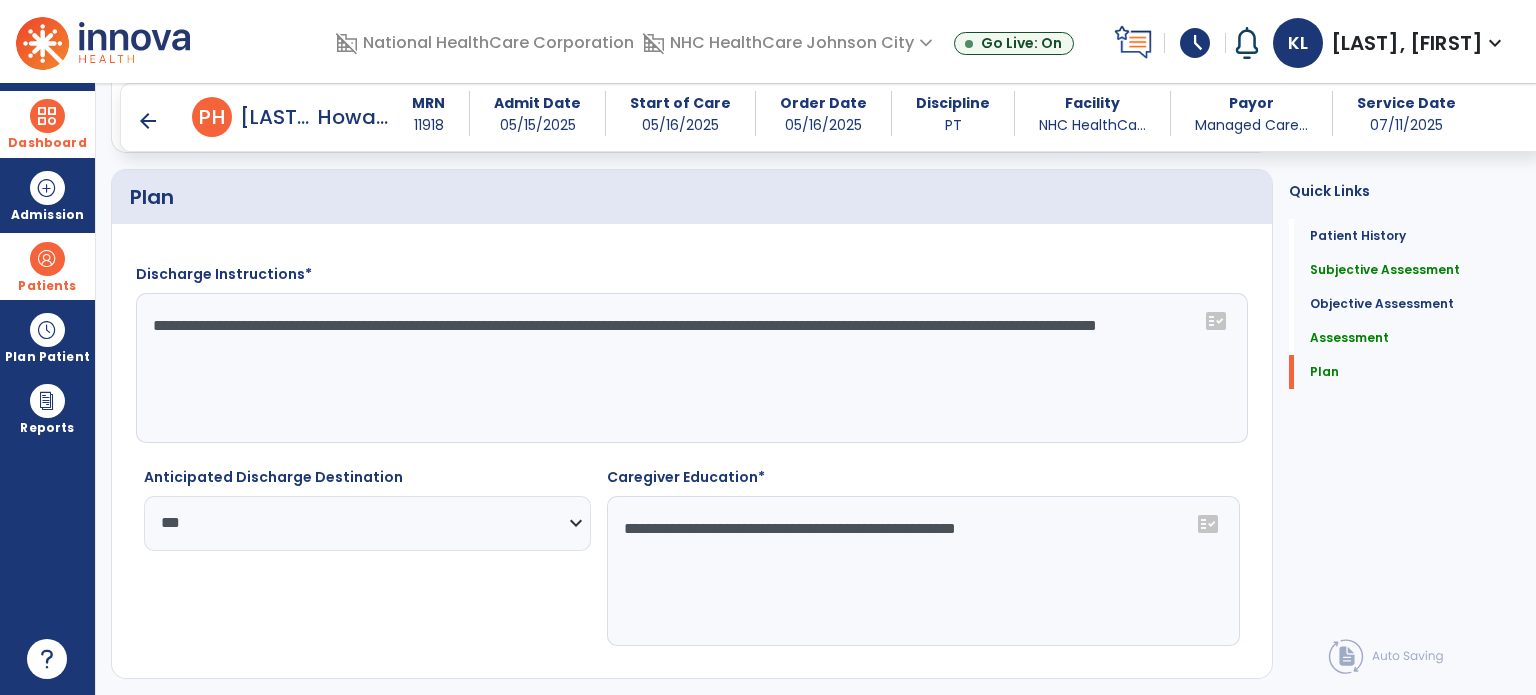 scroll, scrollTop: 2541, scrollLeft: 0, axis: vertical 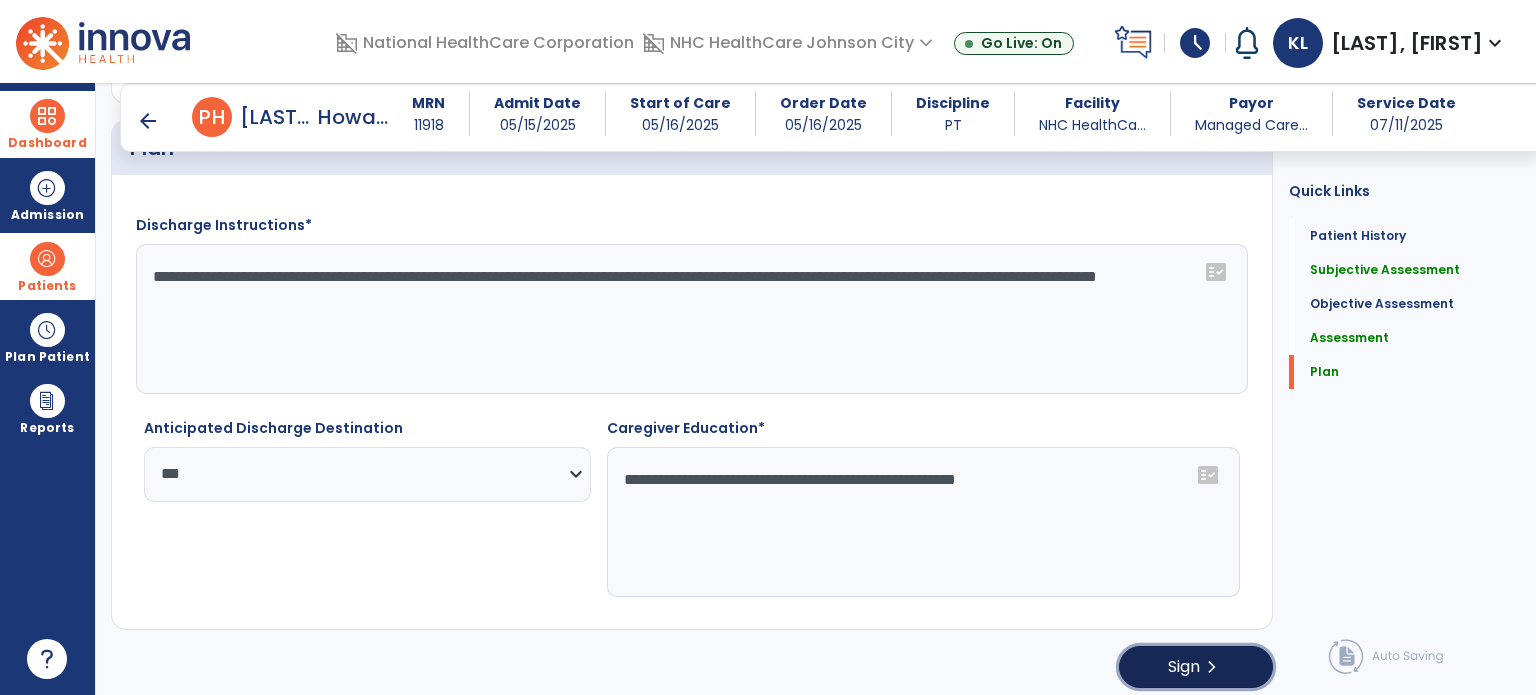 click on "Sign  chevron_right" 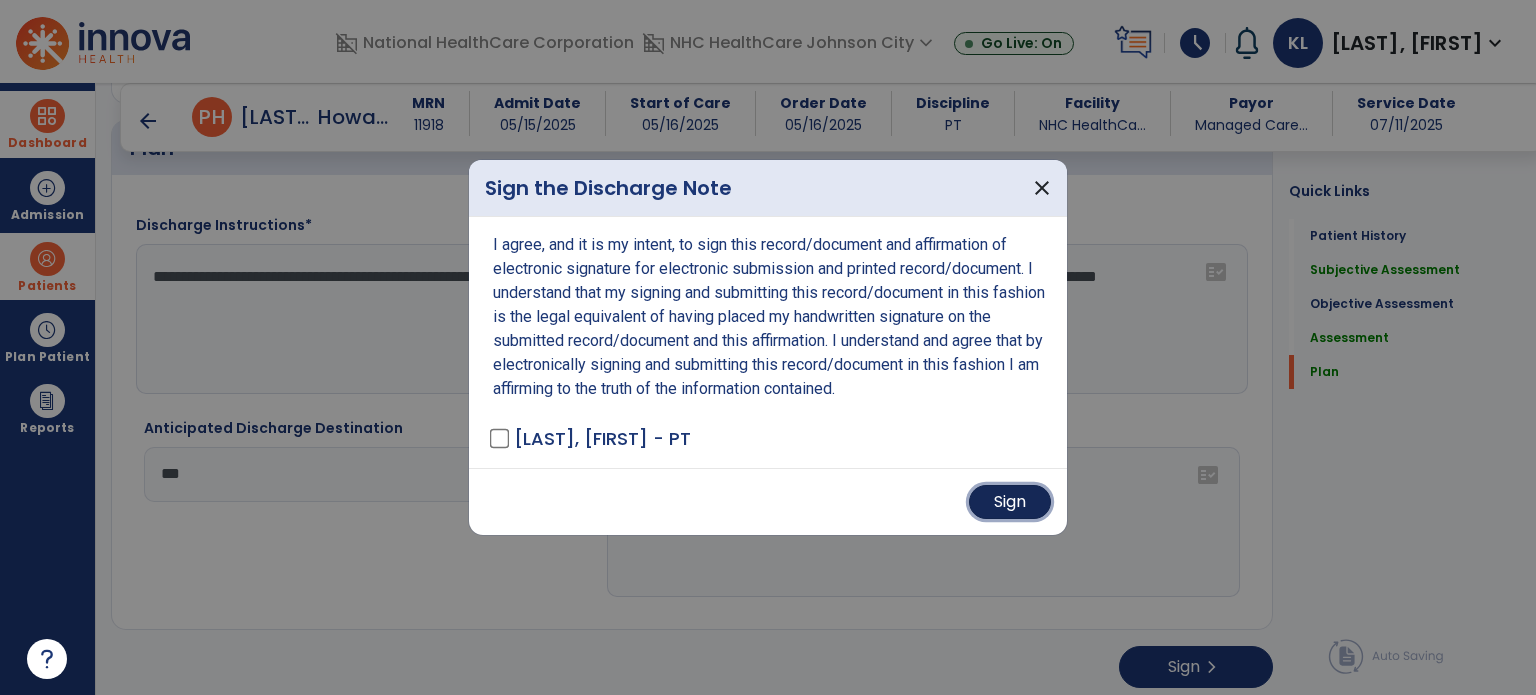 click on "Sign" at bounding box center (1010, 502) 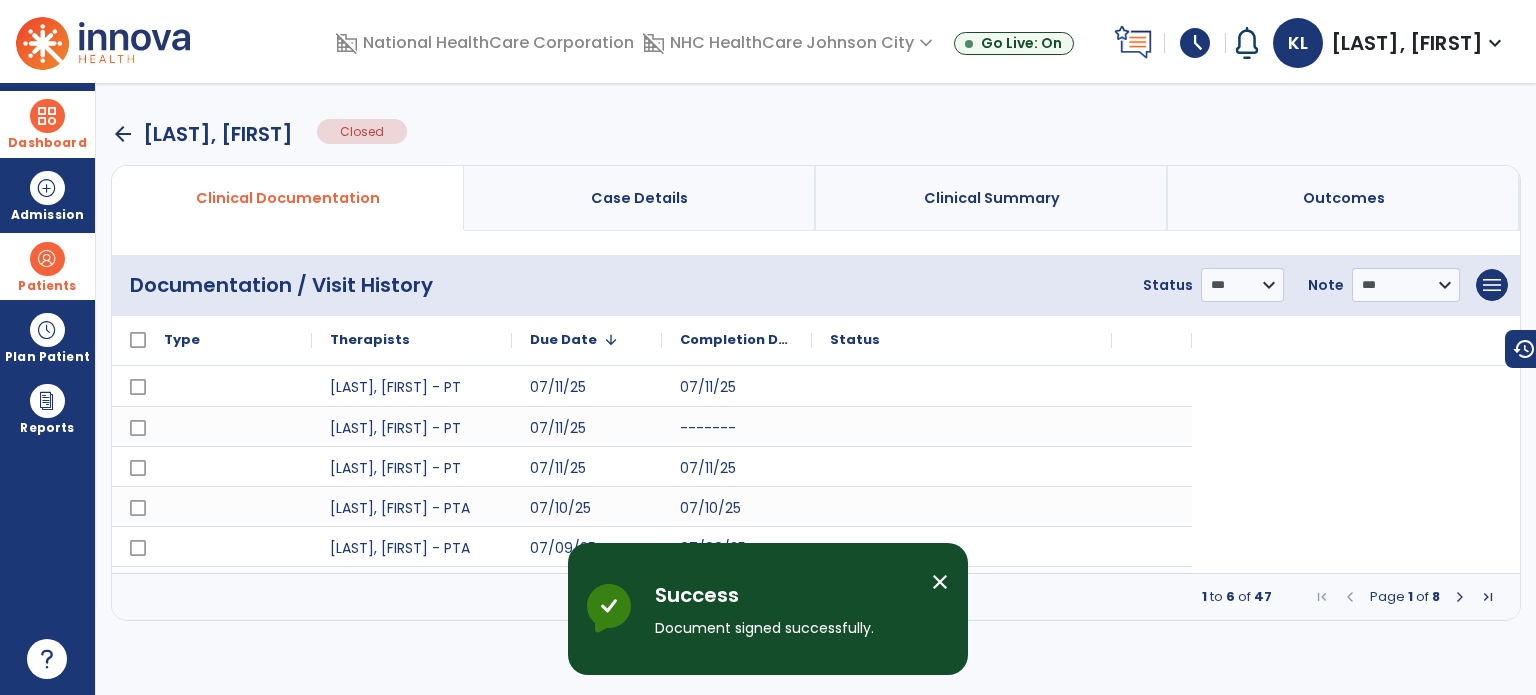 scroll, scrollTop: 0, scrollLeft: 0, axis: both 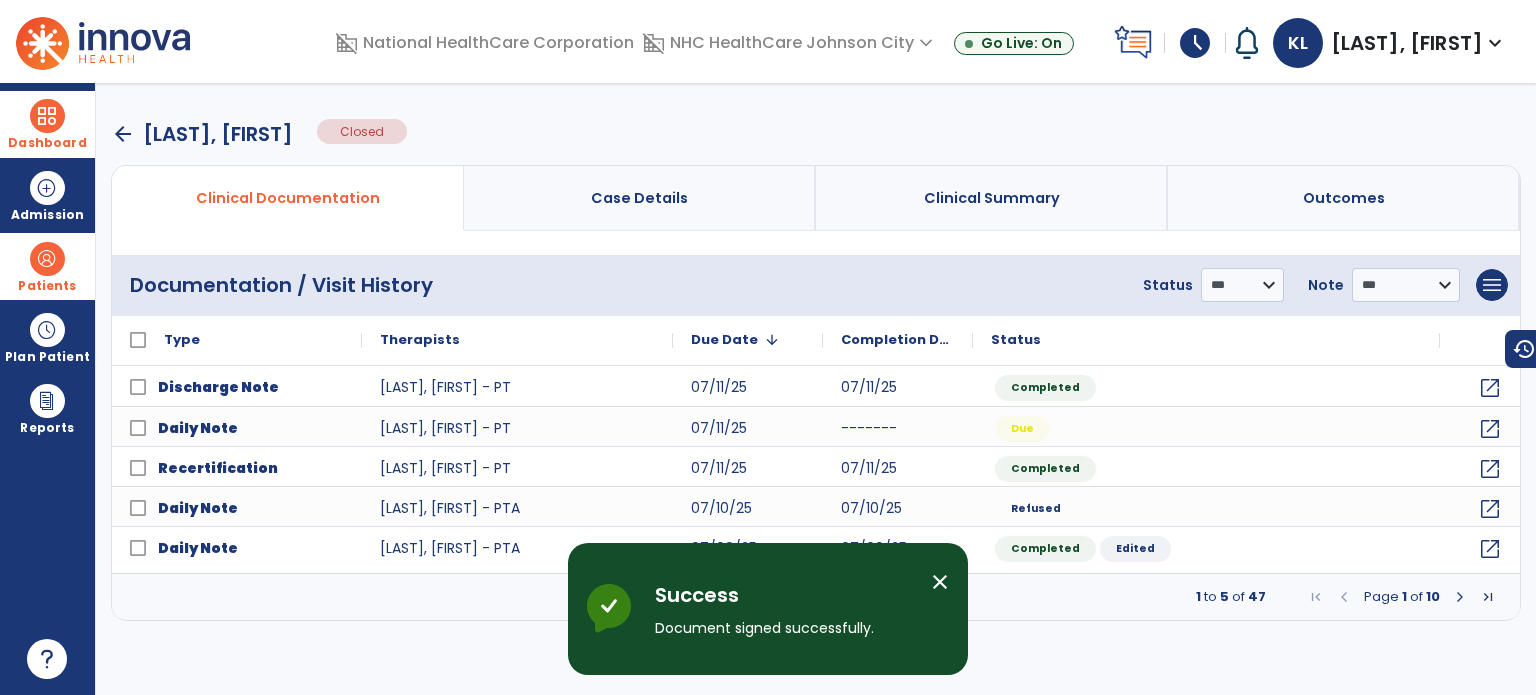 click on "arrow_back" at bounding box center [123, 134] 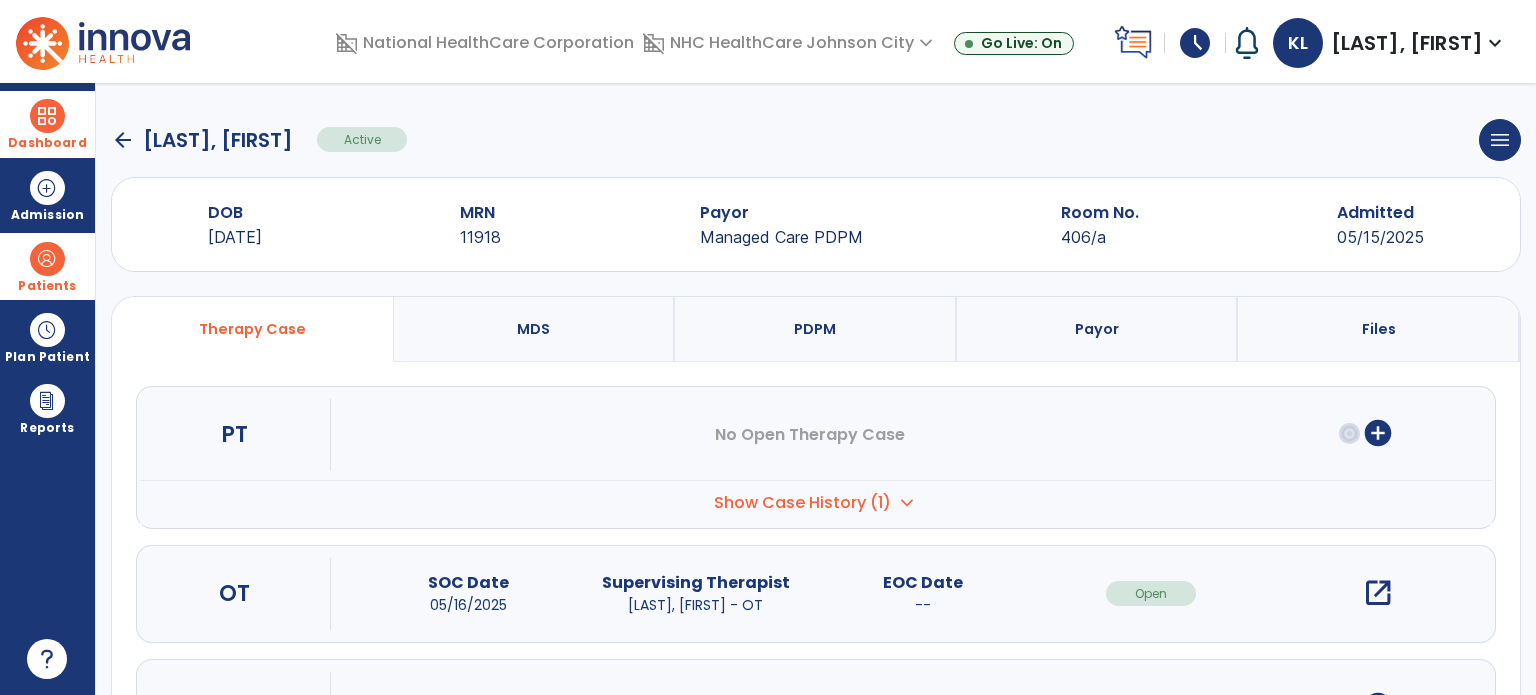 click on "Dashboard" at bounding box center [47, 143] 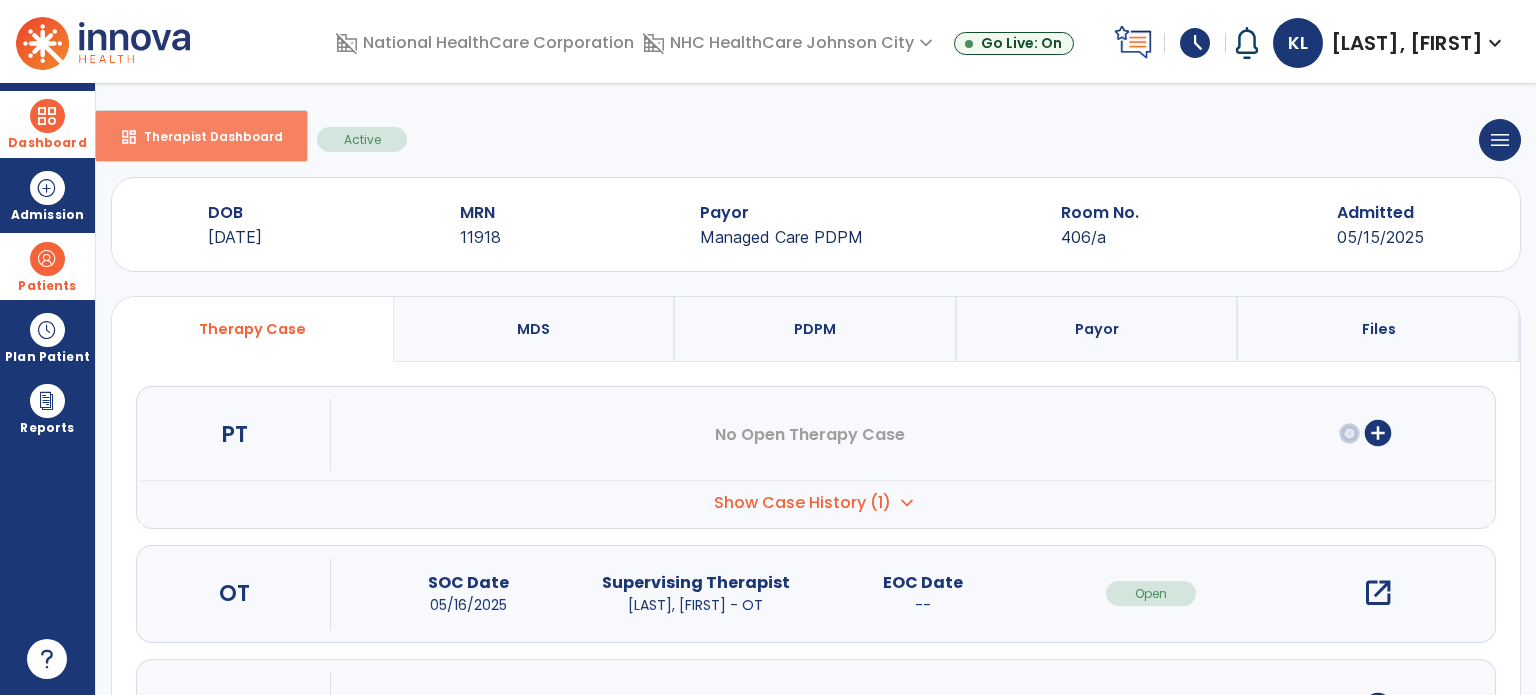 click on "dashboard  Therapist Dashboard" at bounding box center [201, 136] 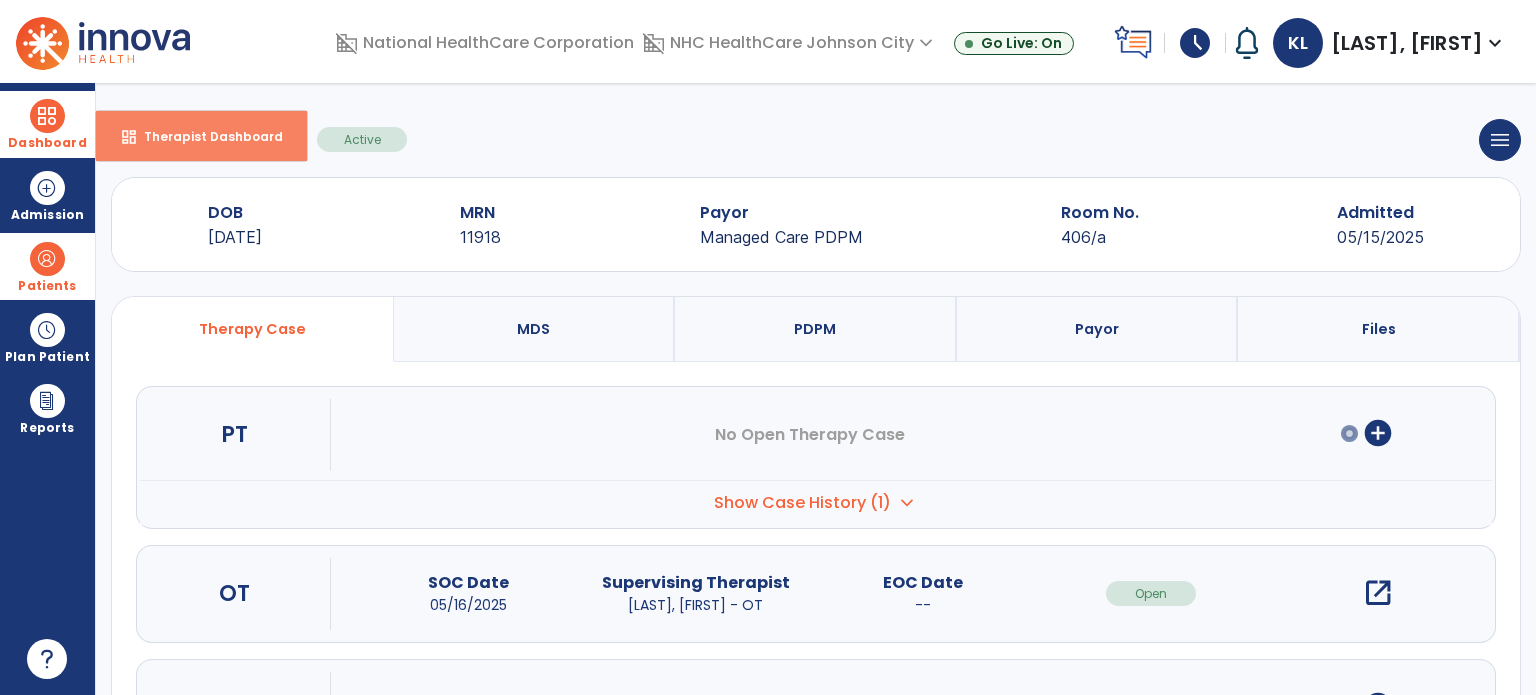 select on "****" 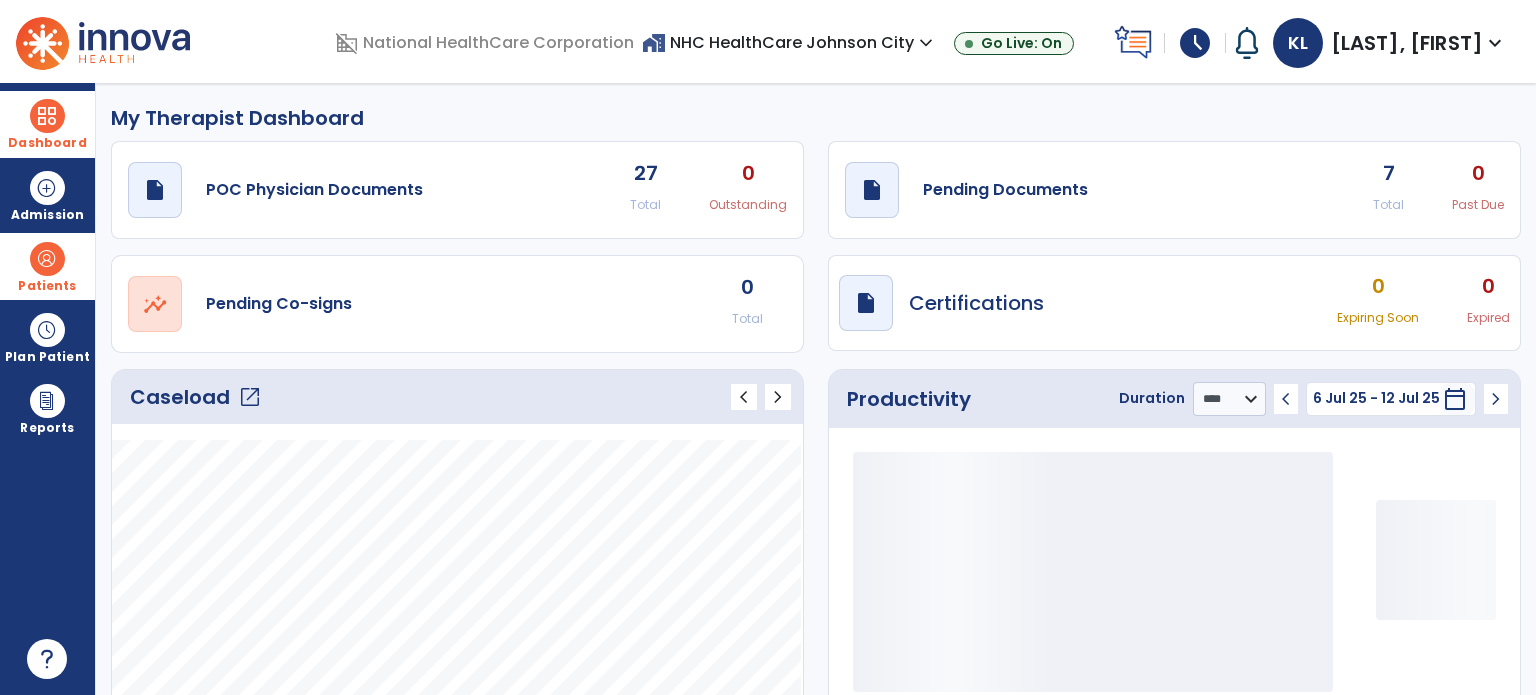 click on "Total" 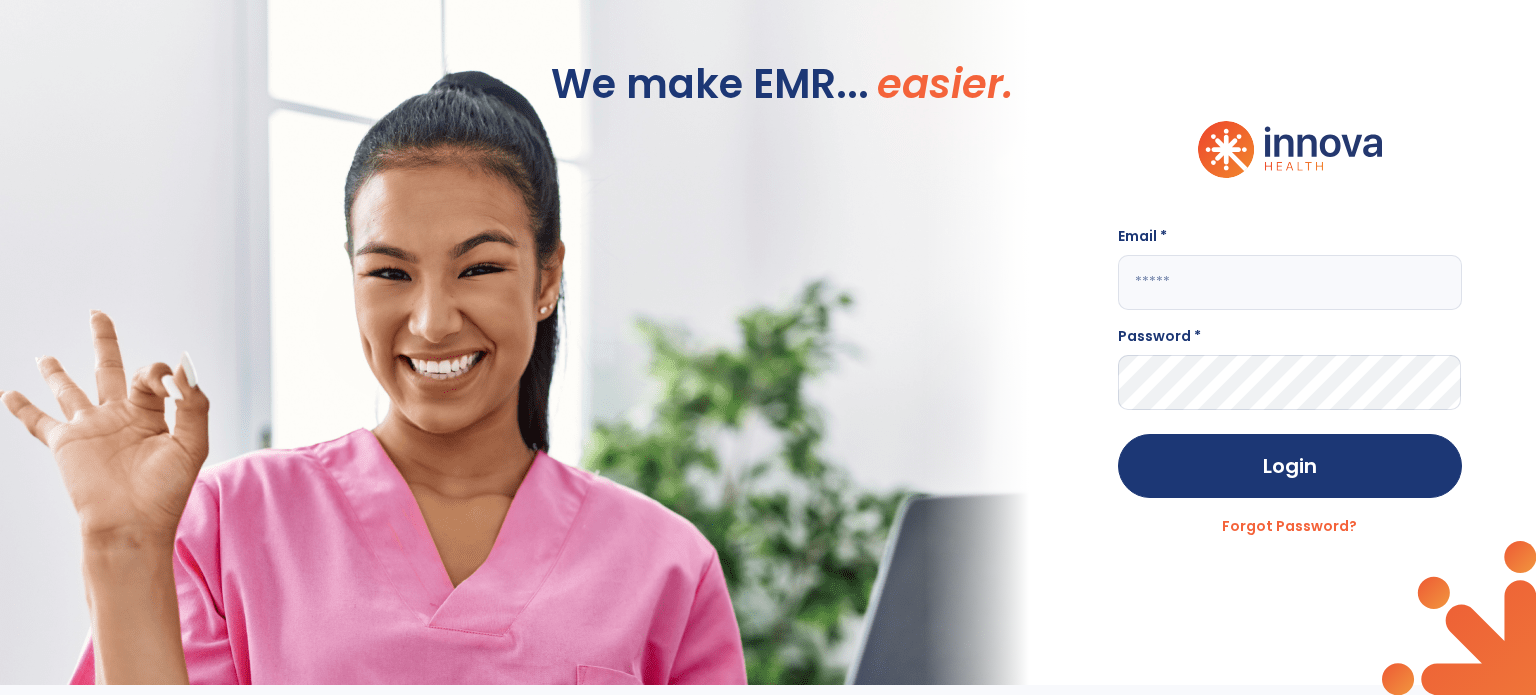 click 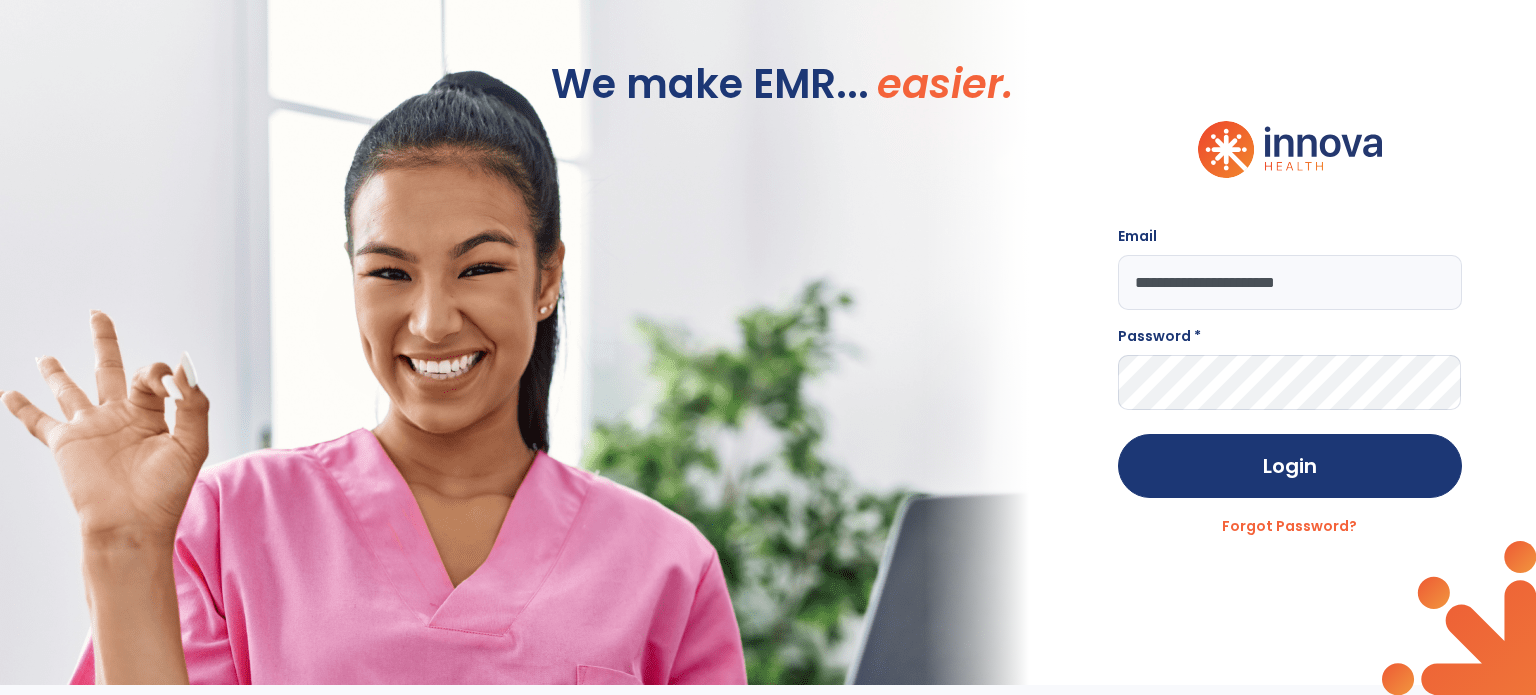type on "**********" 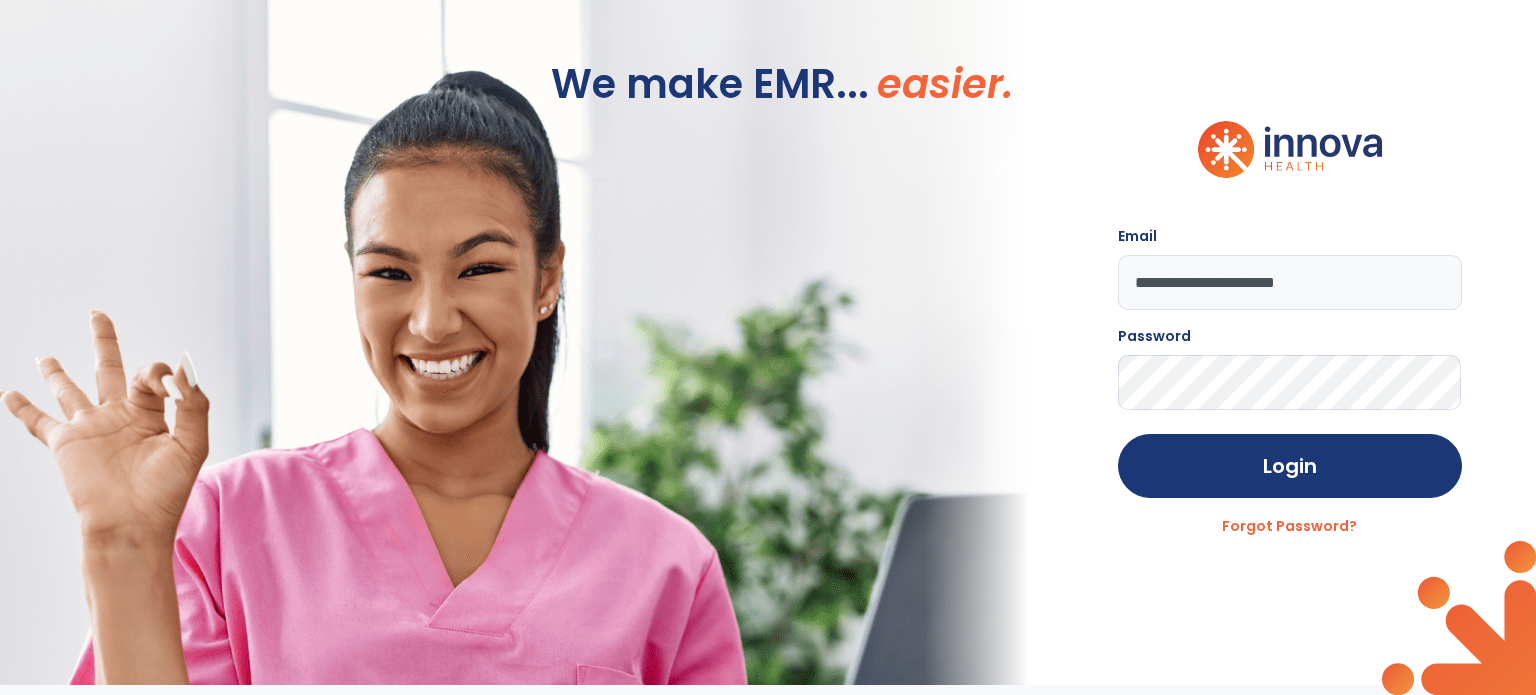 click on "Login" 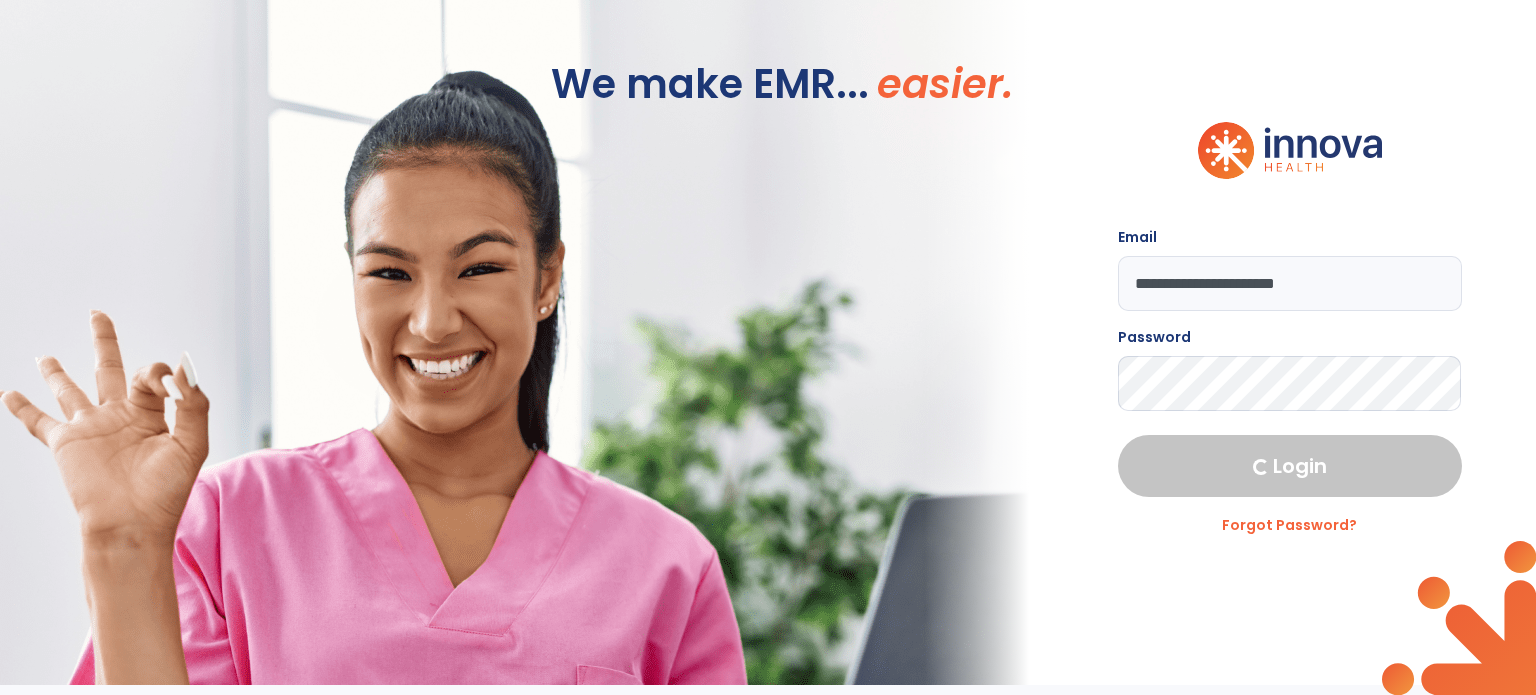 select on "****" 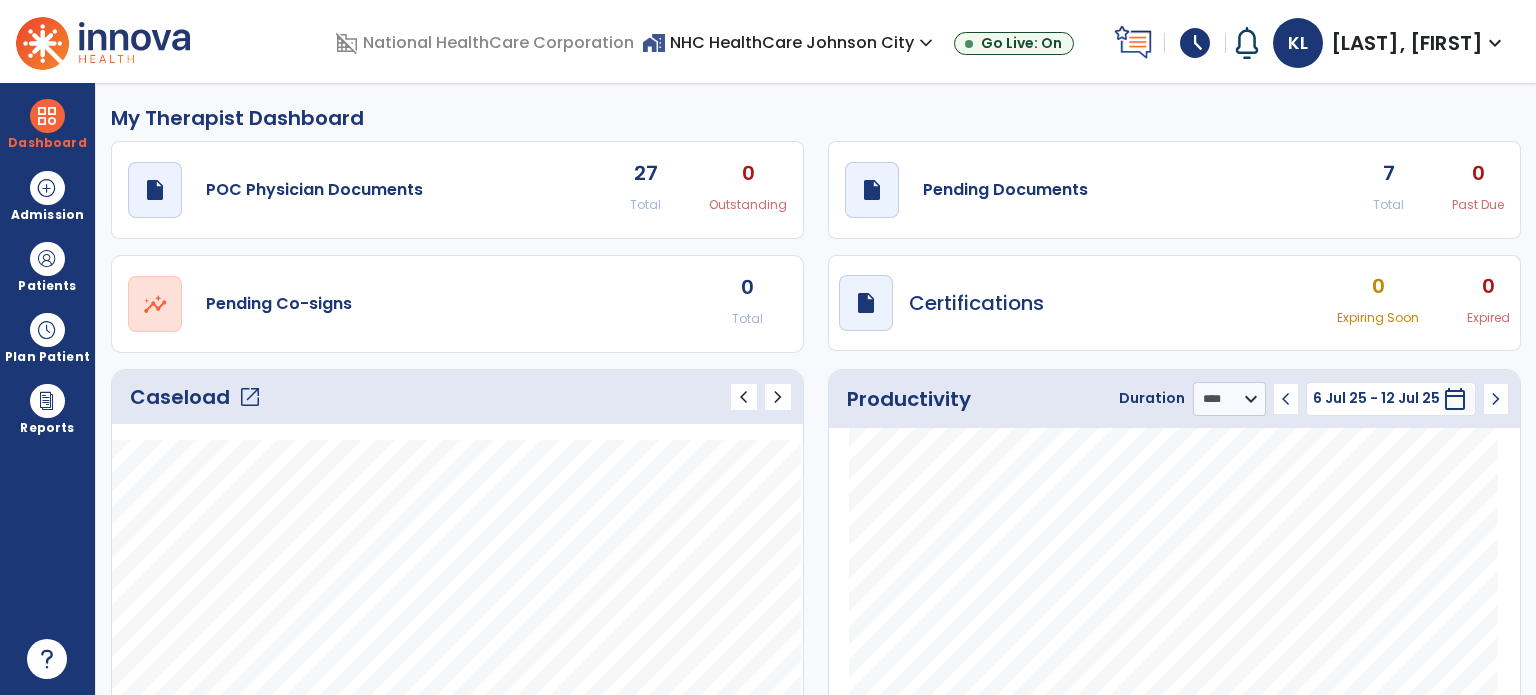 click on "7" 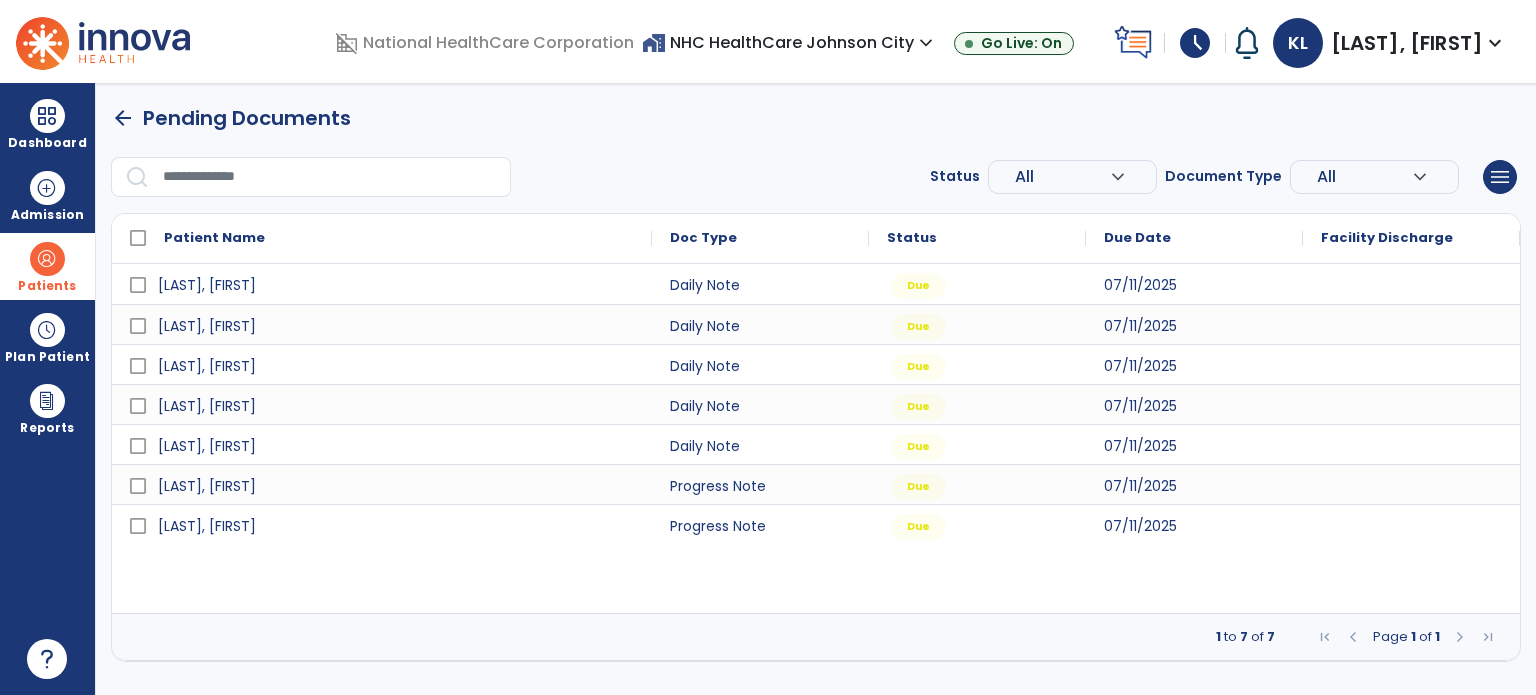 click at bounding box center (47, 259) 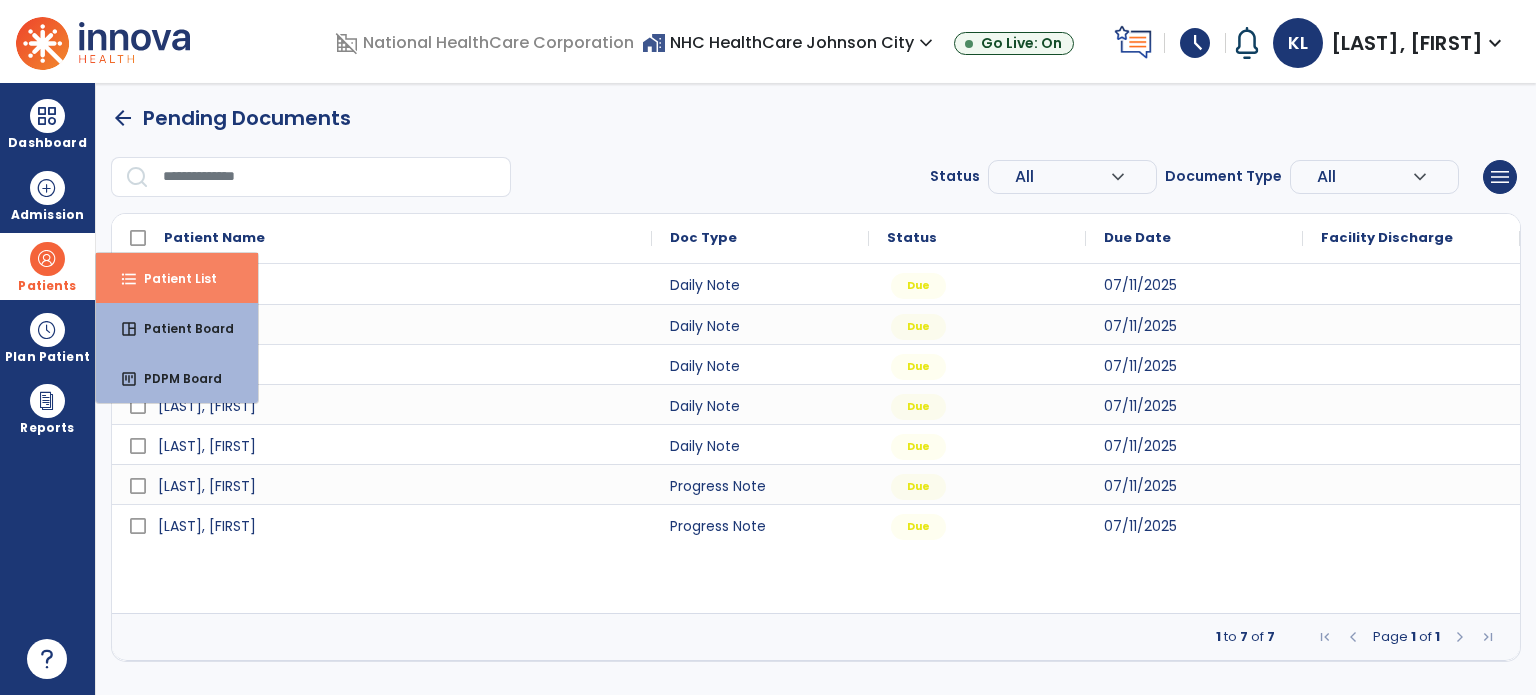 click on "Patient List" at bounding box center (172, 278) 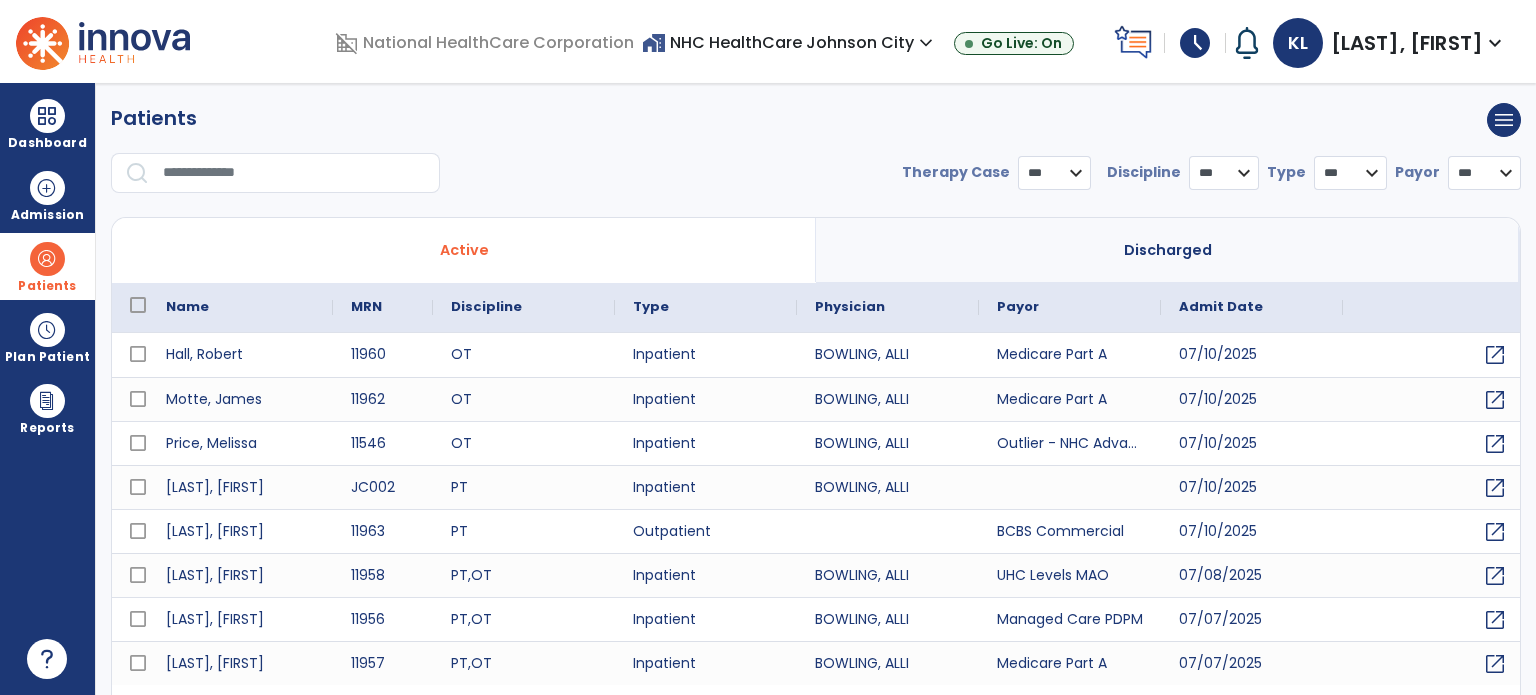 select on "***" 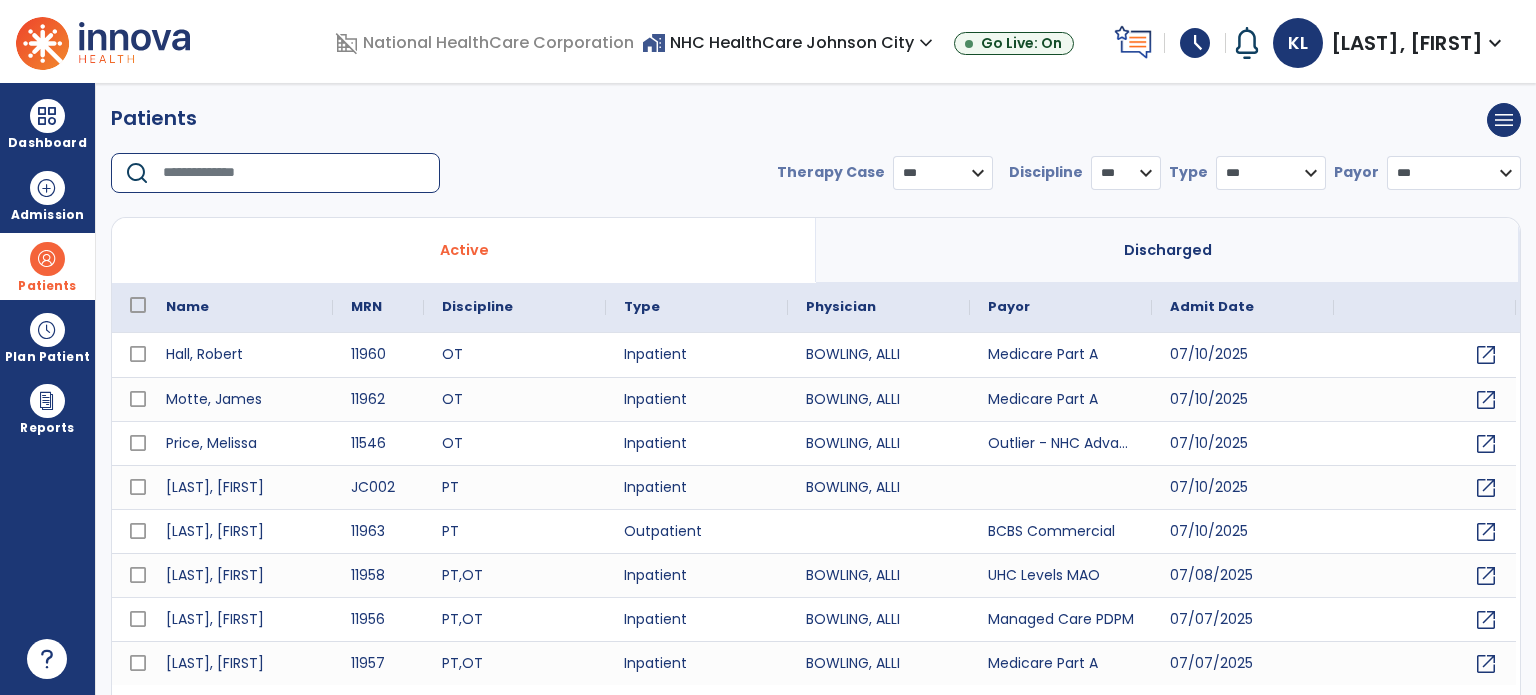 click at bounding box center (294, 173) 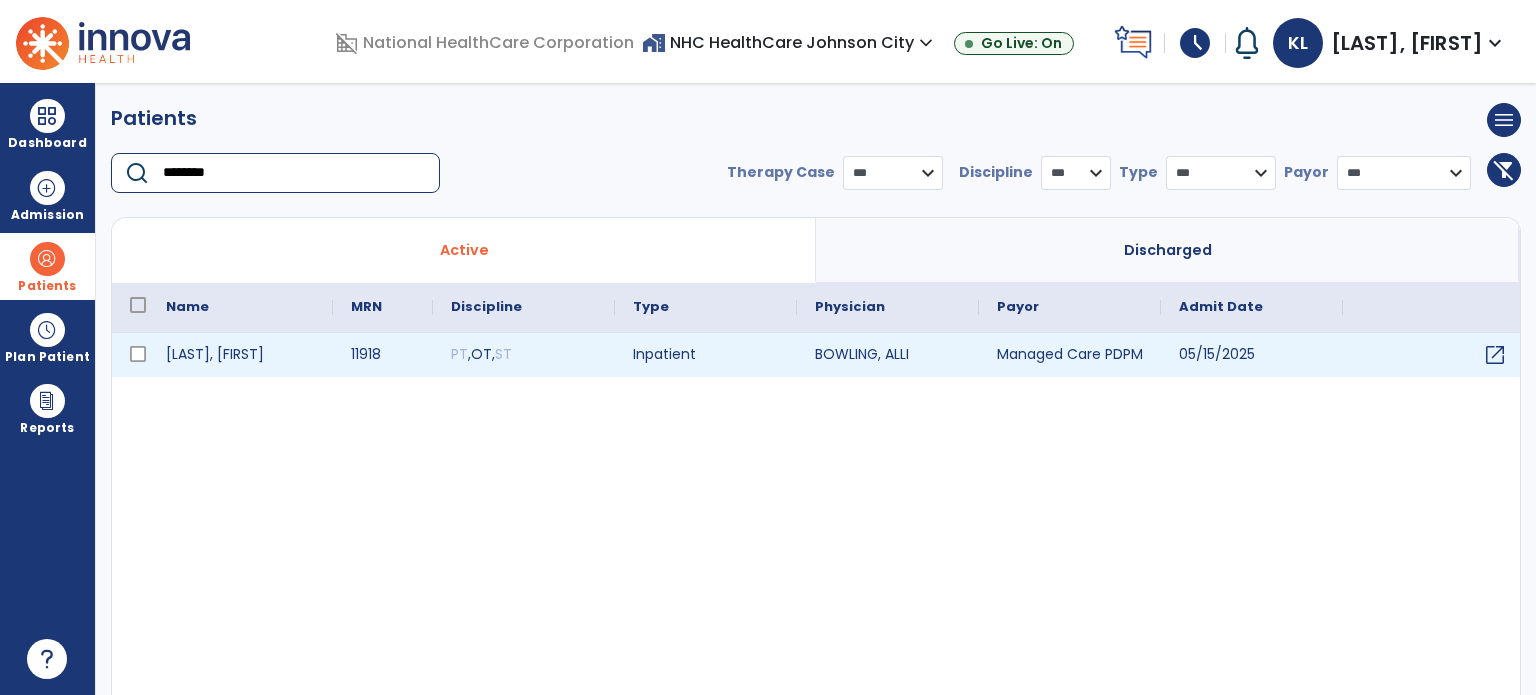 type on "********" 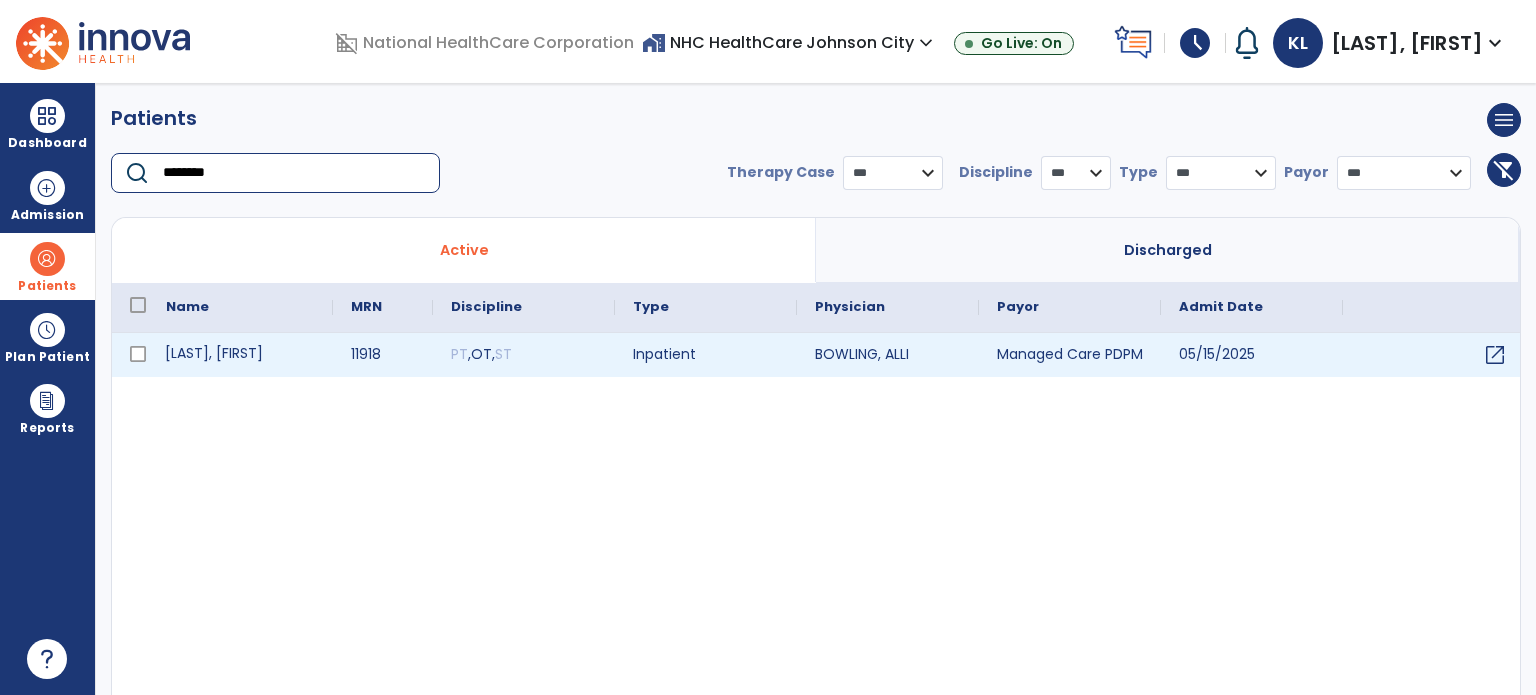 click on "[LAST], [FIRST]" at bounding box center [240, 355] 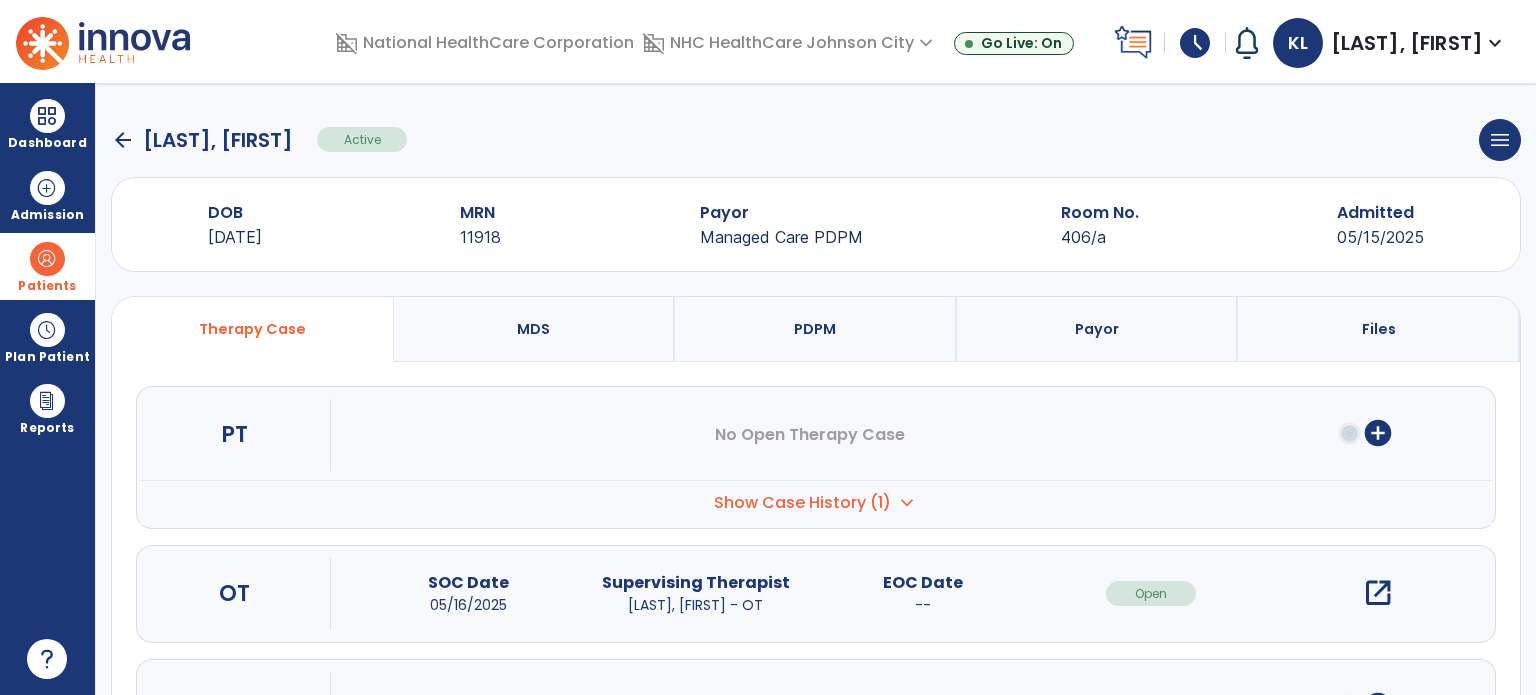 click on "expand_more" at bounding box center [907, 503] 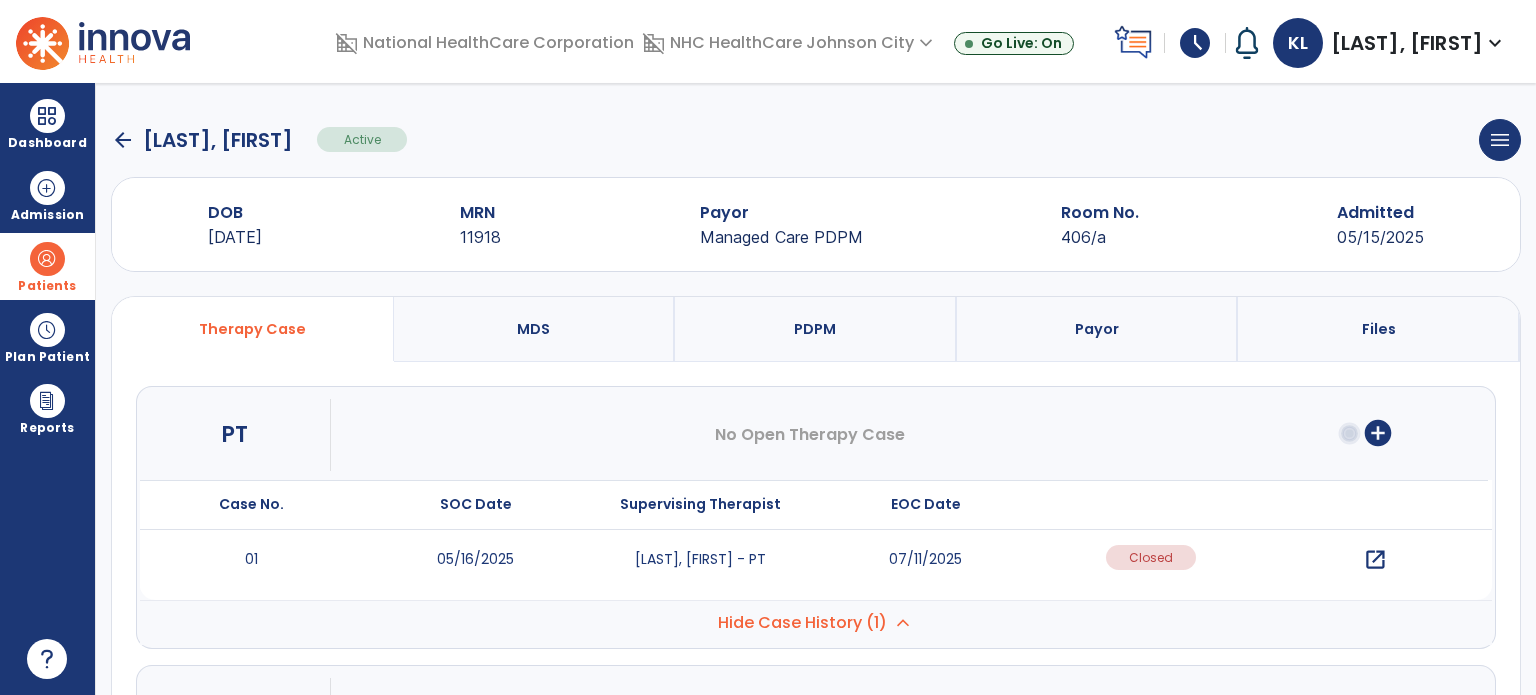 click on "open_in_new" at bounding box center [1375, 560] 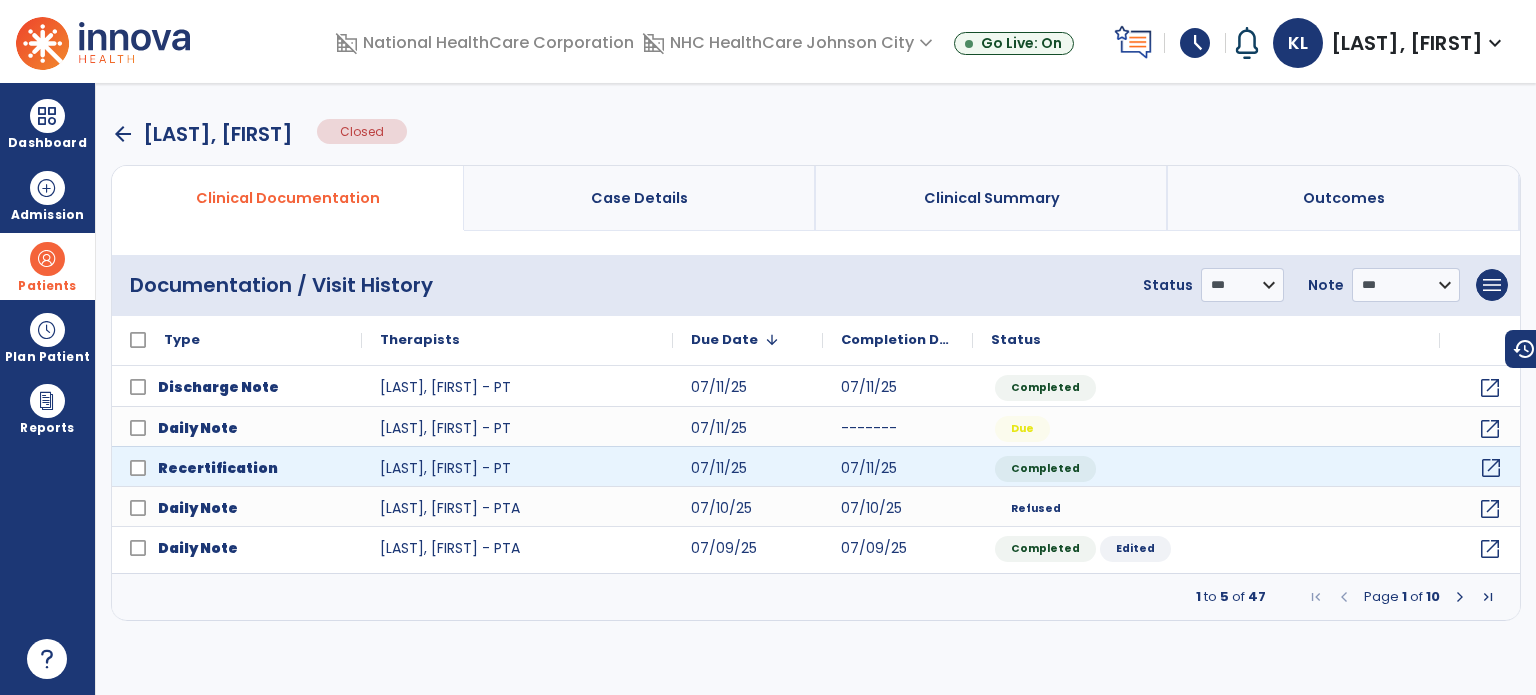 click on "open_in_new" 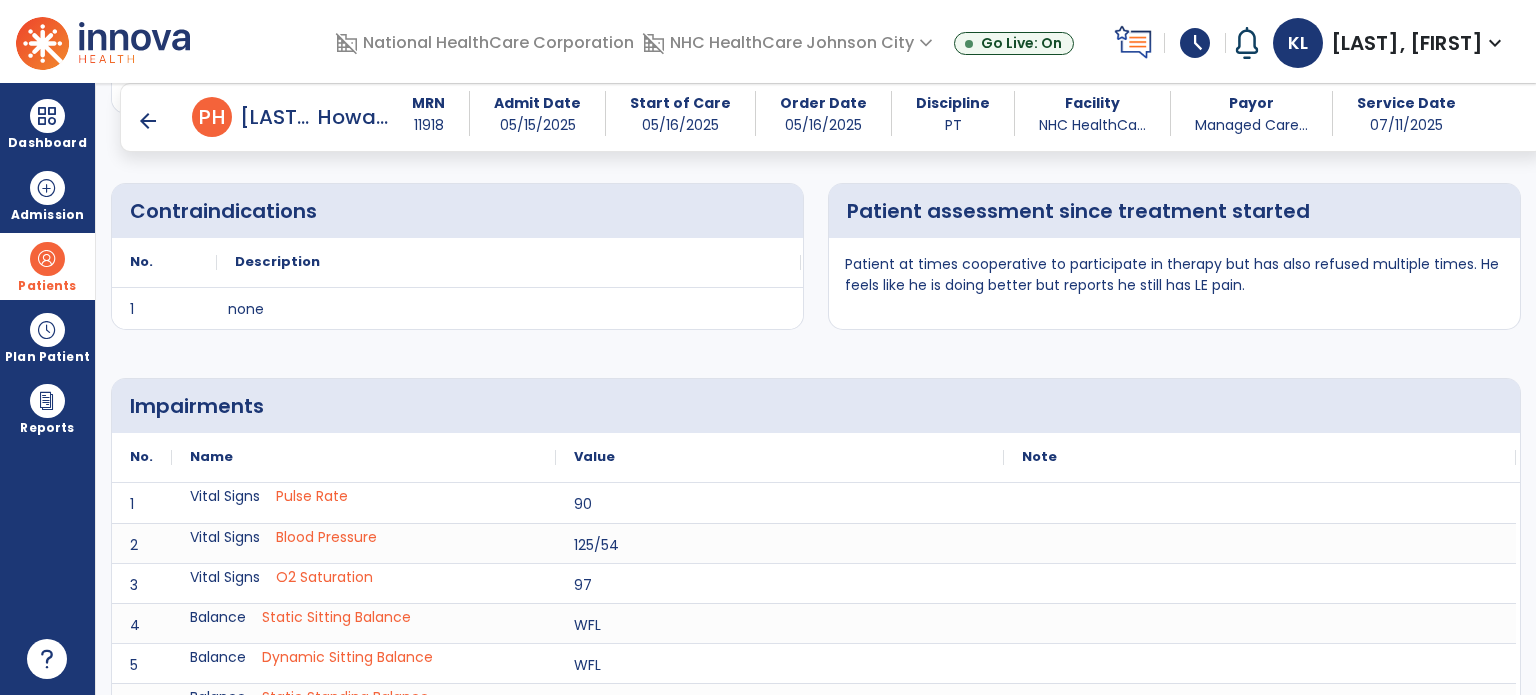 scroll, scrollTop: 136, scrollLeft: 0, axis: vertical 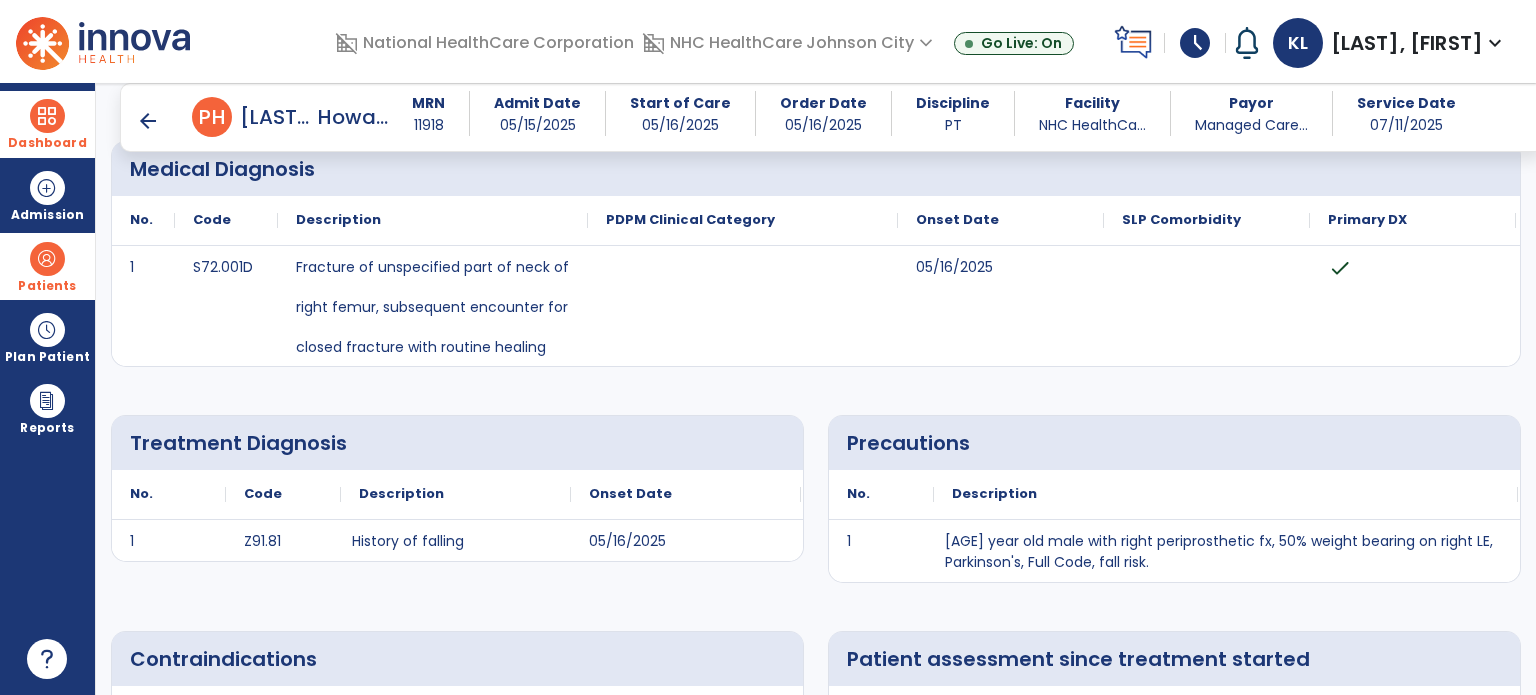 click on "Dashboard" at bounding box center (47, 143) 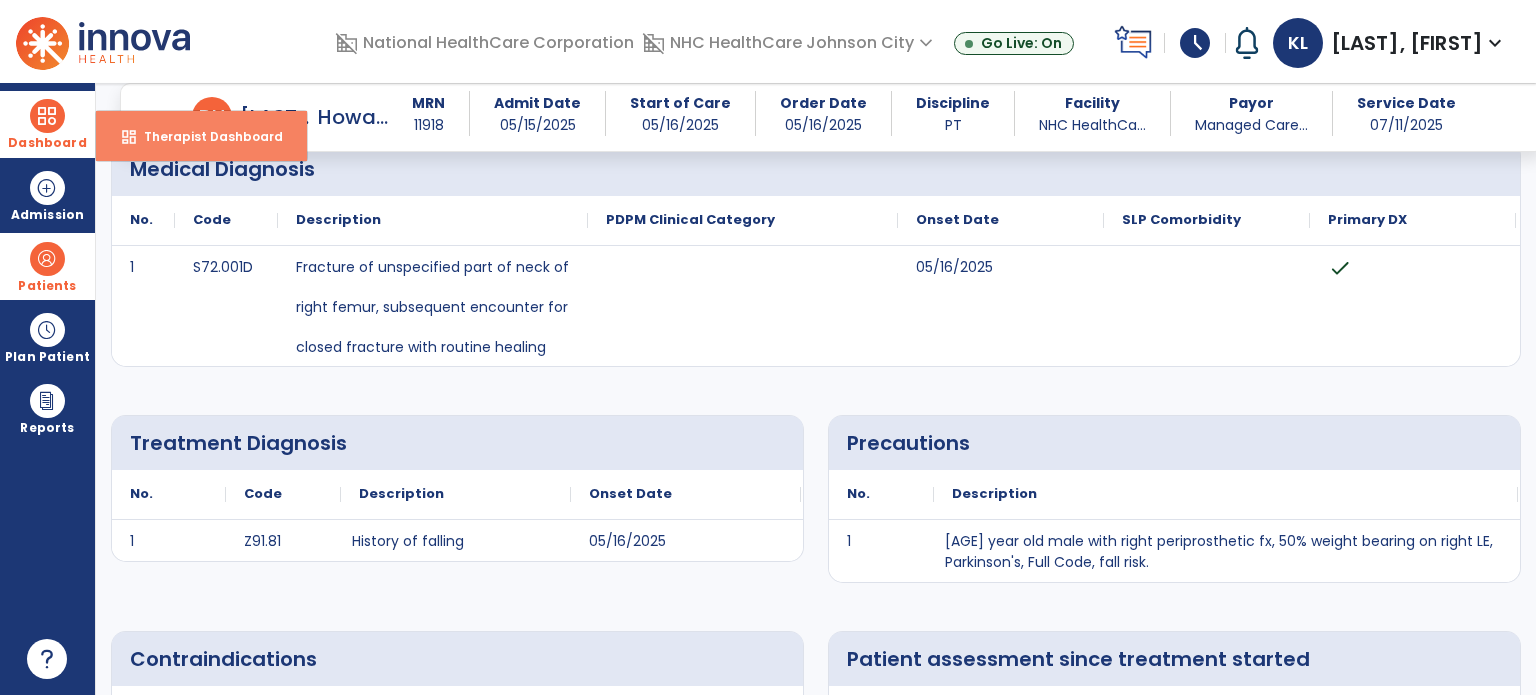 click on "dashboard  Therapist Dashboard" at bounding box center (201, 136) 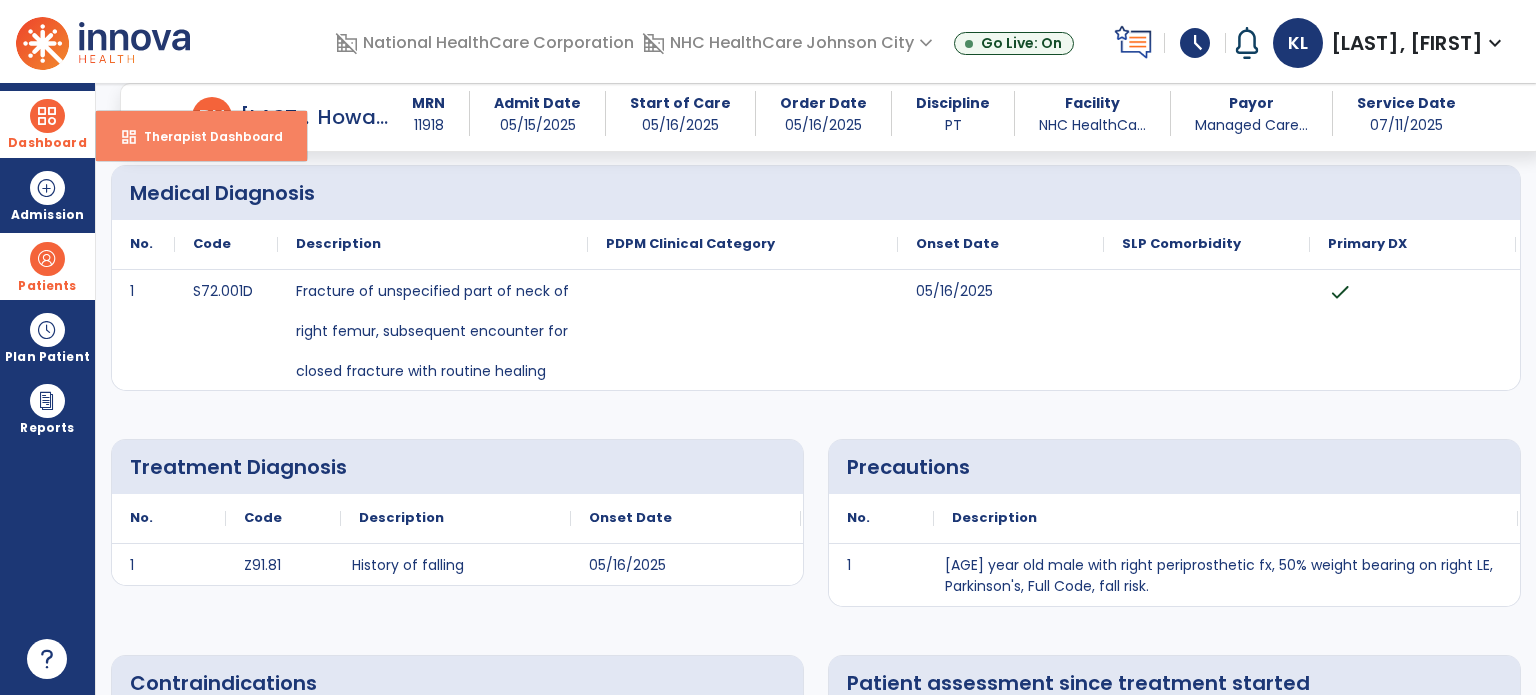 select on "****" 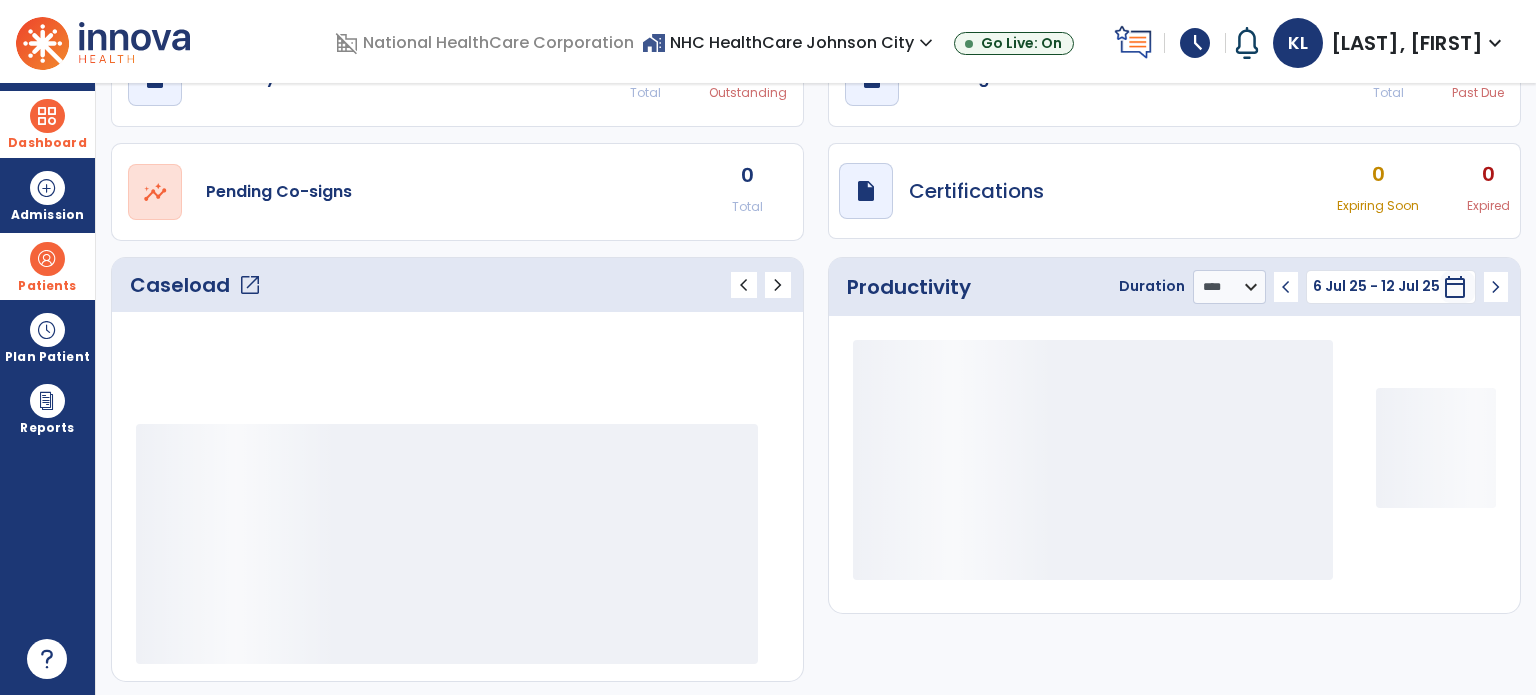 scroll, scrollTop: 52, scrollLeft: 0, axis: vertical 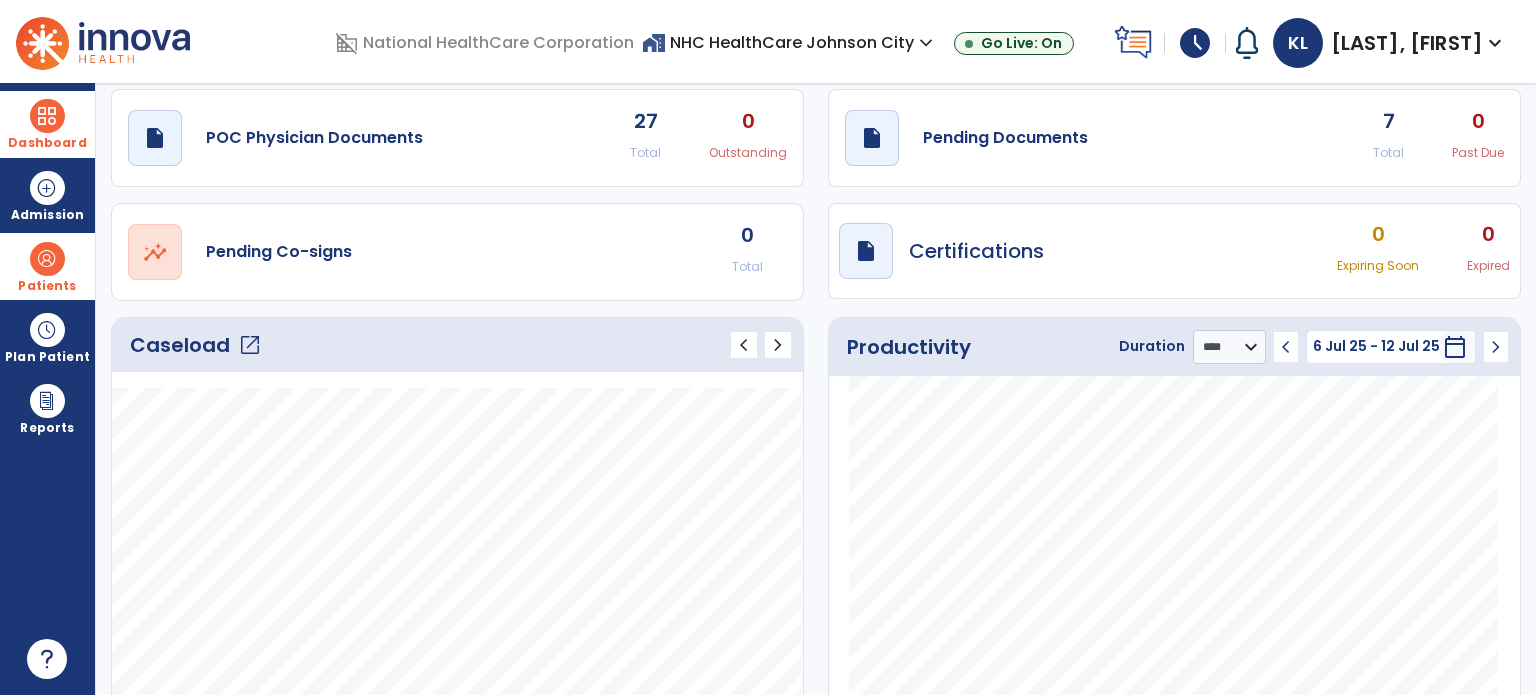 click on "draft   open_in_new  Pending Documents 7 Total 0 Past Due" 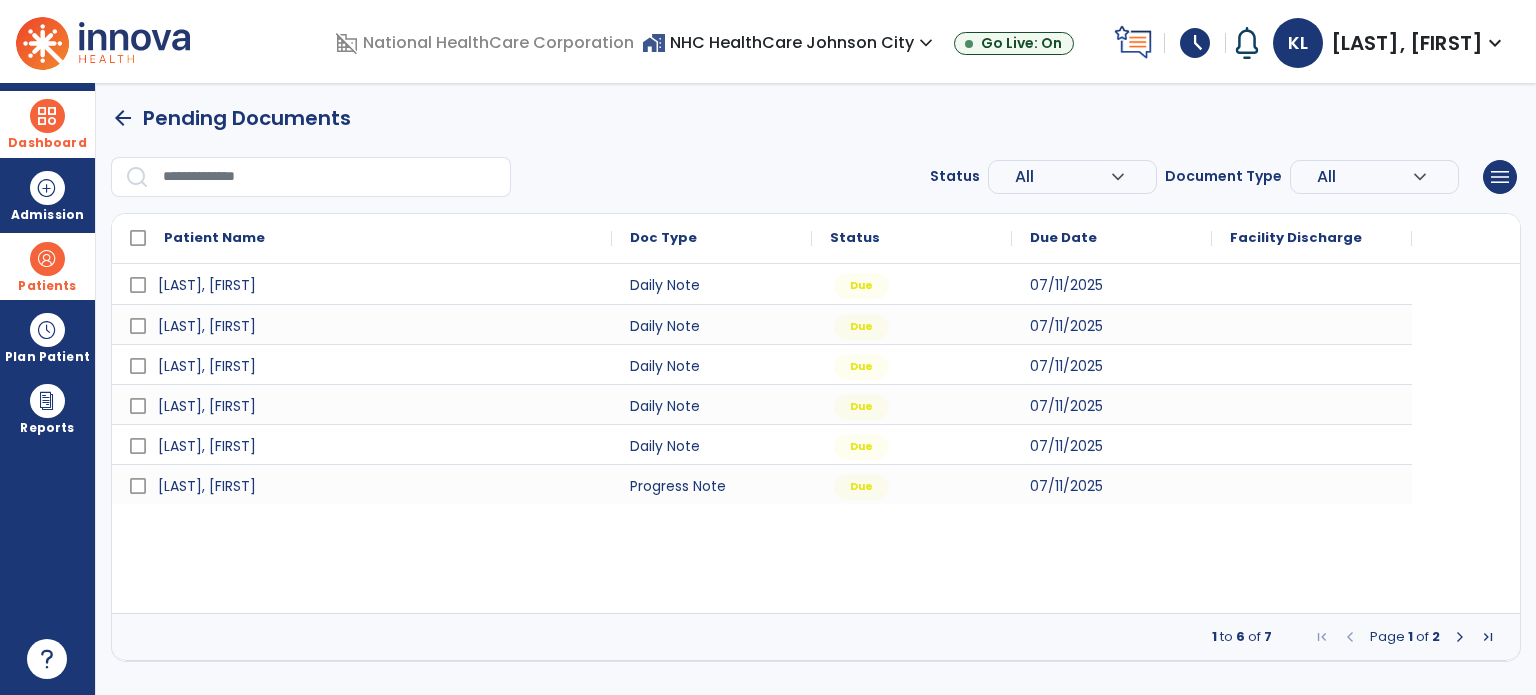 scroll, scrollTop: 0, scrollLeft: 0, axis: both 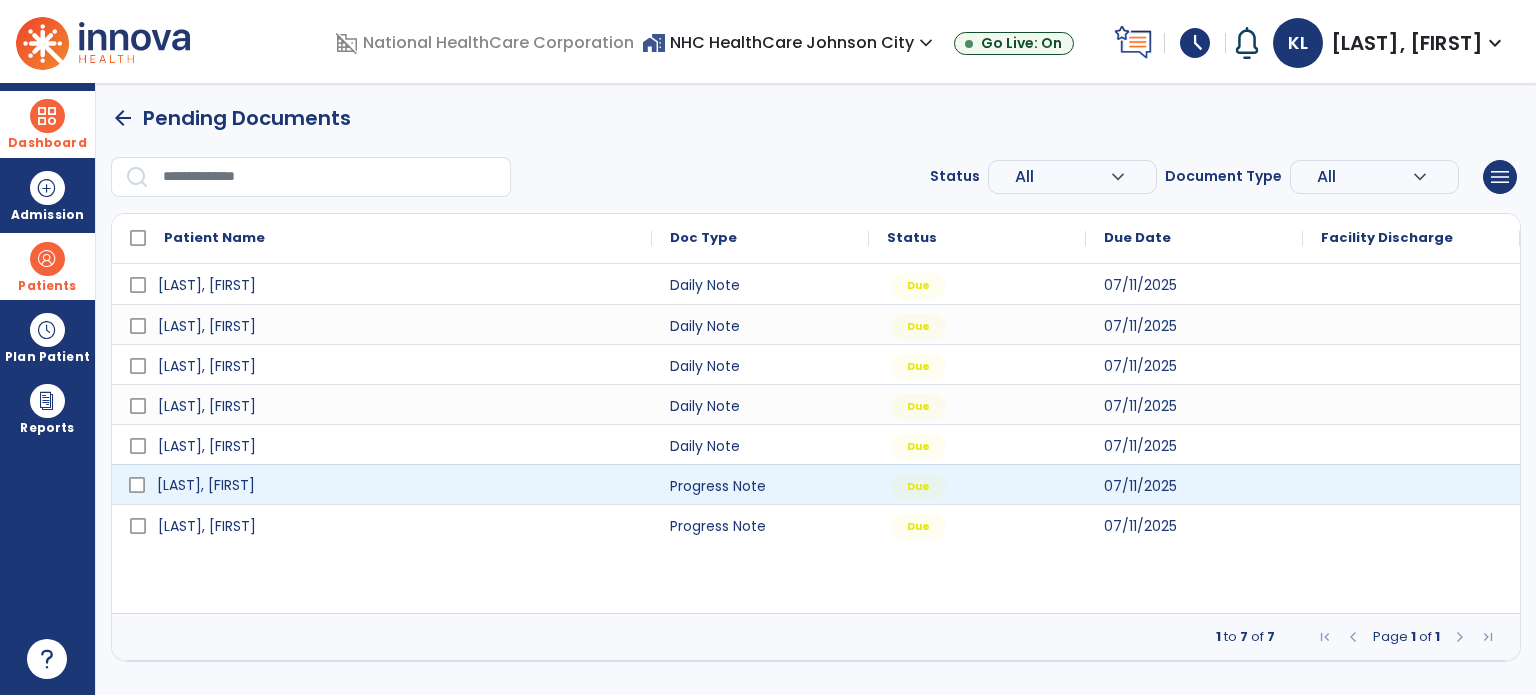 click on "[LAST], [FIRST]" at bounding box center (206, 485) 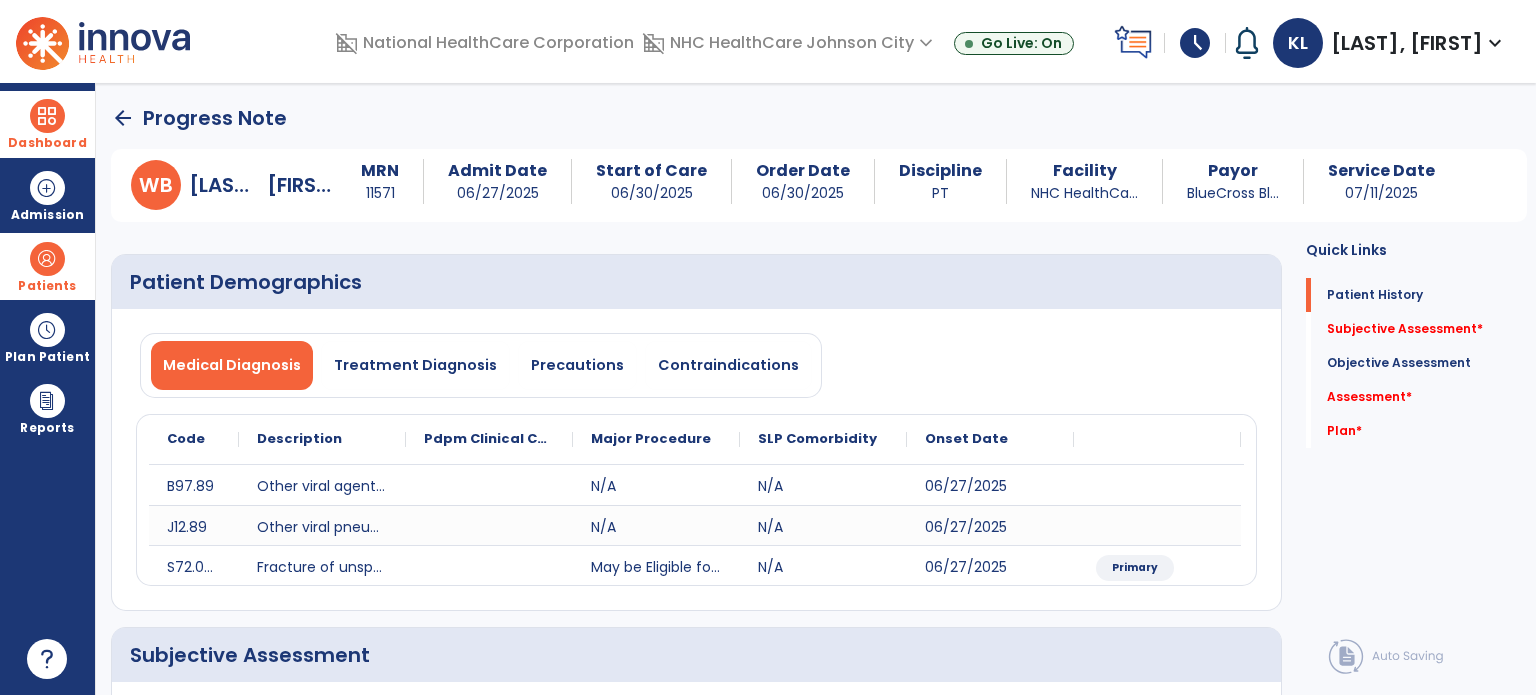 click on "Medical Diagnosis   Treatment Diagnosis   Precautions   Contraindications" 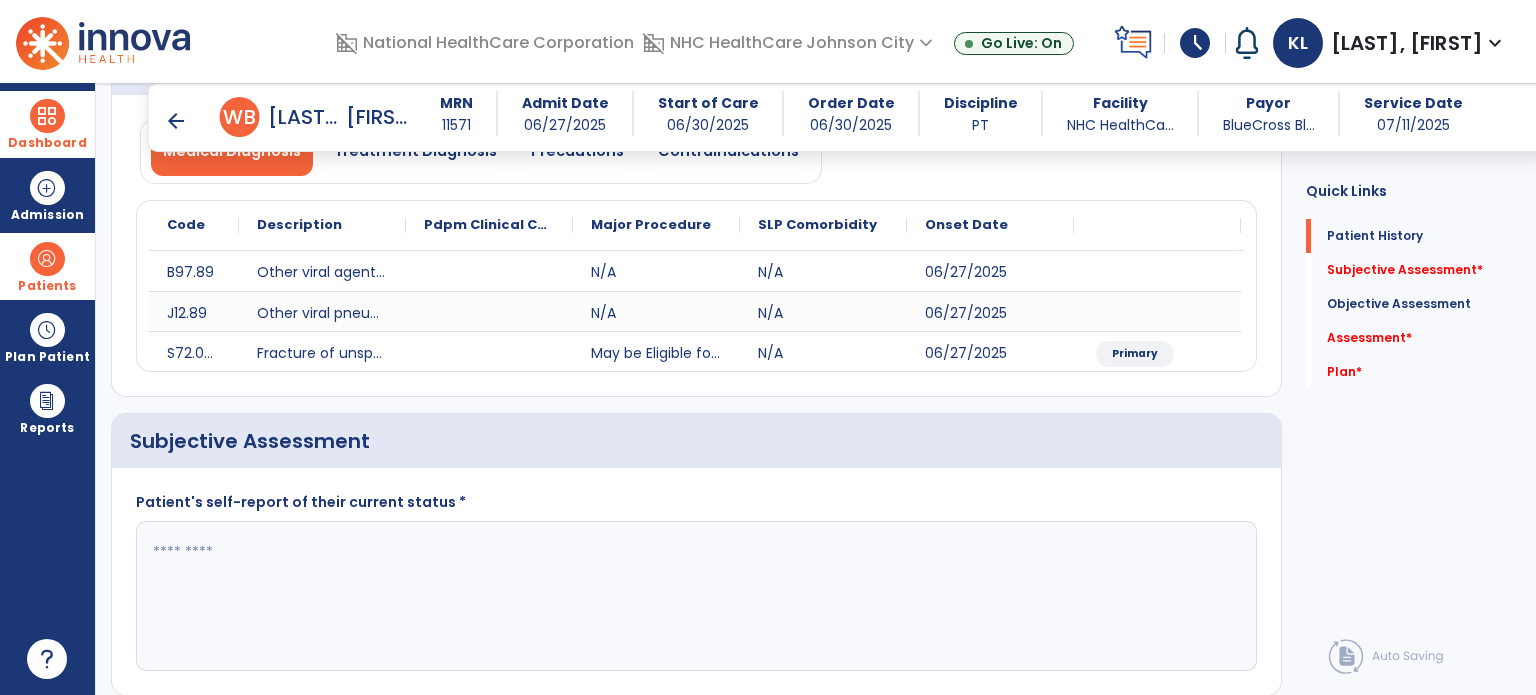 scroll, scrollTop: 0, scrollLeft: 0, axis: both 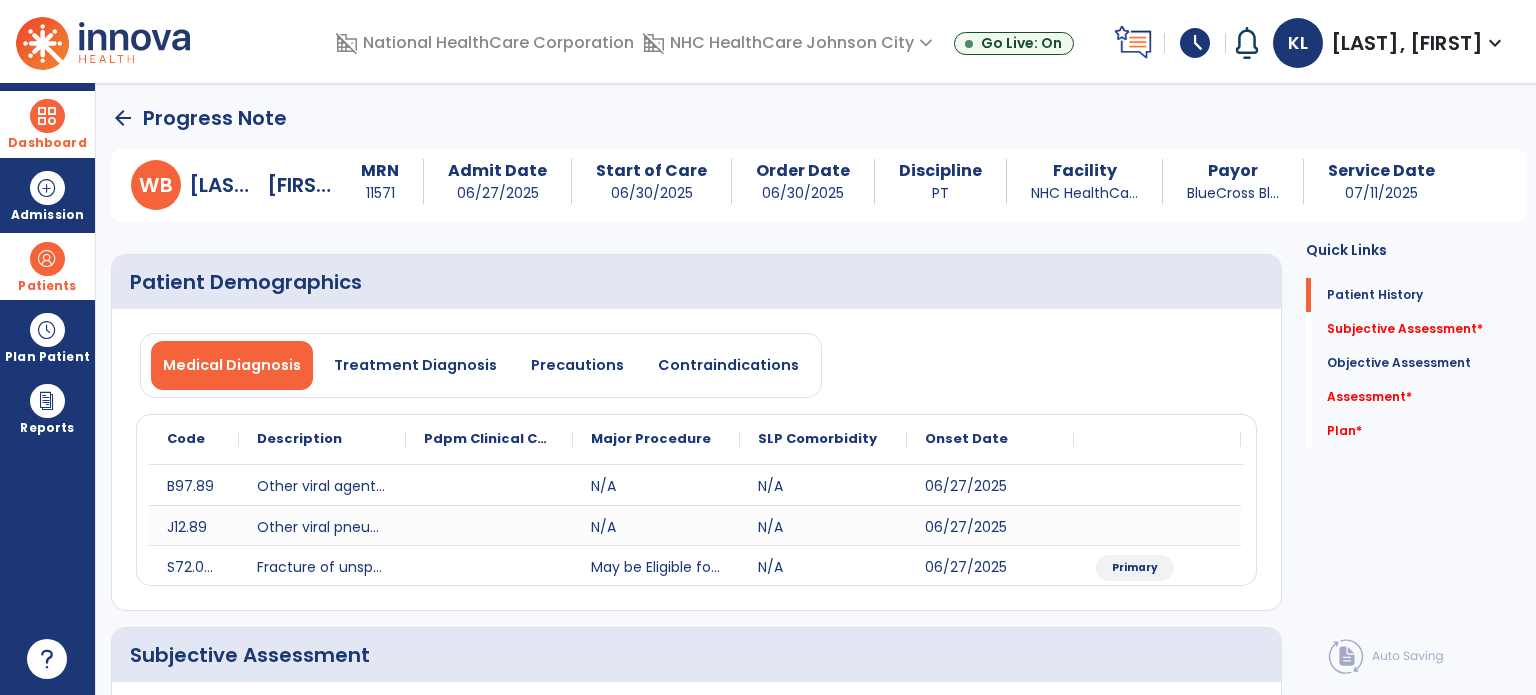 click on "Quick Links  Patient History   Patient History   Subjective Assessment   *  Subjective Assessment   *  Objective Assessment   Objective Assessment   Assessment   *  Assessment   *  Plan   *  Plan   *" 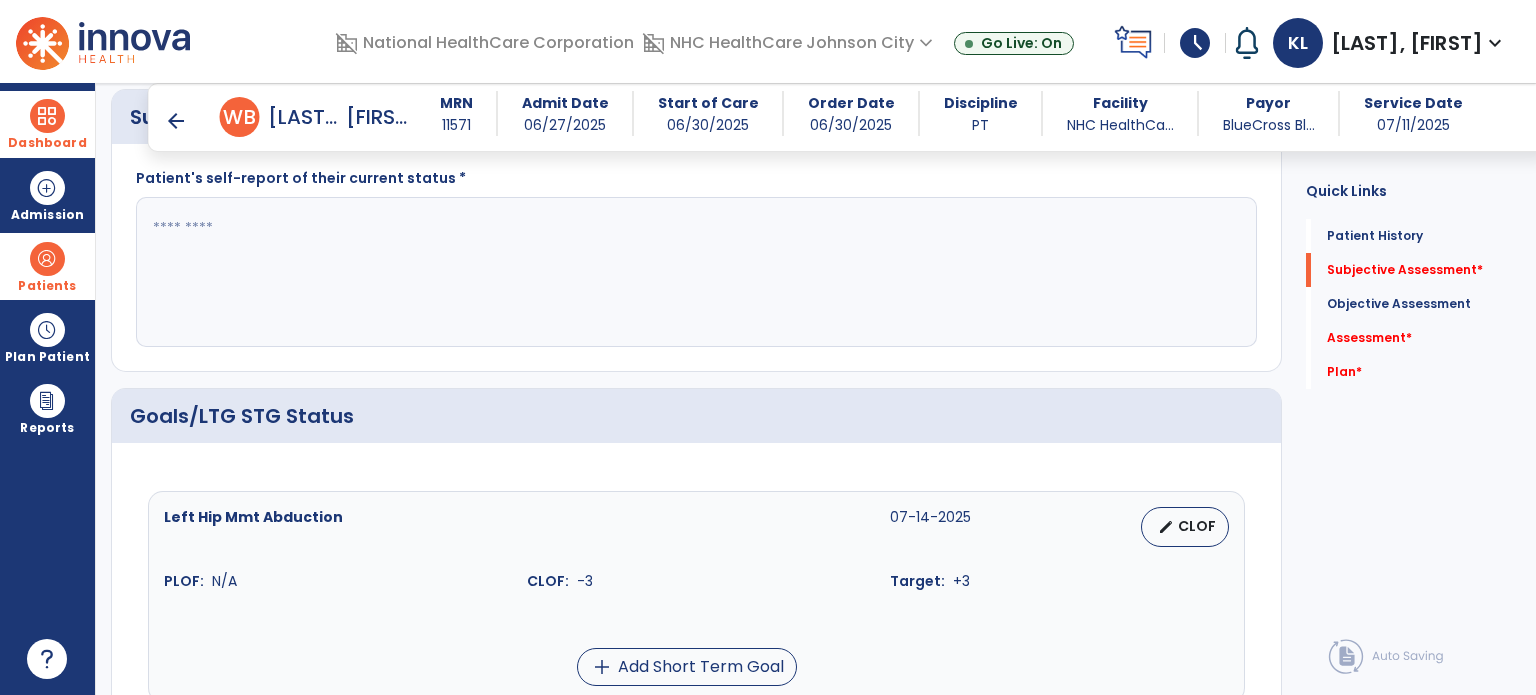 scroll, scrollTop: 480, scrollLeft: 0, axis: vertical 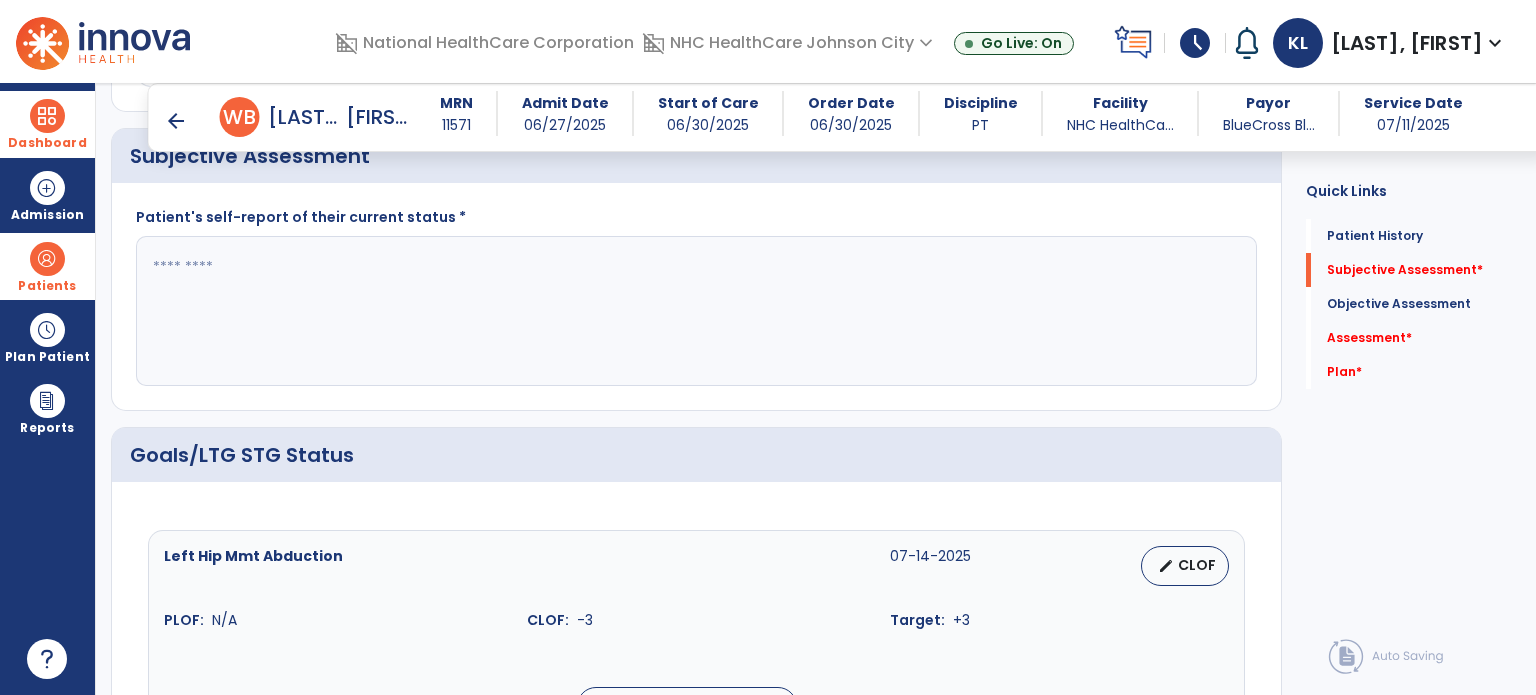 click on "Goals/LTG STG Status" 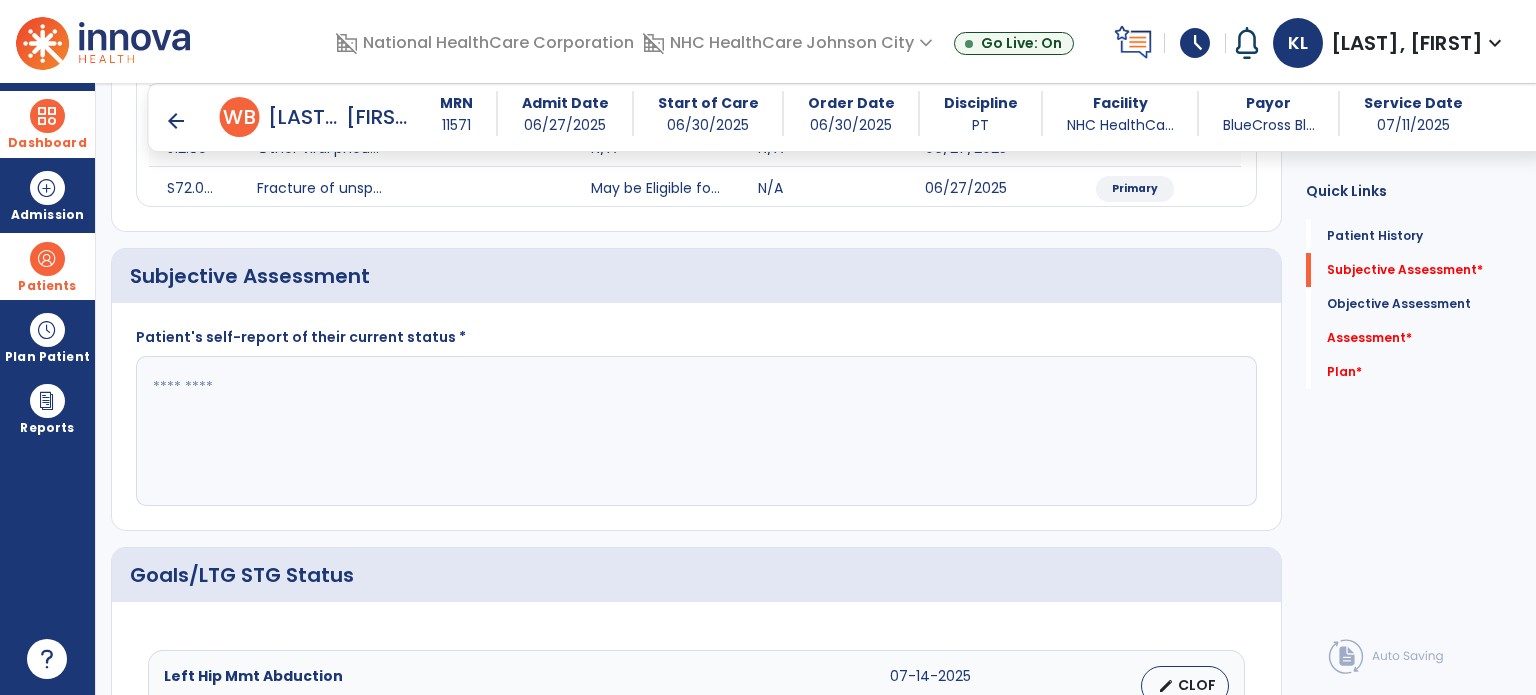 scroll, scrollTop: 320, scrollLeft: 0, axis: vertical 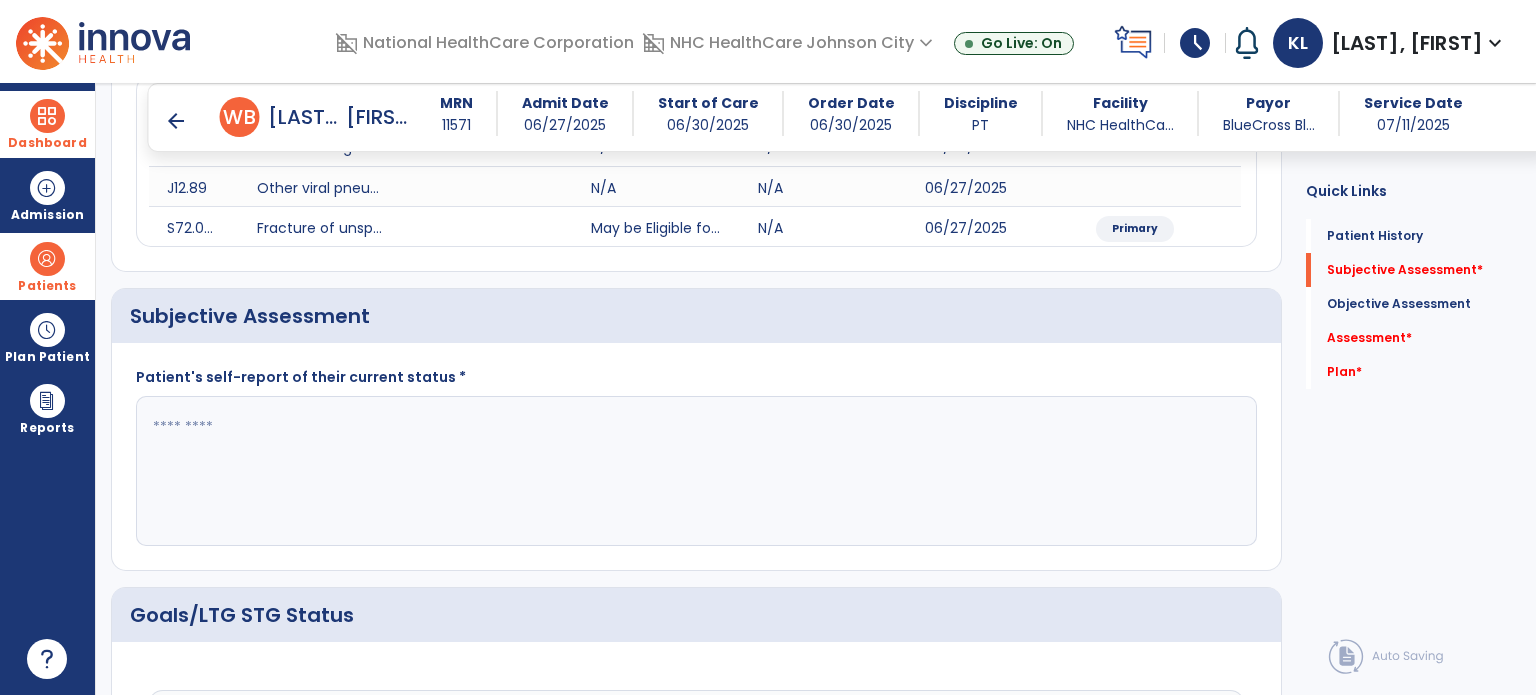 click 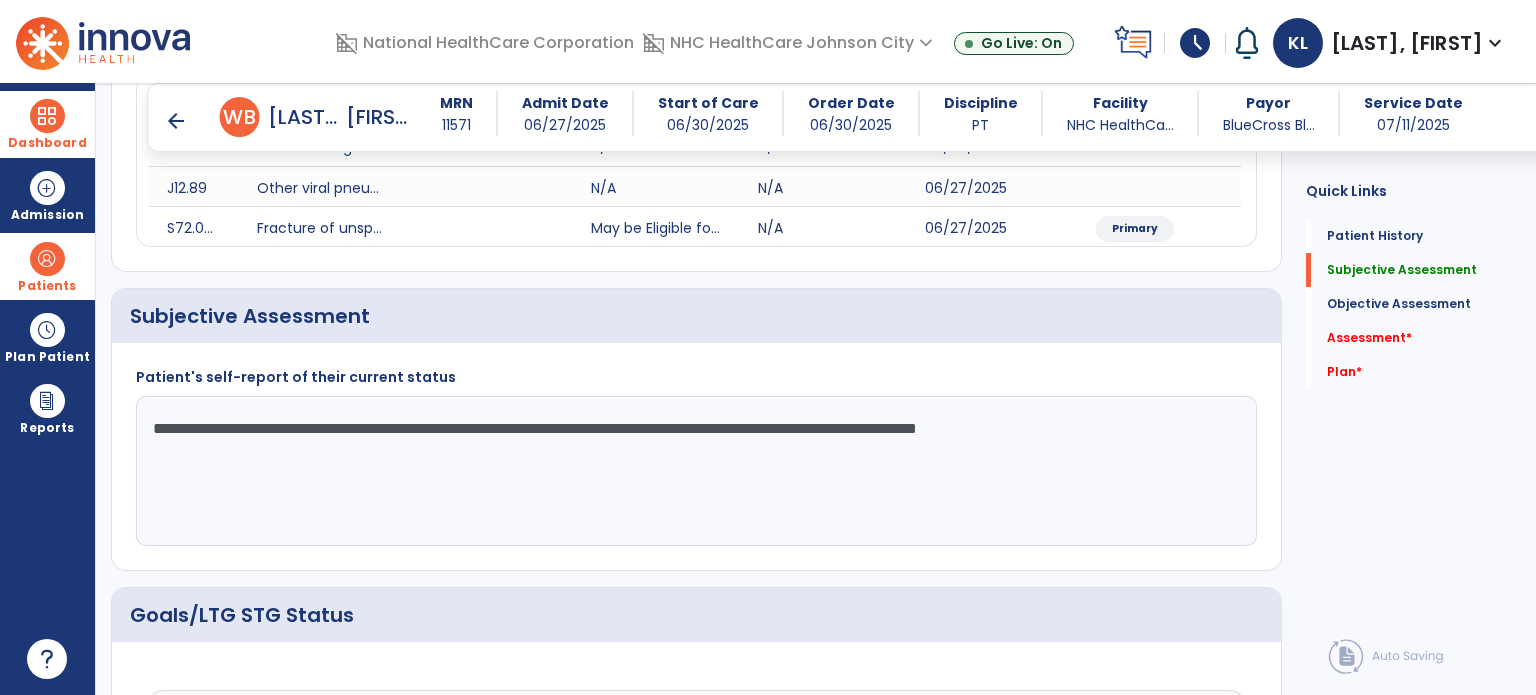 click on "**********" 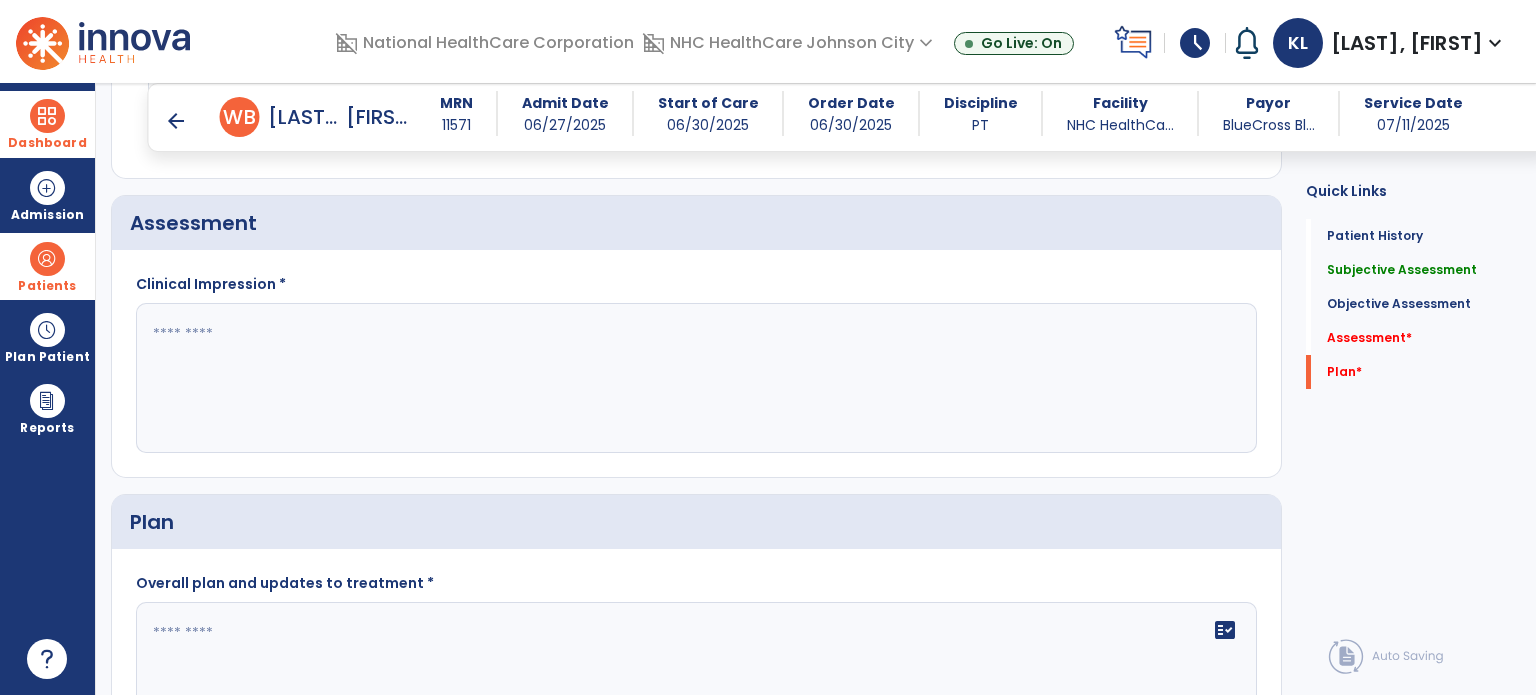 scroll, scrollTop: 2305, scrollLeft: 0, axis: vertical 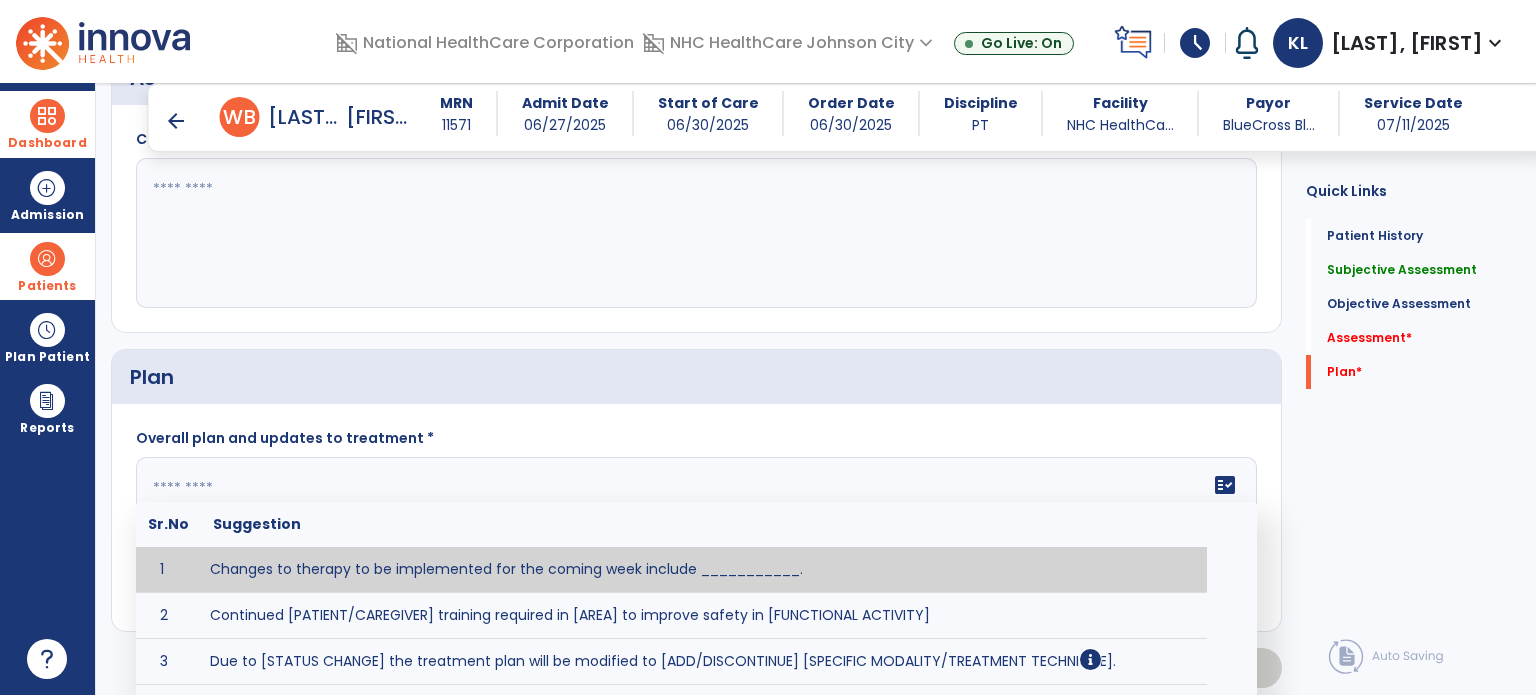 click on "fact_check  Sr.No Suggestion 1 Changes to therapy to be implemented for the coming week include ___________. 2 Continued [PATIENT/CAREGIVER] training required in [AREA] to improve safety in [FUNCTIONAL ACTIVITY] 3 Due to [STATUS CHANGE] the treatment plan will be modified to [ADD/DISCONTINUE] [SPECIFIC MODALITY/TREATMENT TECHNIQUE]. 4 Goals related to ___________ have been met.  Will add new STG's to address _______ in the upcoming week. 5 Updated precautions include ________. 6 Progress treatment to include ____________. 7 Requires further [PATIENT/CAREGIVER] training in ______ to improve safety in ________. 8 Short term goals related to _________ have been met and new short term goals to be added as appropriate for patient. 9 STGs have been met, will now focus on LTGs. 10 The plan for next week's visits include [INTERVENTIONS] with the objective of improving [IMPAIRMENTS] to continue to progress toward long term goal(s). 11 12 13 Changes to therapy to be implemented for the coming week include ___________." 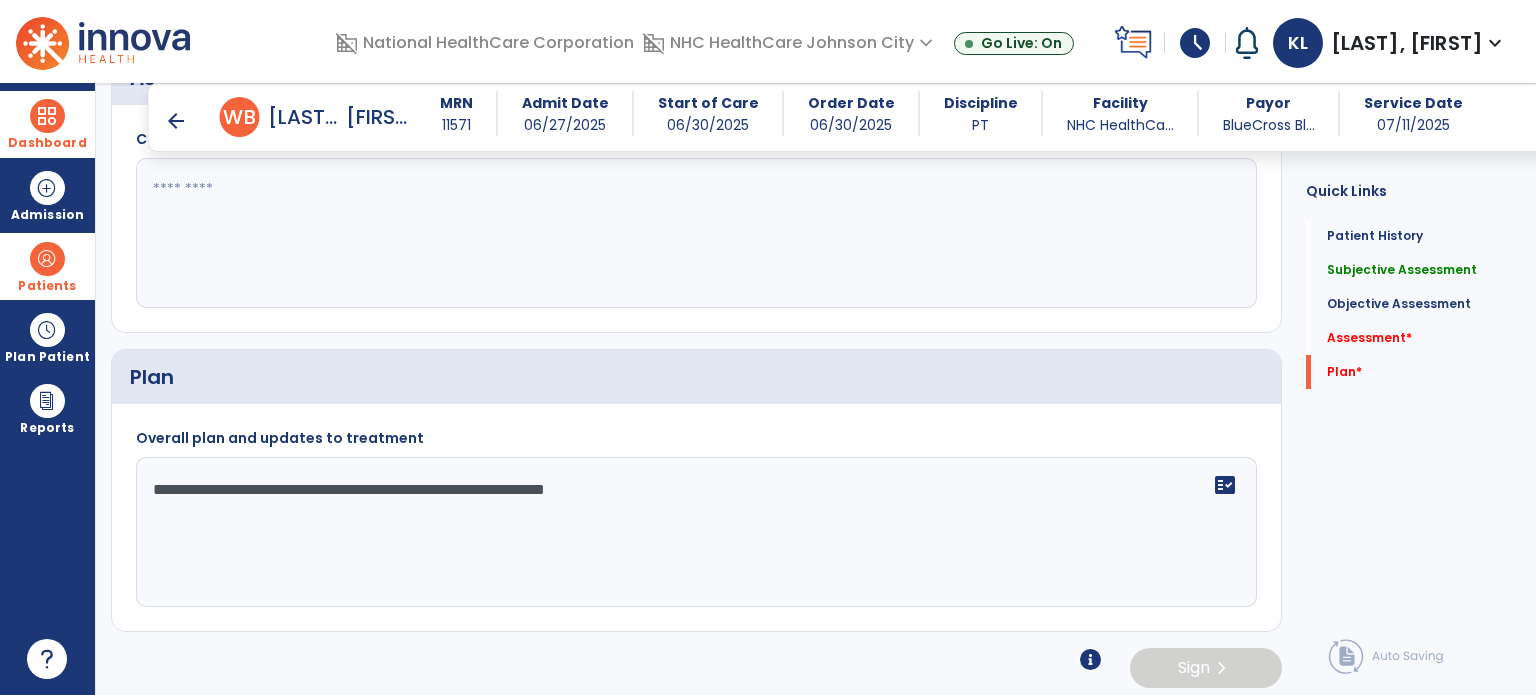 type on "**********" 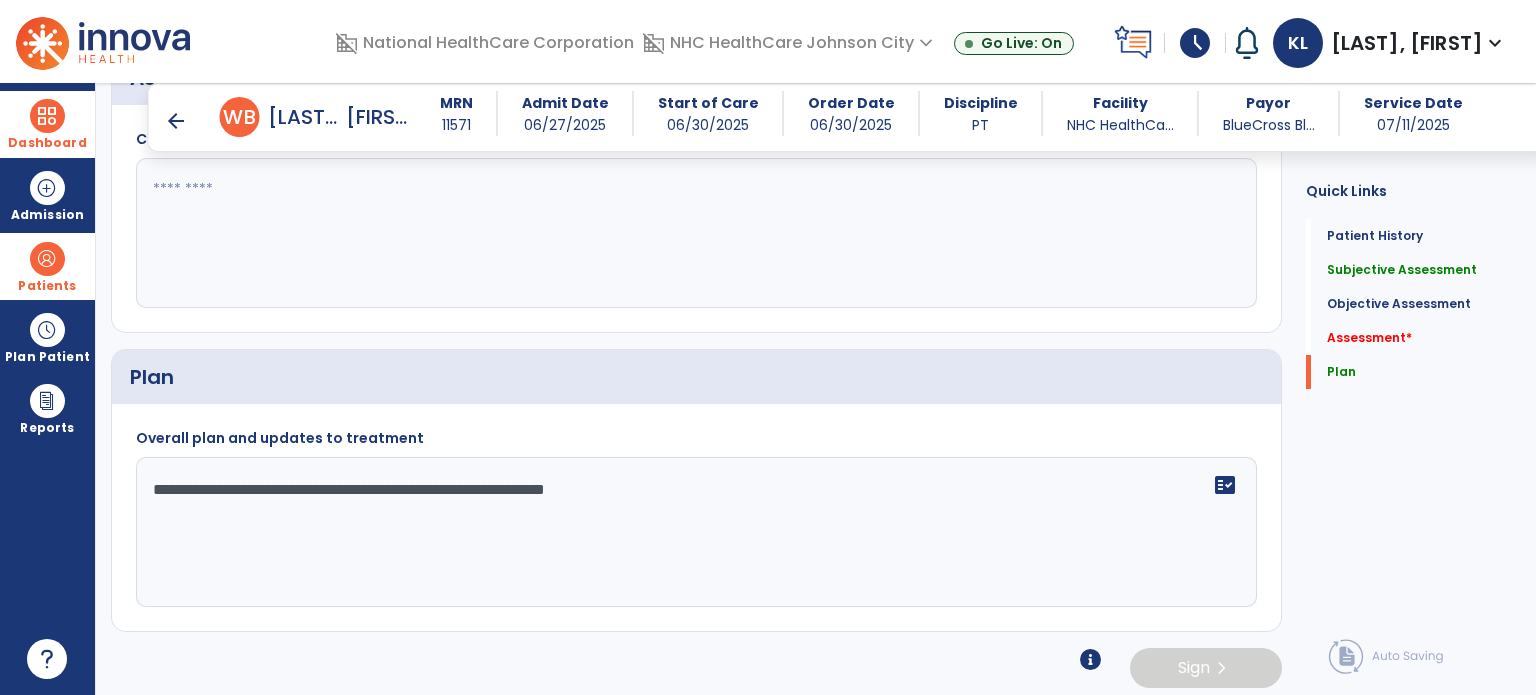 click on "Quick Links  Patient History   Patient History   Subjective Assessment   Subjective Assessment   Objective Assessment   Objective Assessment   Assessment   *  Assessment   *  Plan   Plan" 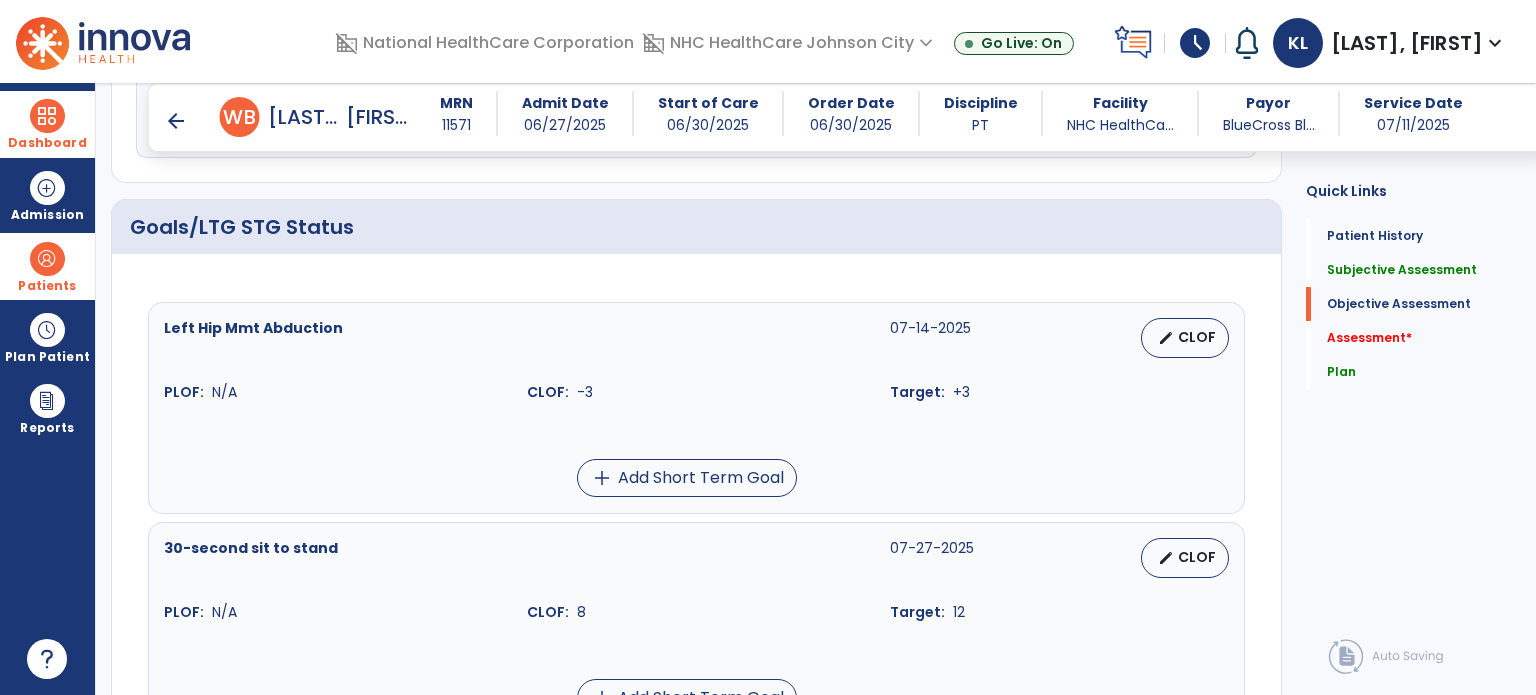 scroll, scrollTop: 705, scrollLeft: 0, axis: vertical 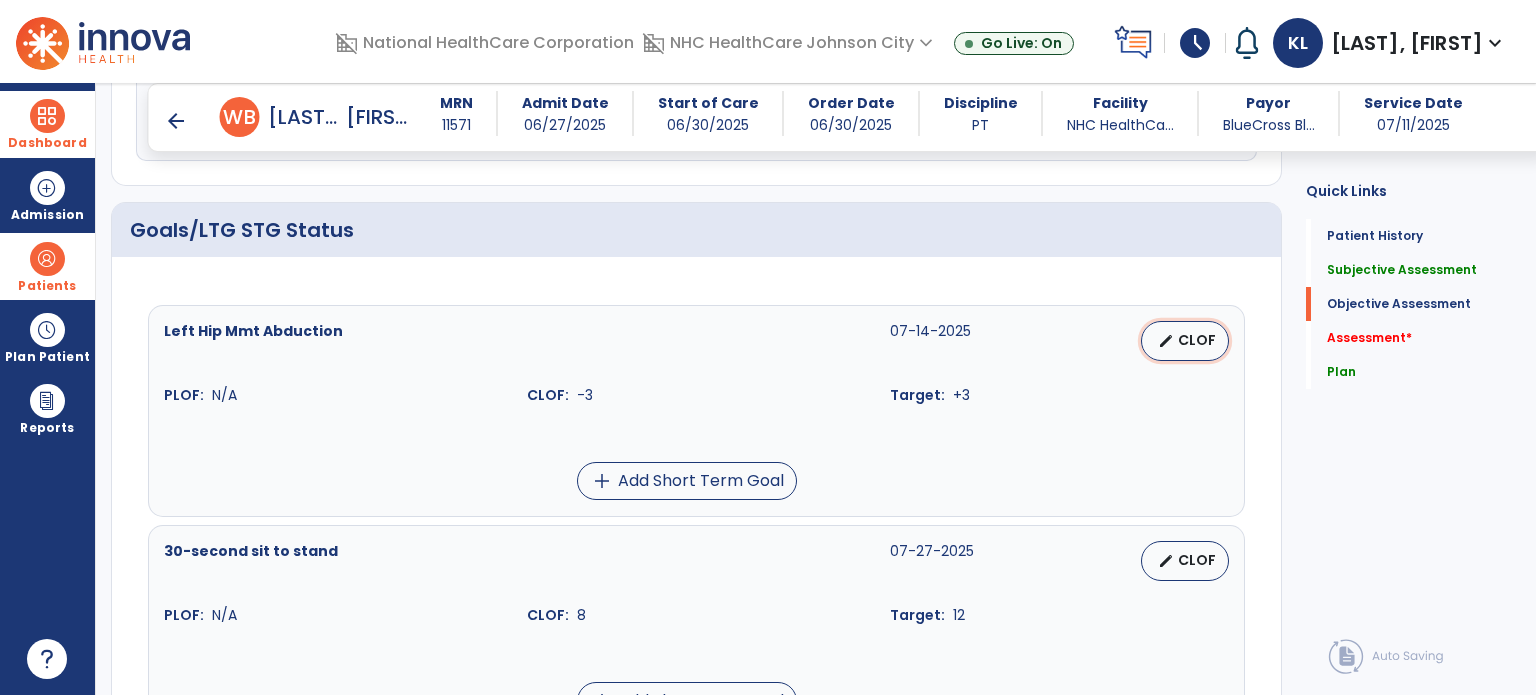 click on "CLOF" at bounding box center (1197, 340) 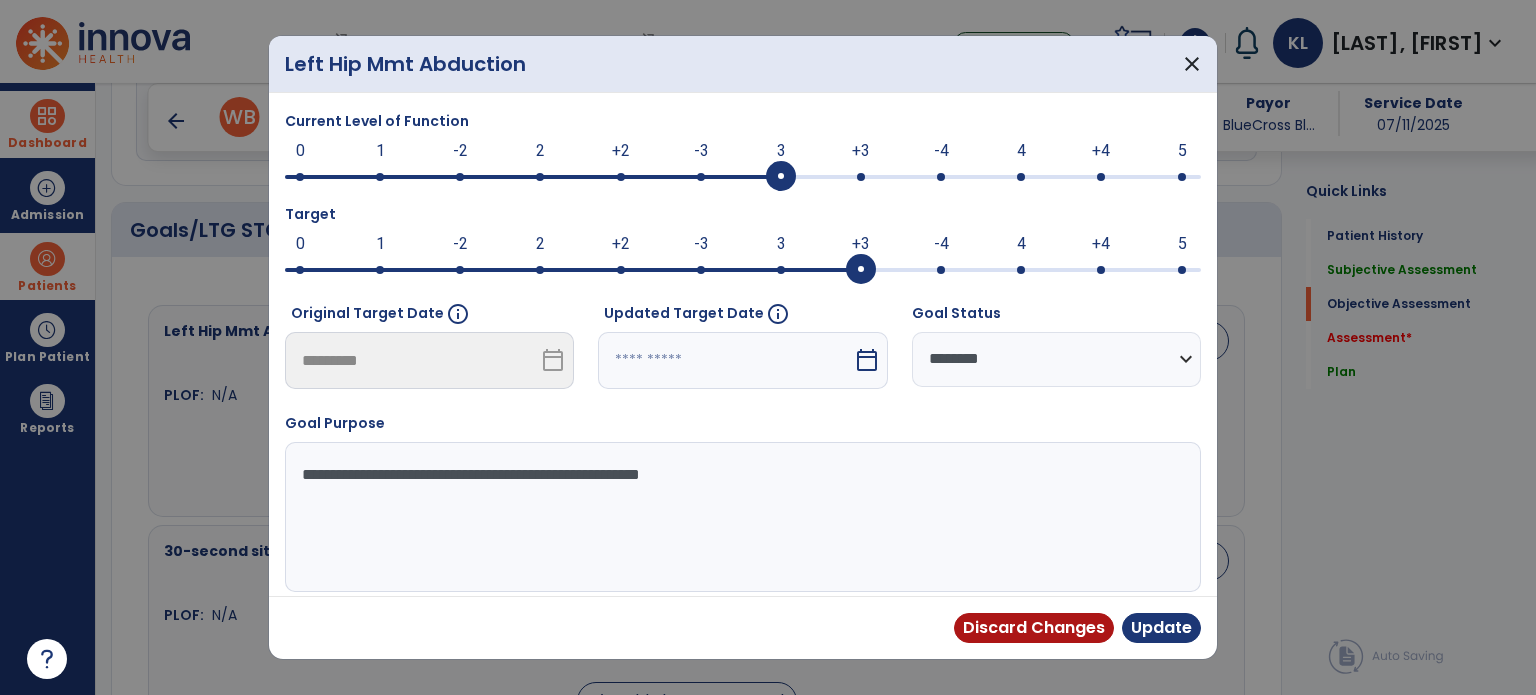 click at bounding box center [743, 177] 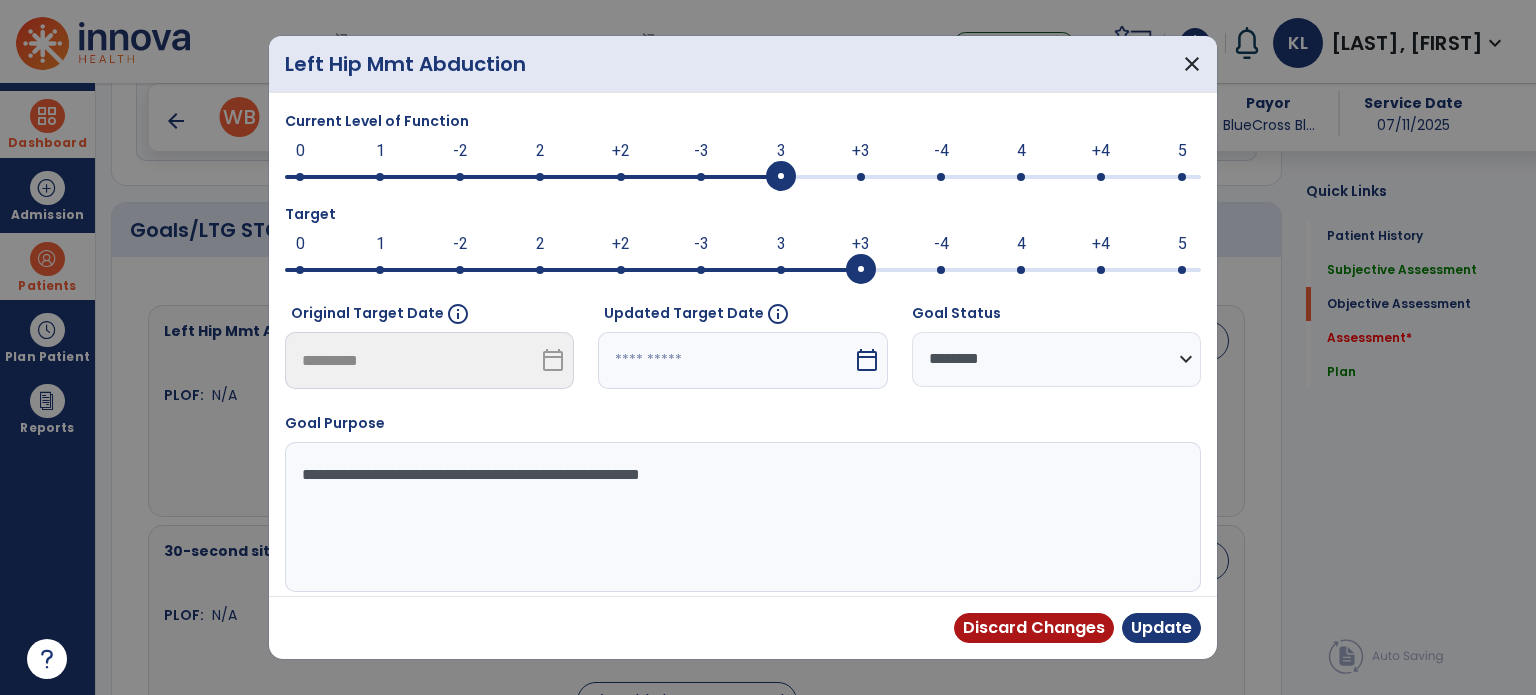 select on "*" 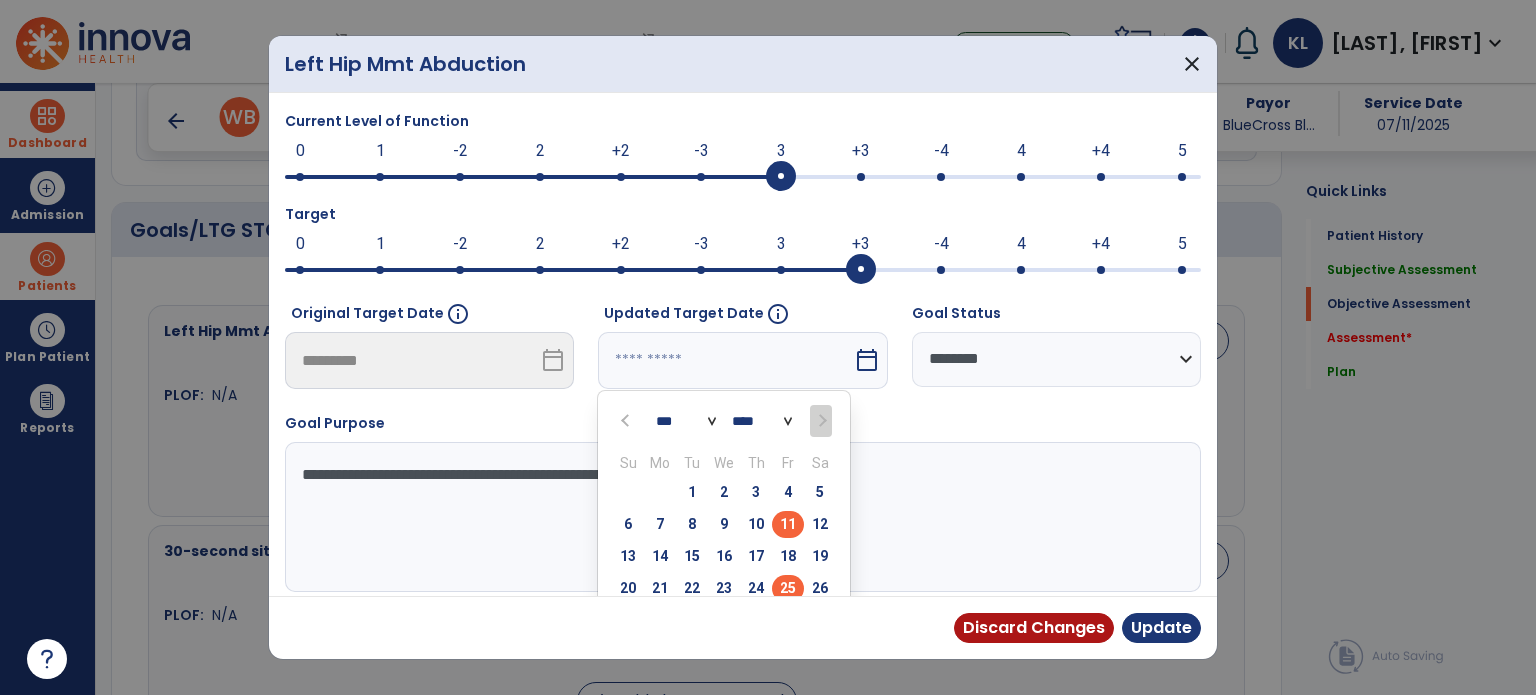 click on "25" at bounding box center [788, 588] 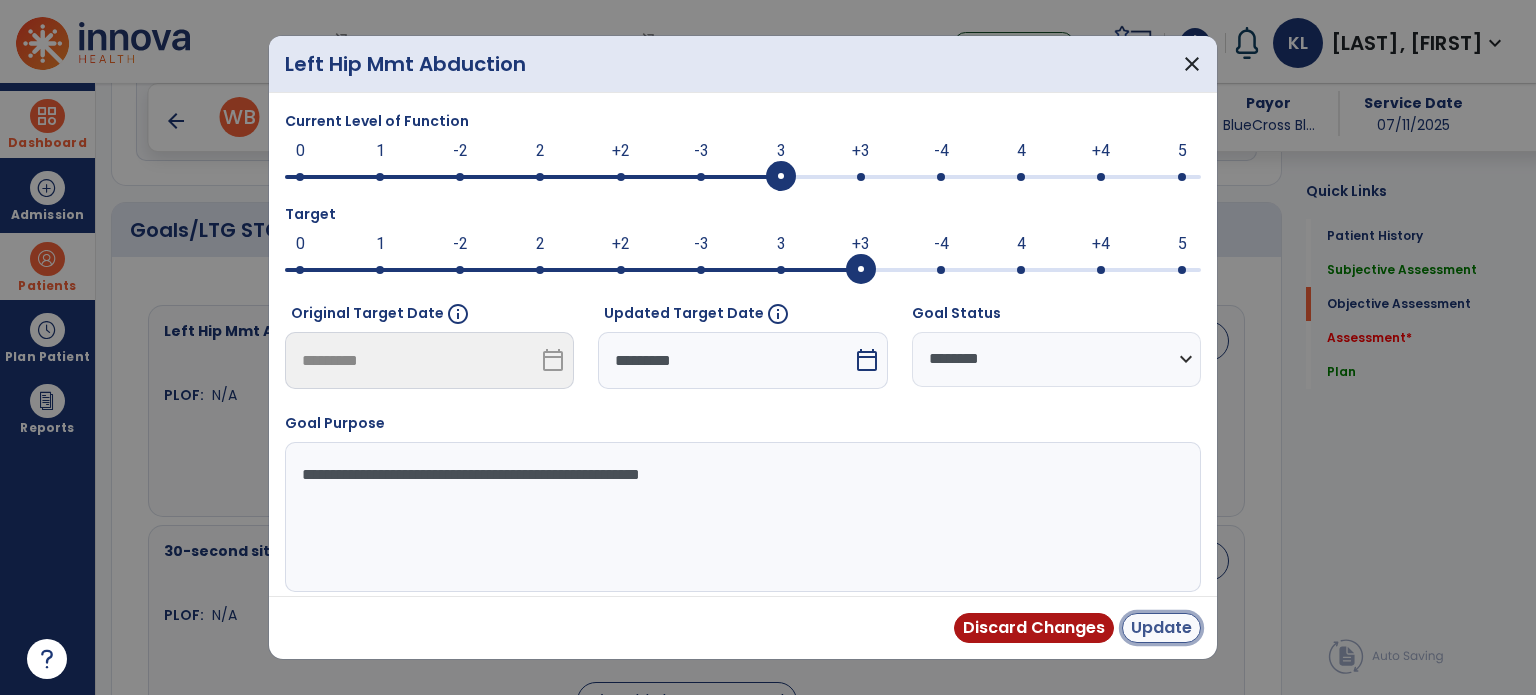 click on "Update" at bounding box center (1161, 628) 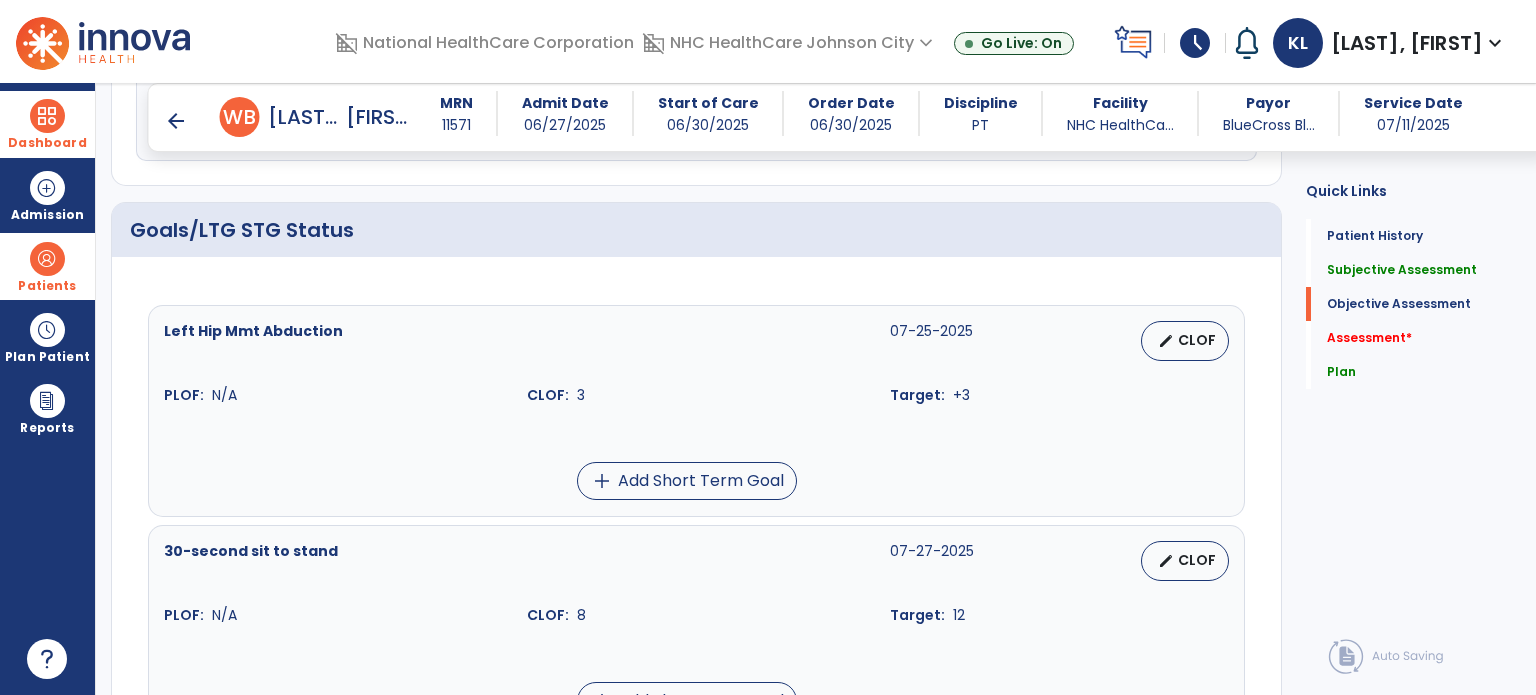 click on "add  Add Short Term Goal" at bounding box center [686, 481] 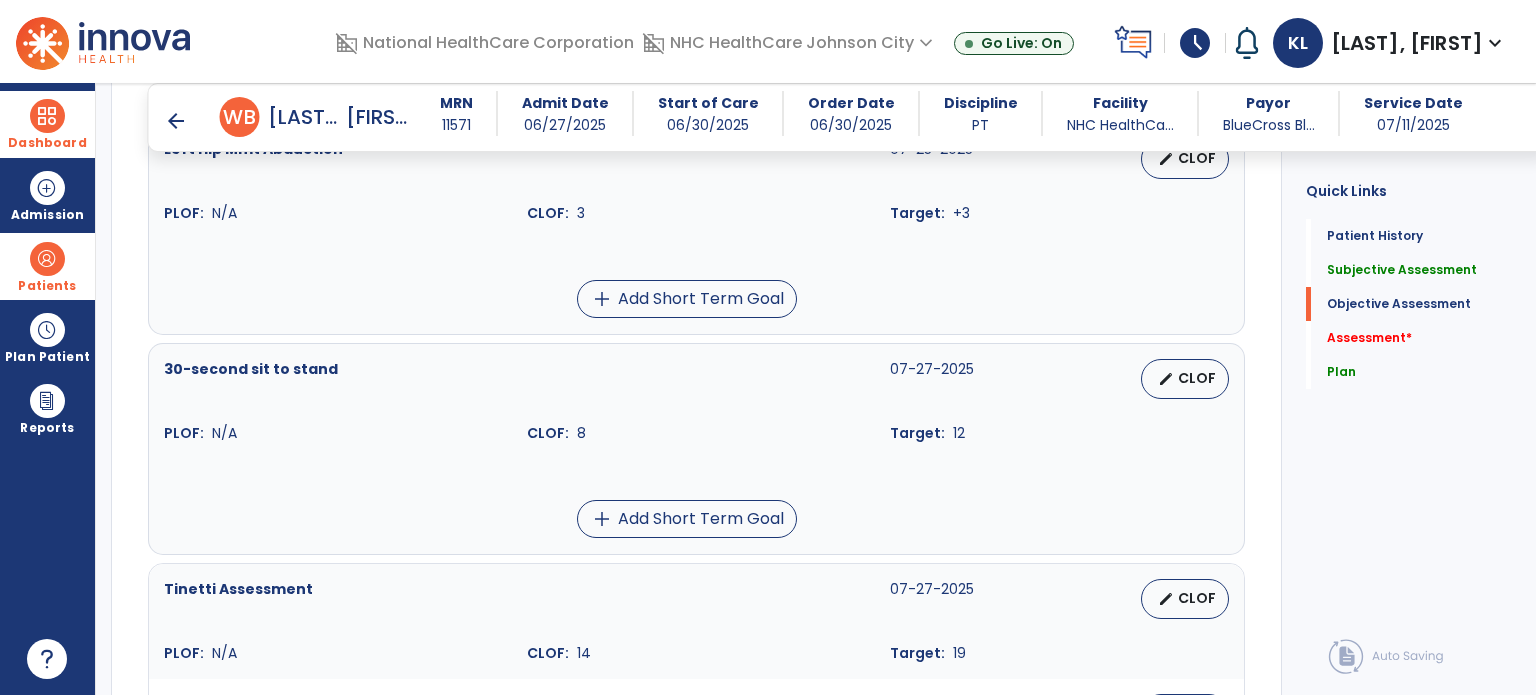 scroll, scrollTop: 865, scrollLeft: 0, axis: vertical 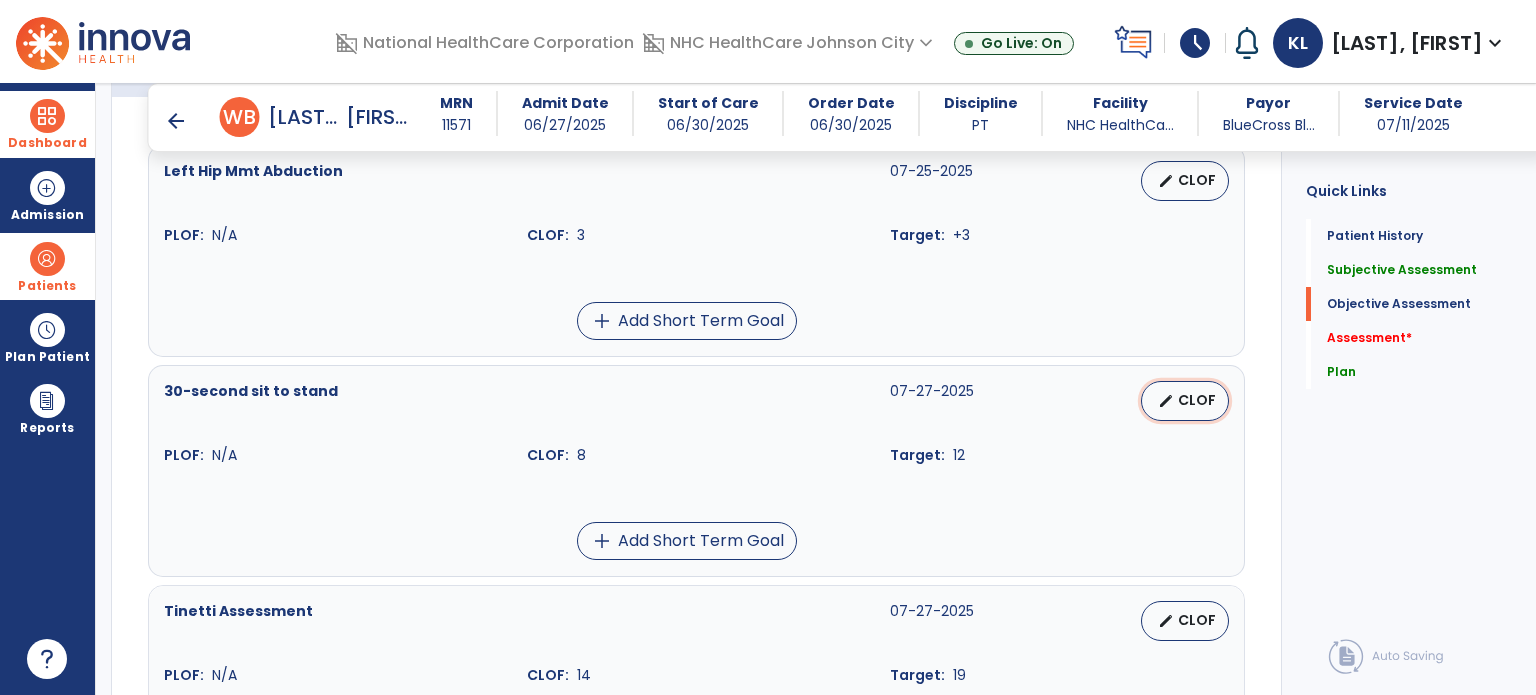 click on "edit   CLOF" at bounding box center [1185, 401] 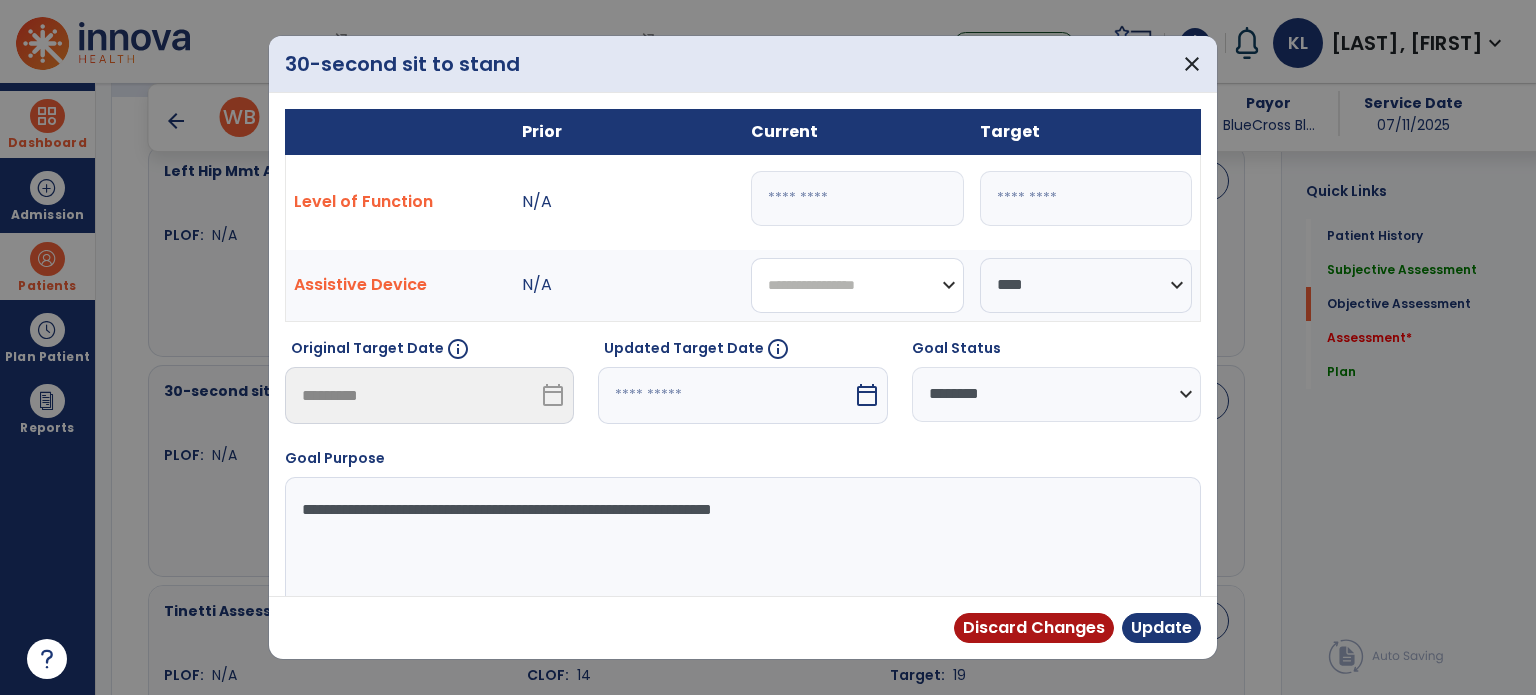 click on "**********" at bounding box center [857, 285] 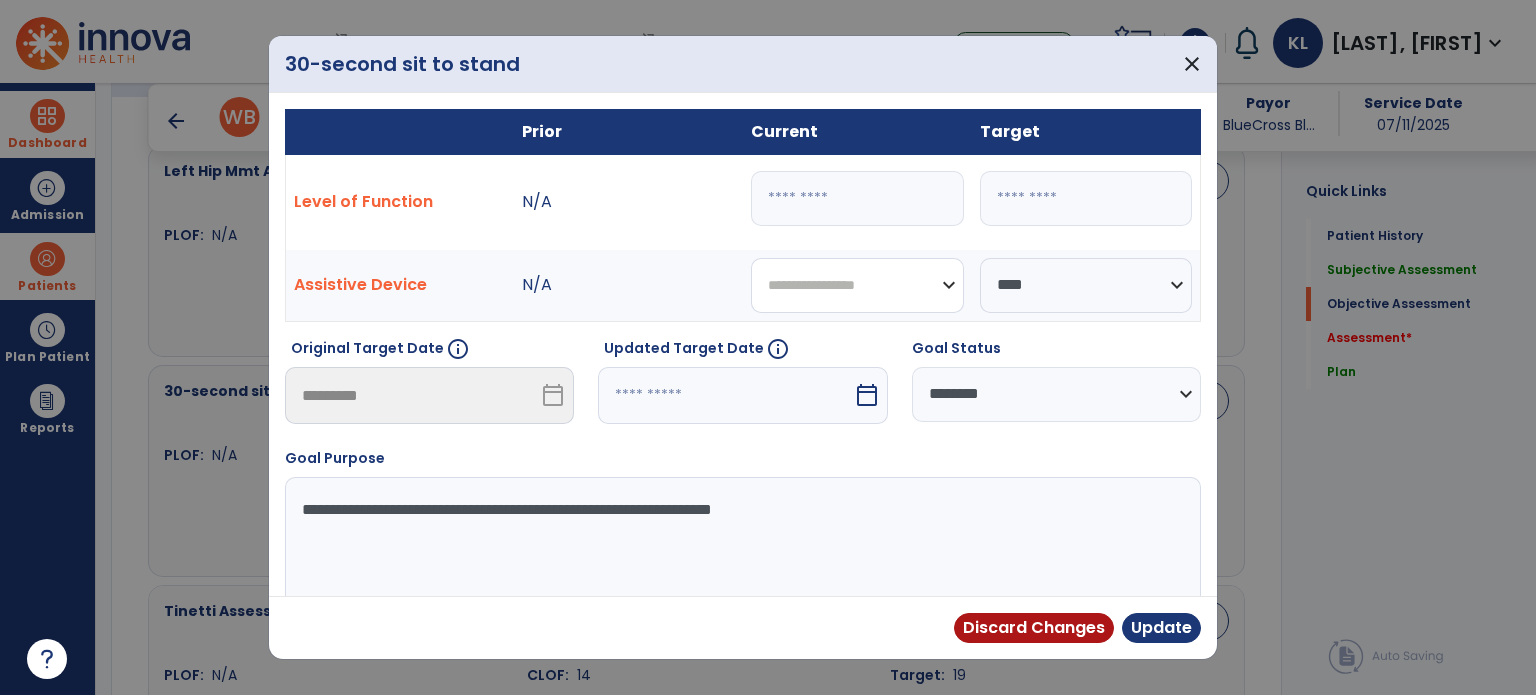 select on "**********" 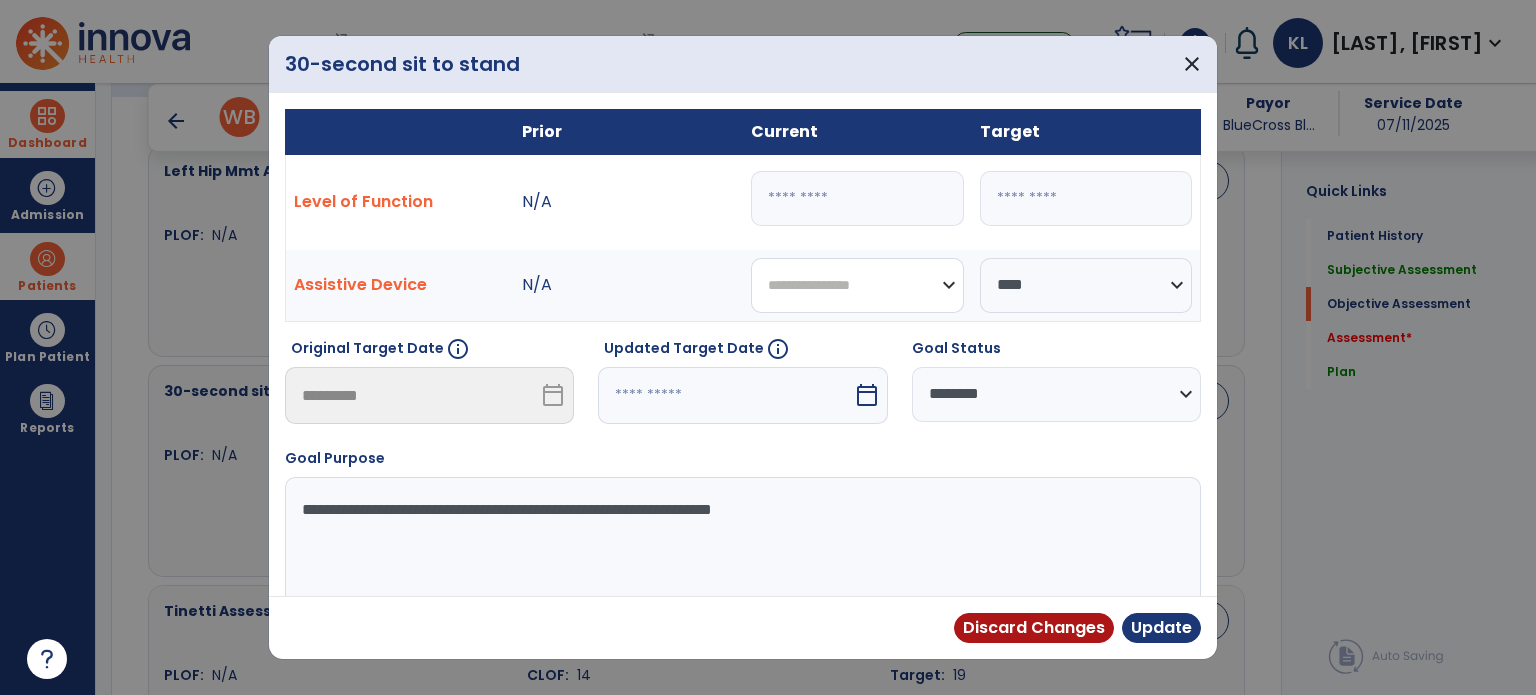 click on "**********" at bounding box center [857, 285] 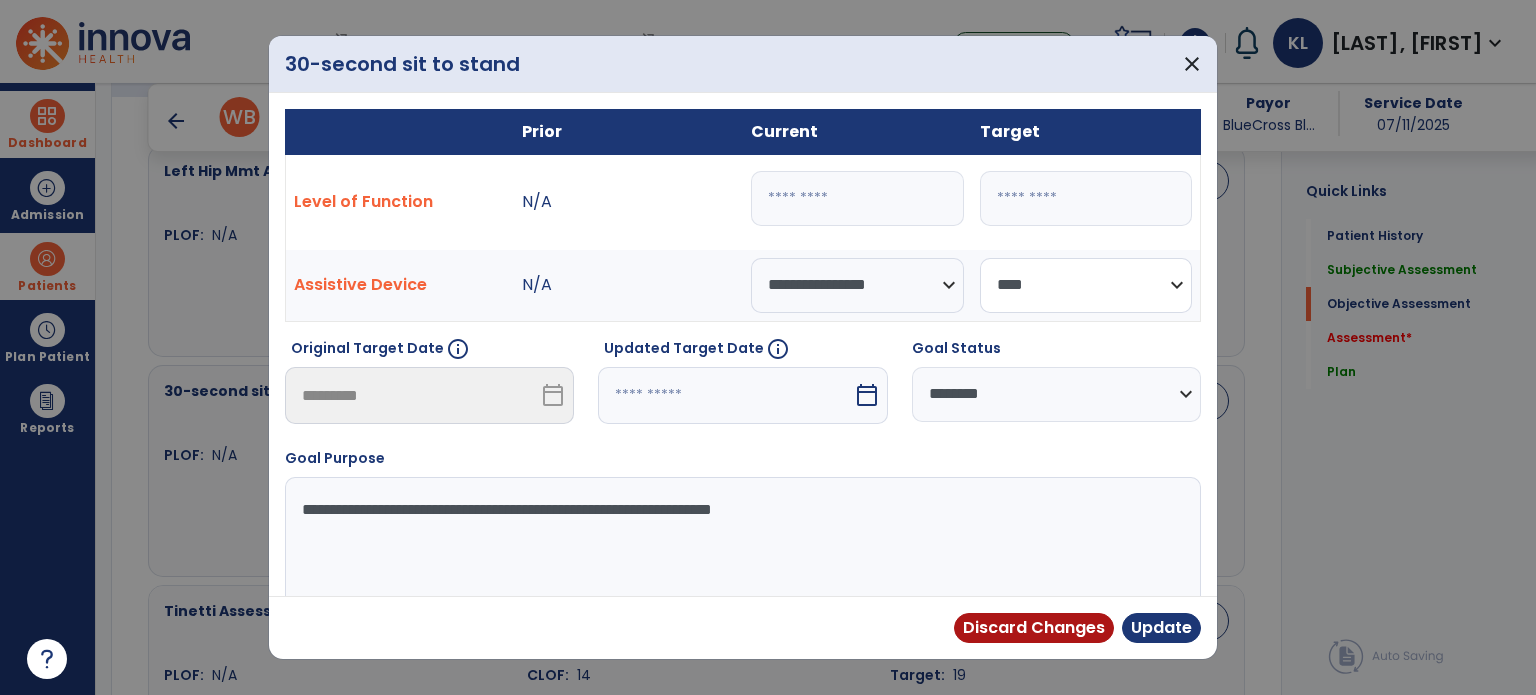 click on "**********" at bounding box center (1086, 285) 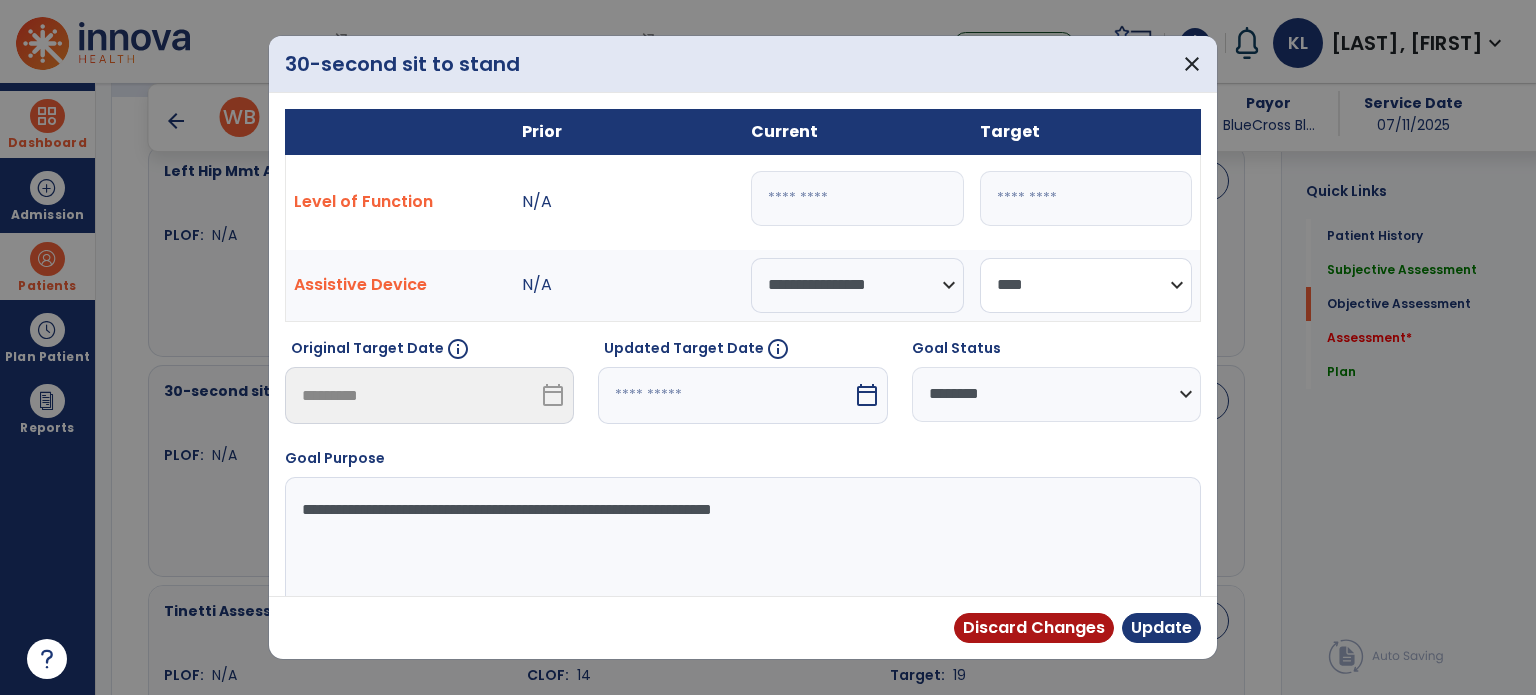 select on "**********" 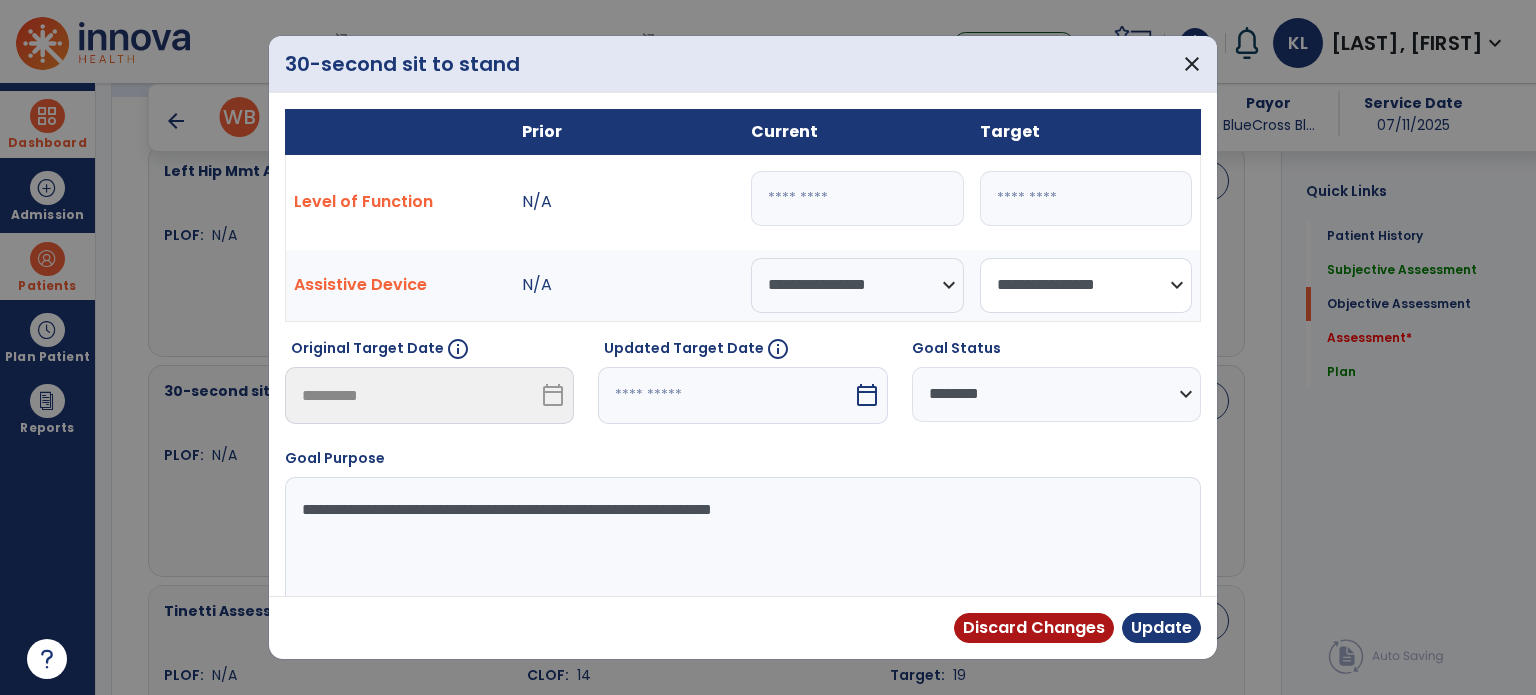 click on "**********" at bounding box center [1086, 285] 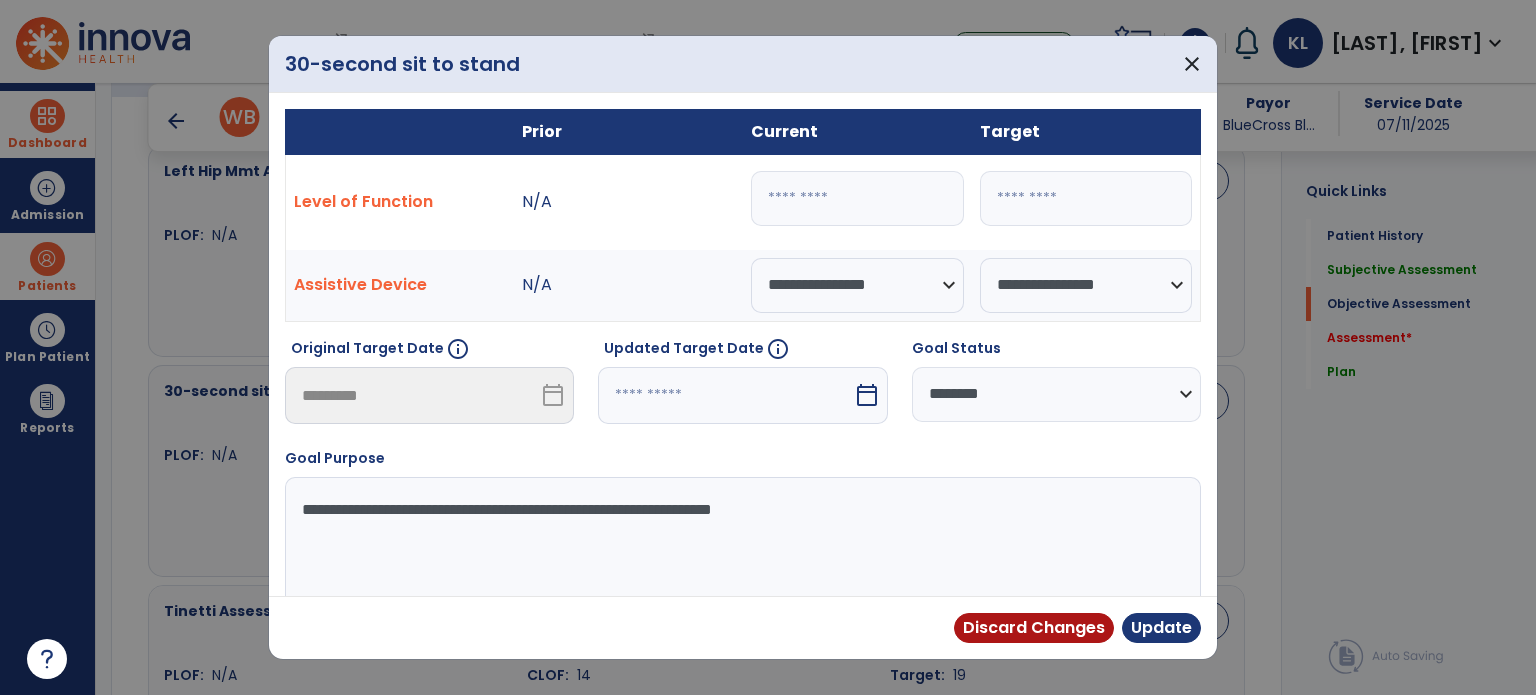 click at bounding box center [725, 395] 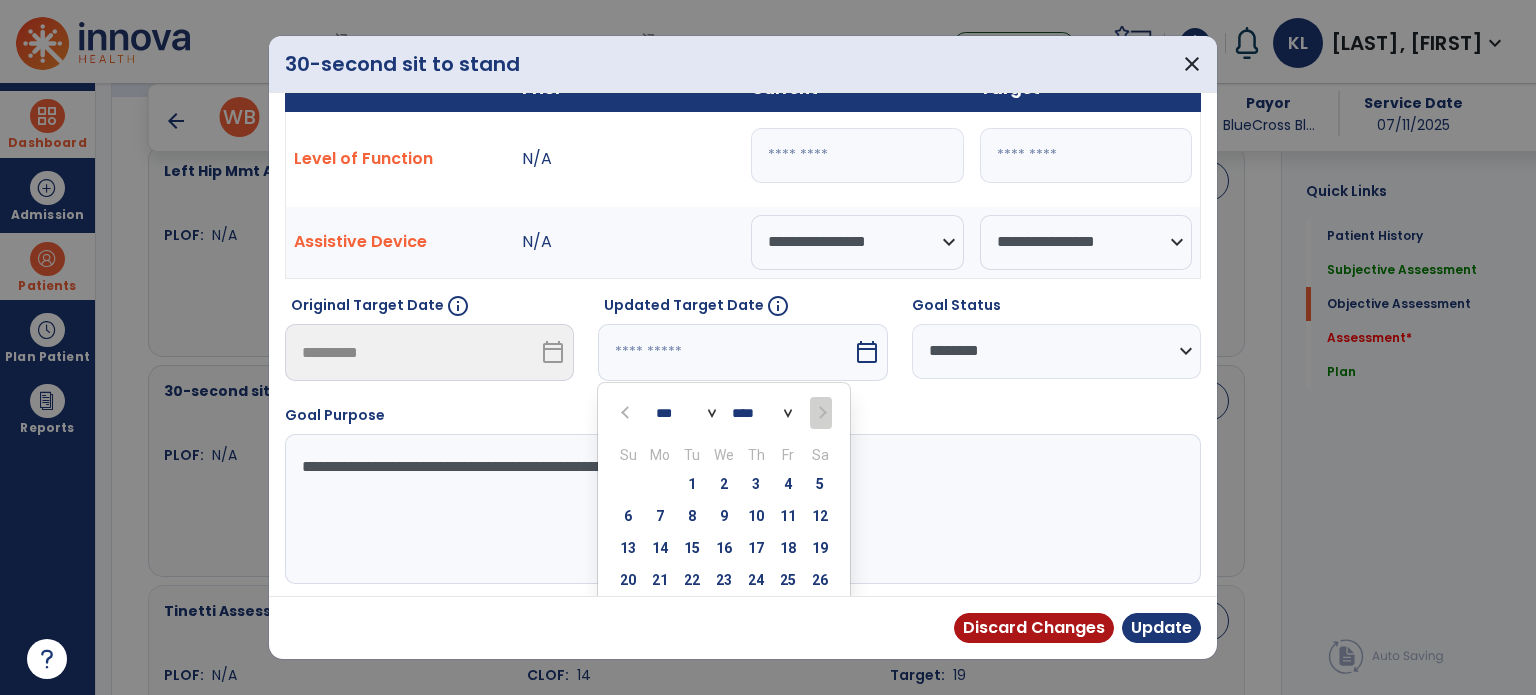 scroll, scrollTop: 75, scrollLeft: 0, axis: vertical 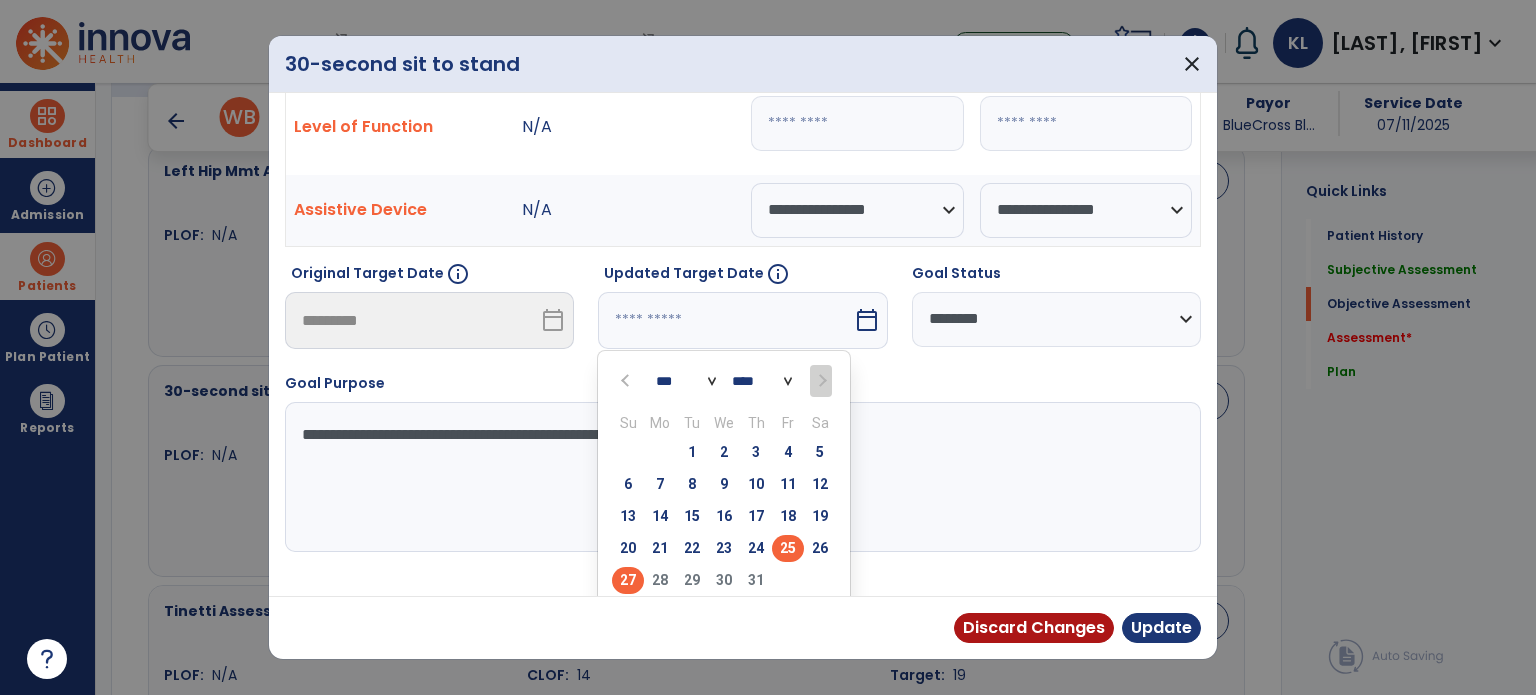 click on "25" at bounding box center [788, 548] 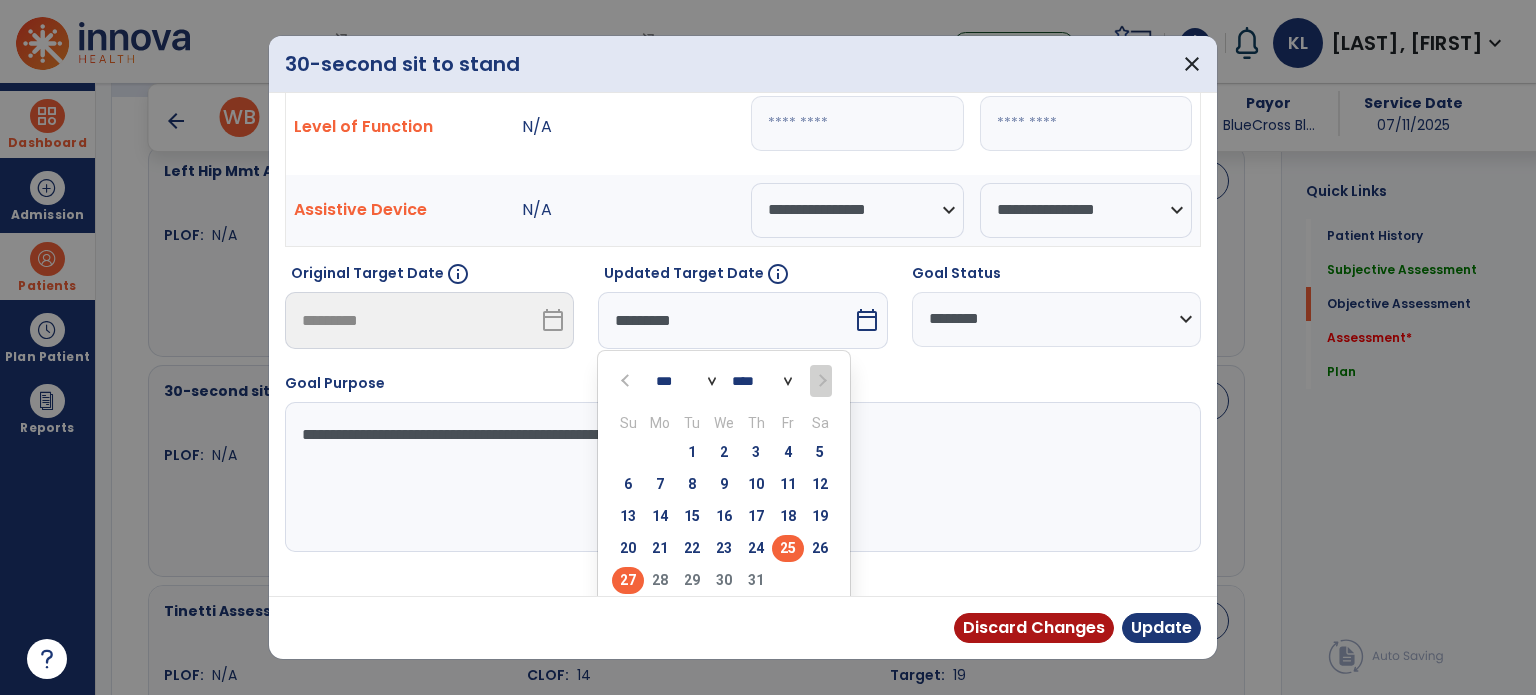 scroll, scrollTop: 44, scrollLeft: 0, axis: vertical 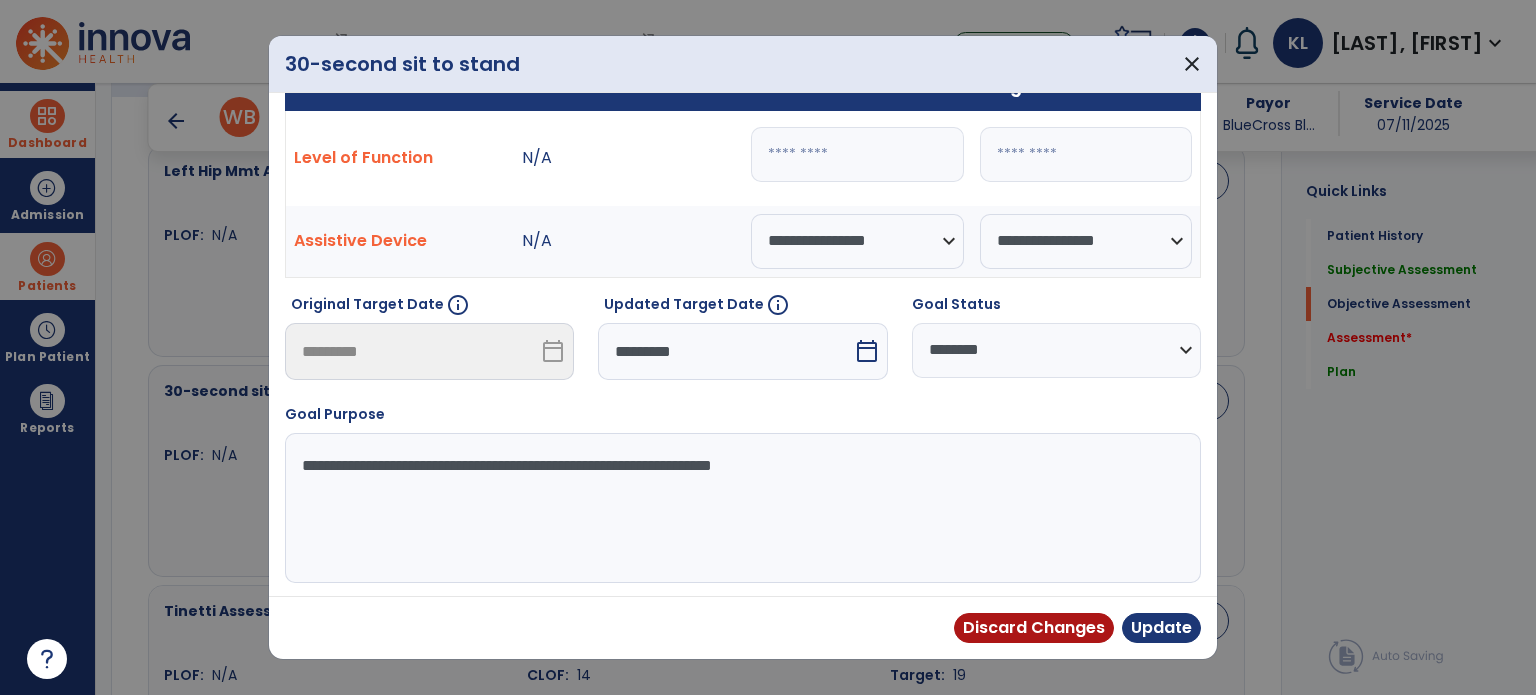 click on "**********" at bounding box center [743, 493] 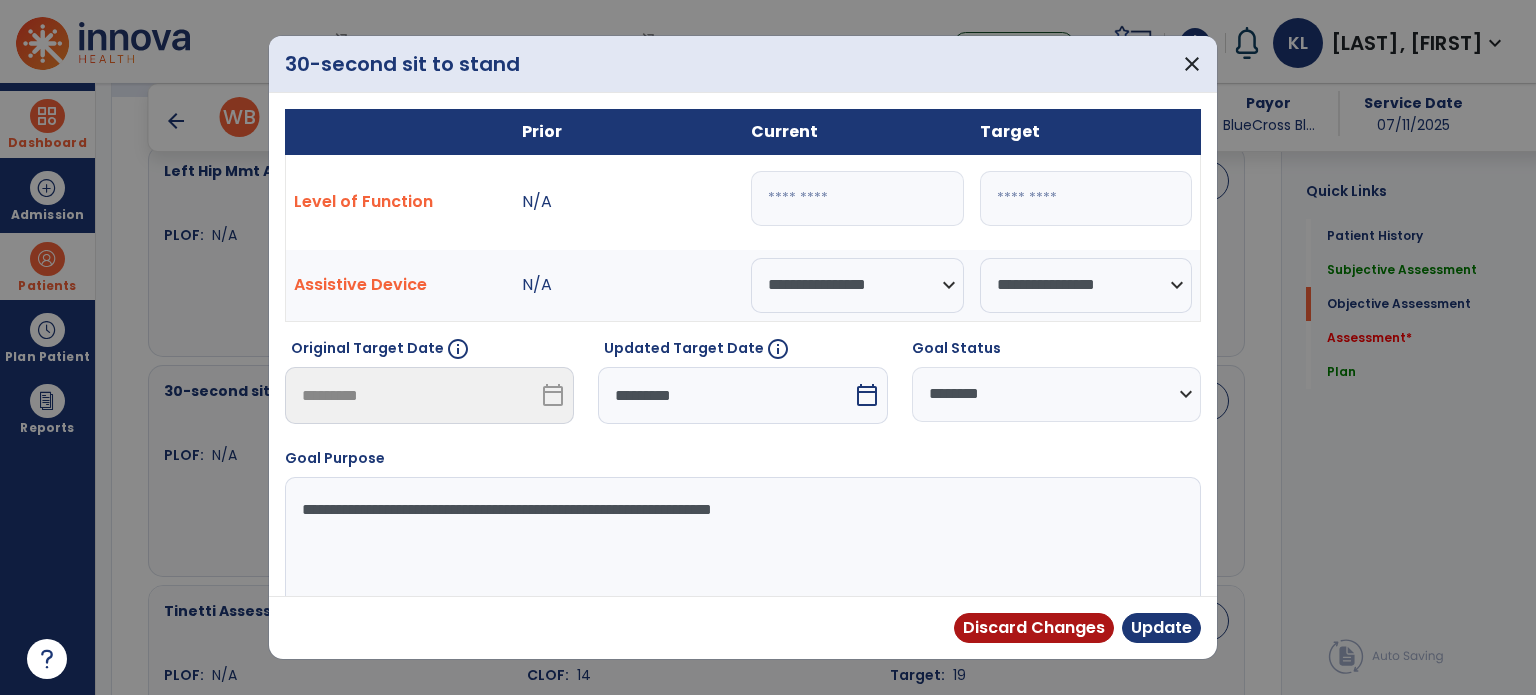 click on "*" at bounding box center (857, 198) 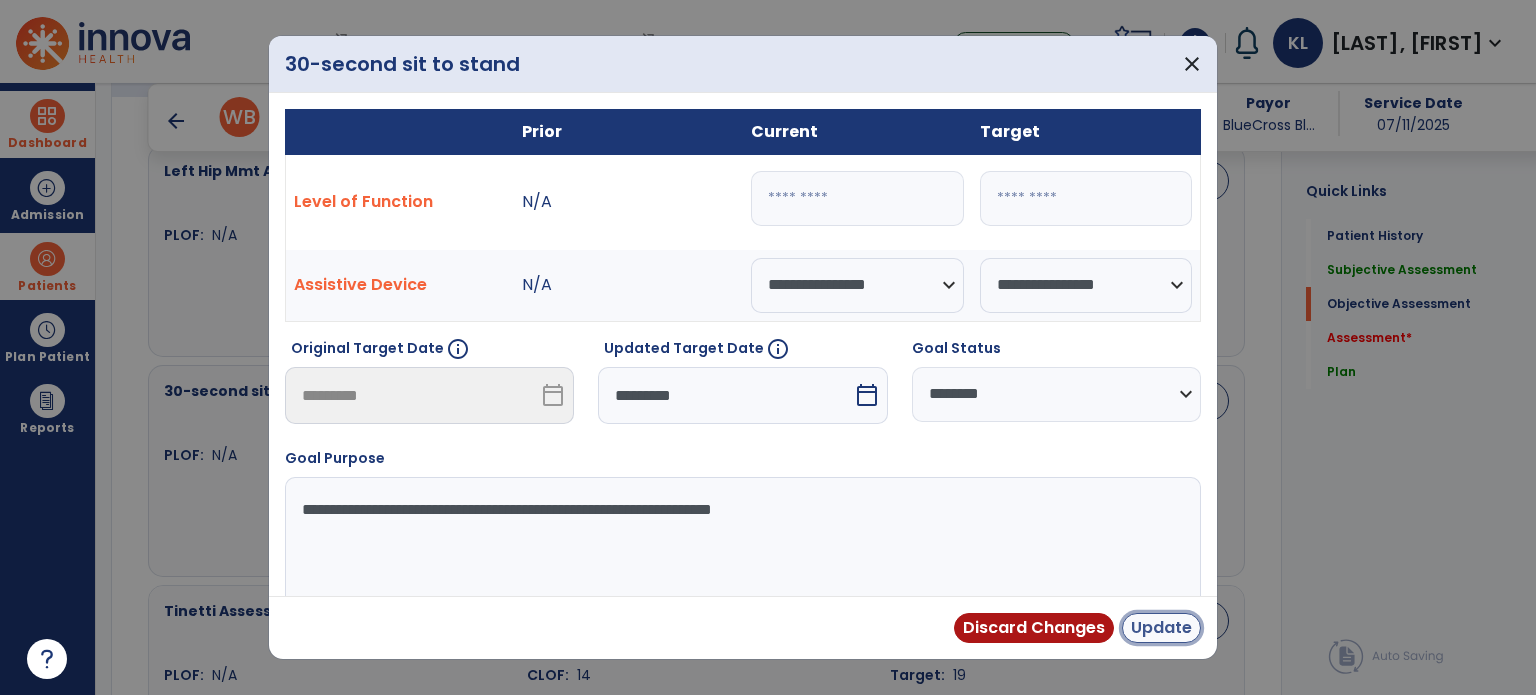 click on "Update" at bounding box center [1161, 628] 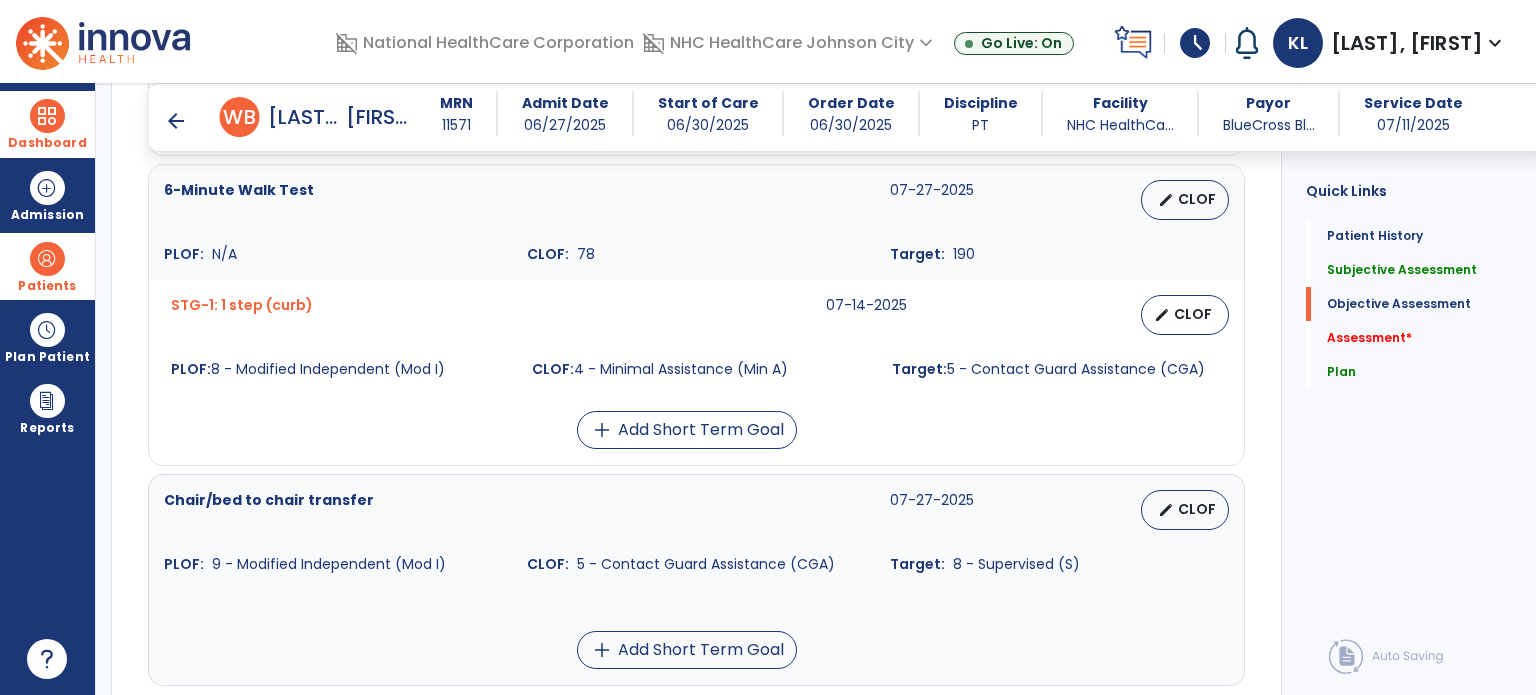 scroll, scrollTop: 1603, scrollLeft: 0, axis: vertical 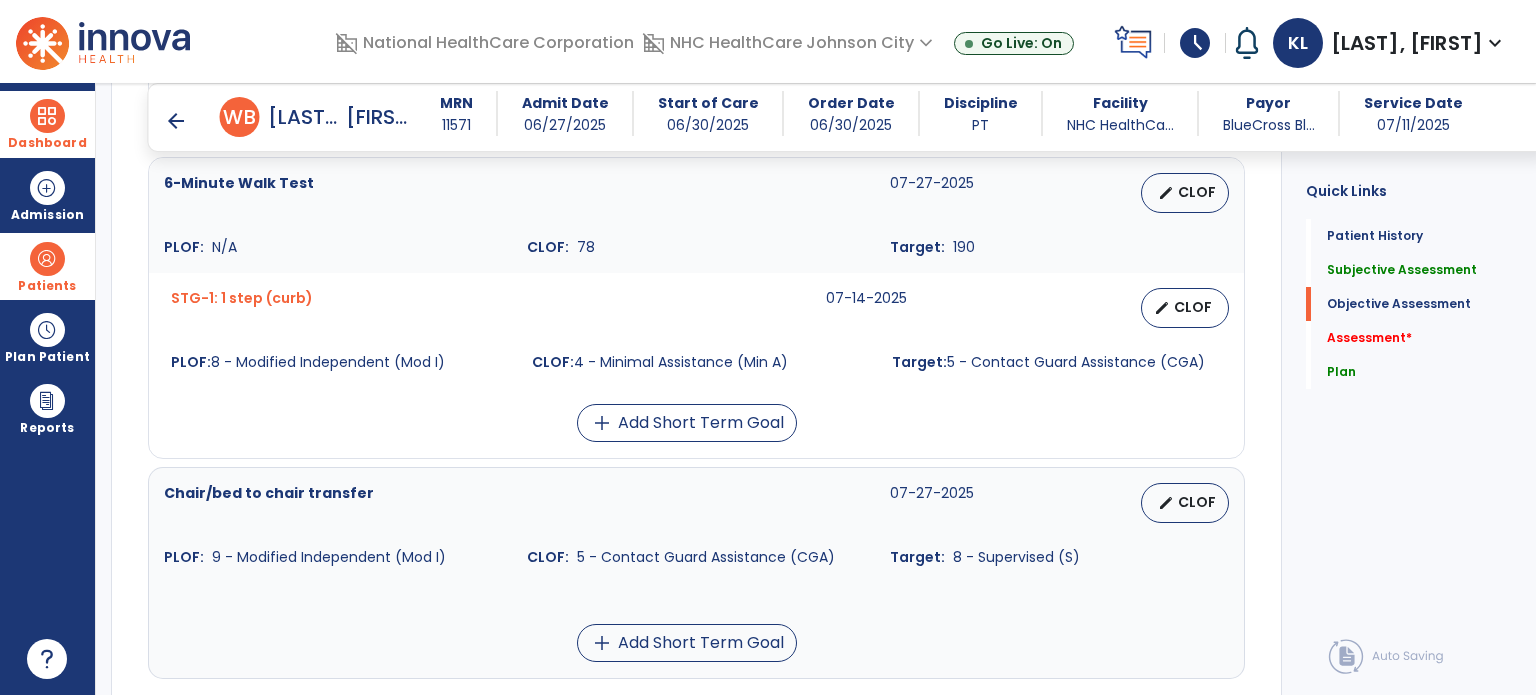 drag, startPoint x: 1530, startPoint y: 479, endPoint x: 1535, endPoint y: 532, distance: 53.235325 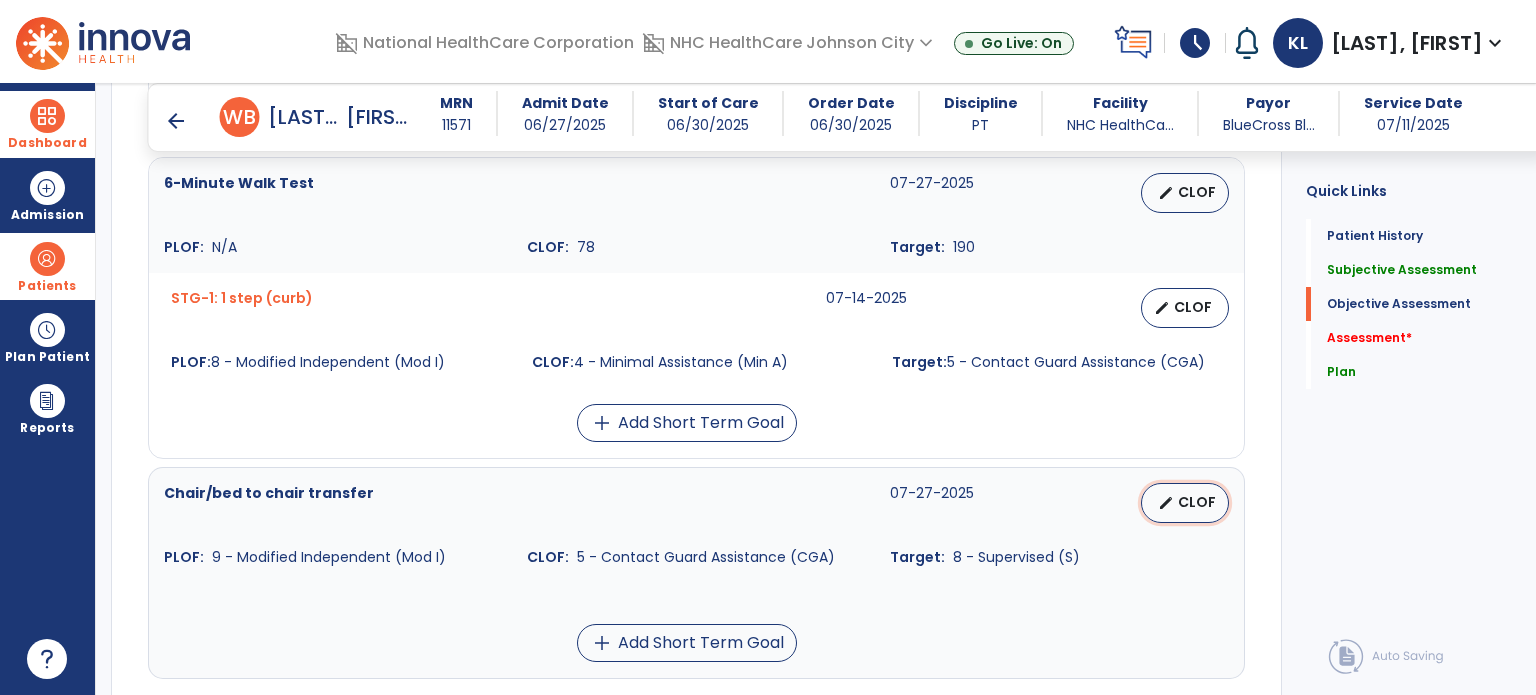click on "edit   CLOF" at bounding box center (1185, 503) 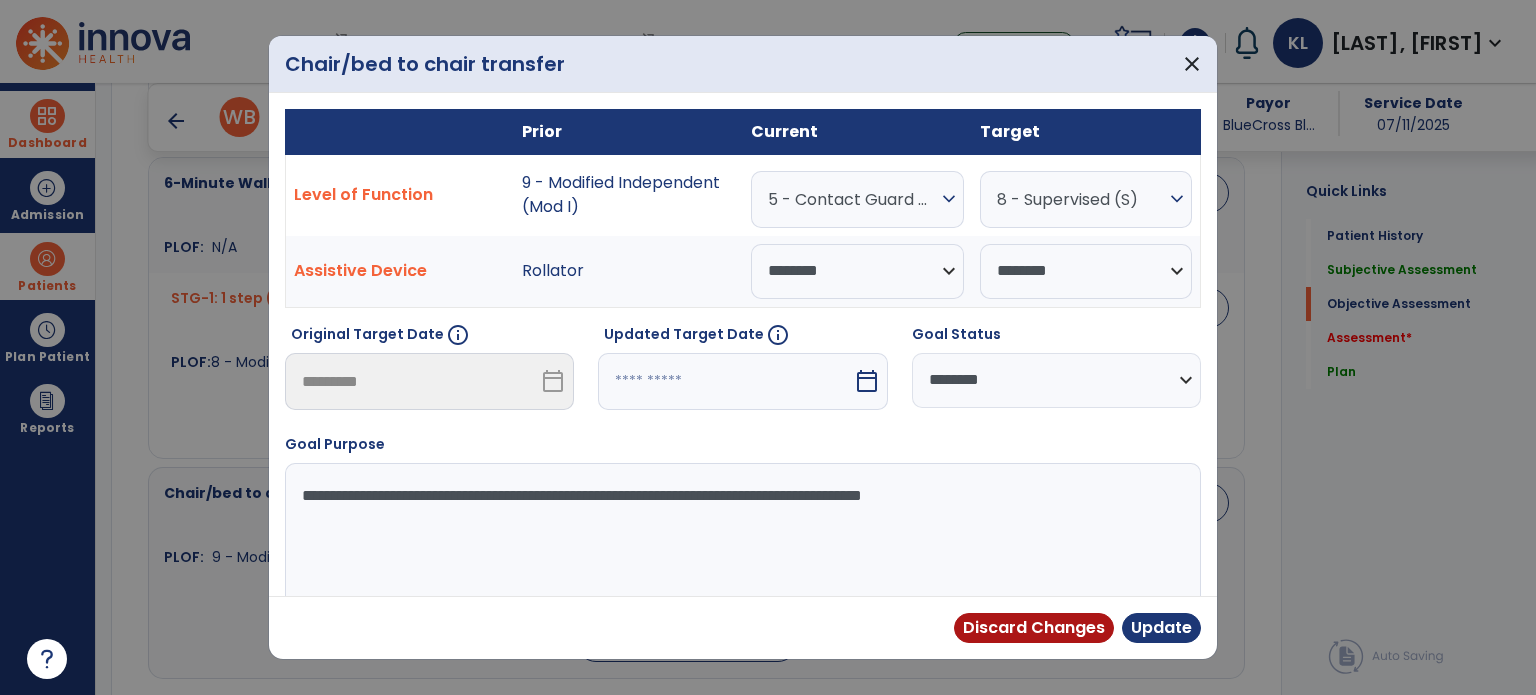 click at bounding box center [725, 381] 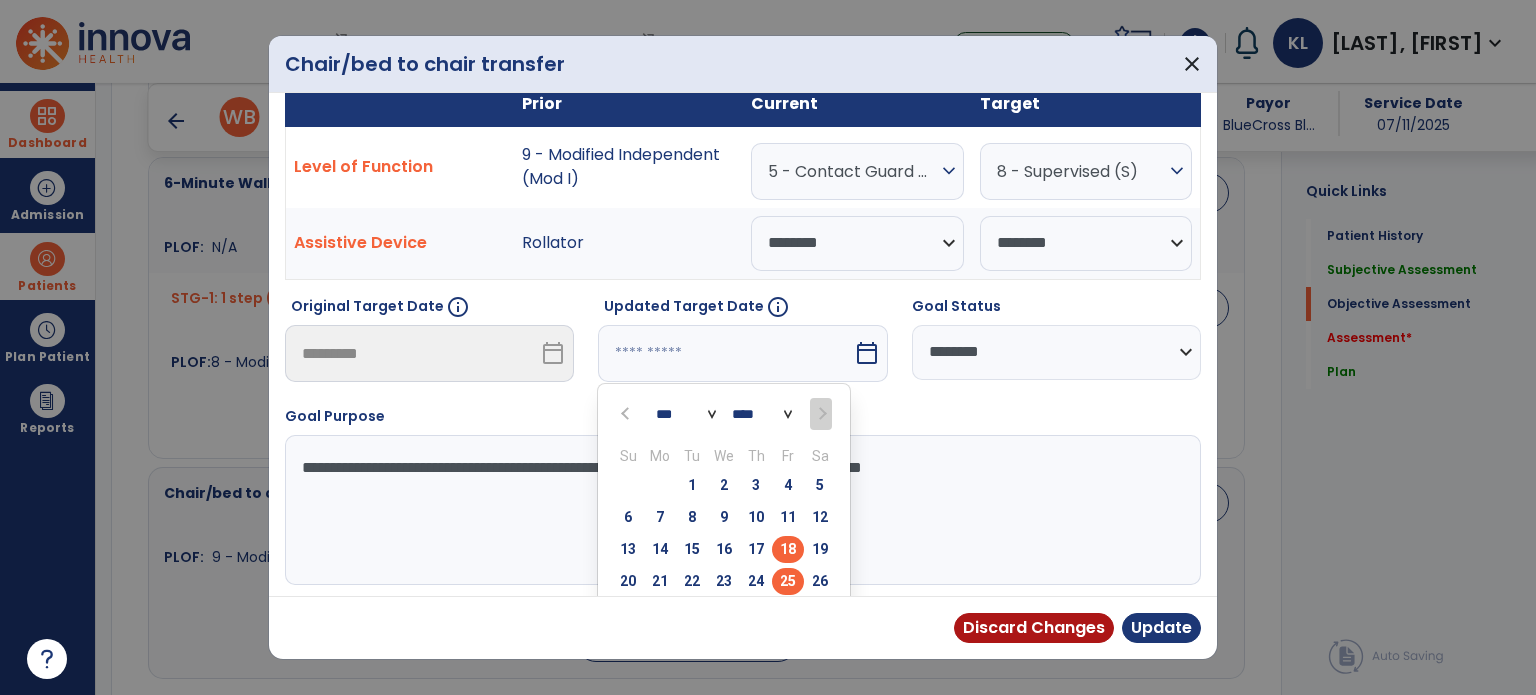 scroll, scrollTop: 60, scrollLeft: 0, axis: vertical 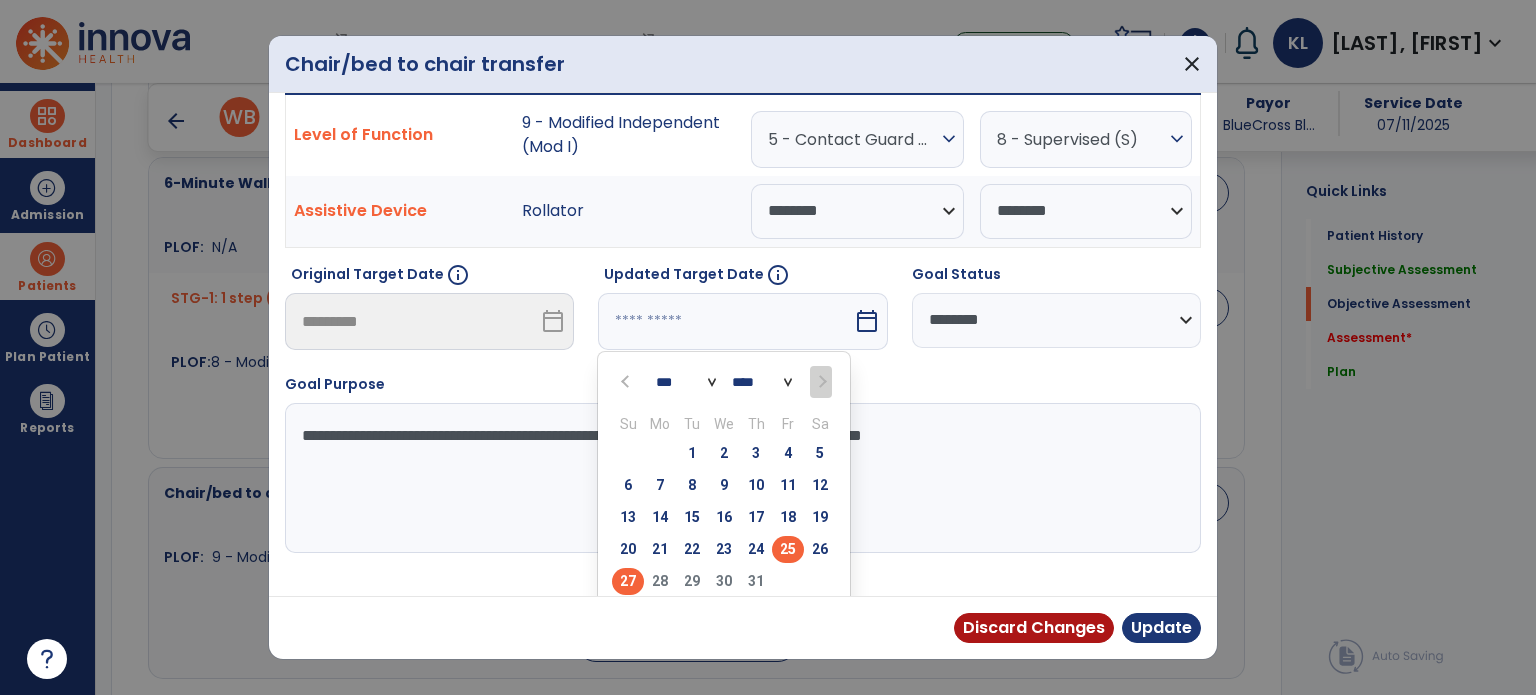 click on "25" at bounding box center [788, 549] 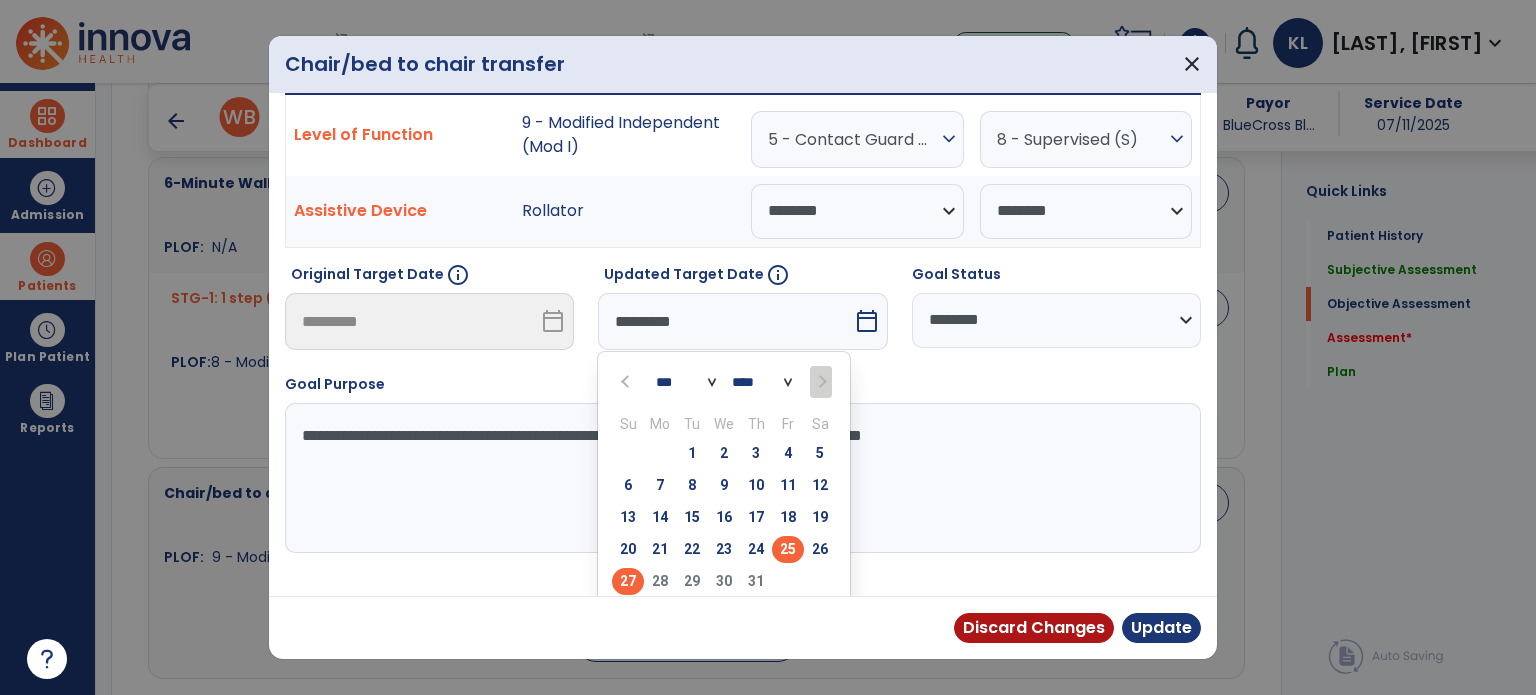 scroll, scrollTop: 29, scrollLeft: 0, axis: vertical 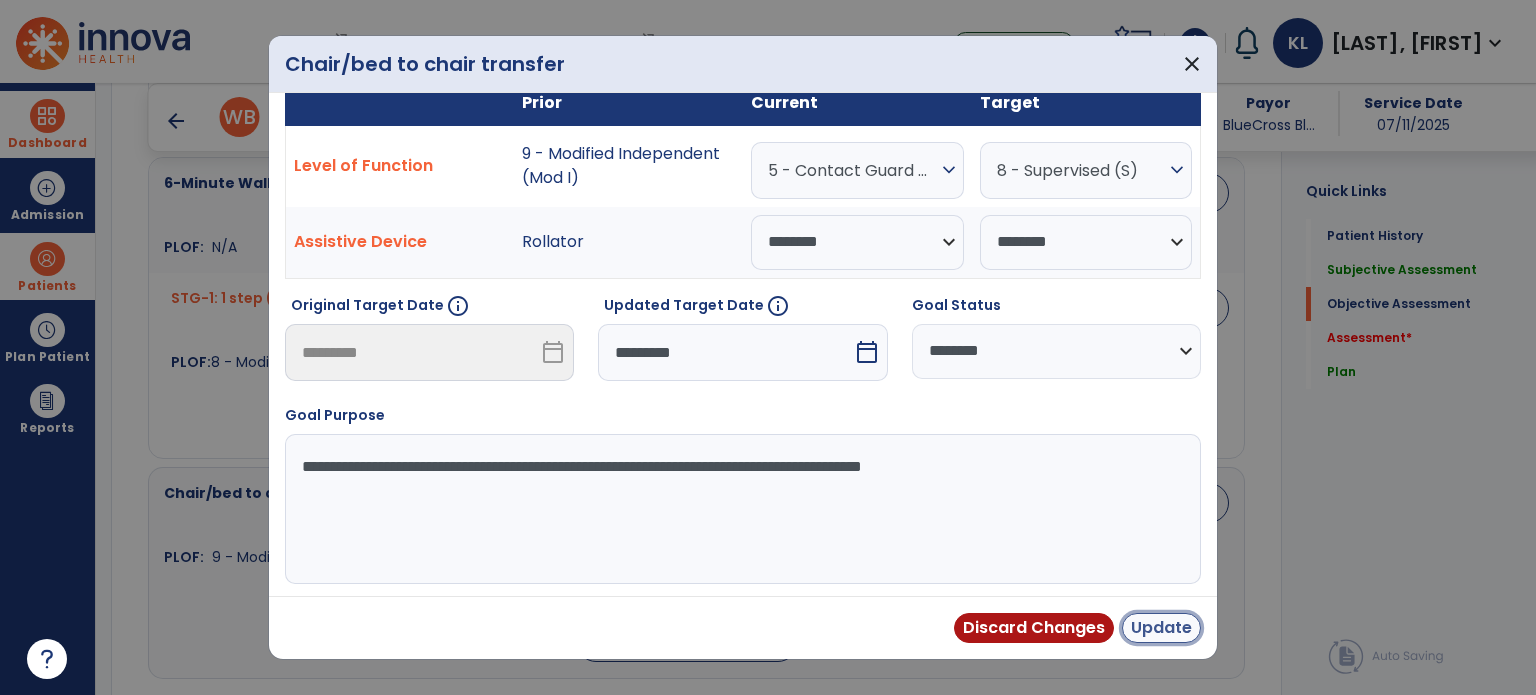 click on "Update" at bounding box center (1161, 628) 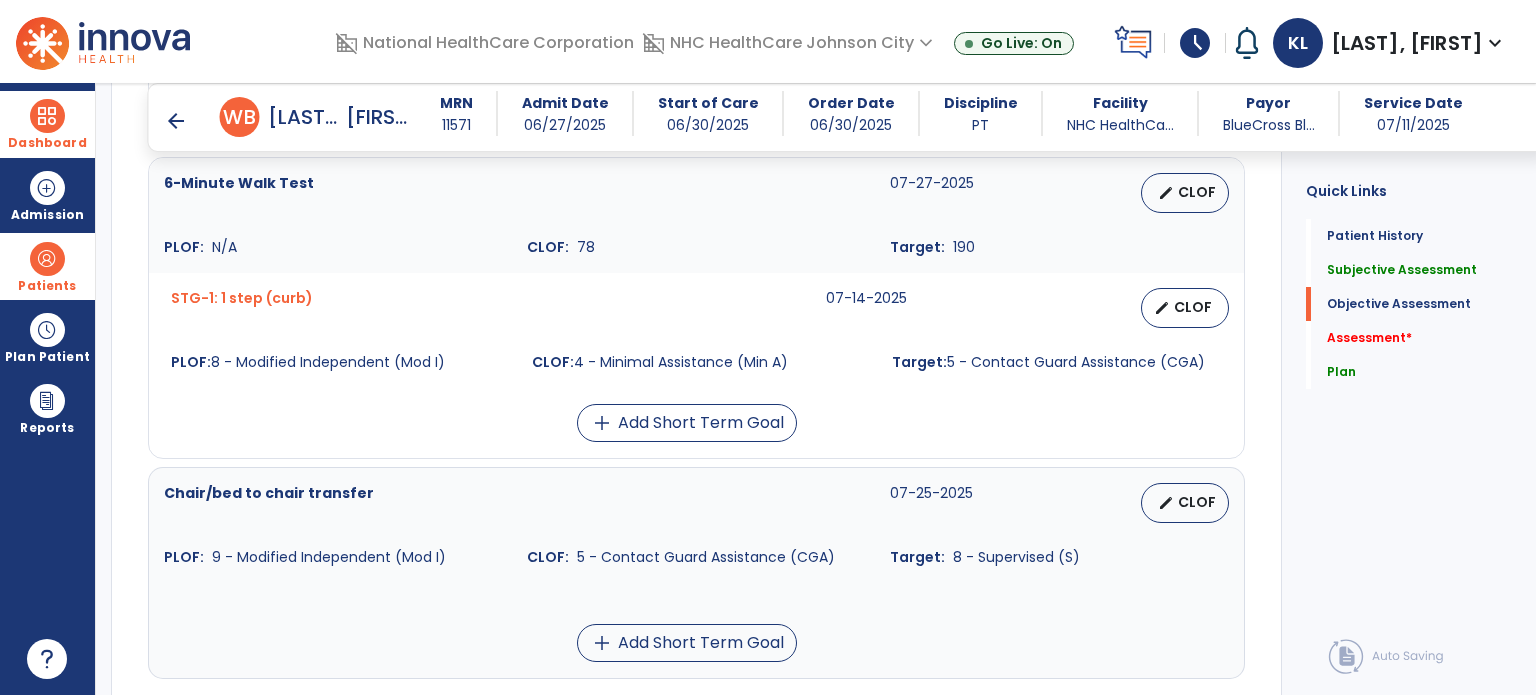 click on "add  Add Short Term Goal" at bounding box center [686, 423] 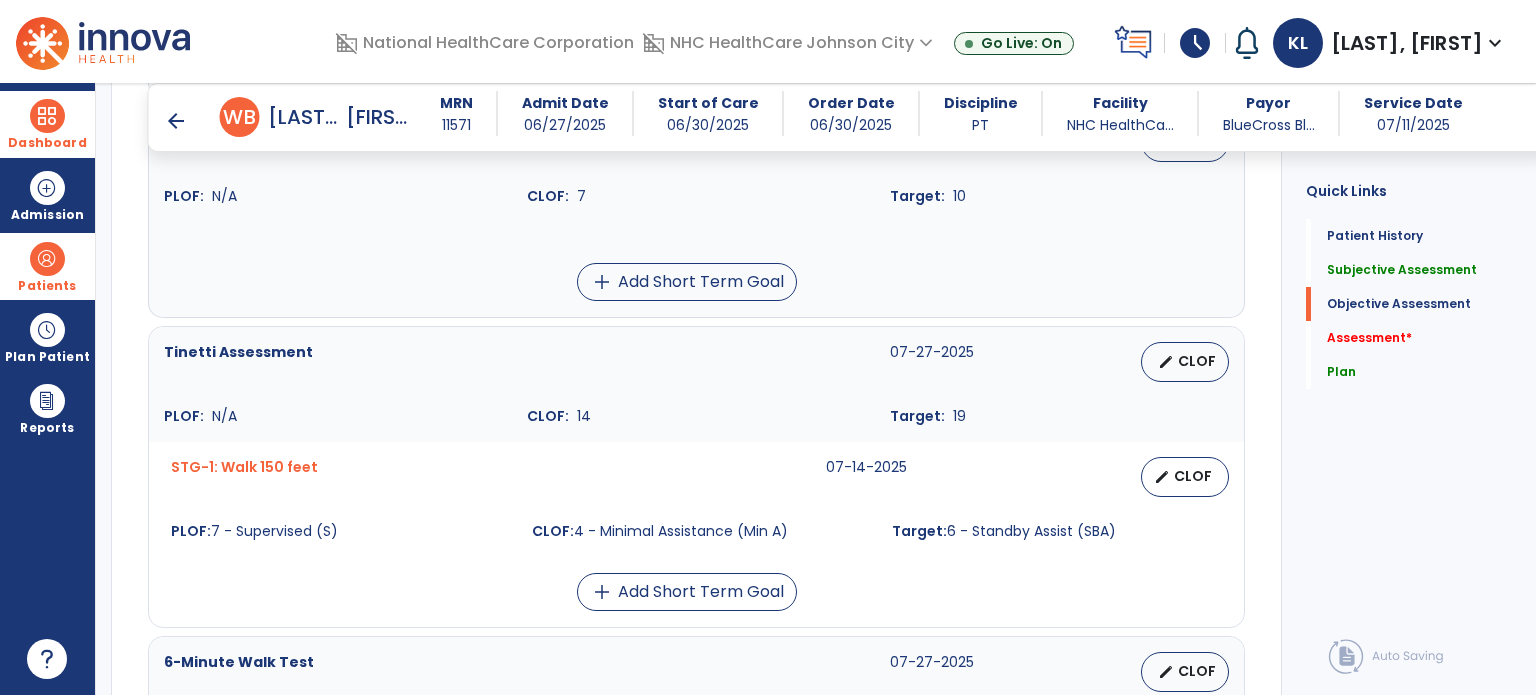 scroll, scrollTop: 1123, scrollLeft: 0, axis: vertical 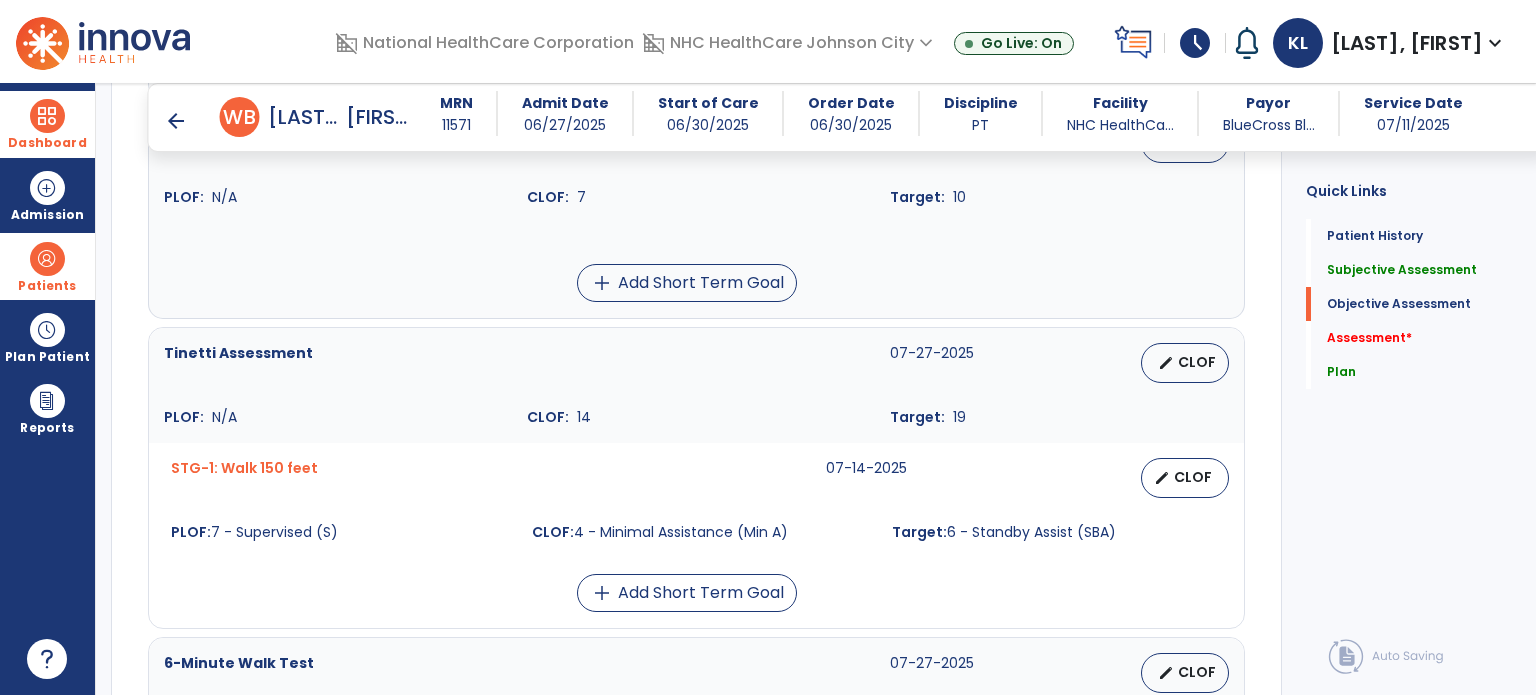 click on "Quick Links  Patient History   Patient History   Subjective Assessment   Subjective Assessment   Objective Assessment   Objective Assessment   Assessment   *  Assessment   *  Plan   Plan" 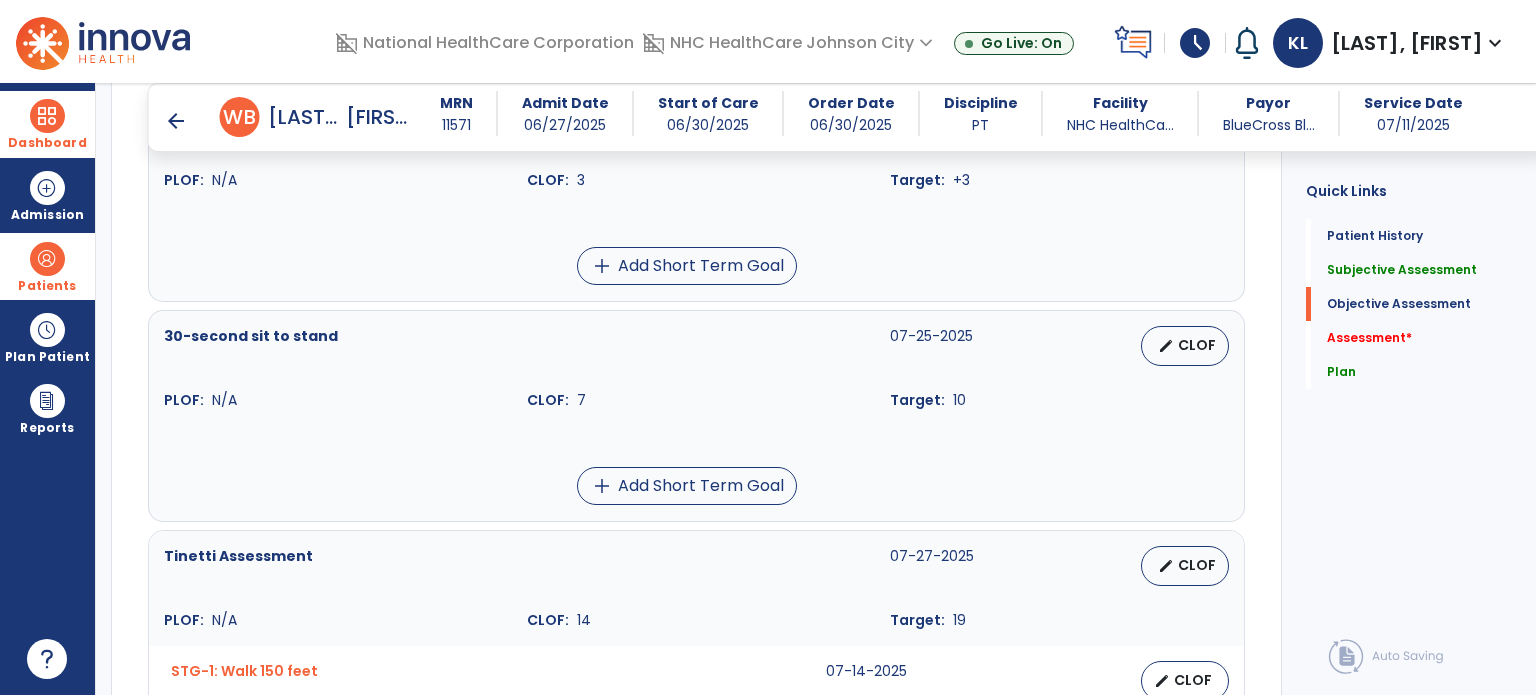 scroll, scrollTop: 943, scrollLeft: 0, axis: vertical 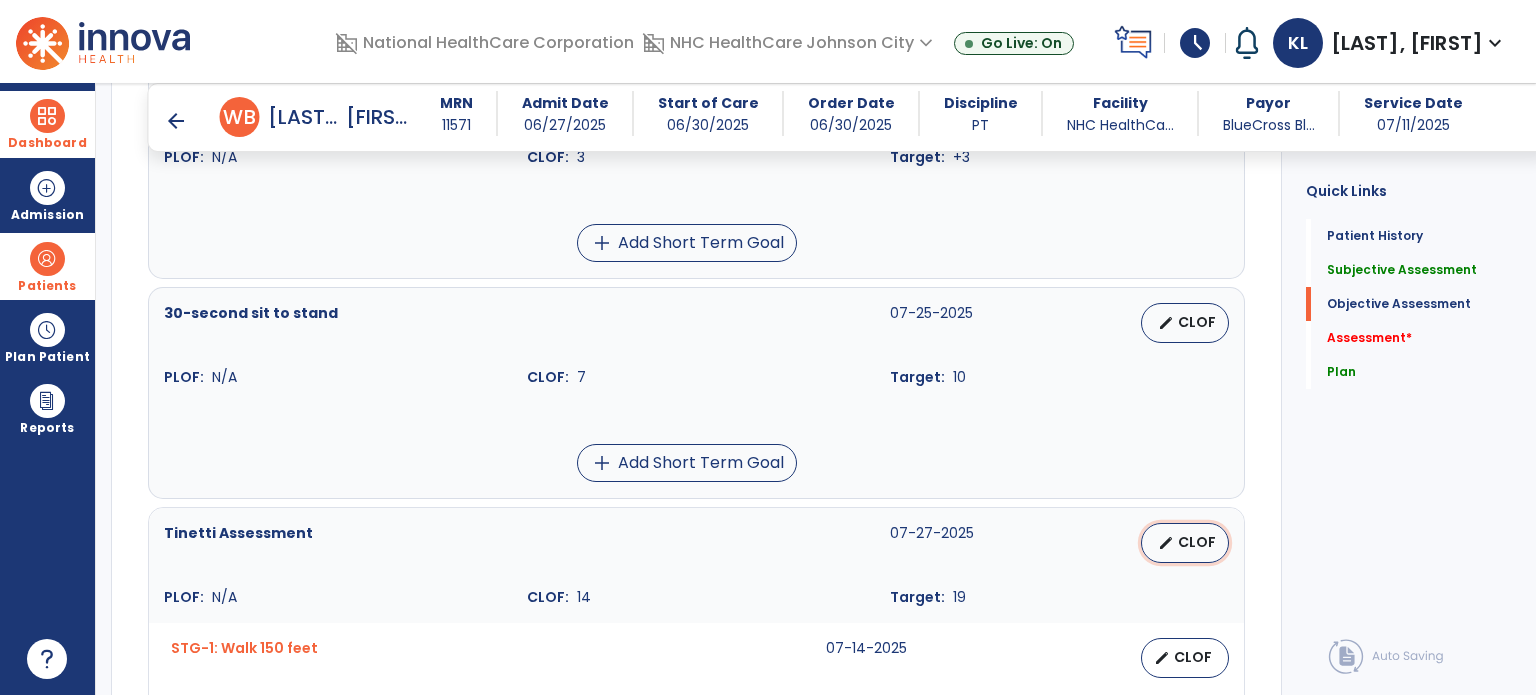 click on "CLOF" at bounding box center [1197, 542] 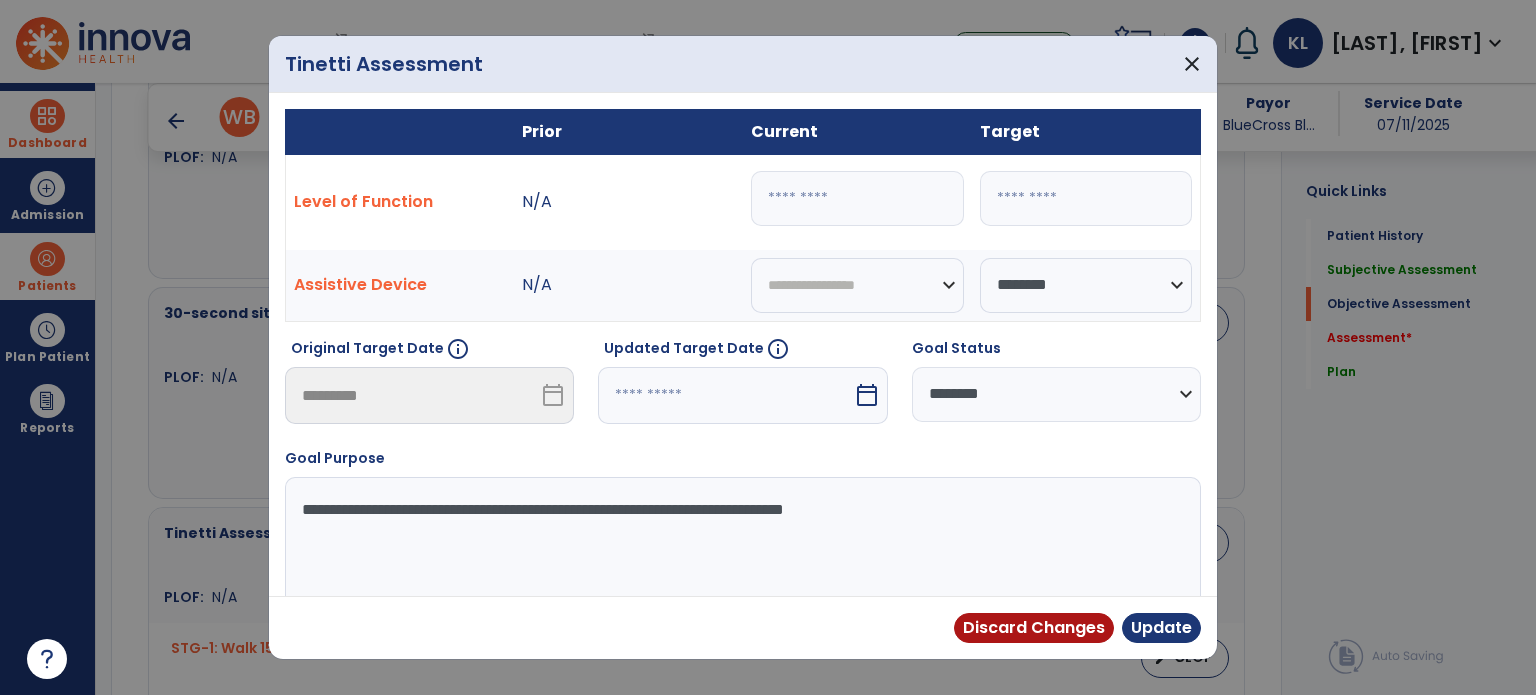 click at bounding box center (725, 395) 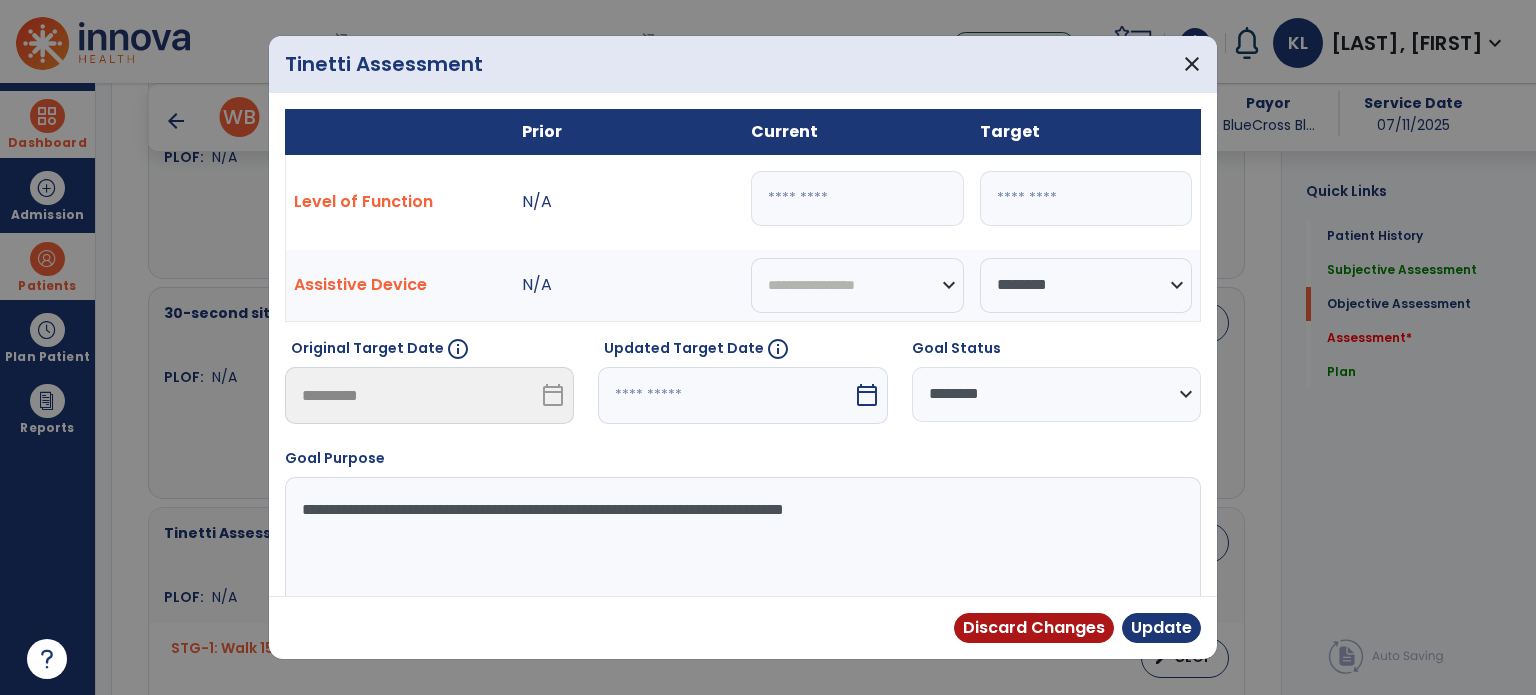 select on "*" 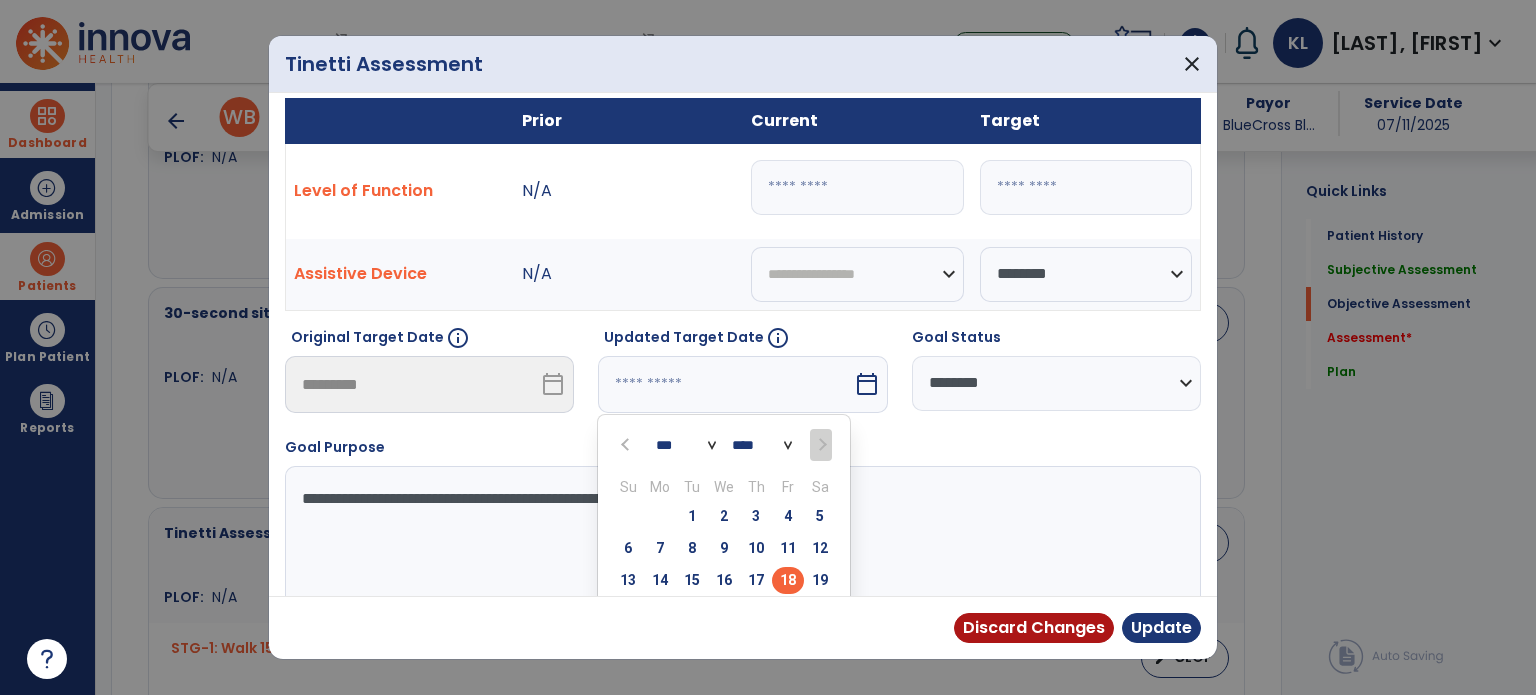 scroll, scrollTop: 43, scrollLeft: 0, axis: vertical 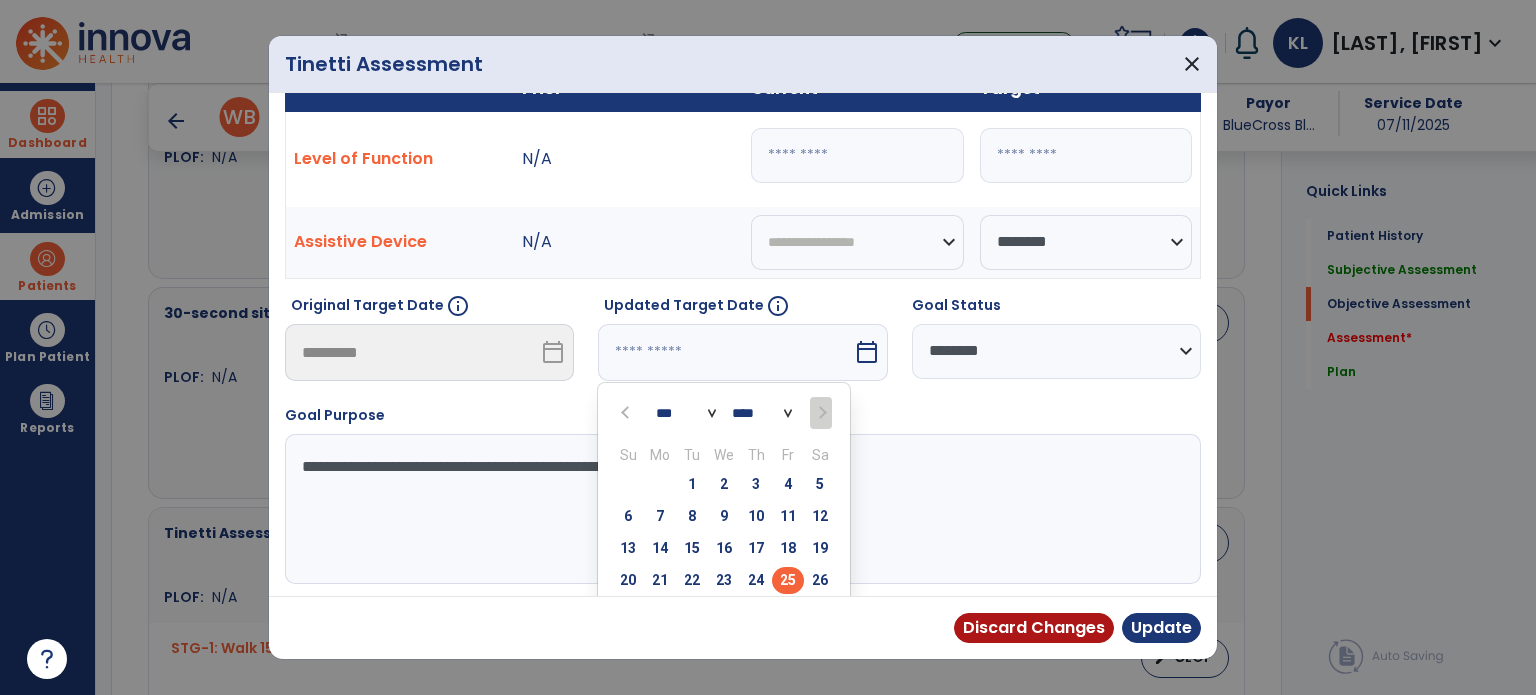 click on "25" at bounding box center [788, 580] 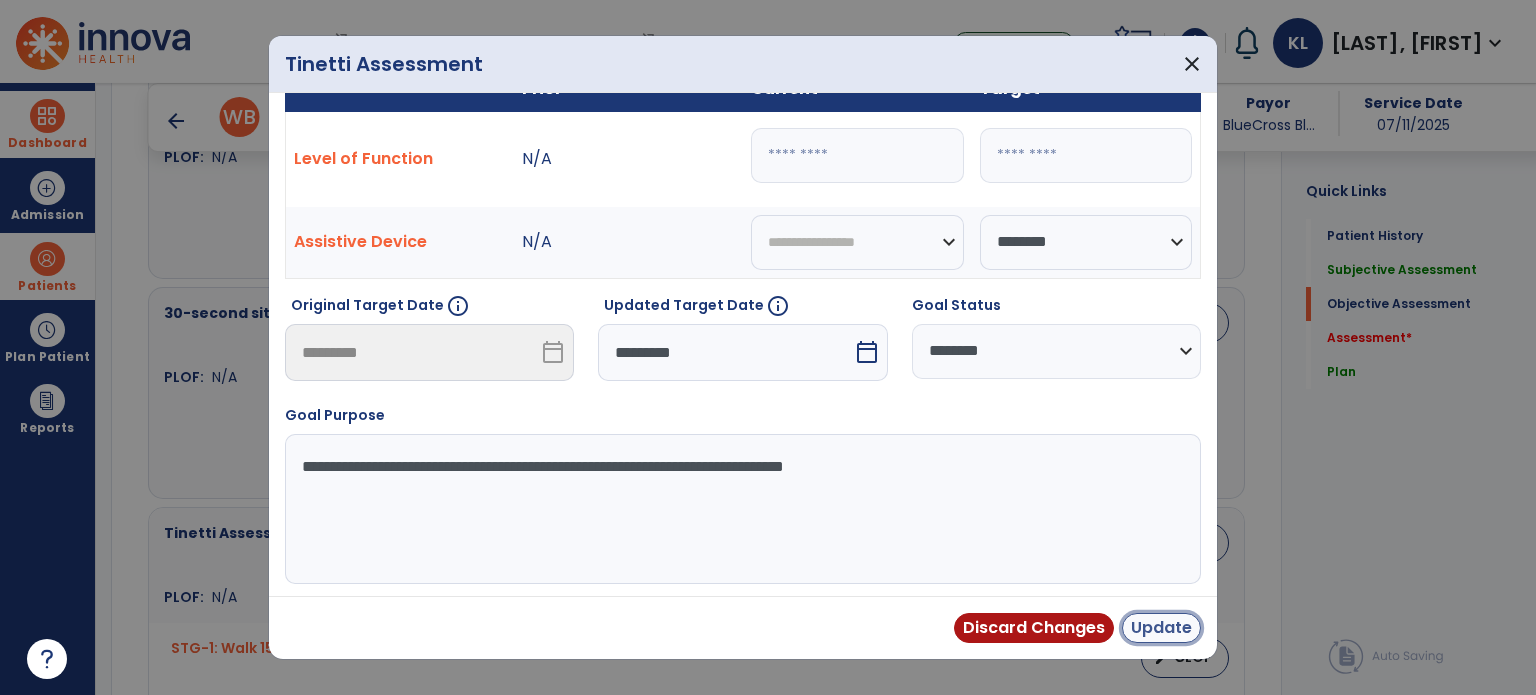 click on "Update" at bounding box center (1161, 628) 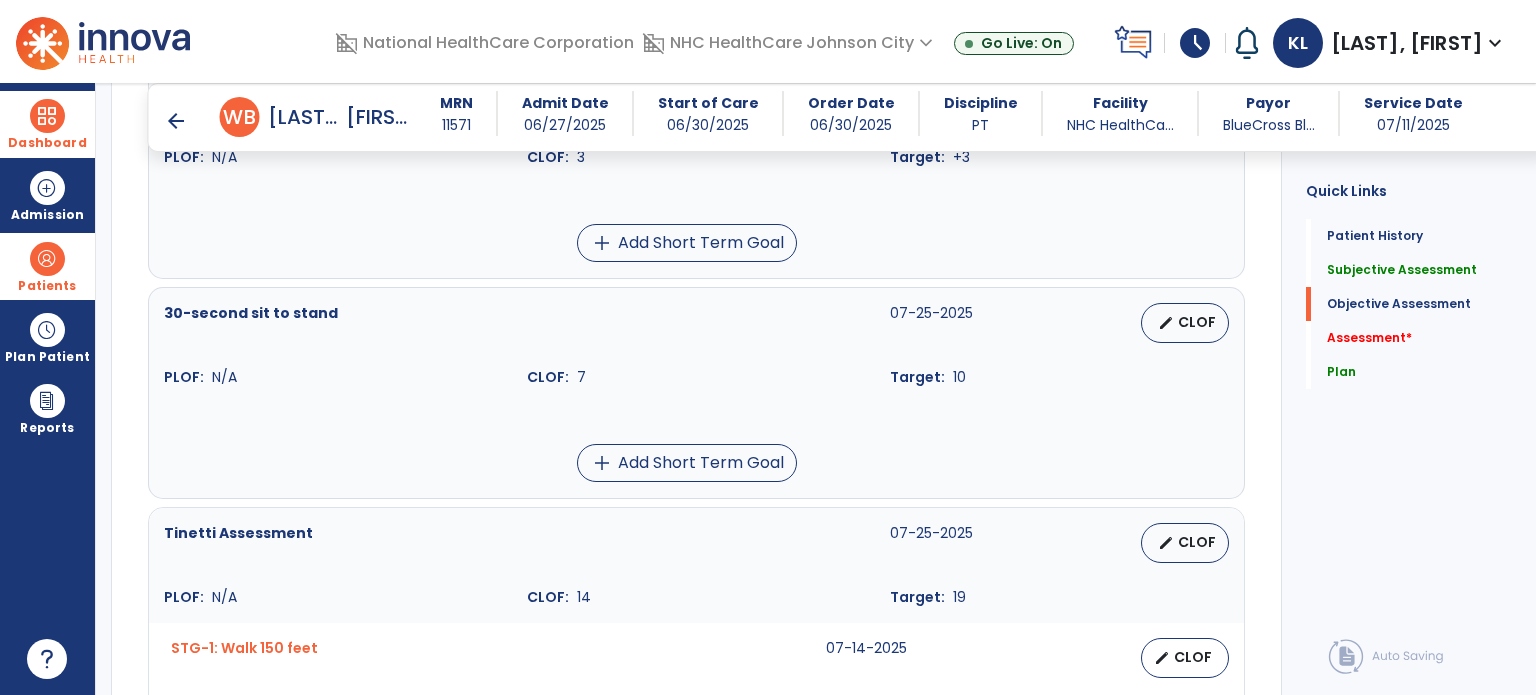 click on "add  Add Short Term Goal" at bounding box center [686, 463] 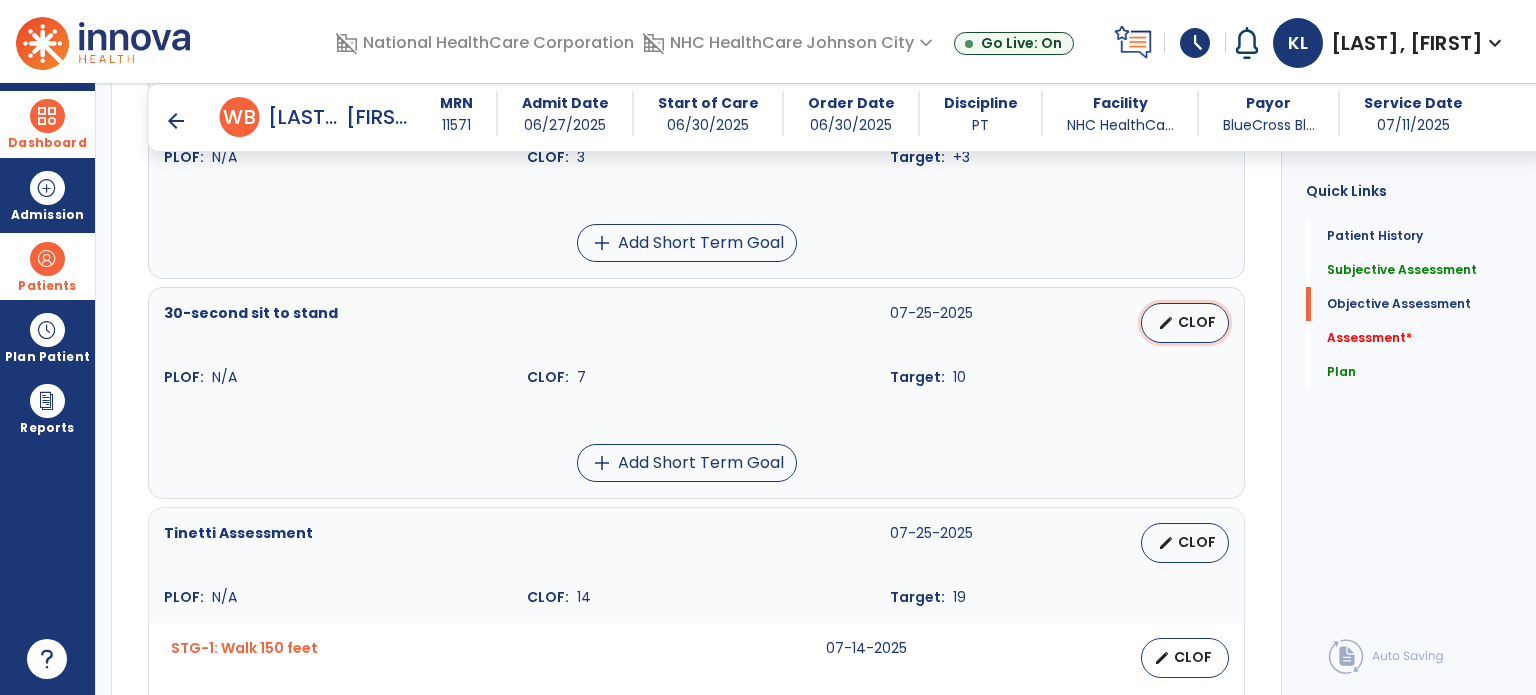 click on "CLOF" at bounding box center [1197, 322] 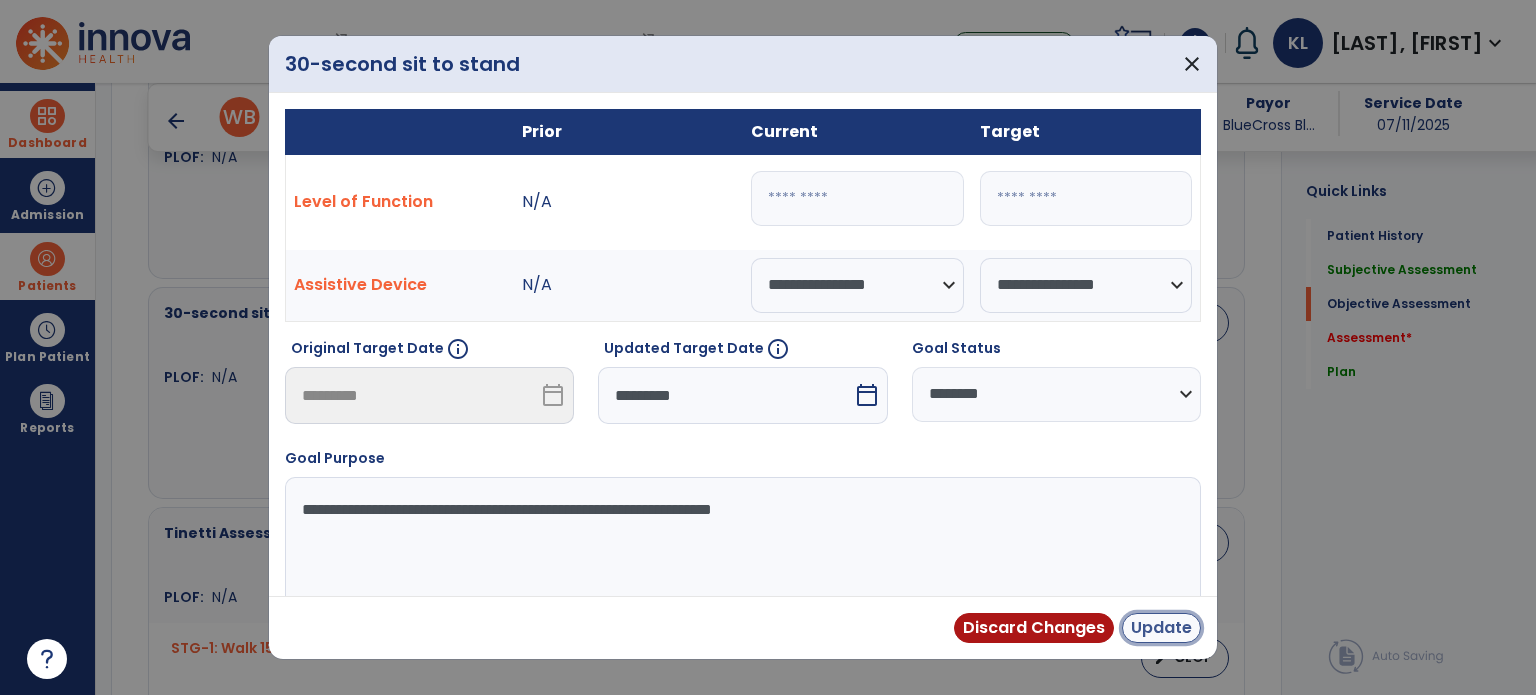 click on "Update" at bounding box center [1161, 628] 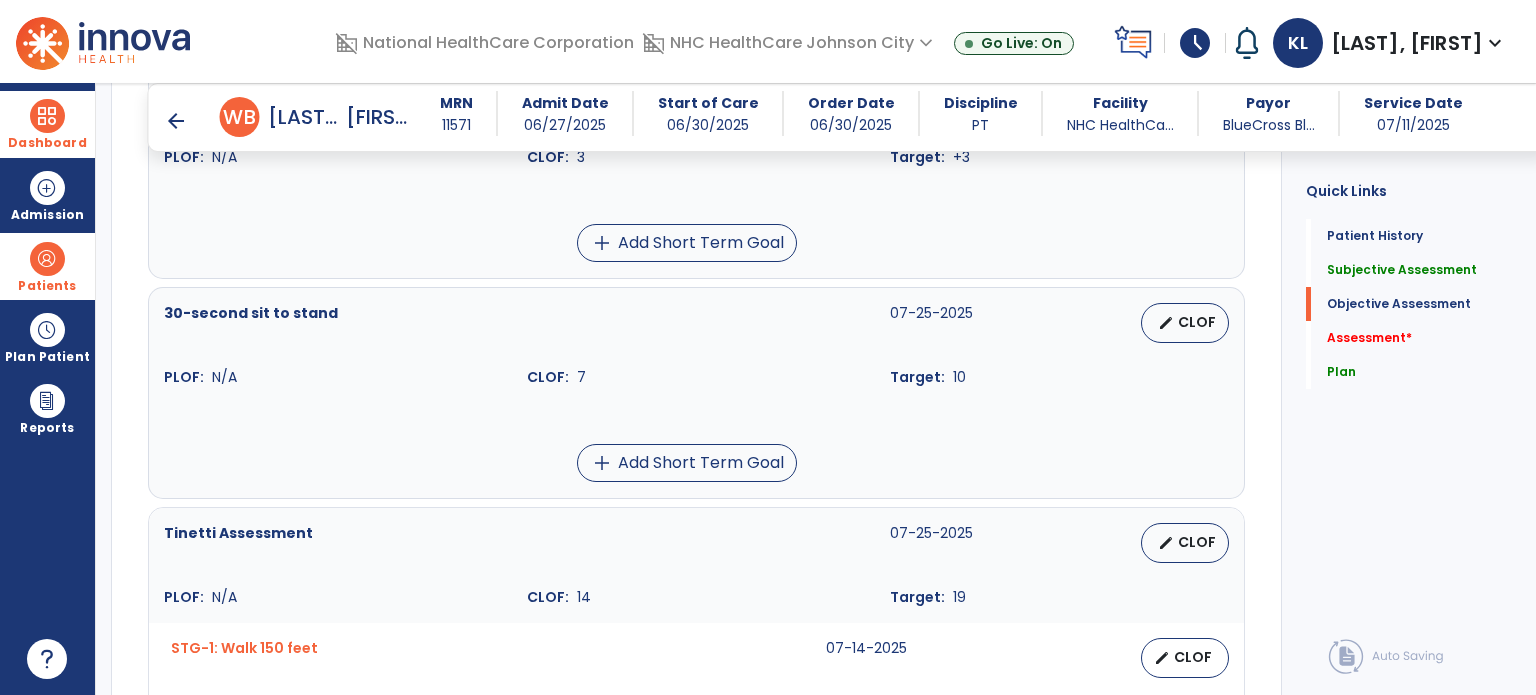 click on "Left Hip Mmt Abduction  [DATE]   edit   CLOF PLOF:    N/A CLOF:    3 Target:    +3 add  Add Short Term Goal  30-second sit to stand  [DATE]   edit   CLOF PLOF:    N/A CLOF:    7 Target:    10 add  Add Short Term Goal  Tinetti Assessment  [DATE]   edit   CLOF PLOF:    N/A CLOF:    14 Target:    19 STG-1: Walk 150 feet  [DATE]   edit   CLOF PLOF:  7 - Supervised (S)  CLOF:  4 - Minimal Assistance (Min A)  Target:  6 - Standby Assist (SBA)  add  Add Short Term Goal  6-Minute Walk Test  [DATE]   edit   CLOF PLOF:    N/A CLOF:    78 Target:    190 STG-1: 1 step (curb)  [DATE]   edit   CLOF PLOF:  8 - Modified Independent (Mod I)  CLOF:  4 - Minimal Assistance (Min A)  Target:  5 - Contact Guard Assistance (CGA)  add  Add Short Term Goal  Chair/bed to chair transfer  [DATE]   edit   CLOF PLOF:    9 - Modified Independent (Mod I) CLOF:    5 - Contact Guard Assistance (CGA) Target:    8 - Supervised (S) add  Add Short Term Goal" 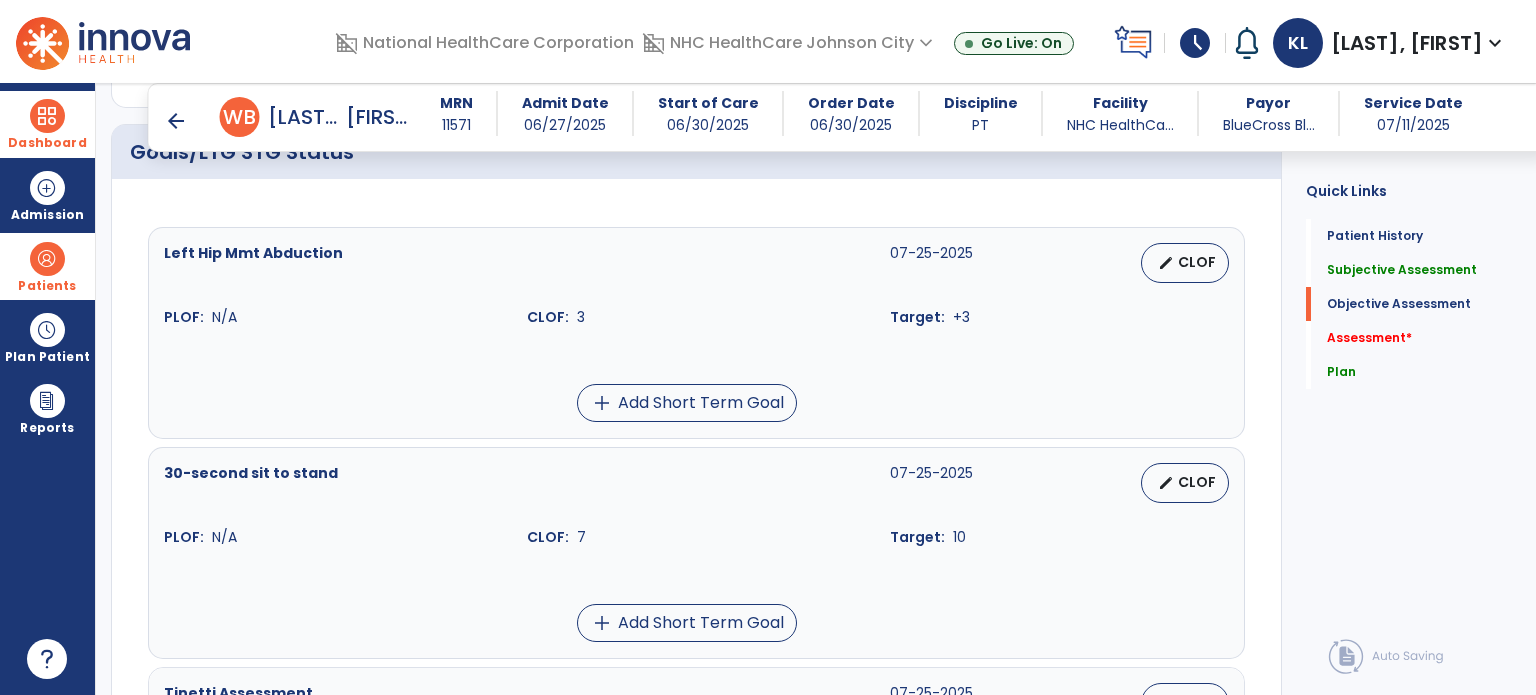 scroll, scrollTop: 743, scrollLeft: 0, axis: vertical 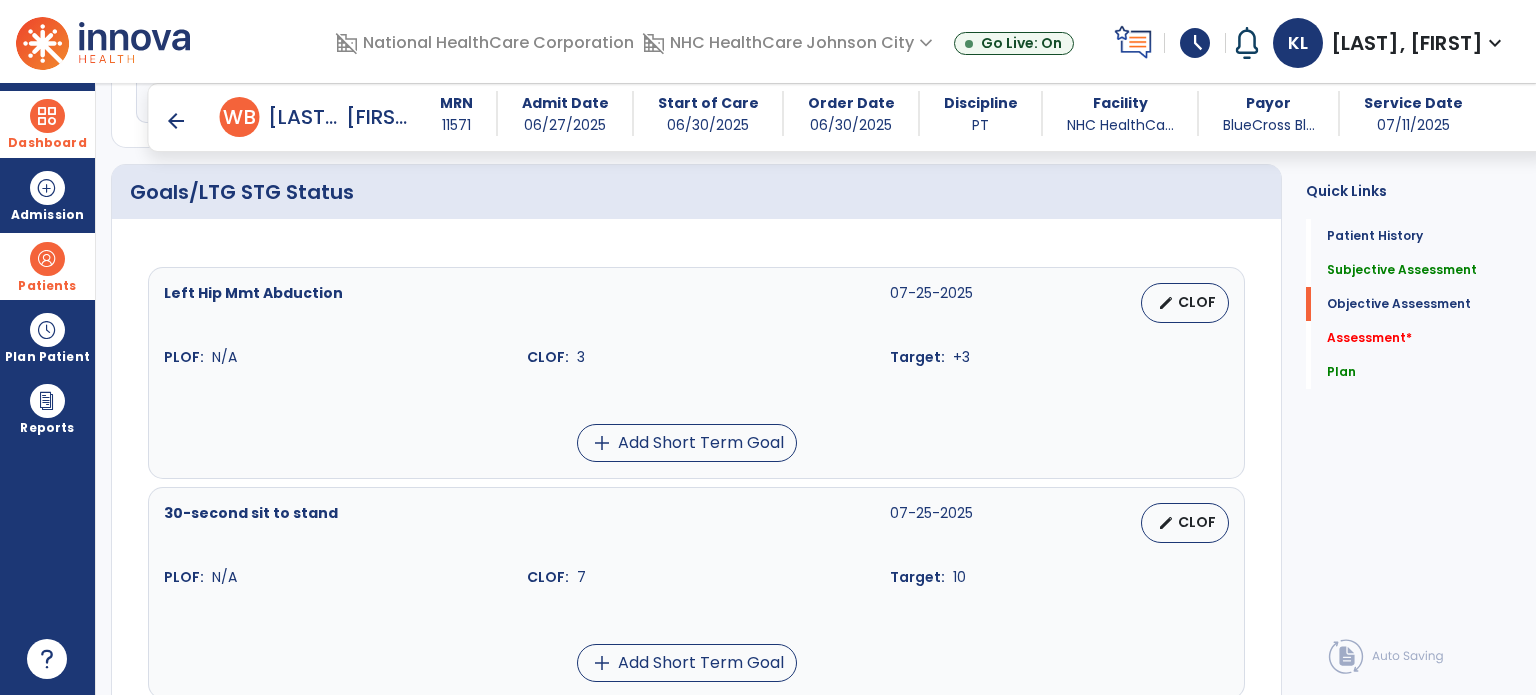 click on "Left Hip Mmt Abduction  07-25-2025   edit   CLOF PLOF:    N/A CLOF:    3 Target:    +3" at bounding box center [696, 325] 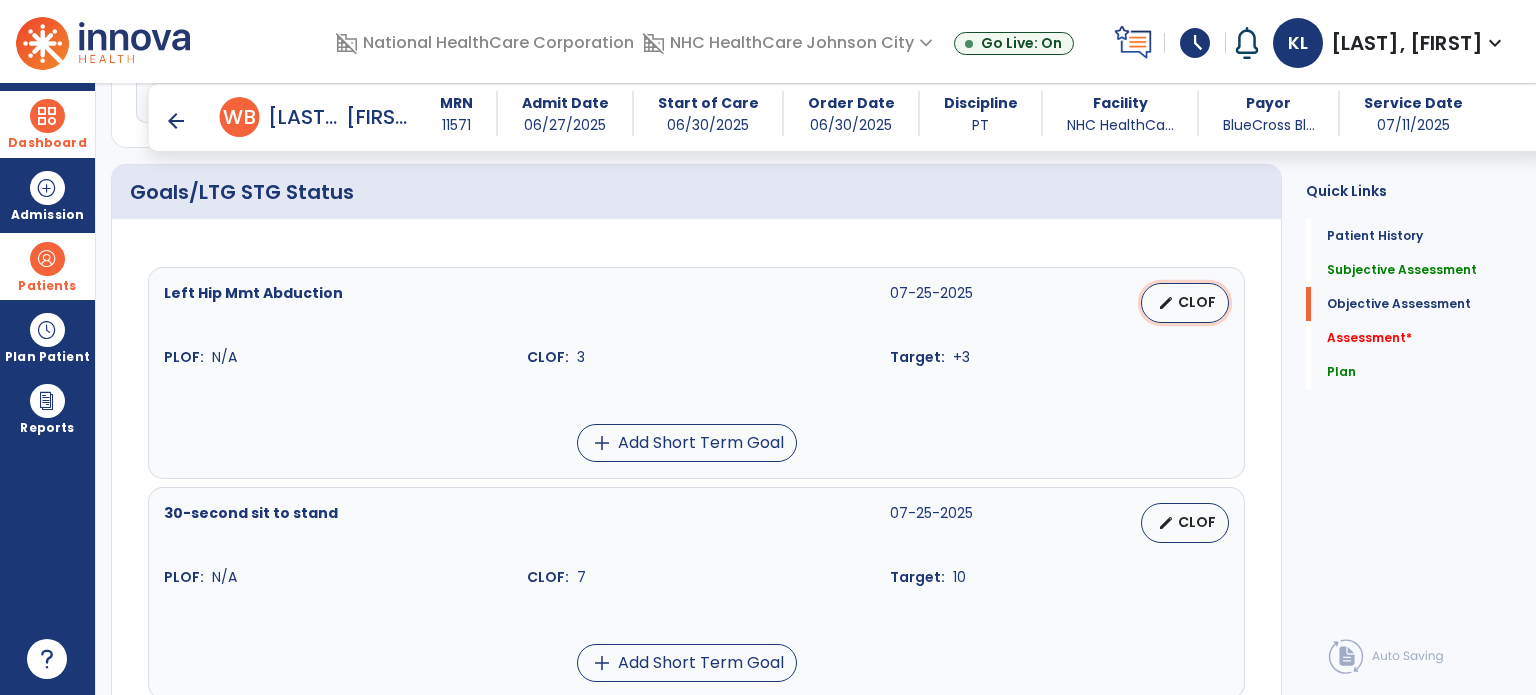 click on "edit   CLOF" at bounding box center (1185, 303) 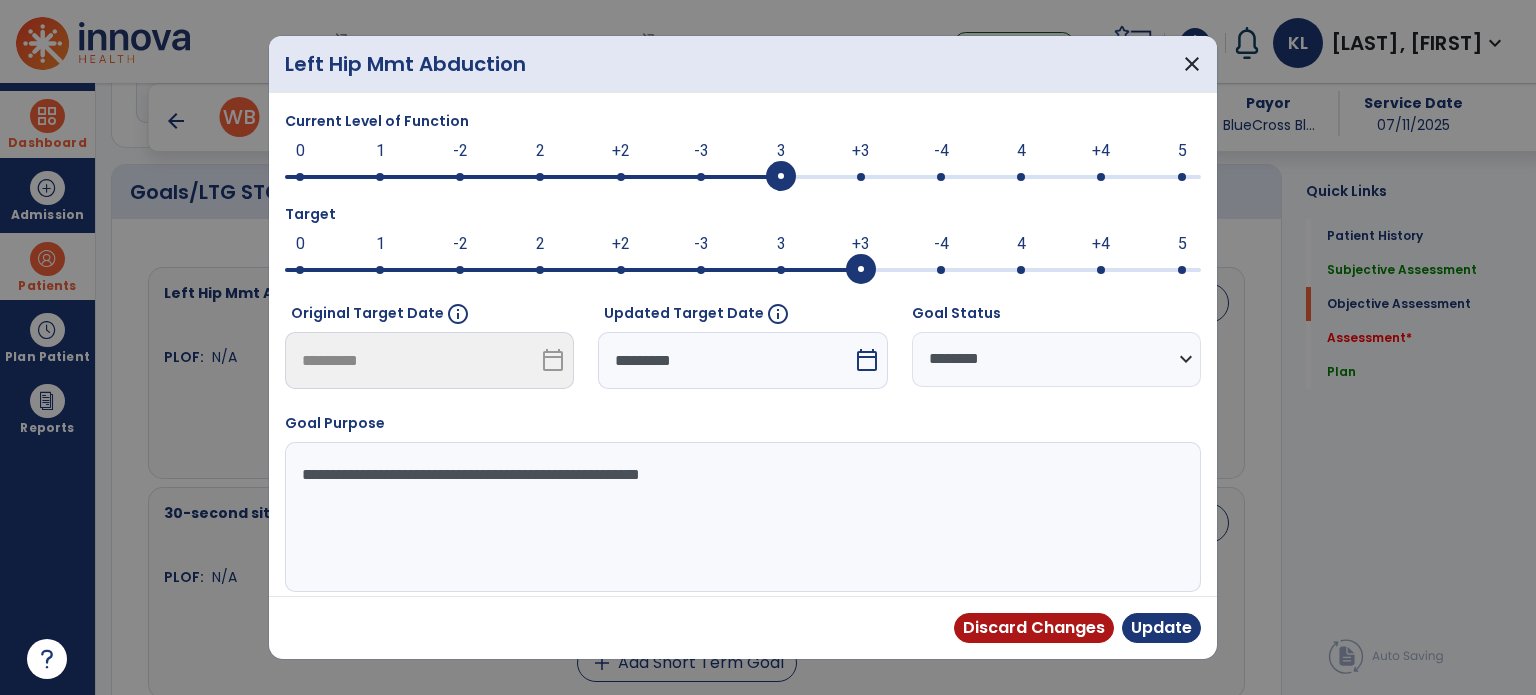 click on "Discard Changes  Update" at bounding box center (743, 627) 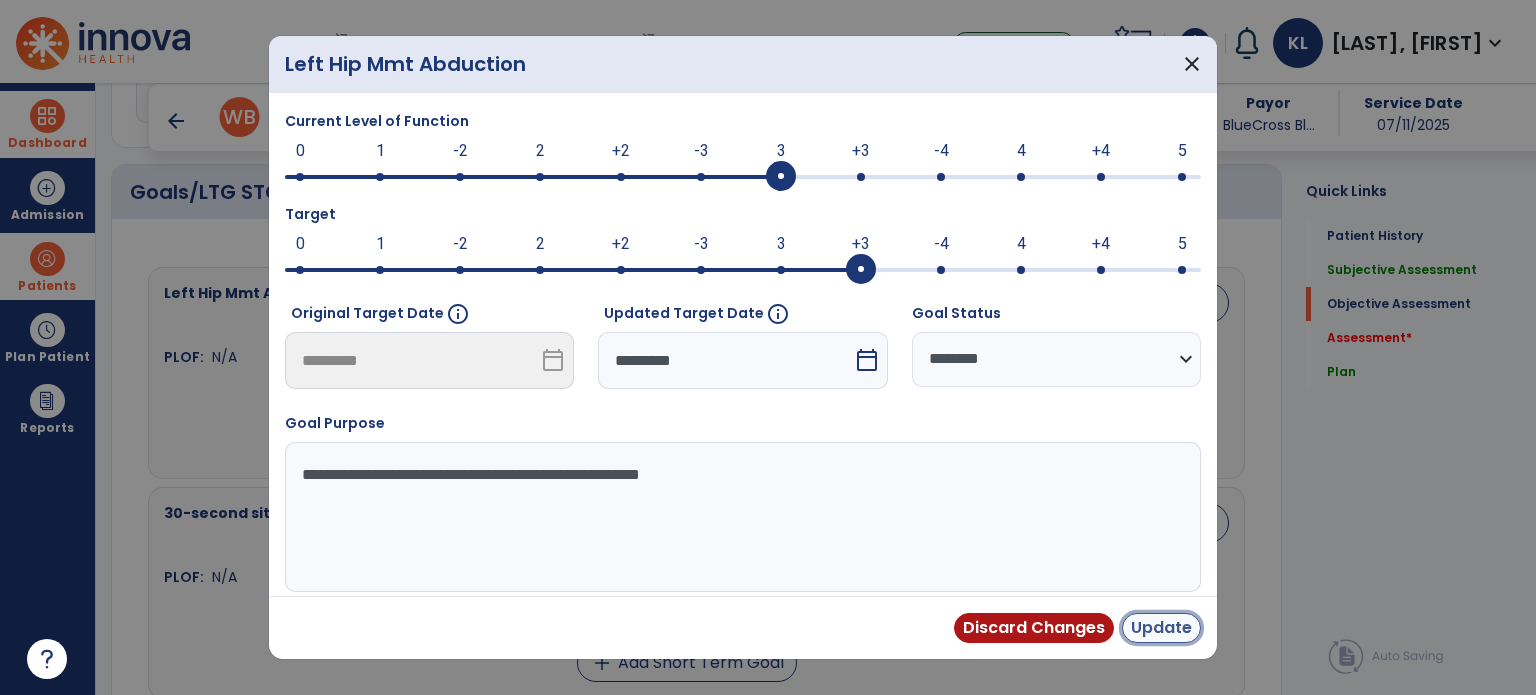 click on "Update" at bounding box center [1161, 628] 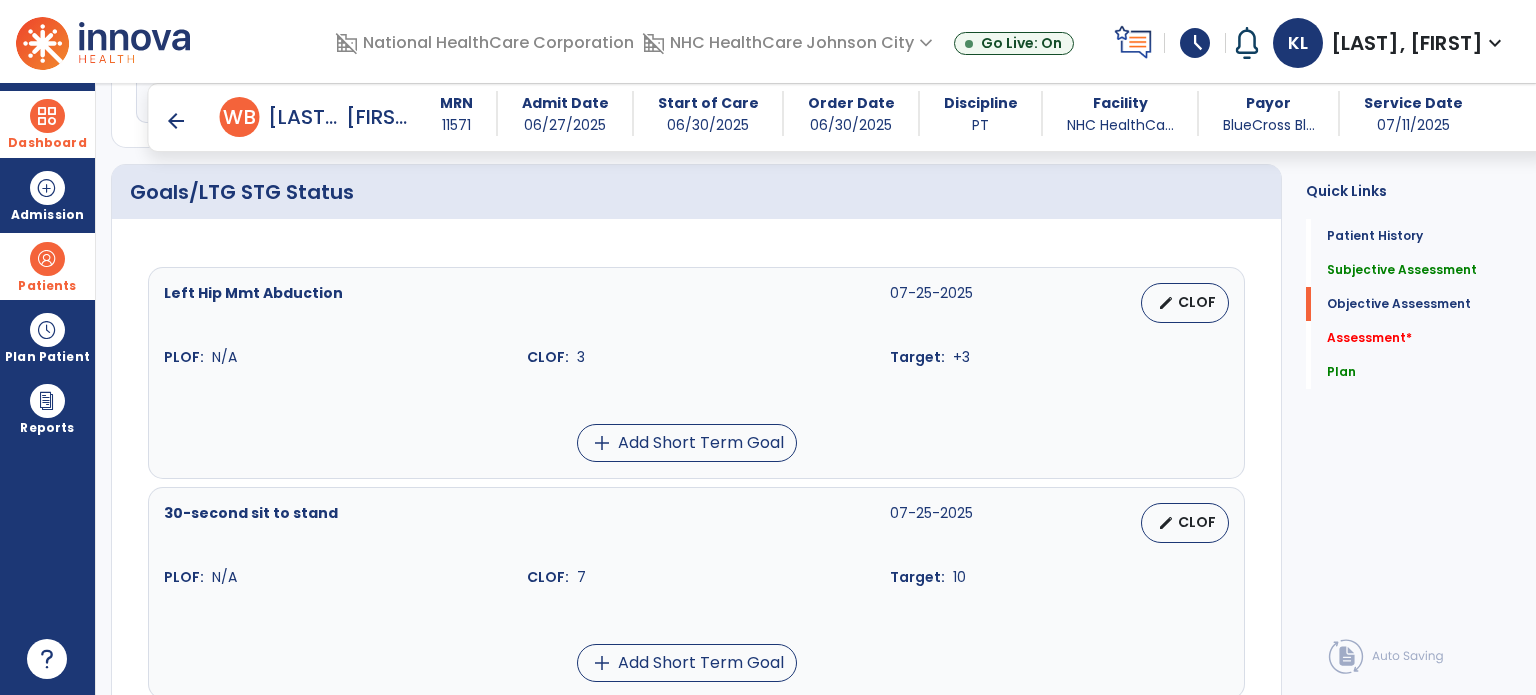 click on "Left Hip Mmt Abduction  [DATE]   edit   CLOF PLOF:    N/A CLOF:    3 Target:    +3 add  Add Short Term Goal  30-second sit to stand  [DATE]   edit   CLOF PLOF:    N/A CLOF:    7 Target:    10 add  Add Short Term Goal  Tinetti Assessment  [DATE]   edit   CLOF PLOF:    N/A CLOF:    14 Target:    19 STG-1: Walk 150 feet  [DATE]   edit   CLOF PLOF:  7 - Supervised (S)  CLOF:  4 - Minimal Assistance (Min A)  Target:  6 - Standby Assist (SBA)  add  Add Short Term Goal  6-Minute Walk Test  [DATE]   edit   CLOF PLOF:    N/A CLOF:    78 Target:    190 STG-1: 1 step (curb)  [DATE]   edit   CLOF PLOF:  8 - Modified Independent (Mod I)  CLOF:  4 - Minimal Assistance (Min A)  Target:  5 - Contact Guard Assistance (CGA)  add  Add Short Term Goal  Chair/bed to chair transfer  [DATE]   edit   CLOF PLOF:    9 - Modified Independent (Mod I) CLOF:    5 - Contact Guard Assistance (CGA) Target:    8 - Supervised (S) add  Add Short Term Goal" 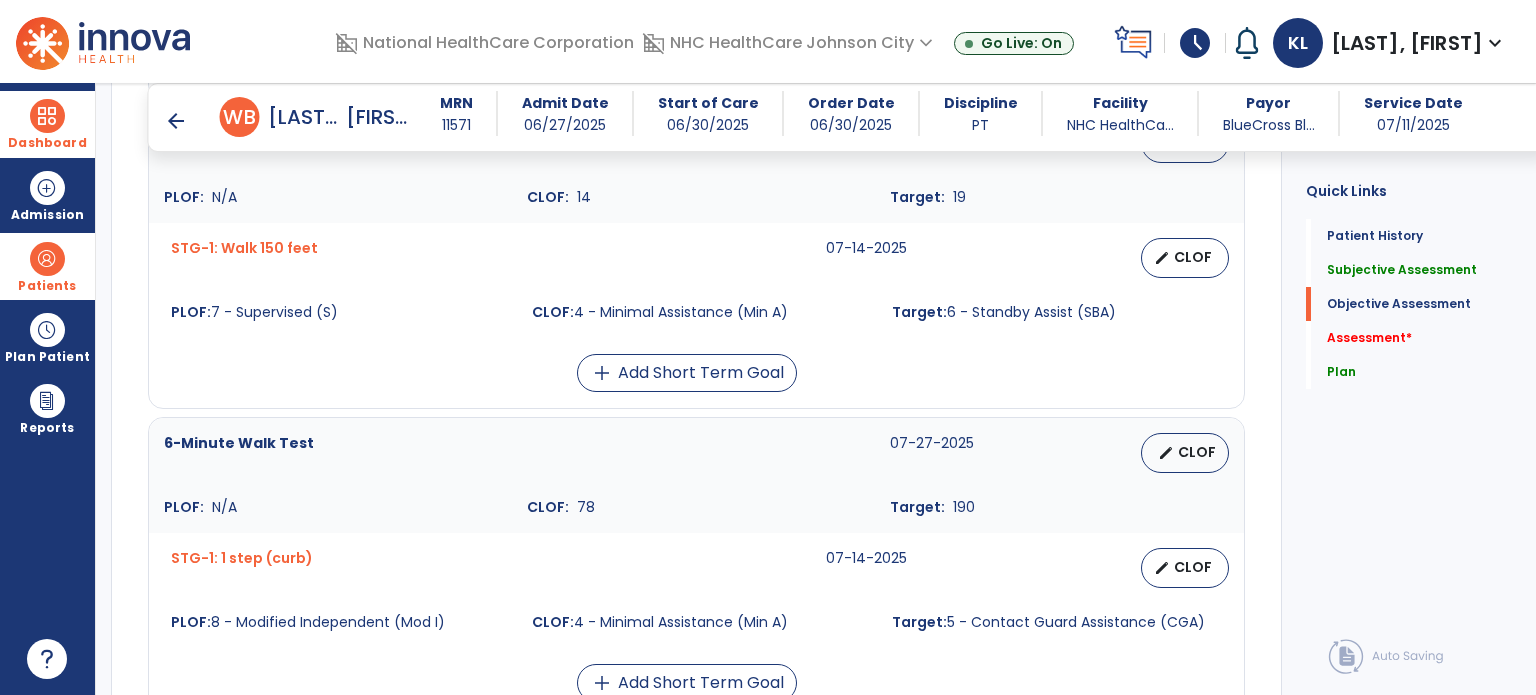 scroll, scrollTop: 1383, scrollLeft: 0, axis: vertical 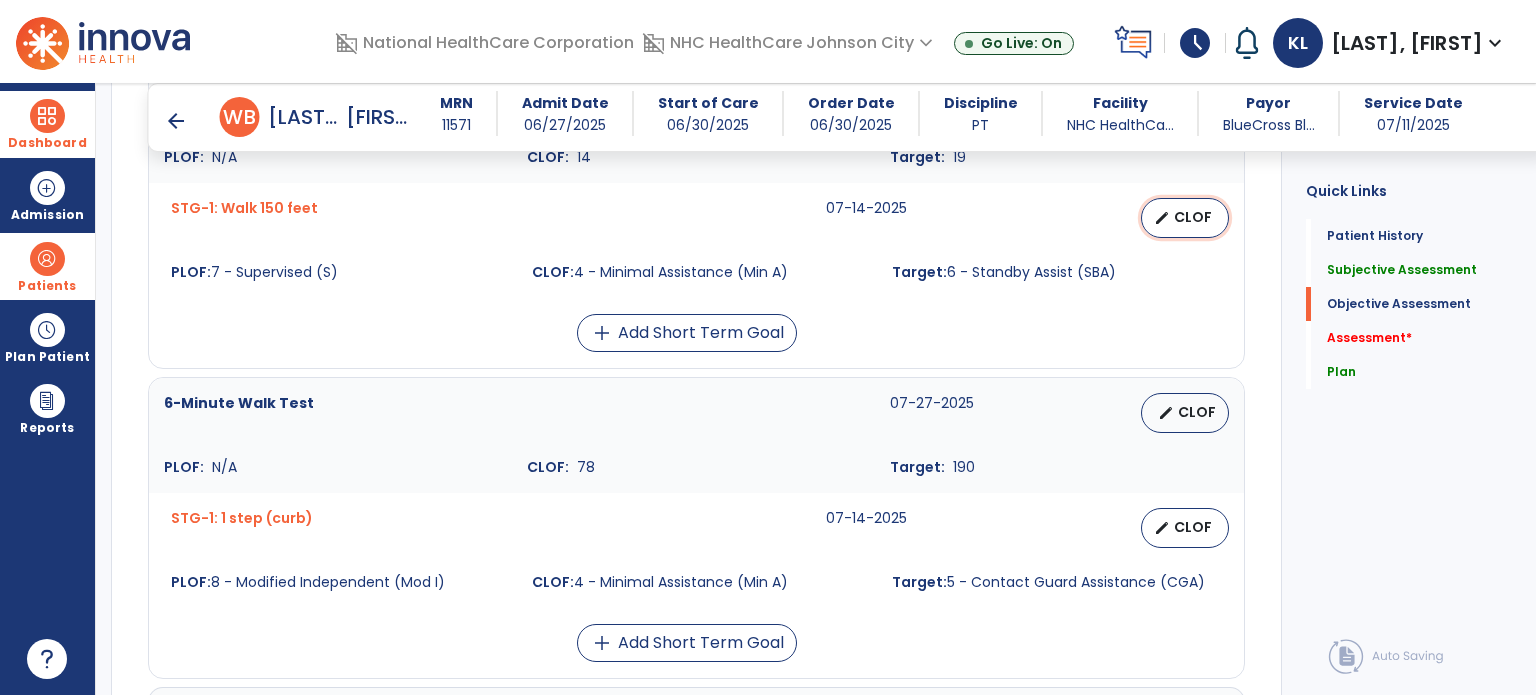 click on "CLOF" at bounding box center (1193, 217) 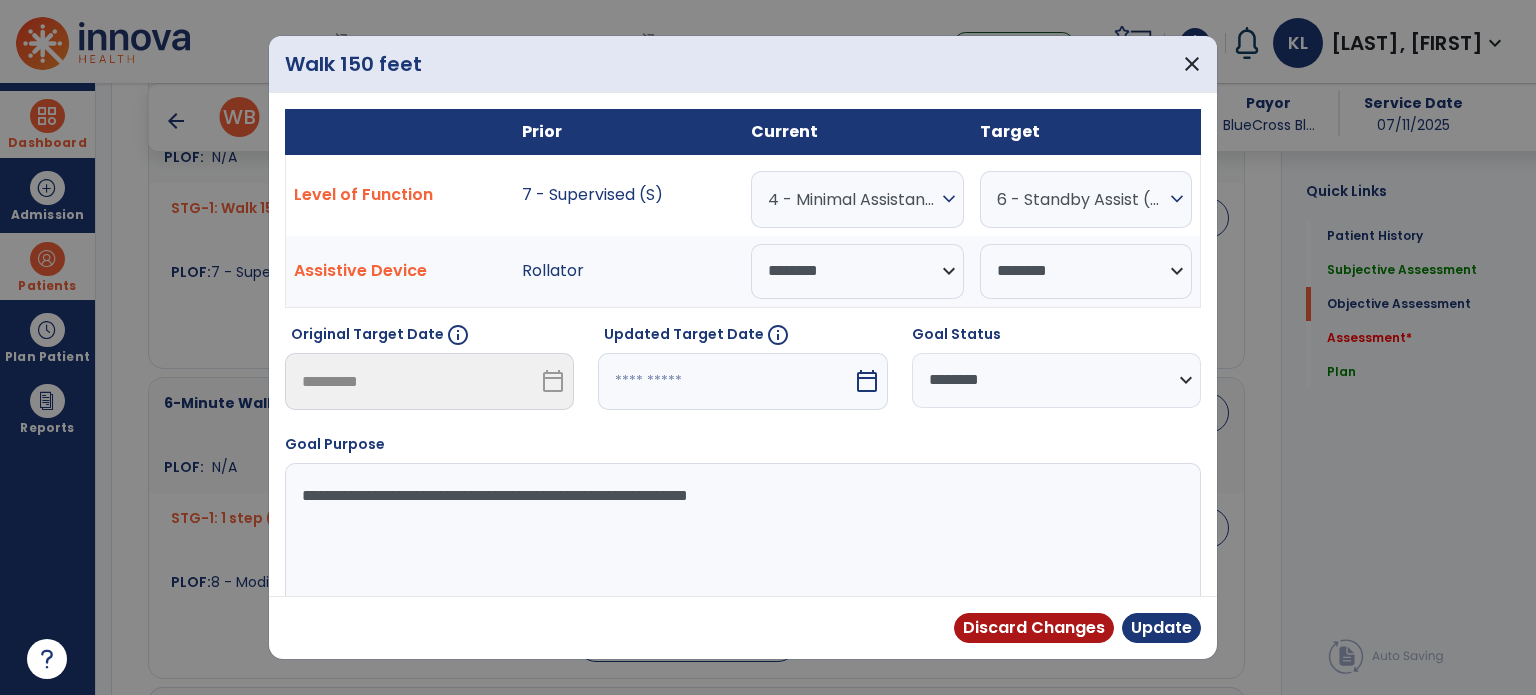 click at bounding box center [725, 381] 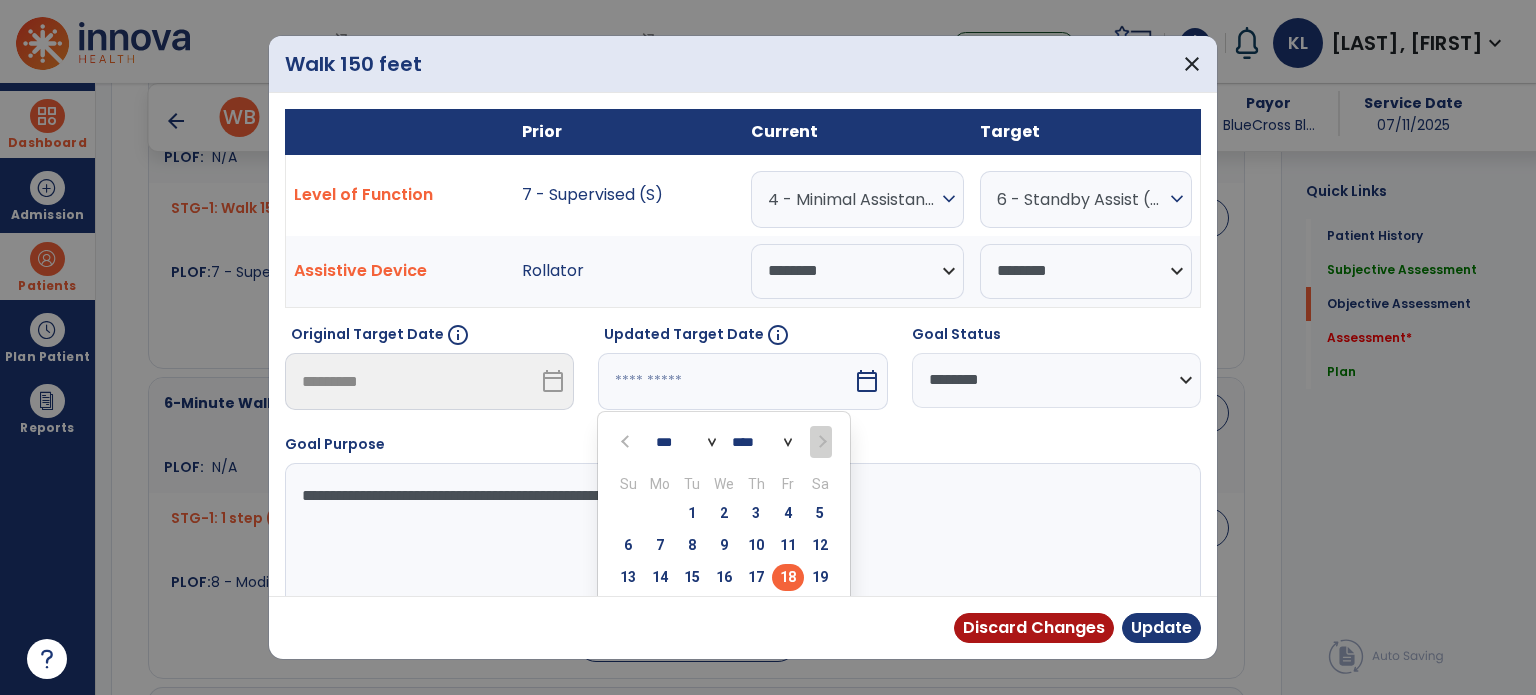 scroll, scrollTop: 28, scrollLeft: 0, axis: vertical 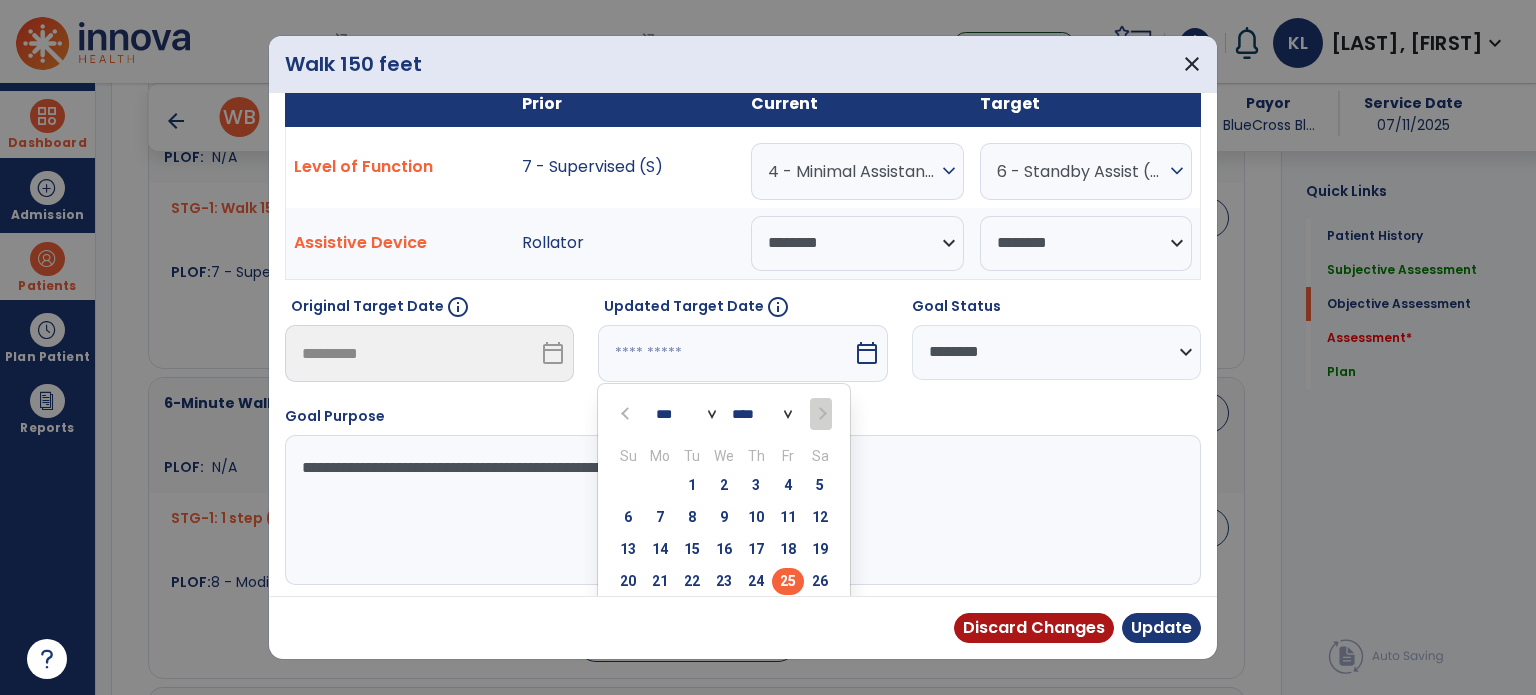 click on "25" at bounding box center (788, 581) 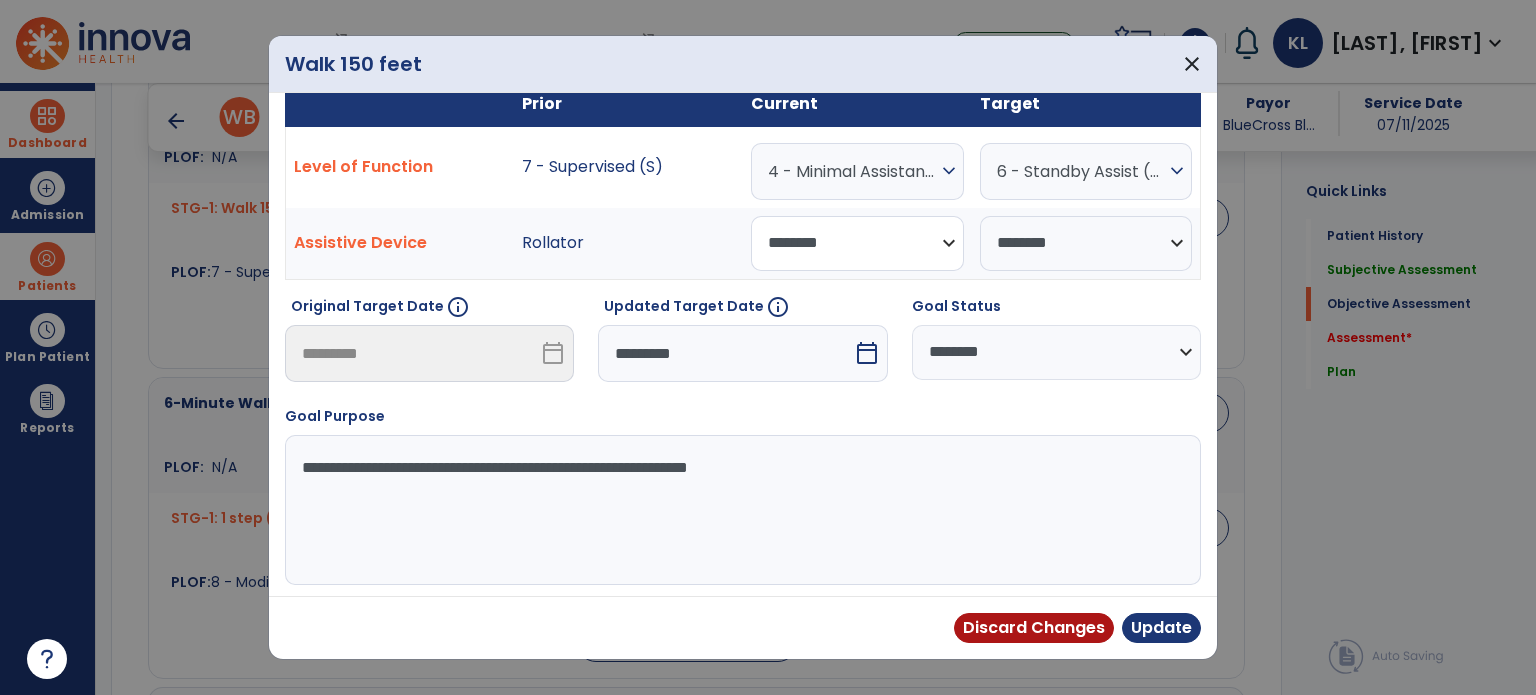 click on "**********" at bounding box center [857, 243] 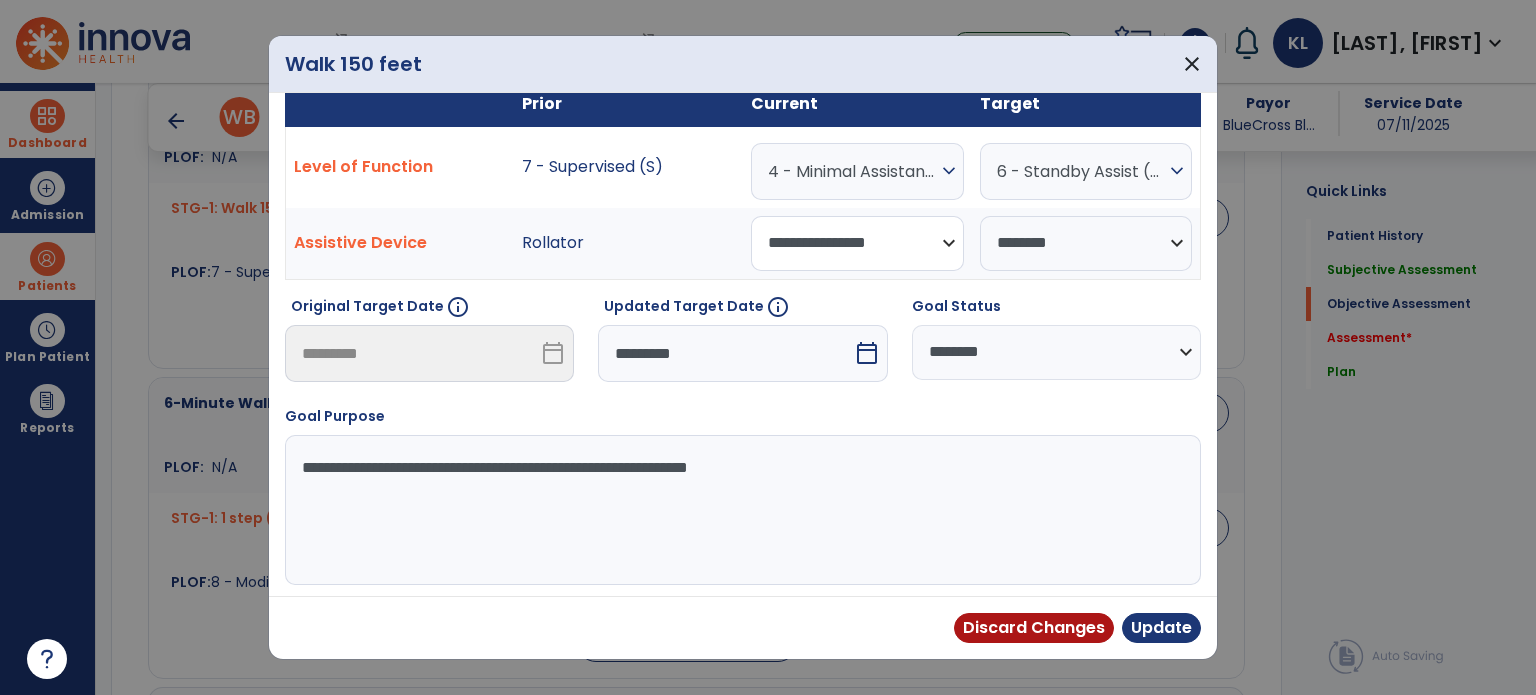click on "**********" at bounding box center (857, 243) 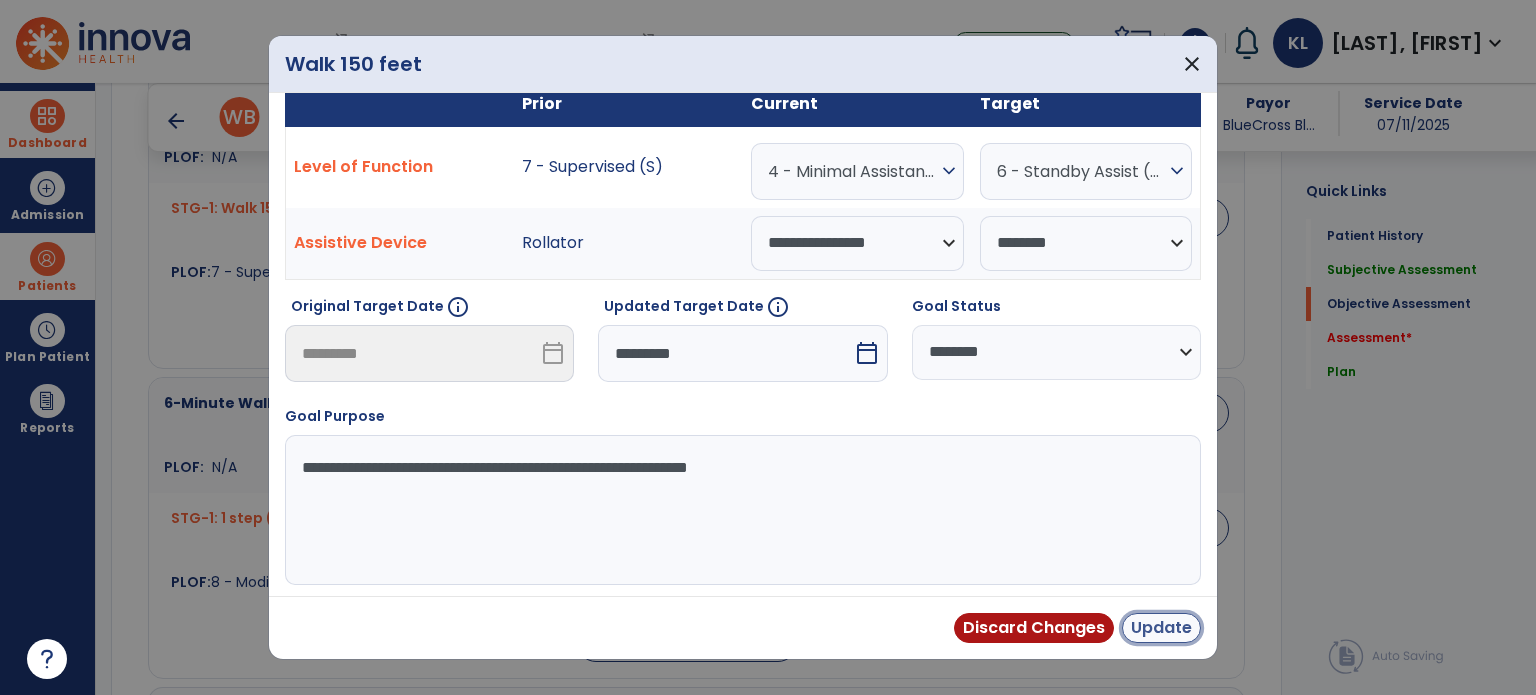 click on "Update" at bounding box center [1161, 628] 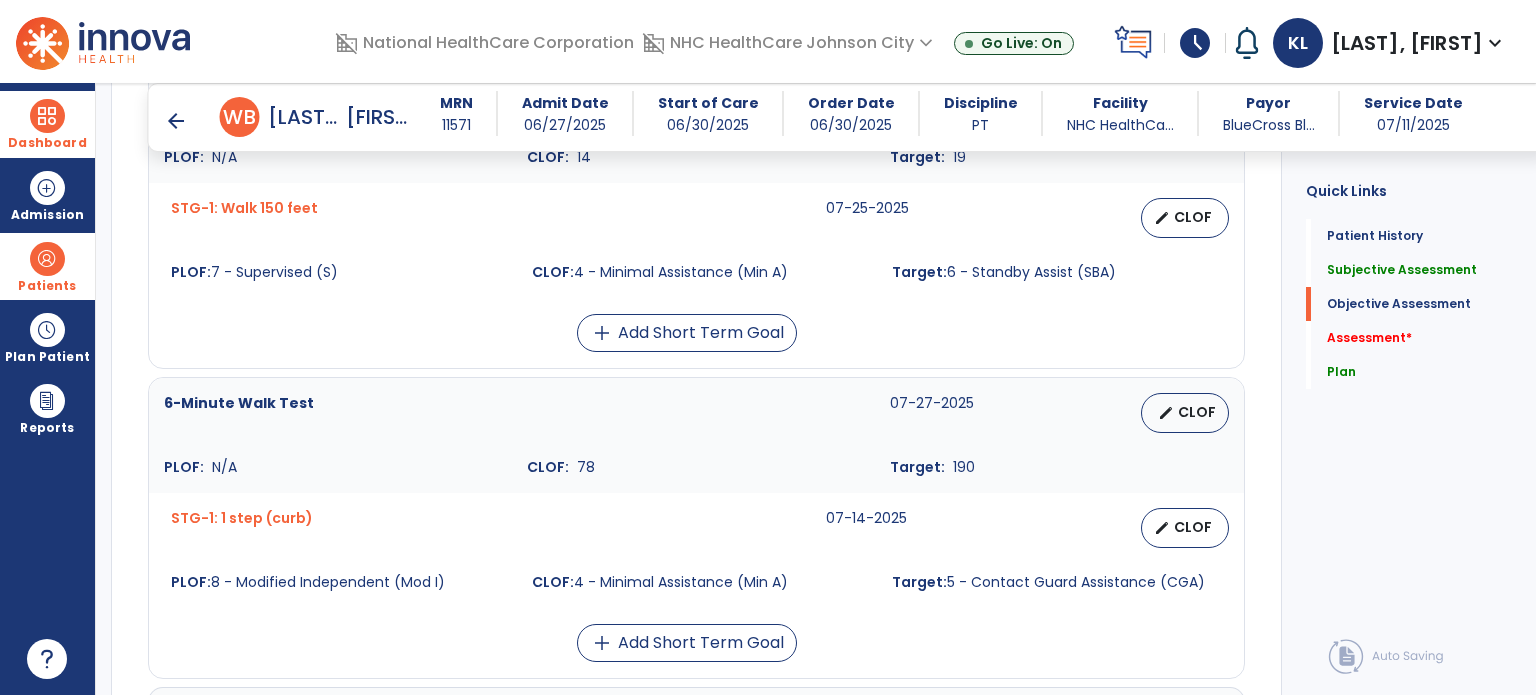click on "add  Add Short Term Goal" at bounding box center (686, 643) 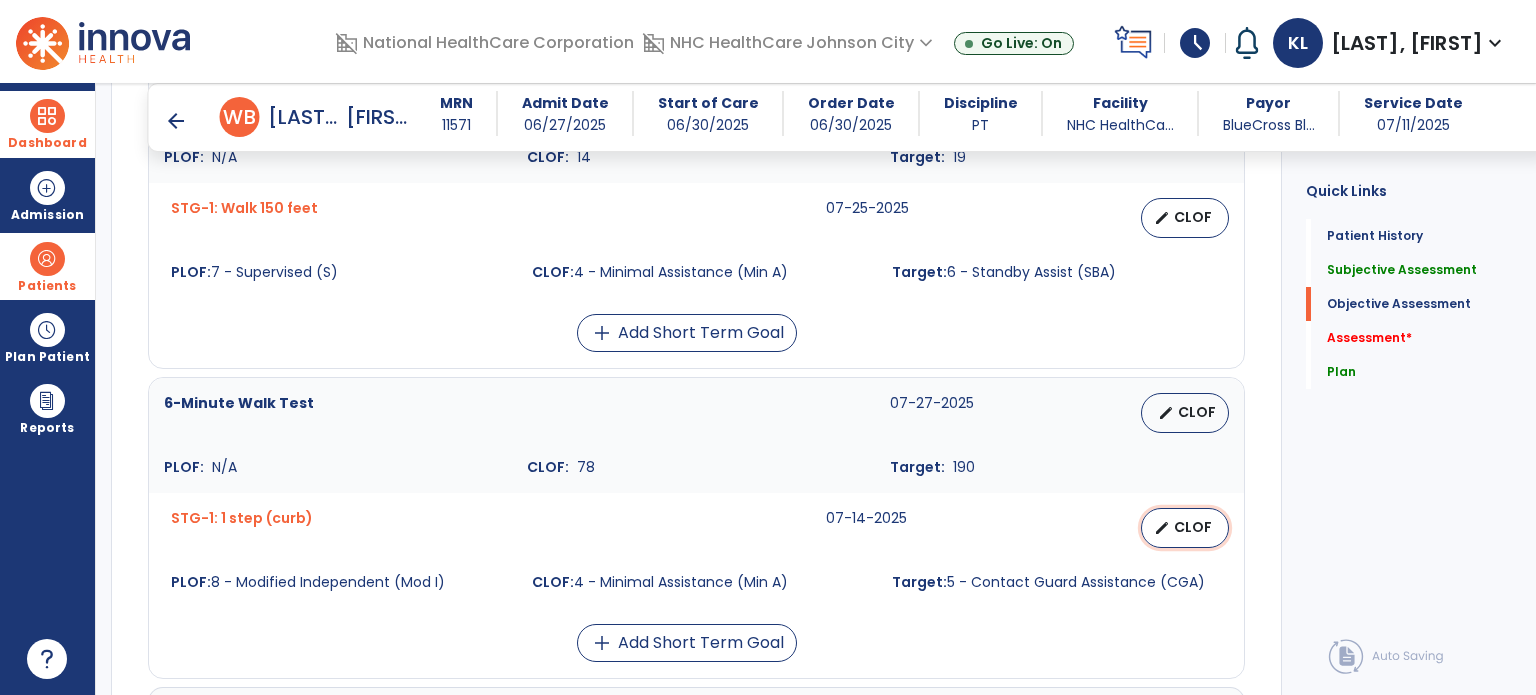 click on "CLOF" at bounding box center [1193, 527] 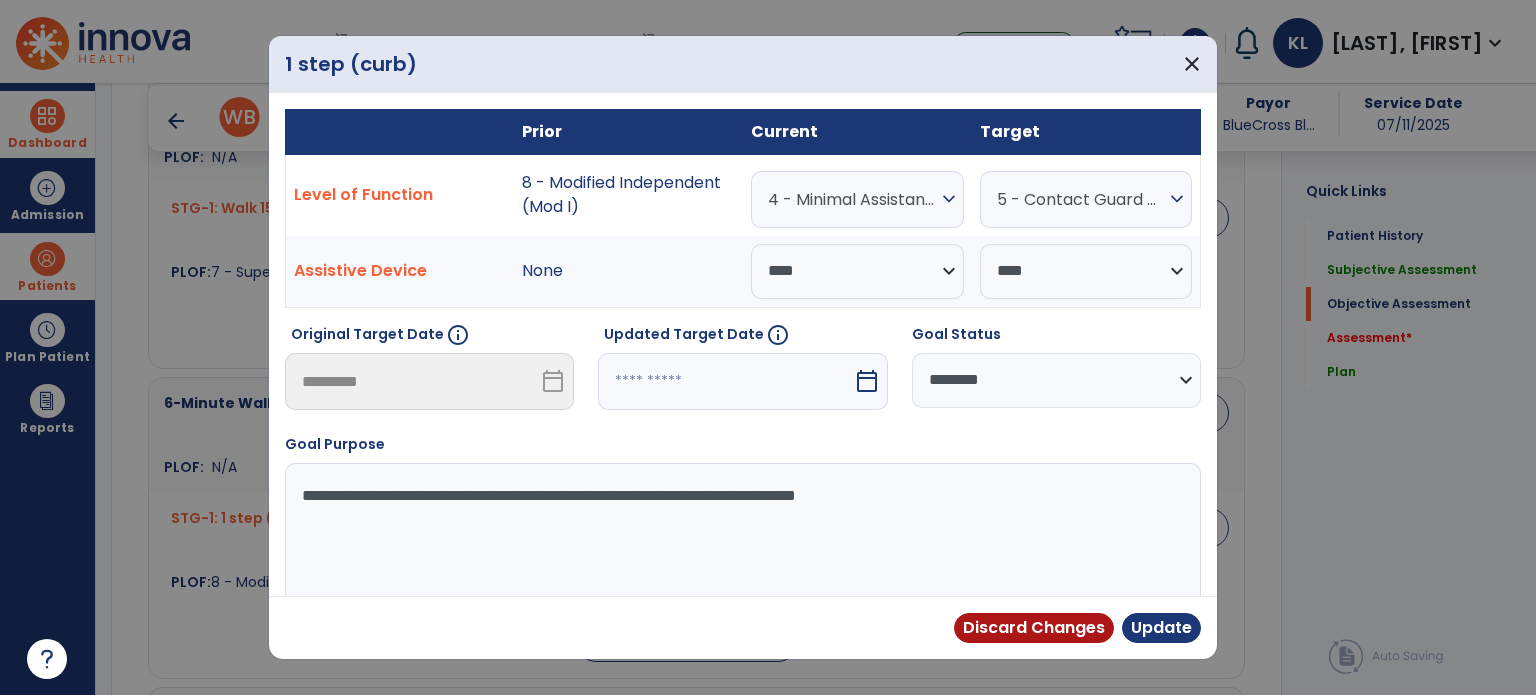 click at bounding box center (725, 381) 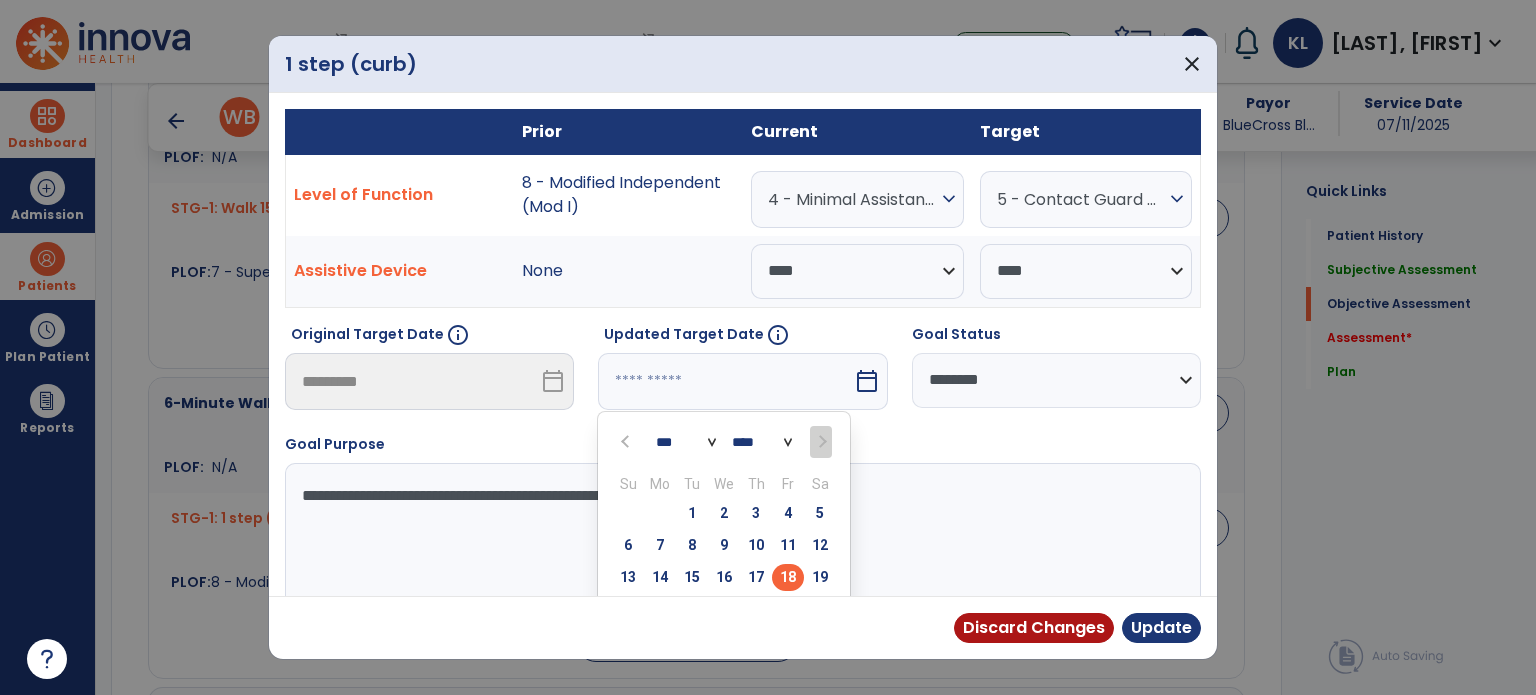 scroll, scrollTop: 28, scrollLeft: 0, axis: vertical 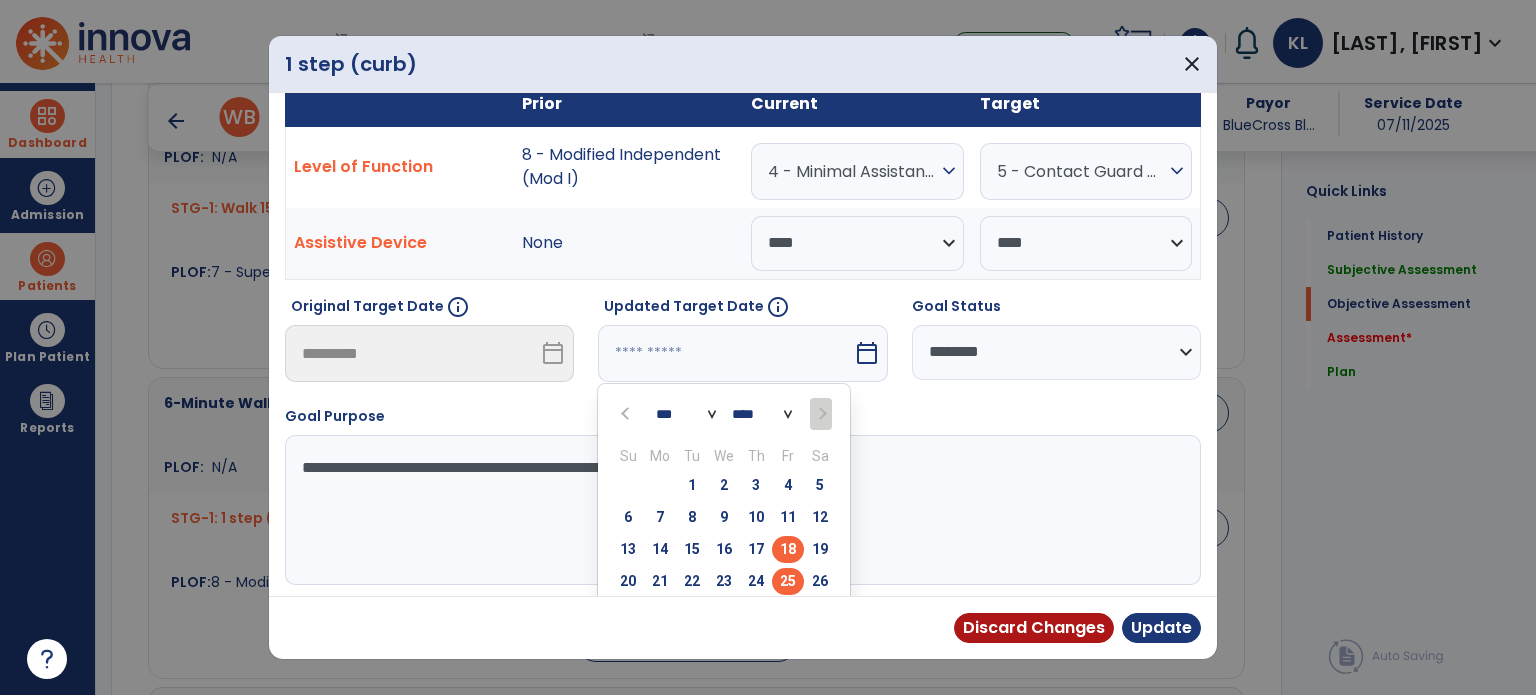 click on "25" at bounding box center [788, 581] 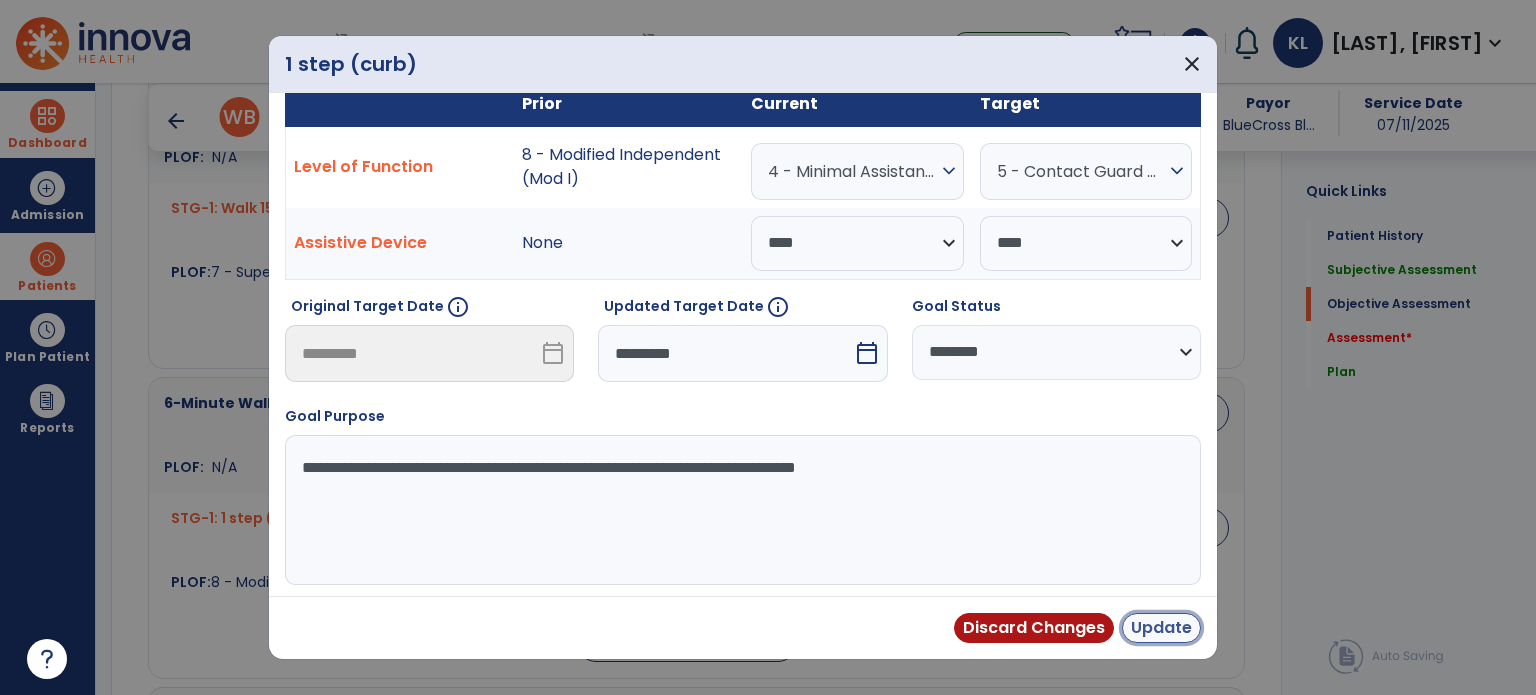 click on "Update" at bounding box center (1161, 628) 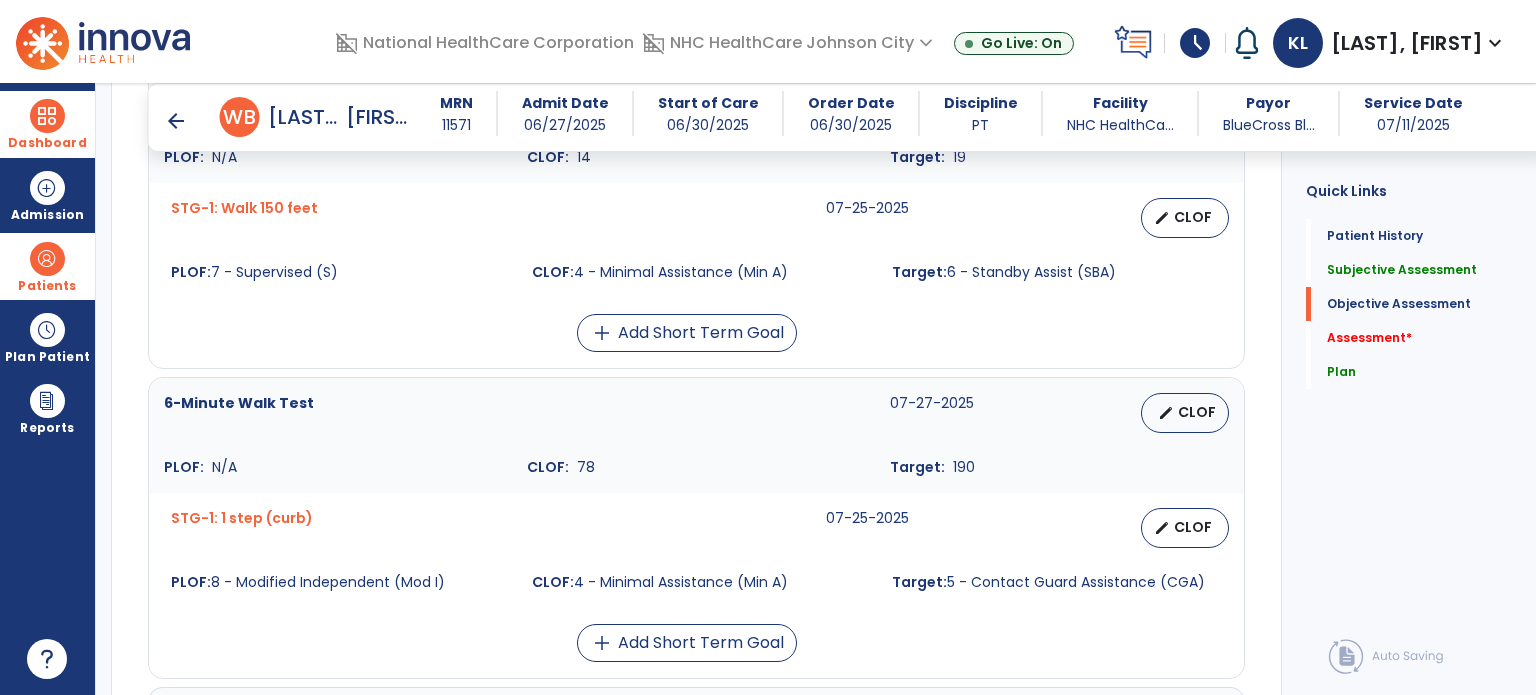 click on "Quick Links  Patient History   Patient History   Subjective Assessment   Subjective Assessment   Objective Assessment   Objective Assessment   Assessment   *  Assessment   *  Plan   Plan" 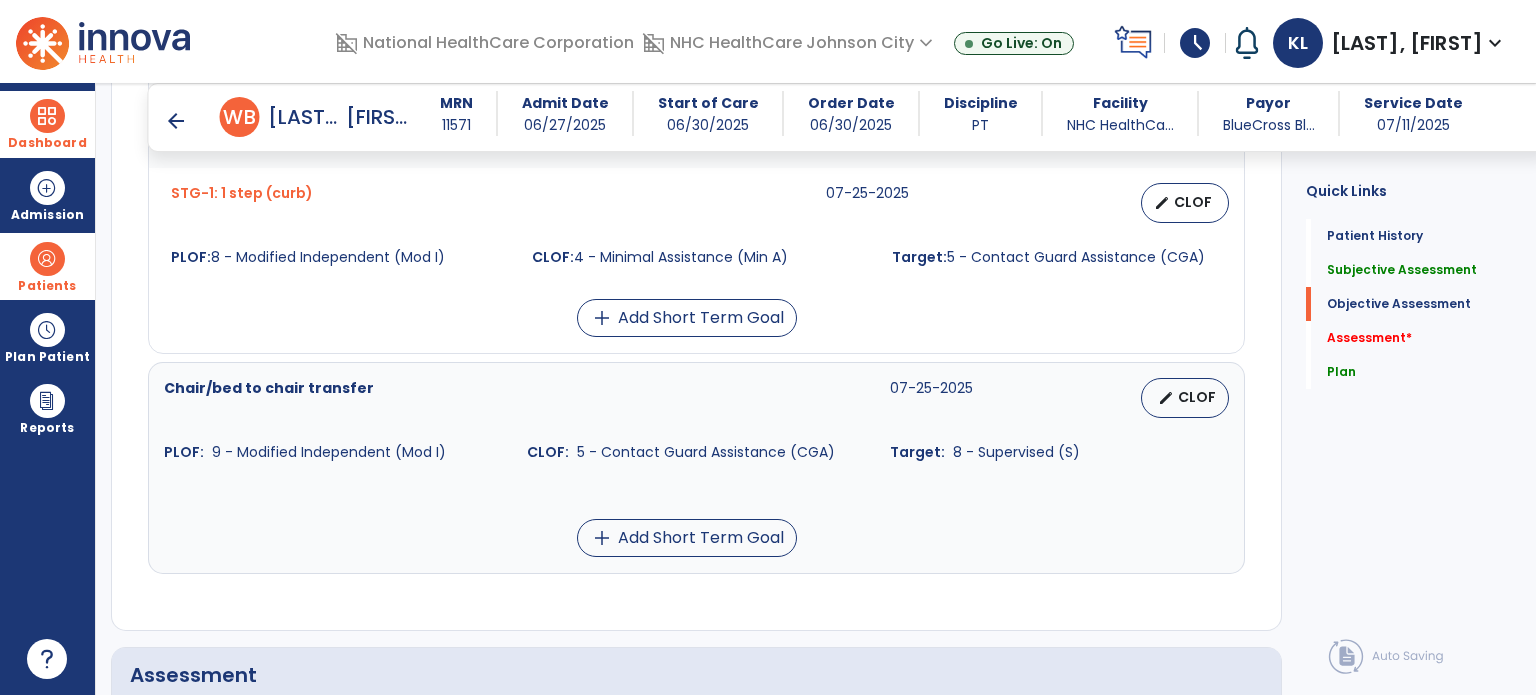 scroll, scrollTop: 1743, scrollLeft: 0, axis: vertical 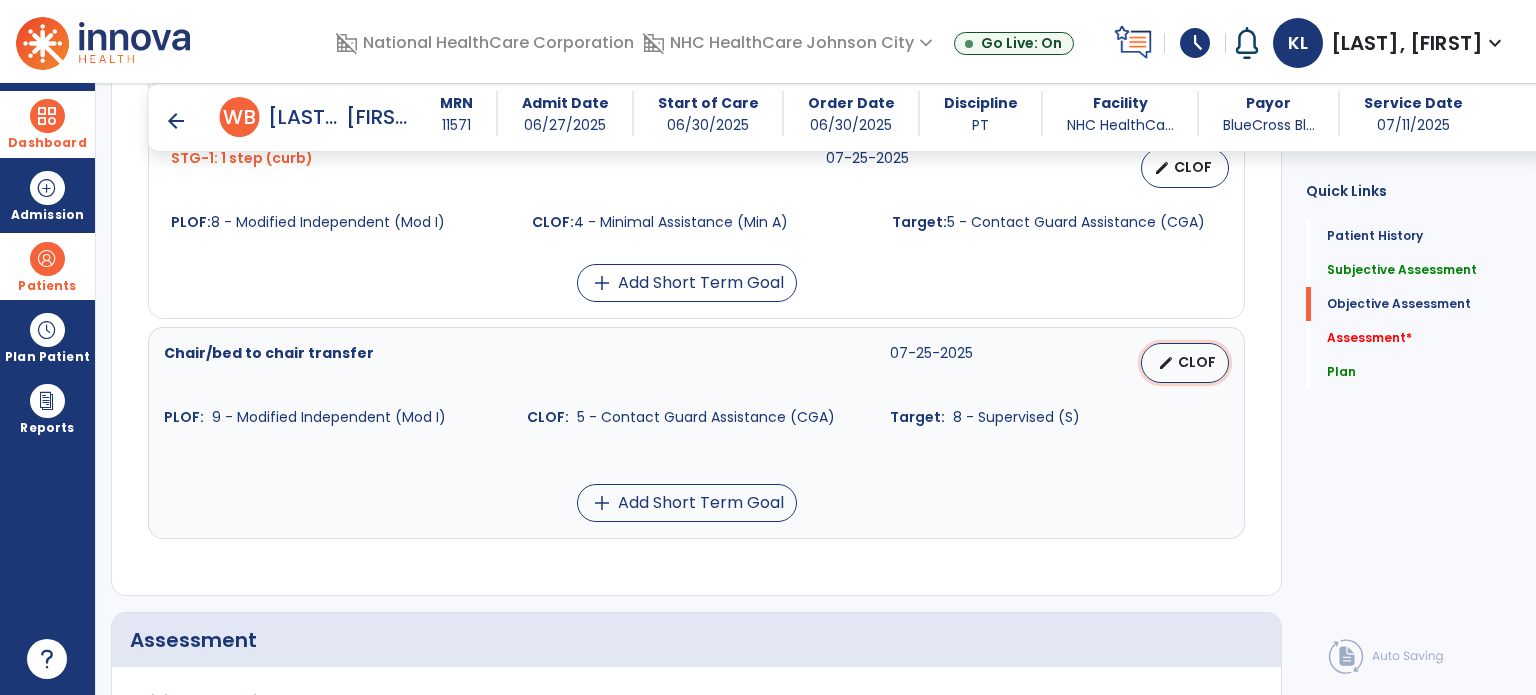 click on "edit   CLOF" at bounding box center (1185, 363) 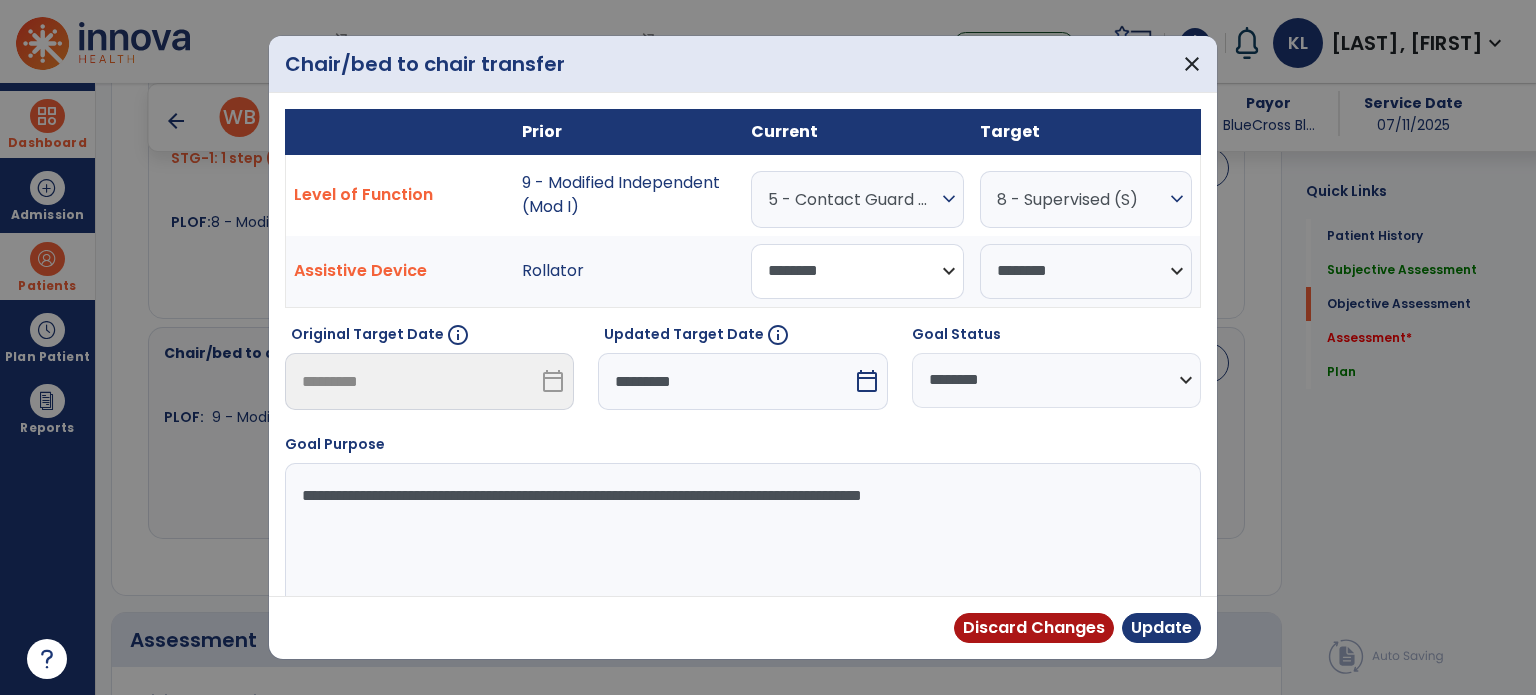 click on "**********" at bounding box center [857, 271] 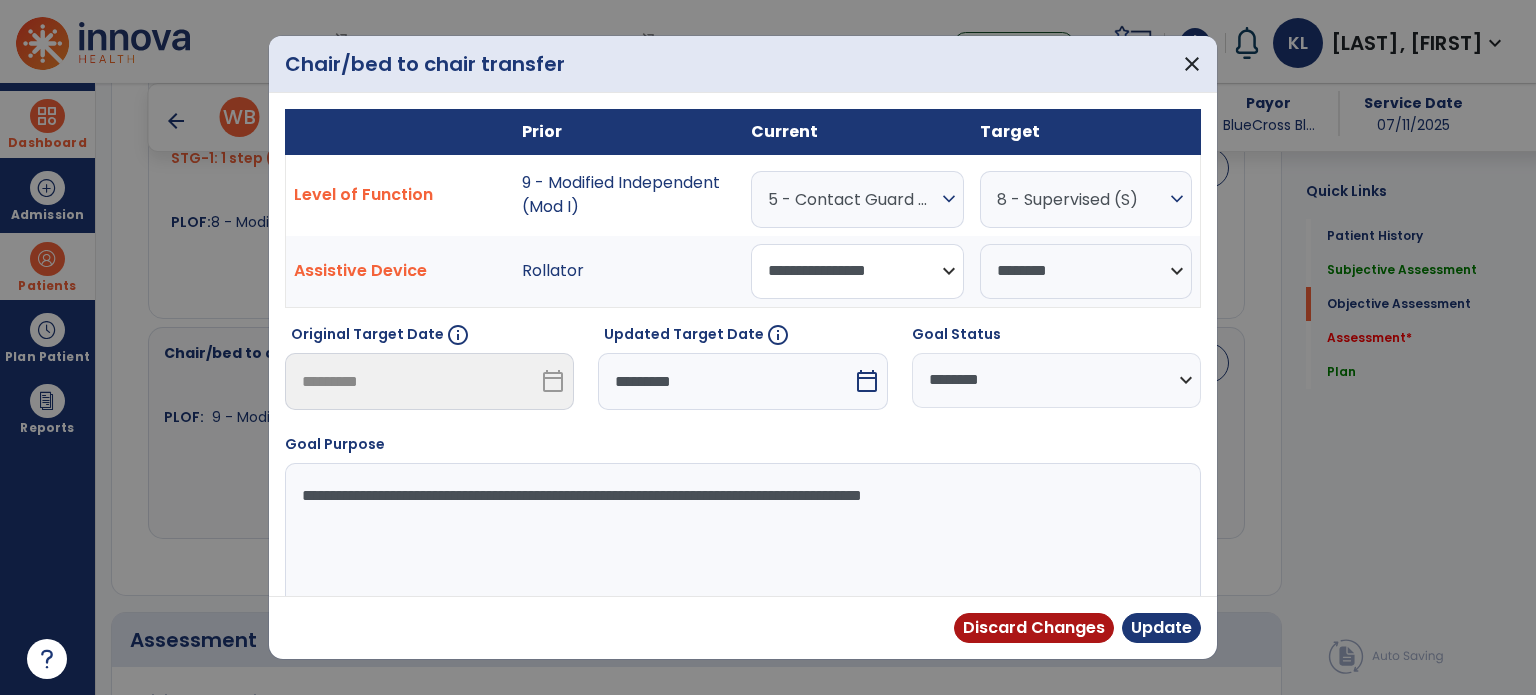 click on "**********" at bounding box center (857, 271) 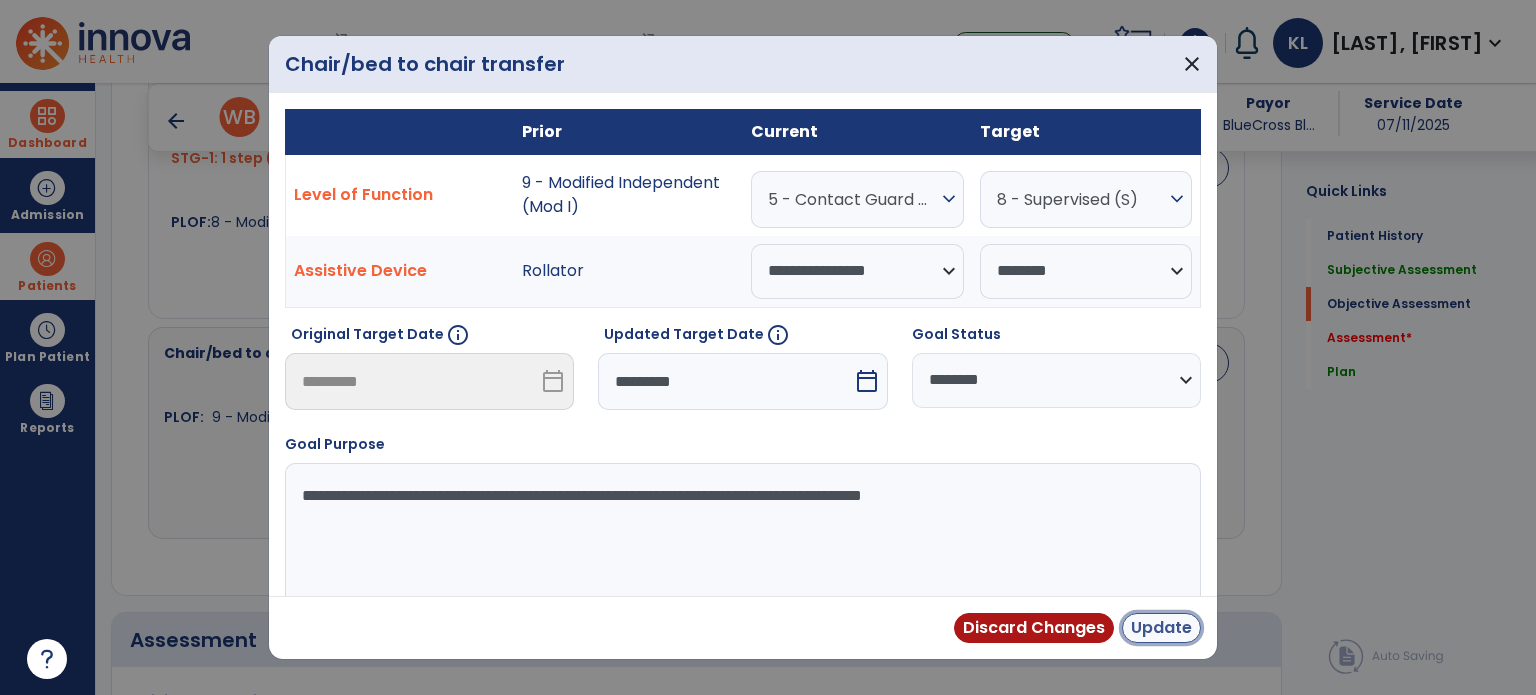 click on "Update" at bounding box center [1161, 628] 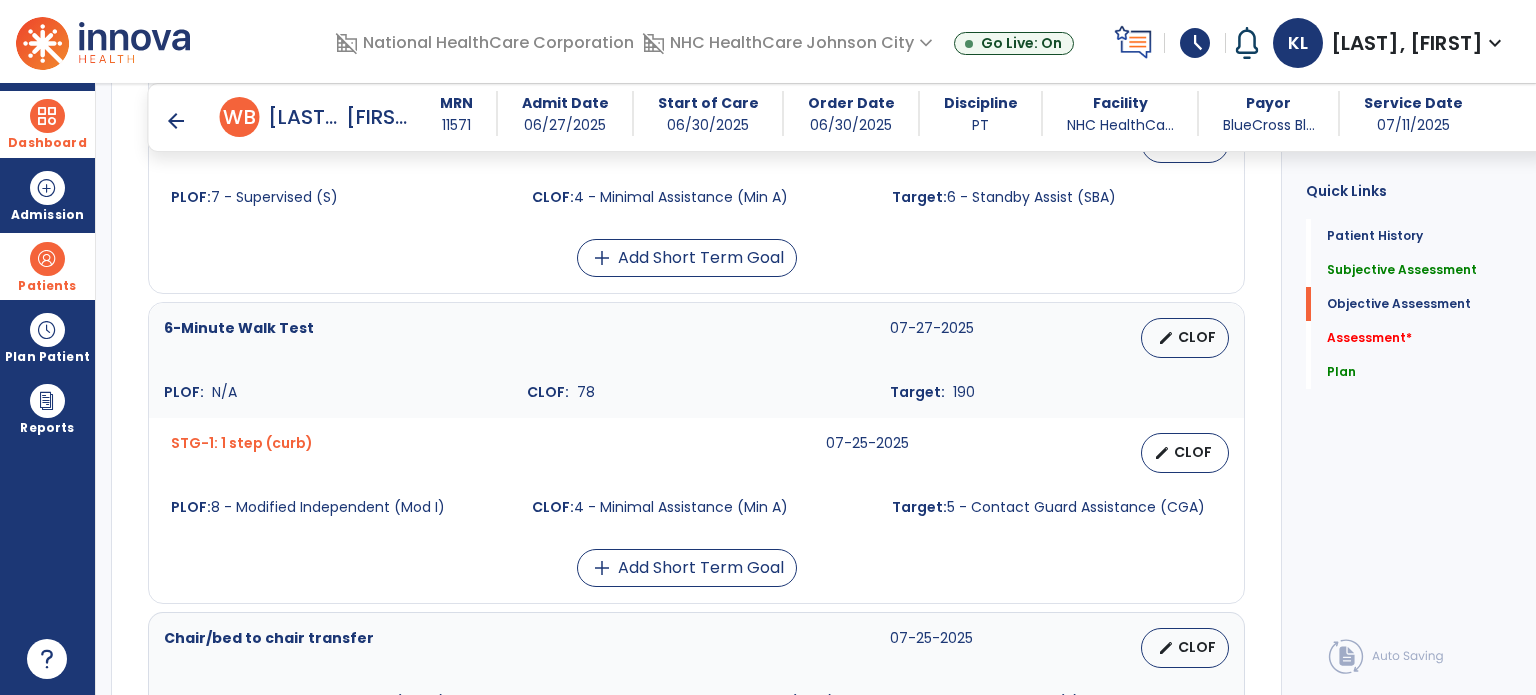 scroll, scrollTop: 1469, scrollLeft: 0, axis: vertical 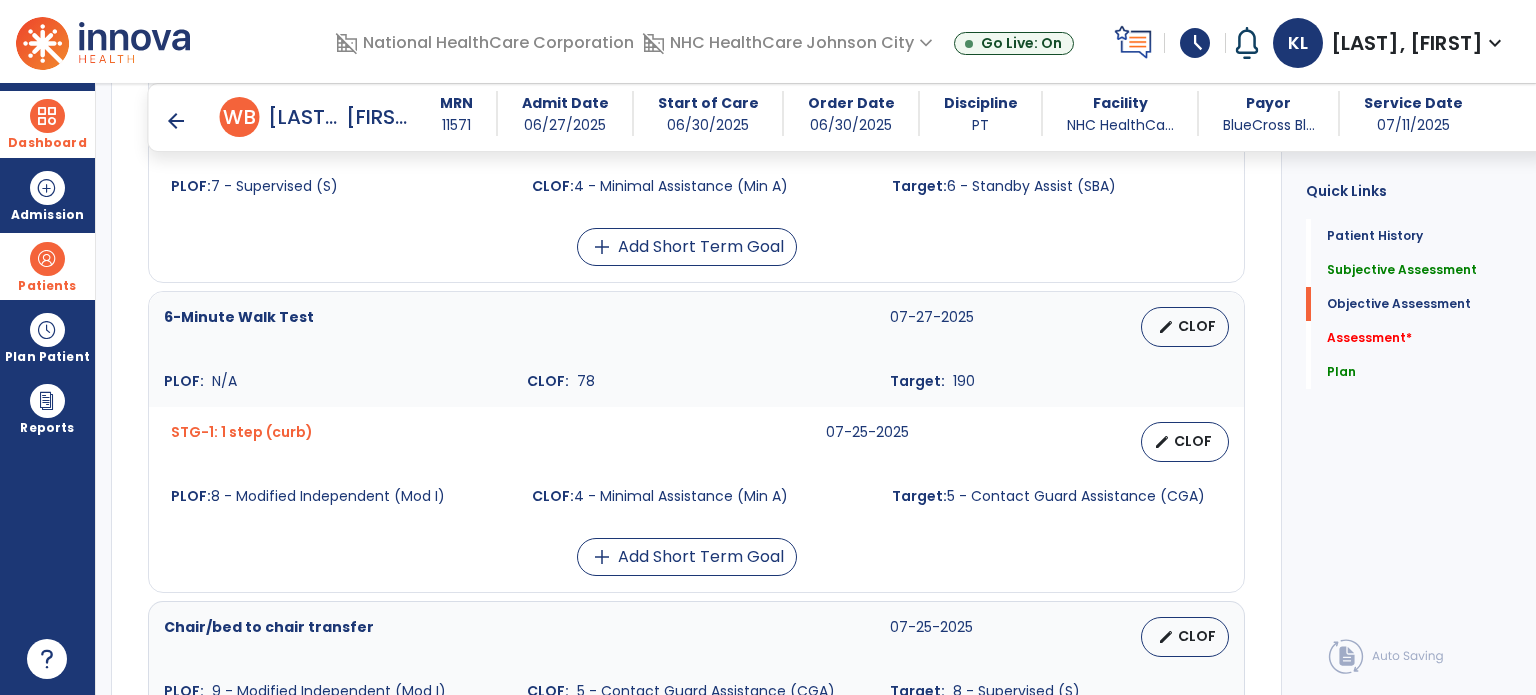 click on "Quick Links  Patient History   Patient History   Subjective Assessment   Subjective Assessment   Objective Assessment   Objective Assessment   Assessment   *  Assessment   *  Plan   Plan" 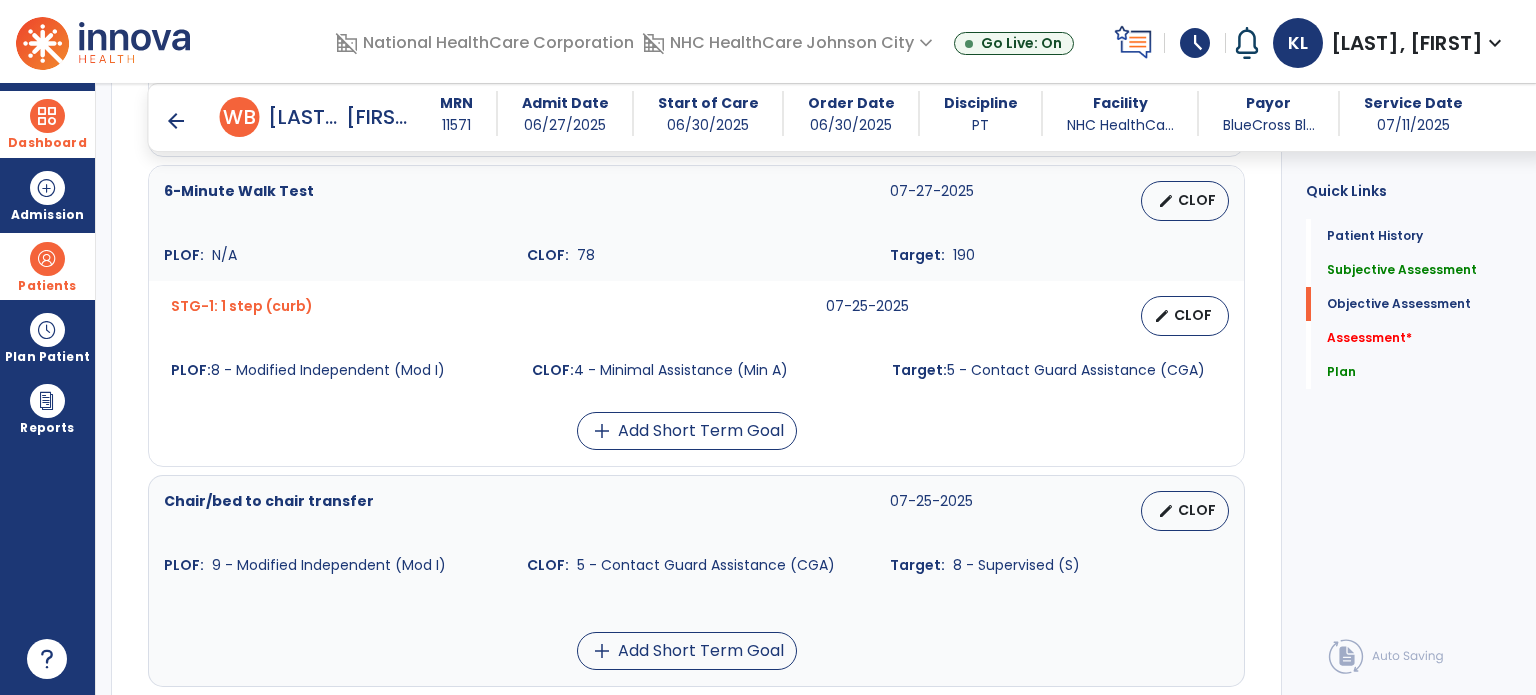 scroll, scrollTop: 1584, scrollLeft: 0, axis: vertical 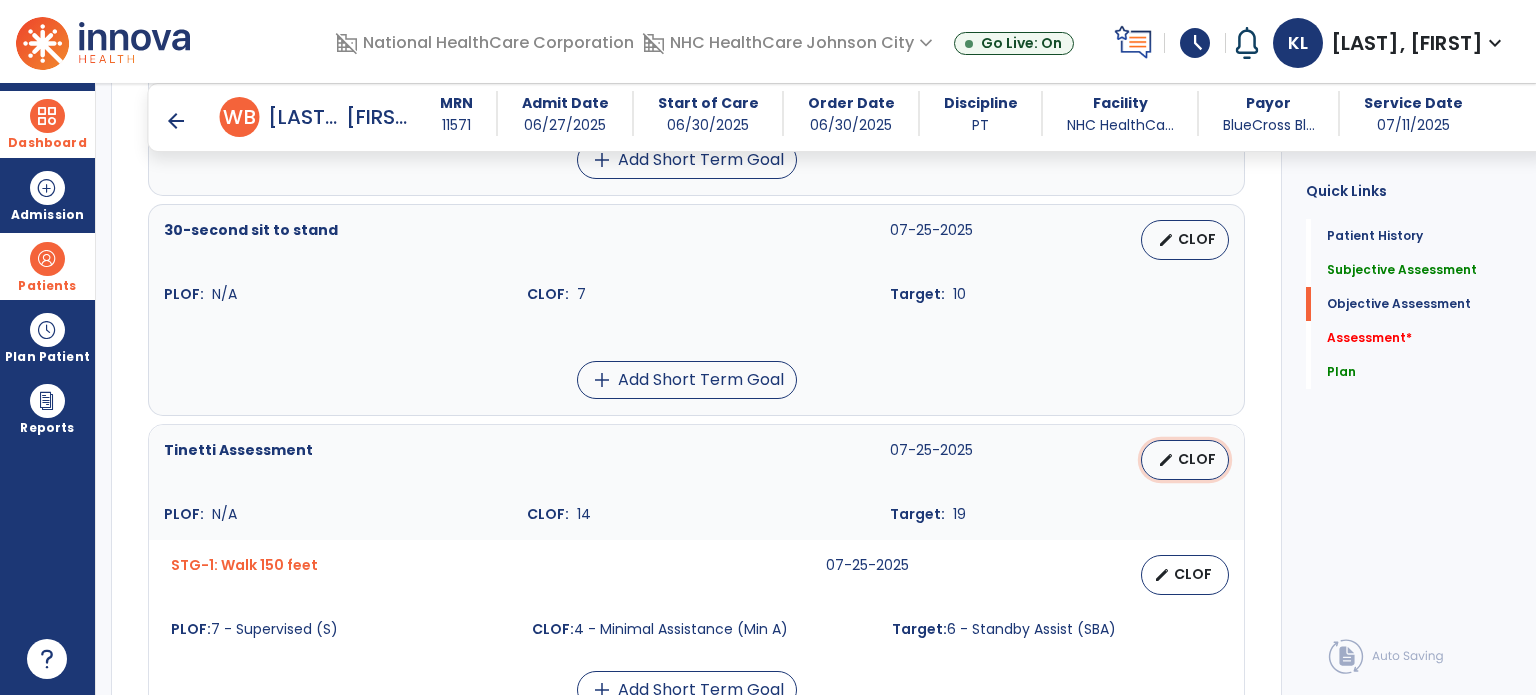 click on "CLOF" at bounding box center (1197, 459) 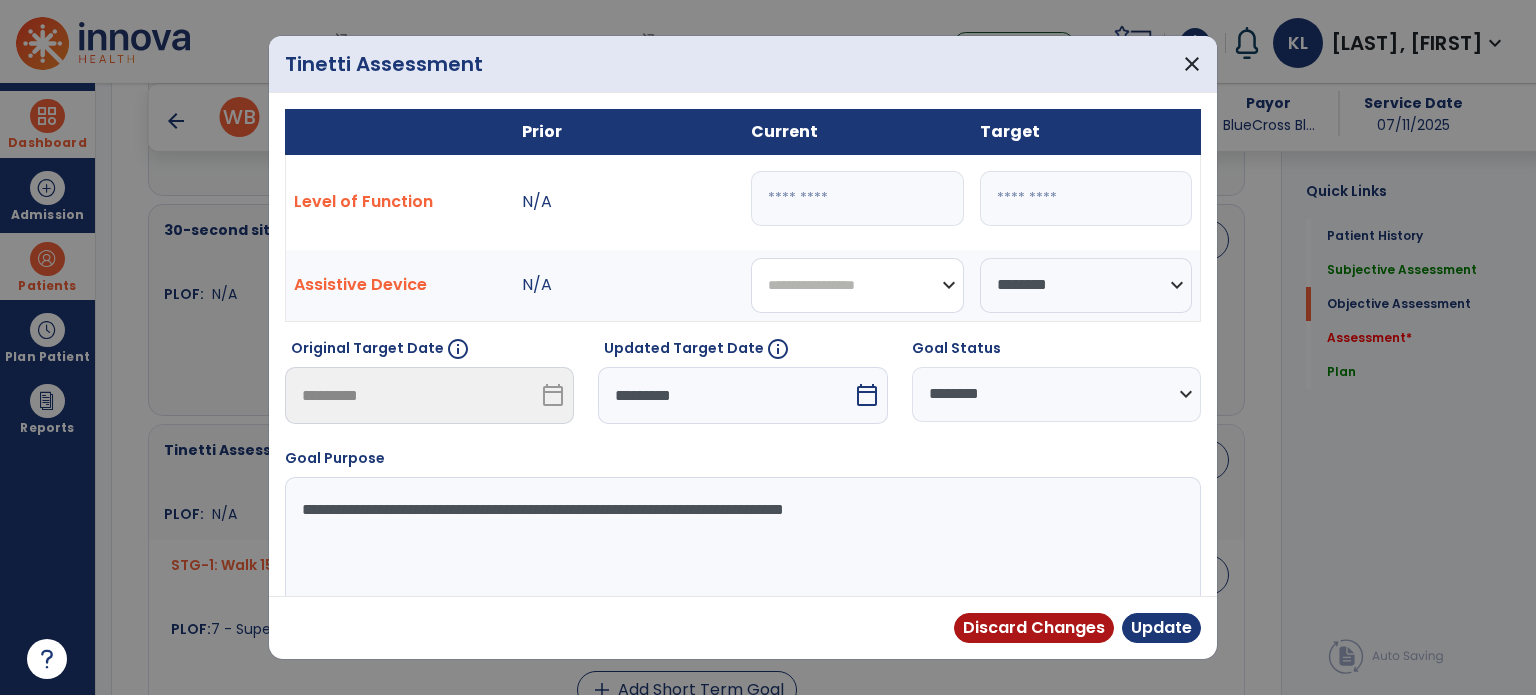 click on "**********" at bounding box center (857, 285) 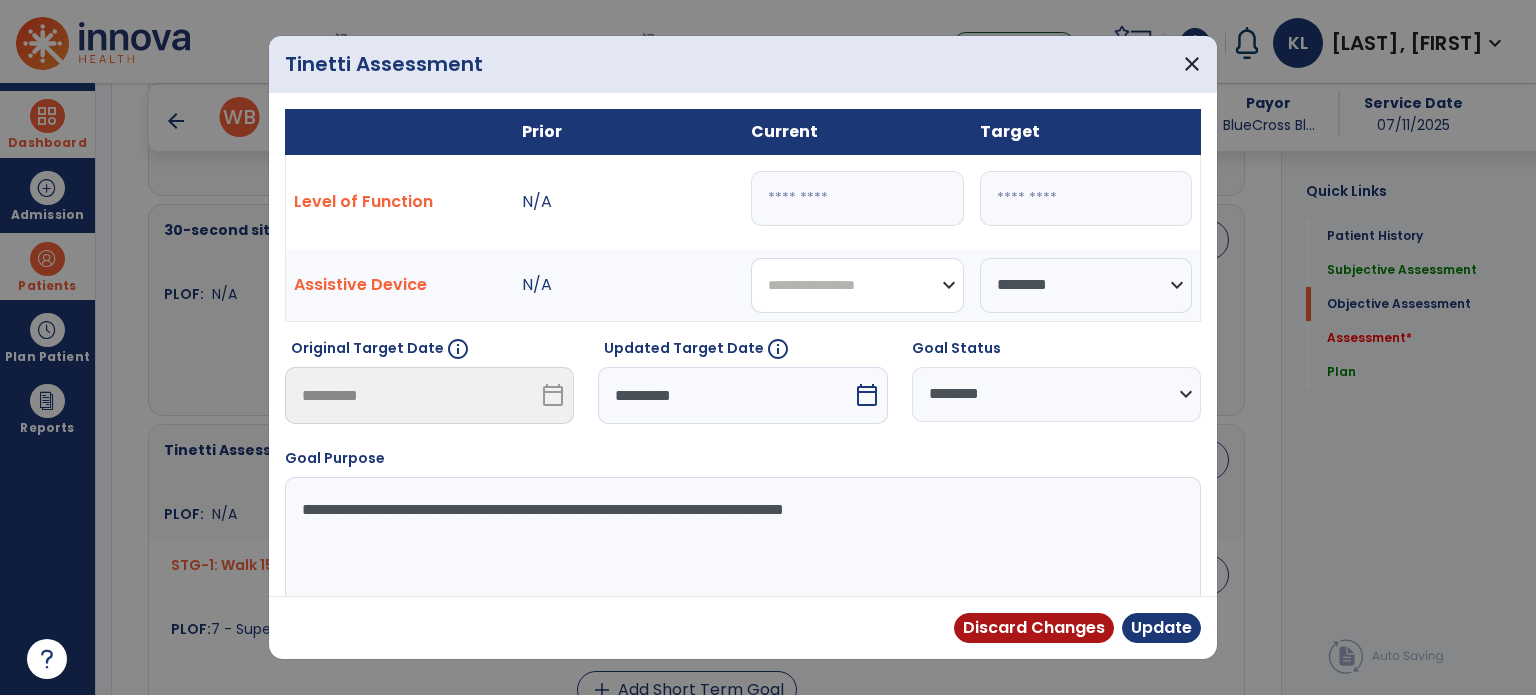 select on "**********" 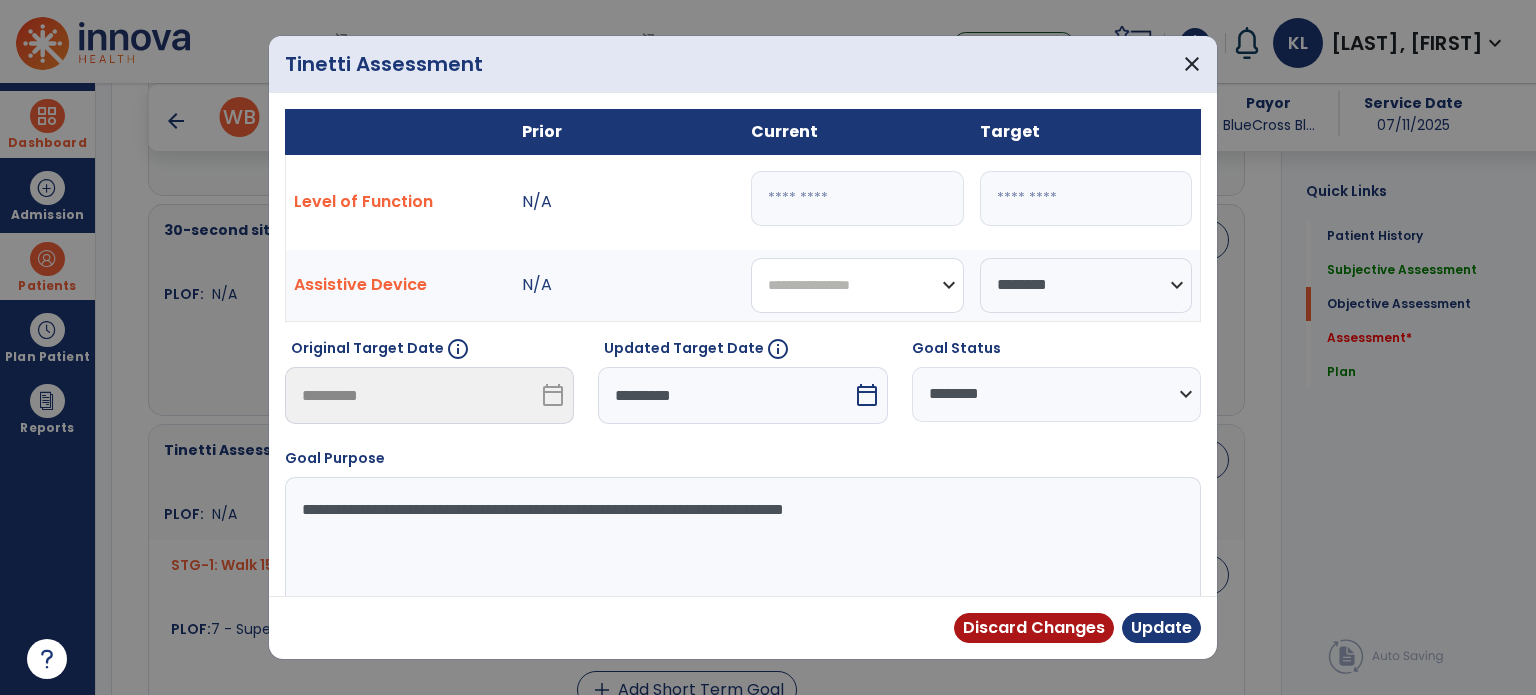 click on "**********" at bounding box center (857, 285) 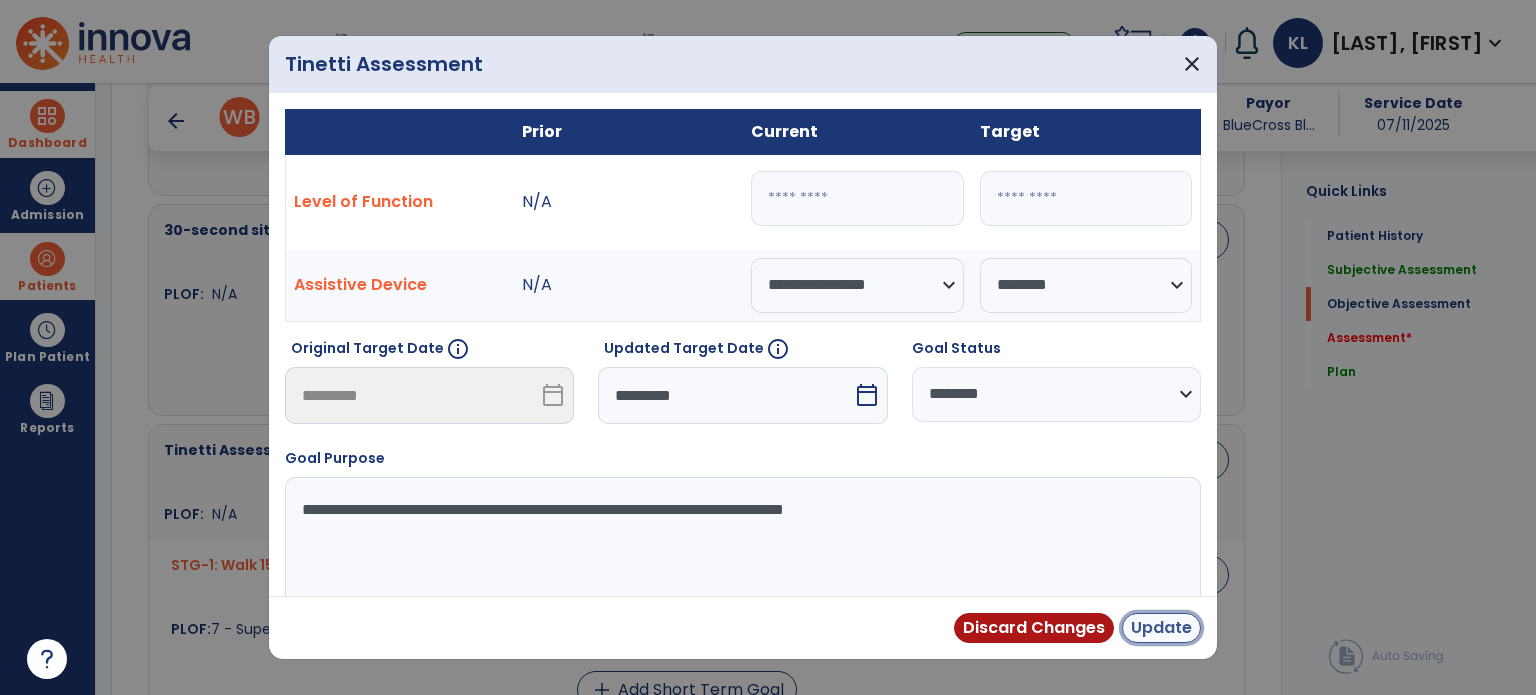 click on "Update" at bounding box center [1161, 628] 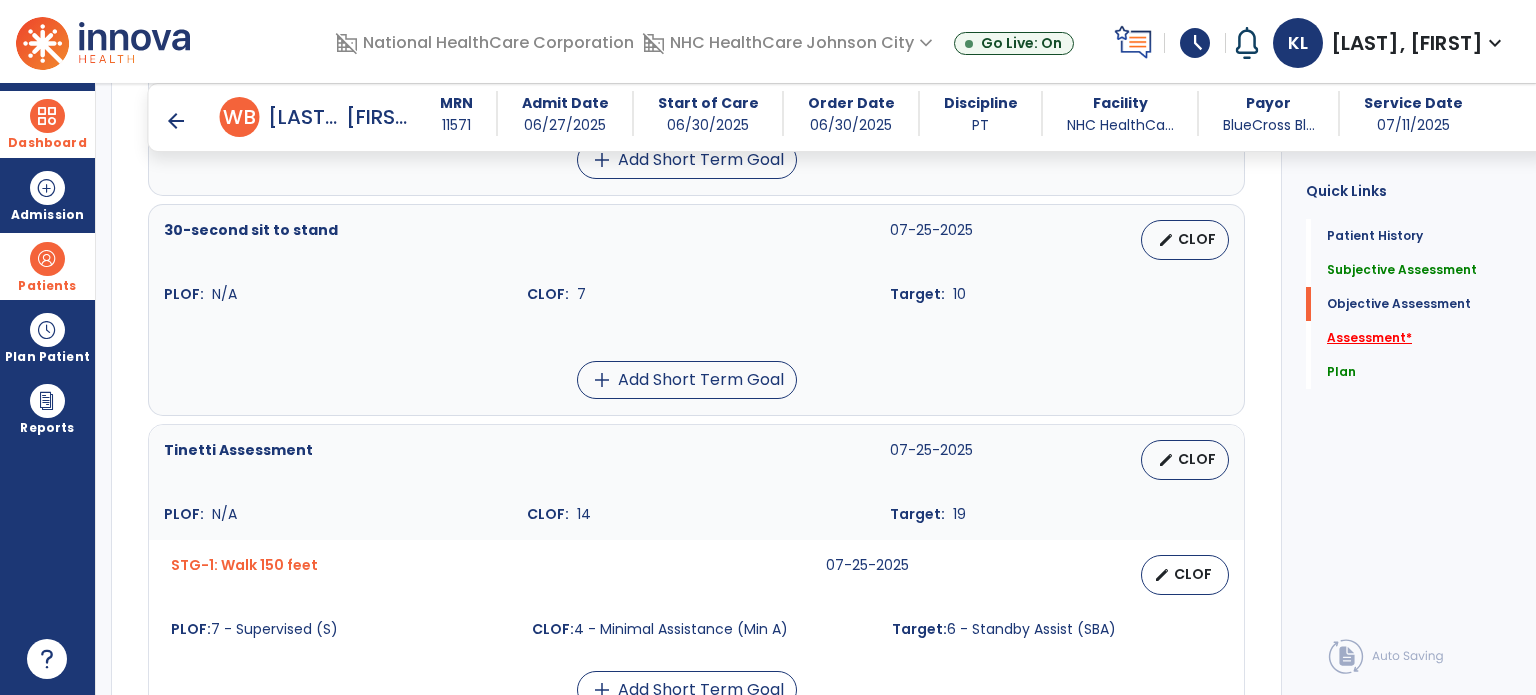 click on "Assessment   *" 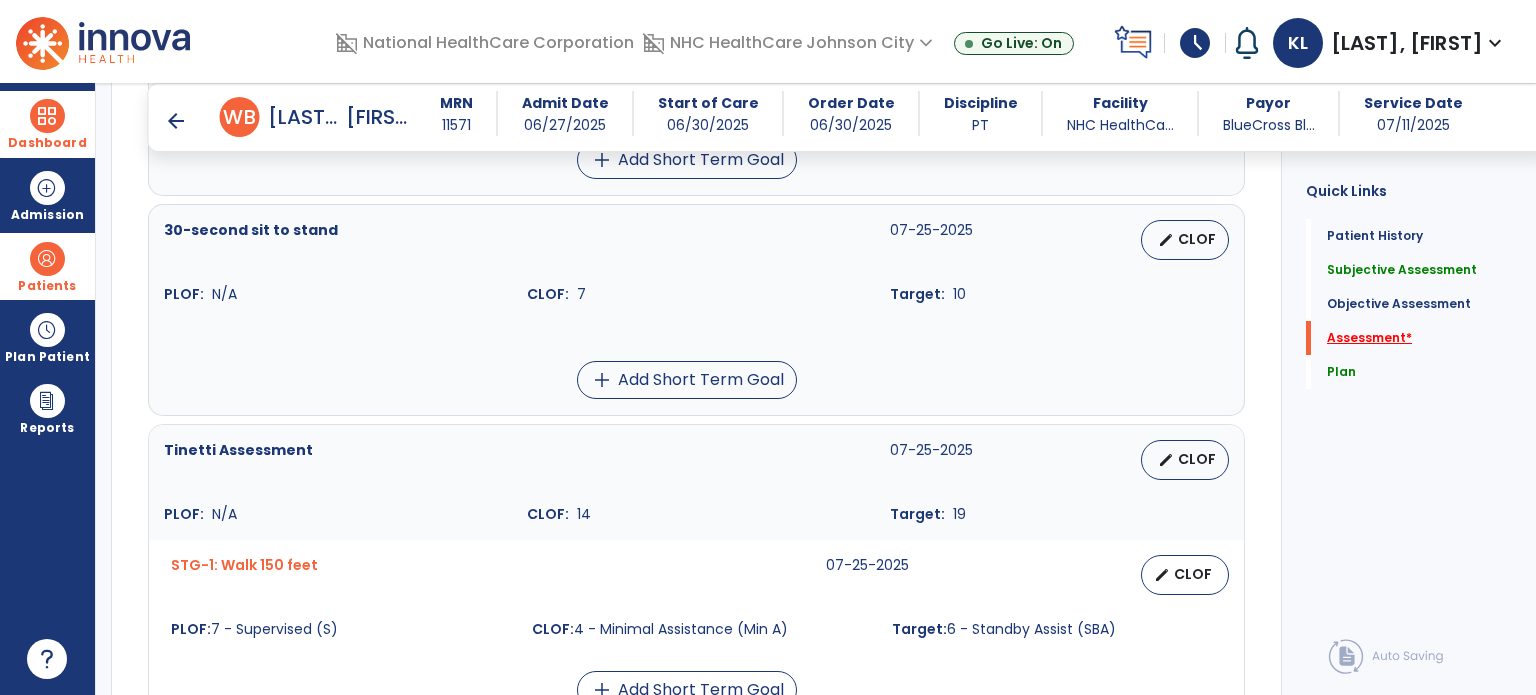 scroll, scrollTop: 41, scrollLeft: 0, axis: vertical 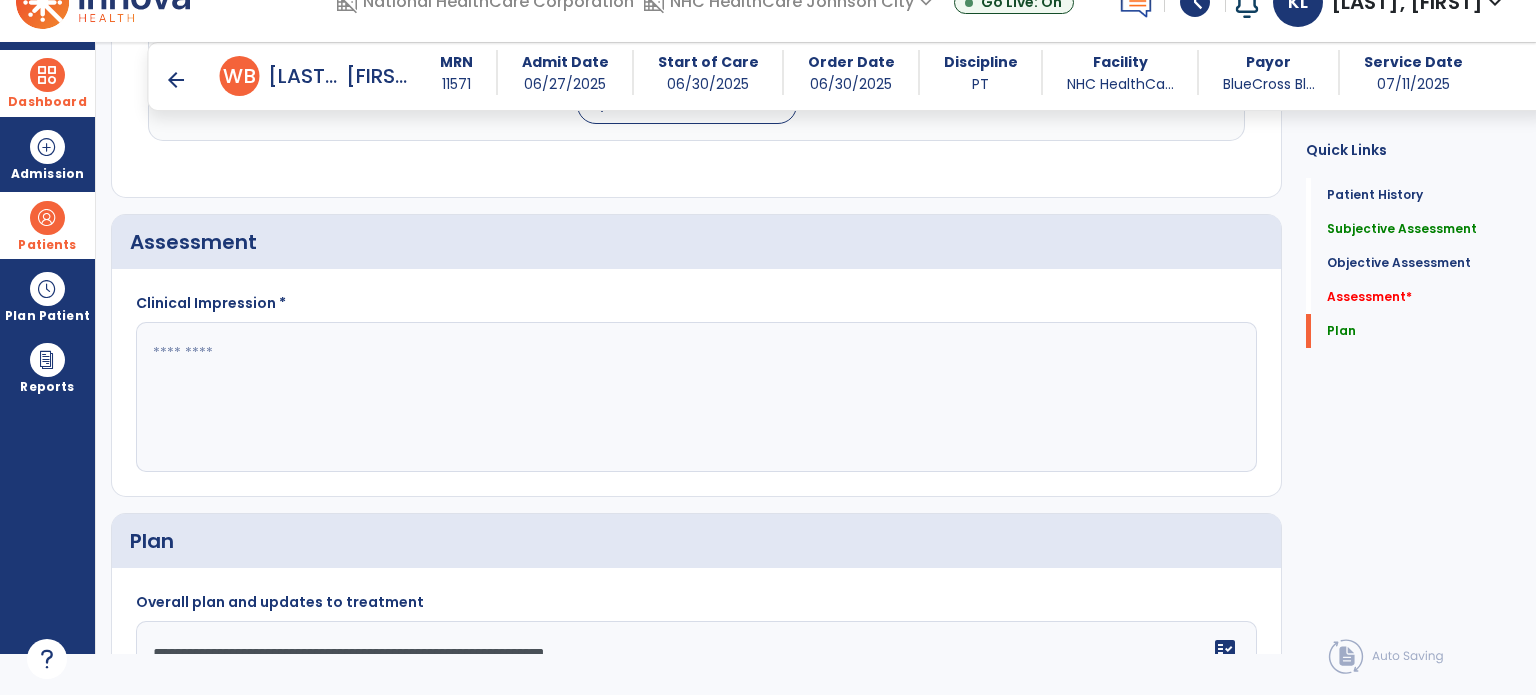 click 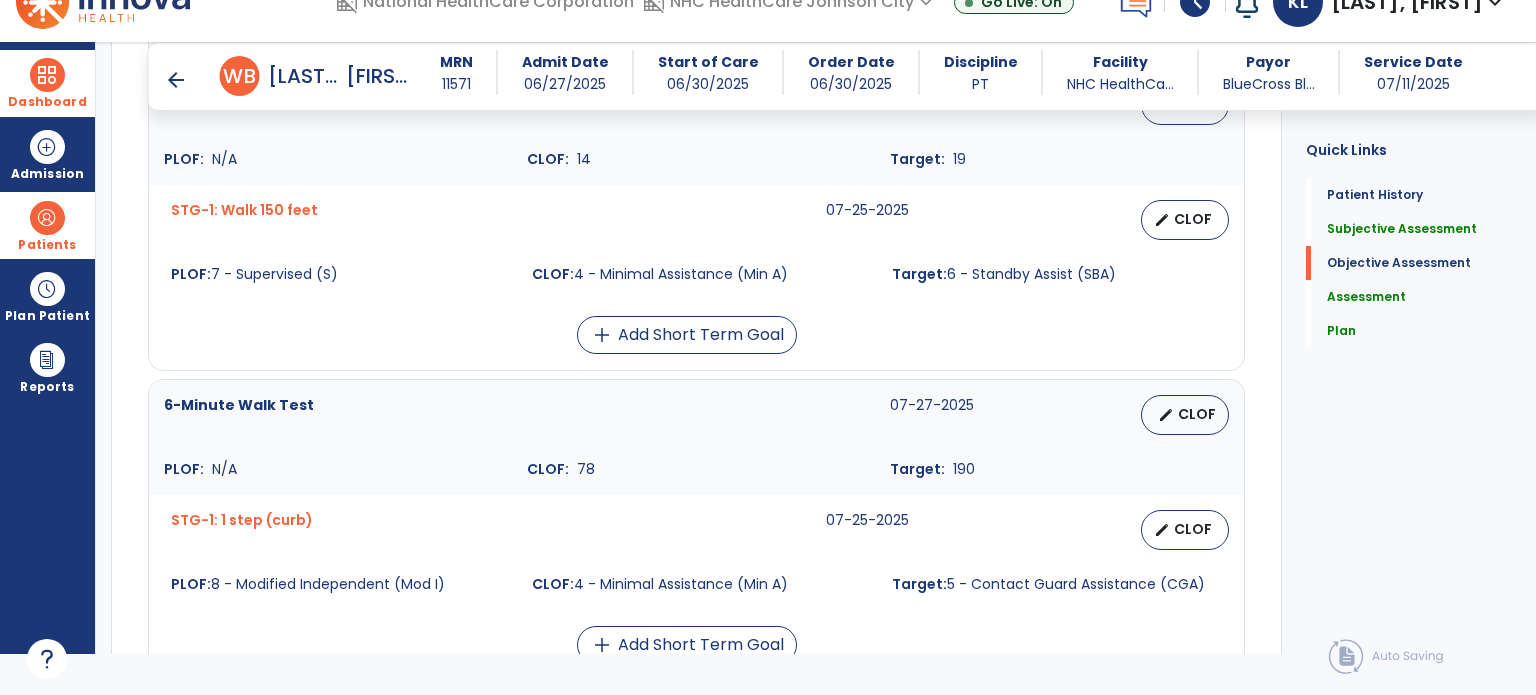 scroll, scrollTop: 1348, scrollLeft: 0, axis: vertical 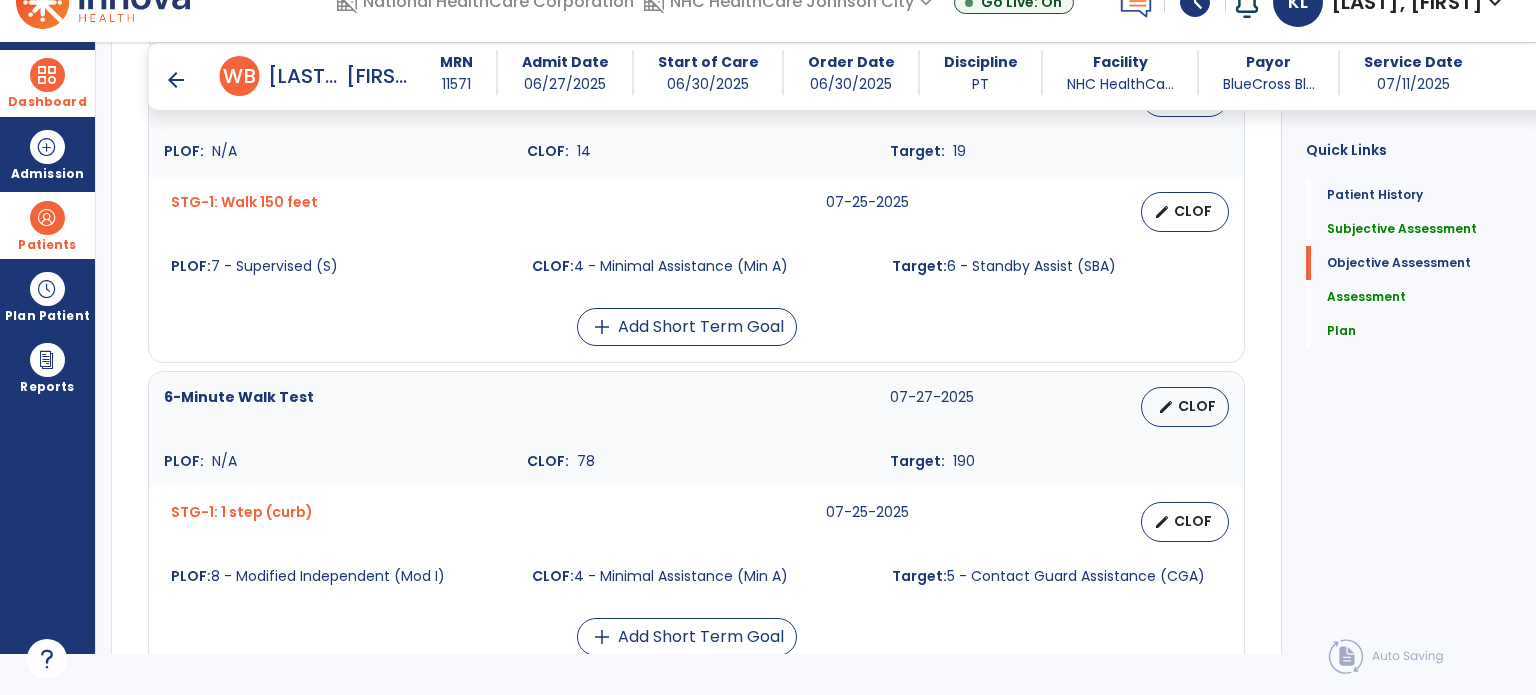 type on "**********" 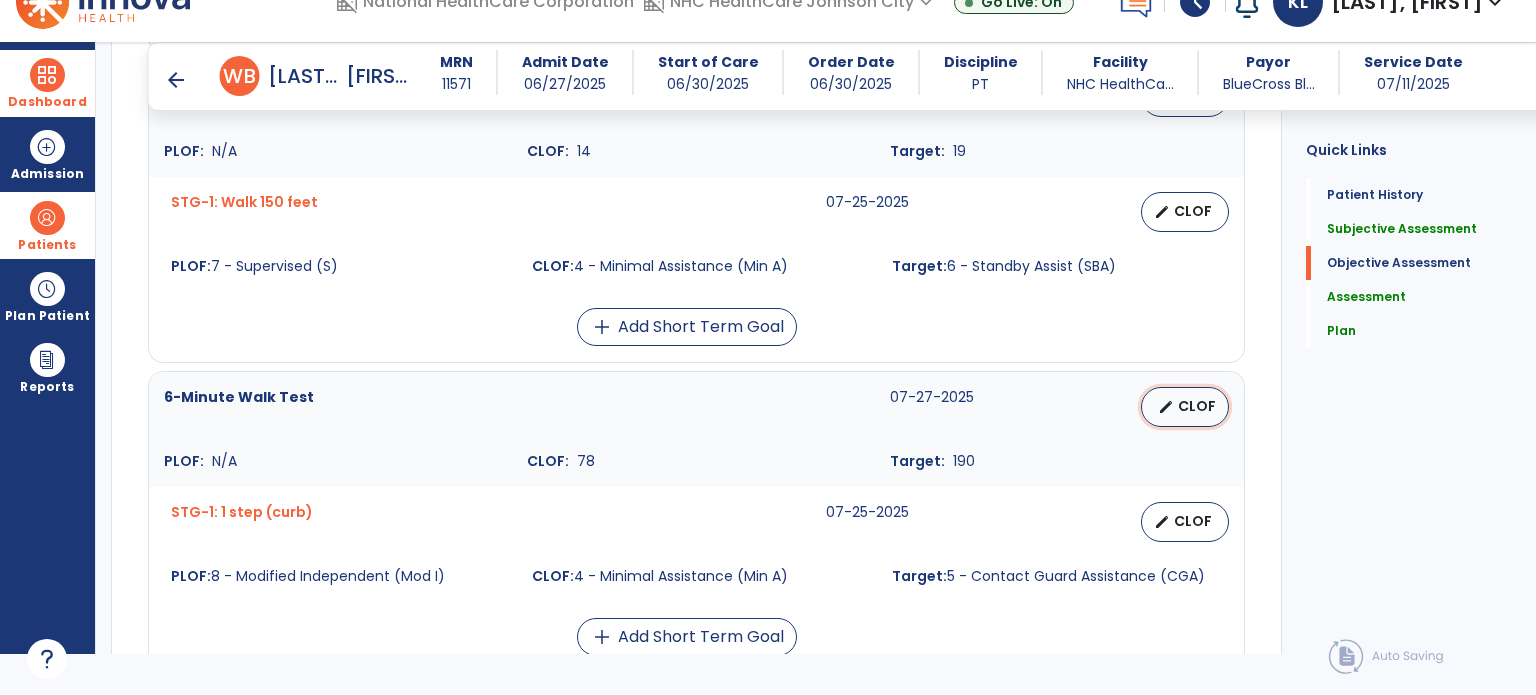 click on "edit   CLOF" at bounding box center (1185, 407) 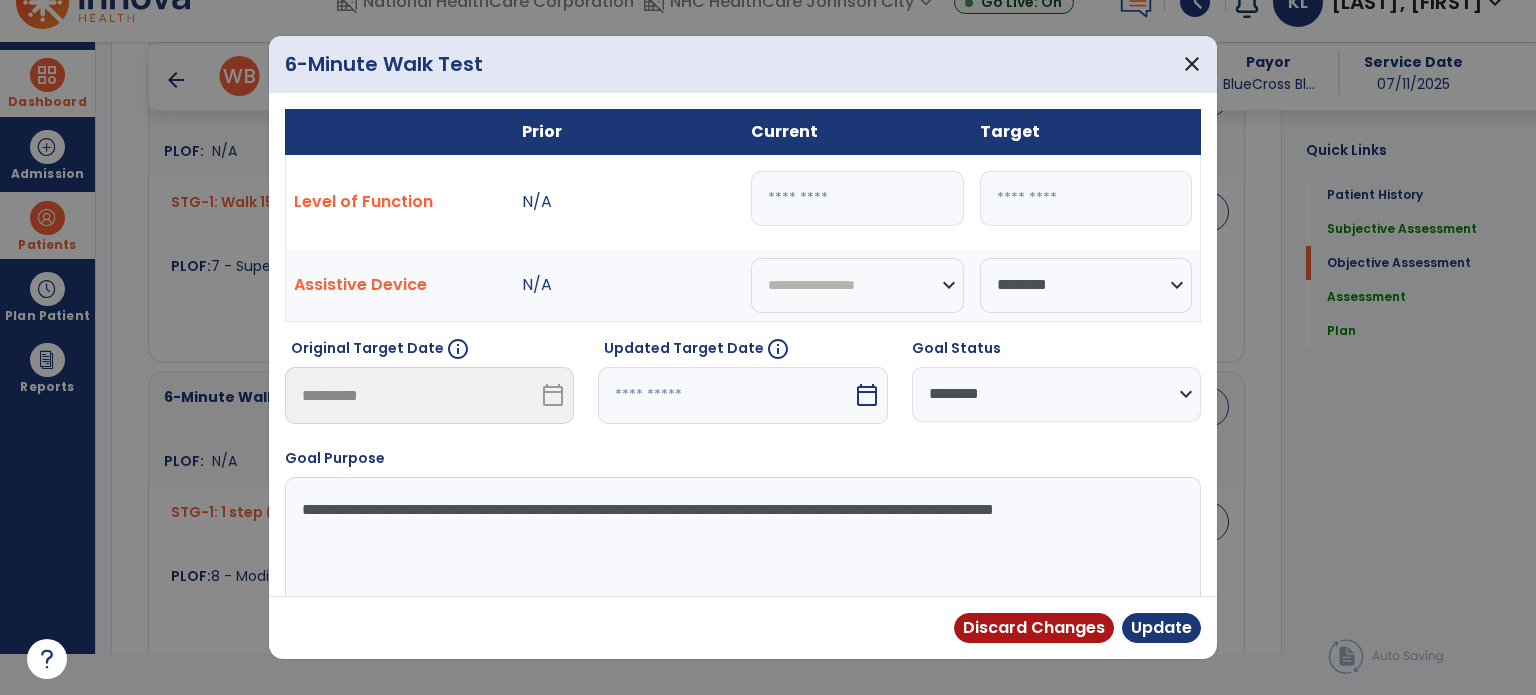 drag, startPoint x: 796, startPoint y: 204, endPoint x: 647, endPoint y: 193, distance: 149.40549 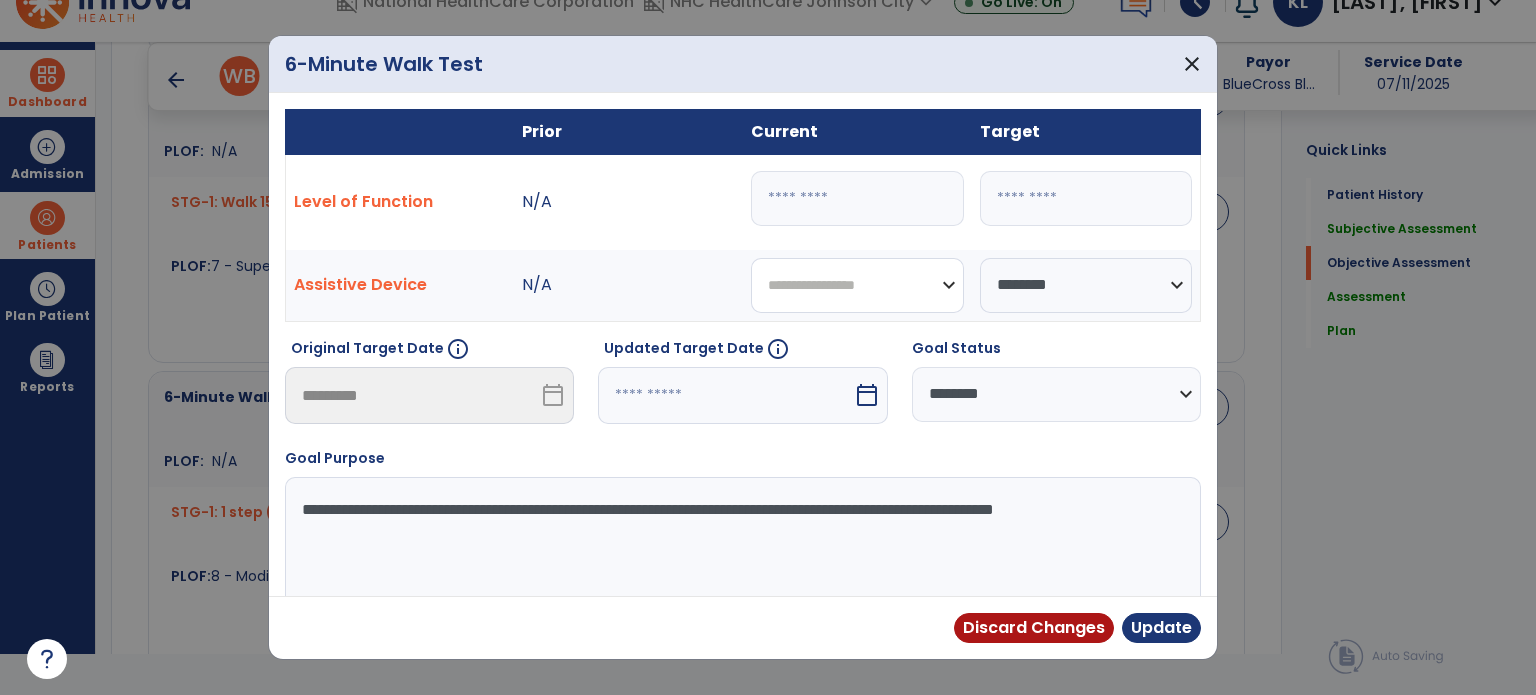 click on "**********" at bounding box center (857, 285) 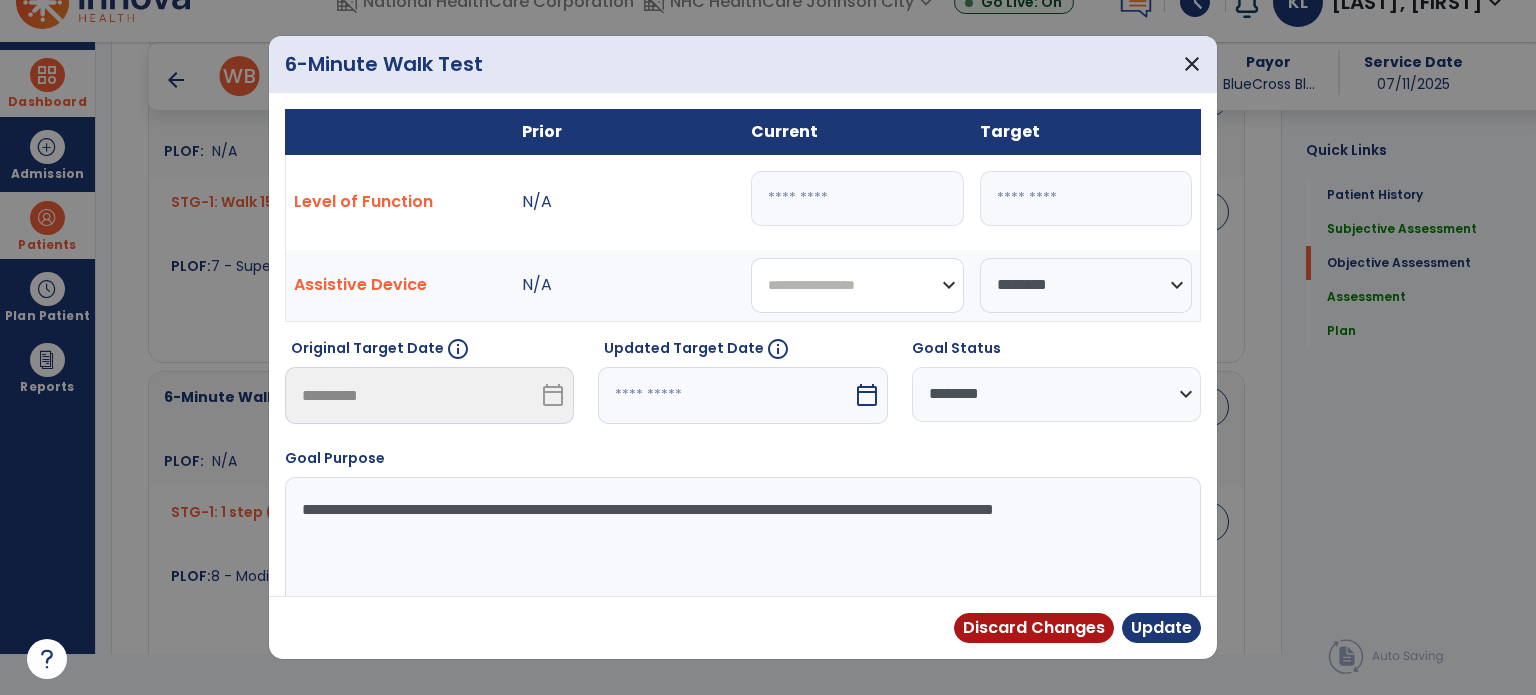 select on "**********" 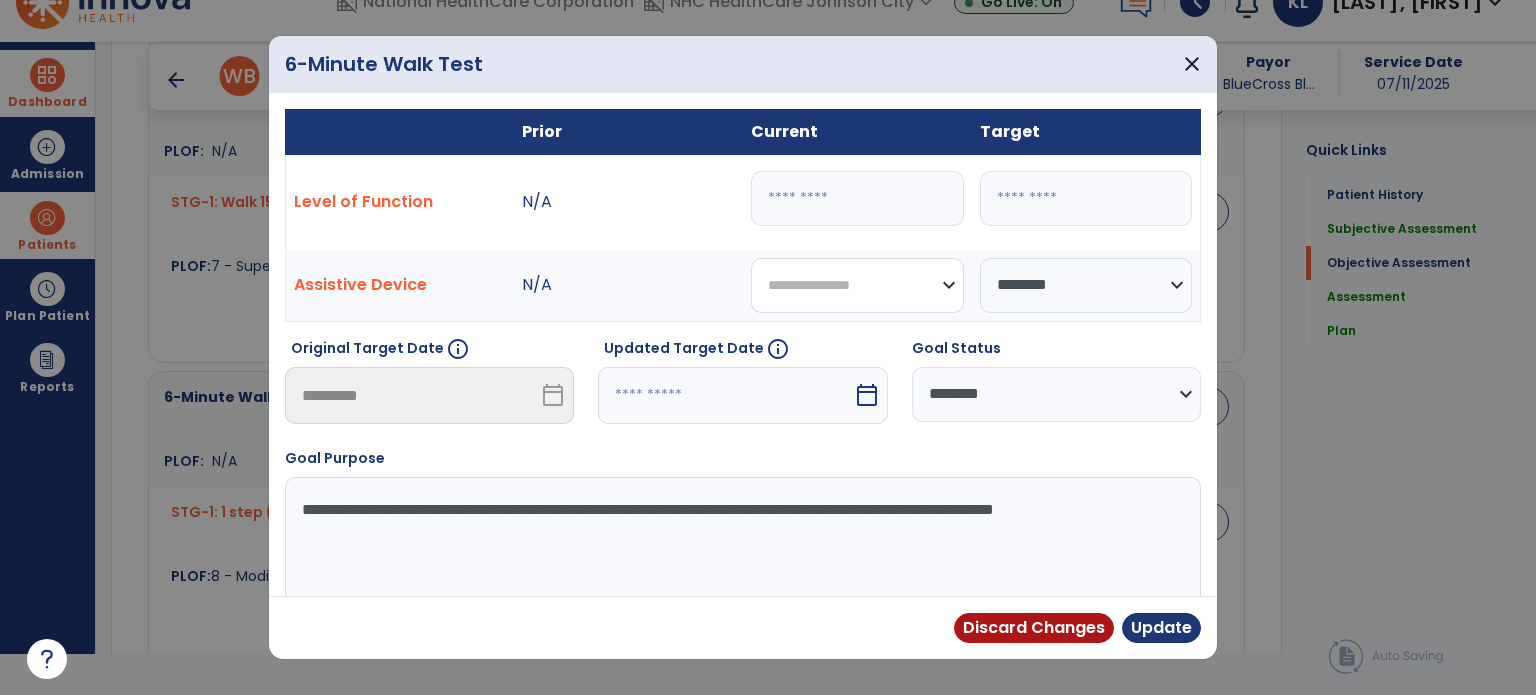 click on "**********" at bounding box center [857, 285] 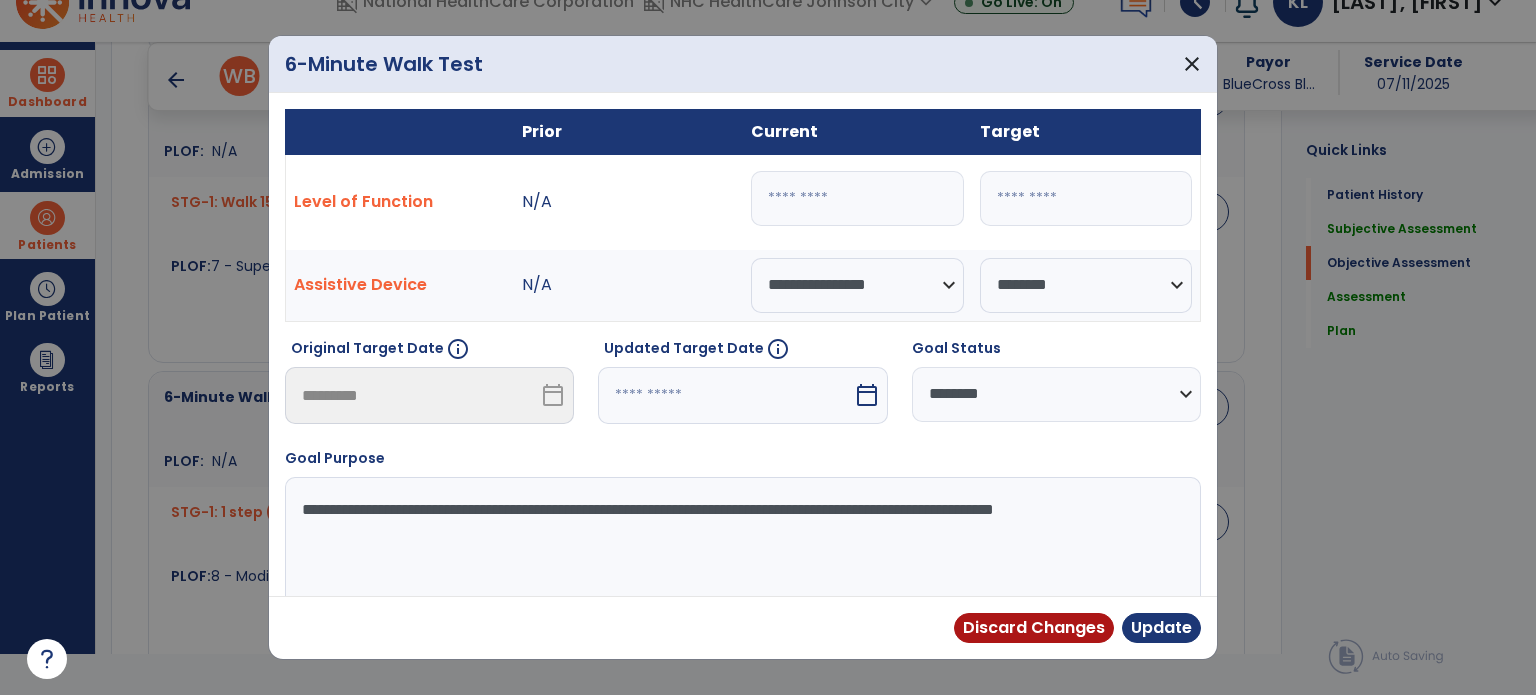 click at bounding box center [725, 395] 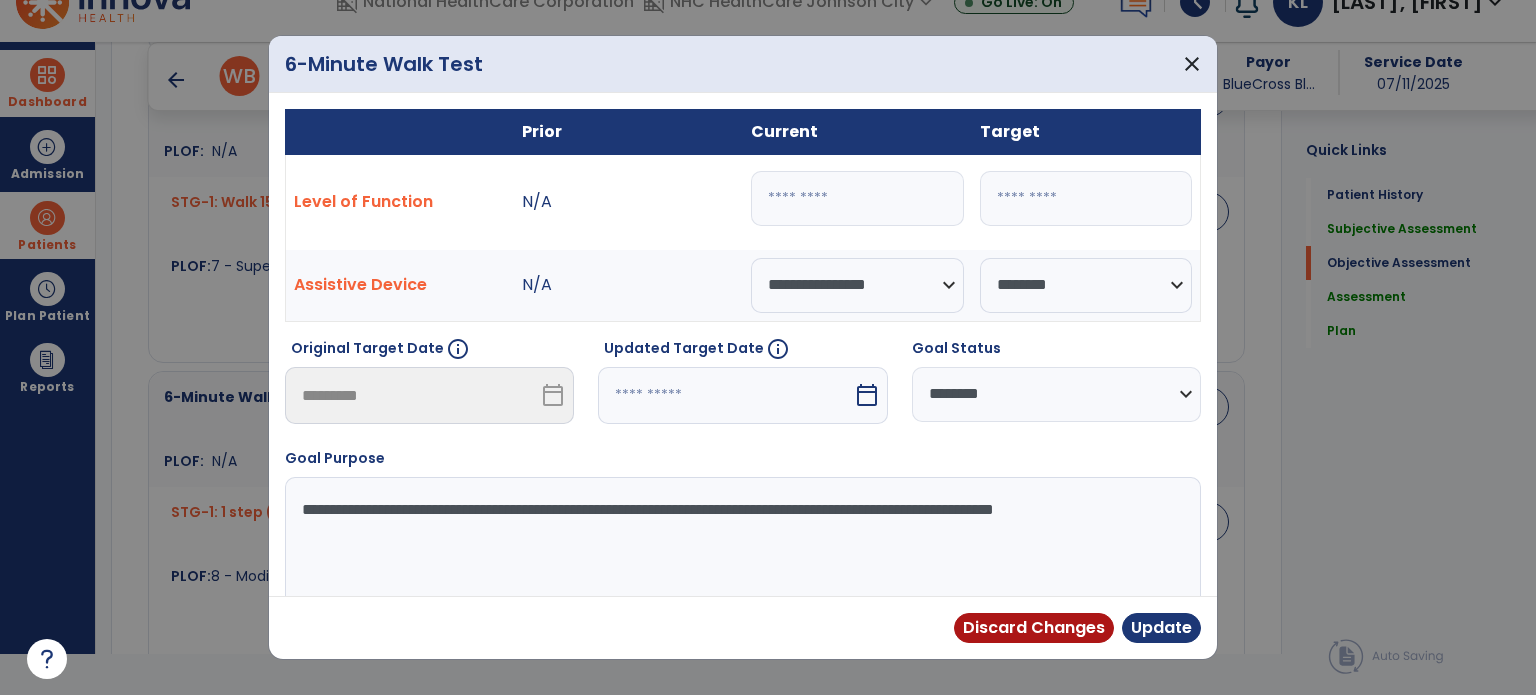 select on "*" 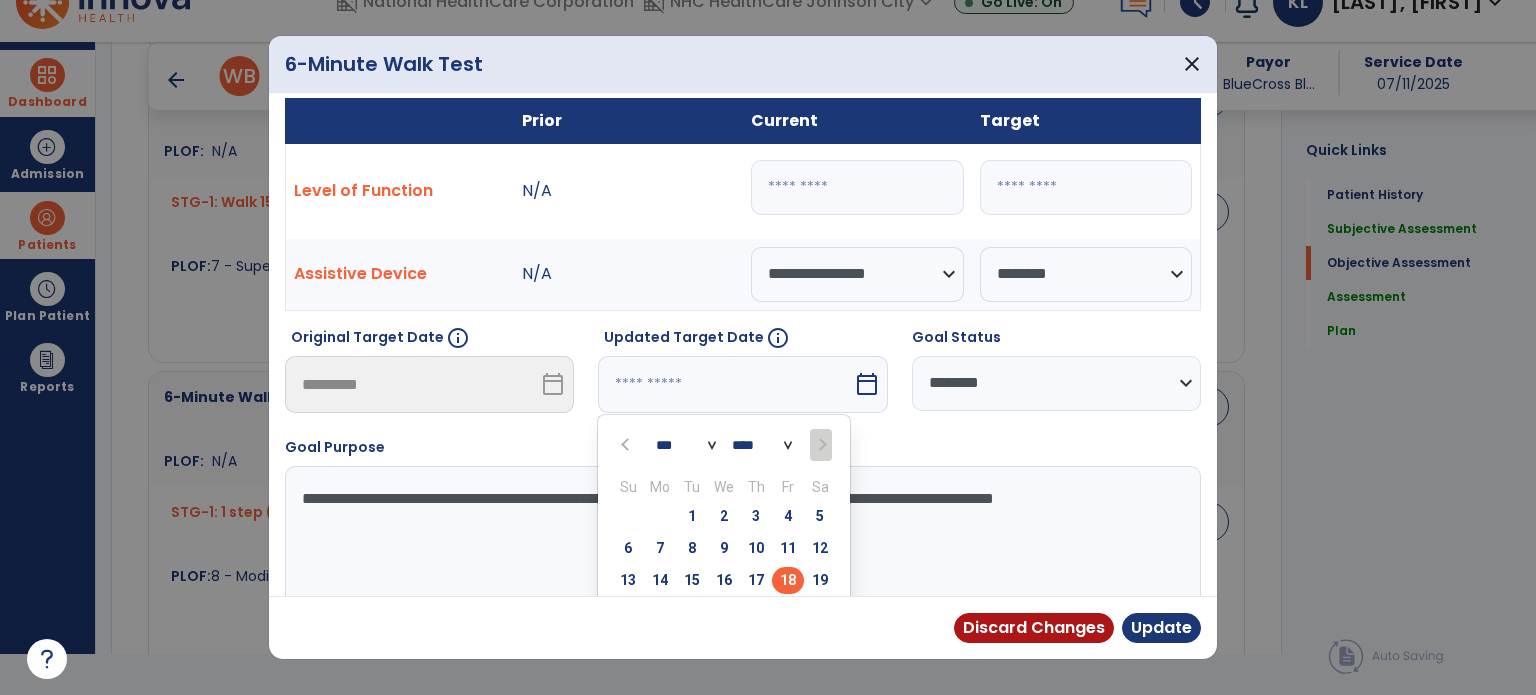 scroll, scrollTop: 43, scrollLeft: 0, axis: vertical 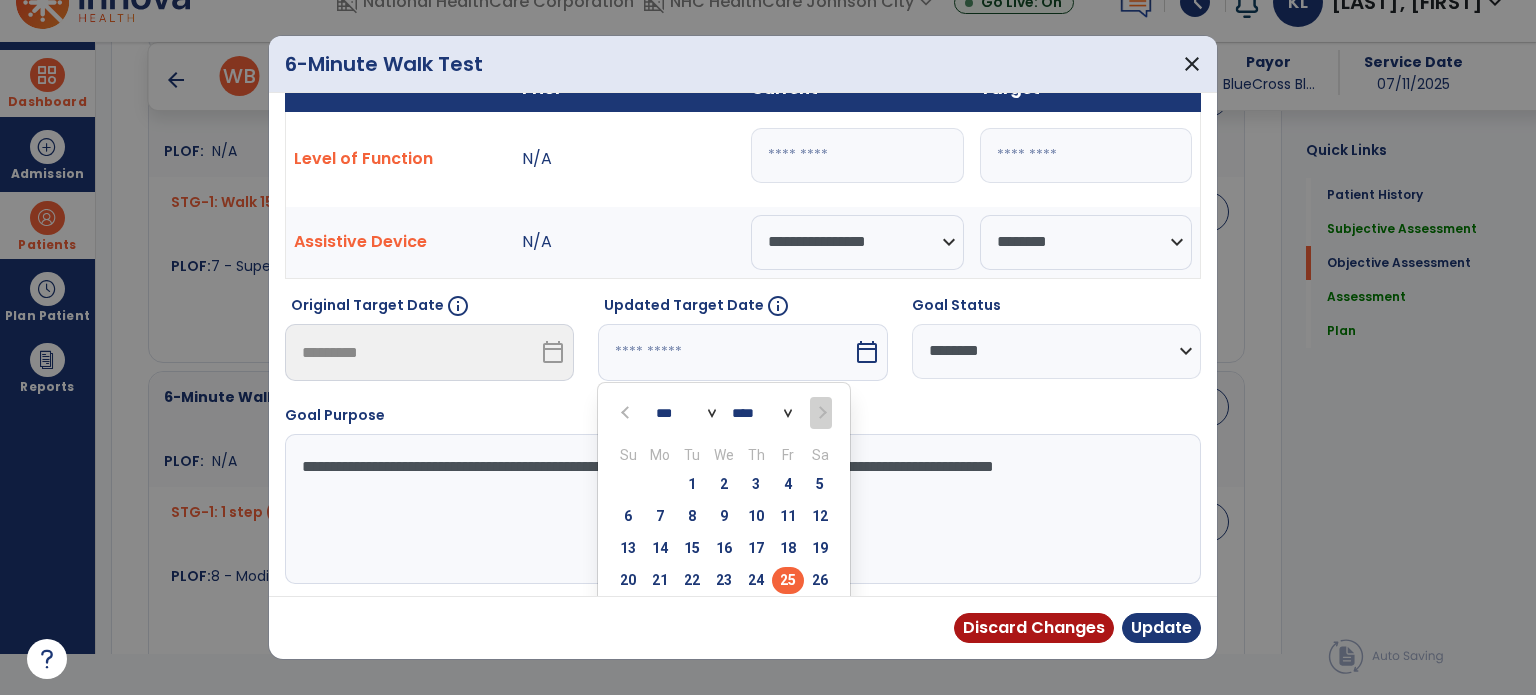click on "25" at bounding box center [788, 580] 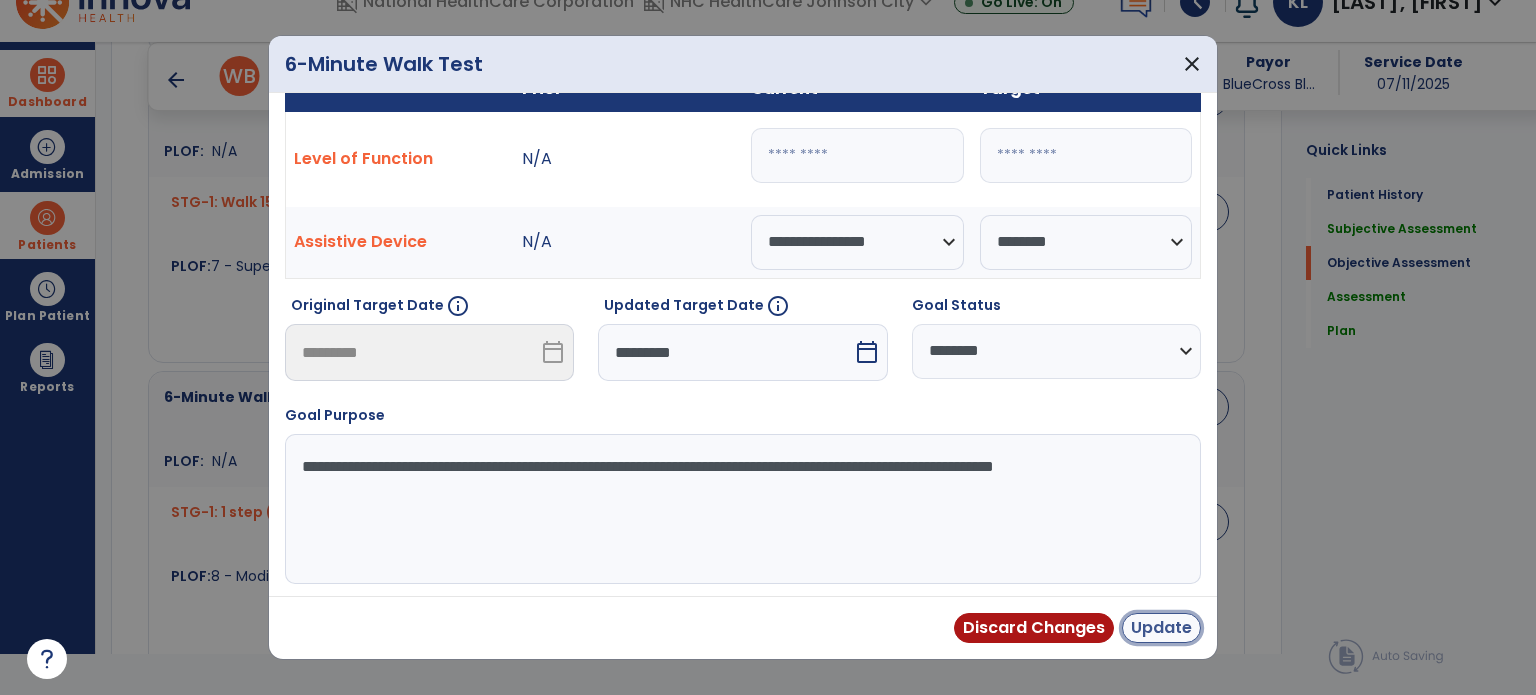 click on "Update" at bounding box center (1161, 628) 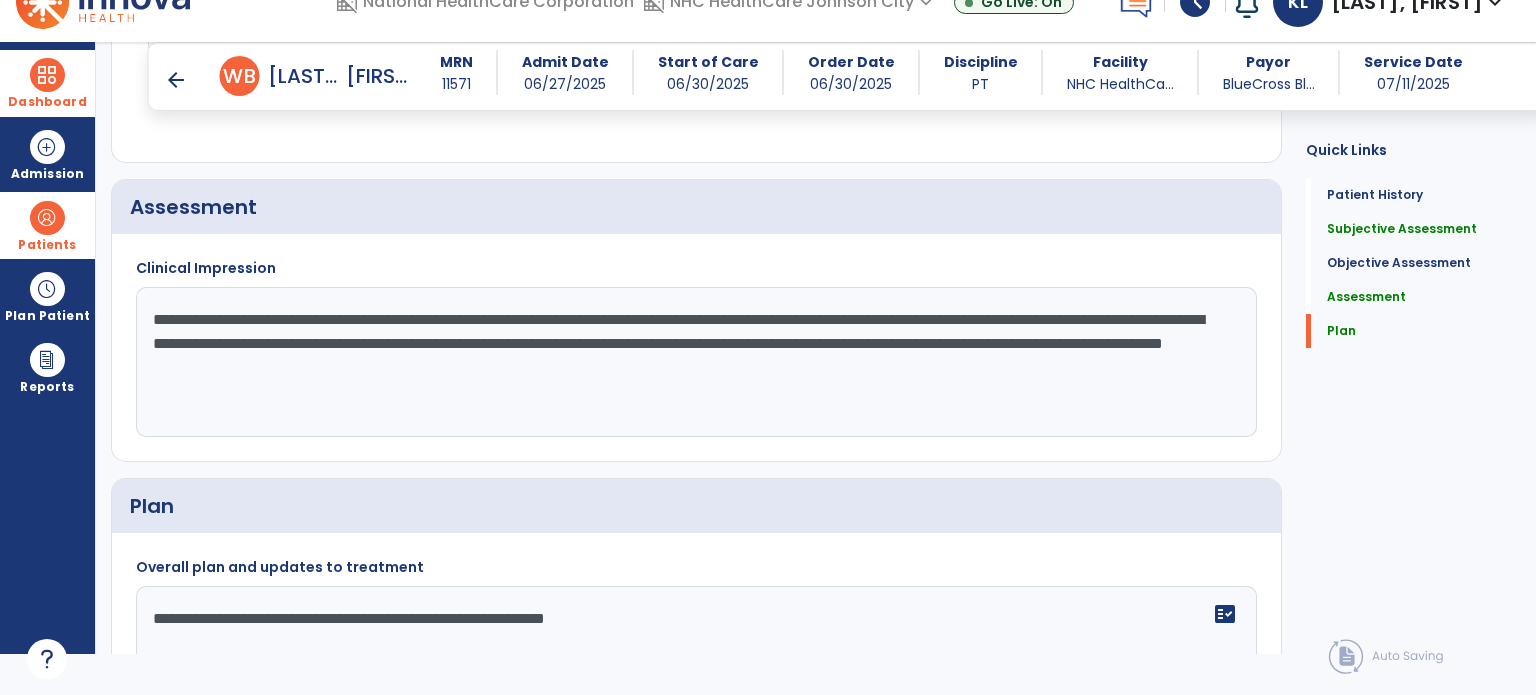 scroll, scrollTop: 2147, scrollLeft: 0, axis: vertical 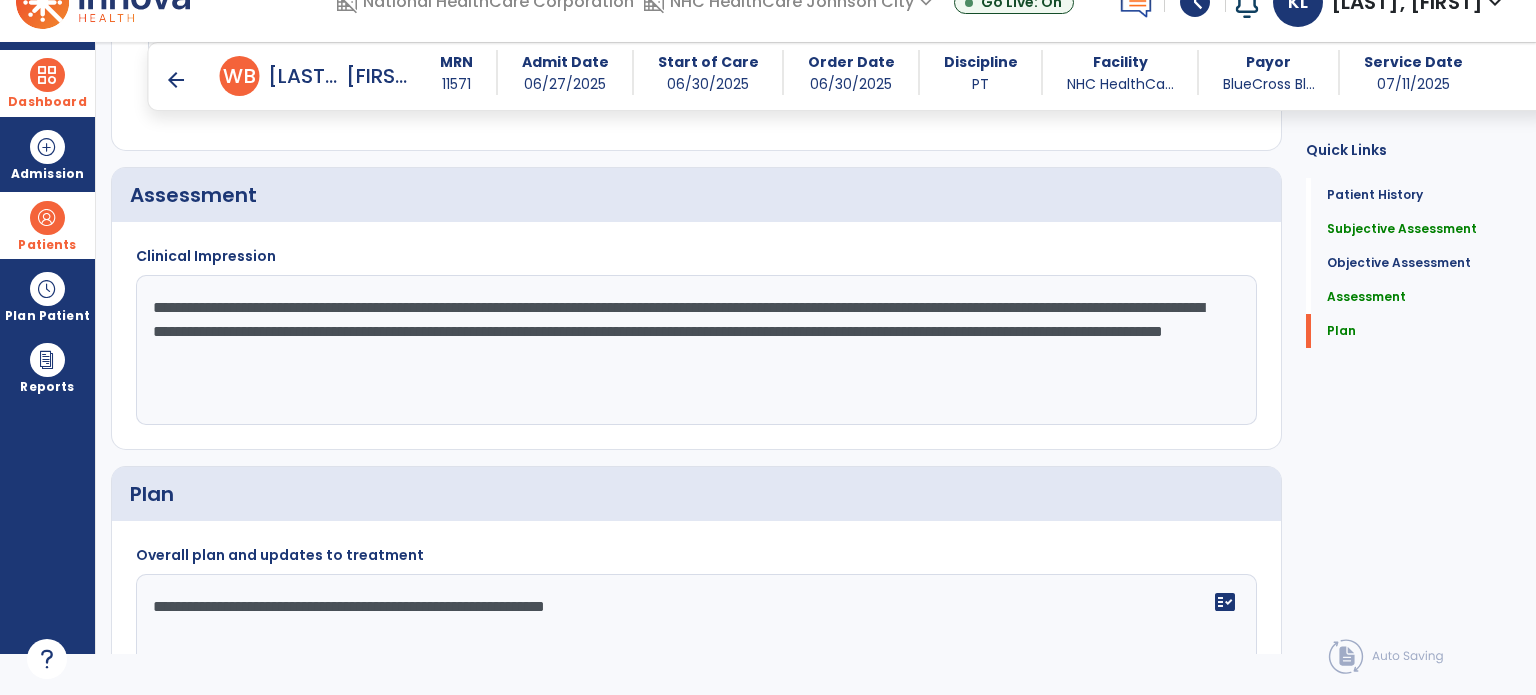 click on "**********" 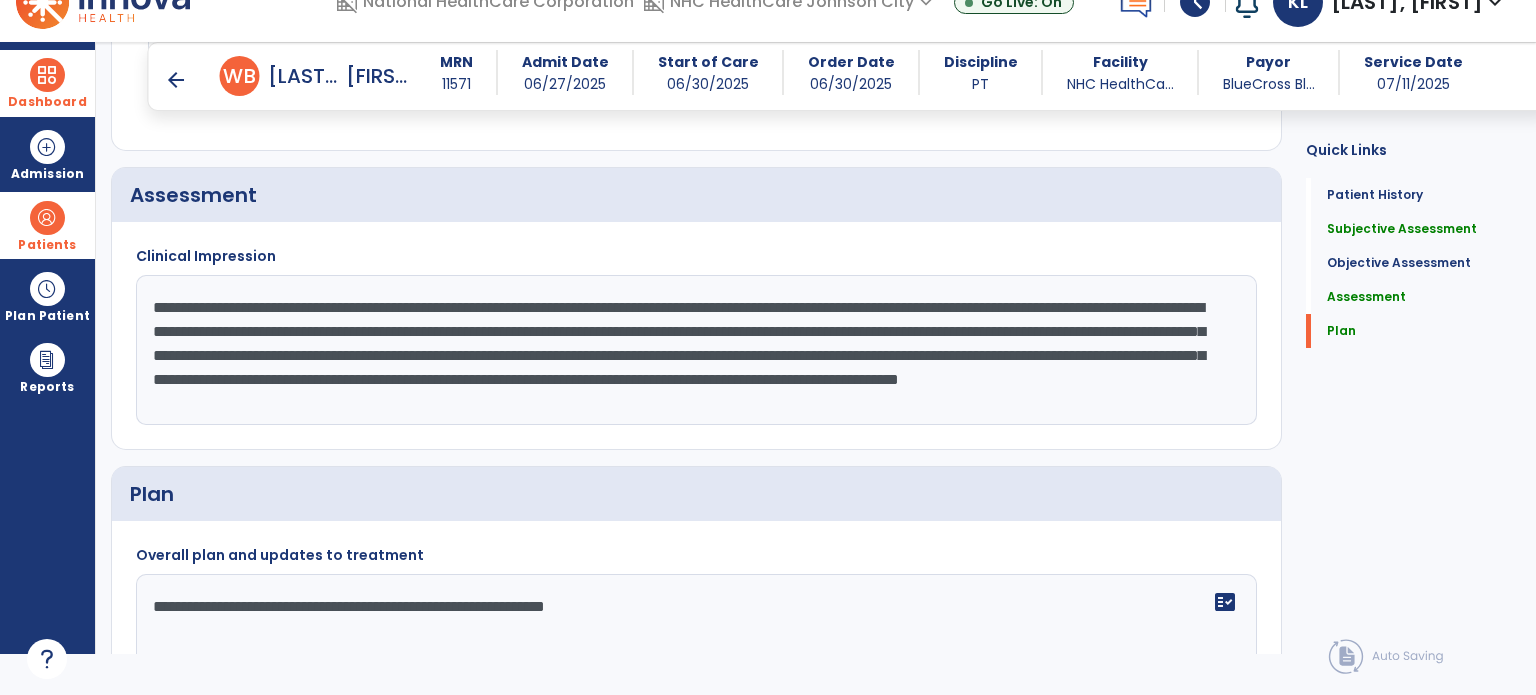 scroll, scrollTop: 15, scrollLeft: 0, axis: vertical 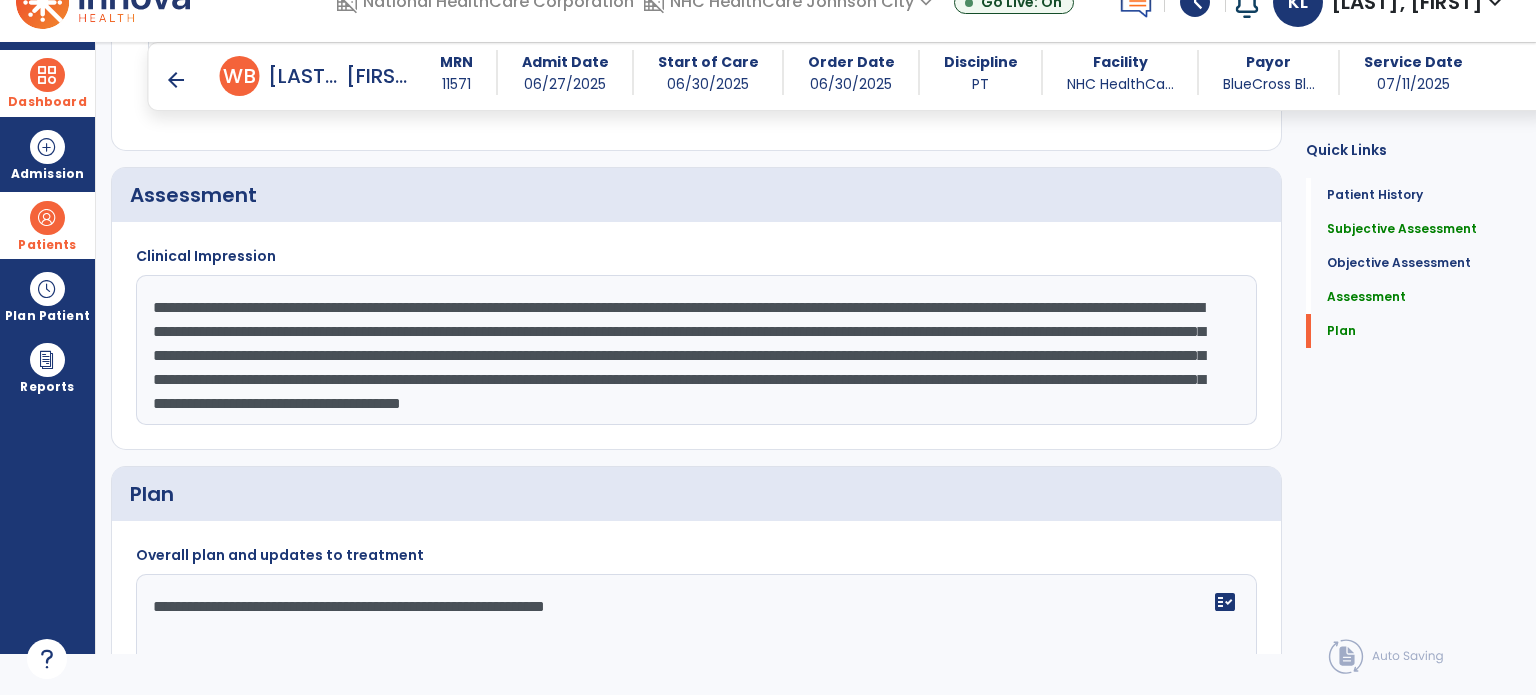 type on "**********" 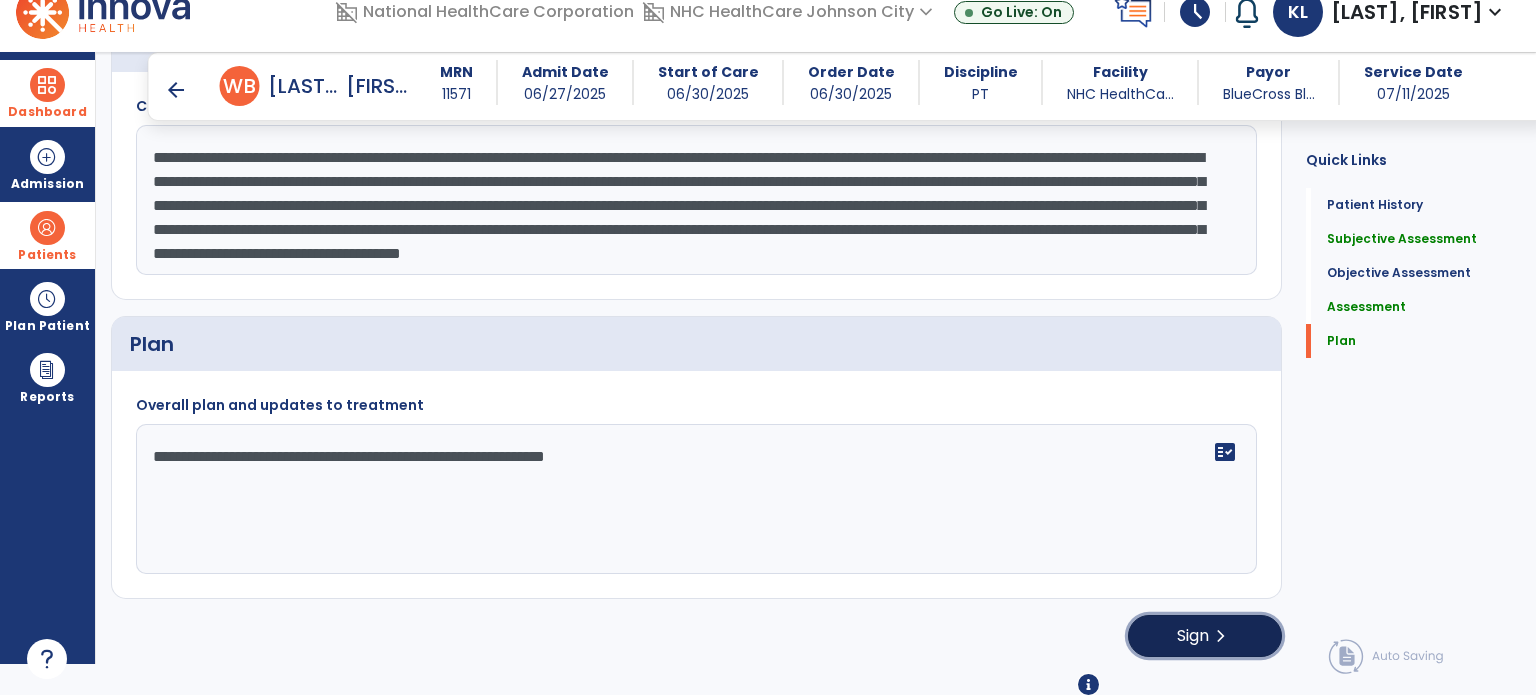 click on "Sign" 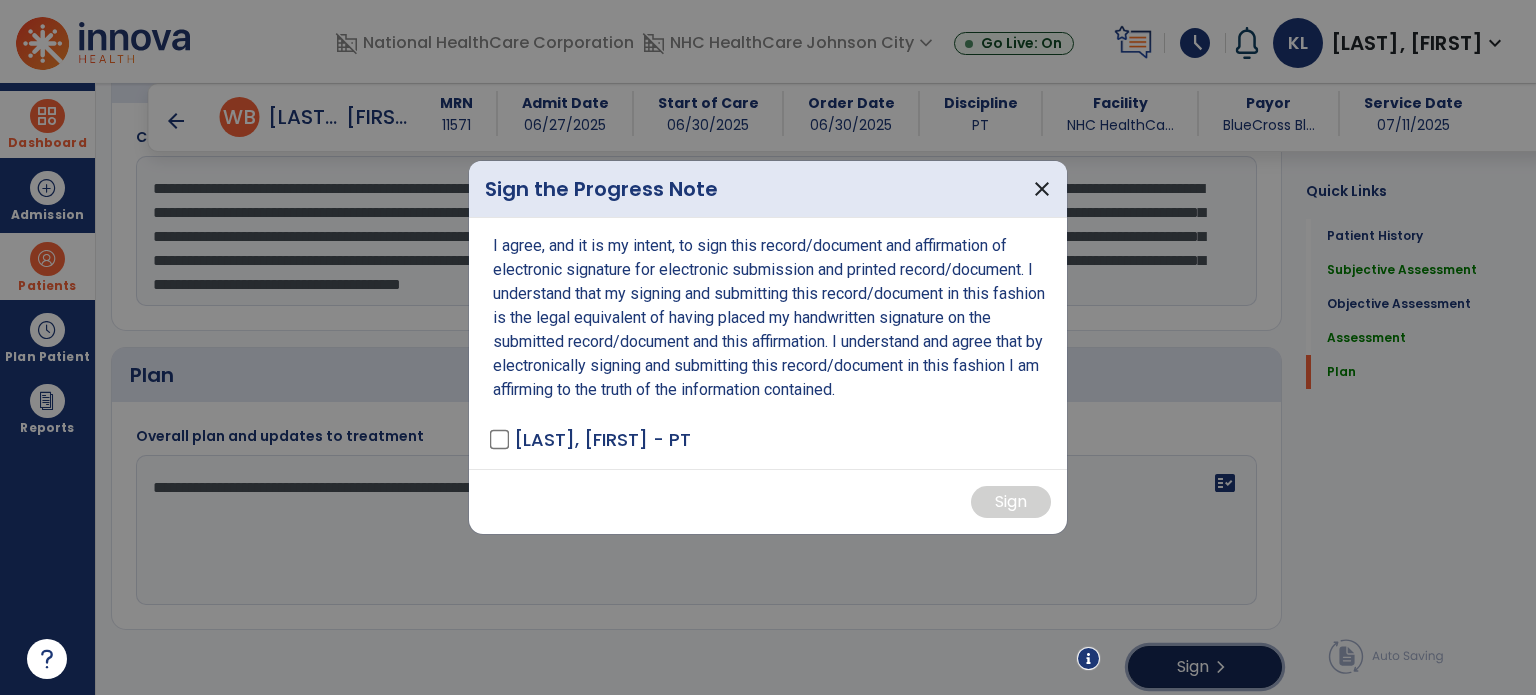 scroll, scrollTop: 0, scrollLeft: 0, axis: both 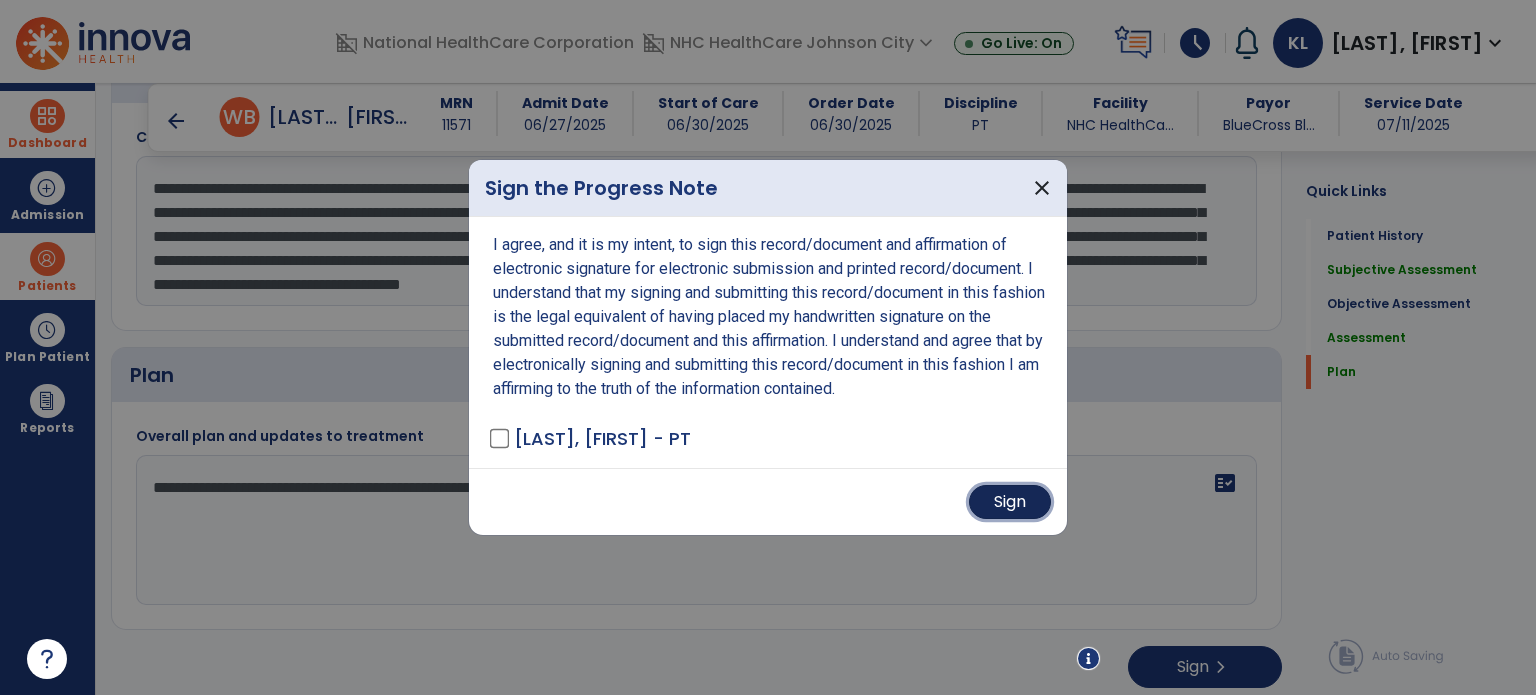 click on "Sign" at bounding box center (1010, 502) 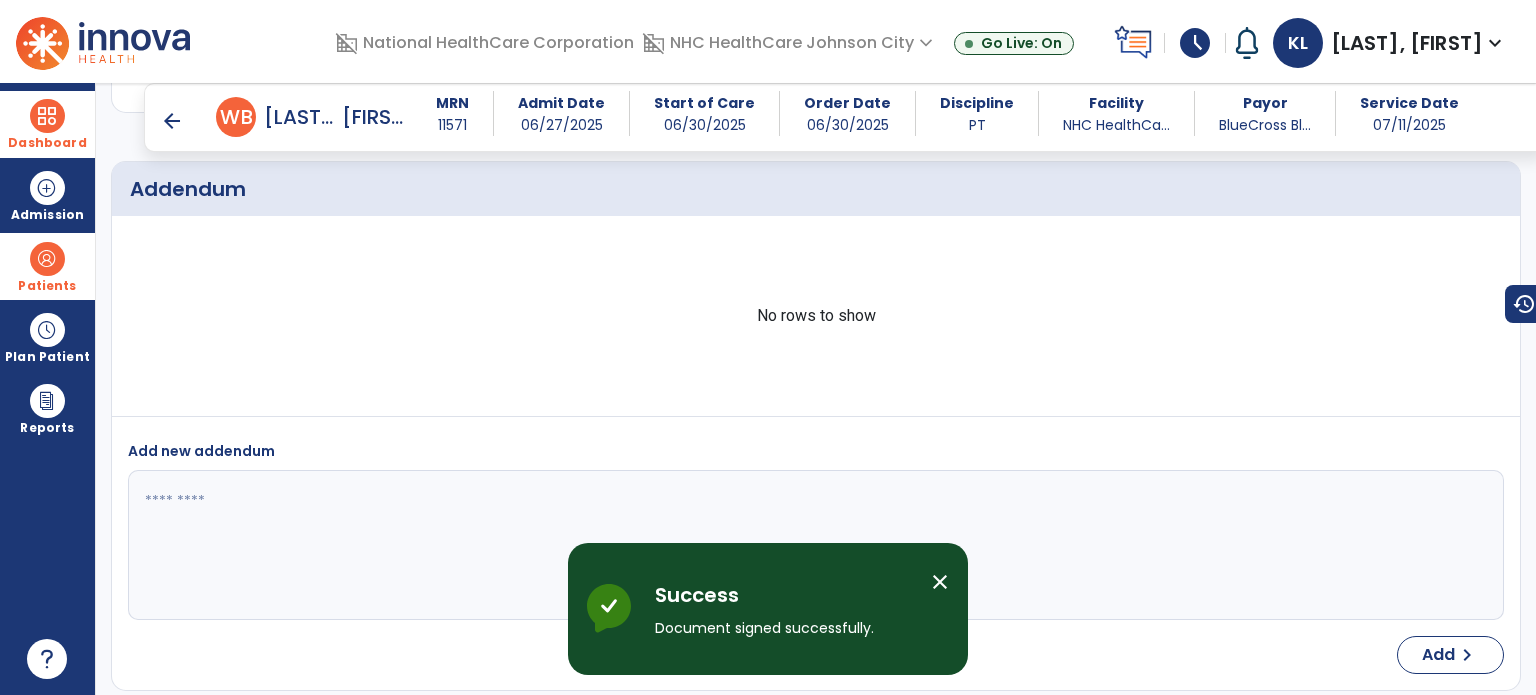 scroll, scrollTop: 2880, scrollLeft: 0, axis: vertical 